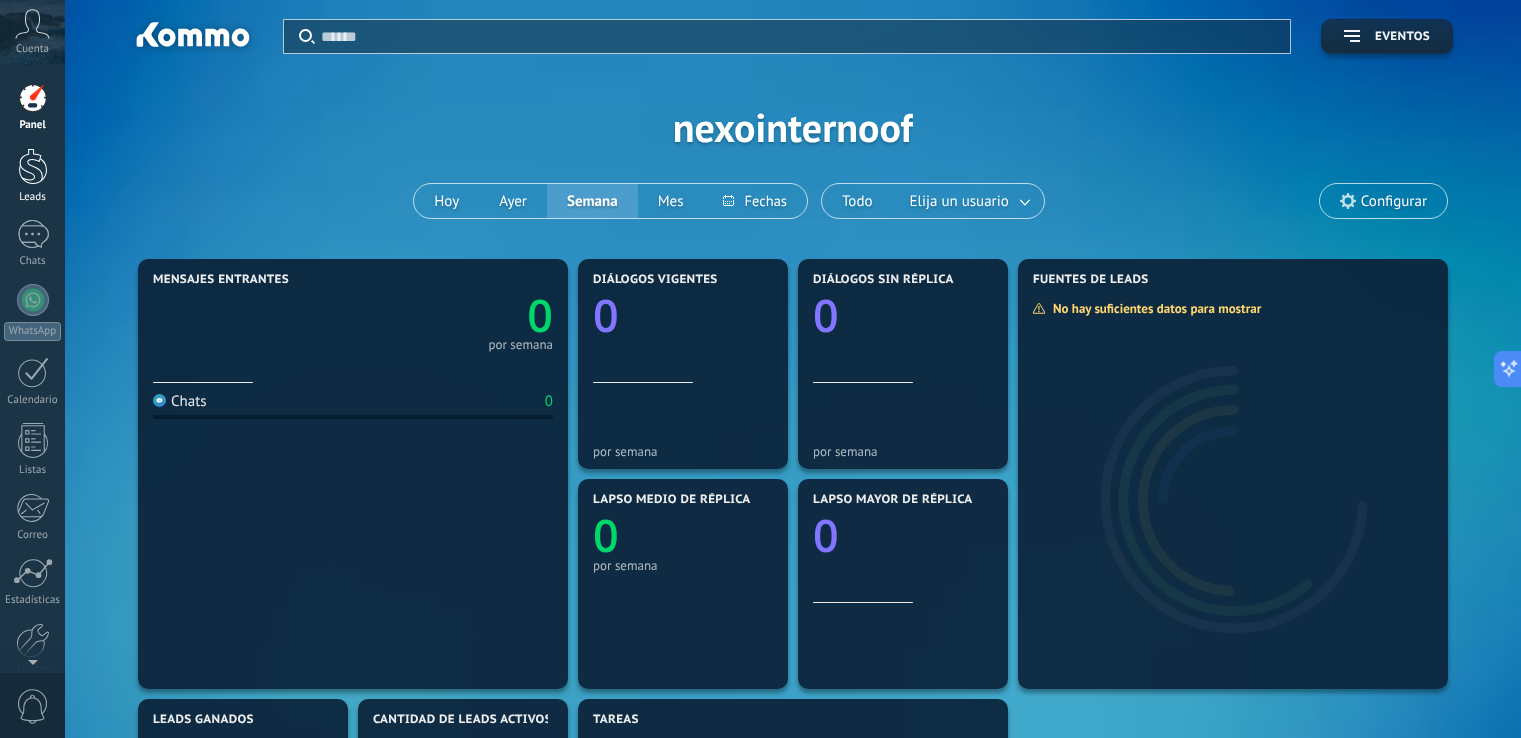 scroll, scrollTop: 0, scrollLeft: 0, axis: both 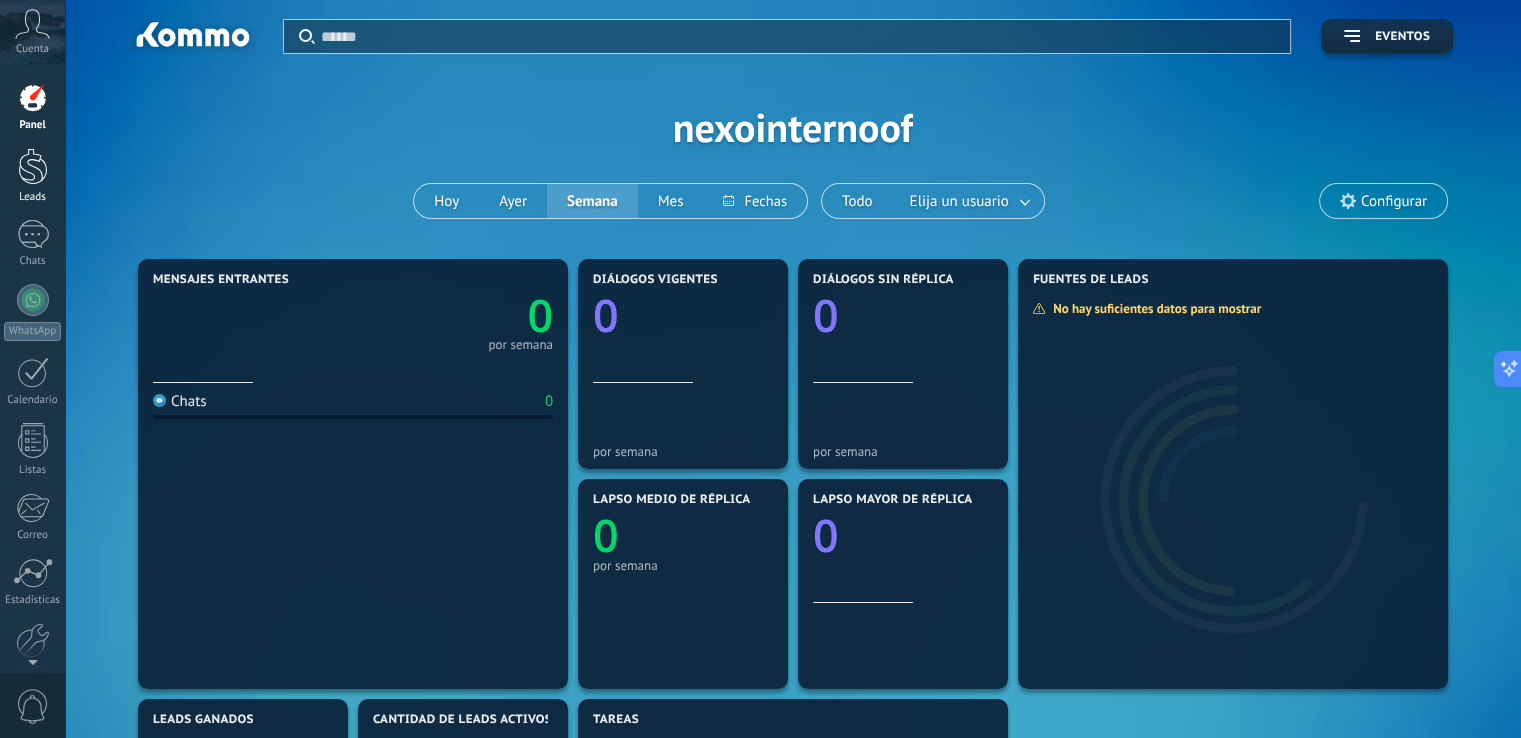 click on "Leads" at bounding box center [32, 176] 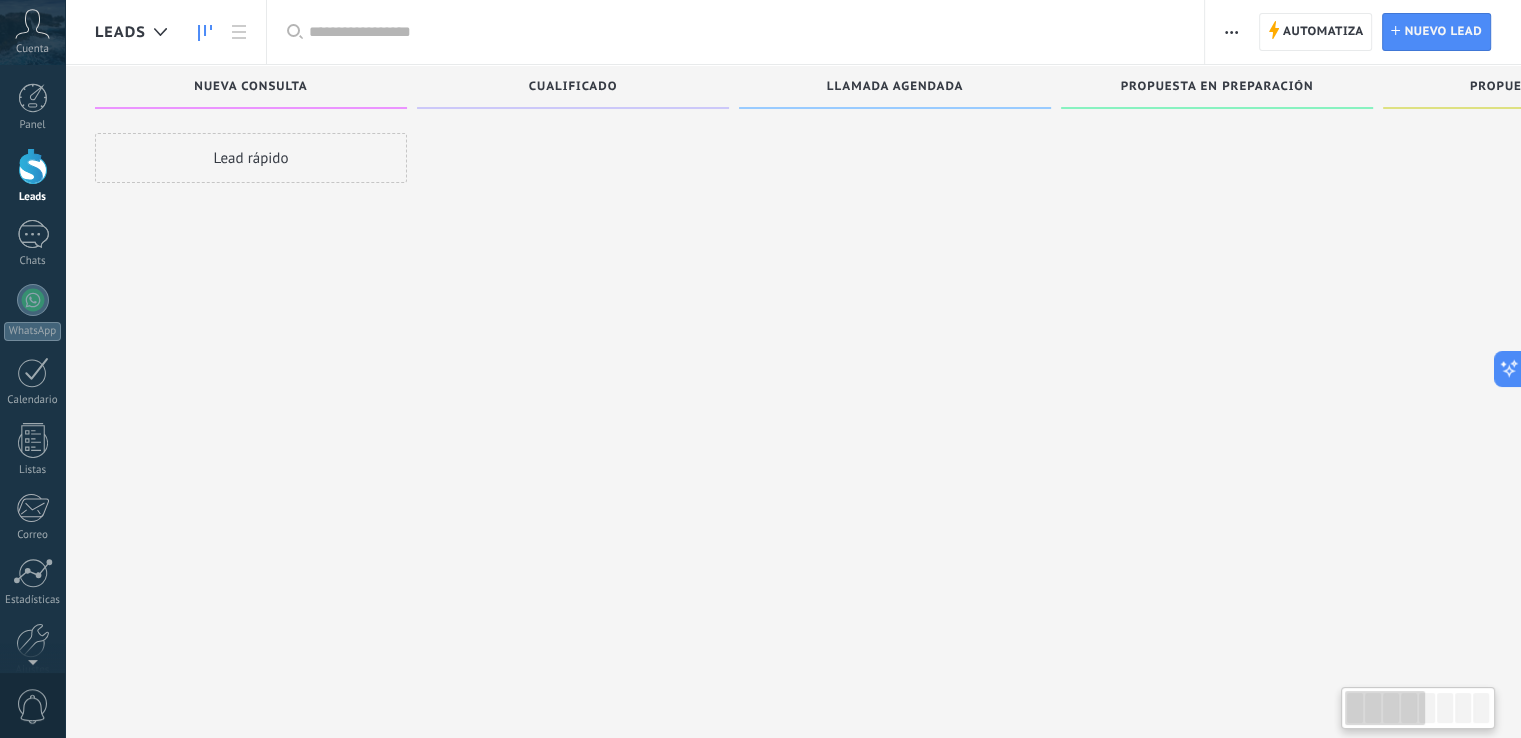 click 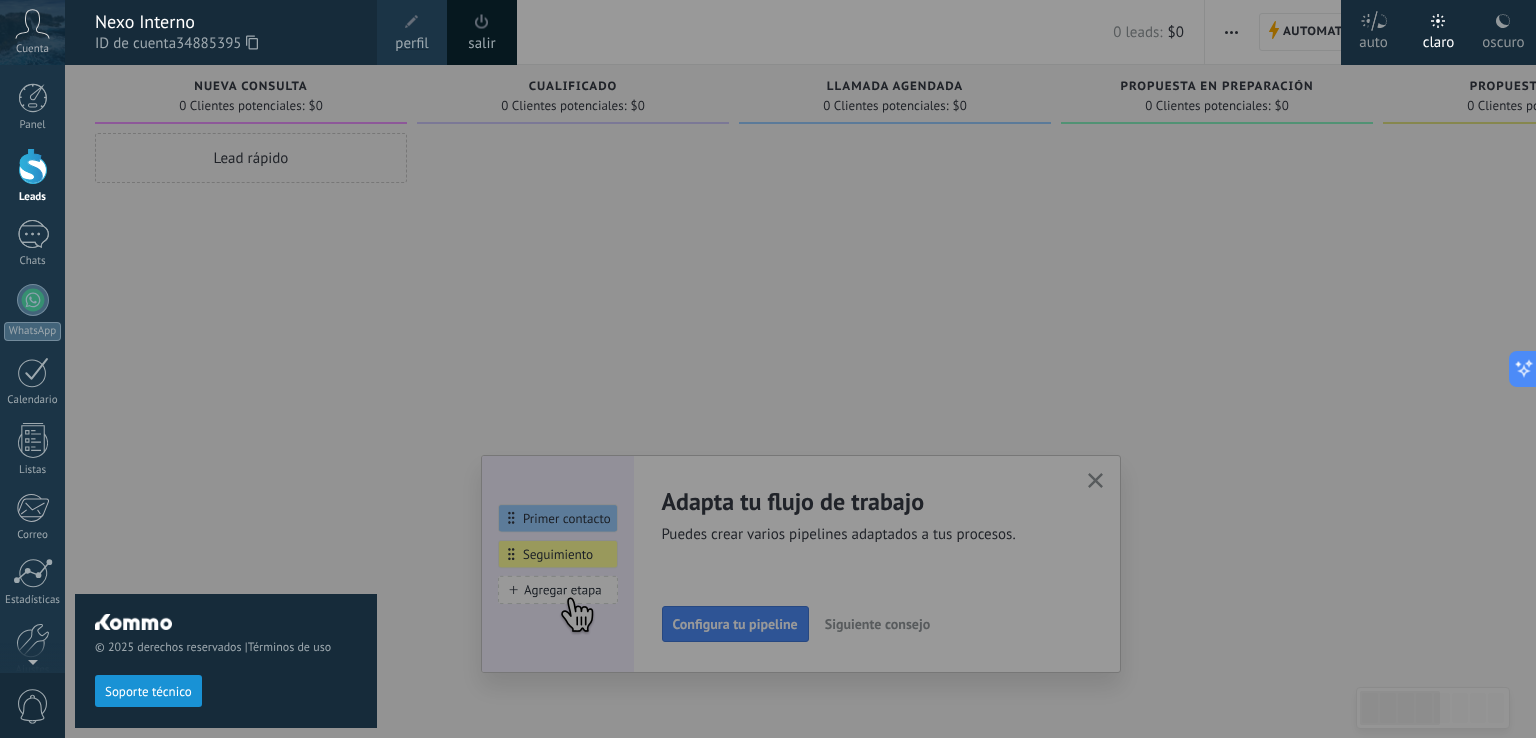 click on "©  2025  derechos reservados |  Términos de uso
Soporte técnico" at bounding box center [226, 401] 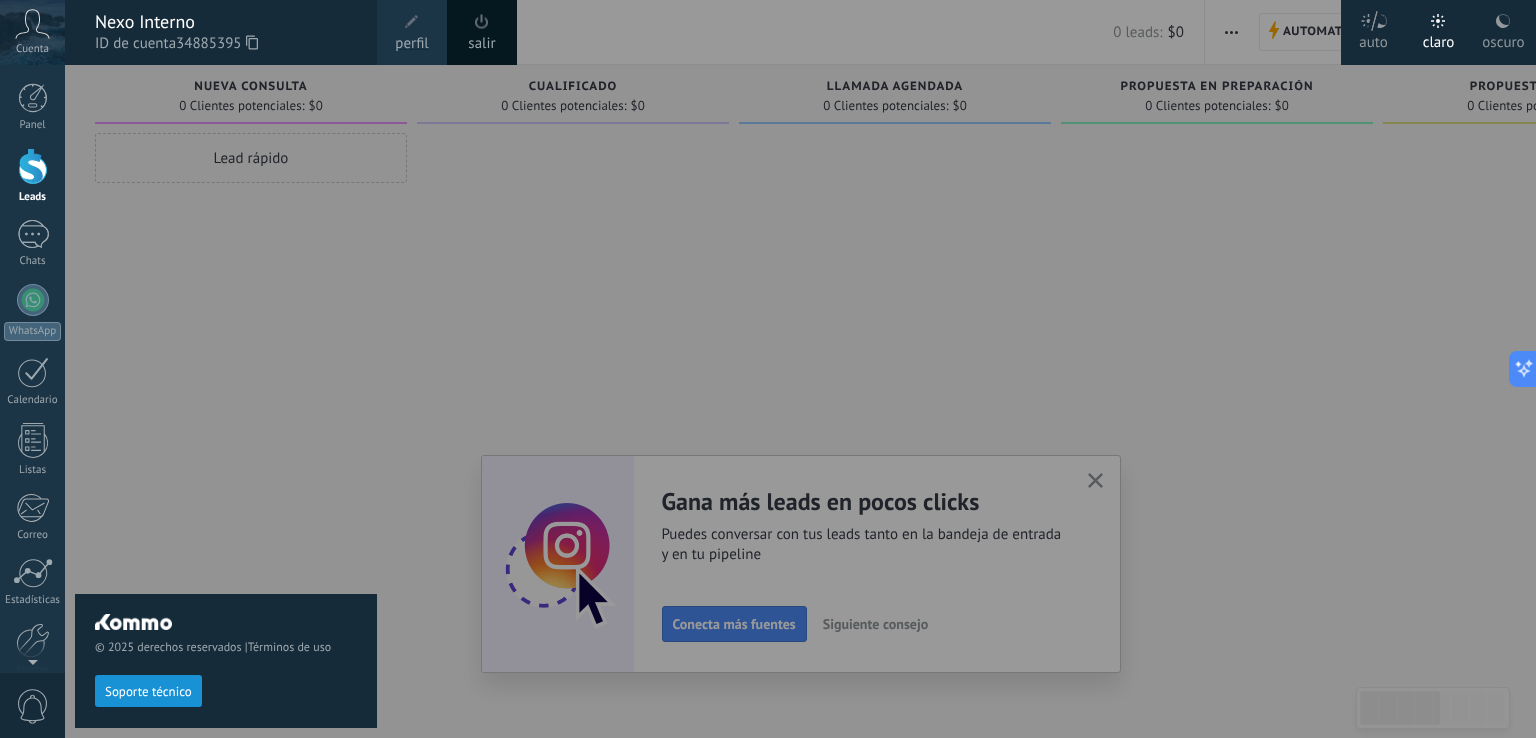 drag, startPoint x: 871, startPoint y: 325, endPoint x: 897, endPoint y: 287, distance: 46.043457 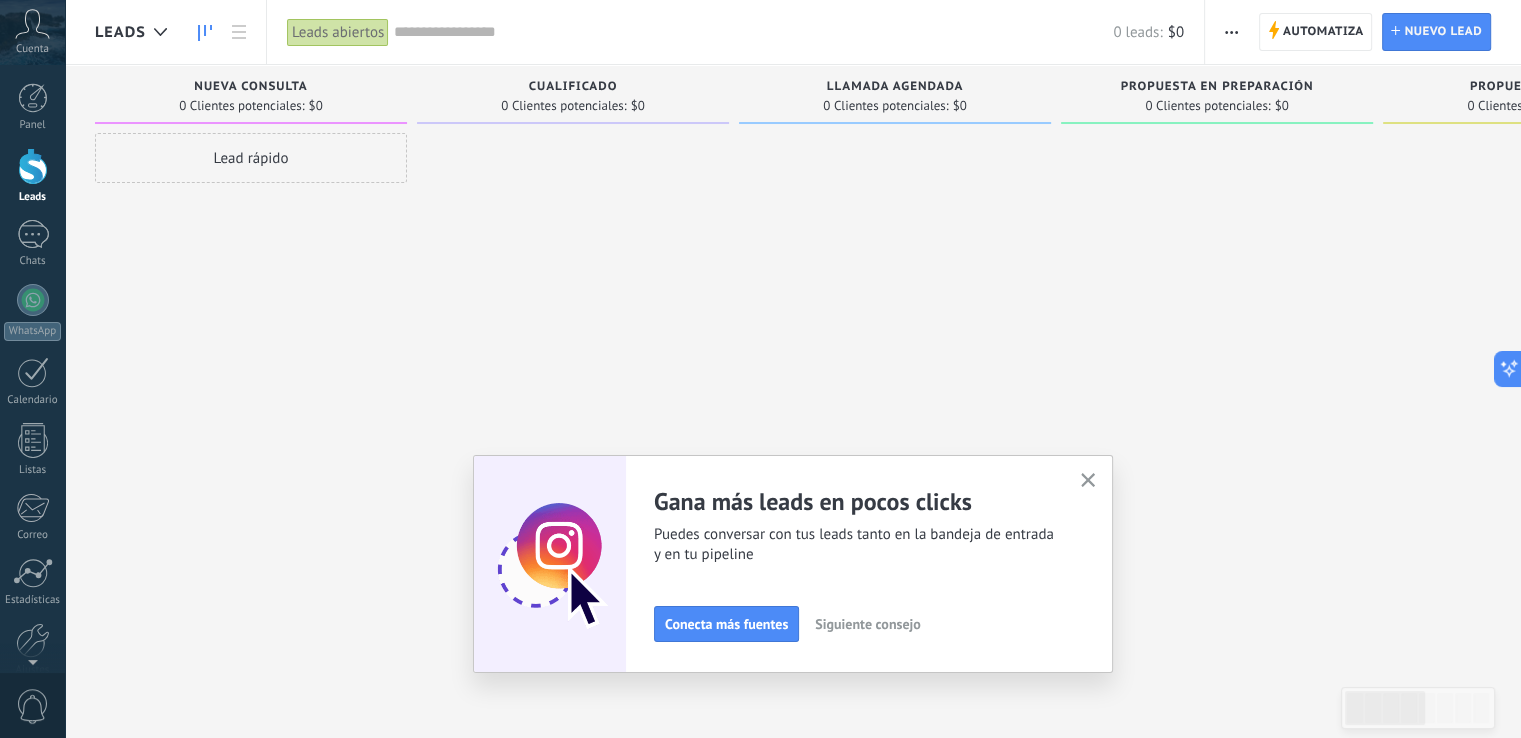 click 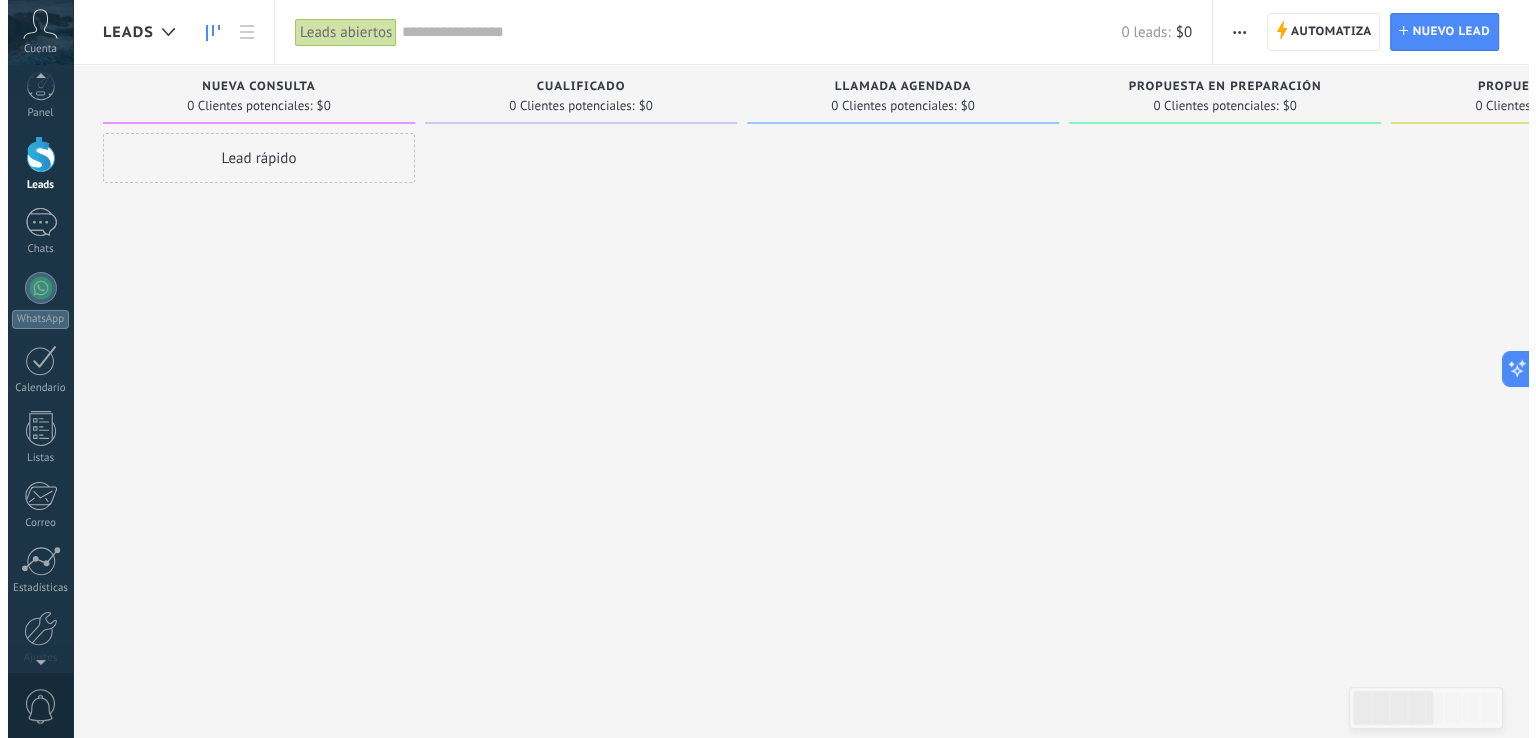 scroll, scrollTop: 0, scrollLeft: 0, axis: both 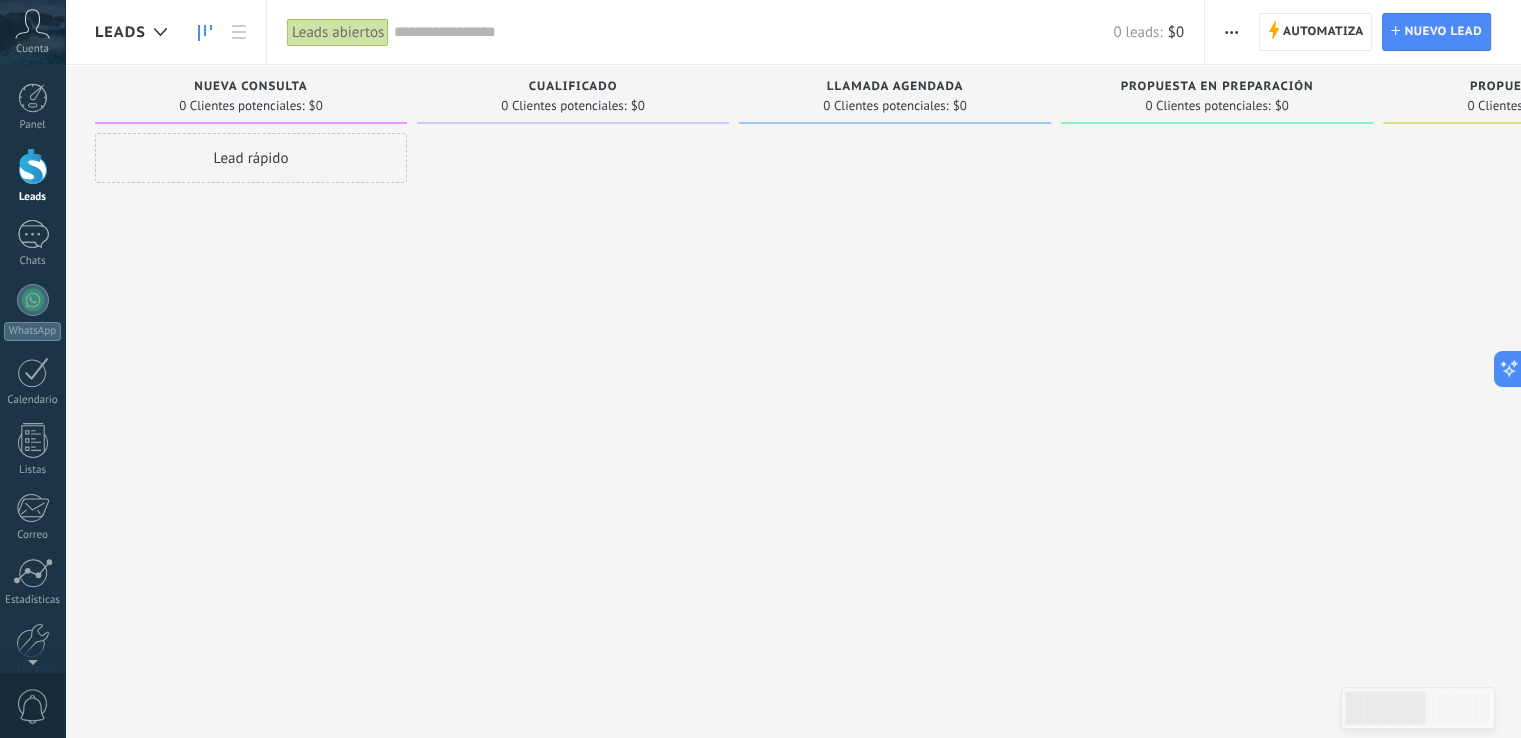 click 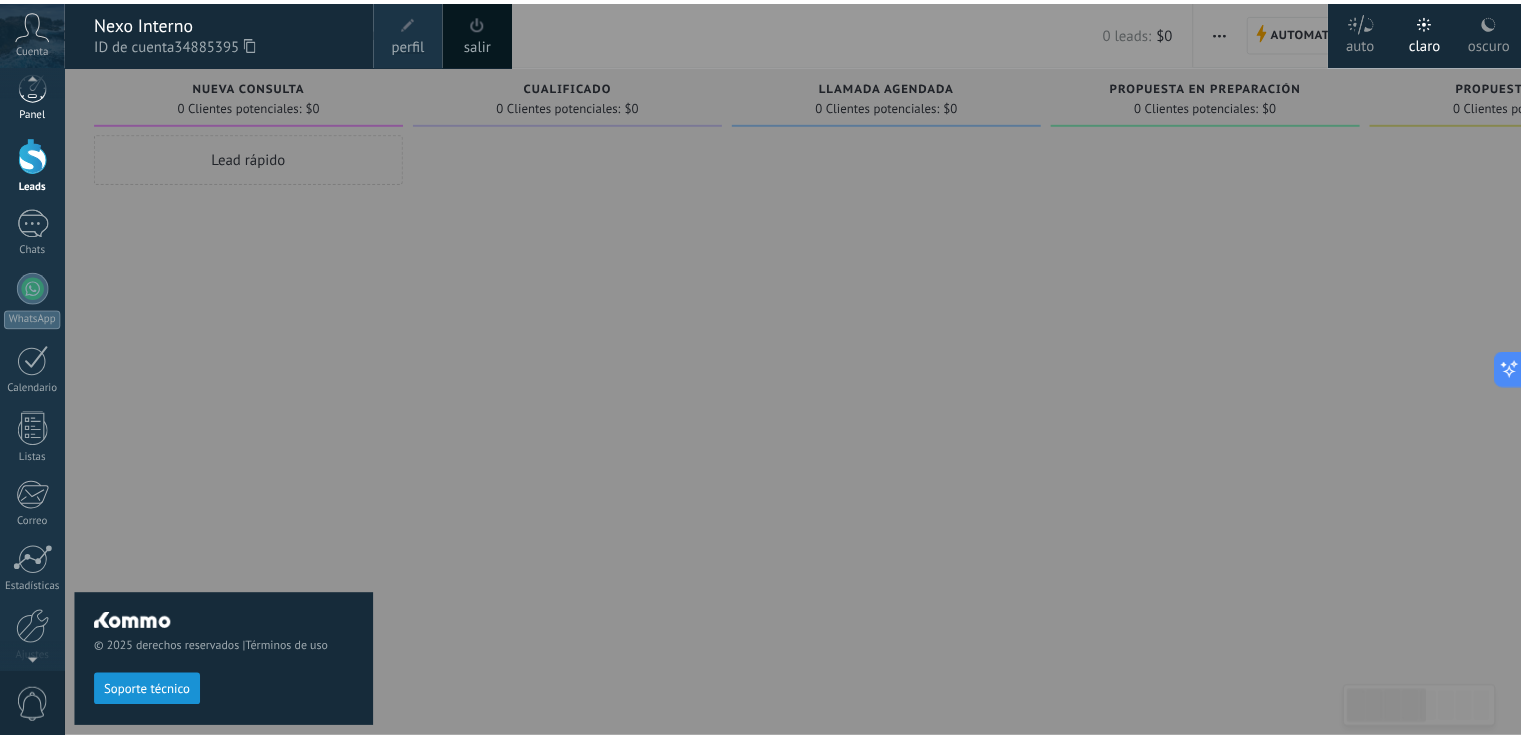 scroll, scrollTop: 0, scrollLeft: 0, axis: both 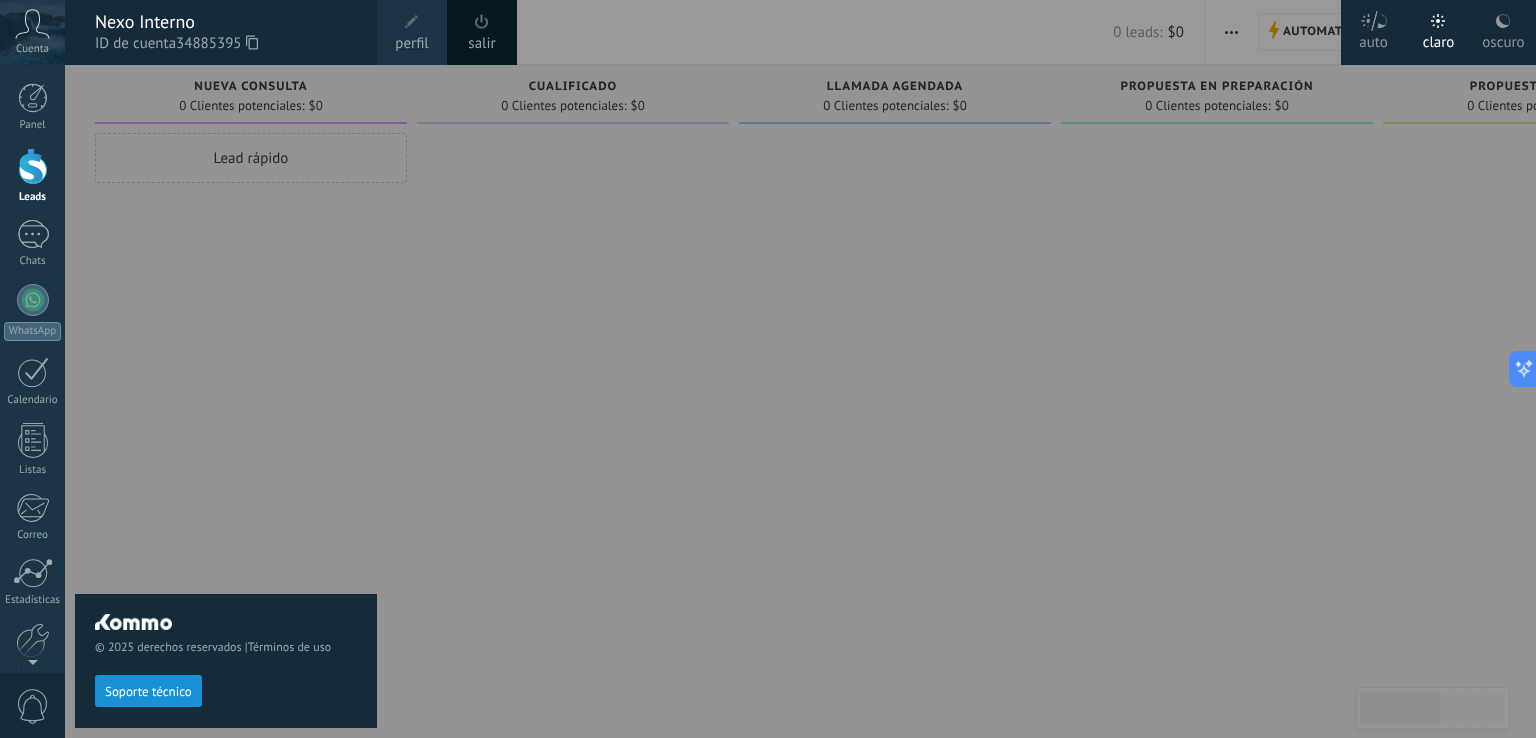 click 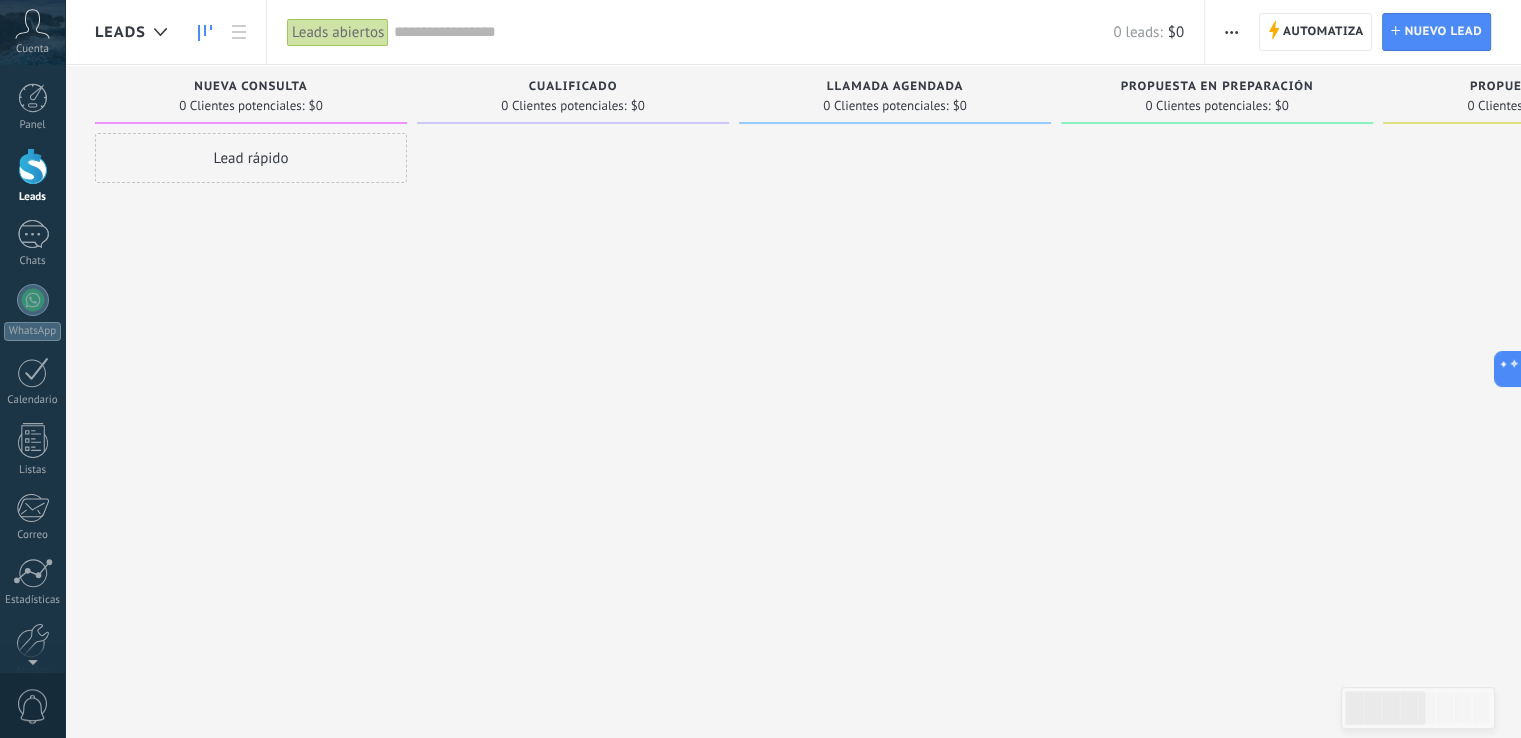 click 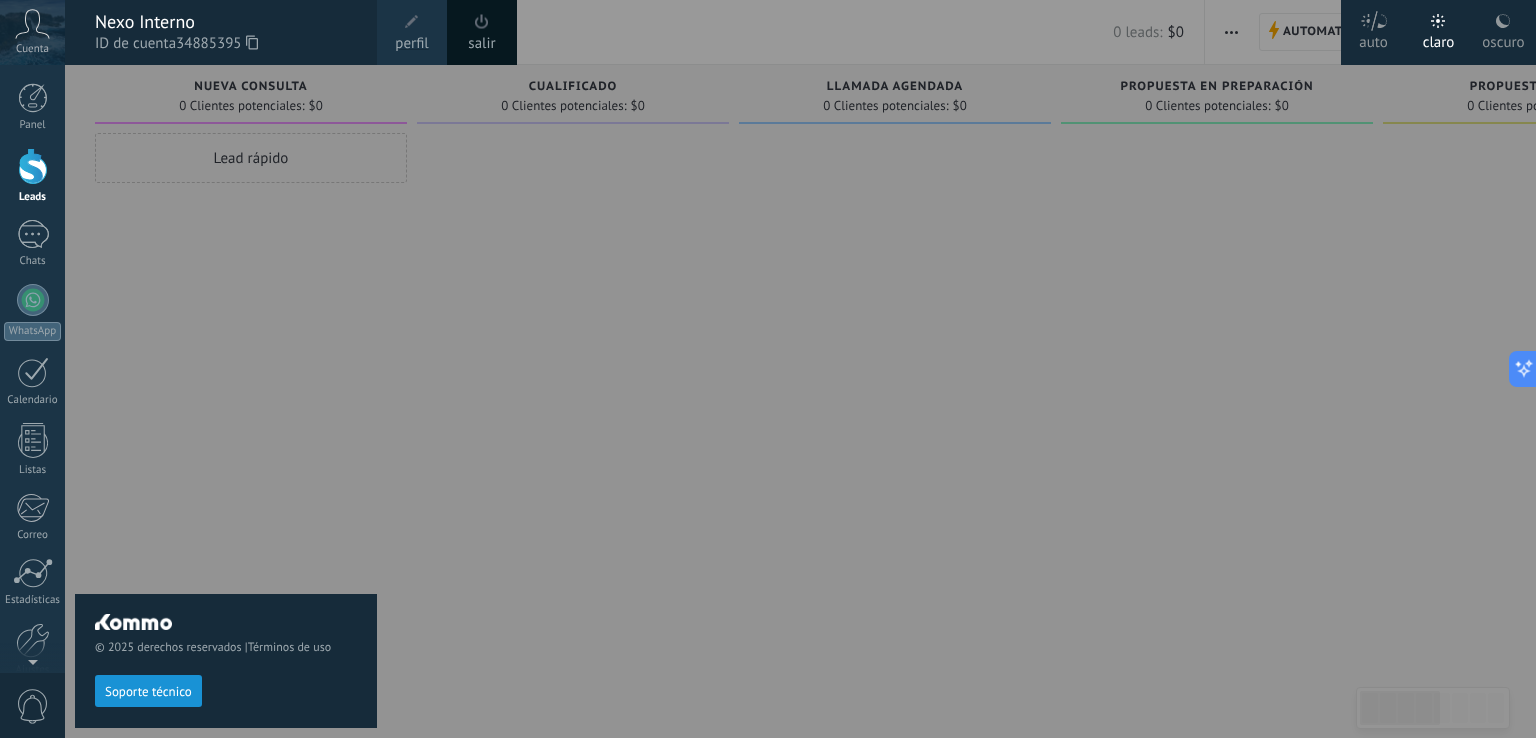 click on "perfil" at bounding box center [411, 44] 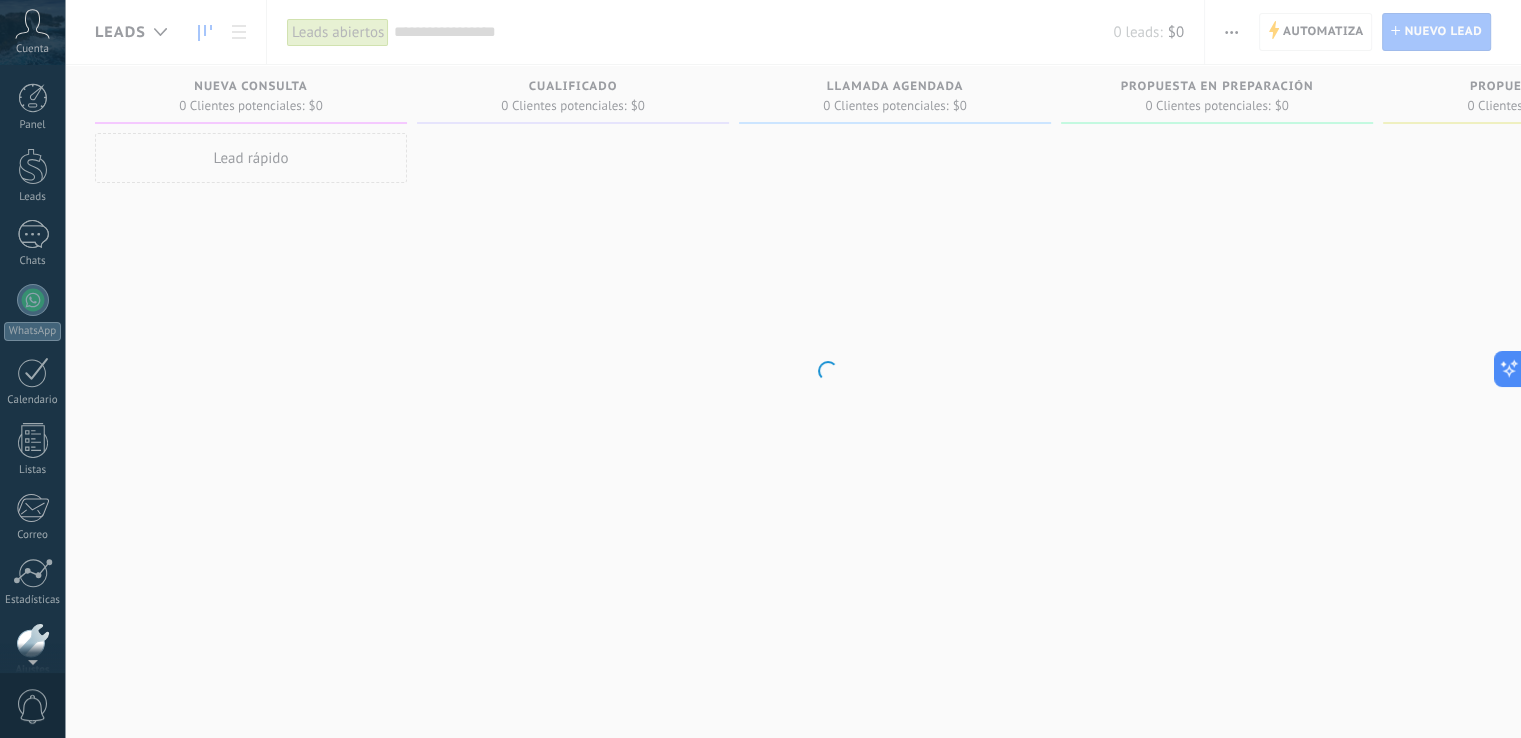 scroll, scrollTop: 93, scrollLeft: 0, axis: vertical 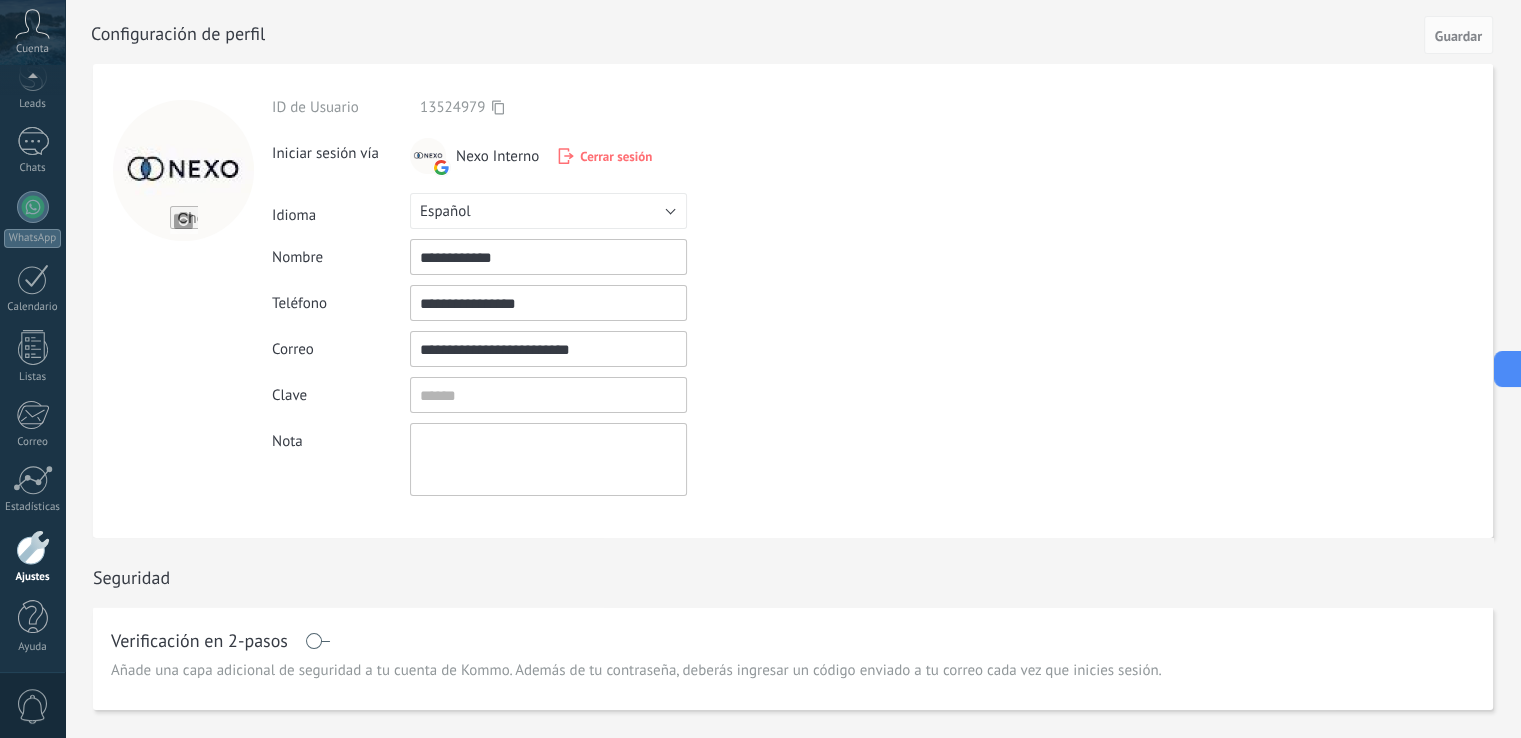 drag, startPoint x: 631, startPoint y: 352, endPoint x: 230, endPoint y: 350, distance: 401.00497 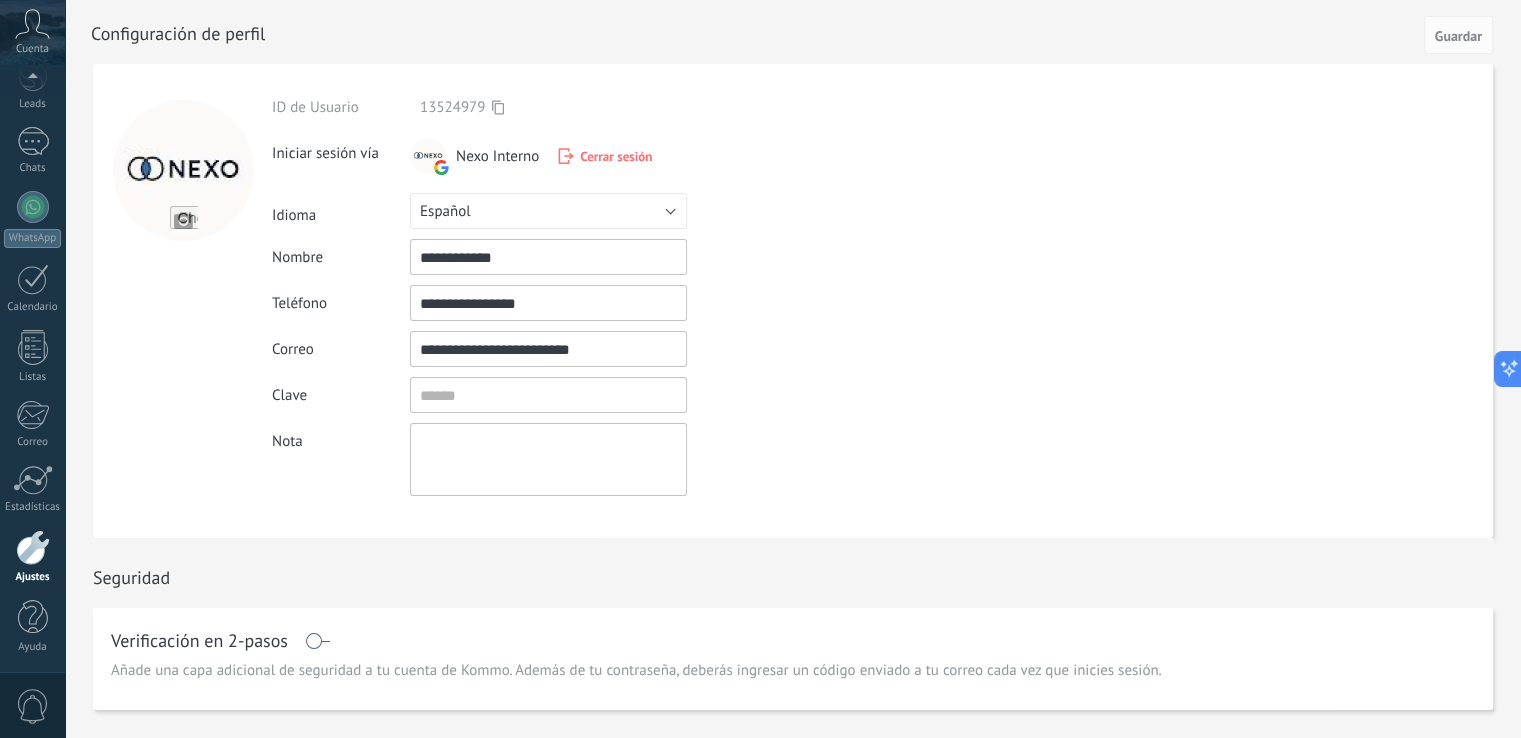 click on "**********" at bounding box center (548, 349) 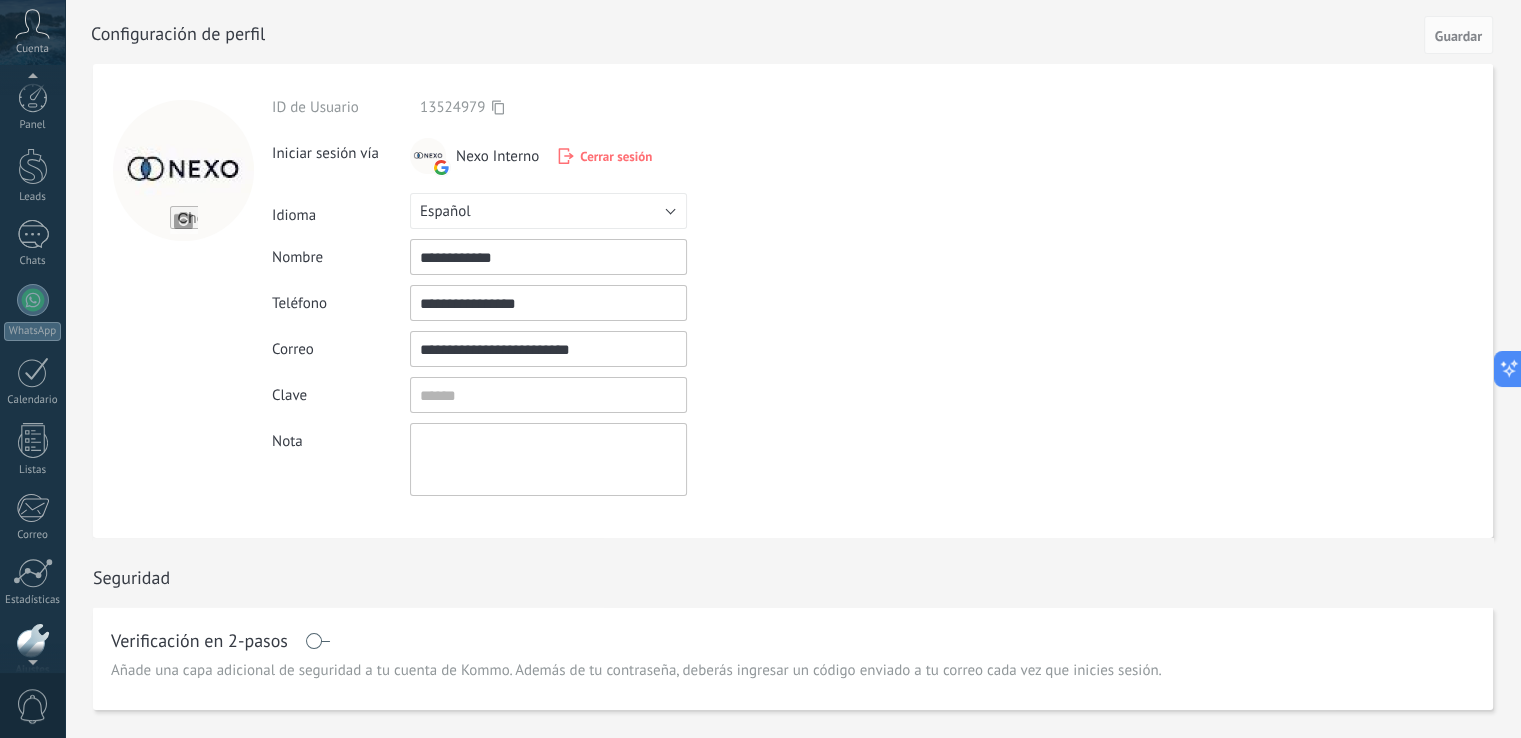 scroll, scrollTop: 0, scrollLeft: 0, axis: both 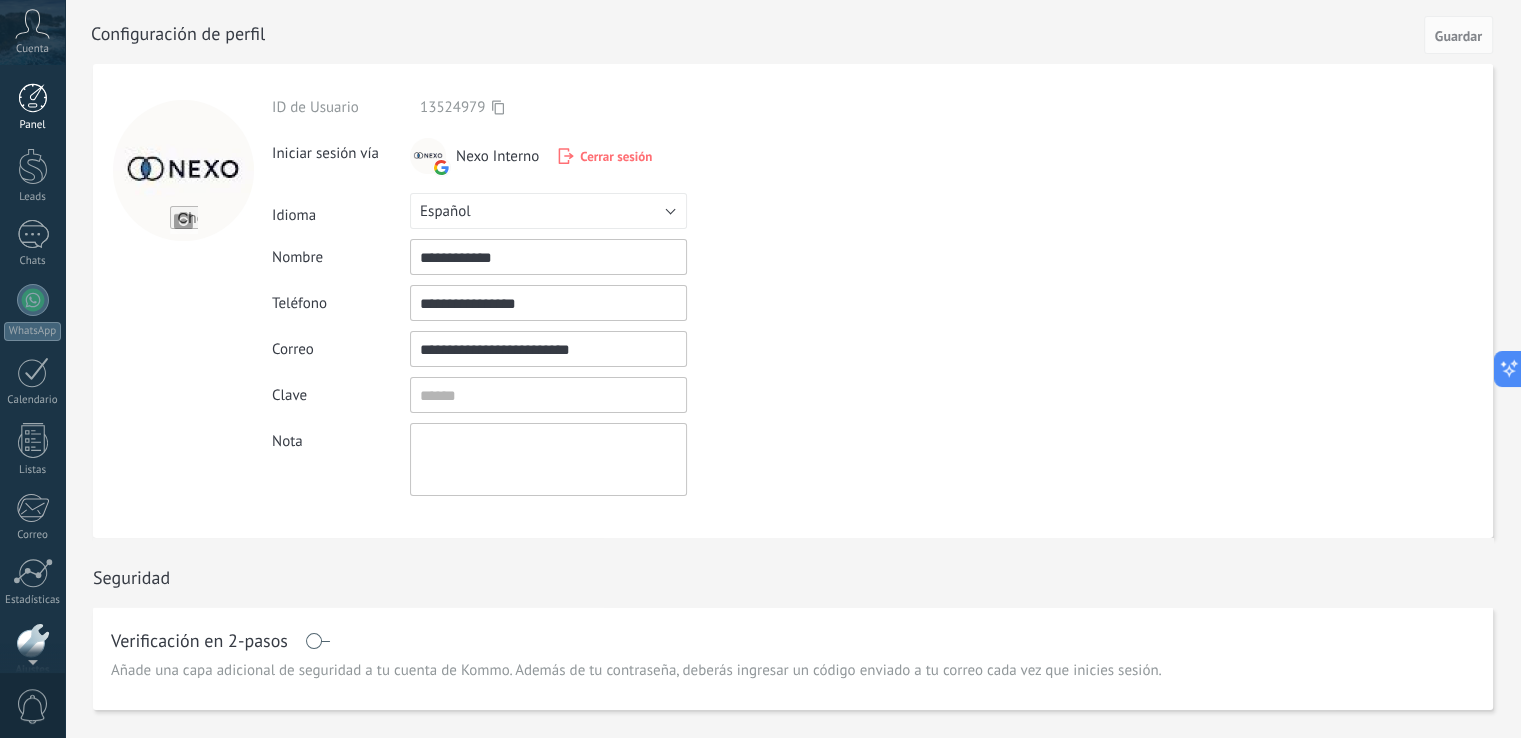 click at bounding box center [33, 98] 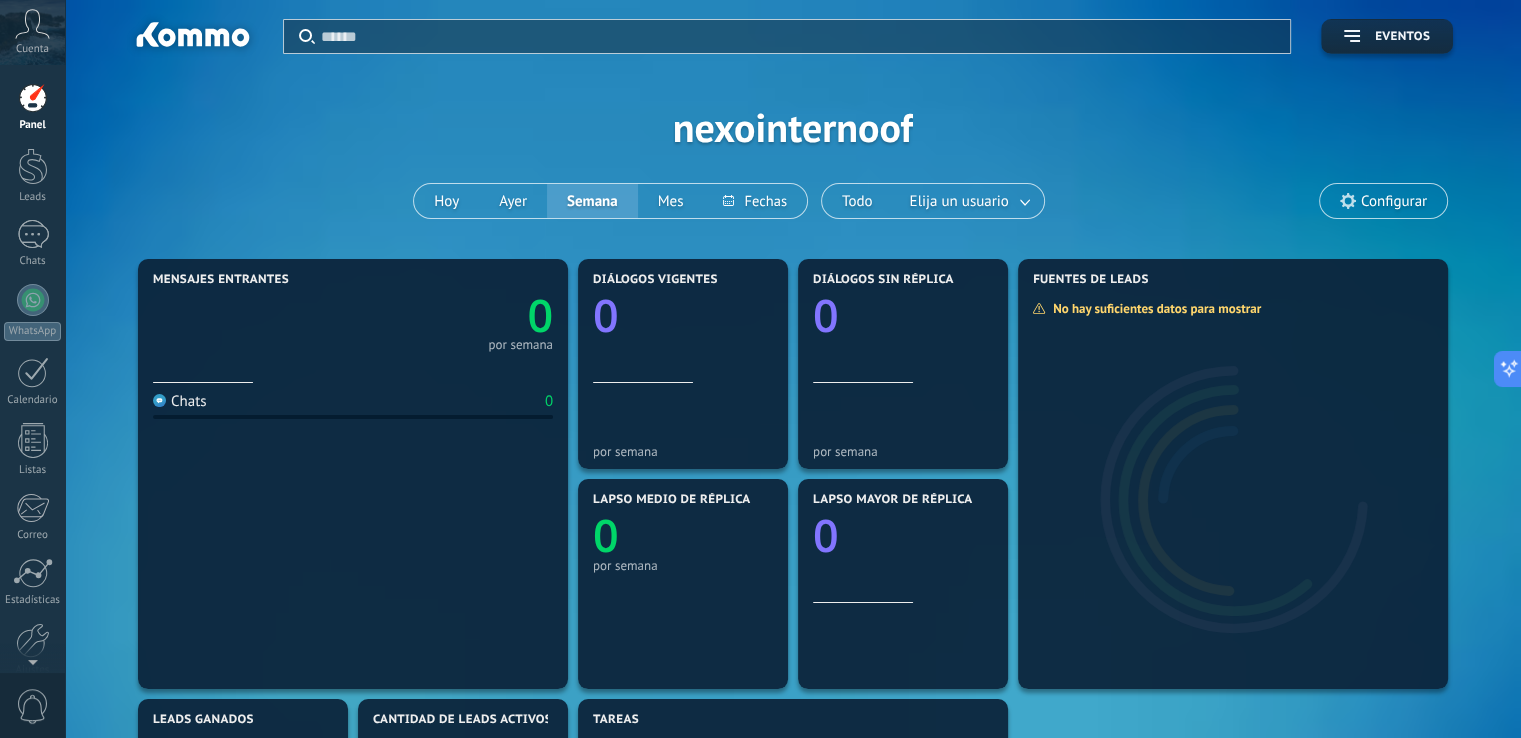 click on "Configurar" at bounding box center [1394, 201] 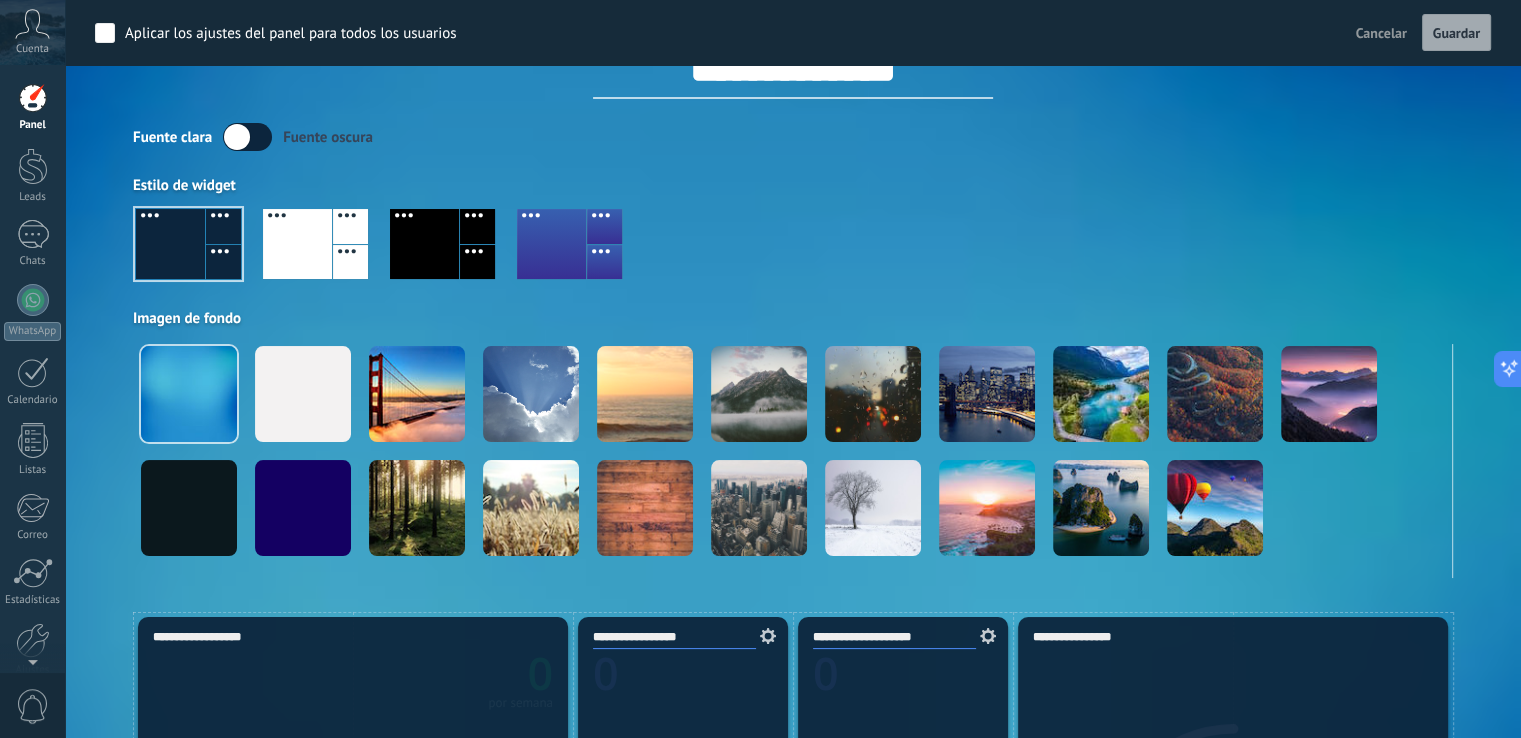 scroll, scrollTop: 0, scrollLeft: 0, axis: both 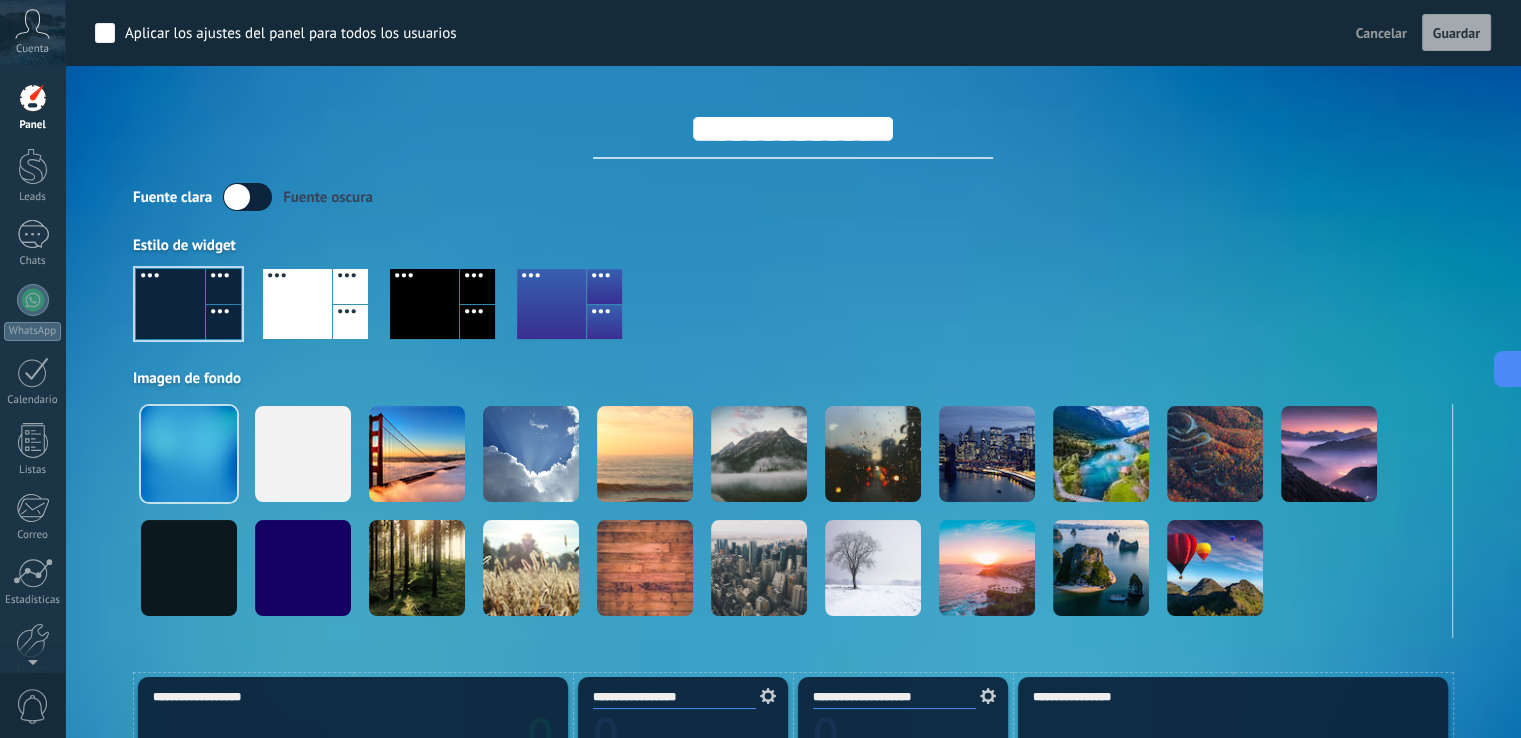 click on "Cancelar" at bounding box center [1381, 33] 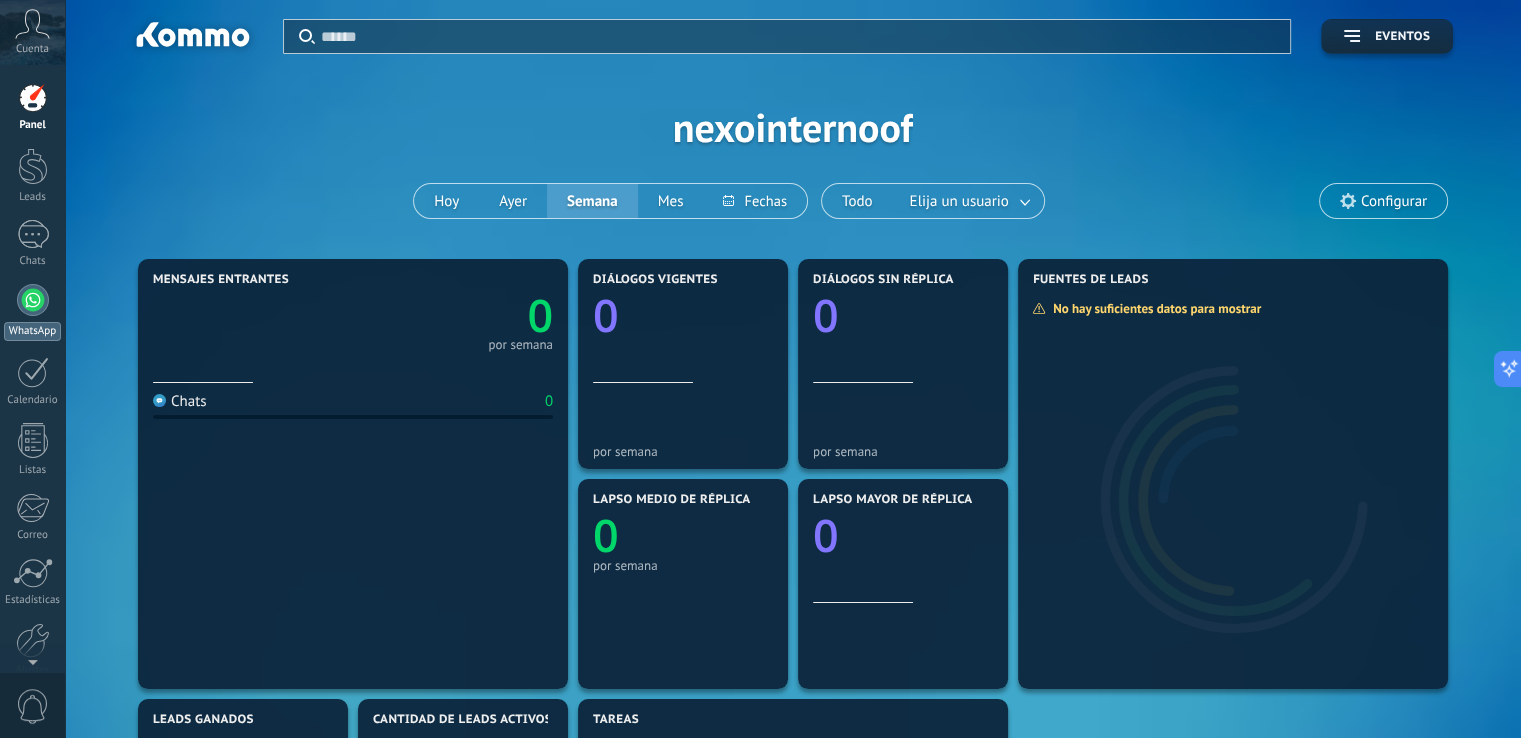 scroll, scrollTop: 0, scrollLeft: 0, axis: both 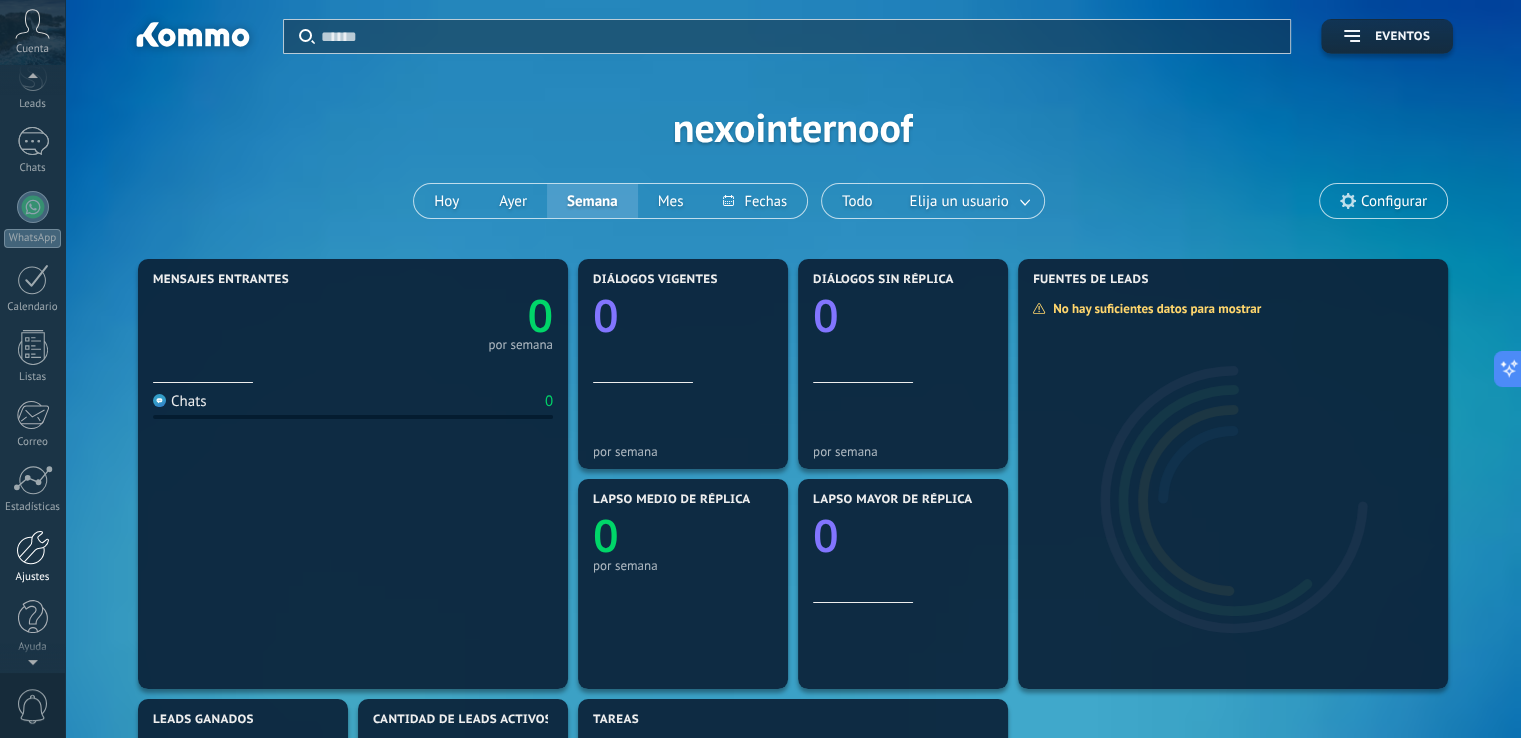 click at bounding box center (33, 547) 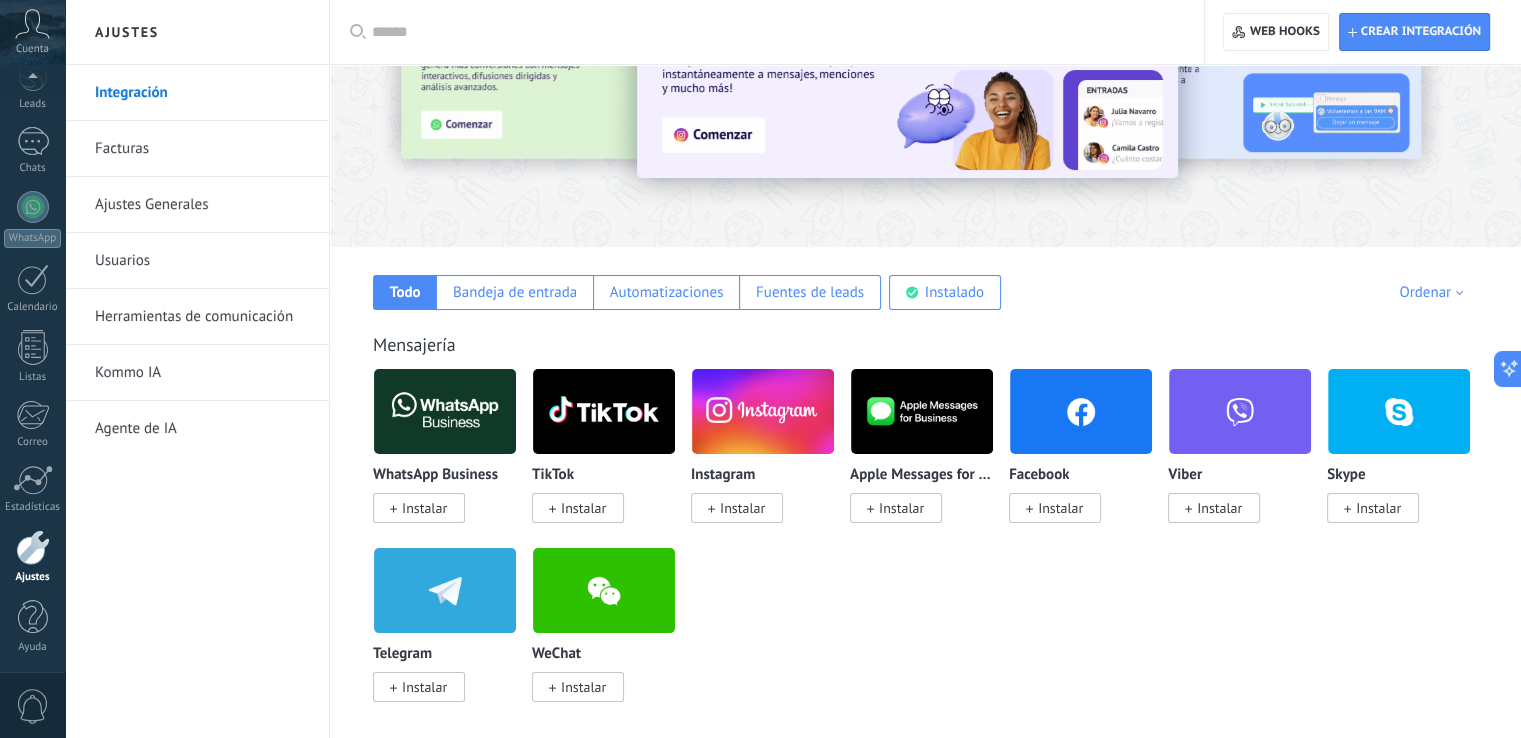 scroll, scrollTop: 200, scrollLeft: 0, axis: vertical 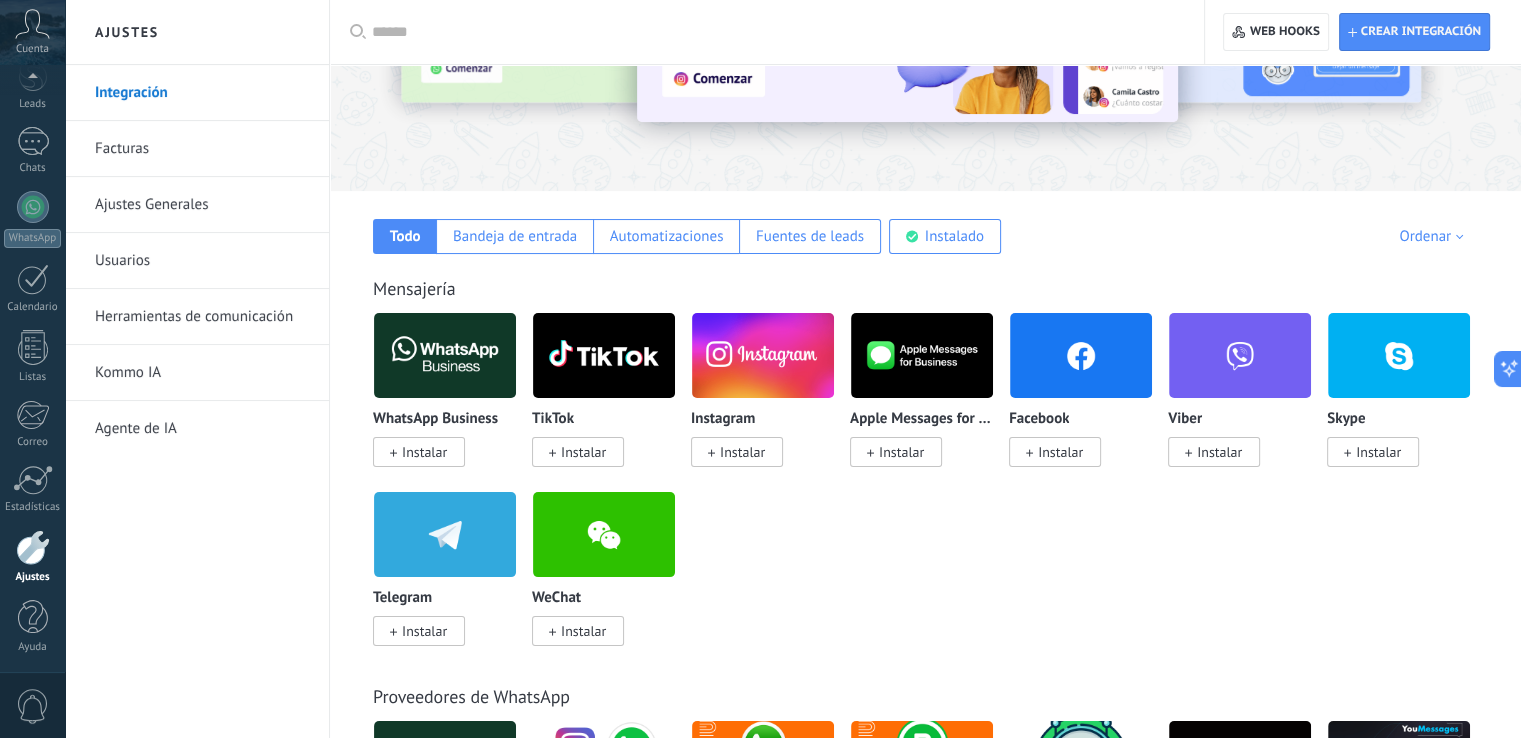click on "Instalar" at bounding box center [742, 452] 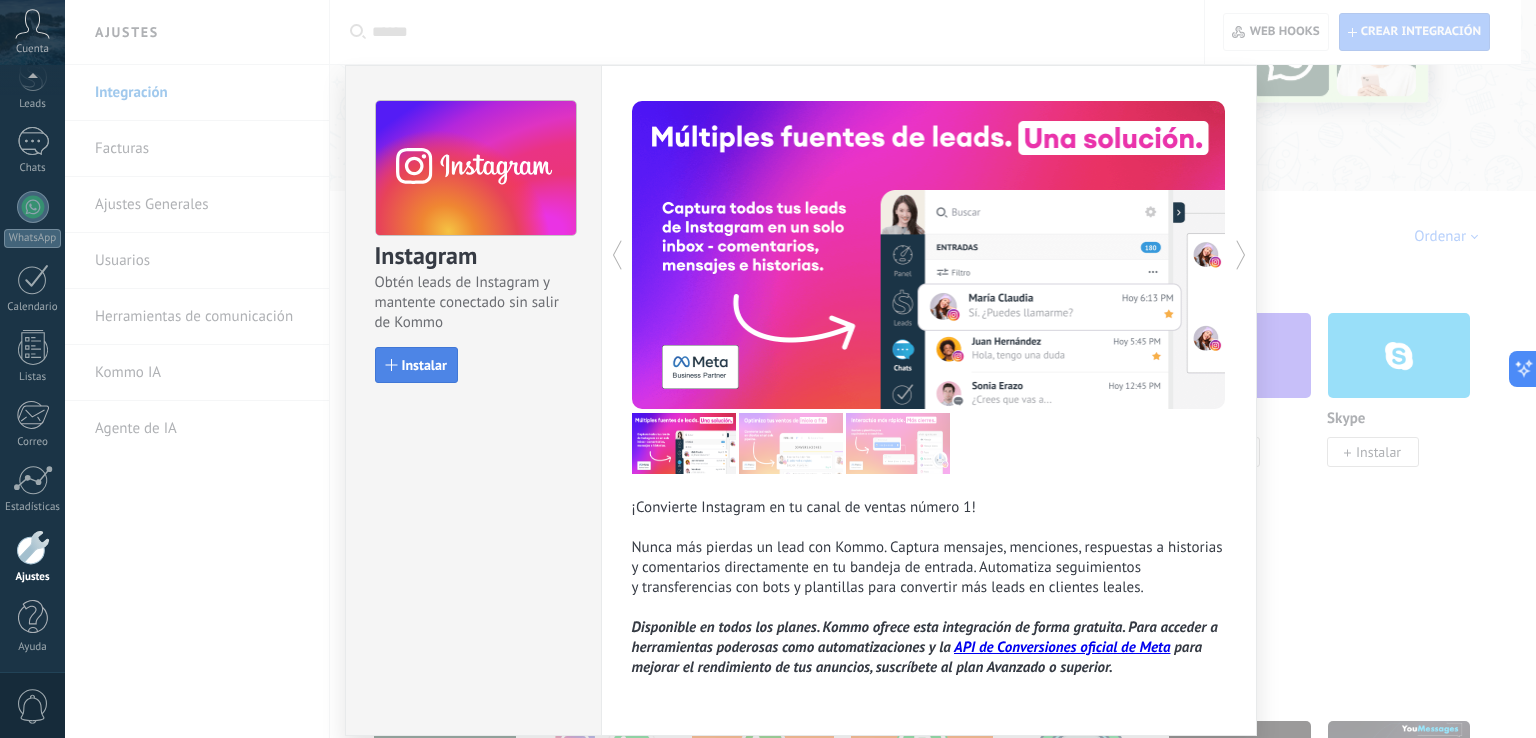 click on "Instalar" at bounding box center (424, 365) 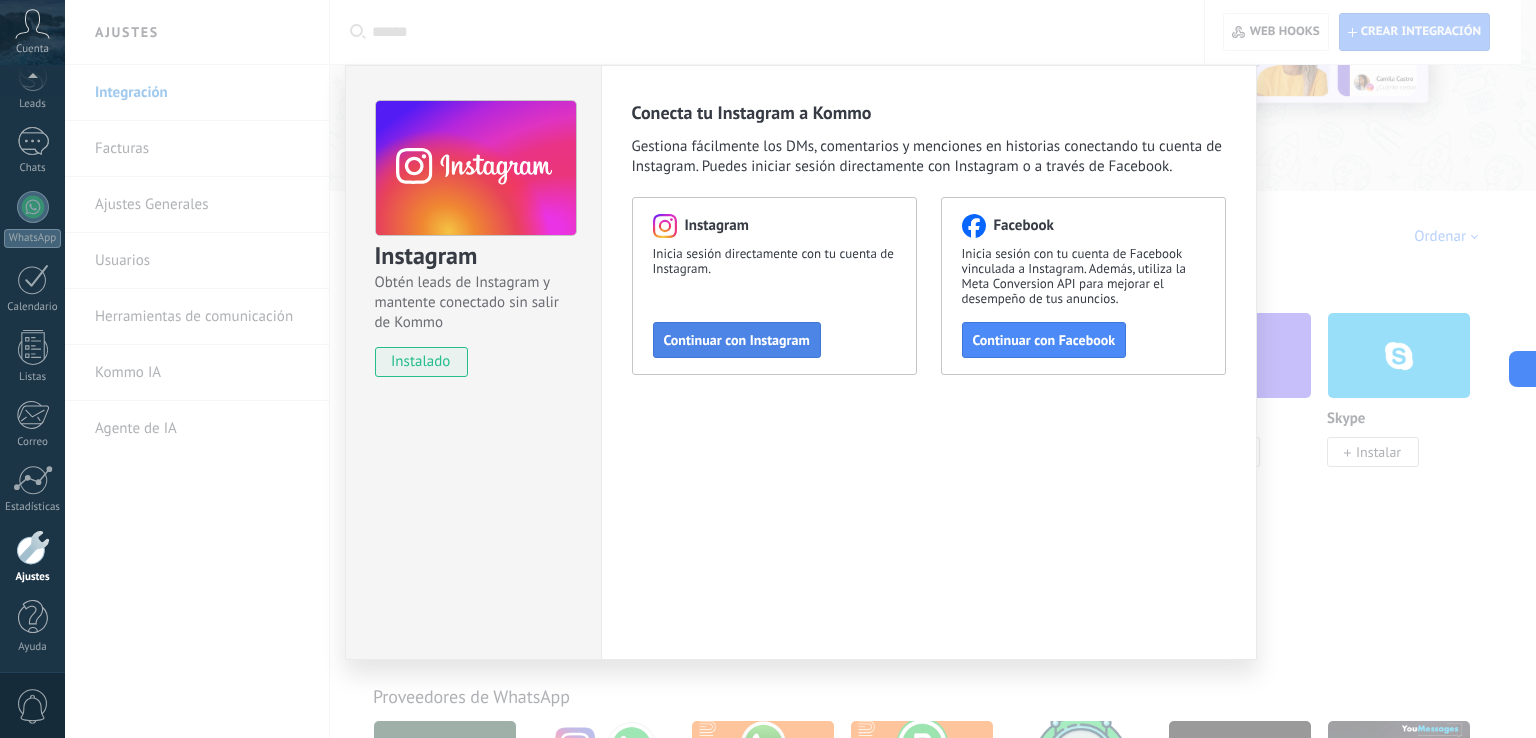 click on "Continuar con Instagram" at bounding box center (737, 340) 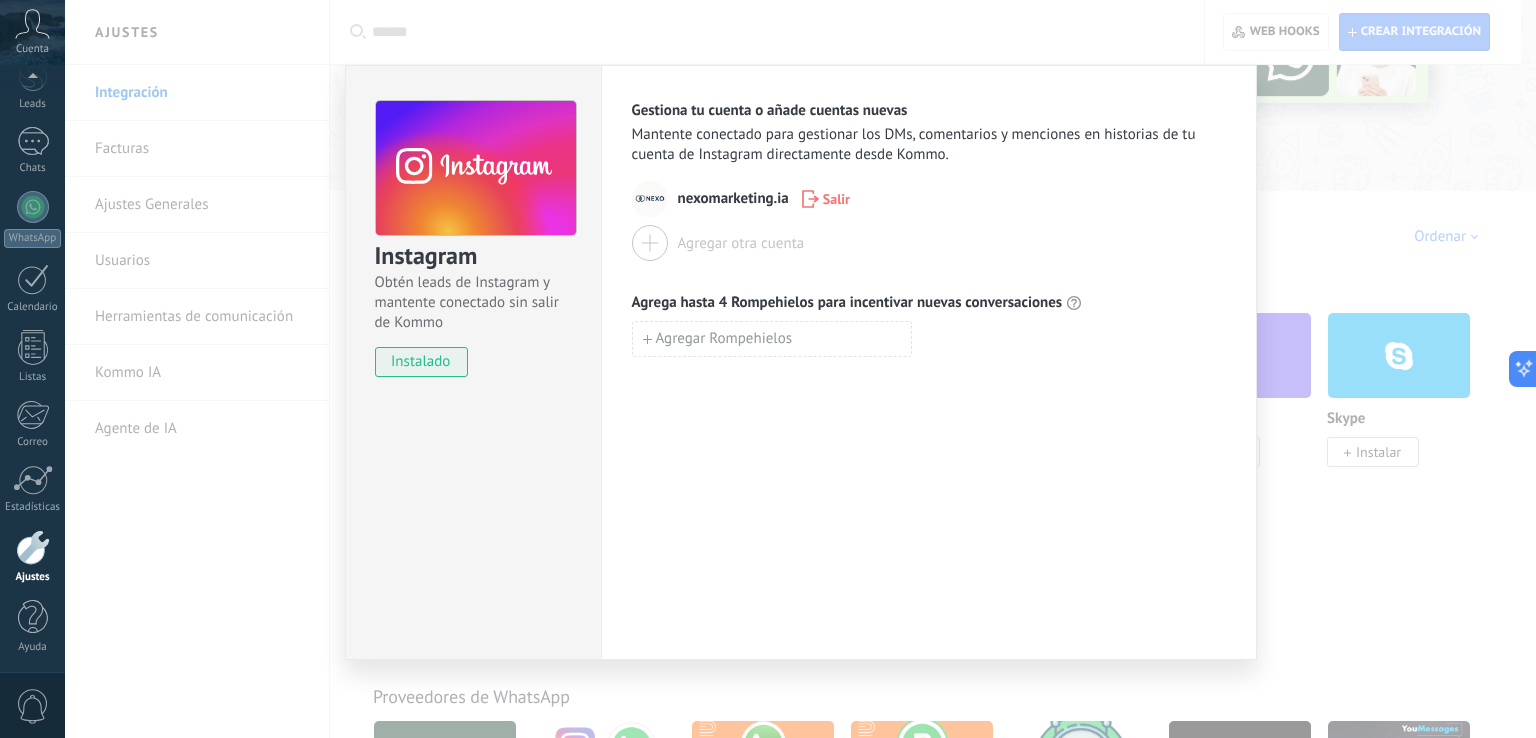 click on "Instagram Obtén leads de Instagram y mantente conectado sin salir de Kommo instalado Gestiona tu cuenta o añade cuentas nuevas Mantente conectado para gestionar los DMs, comentarios y menciones en historias de tu cuenta de Instagram directamente desde Kommo. nexomarketing.ia Salir Agregar otra cuenta Agrega hasta 4 Rompehielos para incentivar nuevas conversaciones Agregar Rompehielos" at bounding box center (800, 369) 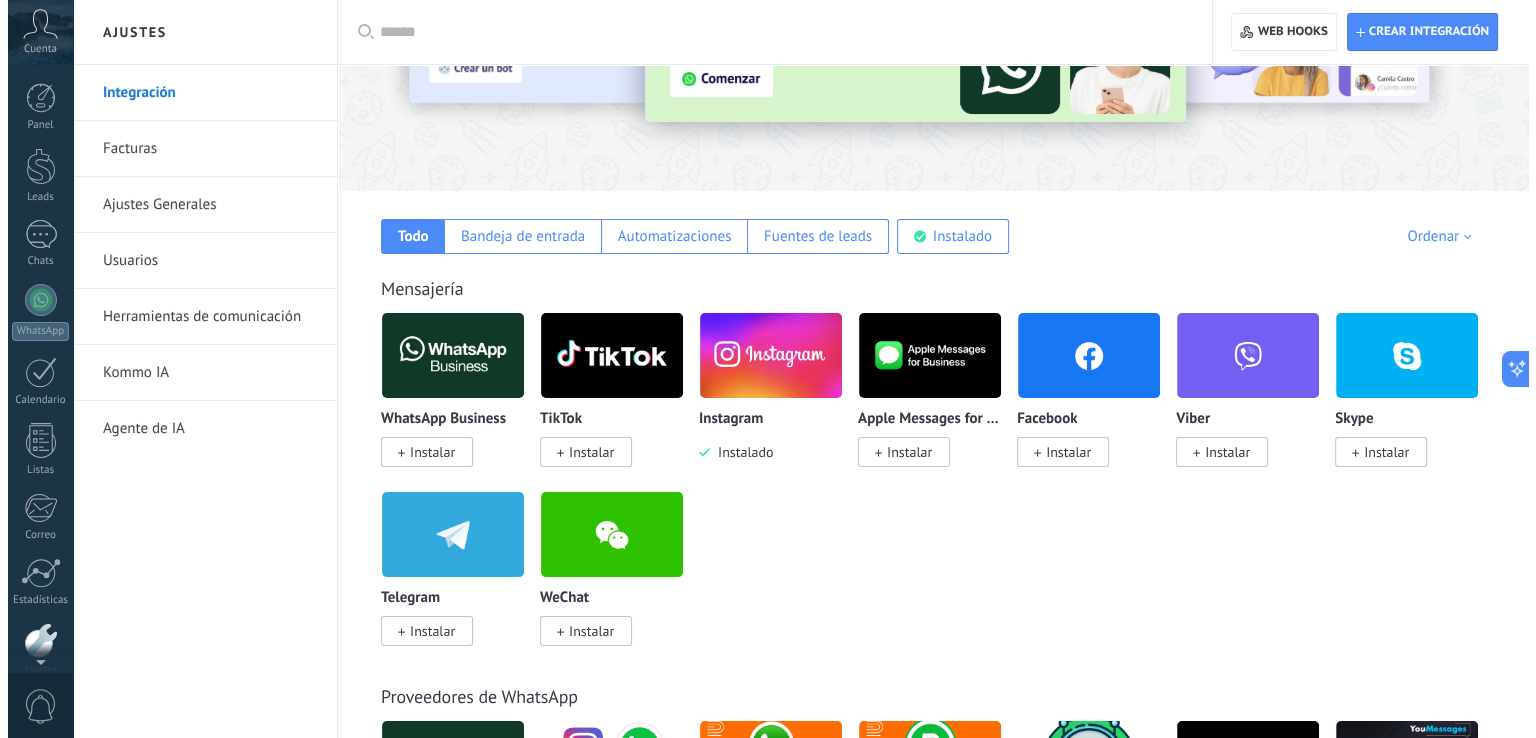 scroll, scrollTop: 93, scrollLeft: 0, axis: vertical 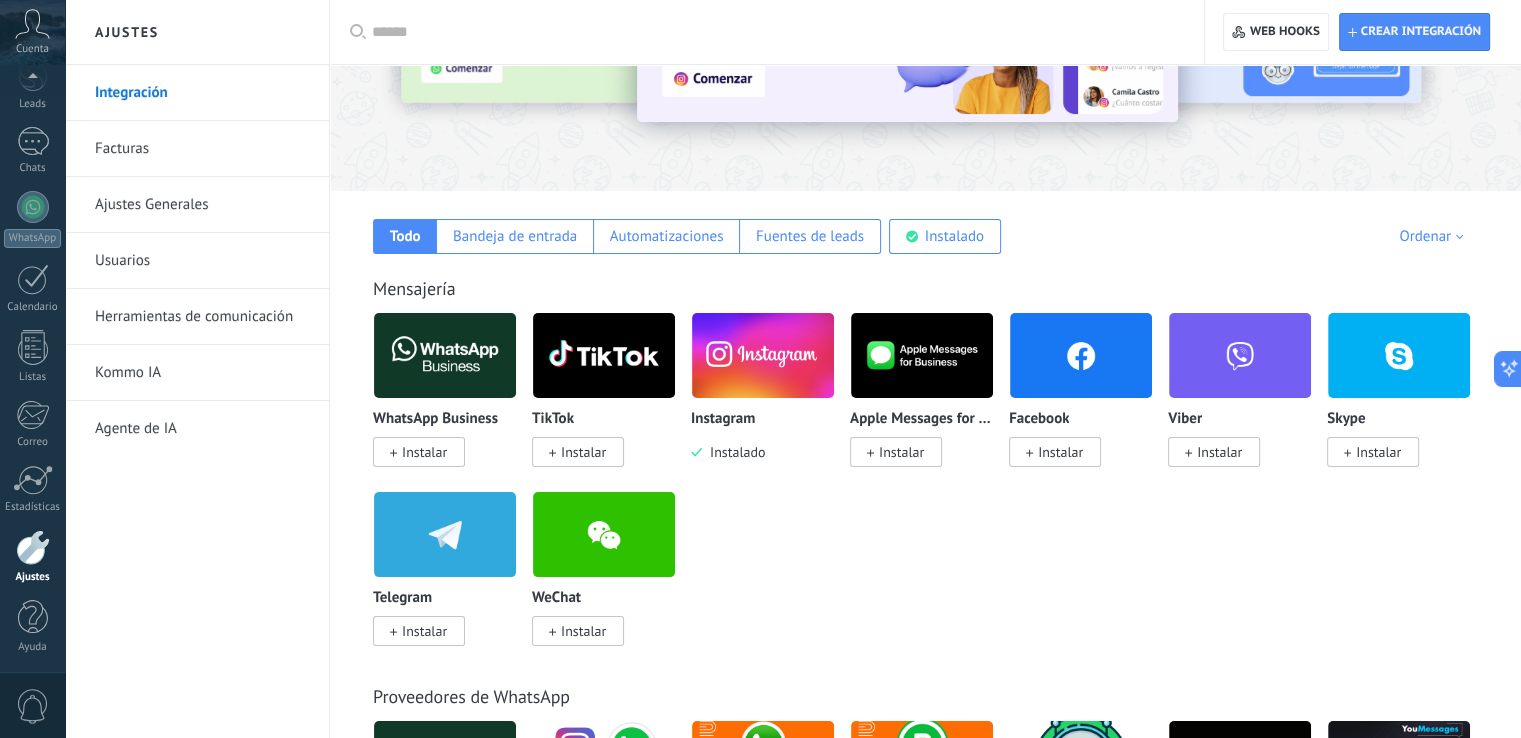 click on "Instalar" at bounding box center [424, 452] 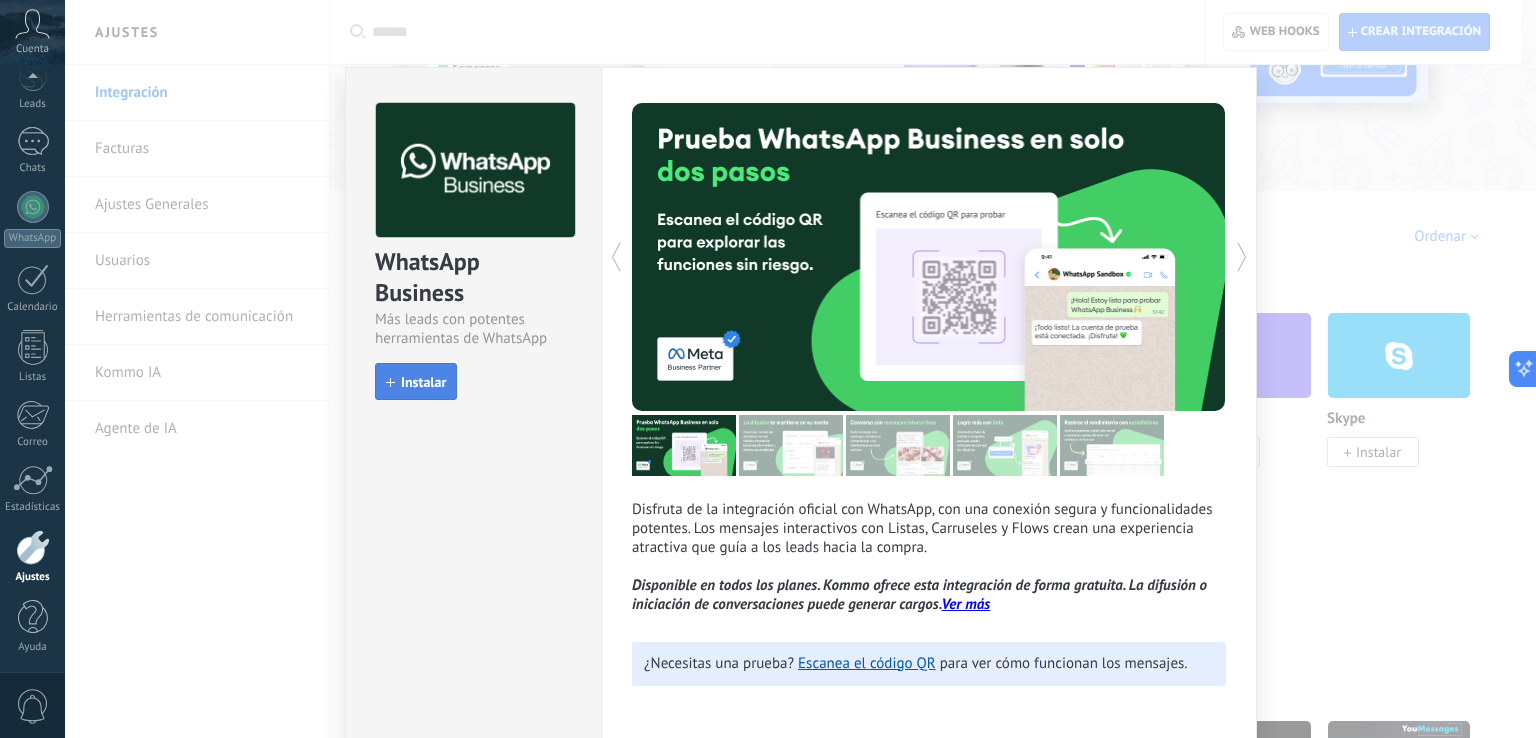 click 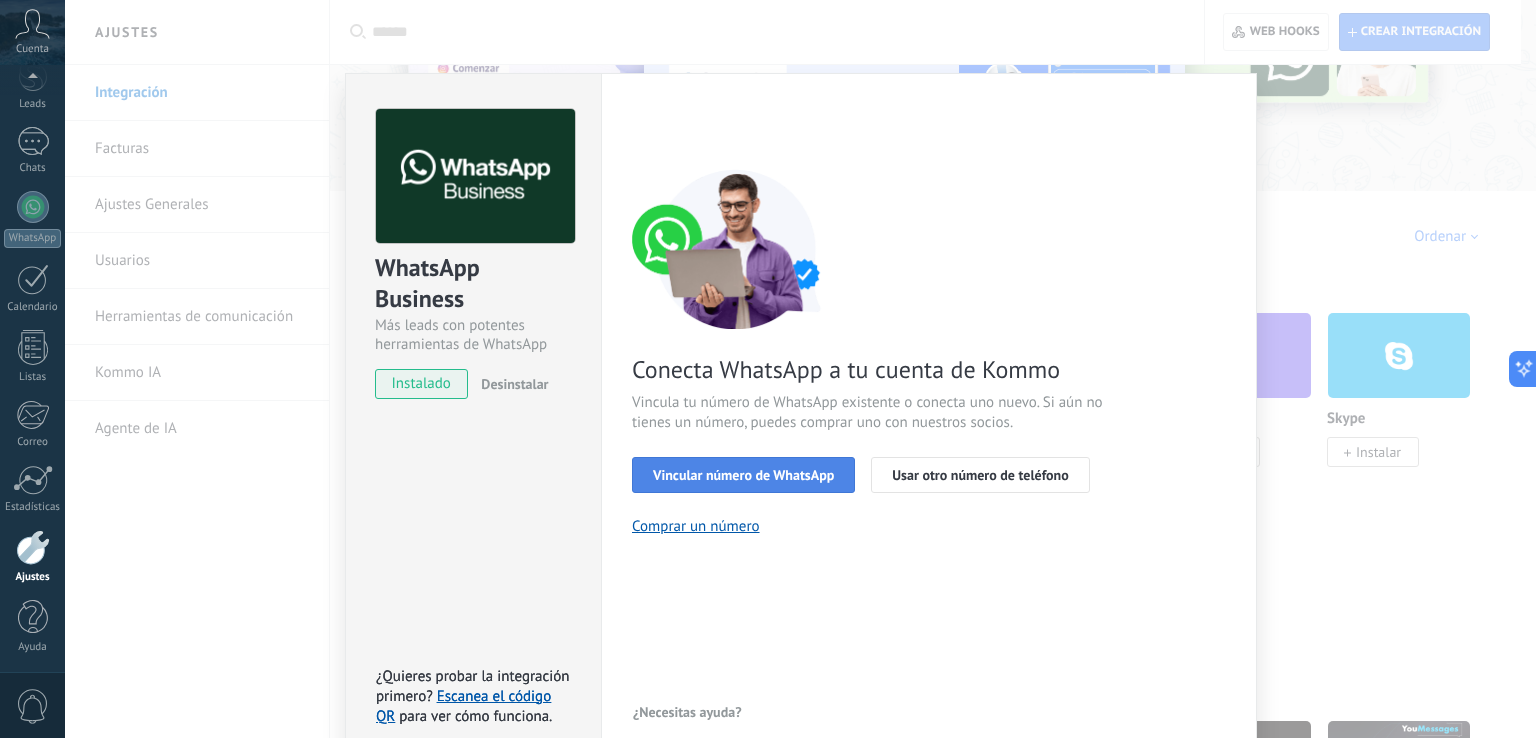 click on "Vincular número de WhatsApp" at bounding box center [743, 475] 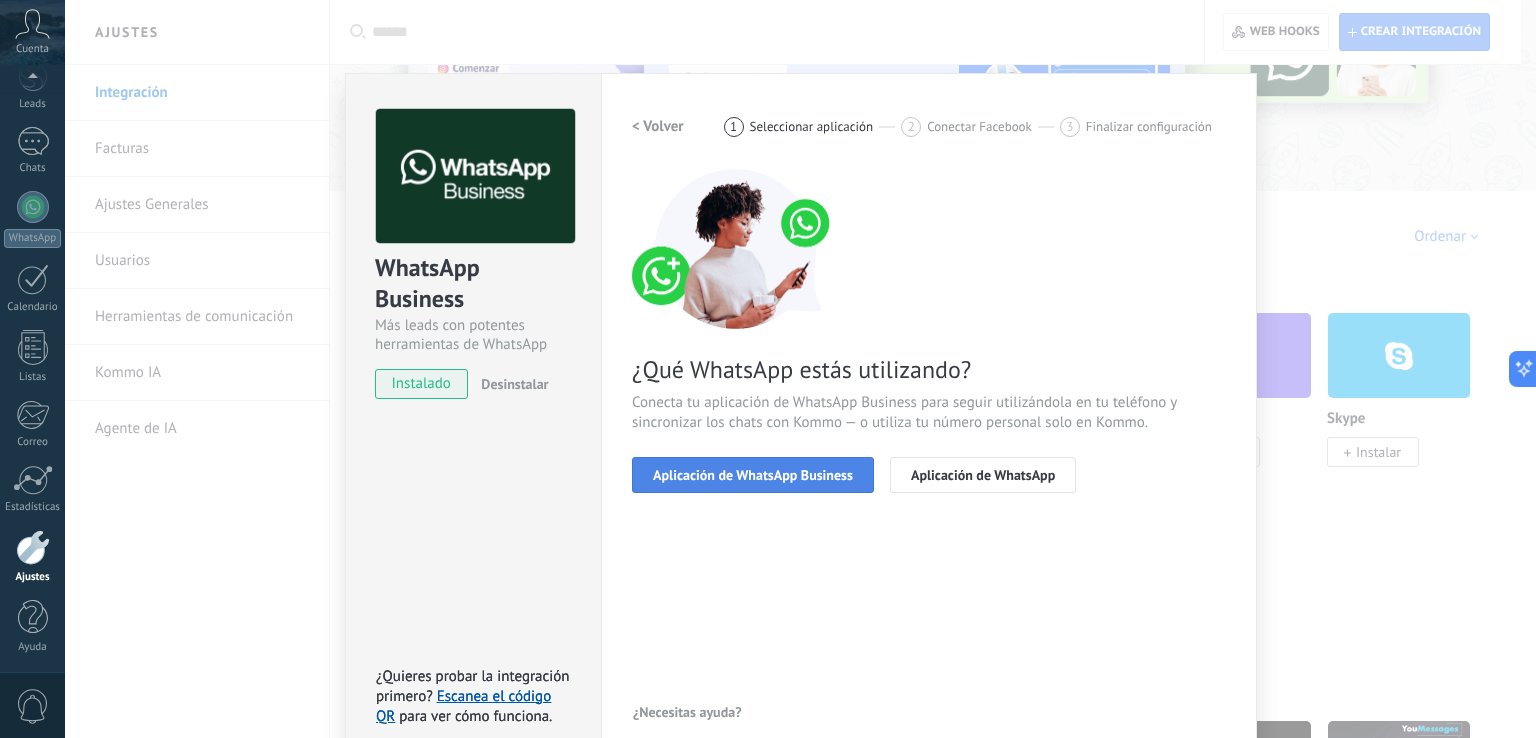 click on "Aplicación de WhatsApp Business" at bounding box center (753, 475) 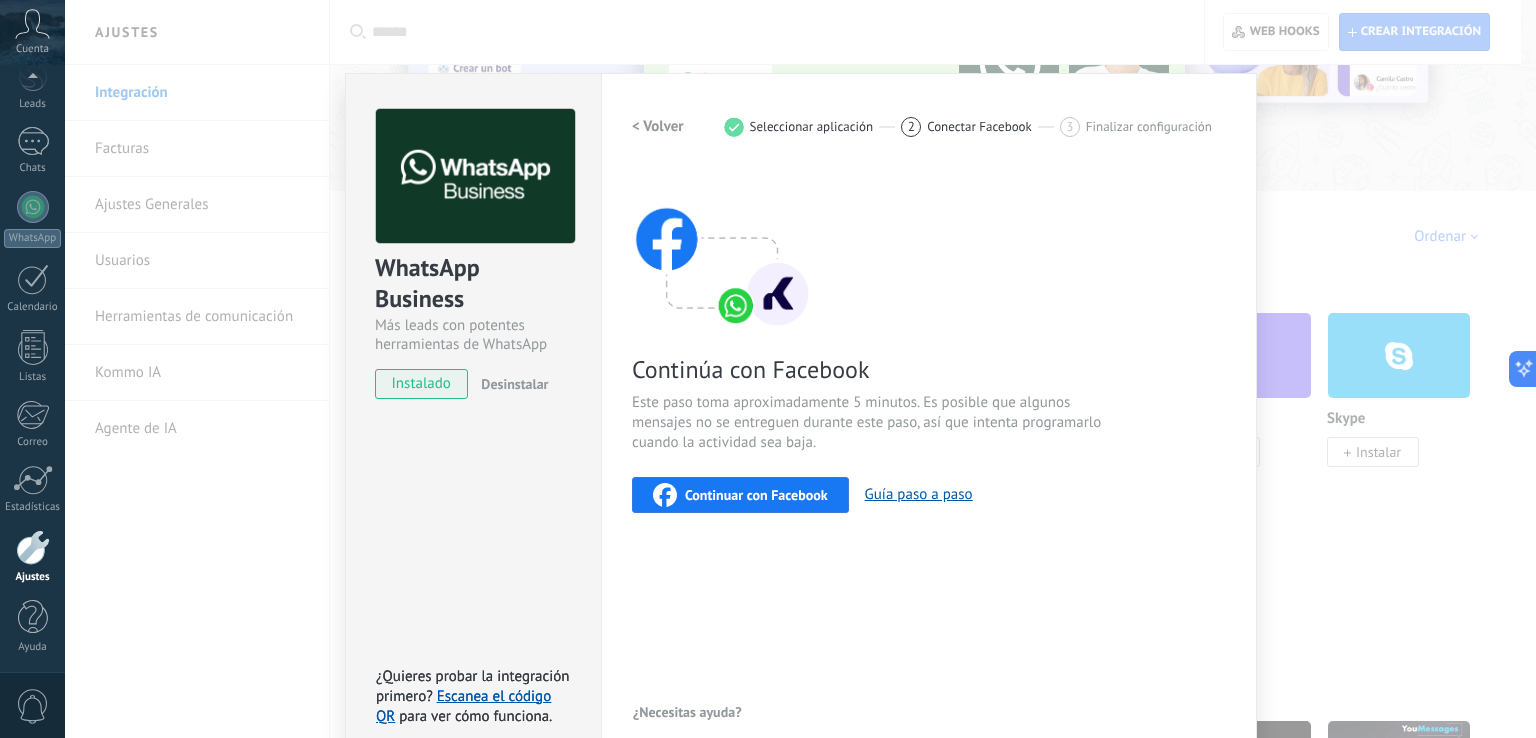 click on "instalado" at bounding box center (421, 384) 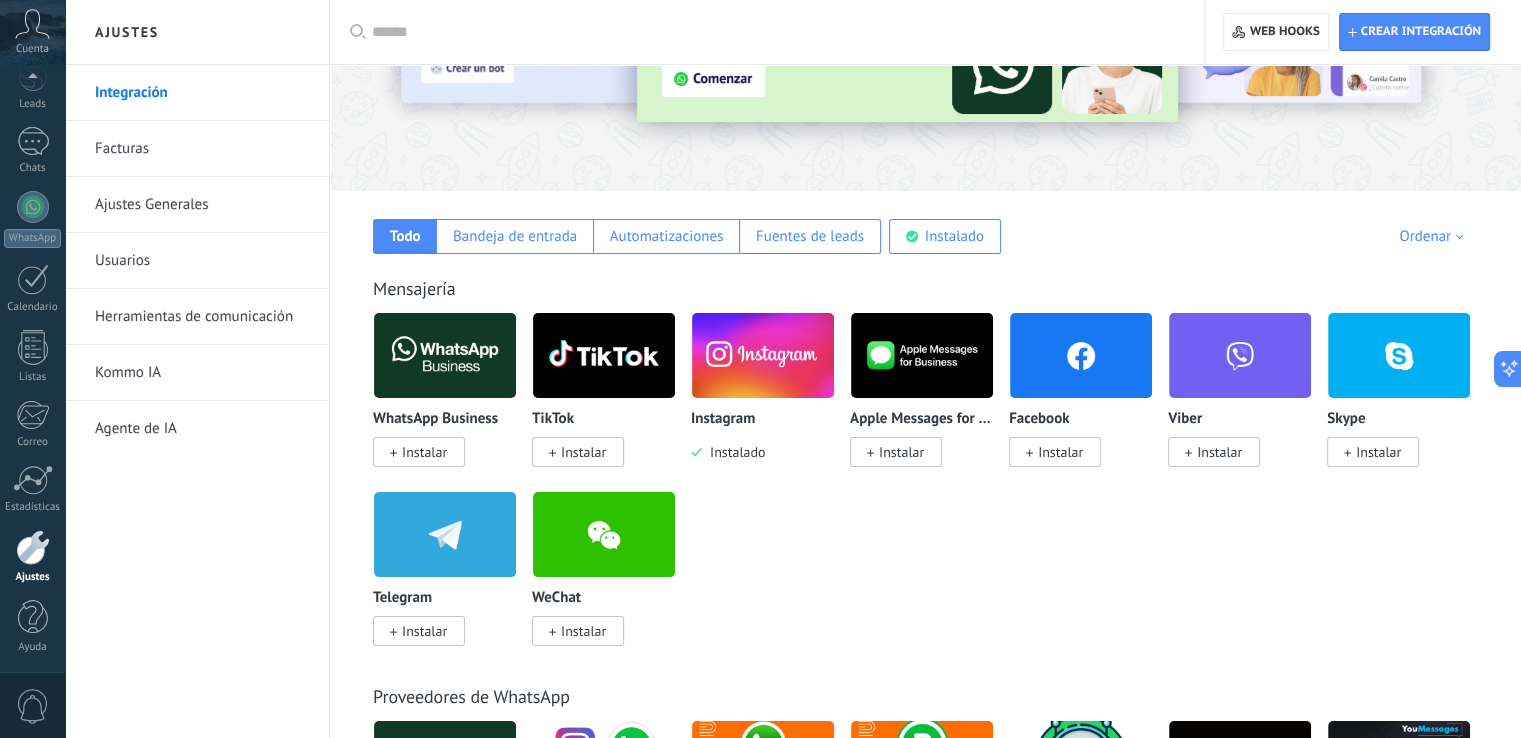 click on "Instalar" at bounding box center (424, 452) 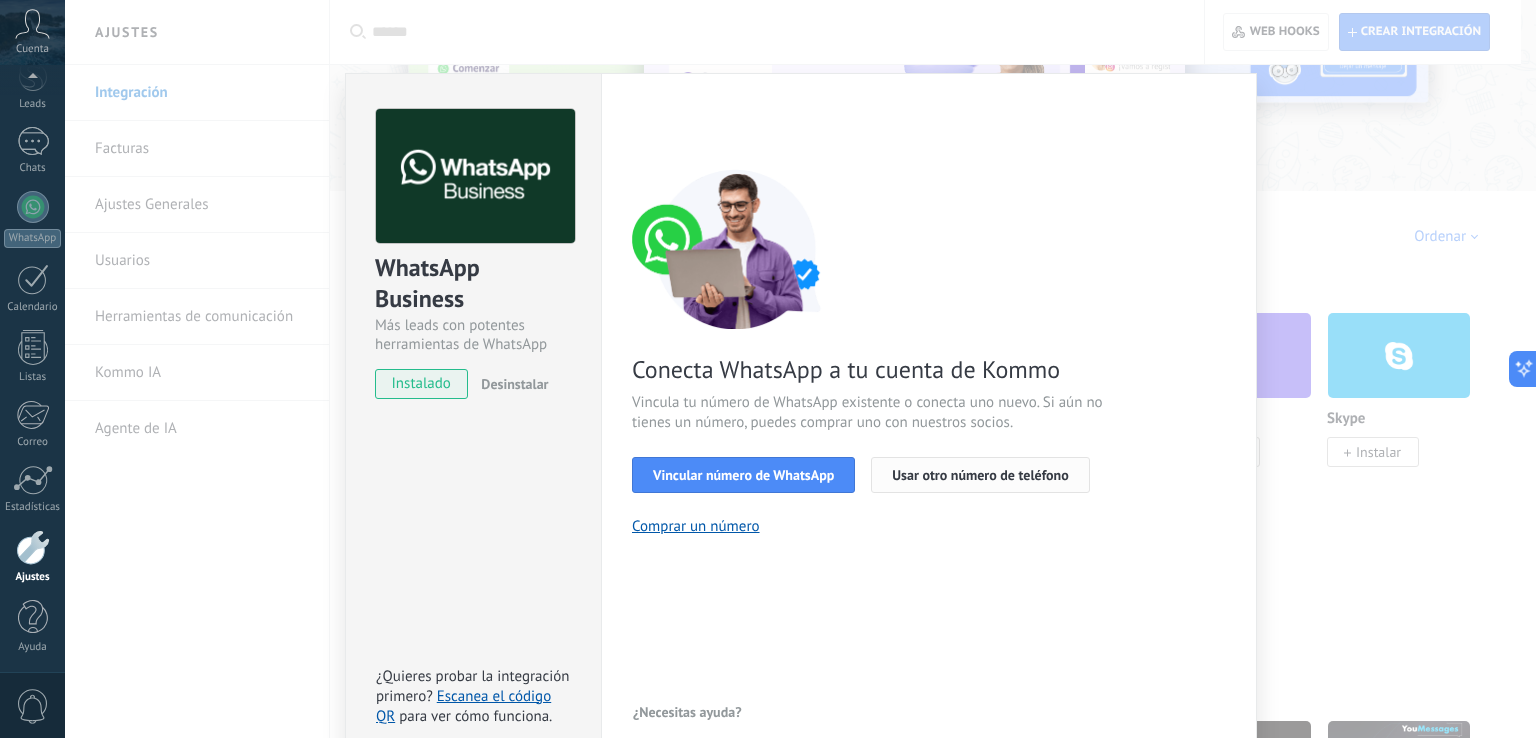click on "Usar otro número de teléfono" at bounding box center (980, 475) 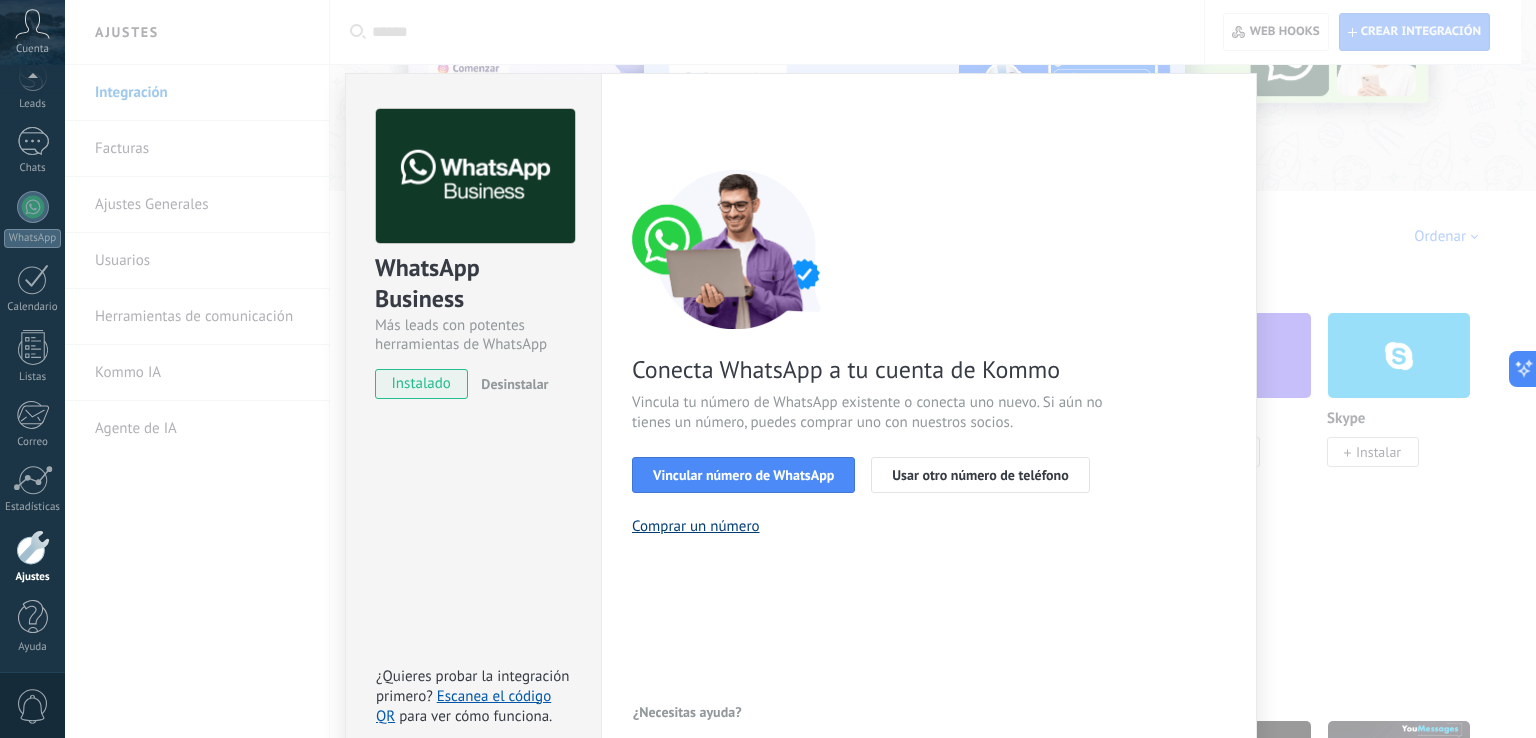 click on "Comprar un número" at bounding box center [696, 526] 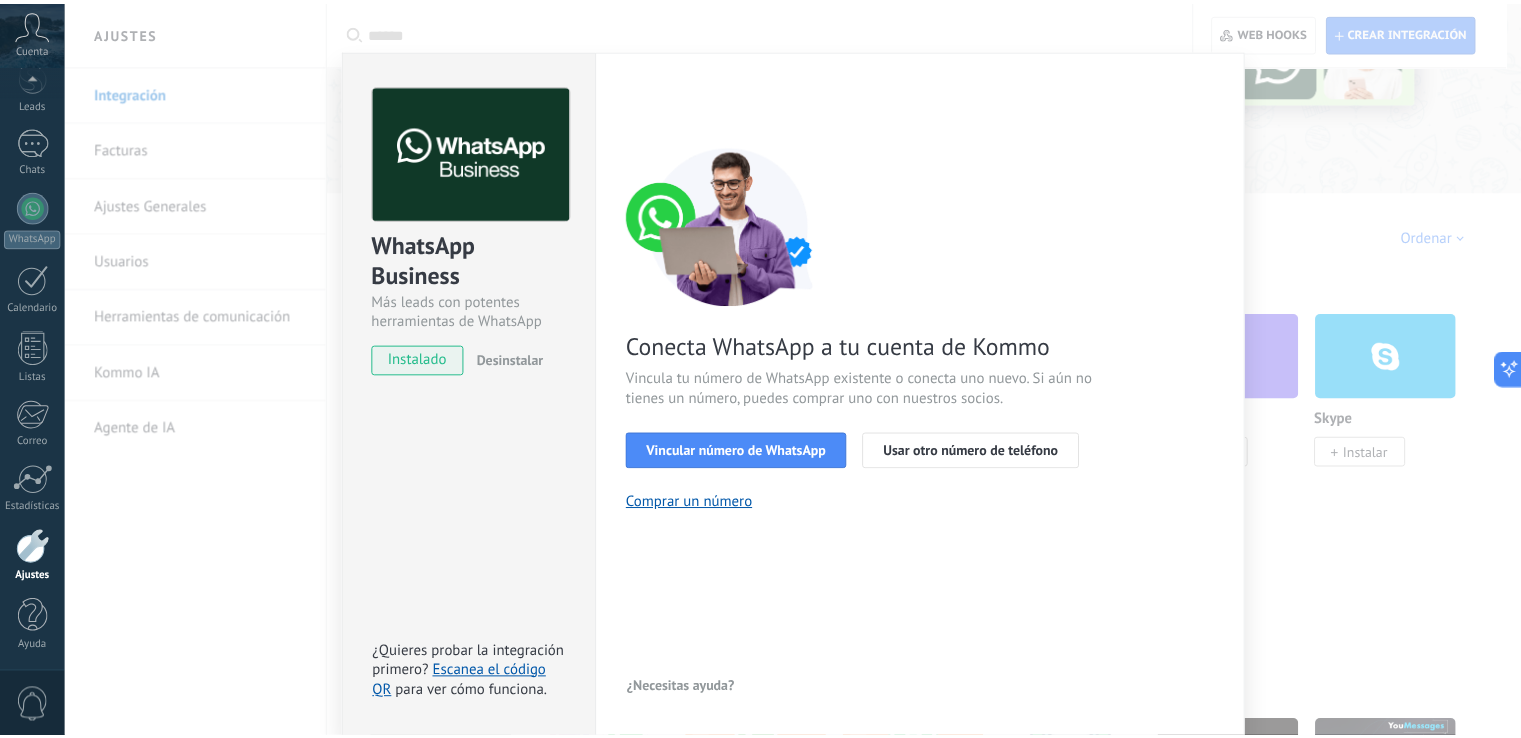 scroll, scrollTop: 0, scrollLeft: 0, axis: both 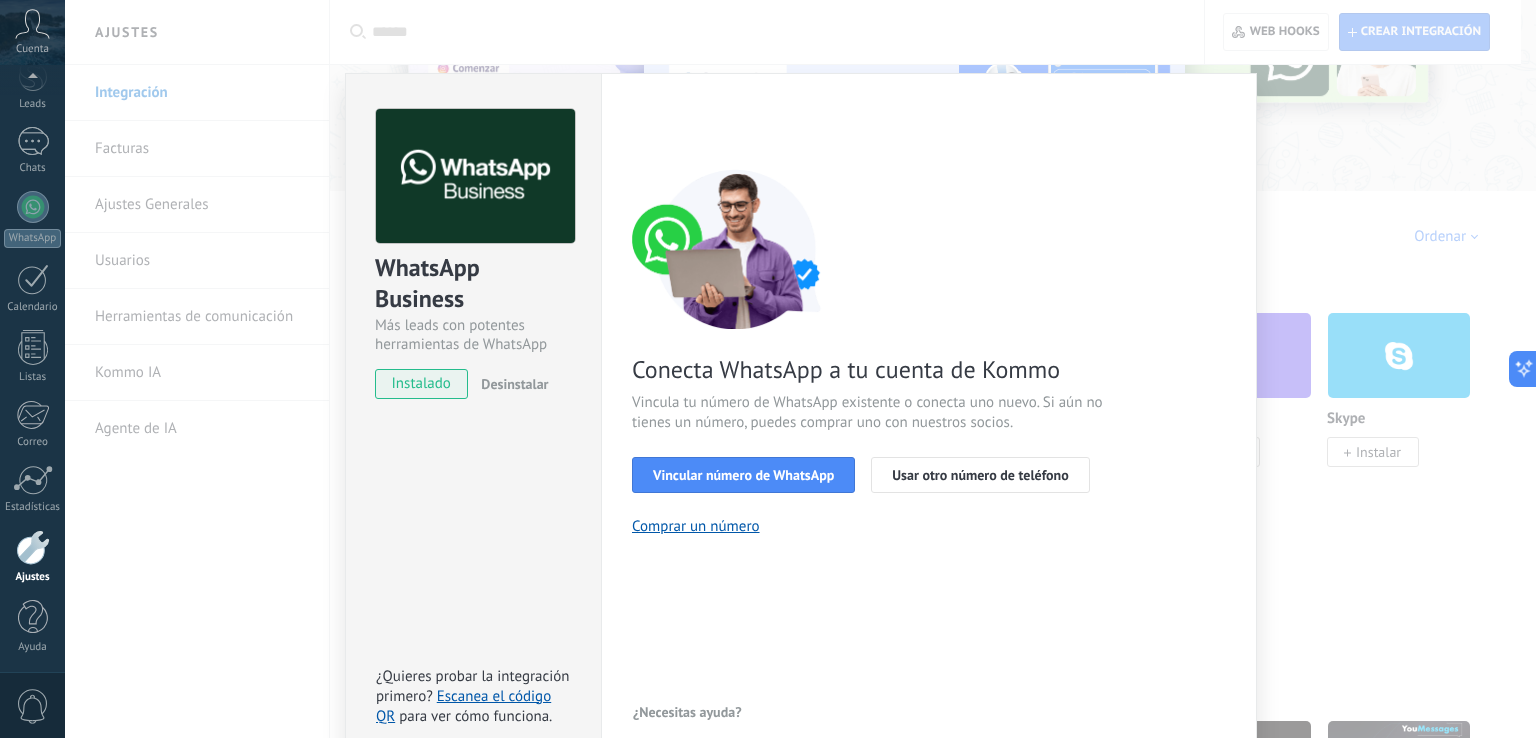 click on "WhatsApp Business Más leads con potentes herramientas de WhatsApp instalado Desinstalar ¿Quieres probar la integración primero?   Escanea el código QR   para ver cómo funciona. Configuraciones Autorizaciones Esta pestaña registra a los usuarios que han concedido acceso a las integración a esta cuenta. Si deseas remover la posibilidad que un usuario pueda enviar solicitudes a la cuenta en nombre de esta integración, puedes revocar el acceso. Si el acceso a todos los usuarios es revocado, la integración dejará de funcionar. Esta aplicacion está instalada, pero nadie le ha dado acceso aun. WhatsApp Cloud API más _:  Guardar < Volver 1 Seleccionar aplicación 2 Conectar Facebook  3 Finalizar configuración Conecta WhatsApp a tu cuenta de Kommo Vincula tu número de WhatsApp existente o conecta uno nuevo. Si aún no tienes un número, puedes comprar uno con nuestros socios. Vincular número de WhatsApp Usar otro número de teléfono Comprar un número ¿Necesitas ayuda?" at bounding box center [800, 369] 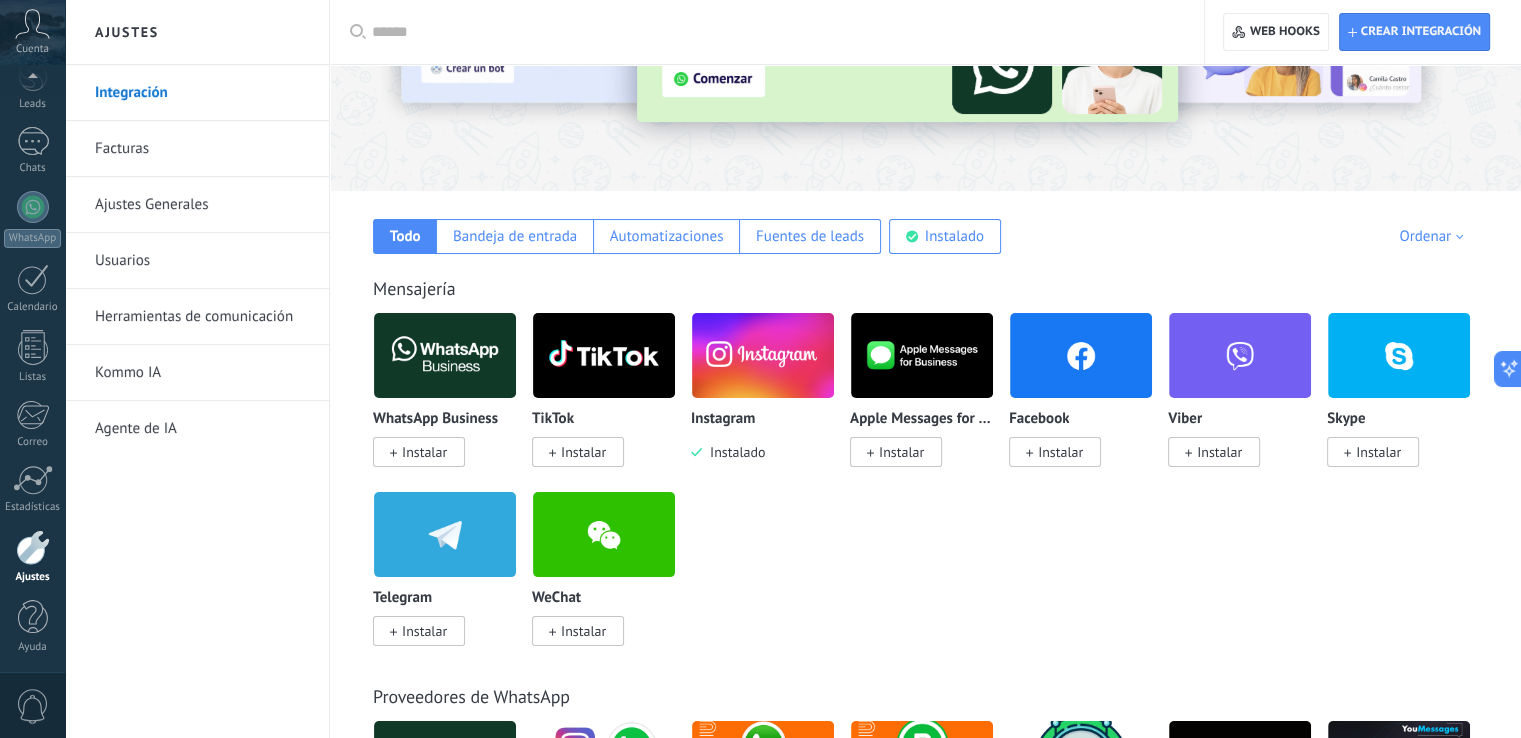 click on "Facturas" at bounding box center (202, 149) 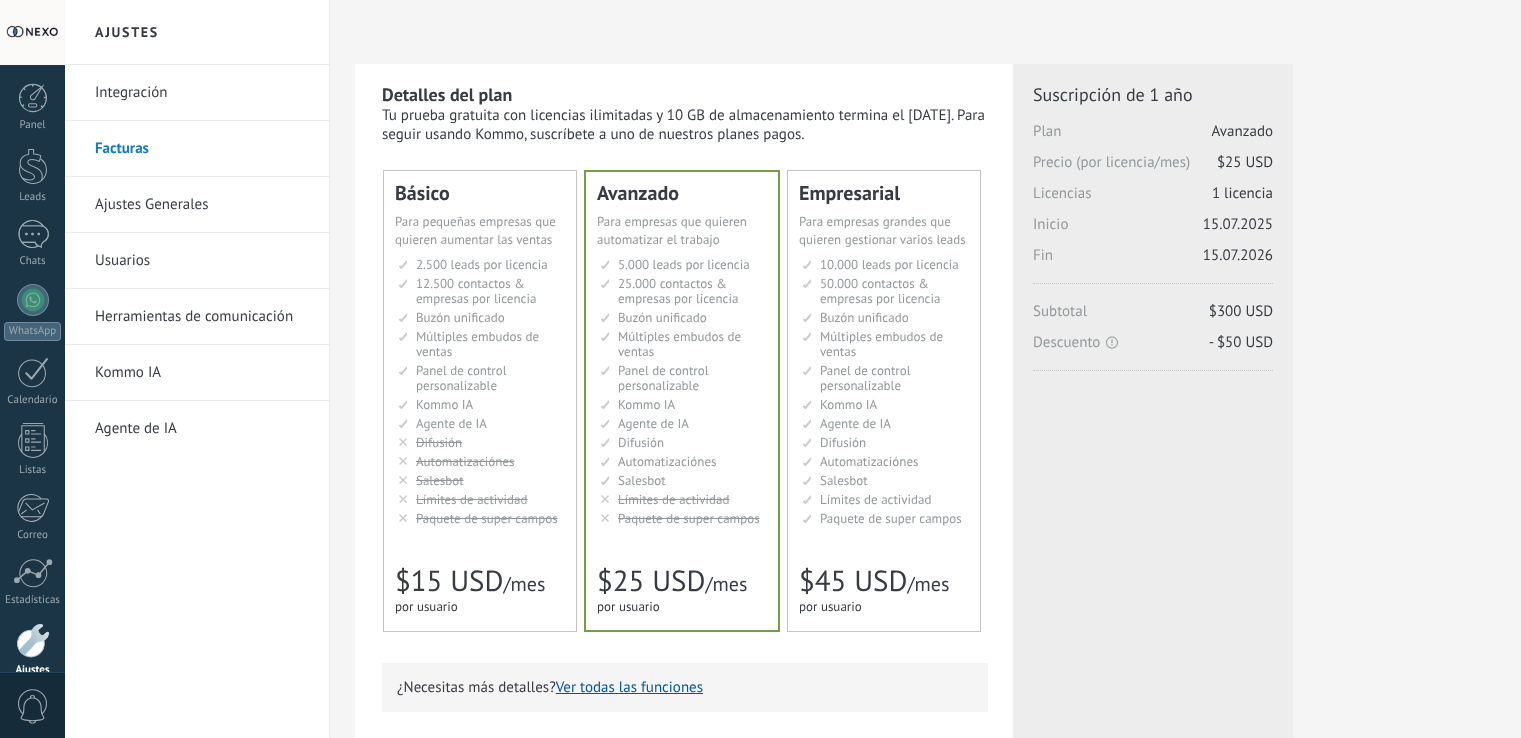 scroll, scrollTop: 0, scrollLeft: 0, axis: both 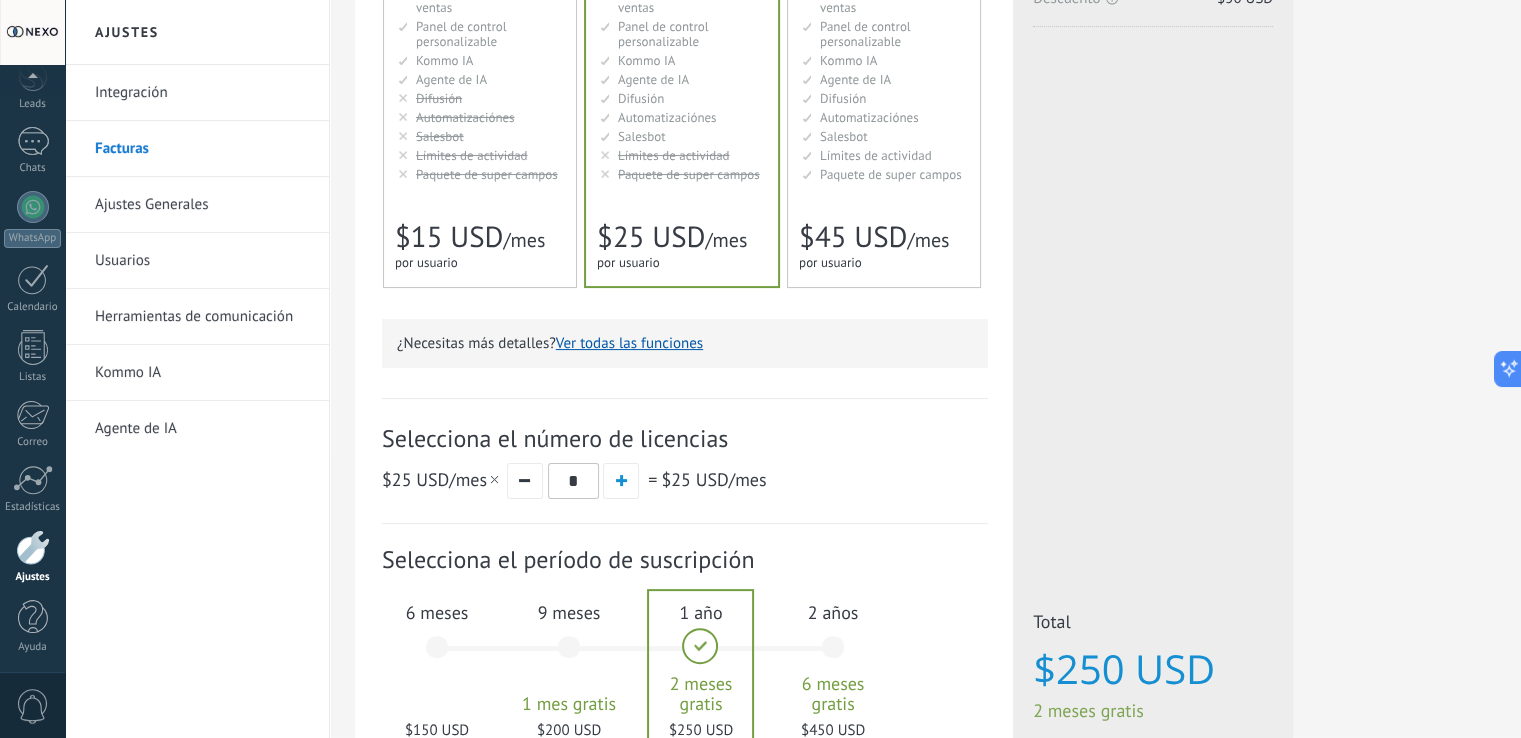 click on "Ajustes Generales" at bounding box center [202, 205] 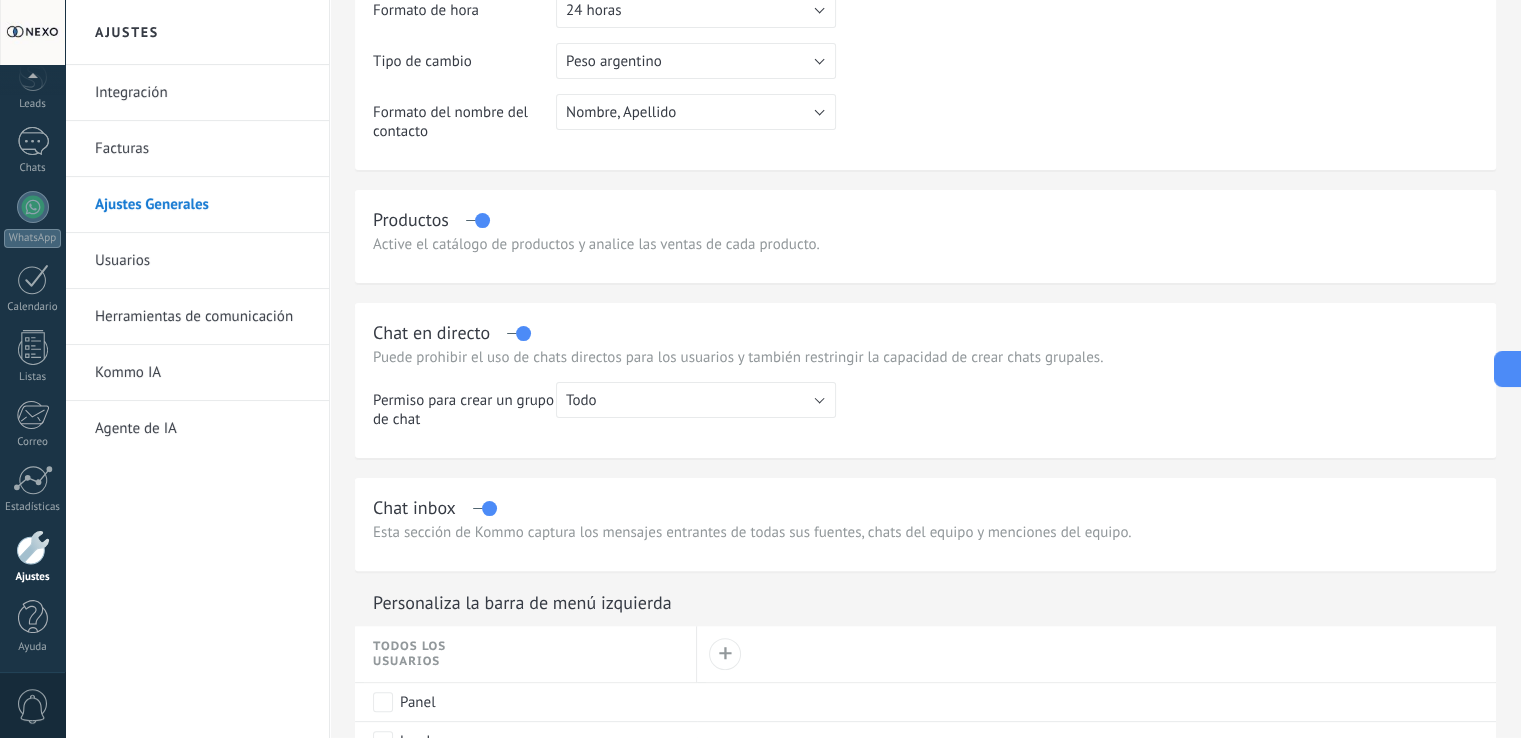 scroll, scrollTop: 500, scrollLeft: 0, axis: vertical 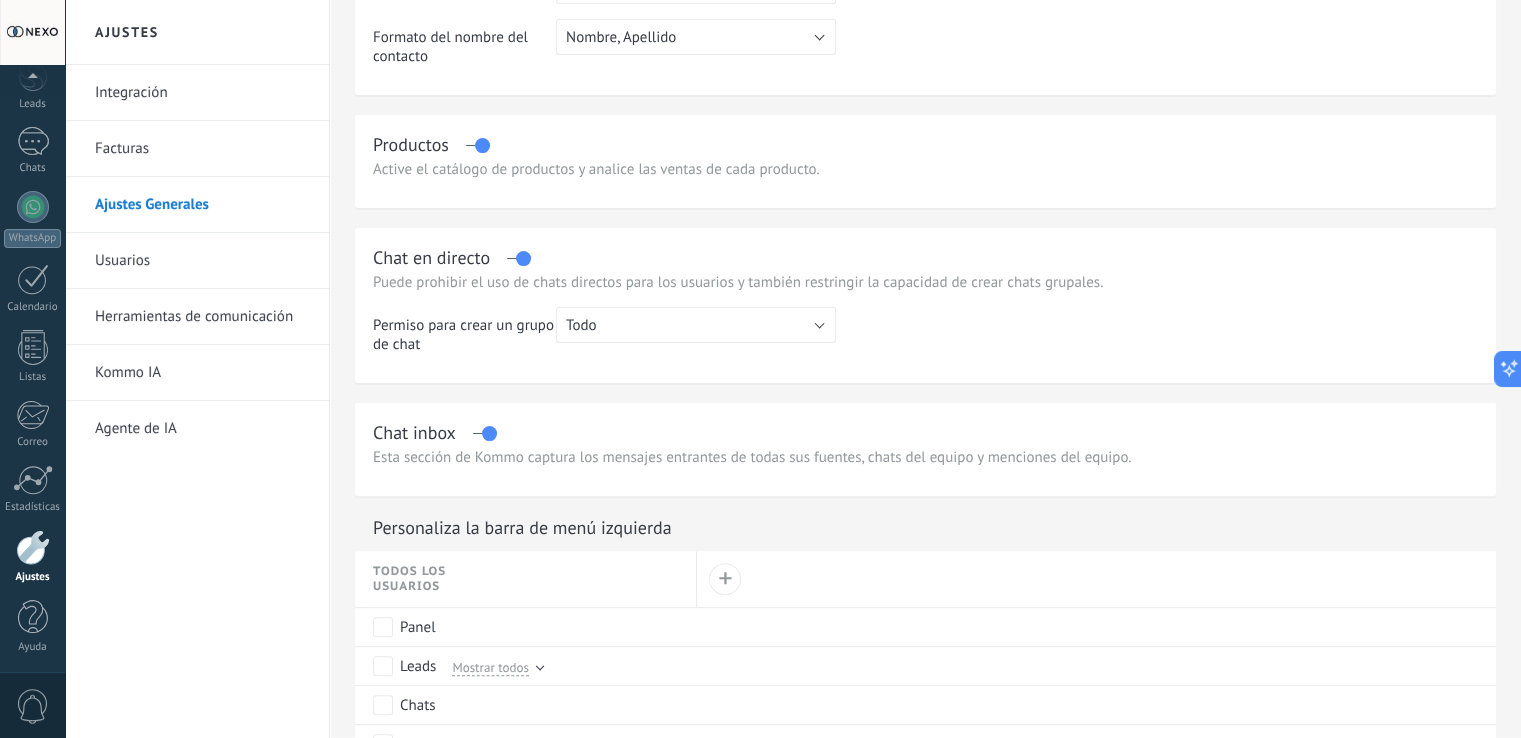 click on "Usuarios" at bounding box center [202, 261] 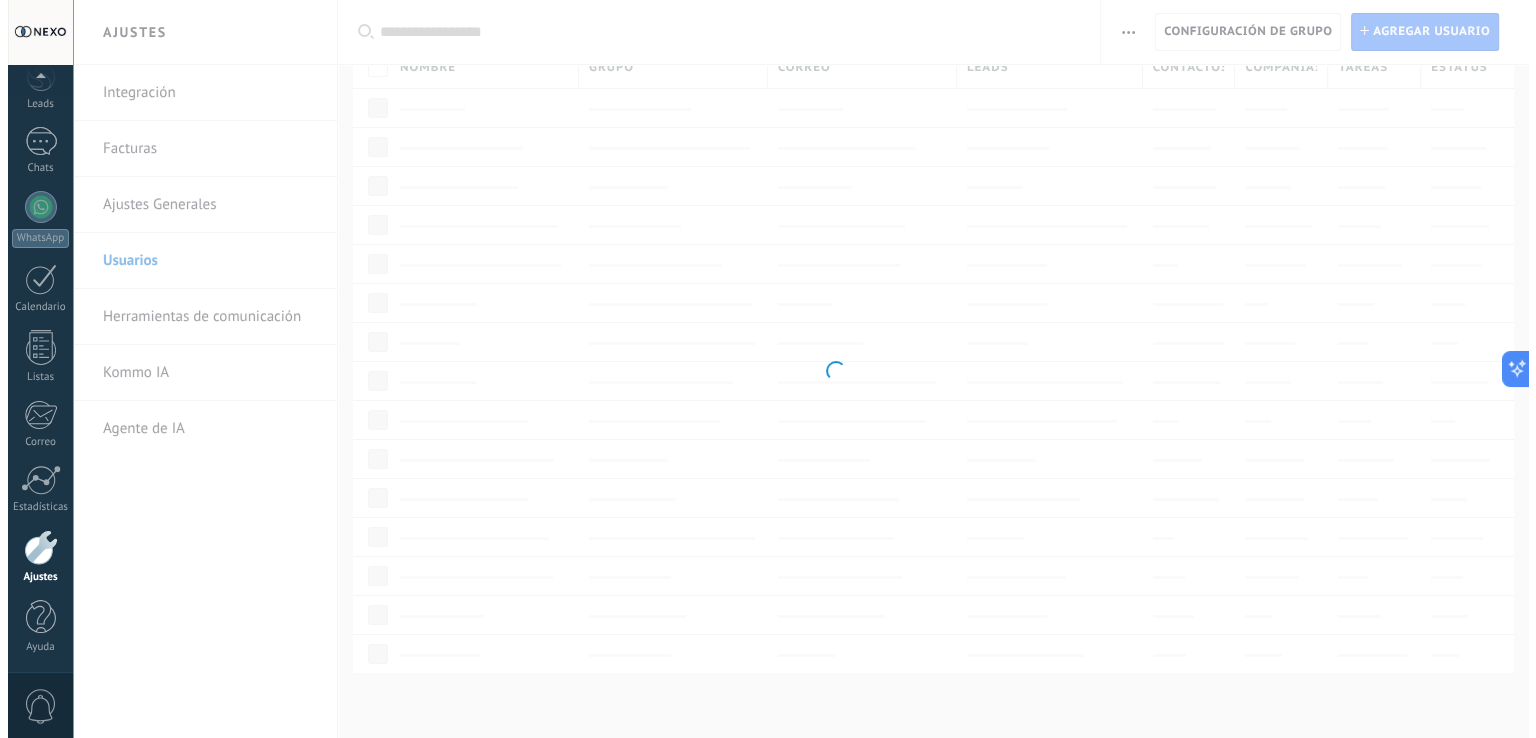 scroll, scrollTop: 0, scrollLeft: 0, axis: both 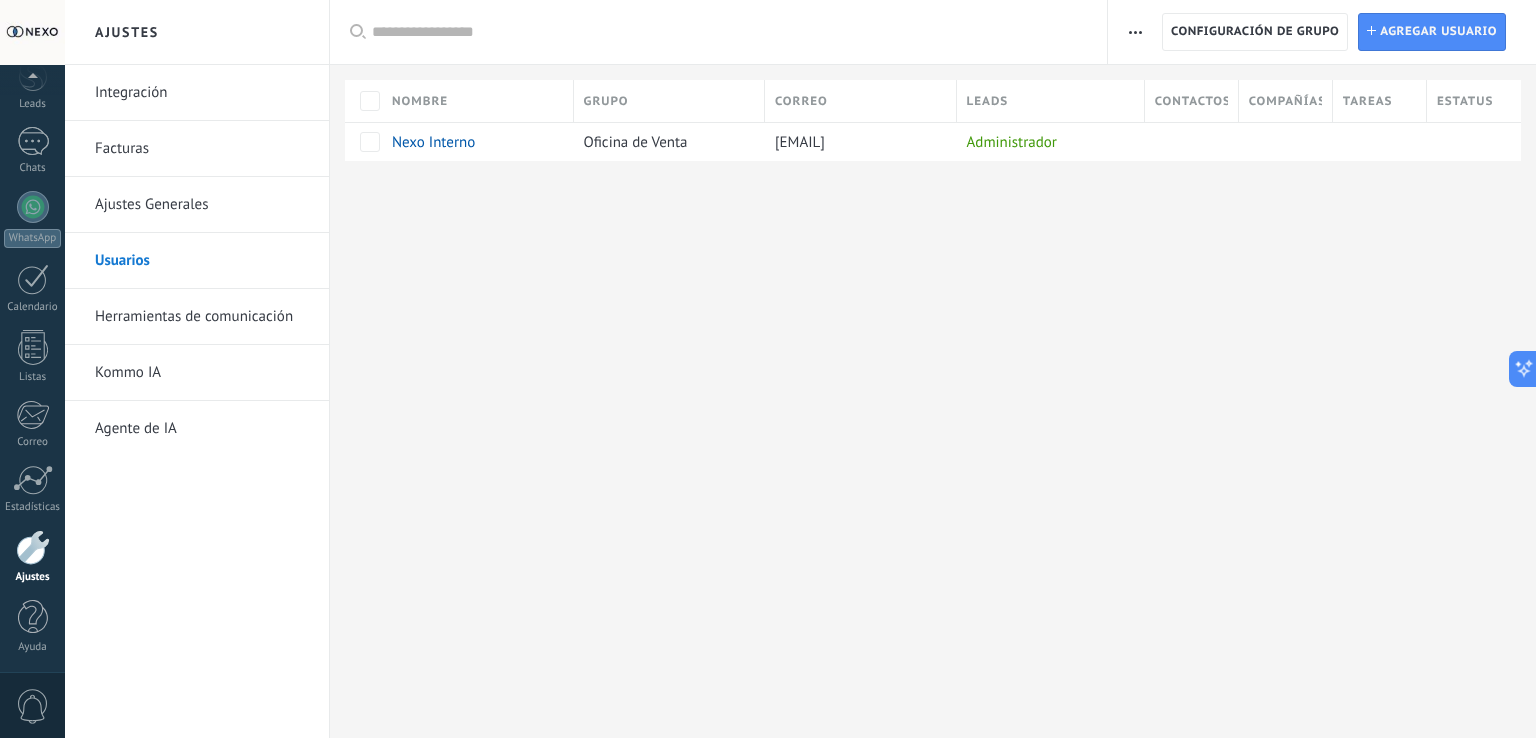 click on "Herramientas de comunicación" at bounding box center [202, 317] 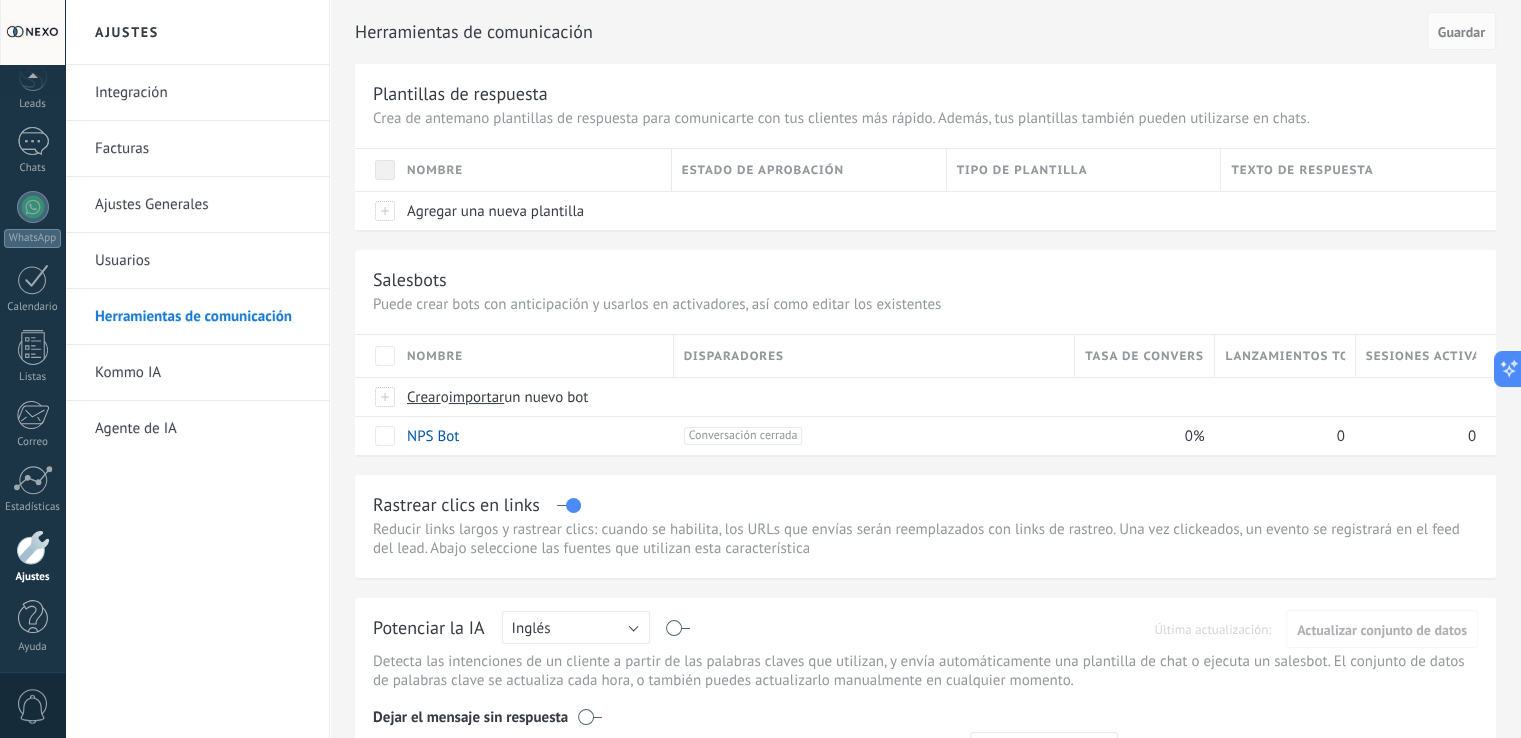 click on "Kommo IA" at bounding box center (202, 373) 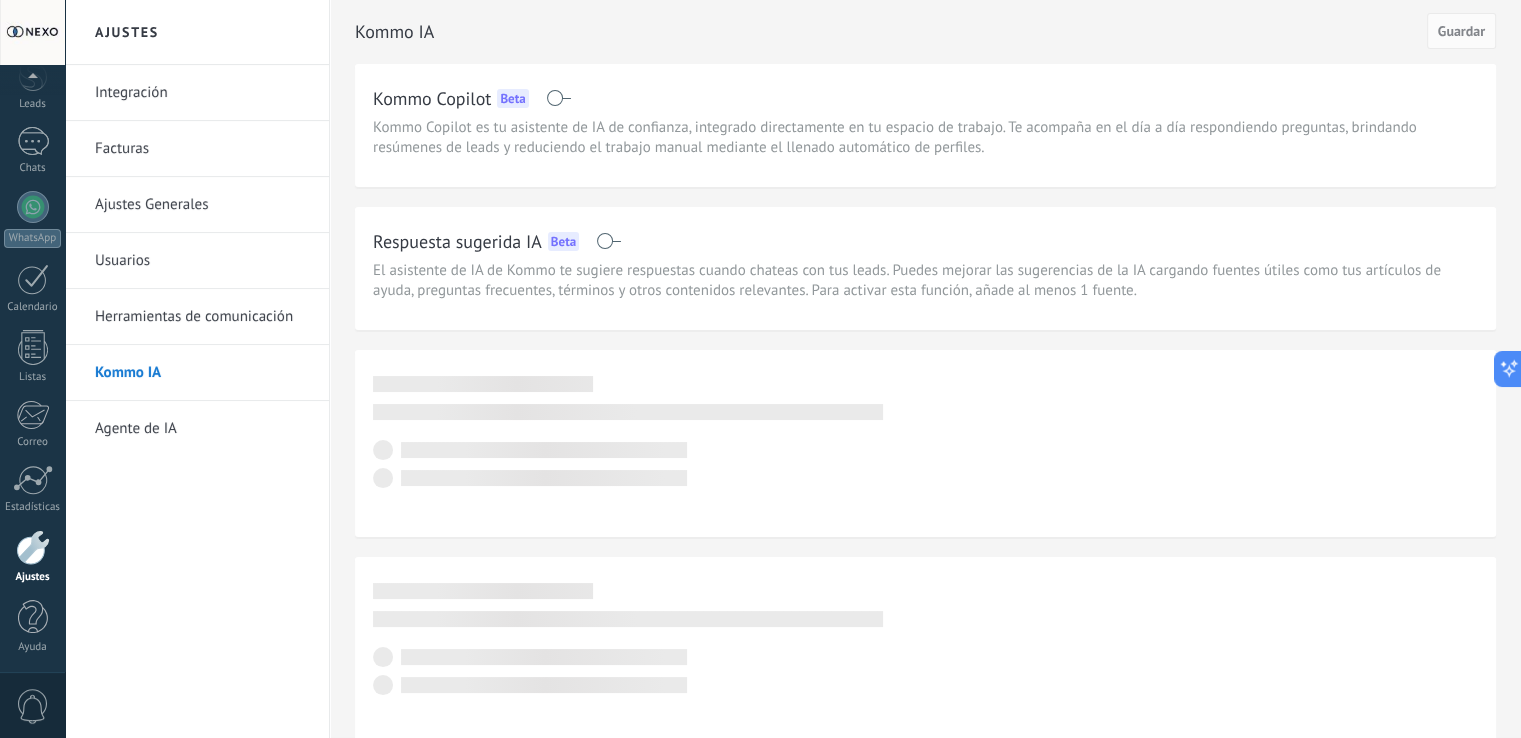 click on "Agente de IA" at bounding box center [202, 429] 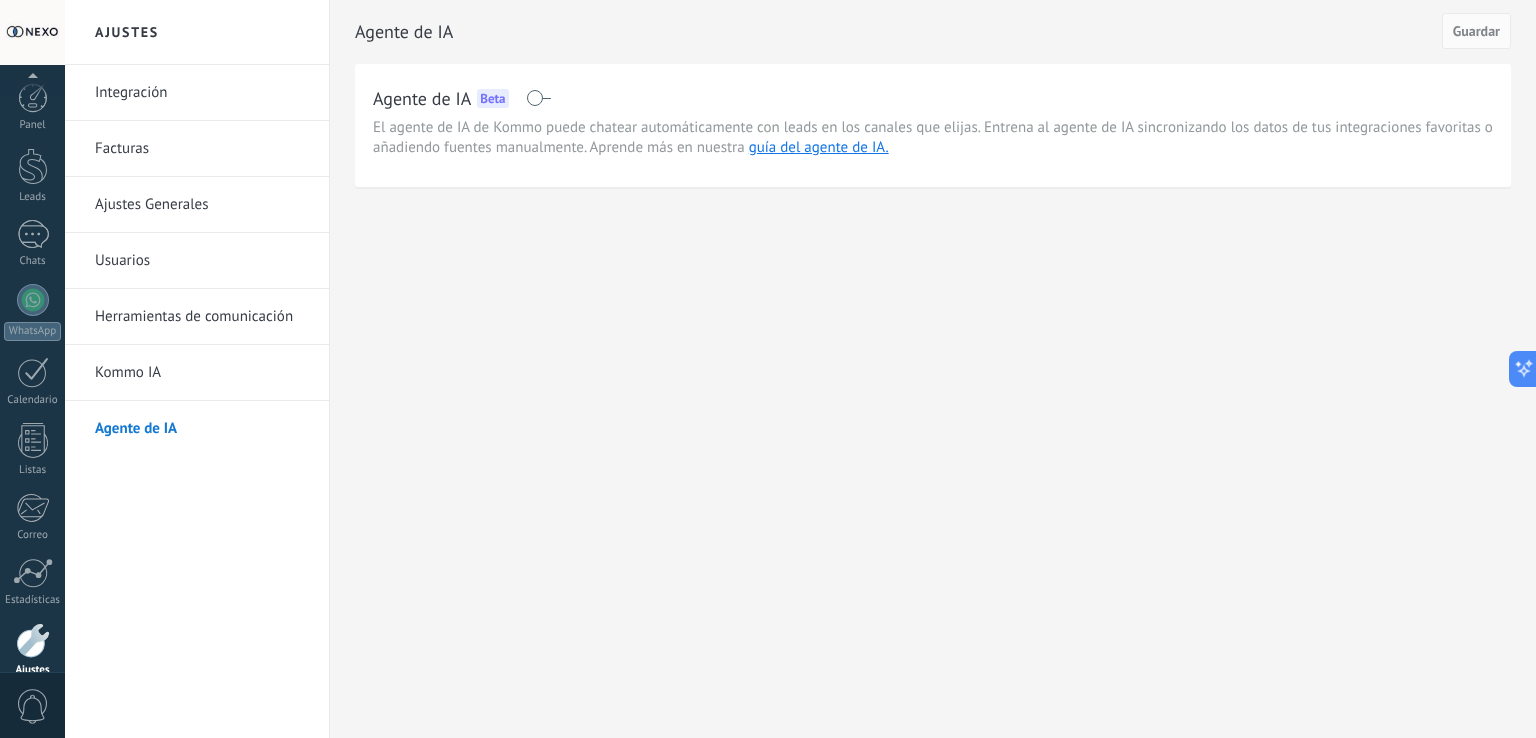 scroll, scrollTop: 93, scrollLeft: 0, axis: vertical 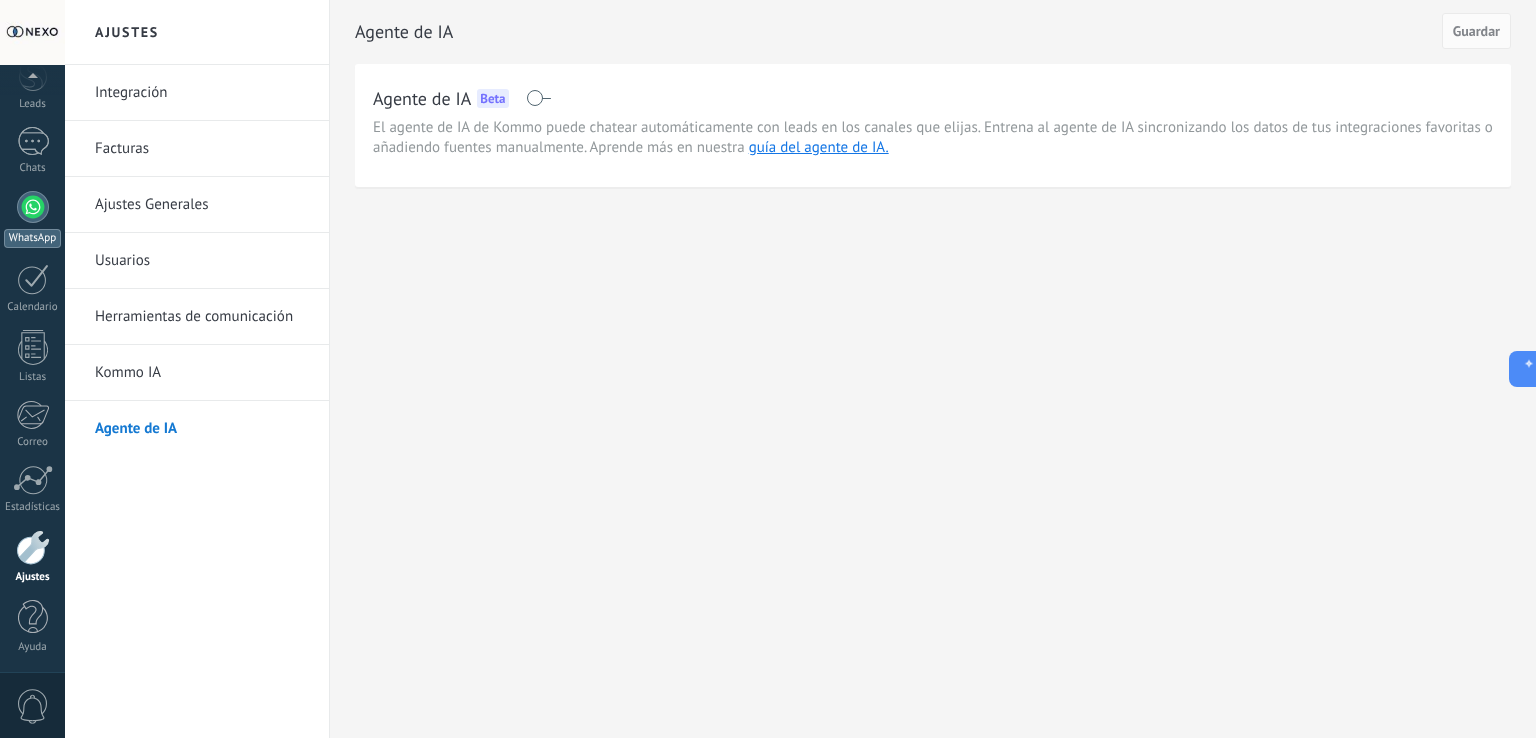 click at bounding box center [33, 207] 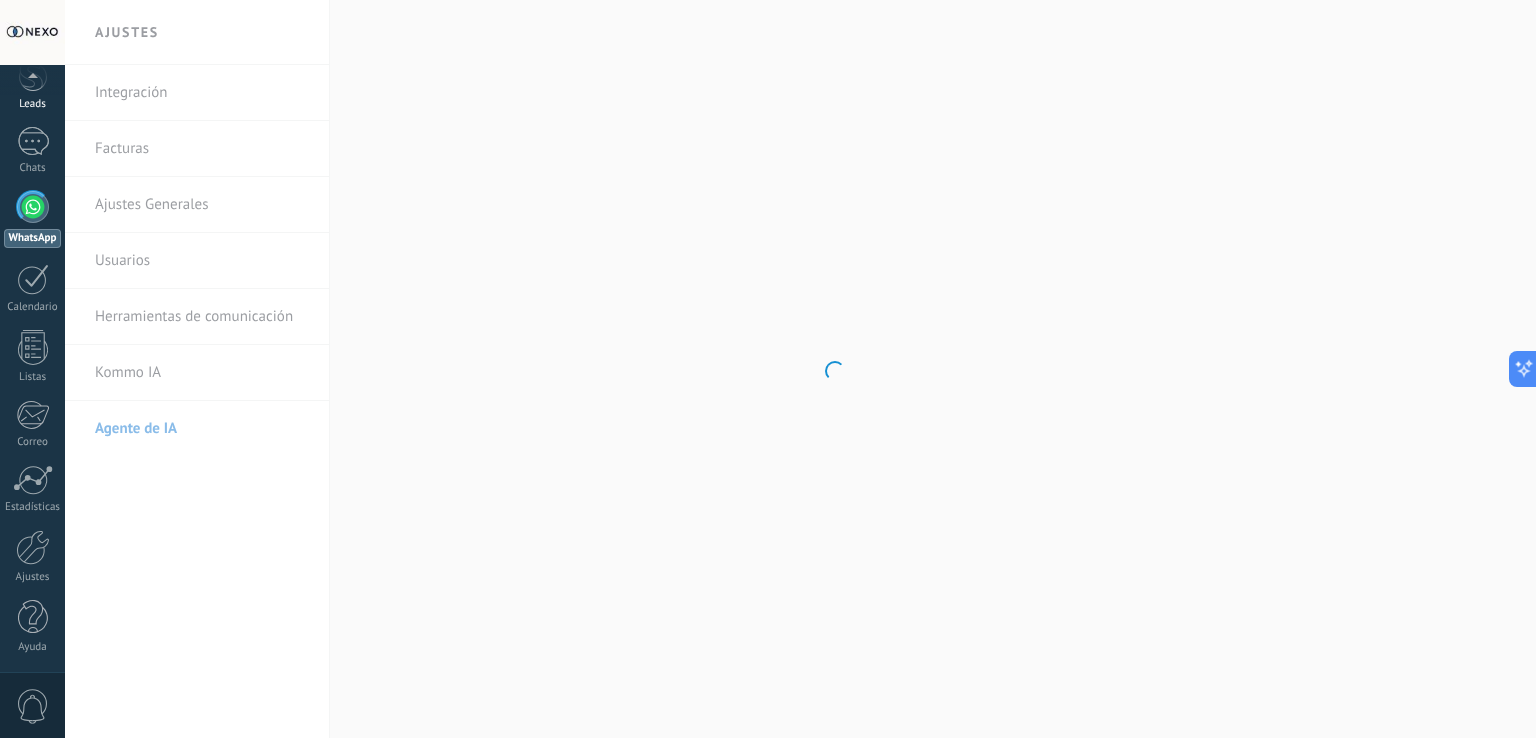 scroll, scrollTop: 0, scrollLeft: 0, axis: both 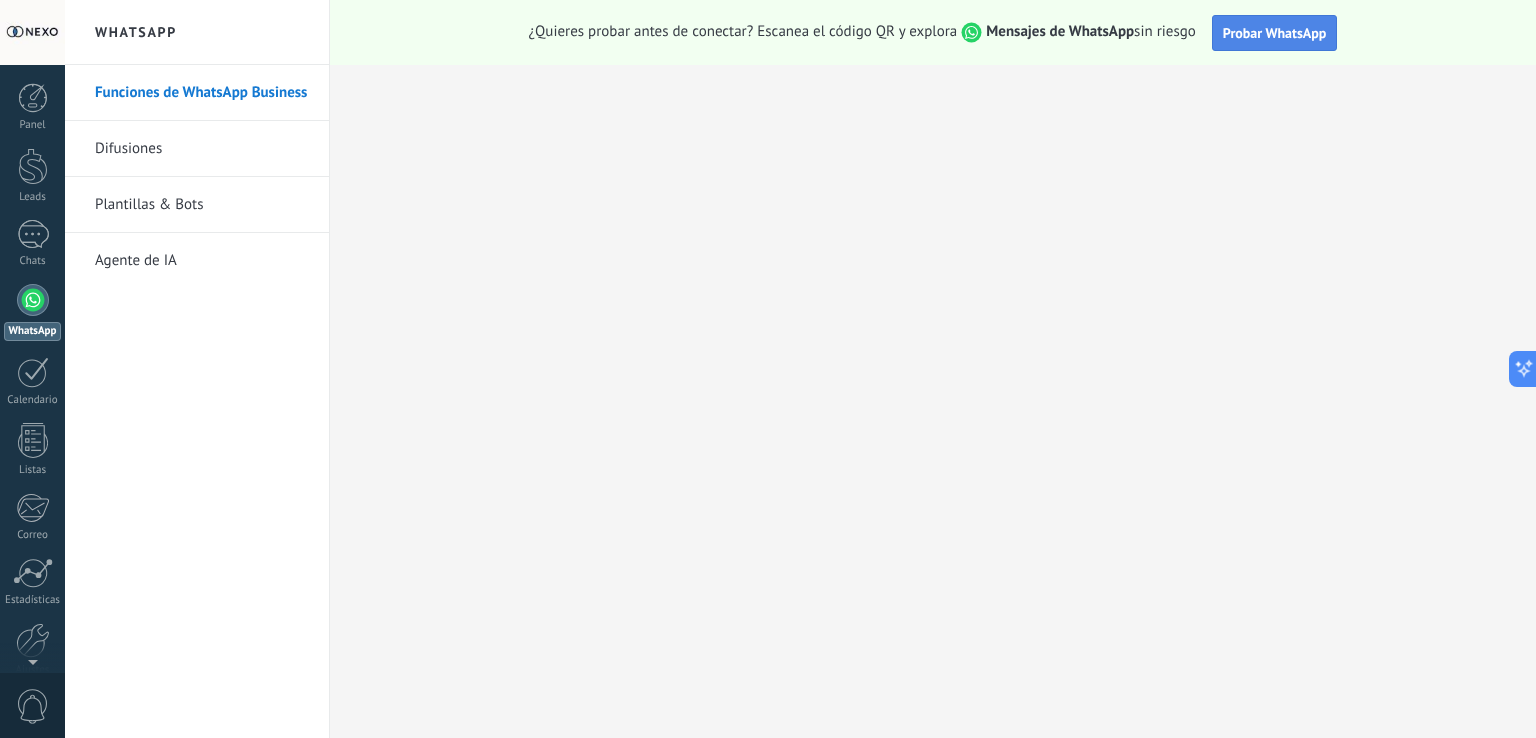 click on "Probar WhatsApp" at bounding box center [1275, 33] 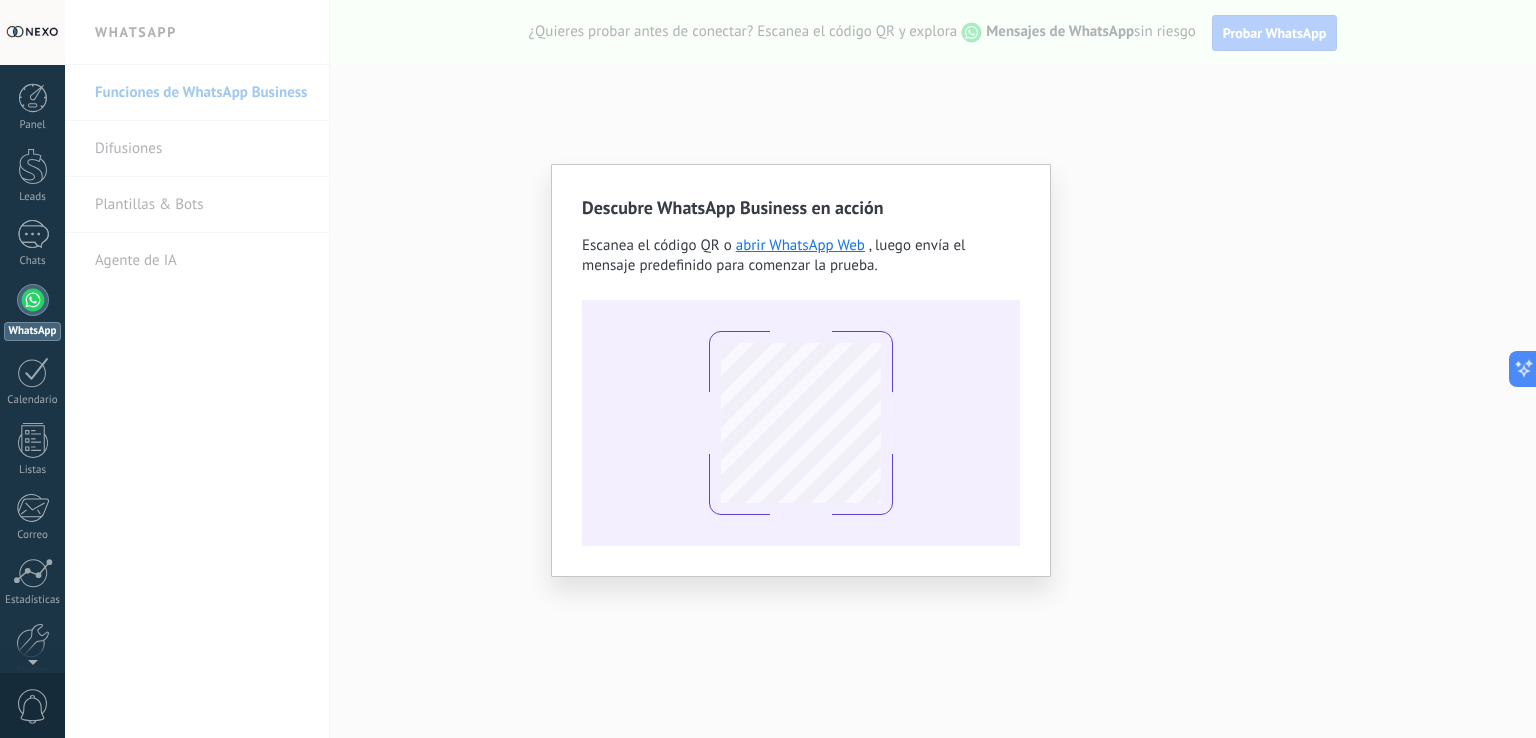 click on "Descubre WhatsApp Business en acción Escanea el código QR o   abrir WhatsApp Web   , luego envía el mensaje predefinido para comenzar la prueba." at bounding box center (800, 369) 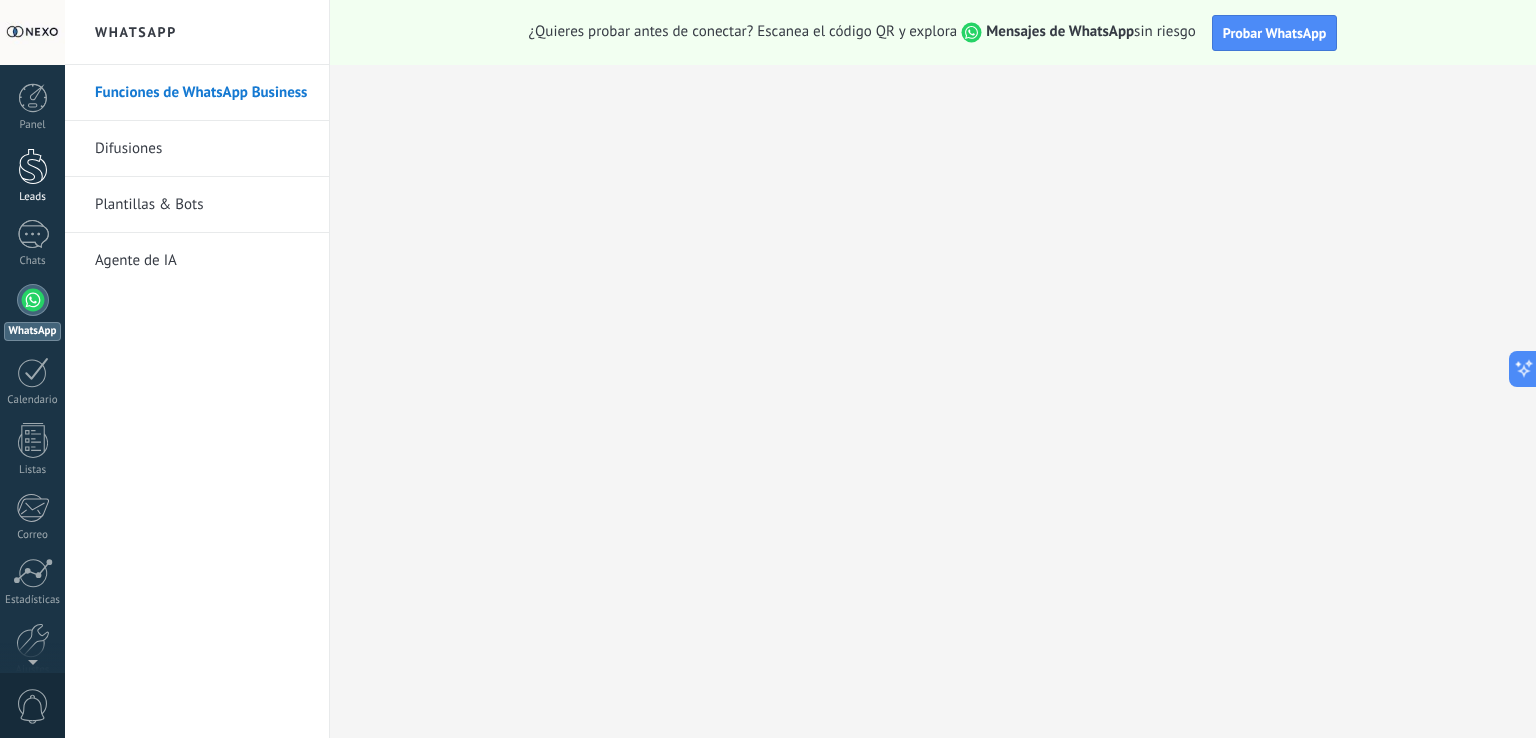 click at bounding box center (33, 166) 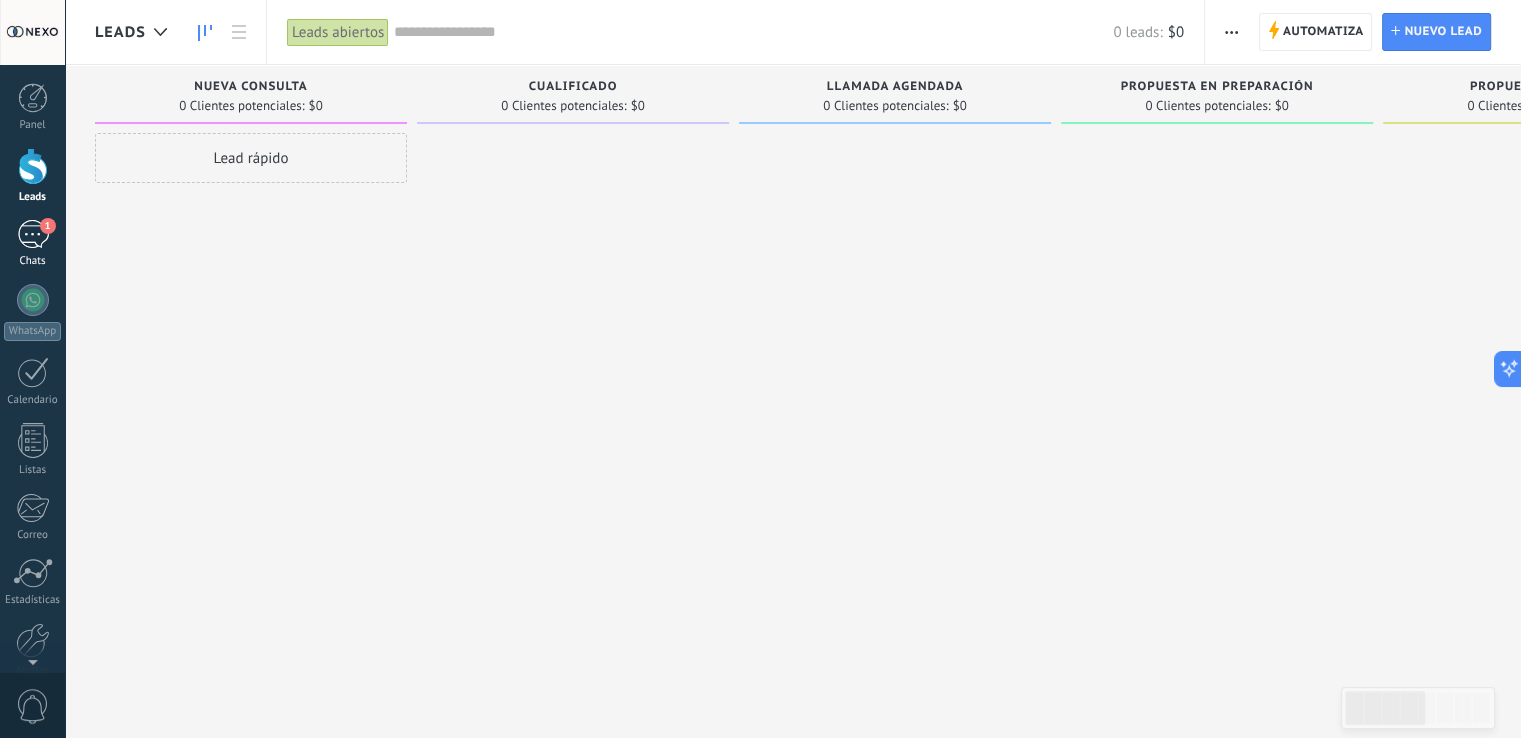 click on "1" at bounding box center [33, 234] 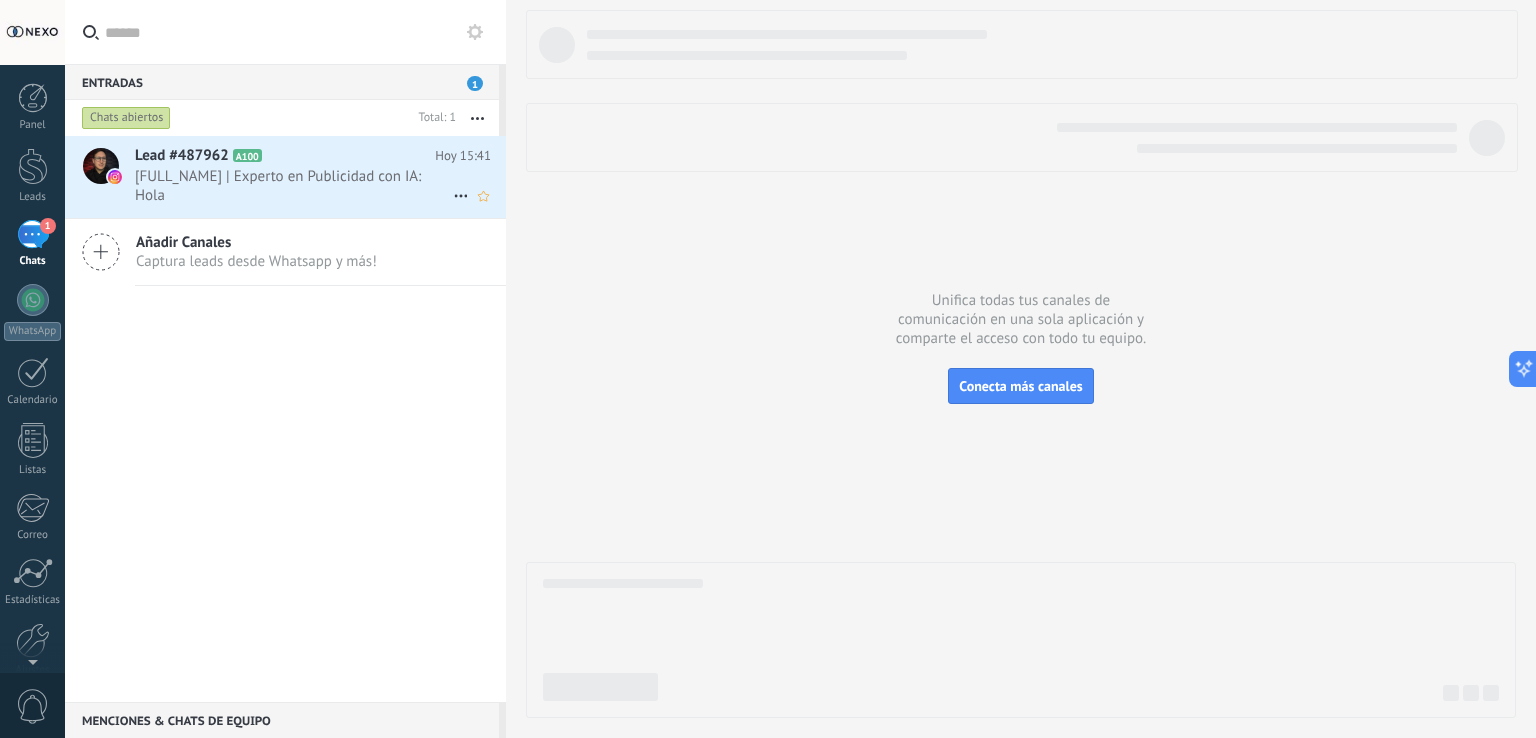 click on "[FULL_NAME] | Experto en Publicidad con IA: Hola" at bounding box center [294, 186] 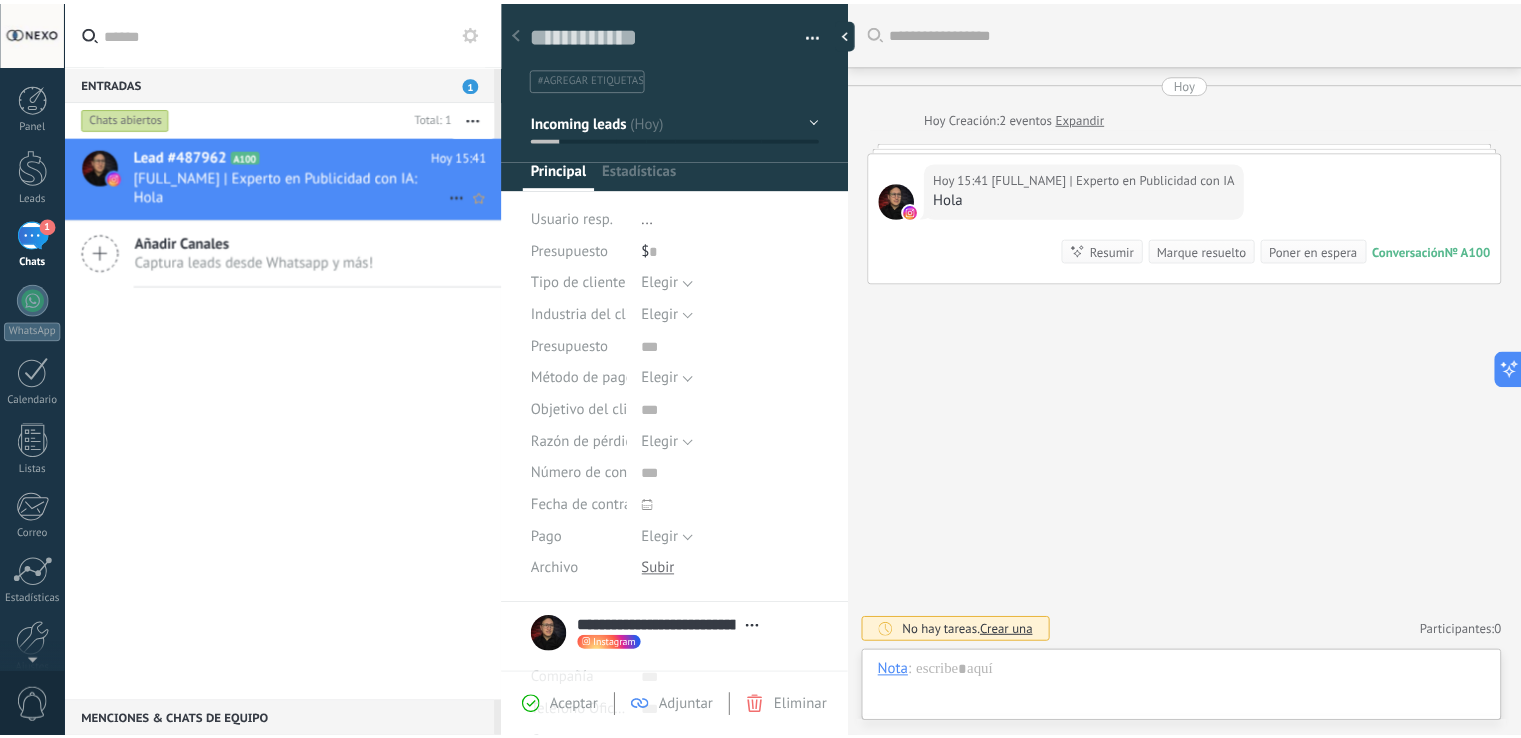 scroll, scrollTop: 29, scrollLeft: 0, axis: vertical 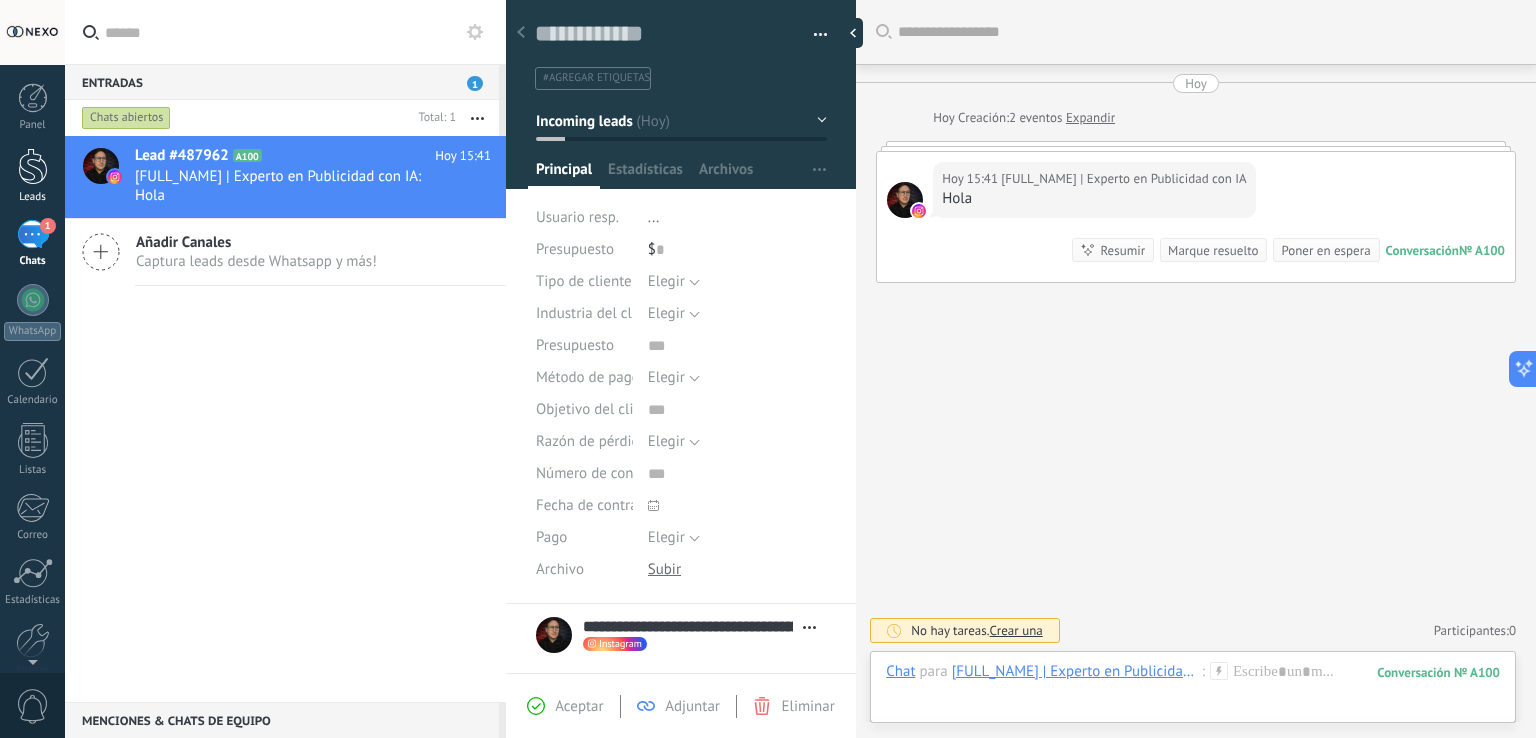 click on "Leads" at bounding box center (32, 176) 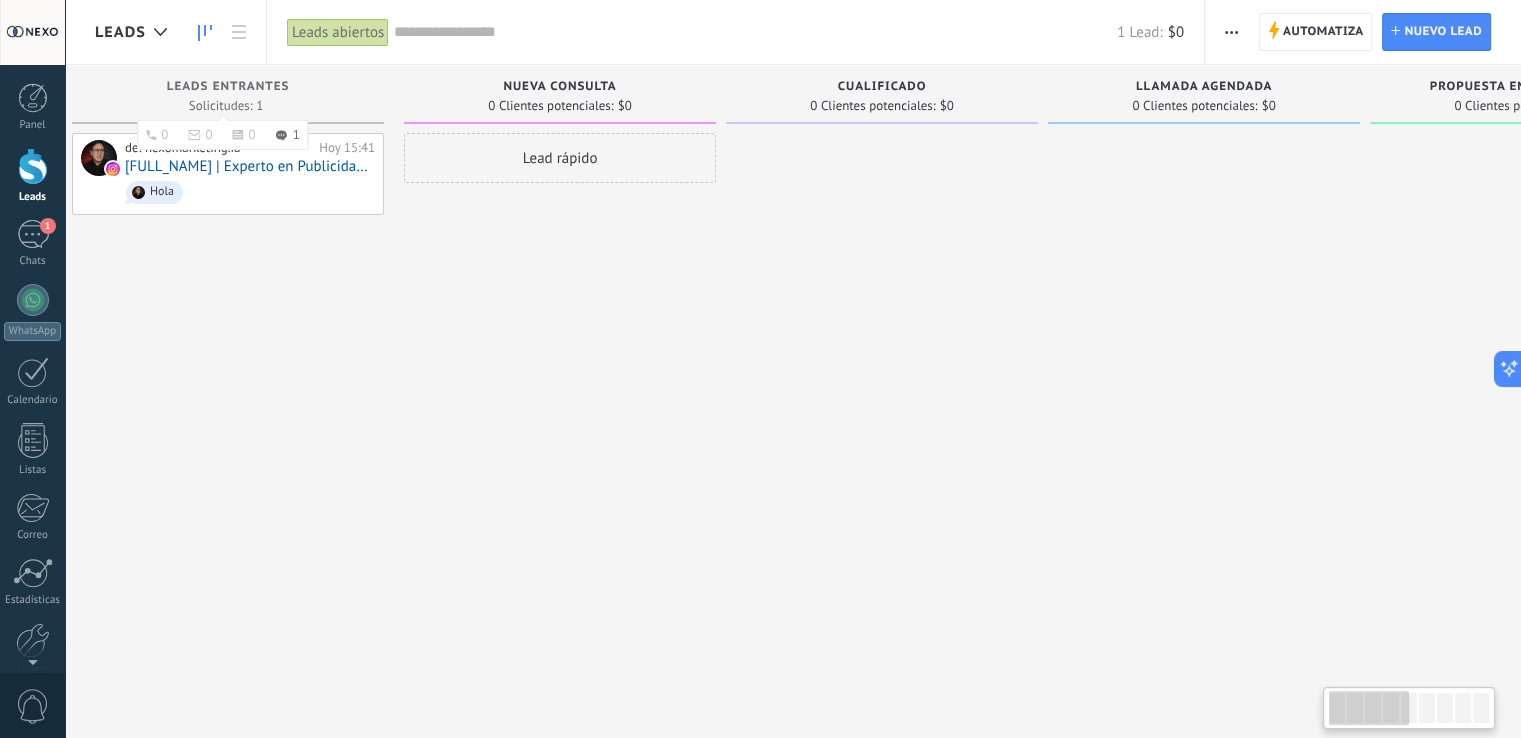 scroll, scrollTop: 0, scrollLeft: 28, axis: horizontal 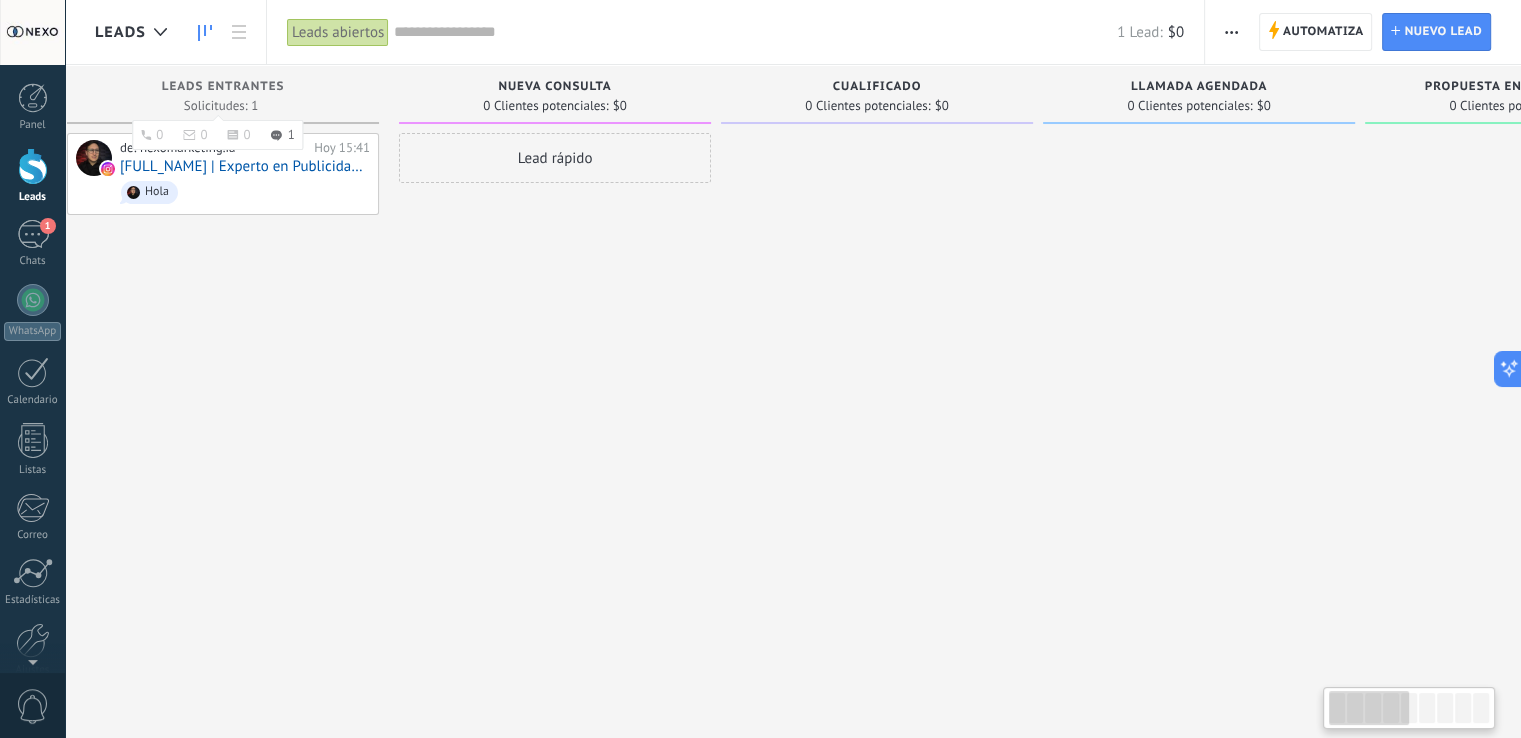 drag, startPoint x: 314, startPoint y: 78, endPoint x: 288, endPoint y: 76, distance: 26.076809 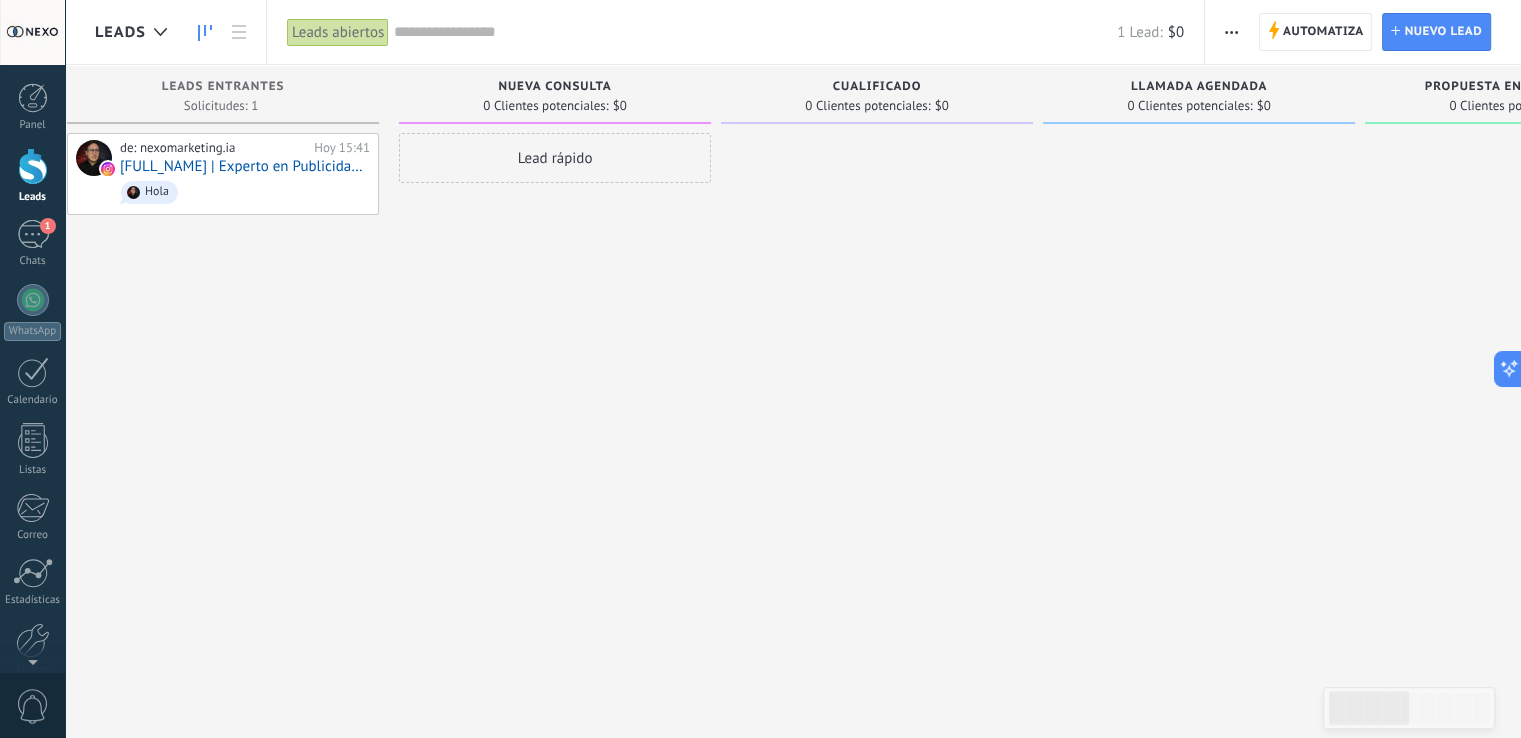 click at bounding box center [1231, 32] 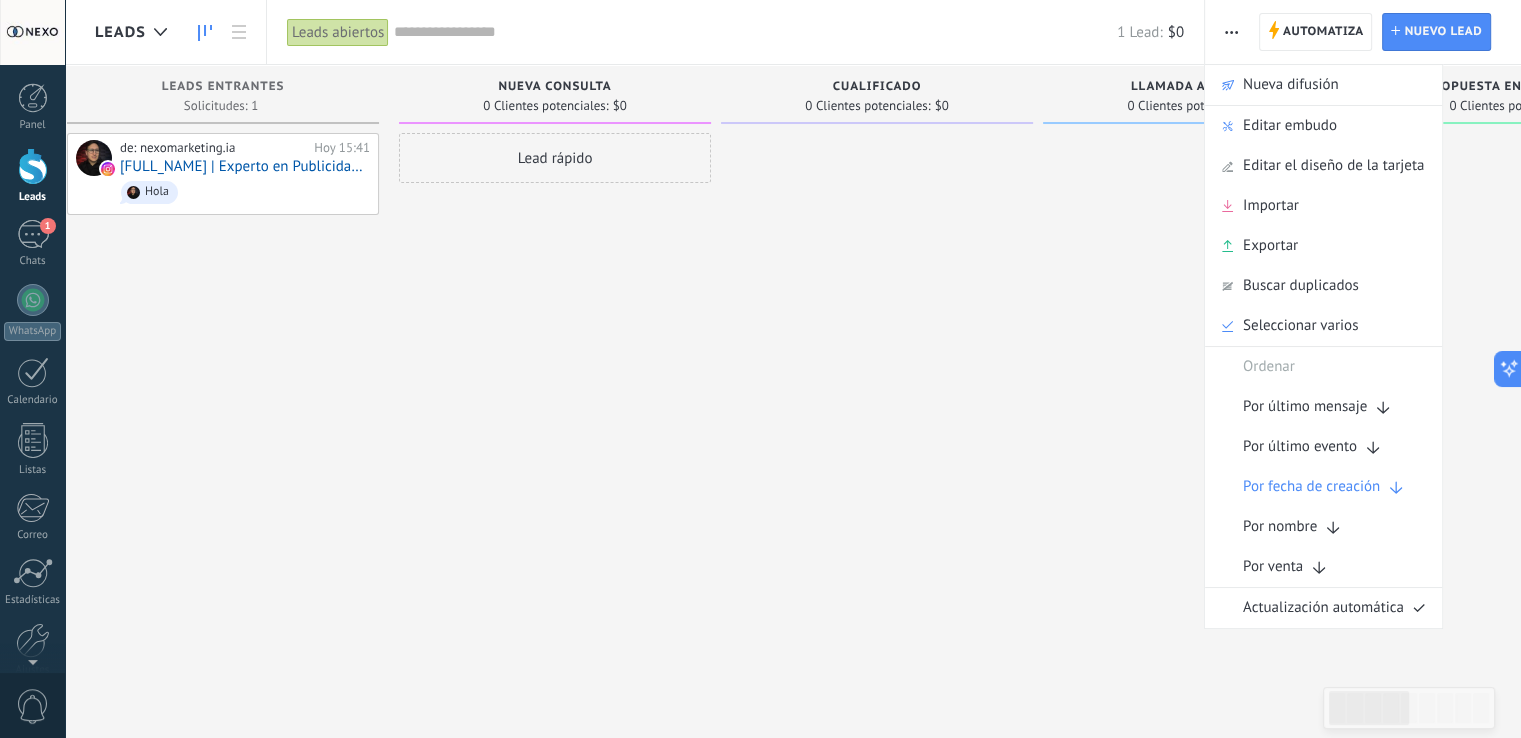 click at bounding box center [877, 371] 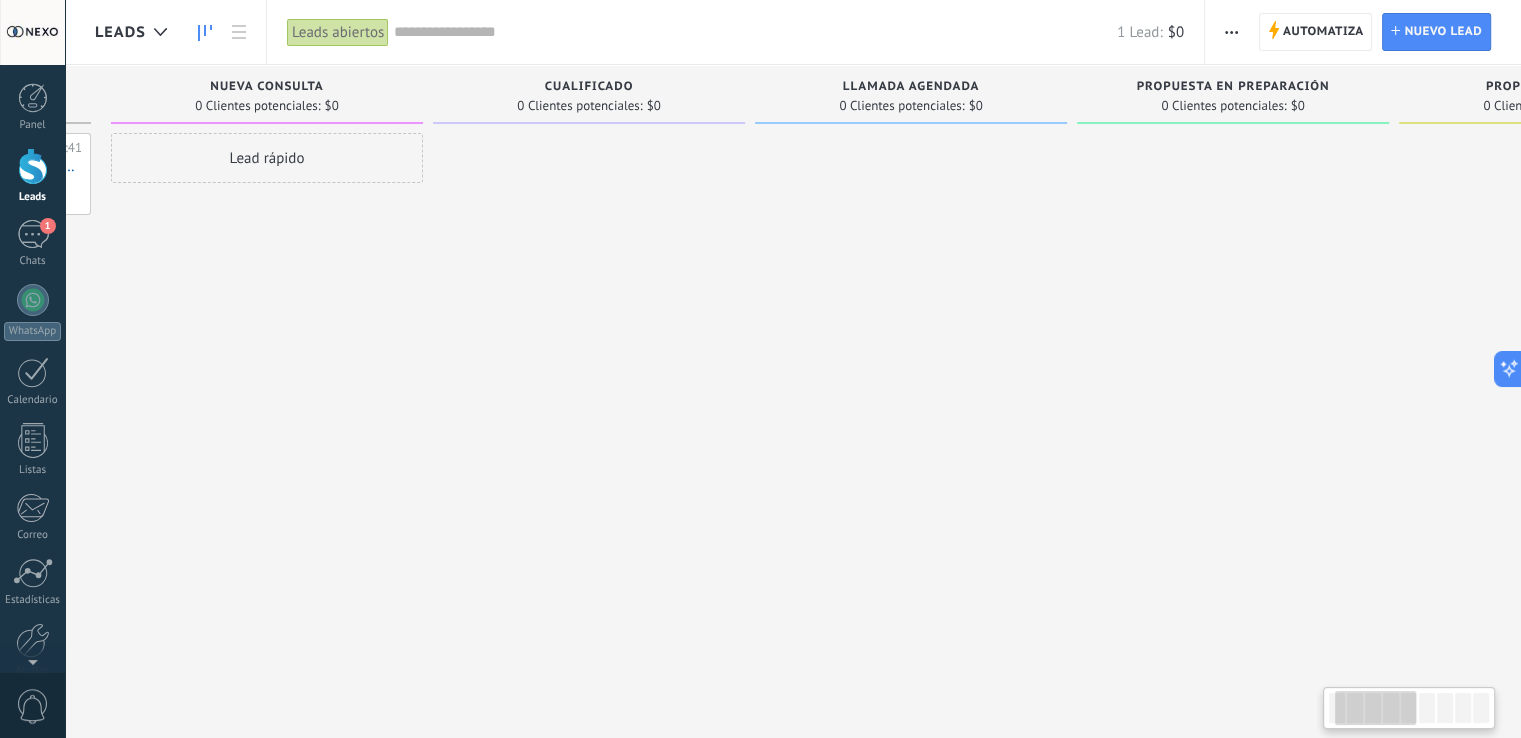 drag, startPoint x: 903, startPoint y: 209, endPoint x: 559, endPoint y: 203, distance: 344.0523 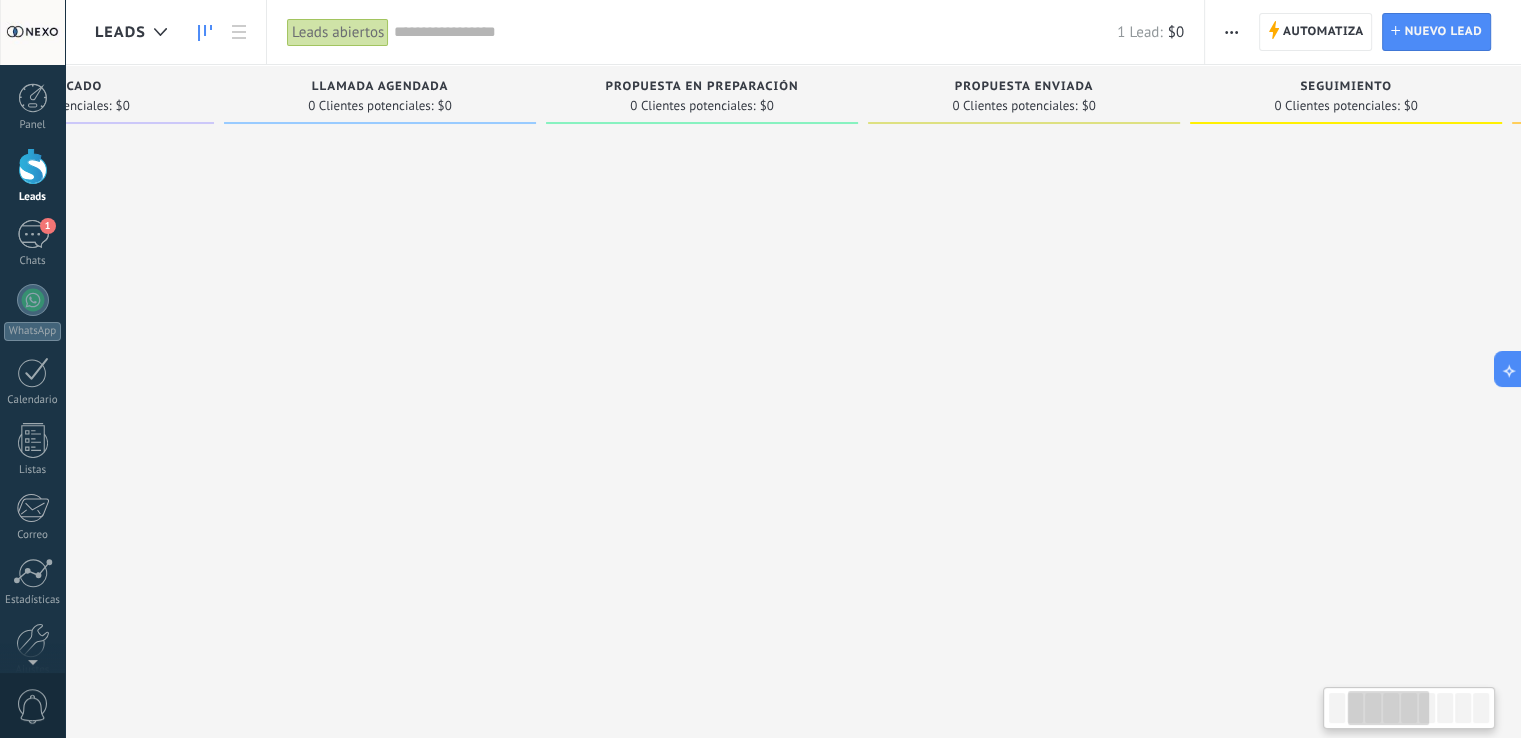 drag, startPoint x: 1151, startPoint y: 189, endPoint x: 673, endPoint y: 184, distance: 478.02615 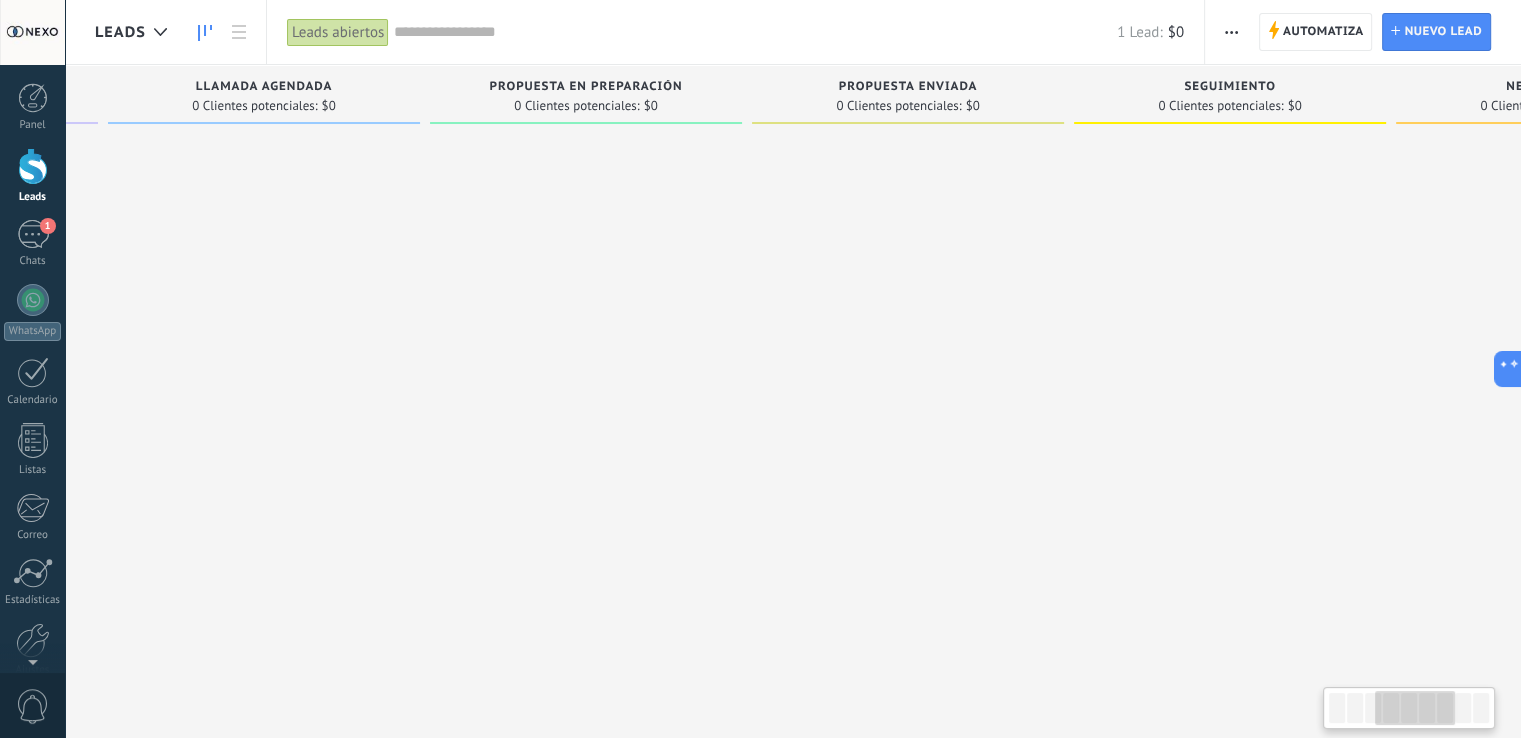 drag, startPoint x: 1372, startPoint y: 184, endPoint x: 946, endPoint y: 184, distance: 426 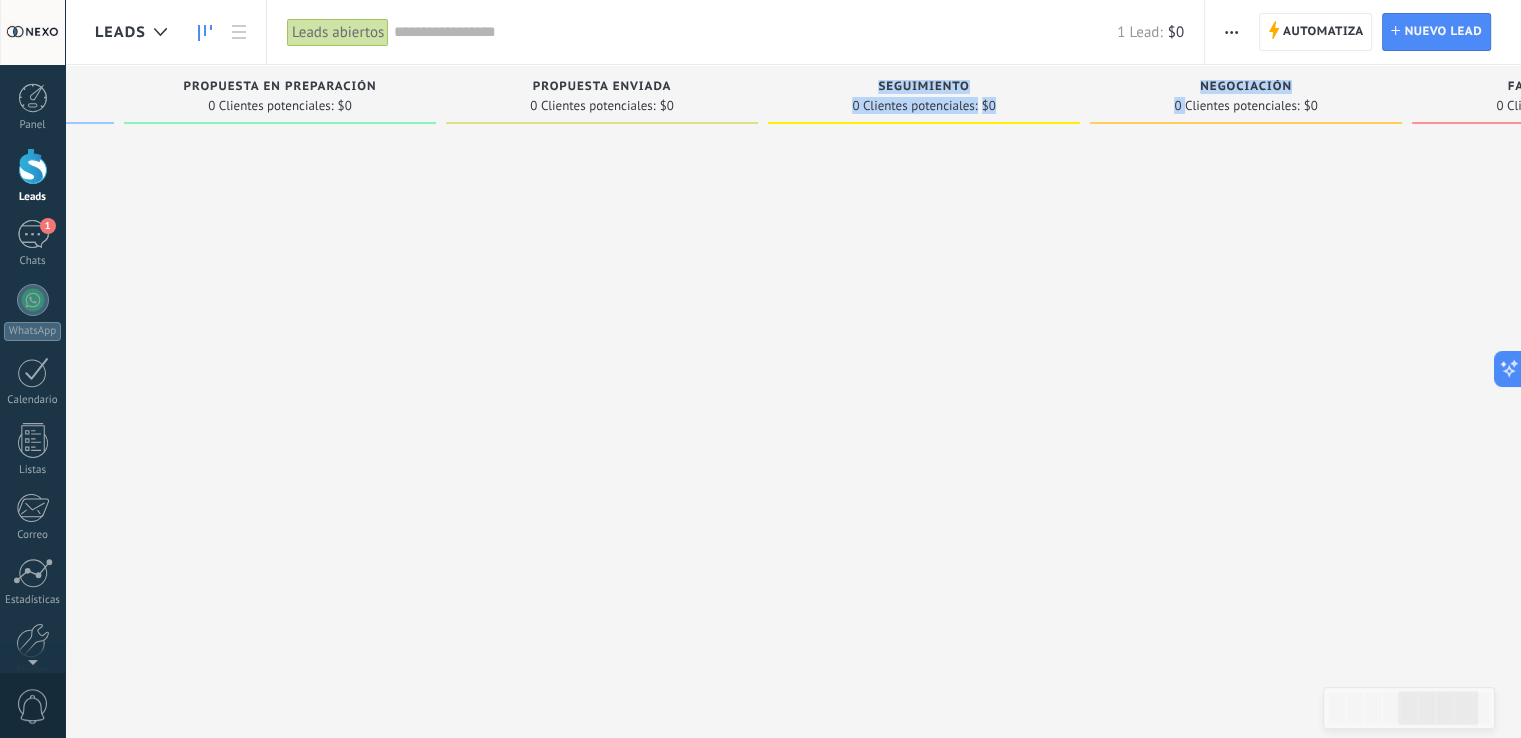 drag, startPoint x: 1147, startPoint y: 129, endPoint x: 693, endPoint y: 173, distance: 456.12717 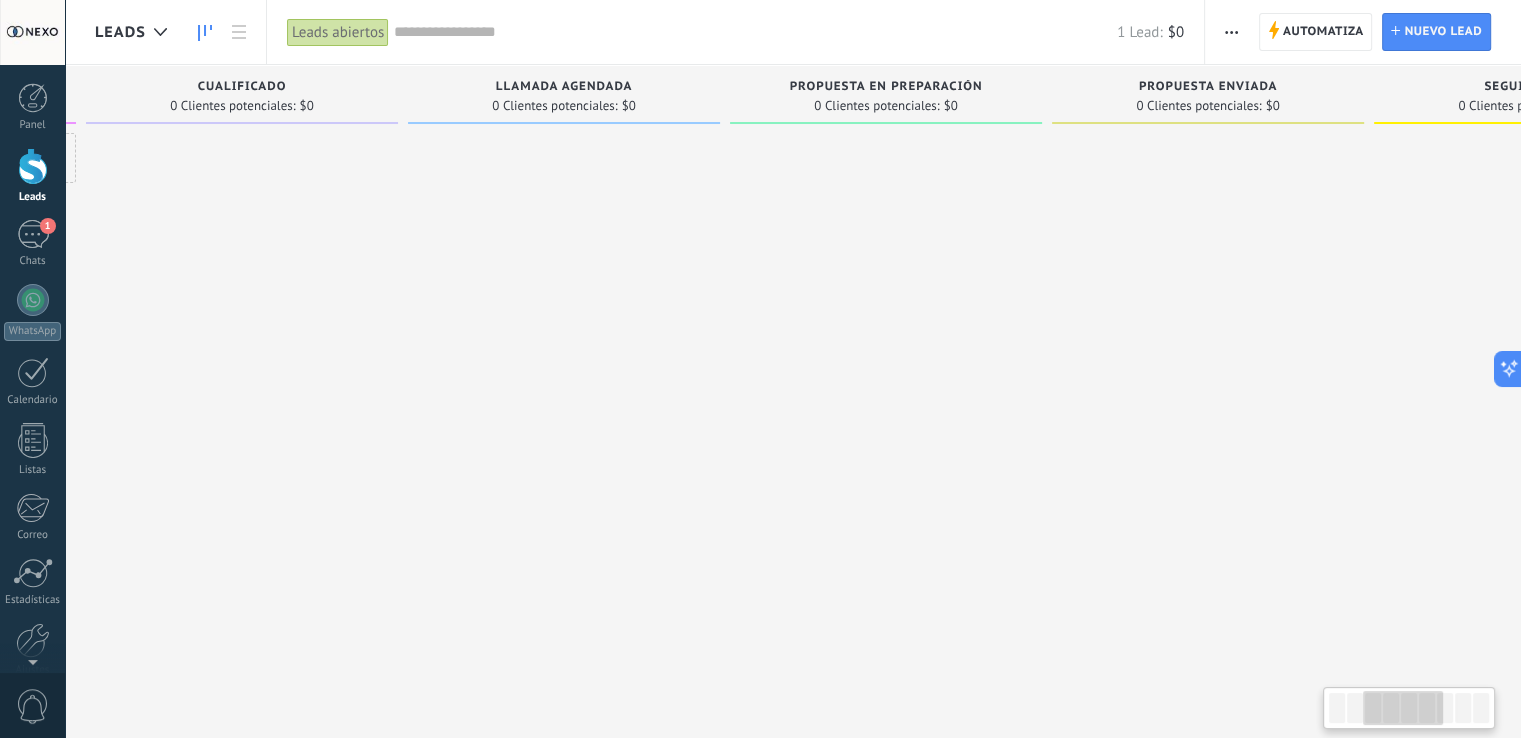 drag, startPoint x: 490, startPoint y: 267, endPoint x: 1259, endPoint y: 263, distance: 769.0104 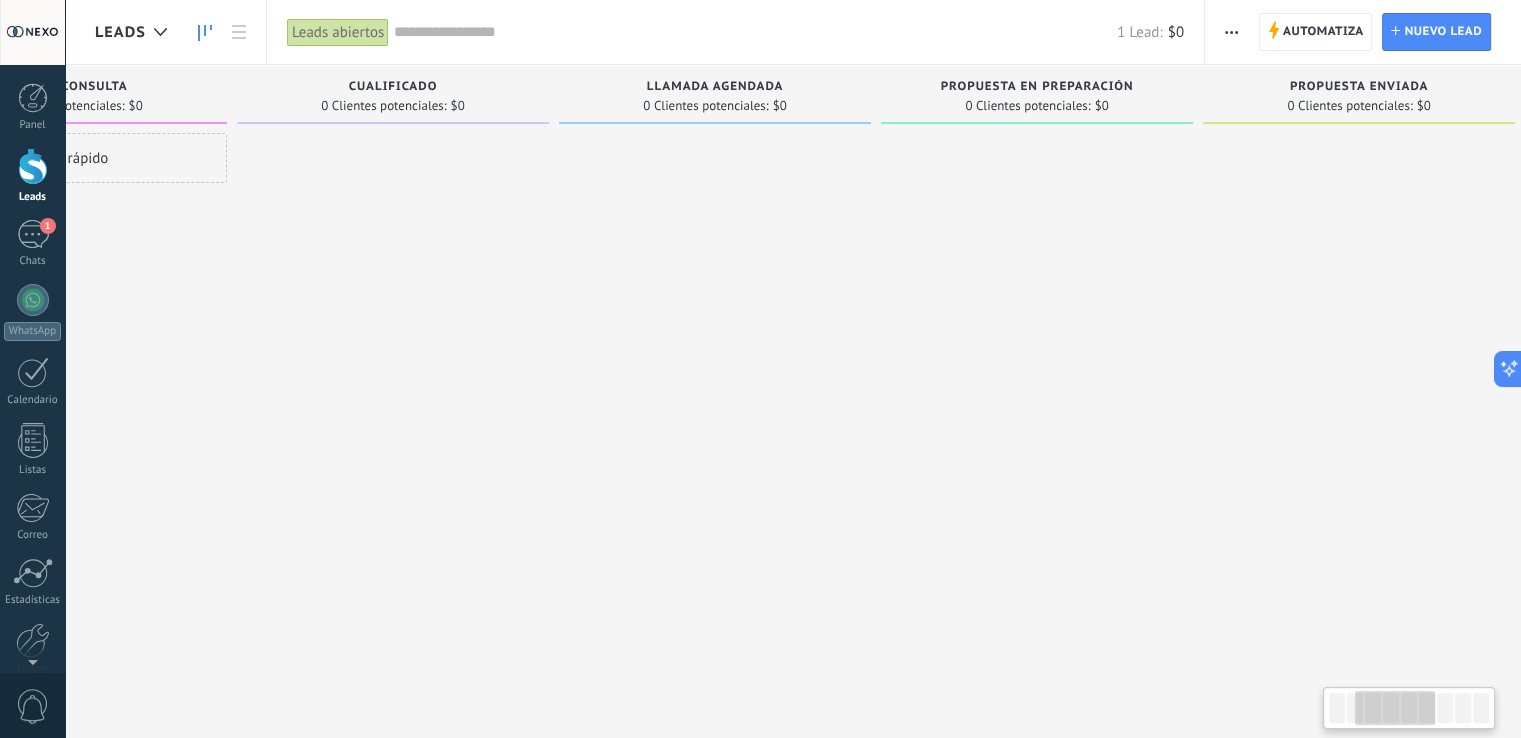 scroll, scrollTop: 0, scrollLeft: 159, axis: horizontal 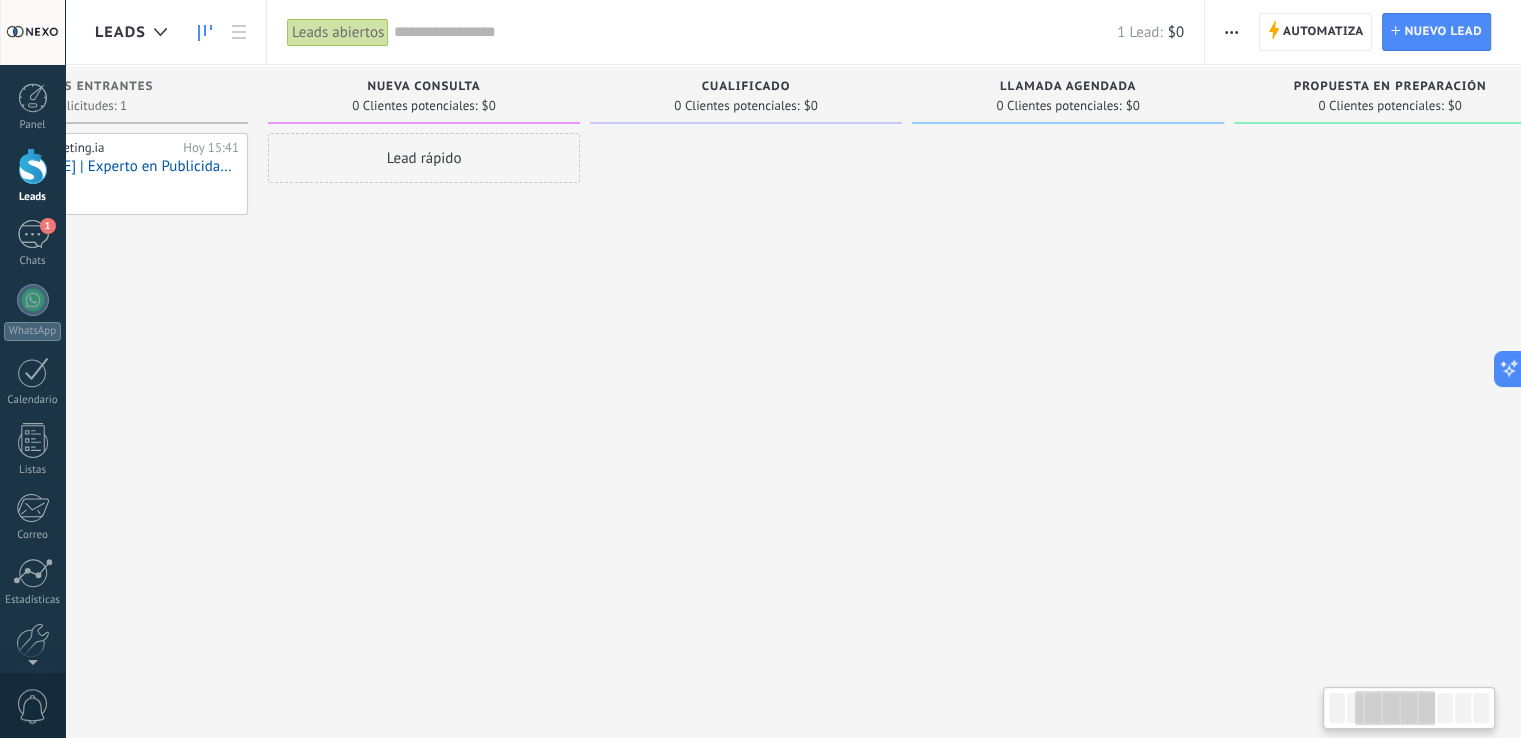 drag, startPoint x: 653, startPoint y: 263, endPoint x: 1343, endPoint y: 229, distance: 690.83716 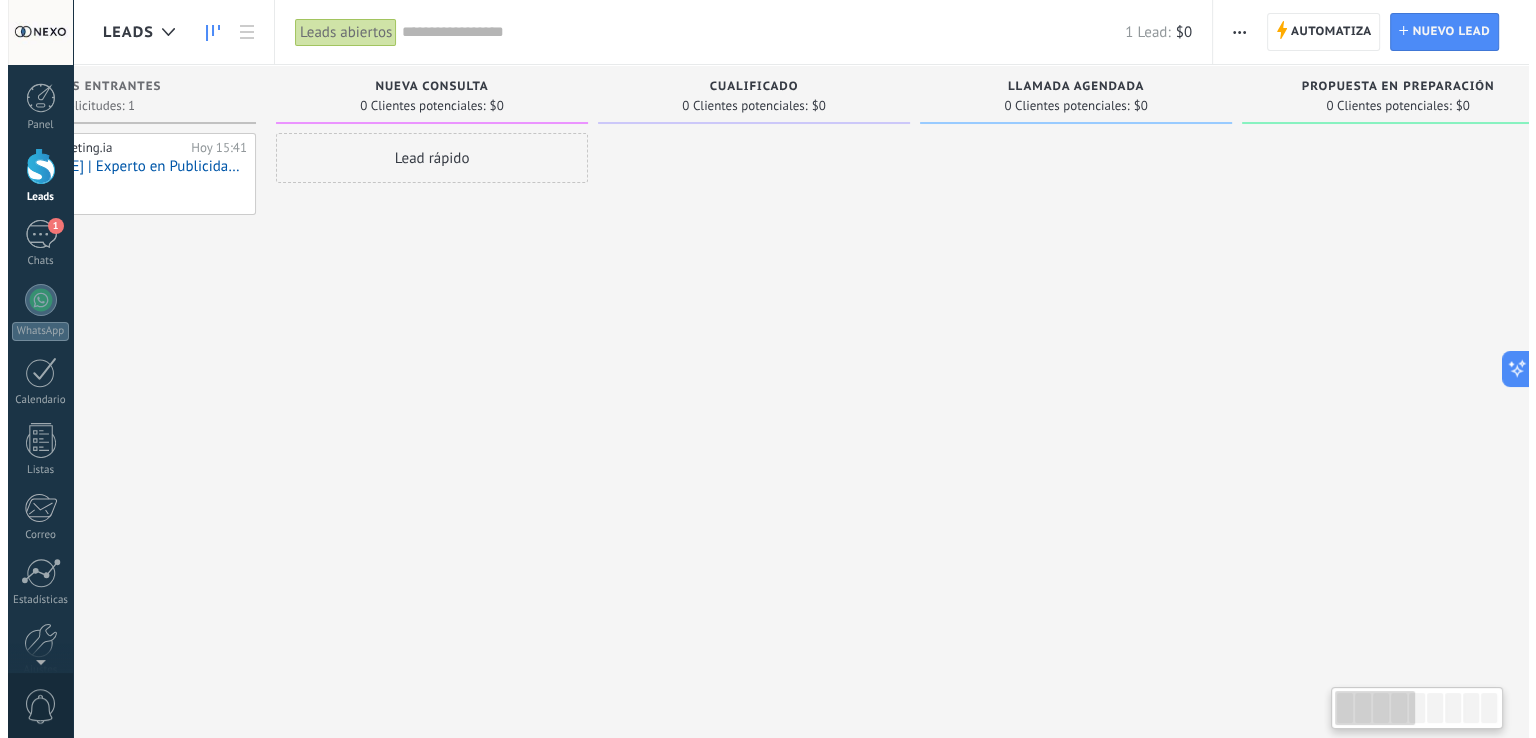 scroll, scrollTop: 0, scrollLeft: 0, axis: both 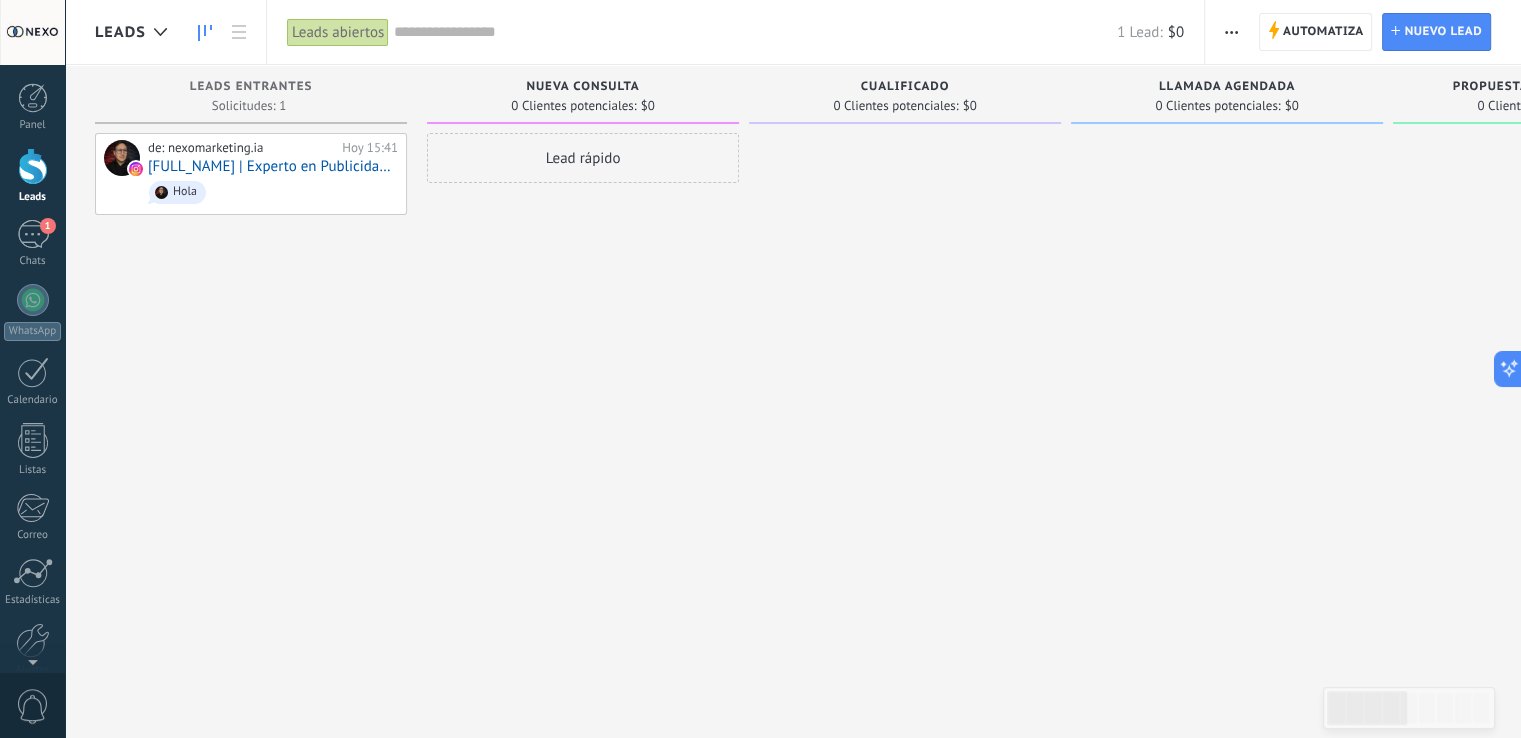 click at bounding box center [1231, 32] 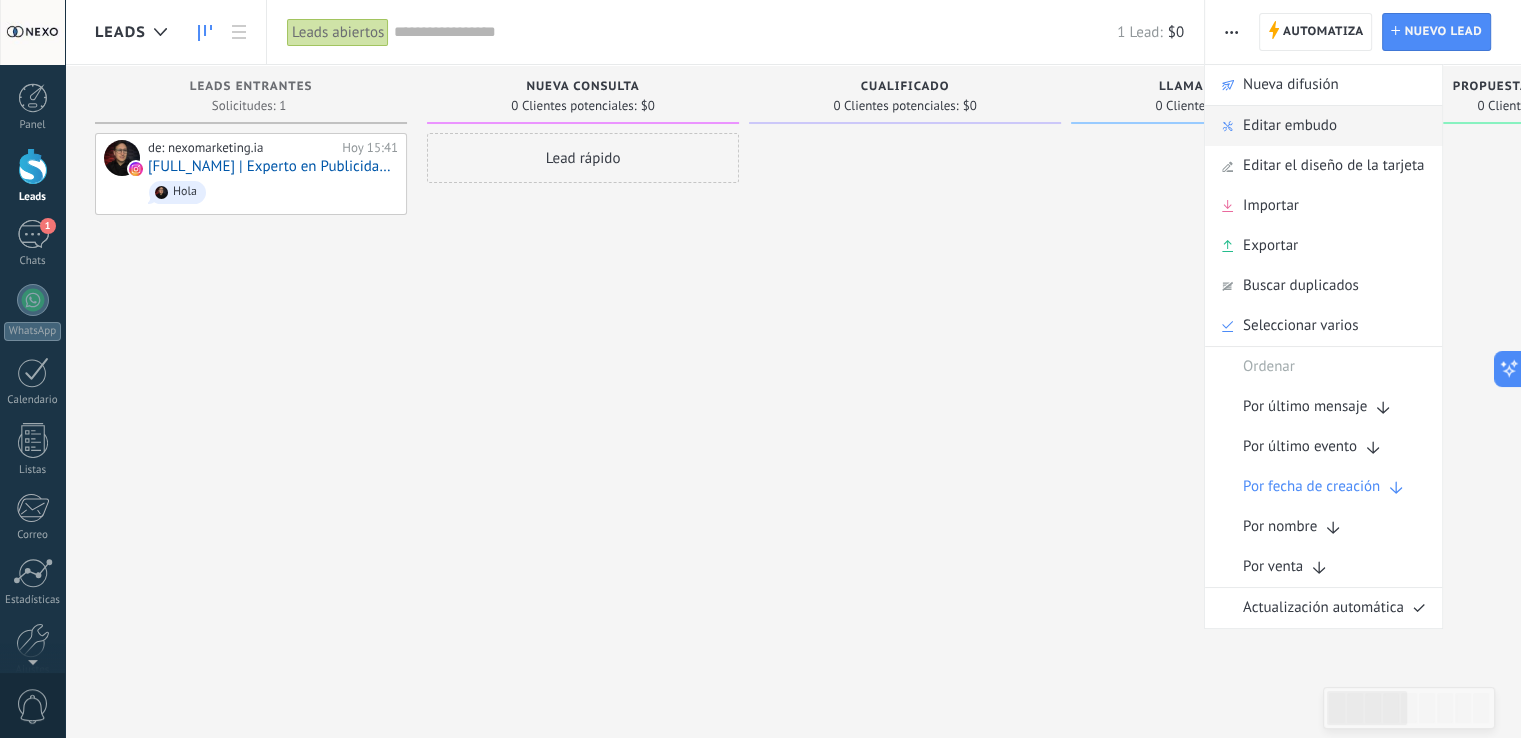 click on "Editar embudo" at bounding box center [1290, 126] 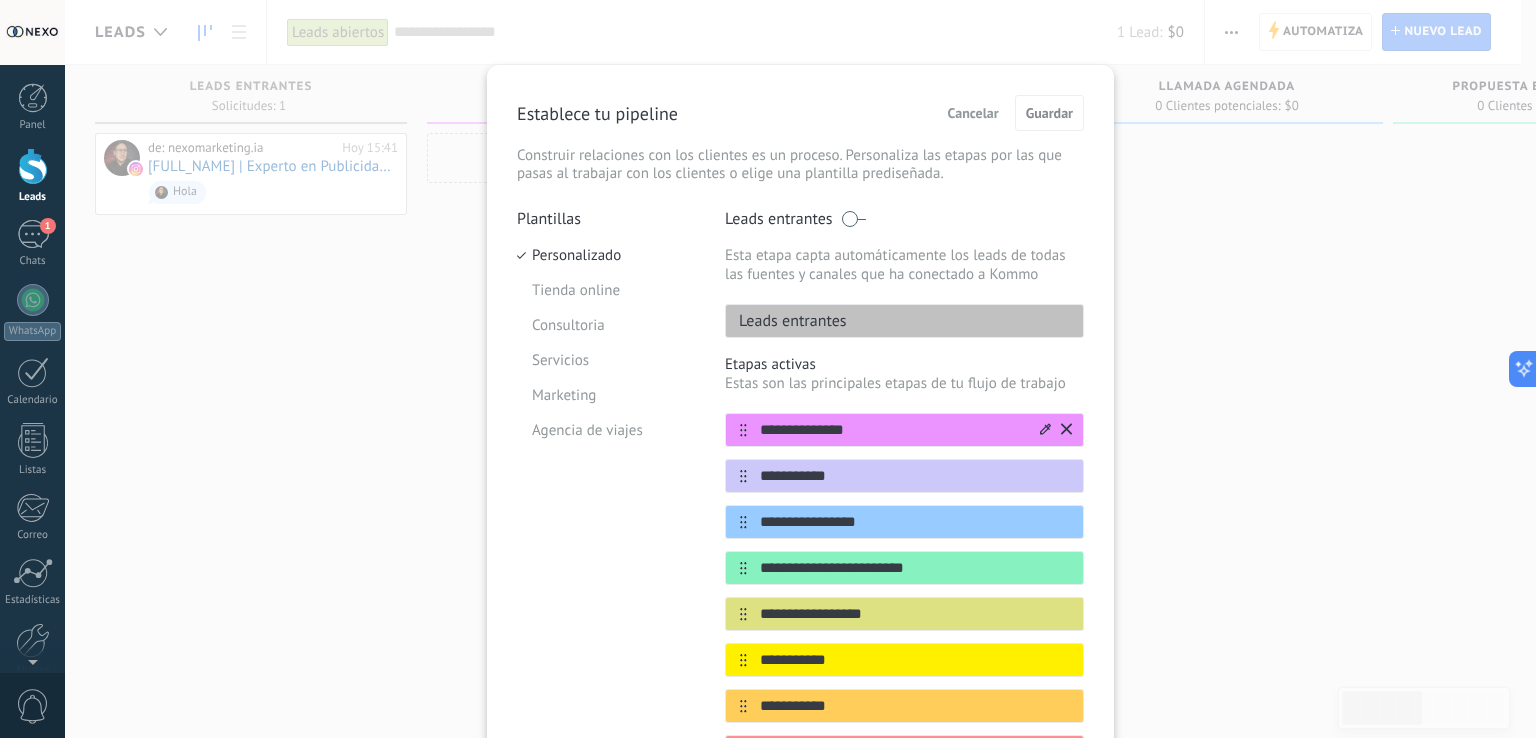 click on "**********" at bounding box center (892, 430) 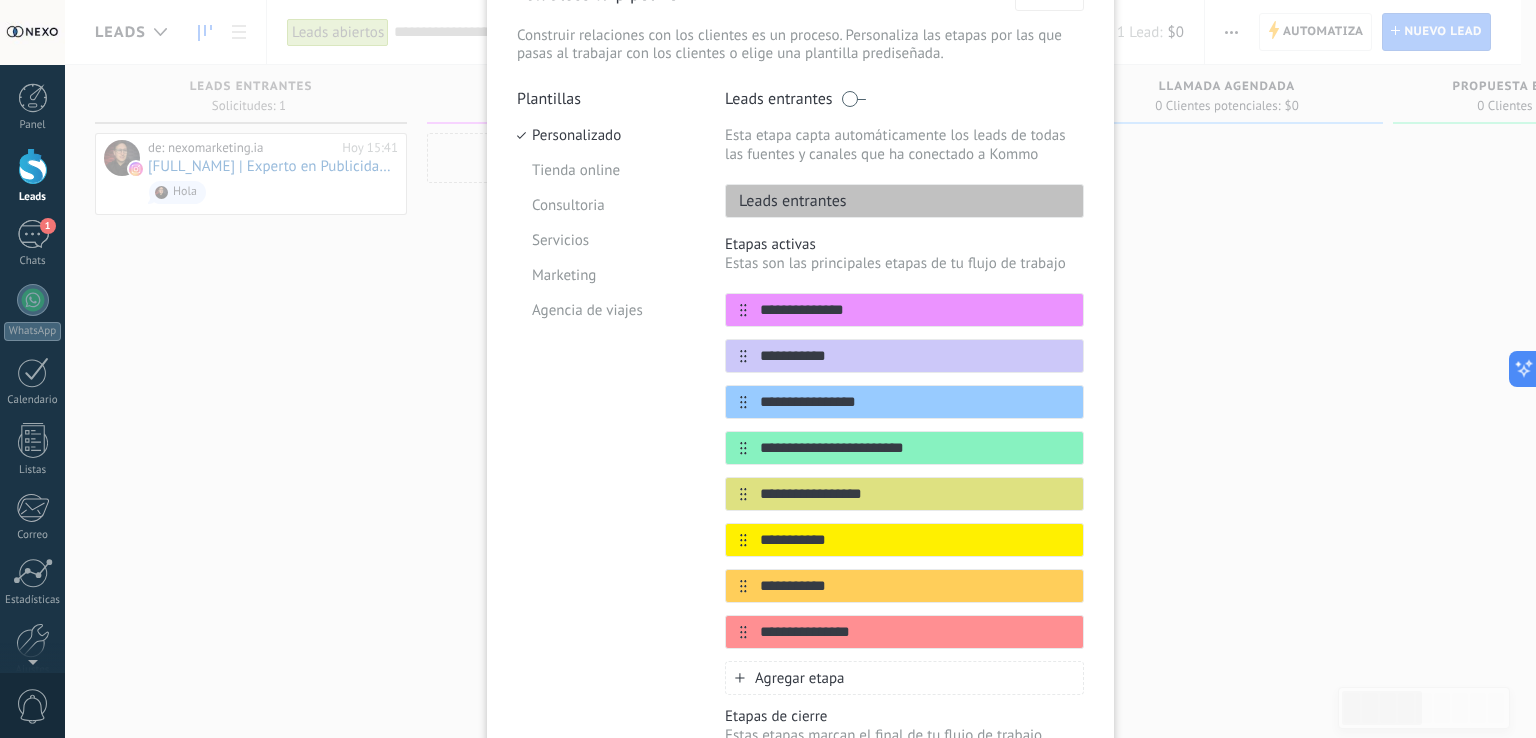 scroll, scrollTop: 200, scrollLeft: 0, axis: vertical 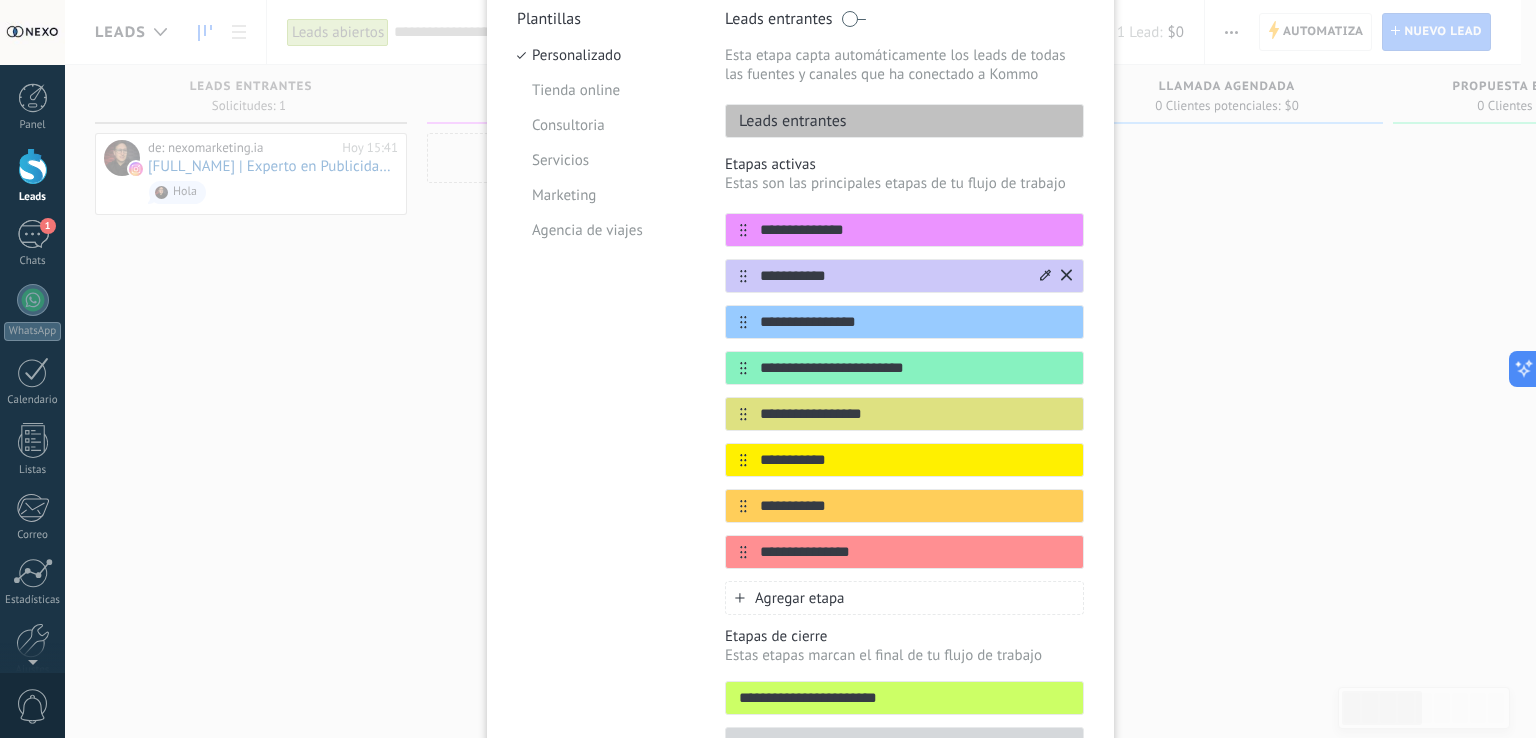 click on "**********" at bounding box center (904, 276) 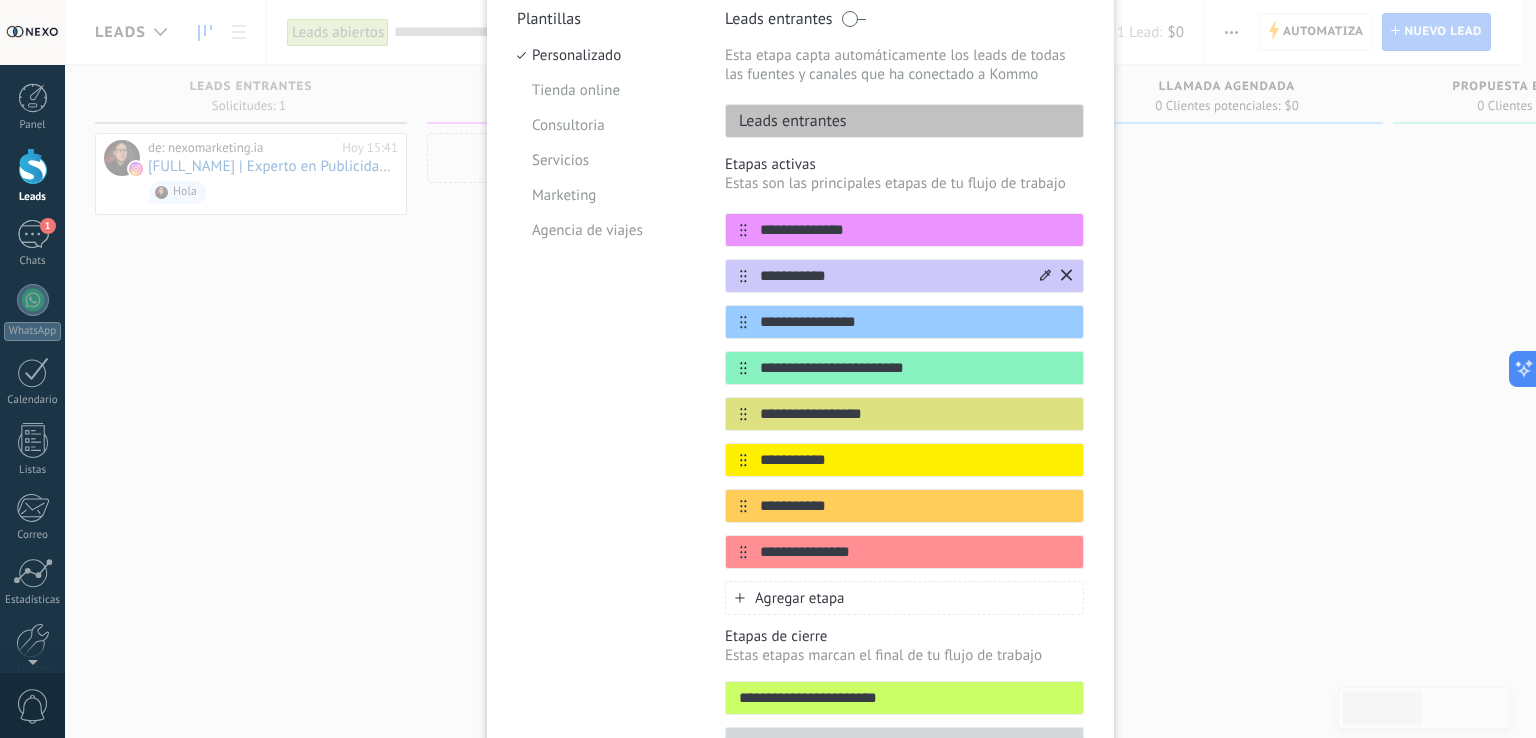 click on "**********" at bounding box center [892, 276] 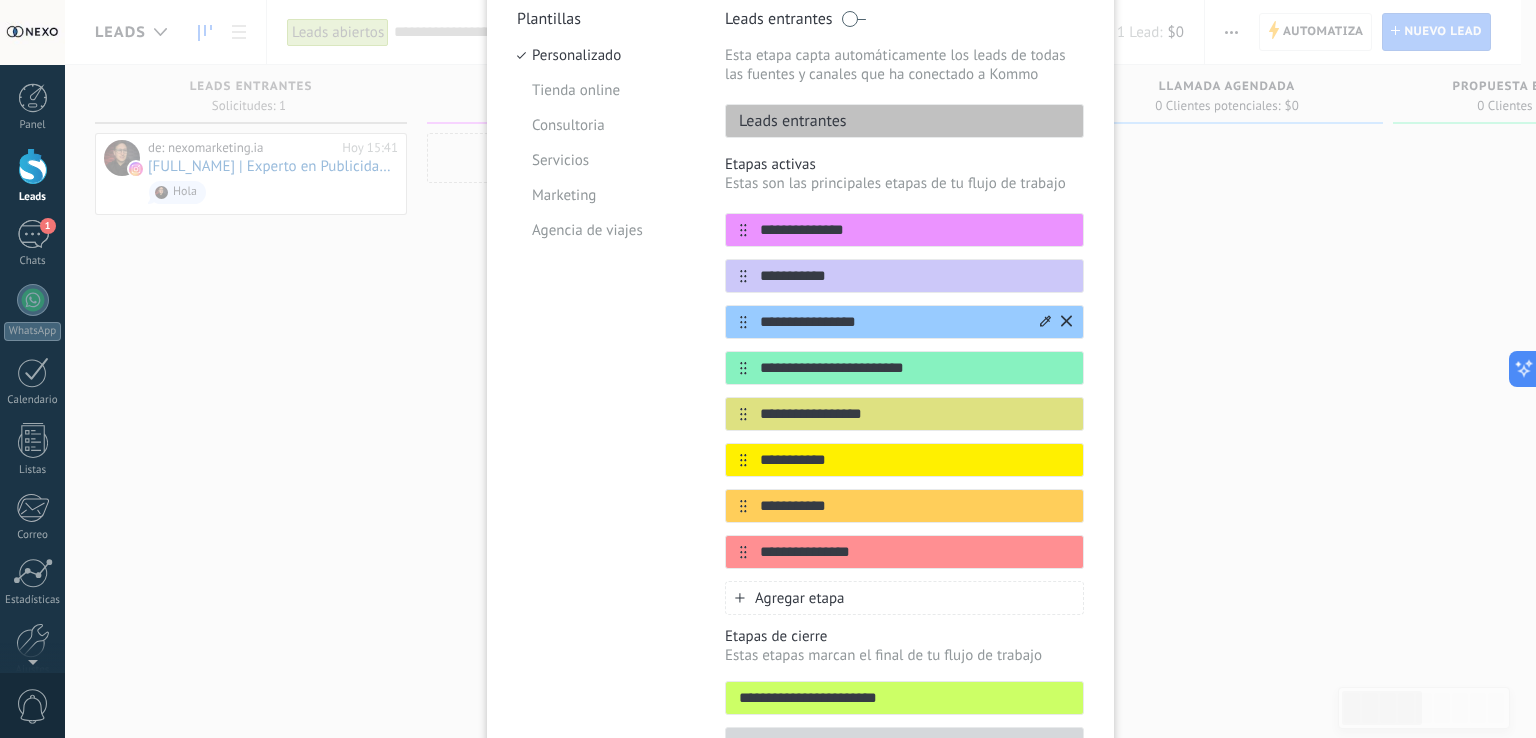 click on "**********" at bounding box center [892, 322] 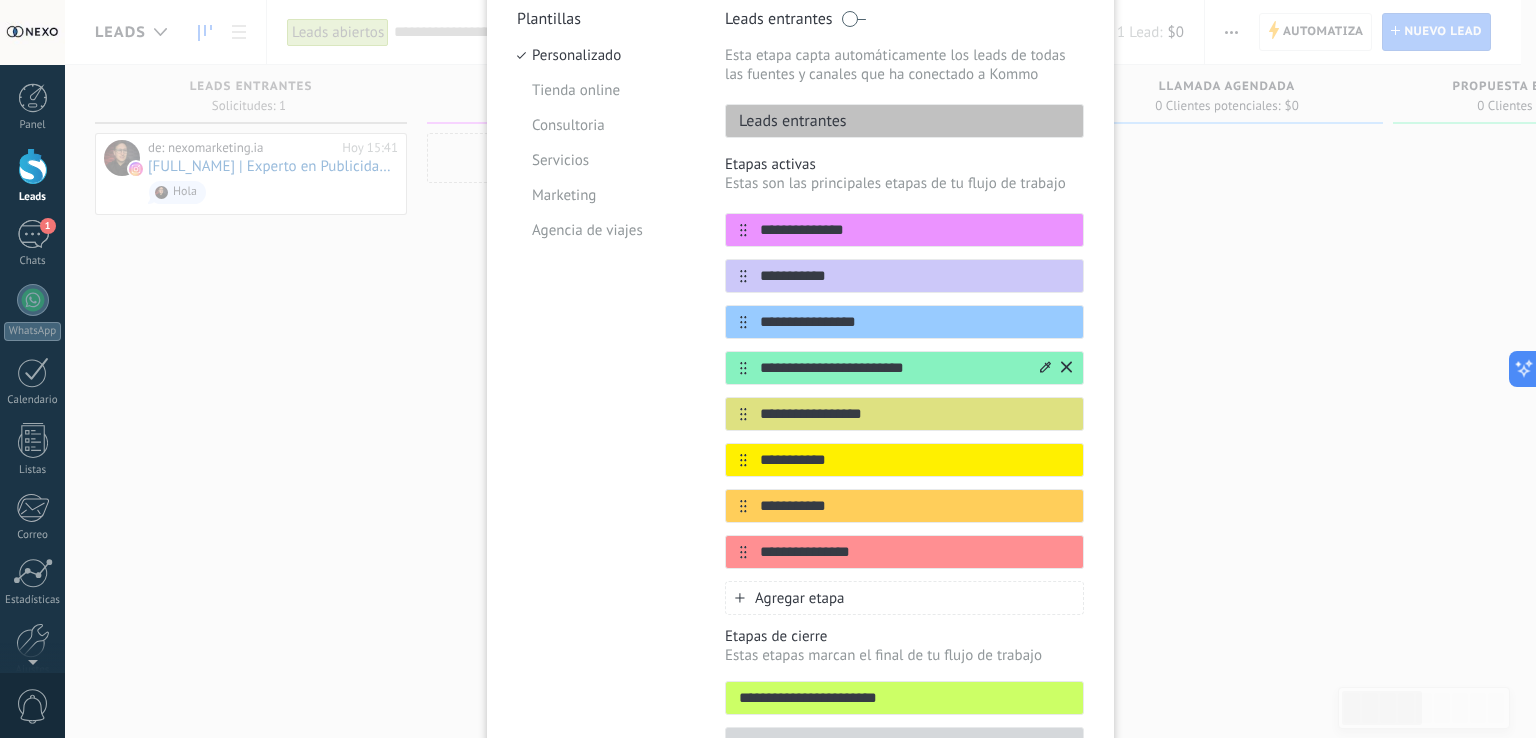 click on "**********" at bounding box center (892, 368) 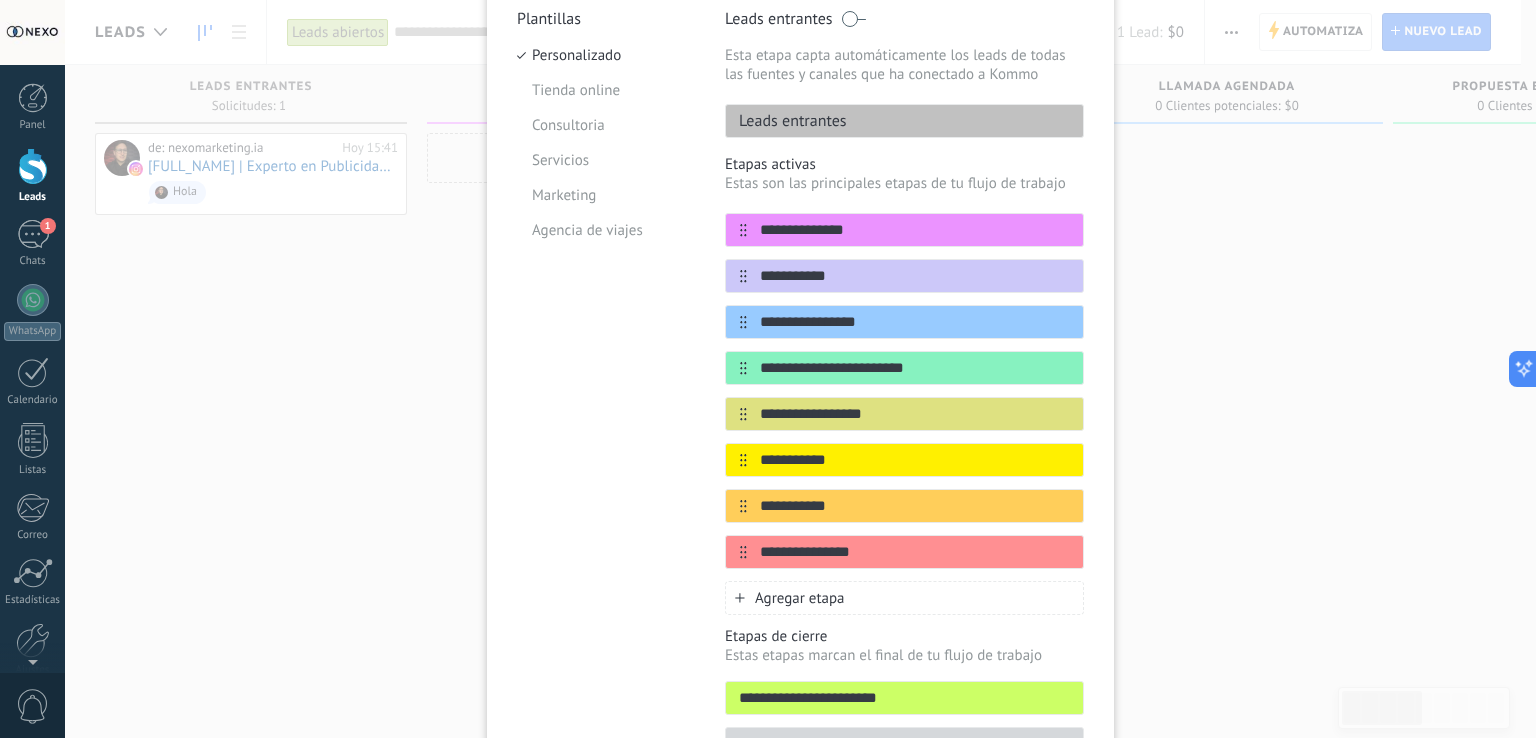 click on "**********" at bounding box center (904, 391) 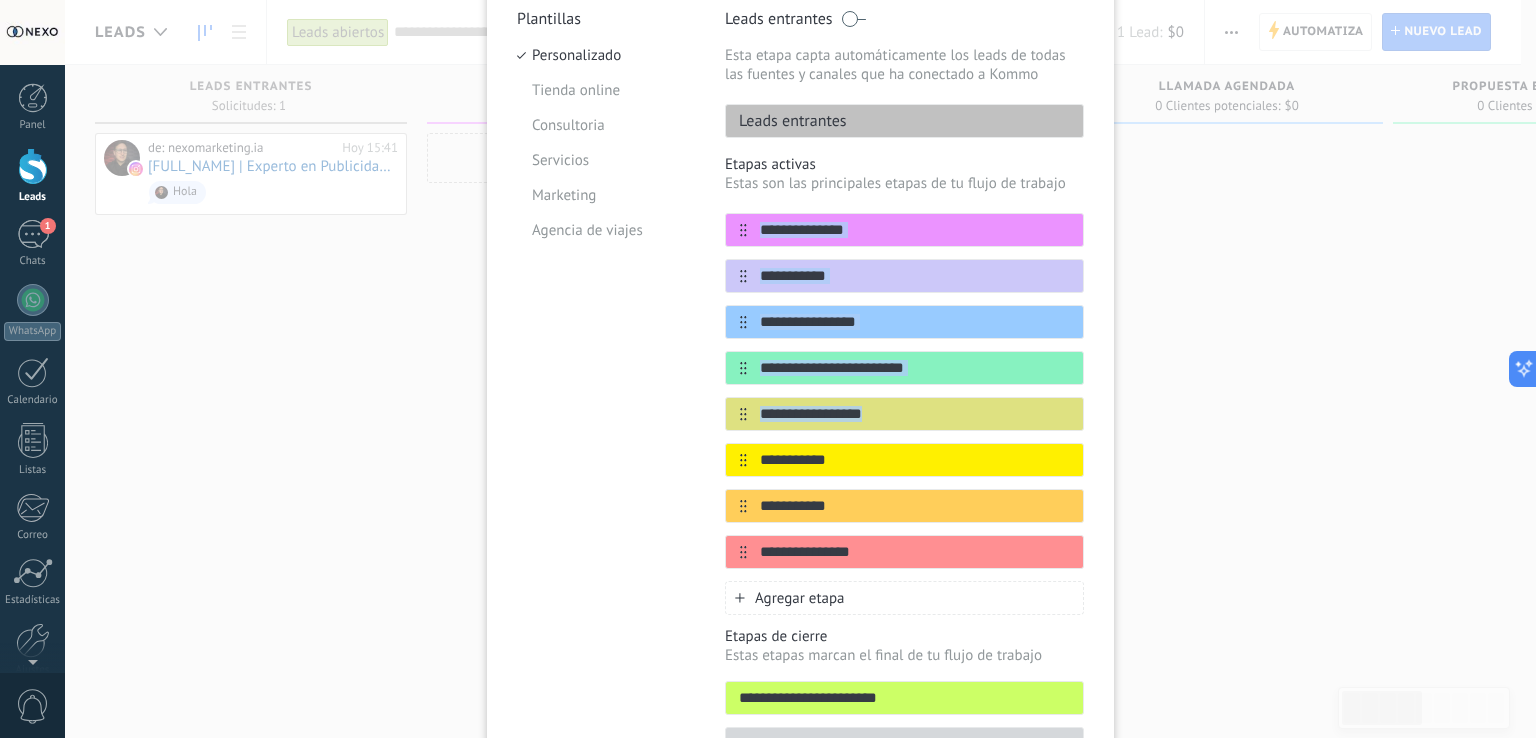 click on "**********" at bounding box center (904, 391) 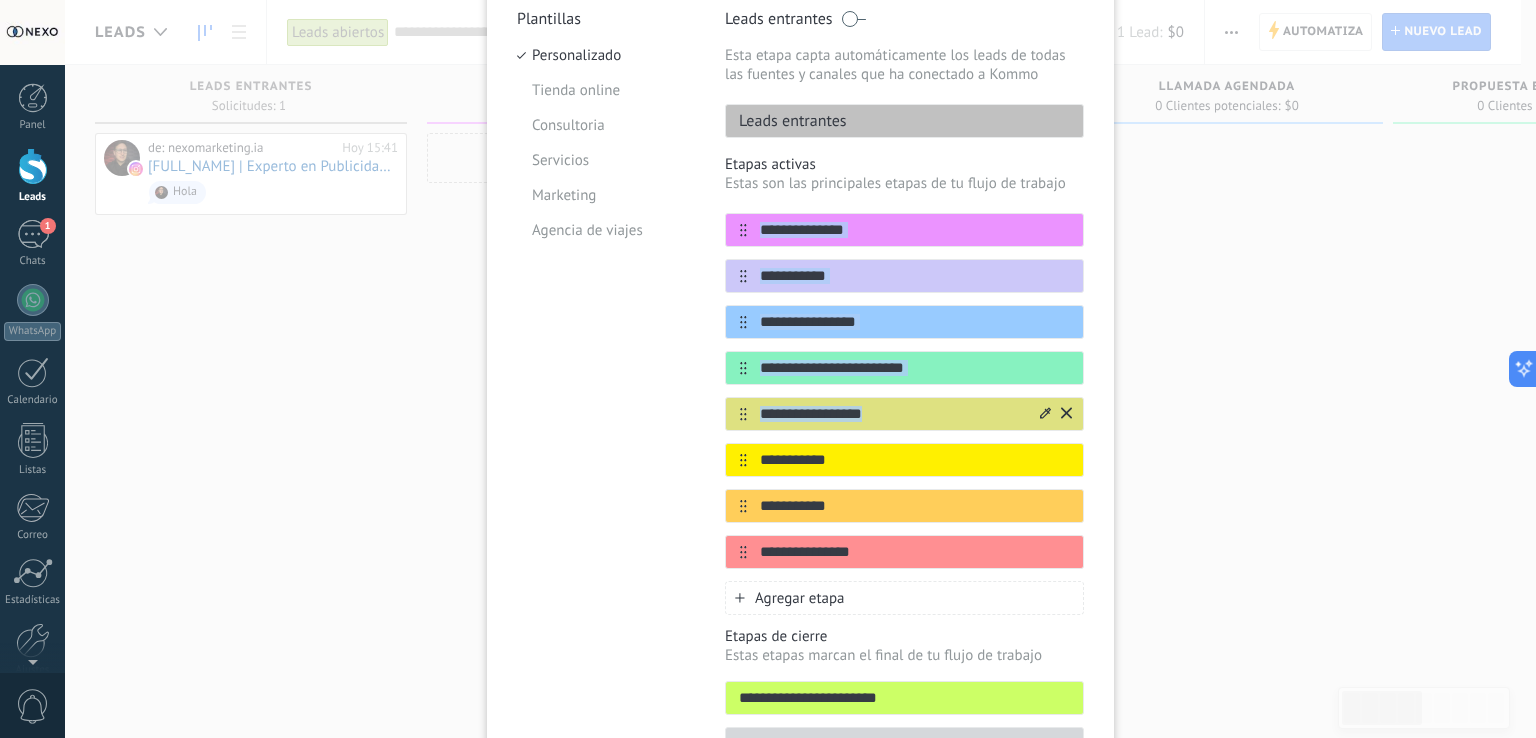 click on "**********" at bounding box center [904, 414] 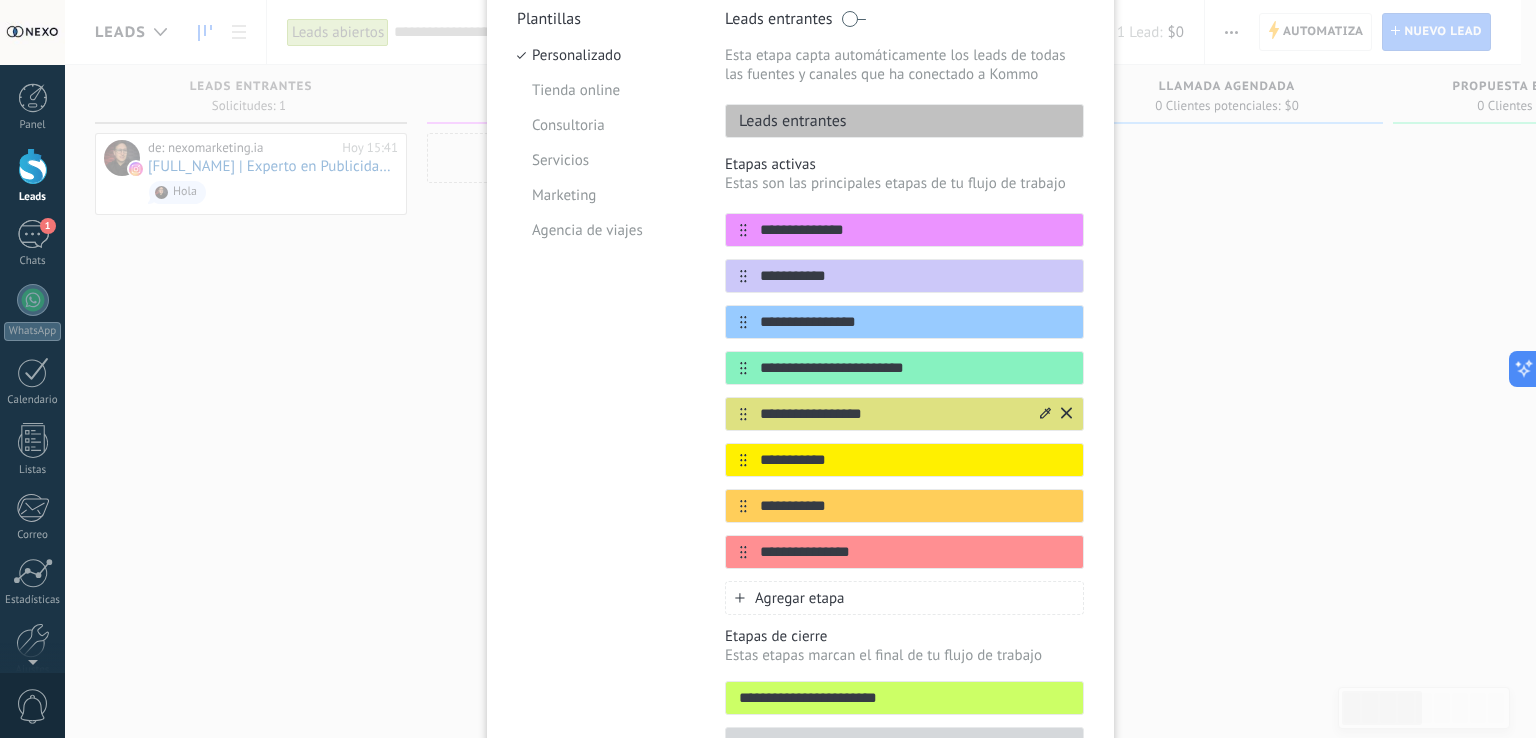 click on "**********" at bounding box center (892, 414) 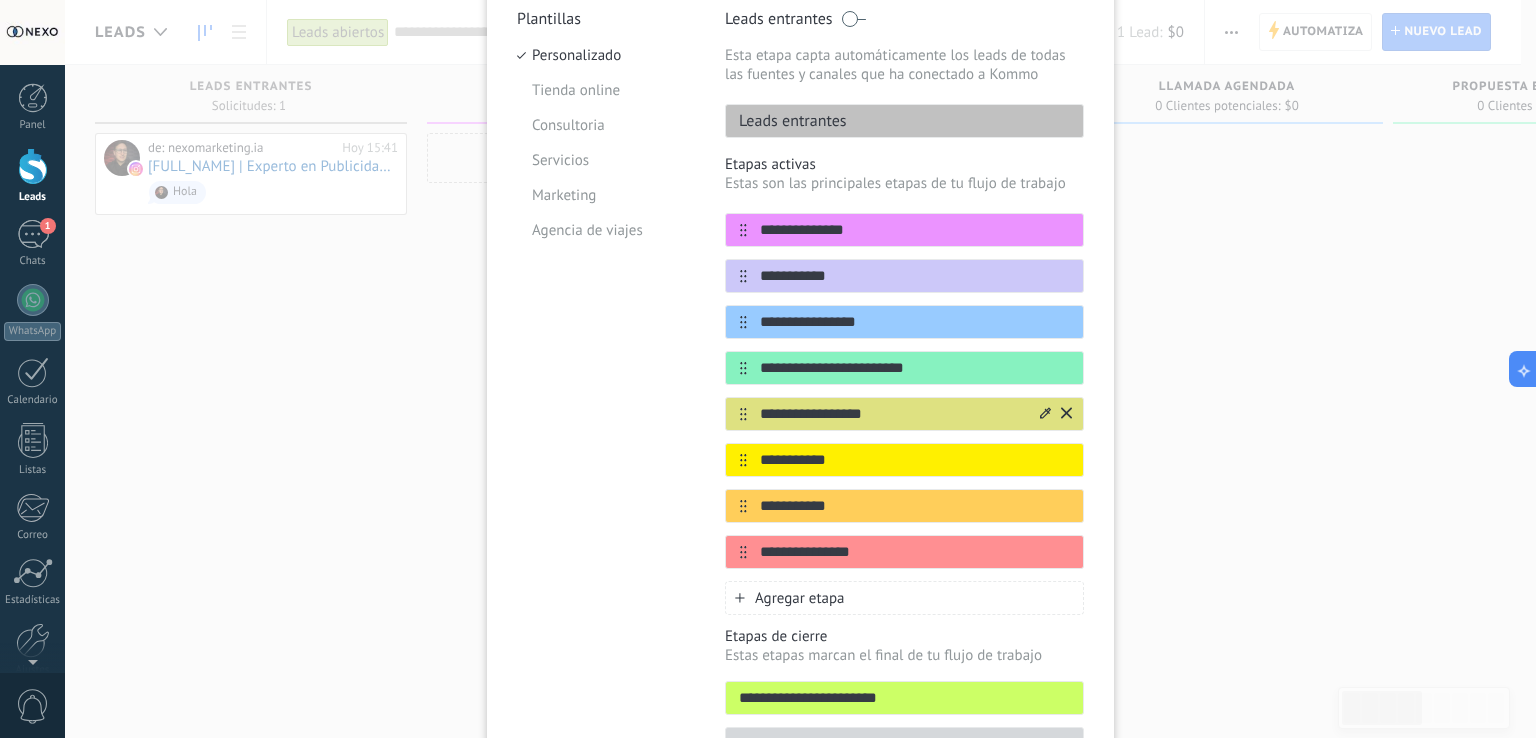 click on "**********" at bounding box center [892, 414] 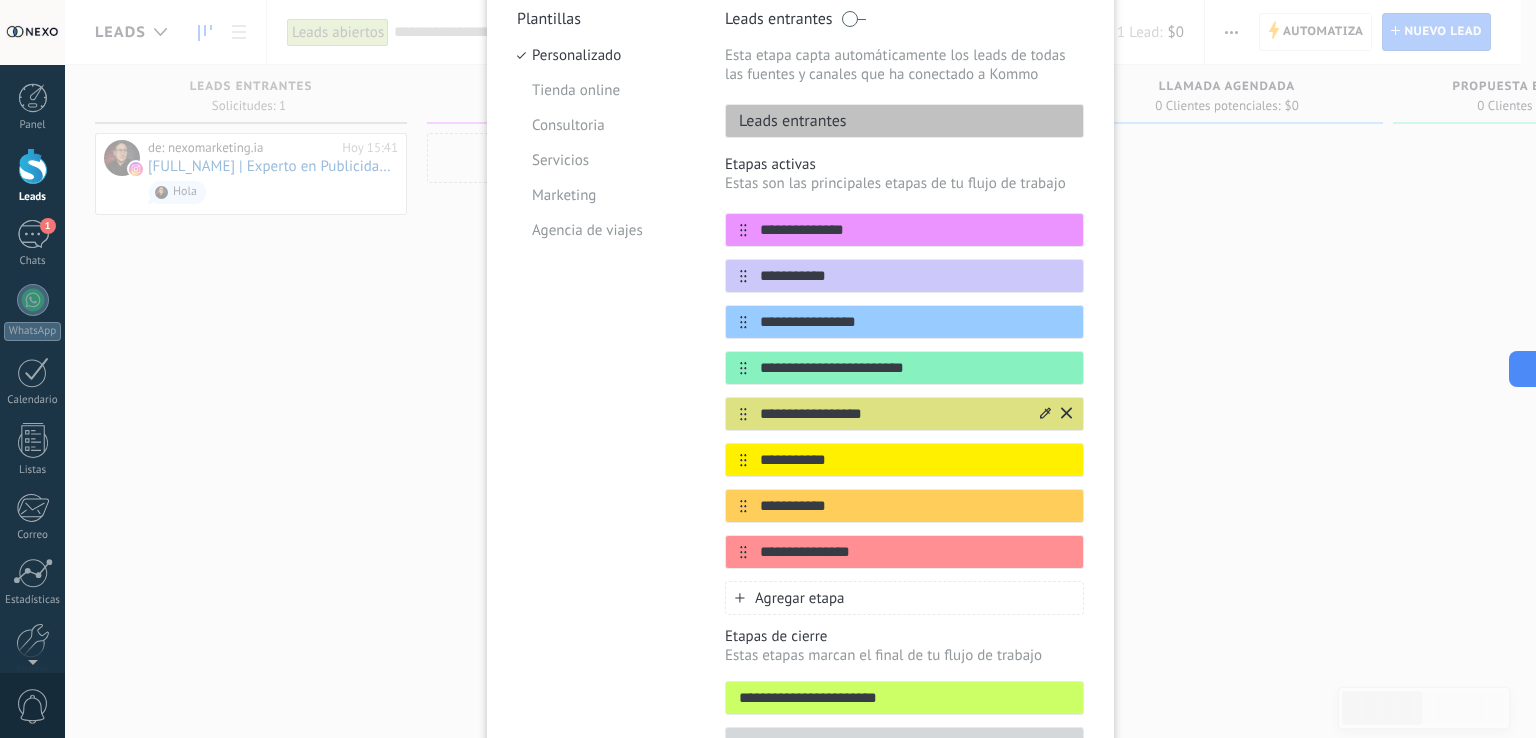 click on "**********" at bounding box center (892, 414) 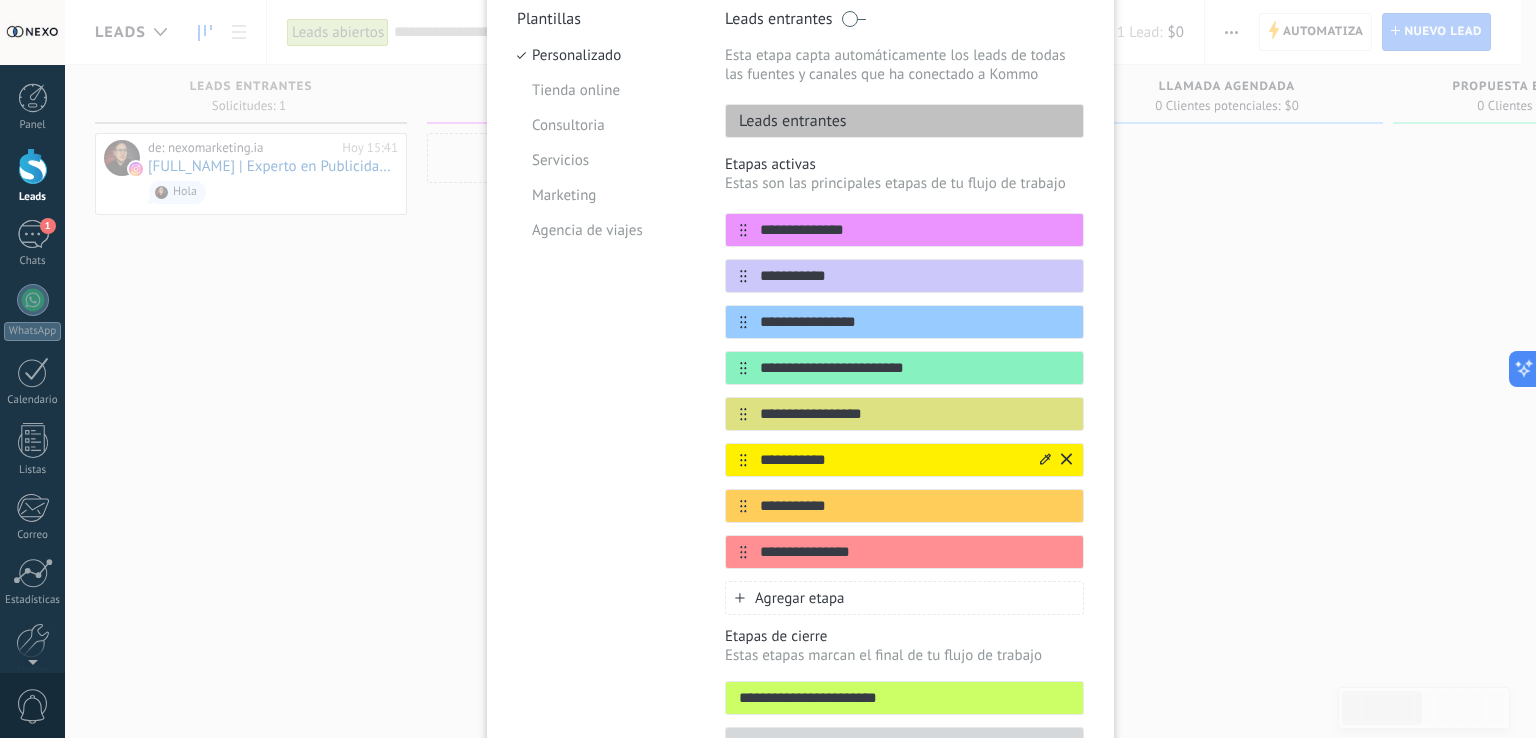 click on "**********" at bounding box center (904, 460) 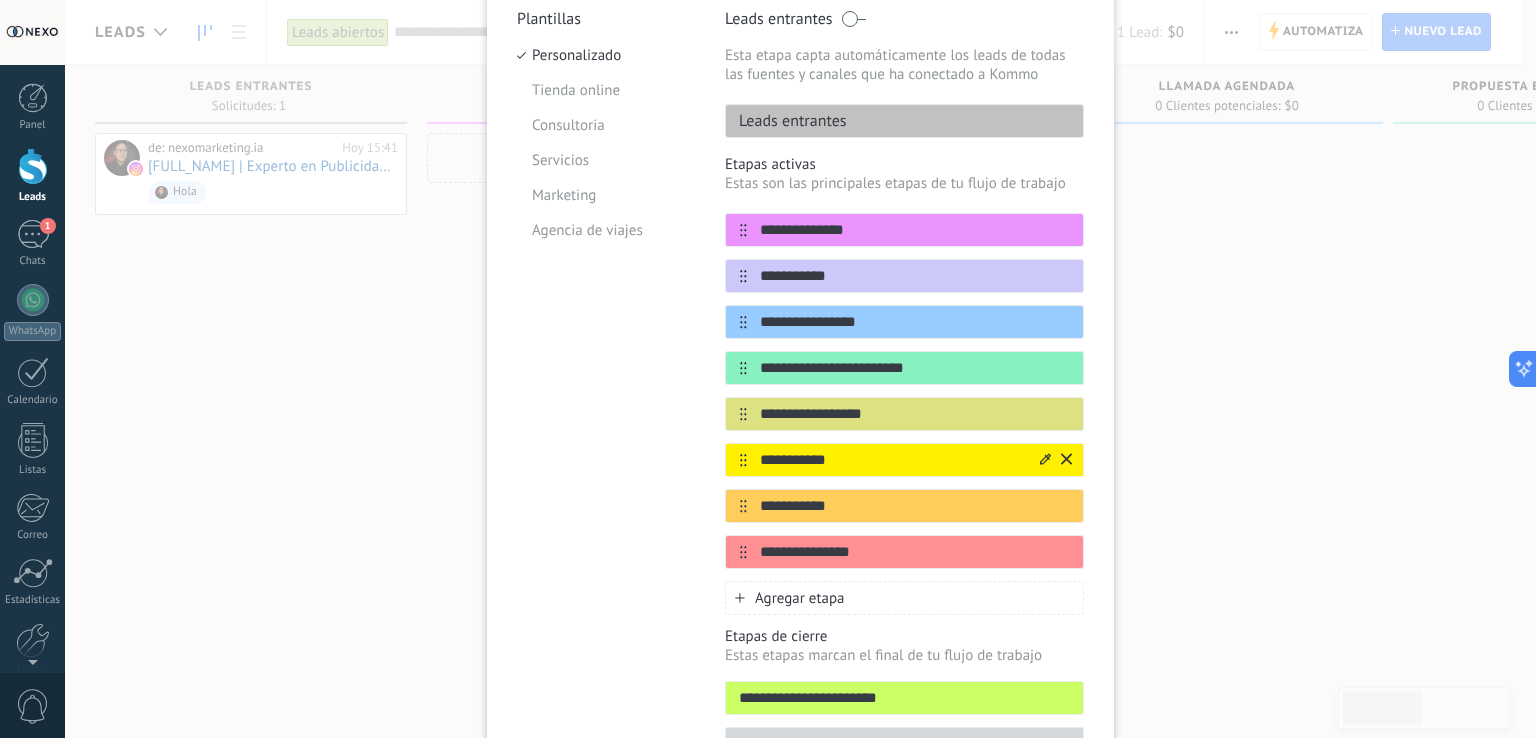 click on "**********" at bounding box center [892, 460] 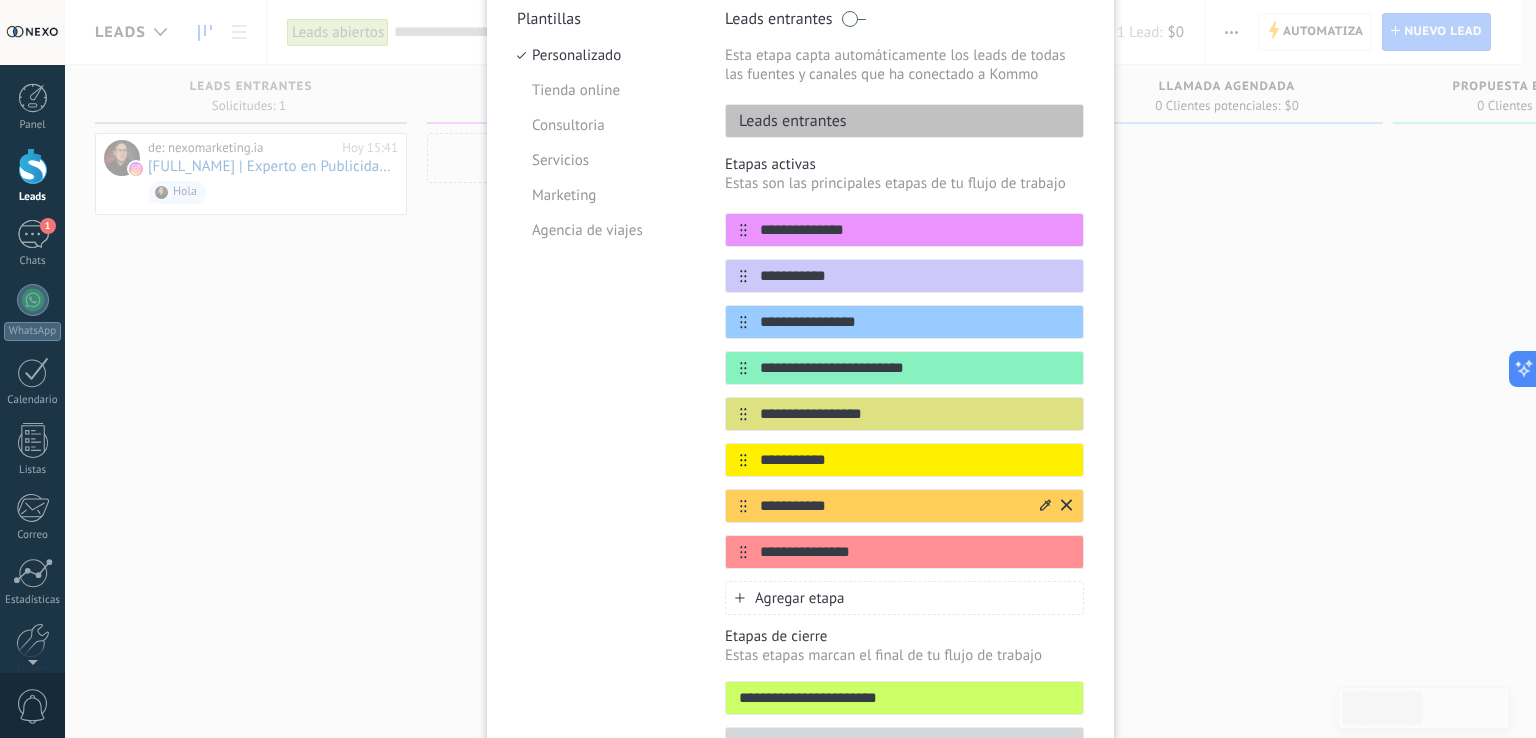 click on "**********" at bounding box center [892, 506] 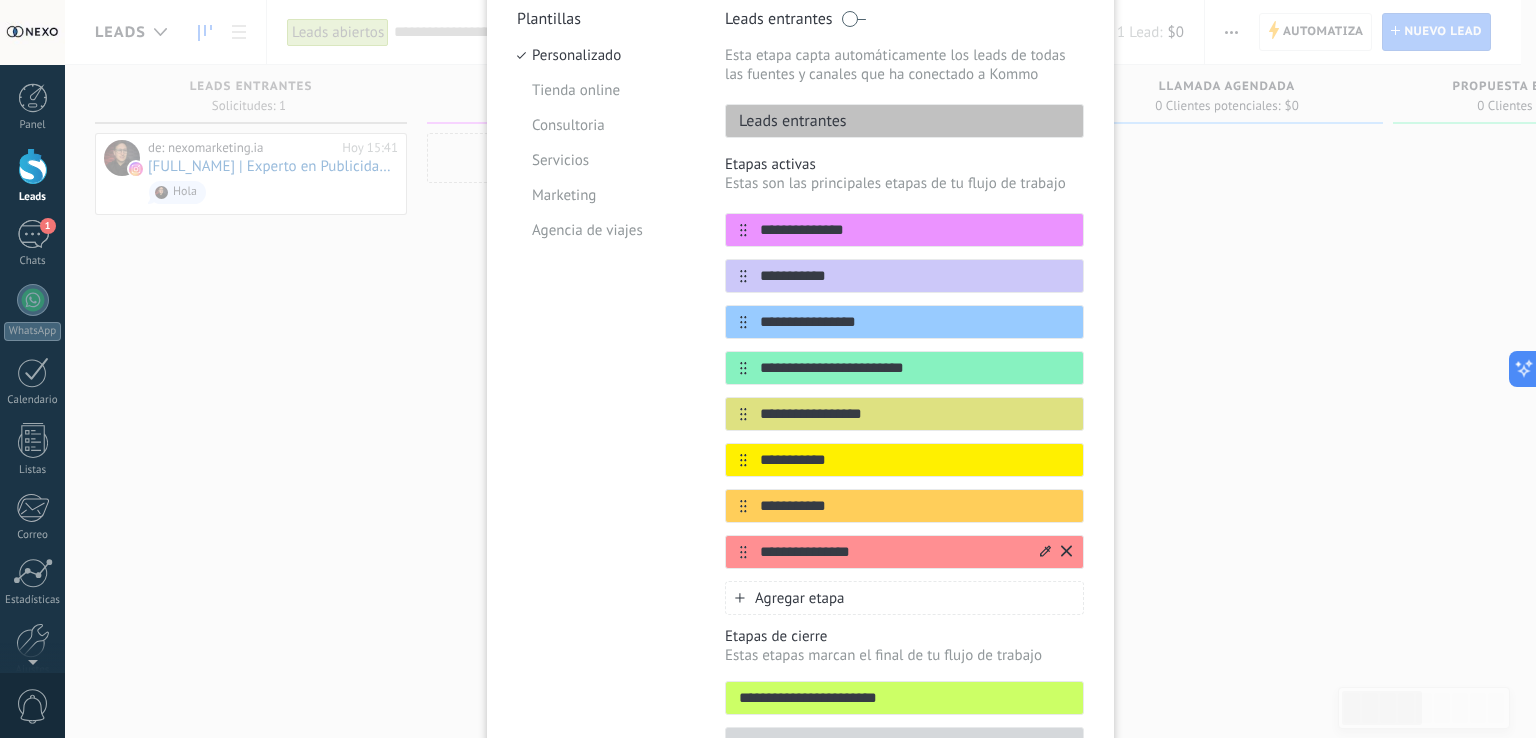 click on "**********" at bounding box center [892, 552] 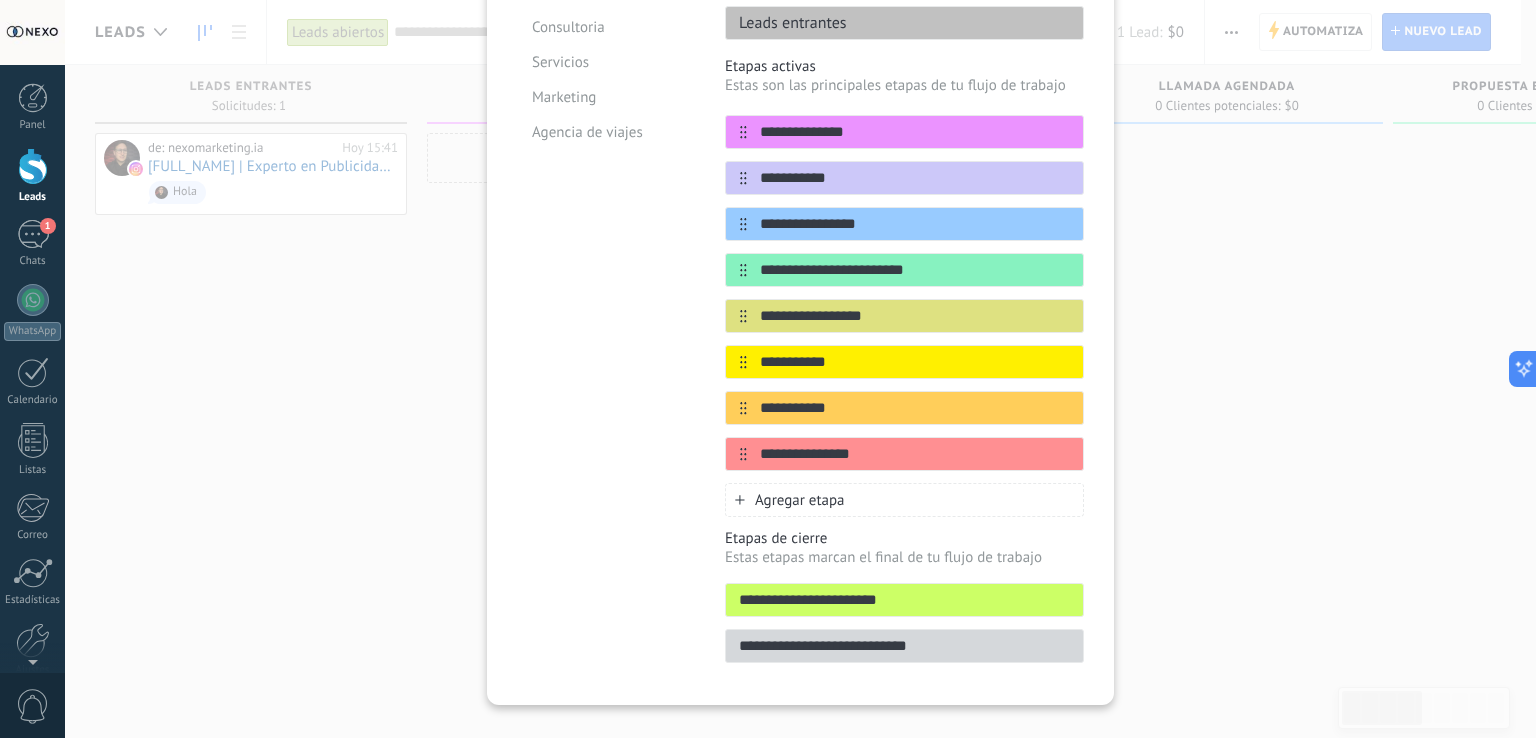 scroll, scrollTop: 327, scrollLeft: 0, axis: vertical 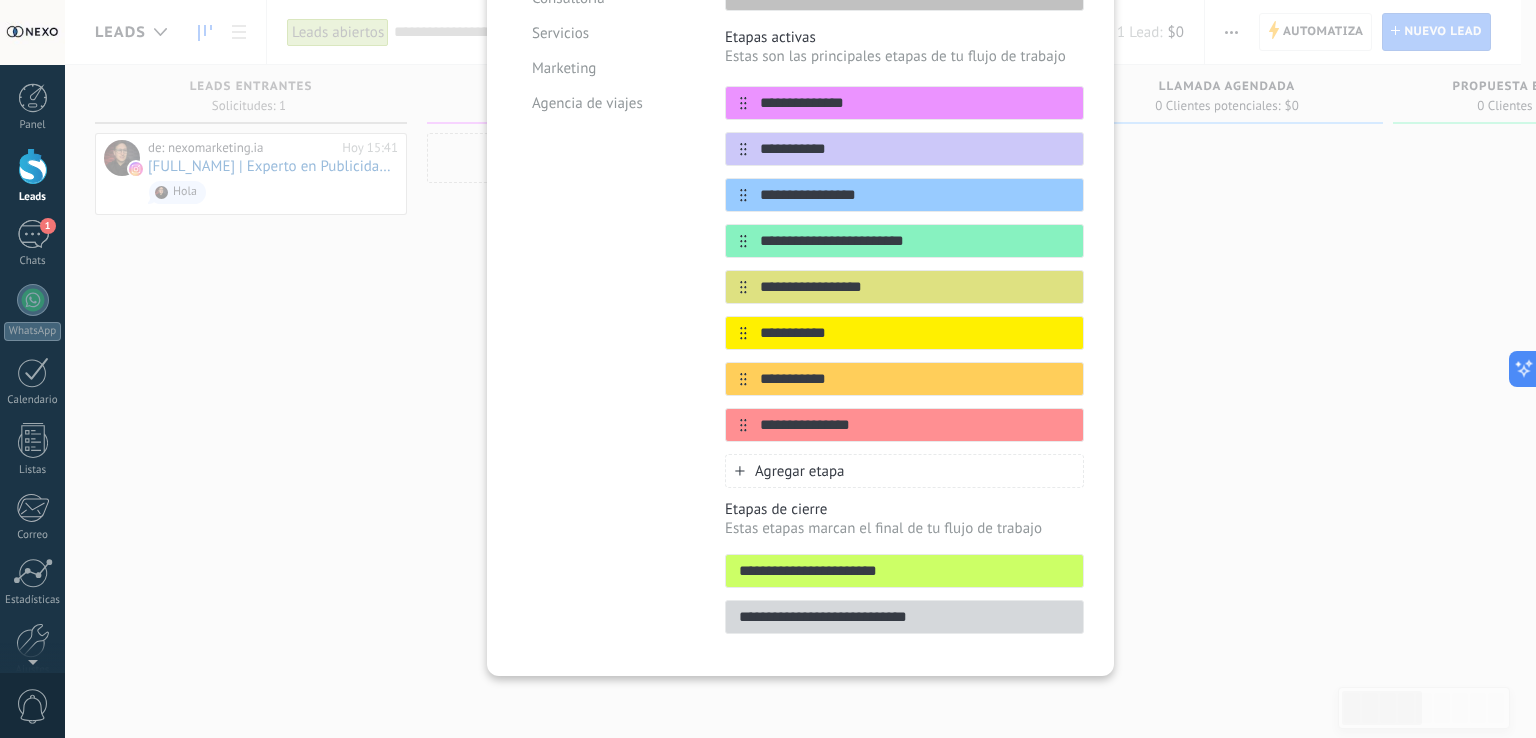 click on "**********" at bounding box center [904, 571] 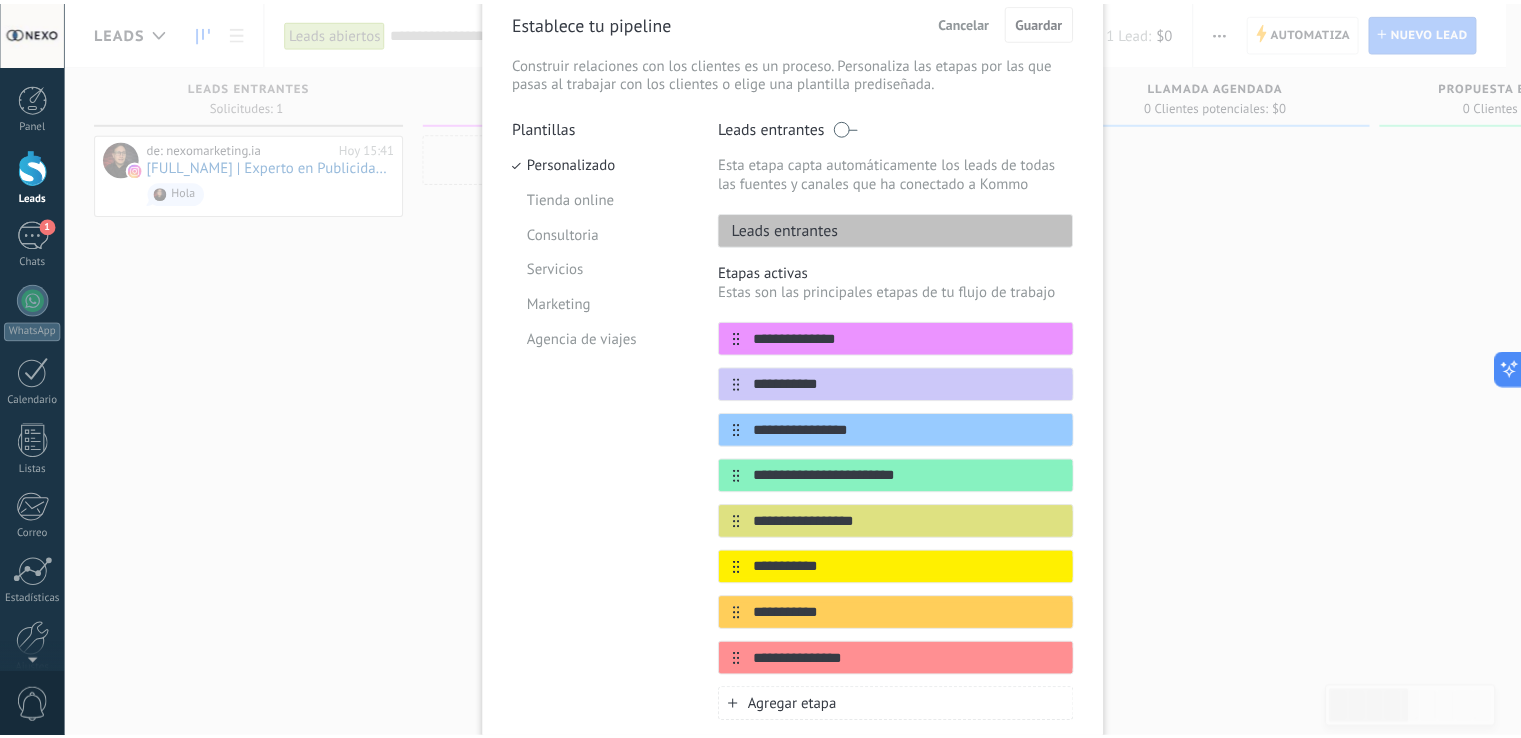 scroll, scrollTop: 0, scrollLeft: 0, axis: both 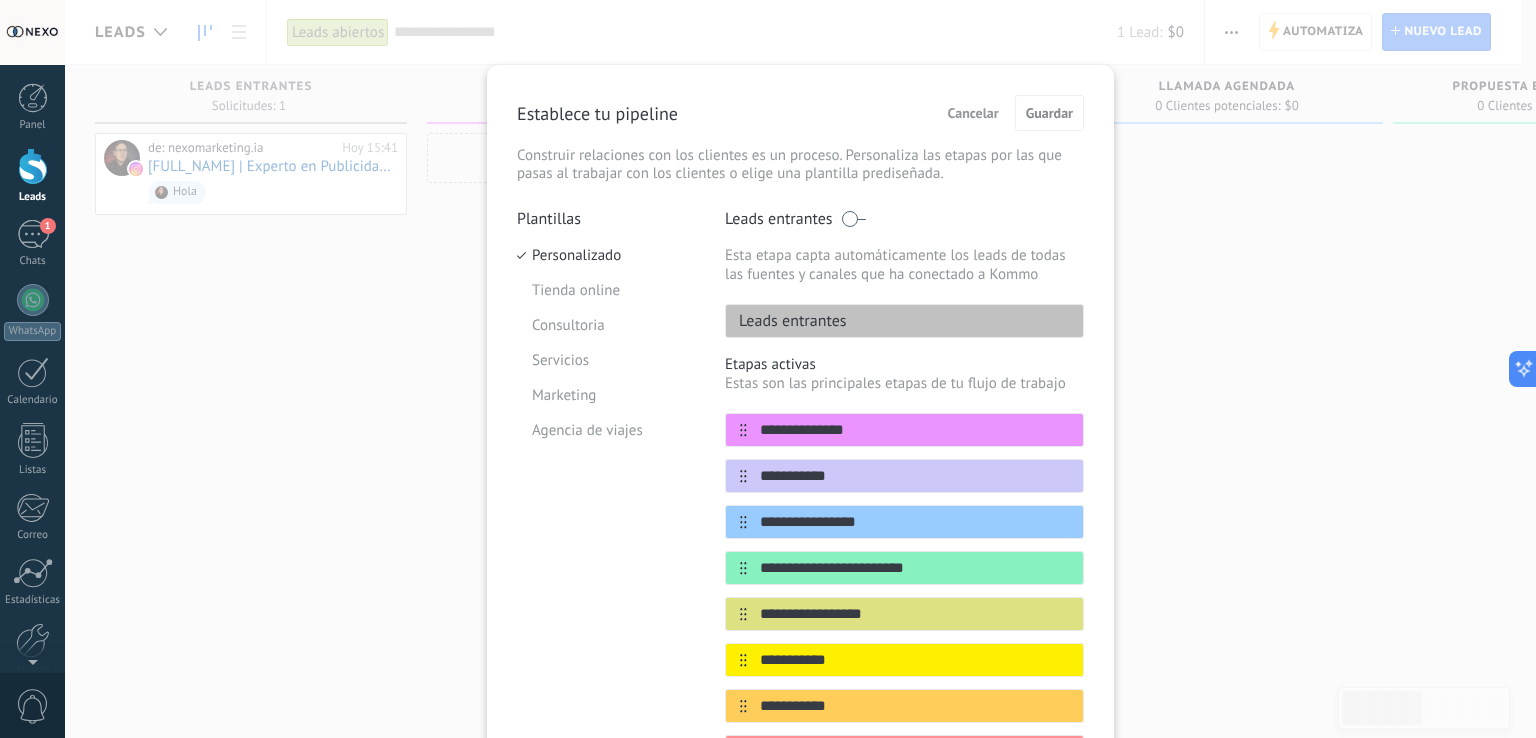 click on "Cancelar" at bounding box center [973, 113] 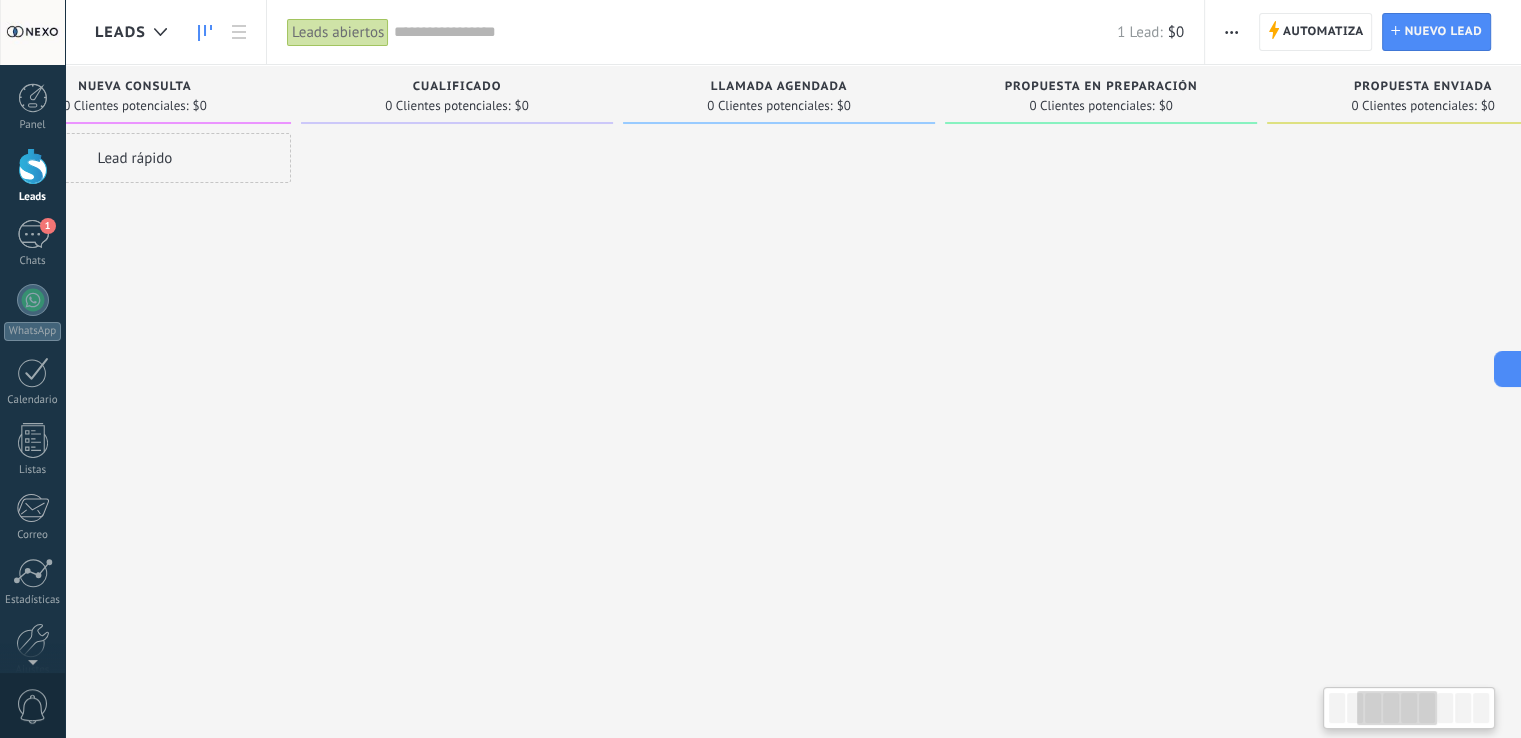 drag, startPoint x: 1000, startPoint y: 162, endPoint x: 464, endPoint y: 162, distance: 536 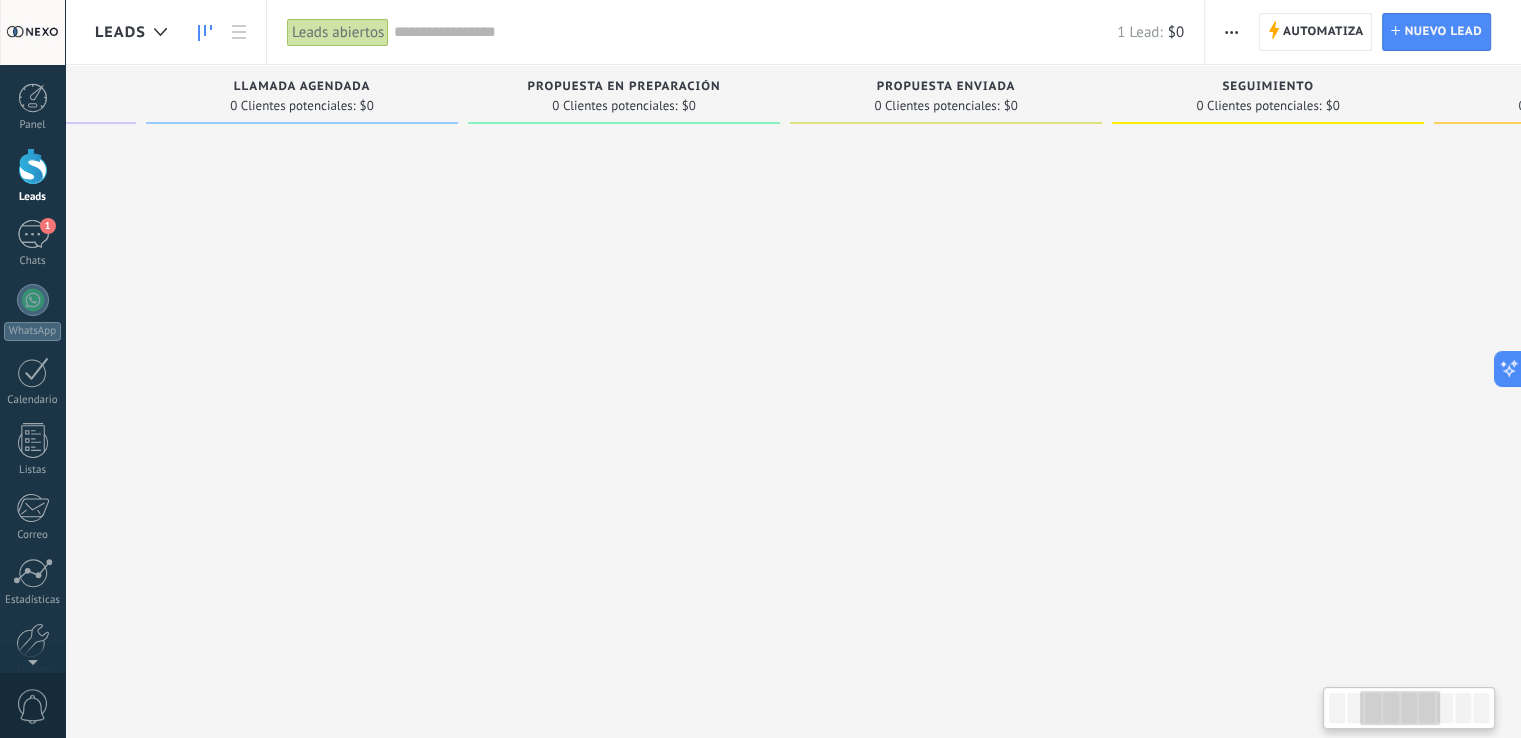 drag, startPoint x: 976, startPoint y: 174, endPoint x: 456, endPoint y: 174, distance: 520 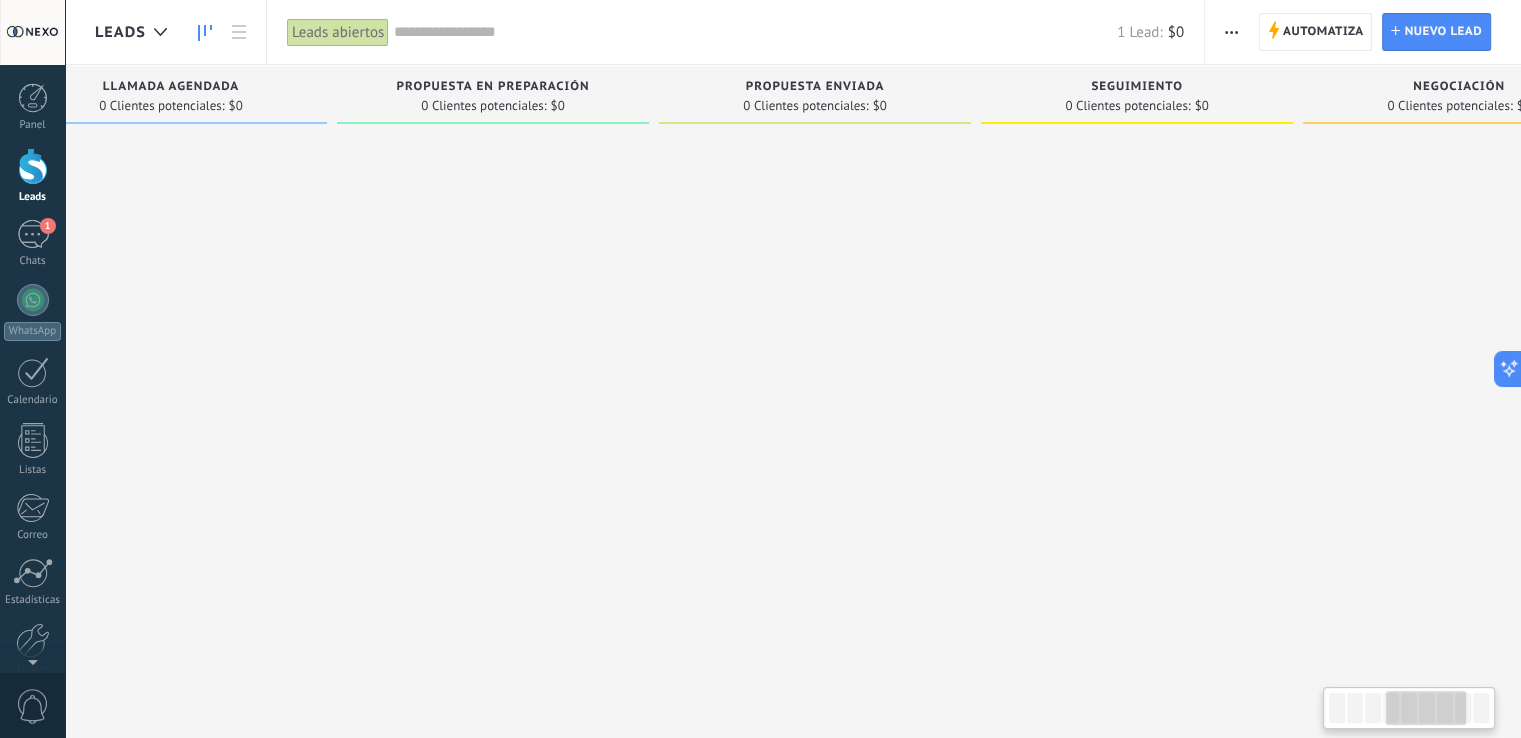 scroll, scrollTop: 0, scrollLeft: 1403, axis: horizontal 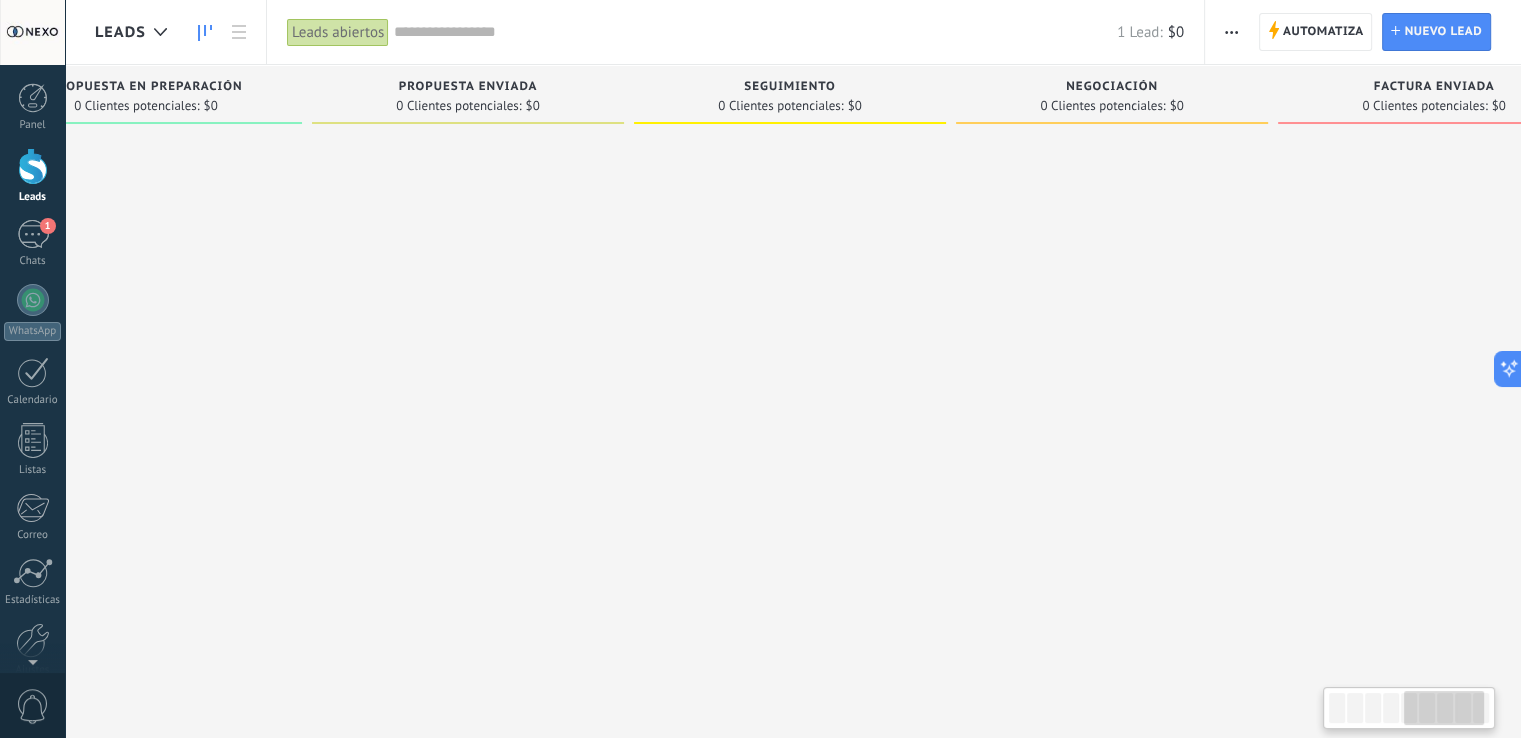drag, startPoint x: 1210, startPoint y: 93, endPoint x: 860, endPoint y: 92, distance: 350.00143 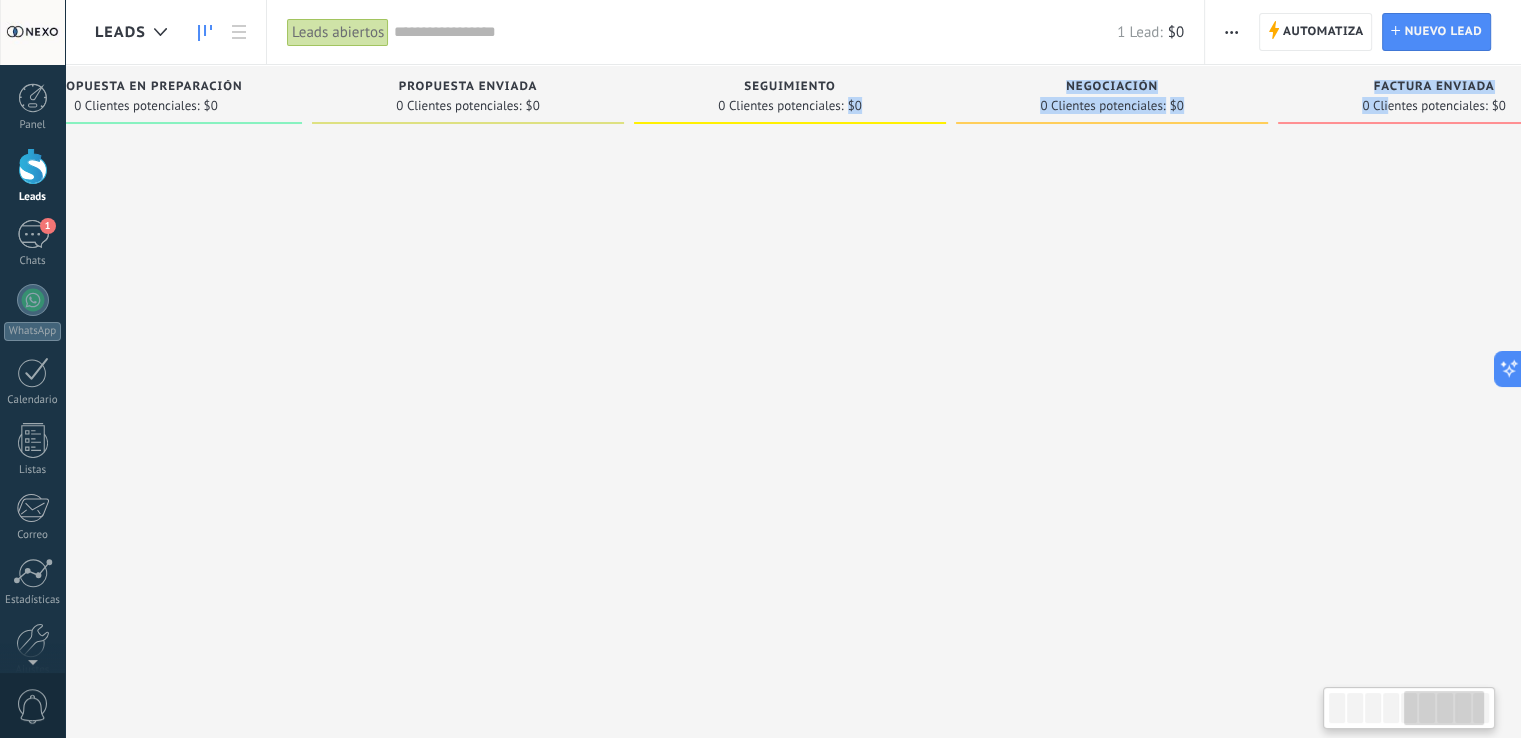 drag, startPoint x: 1388, startPoint y: 105, endPoint x: 844, endPoint y: 105, distance: 544 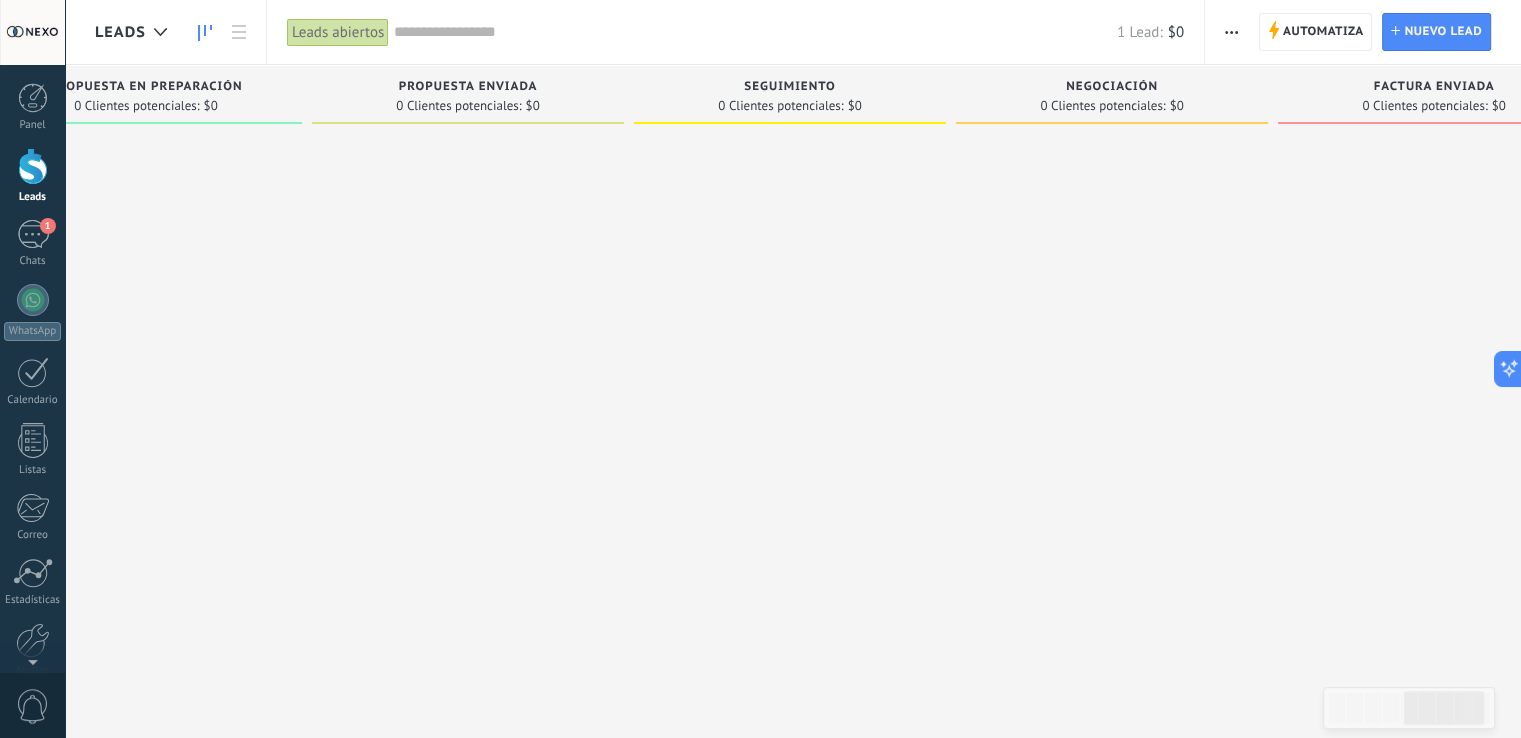 click at bounding box center [790, 371] 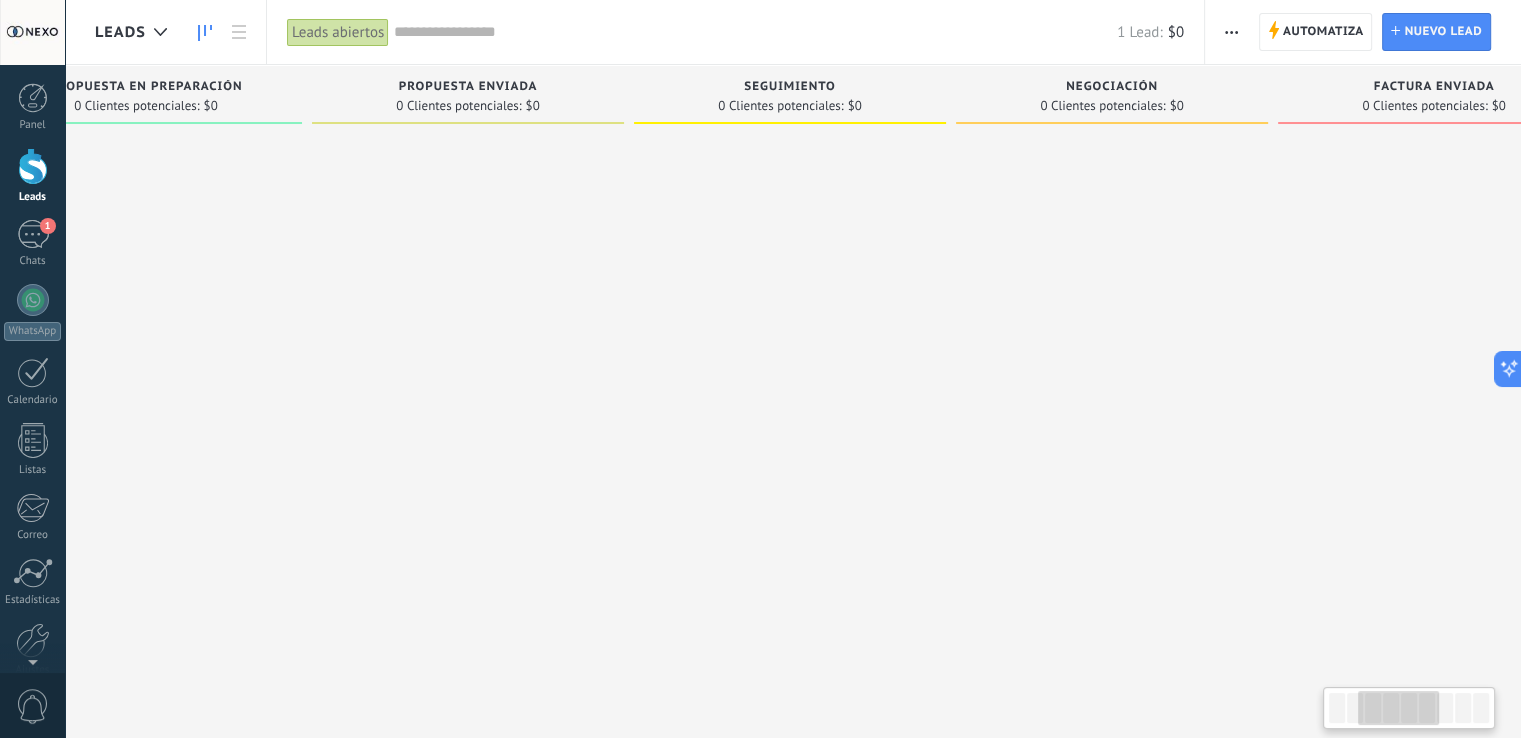 drag, startPoint x: 586, startPoint y: 245, endPoint x: 1426, endPoint y: 245, distance: 840 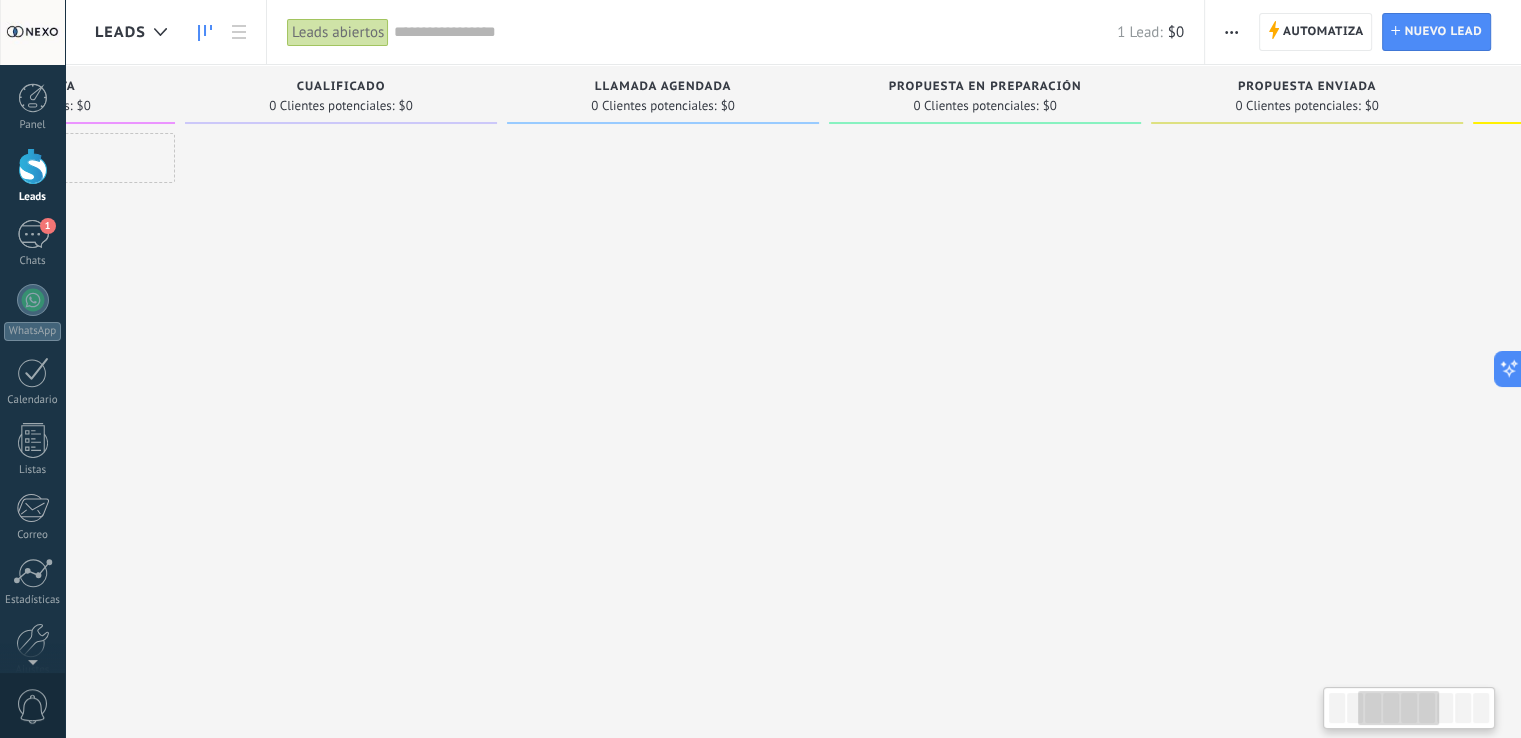drag, startPoint x: 764, startPoint y: 280, endPoint x: 1152, endPoint y: 276, distance: 388.02063 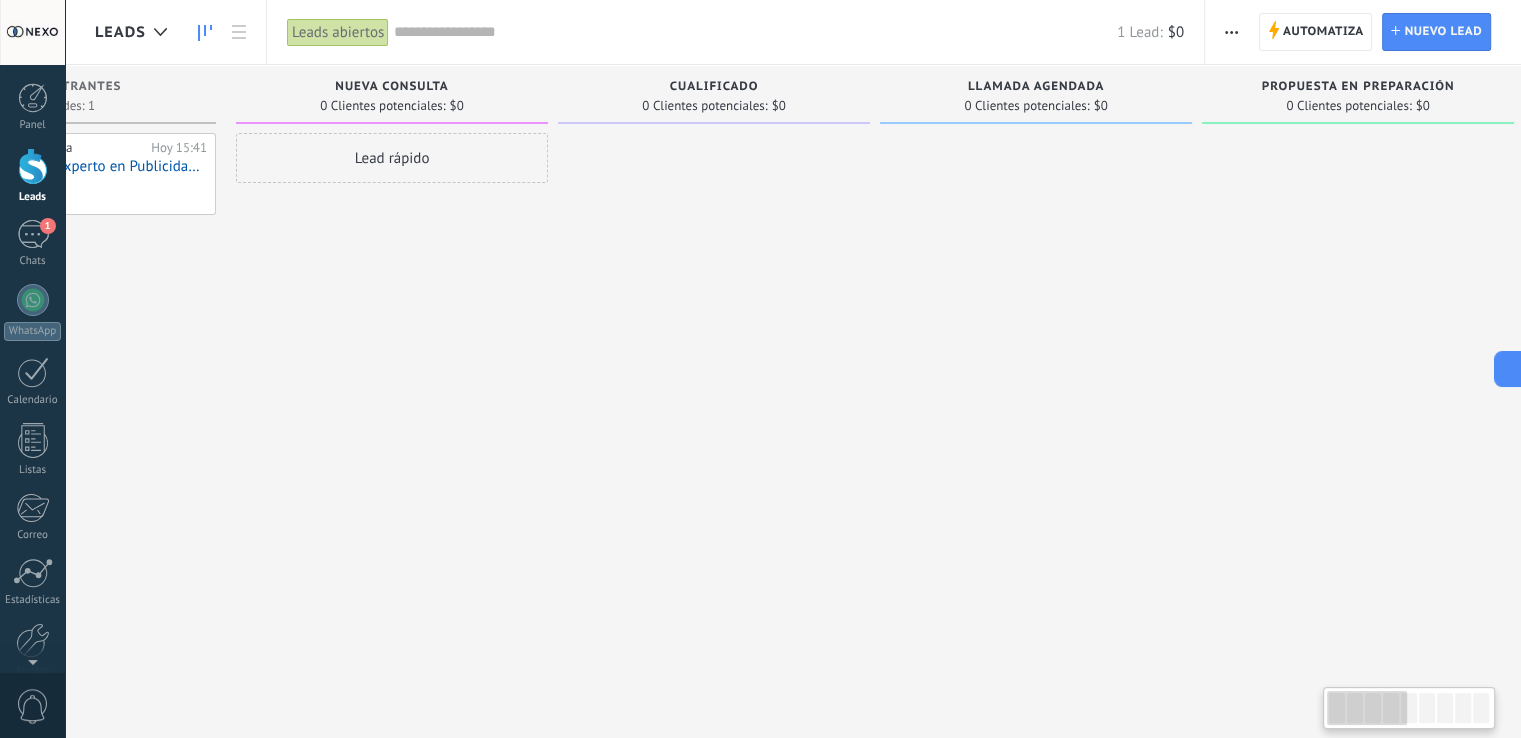 scroll, scrollTop: 0, scrollLeft: 0, axis: both 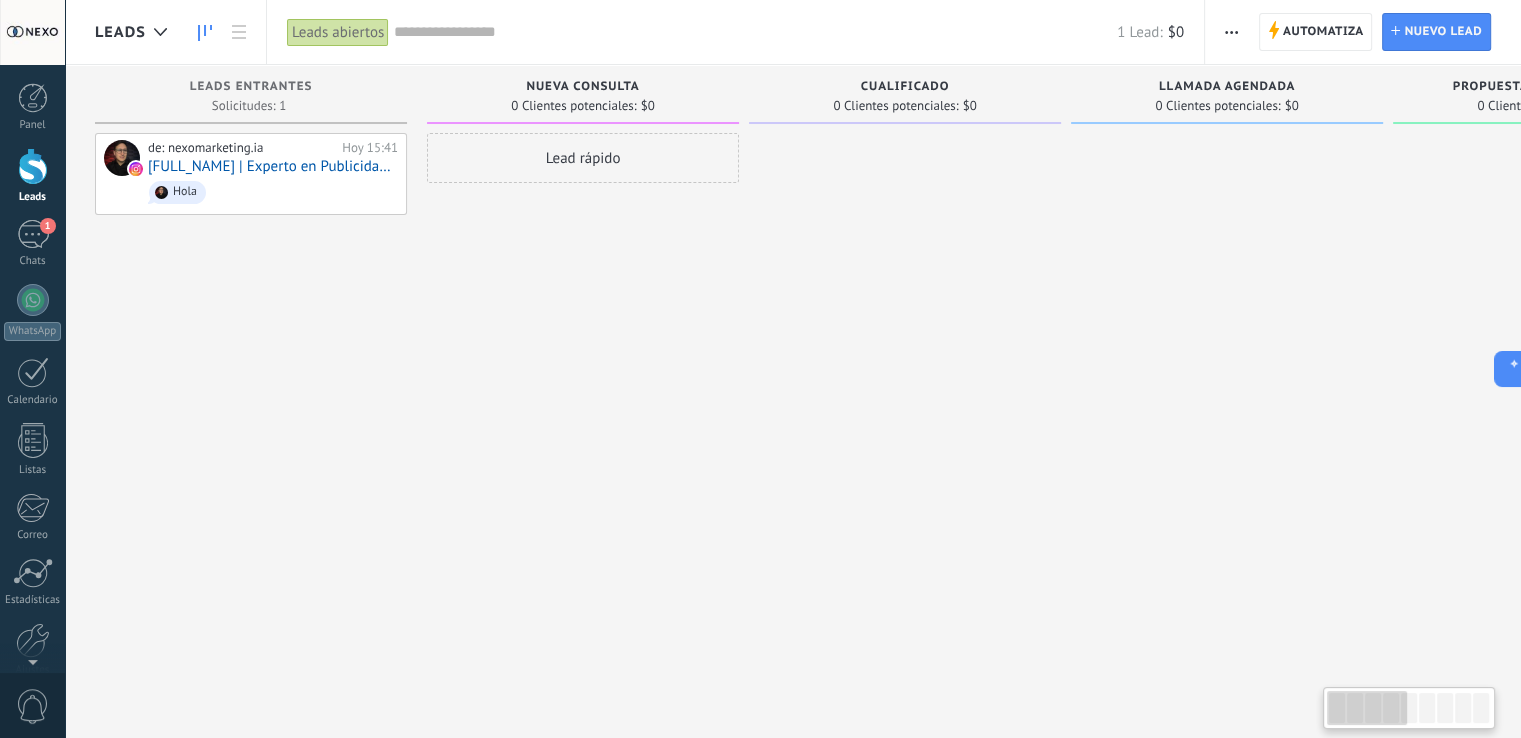 drag, startPoint x: 234, startPoint y: 331, endPoint x: 636, endPoint y: 414, distance: 410.47897 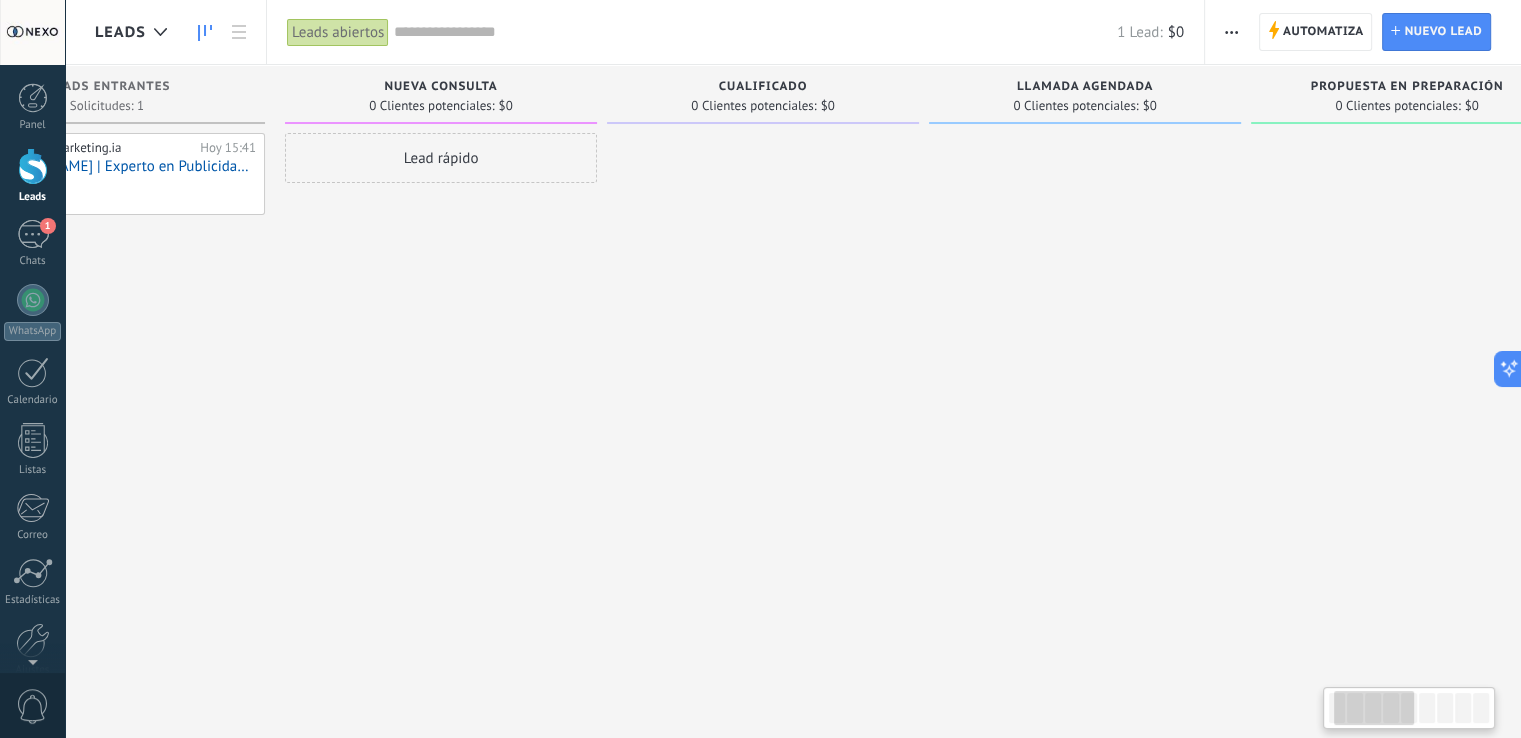 scroll, scrollTop: 0, scrollLeft: 177, axis: horizontal 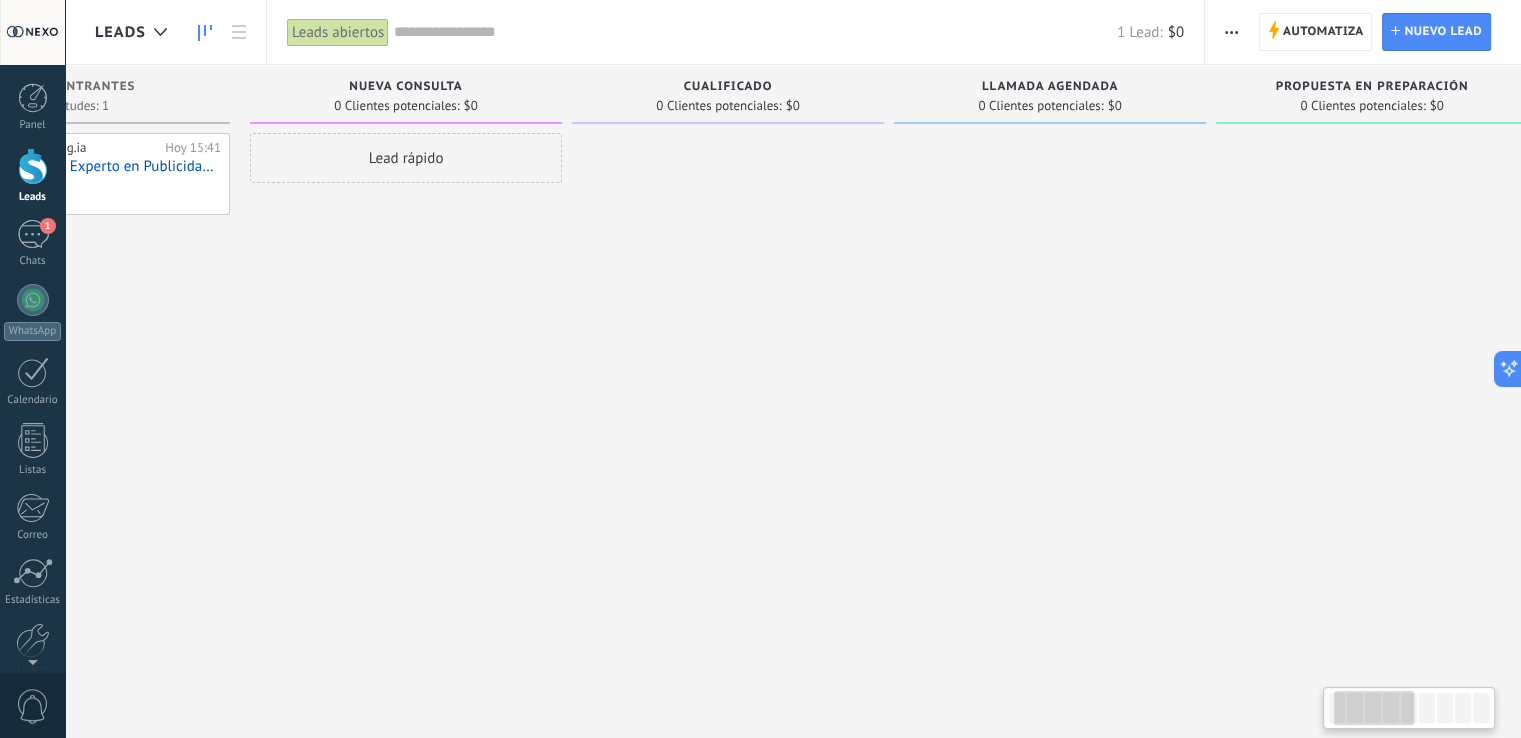 drag, startPoint x: 880, startPoint y: 134, endPoint x: 700, endPoint y: 175, distance: 184.6104 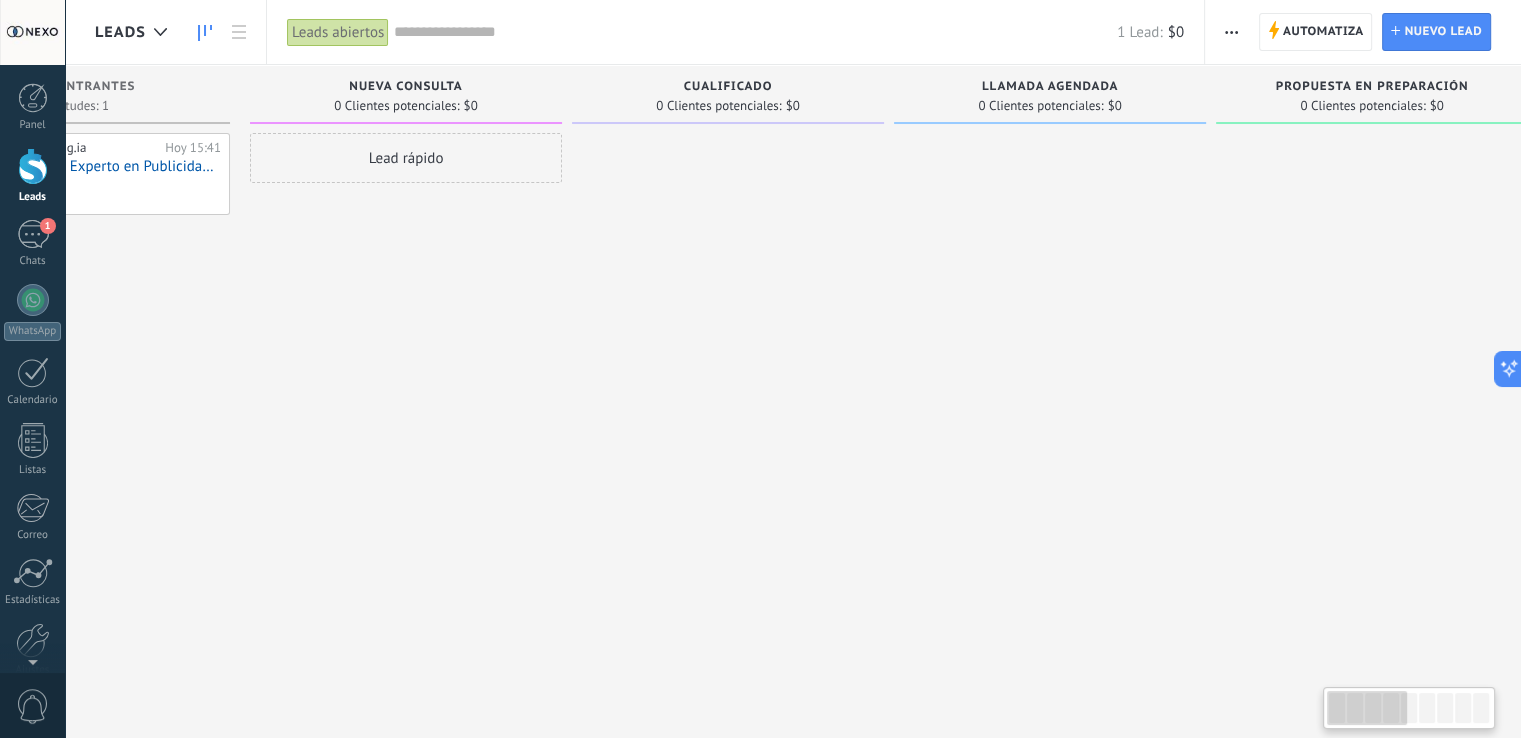 scroll, scrollTop: 0, scrollLeft: 0, axis: both 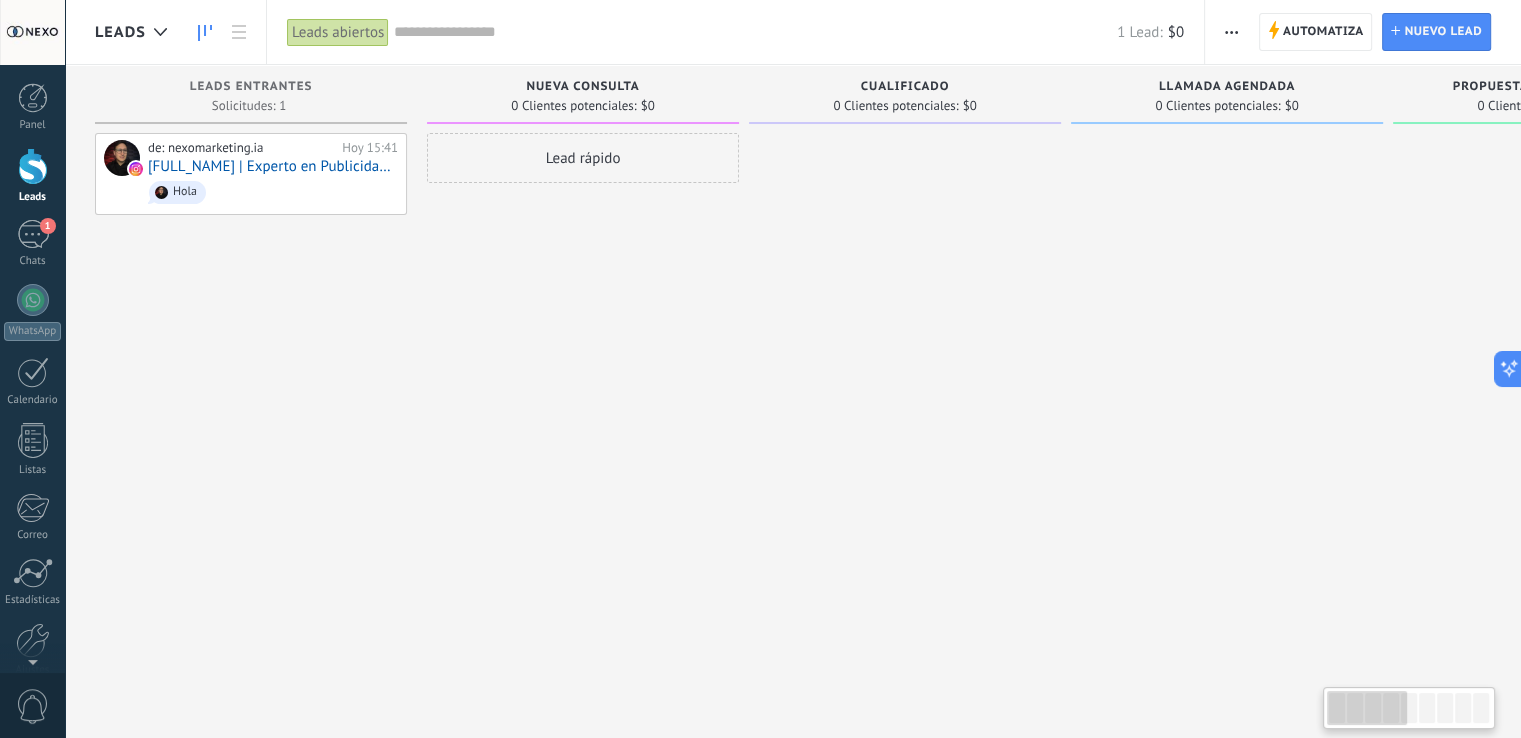 drag, startPoint x: 645, startPoint y: 228, endPoint x: 980, endPoint y: 228, distance: 335 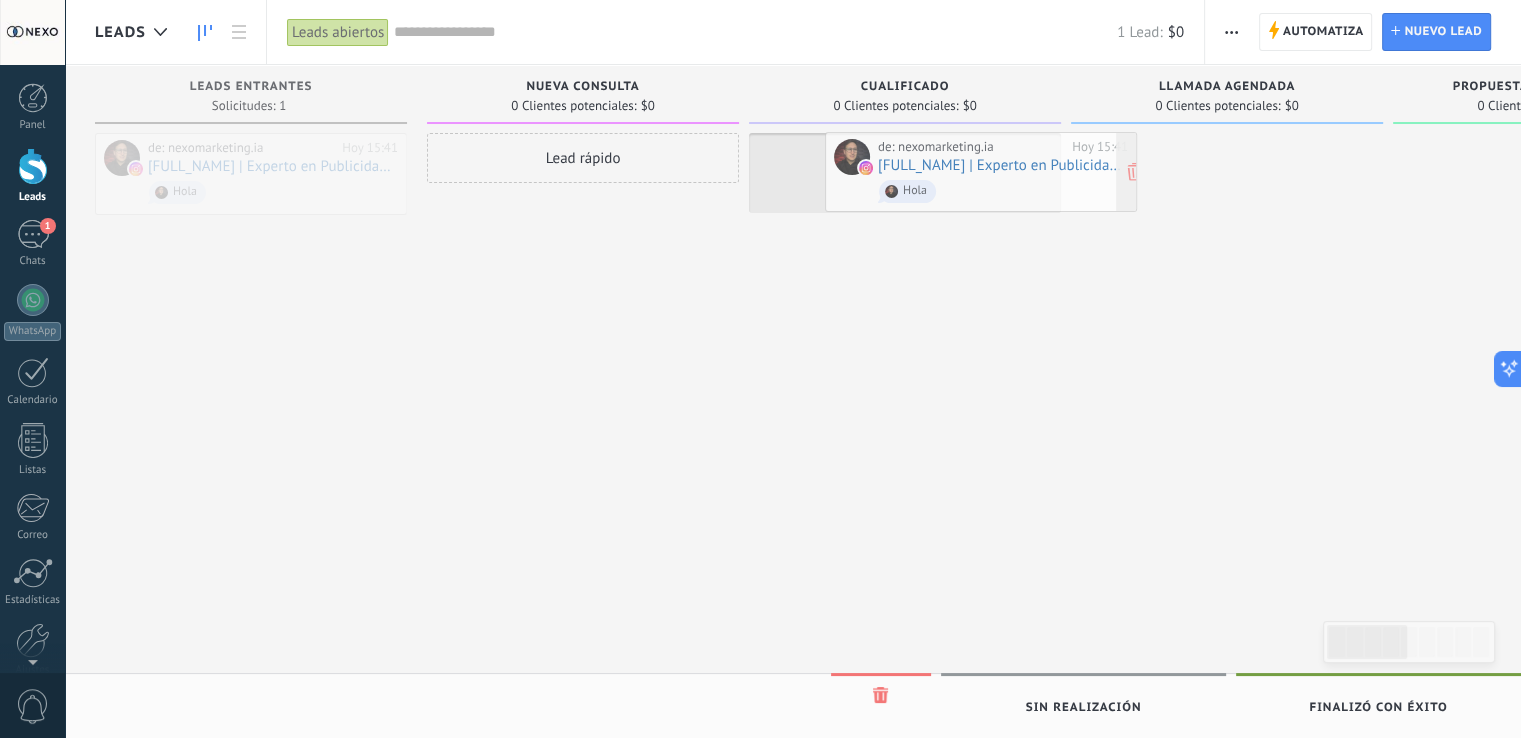 drag, startPoint x: 208, startPoint y: 142, endPoint x: 936, endPoint y: 141, distance: 728.0007 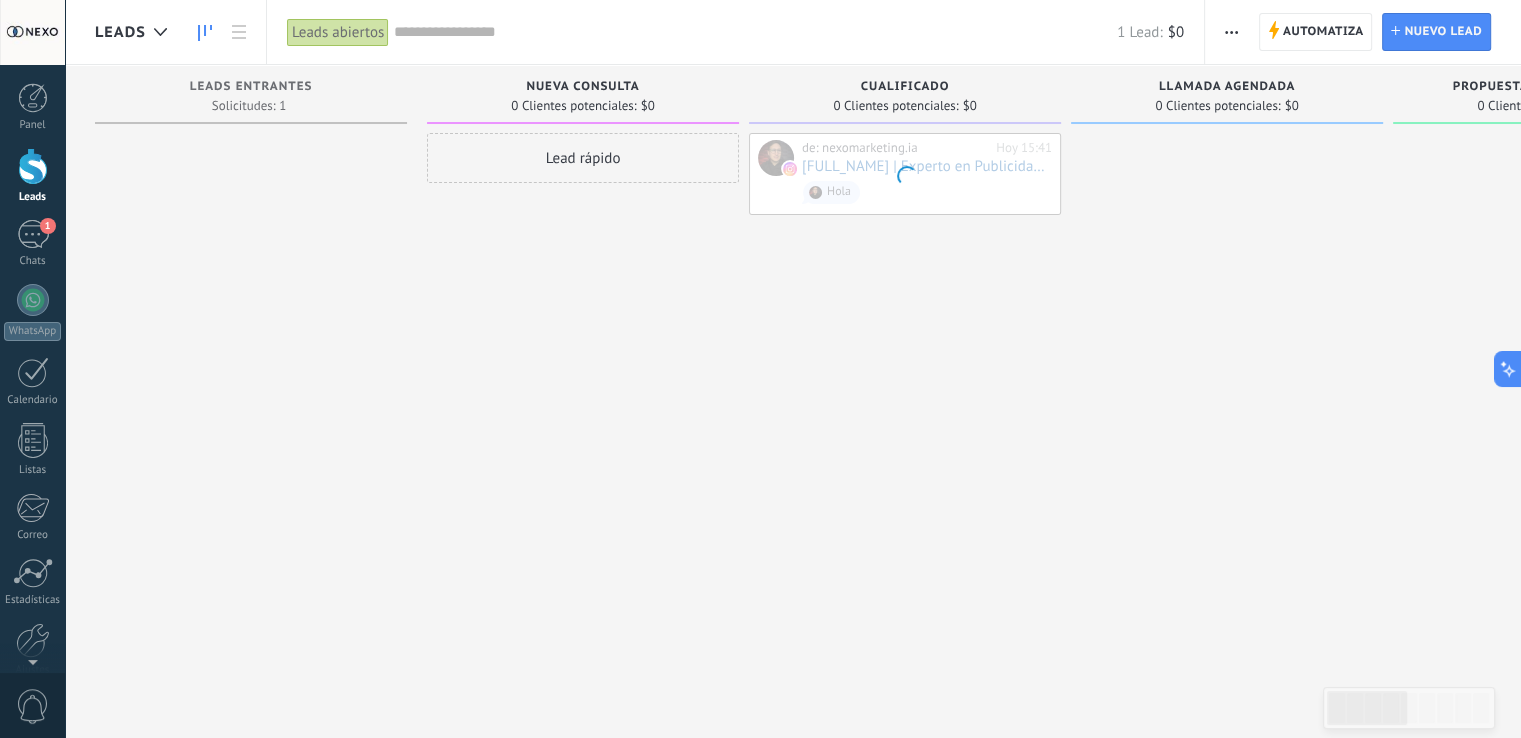 click on "de: nexomarketing.ia Hoy 15:41 [FULL_NAME] | Experto en Publicidad con IA Hola" at bounding box center (905, 371) 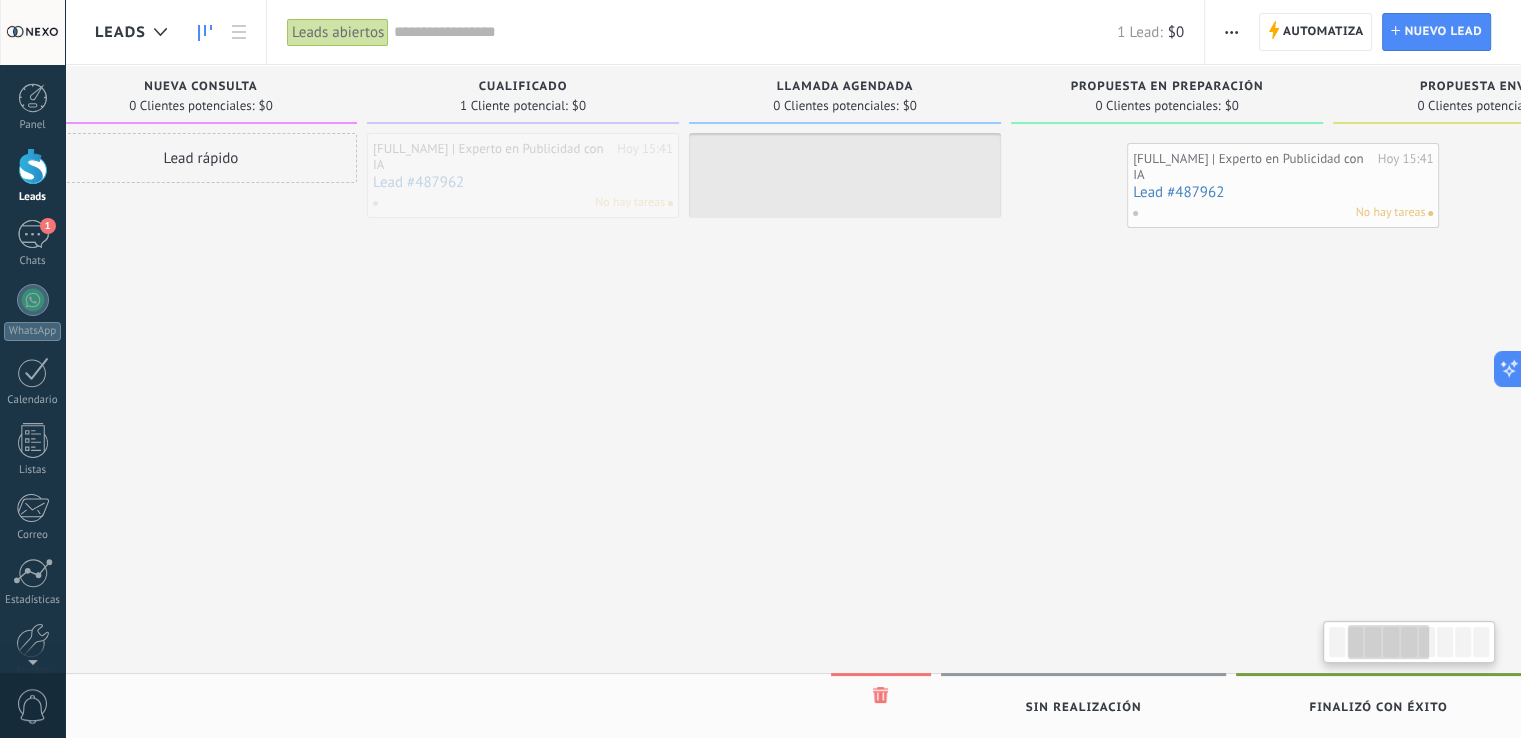 scroll, scrollTop: 0, scrollLeft: 415, axis: horizontal 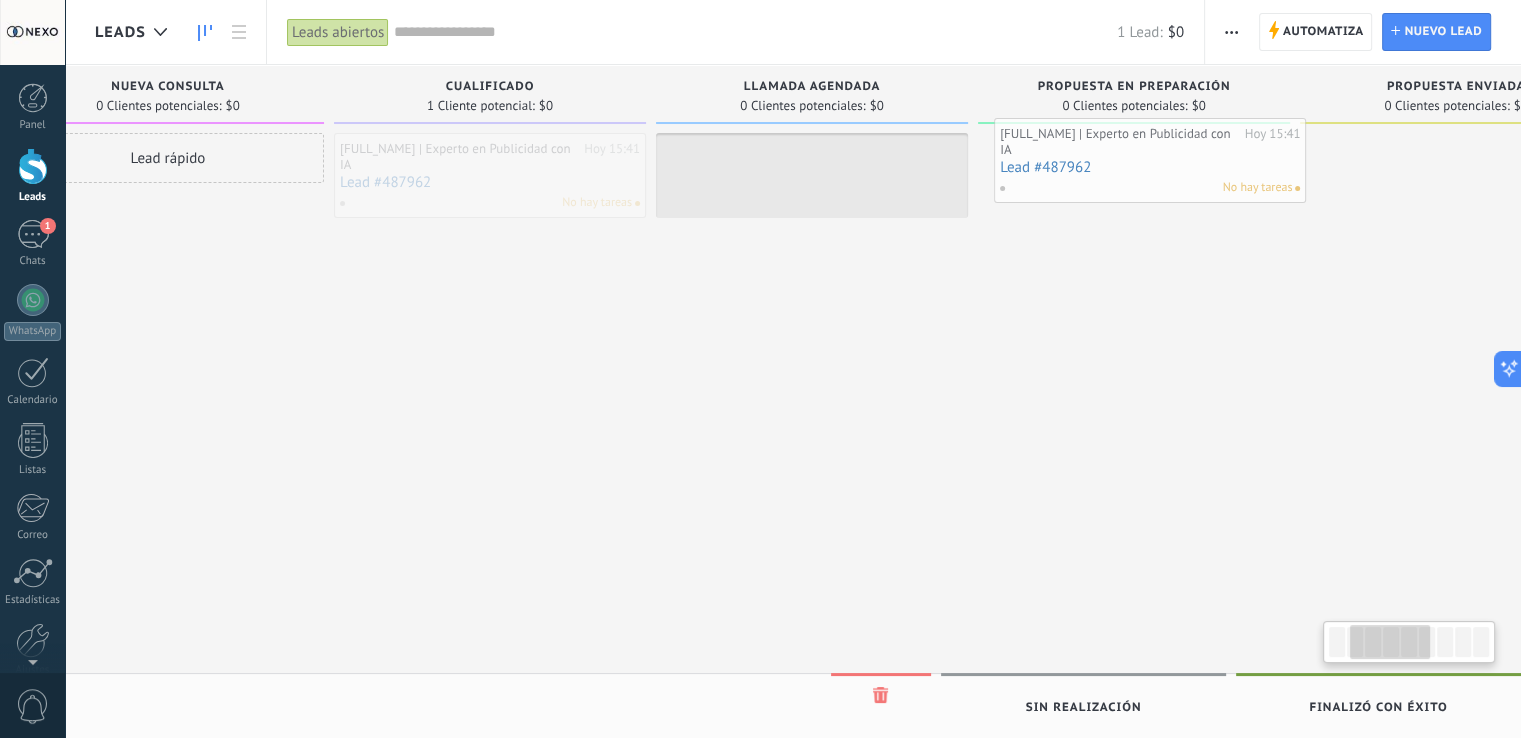 drag, startPoint x: 852, startPoint y: 153, endPoint x: 1088, endPoint y: 139, distance: 236.41489 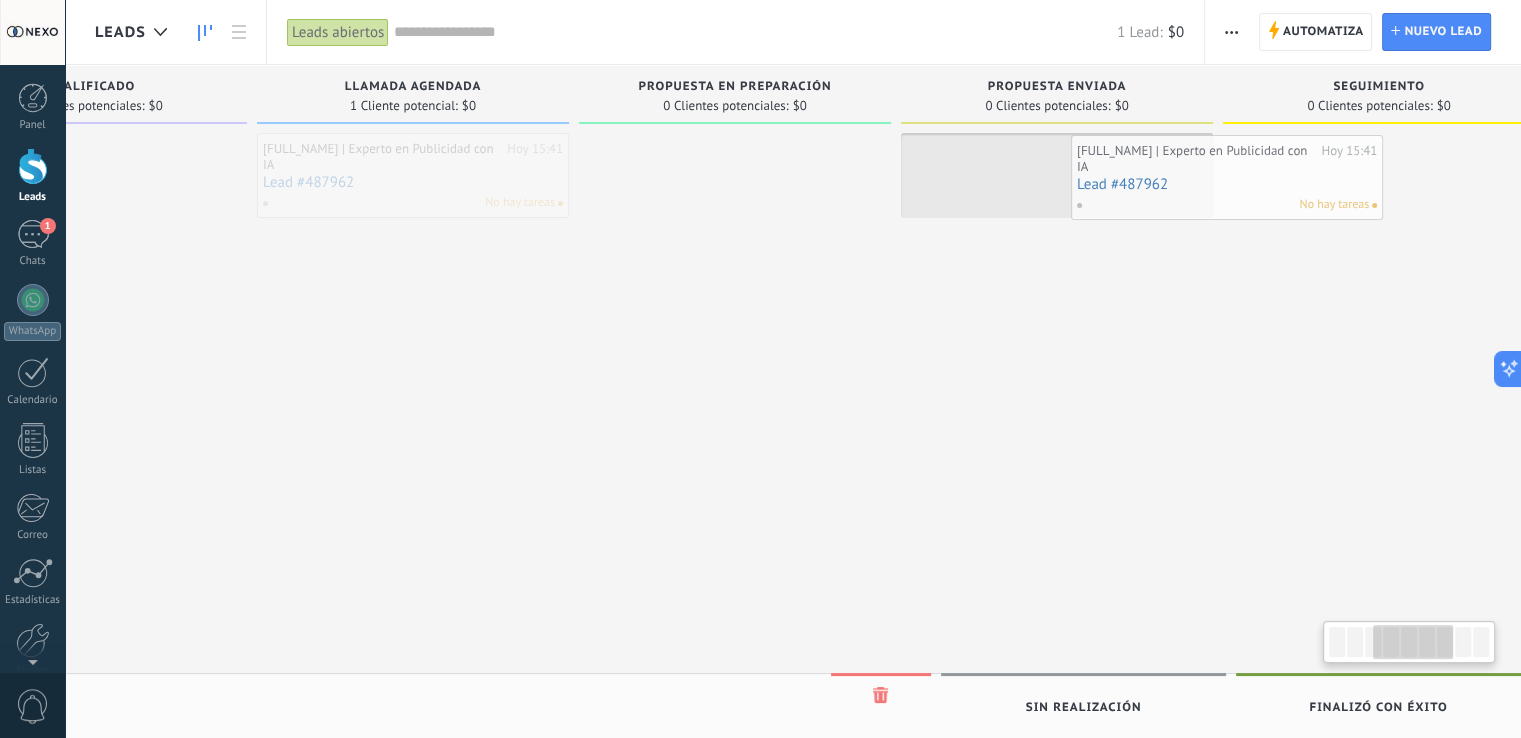 scroll, scrollTop: 0, scrollLeft: 825, axis: horizontal 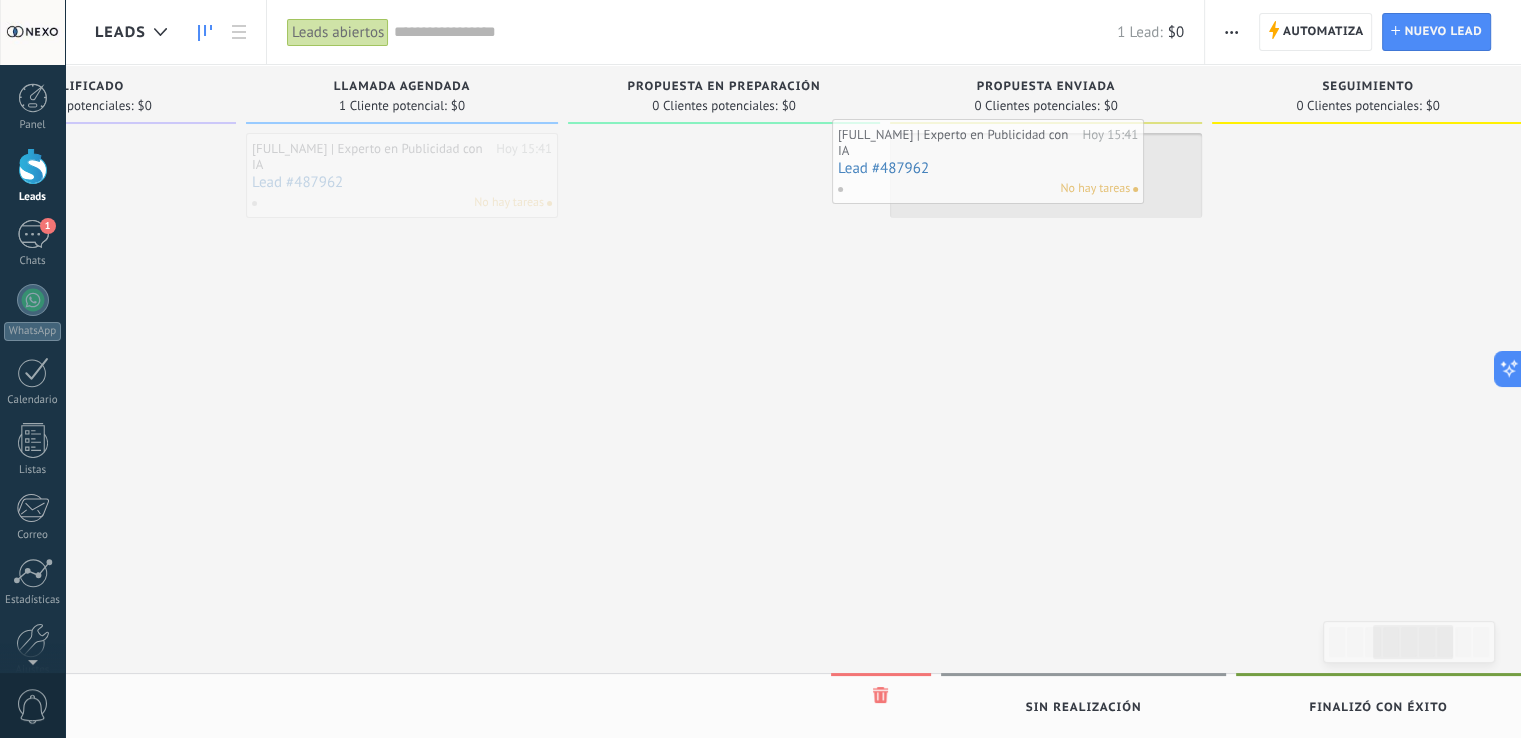 drag, startPoint x: 788, startPoint y: 146, endPoint x: 964, endPoint y: 132, distance: 176.55594 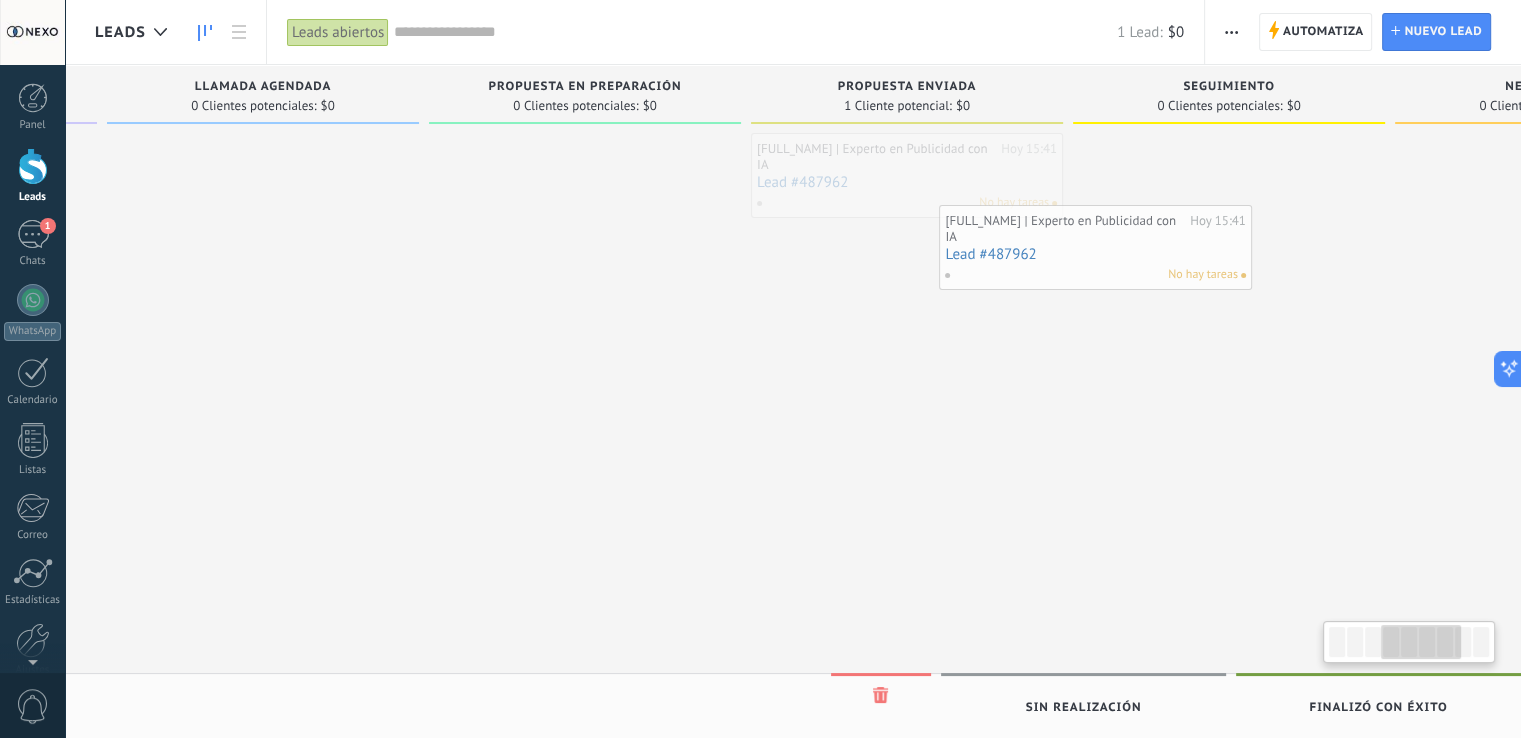 scroll, scrollTop: 0, scrollLeft: 988, axis: horizontal 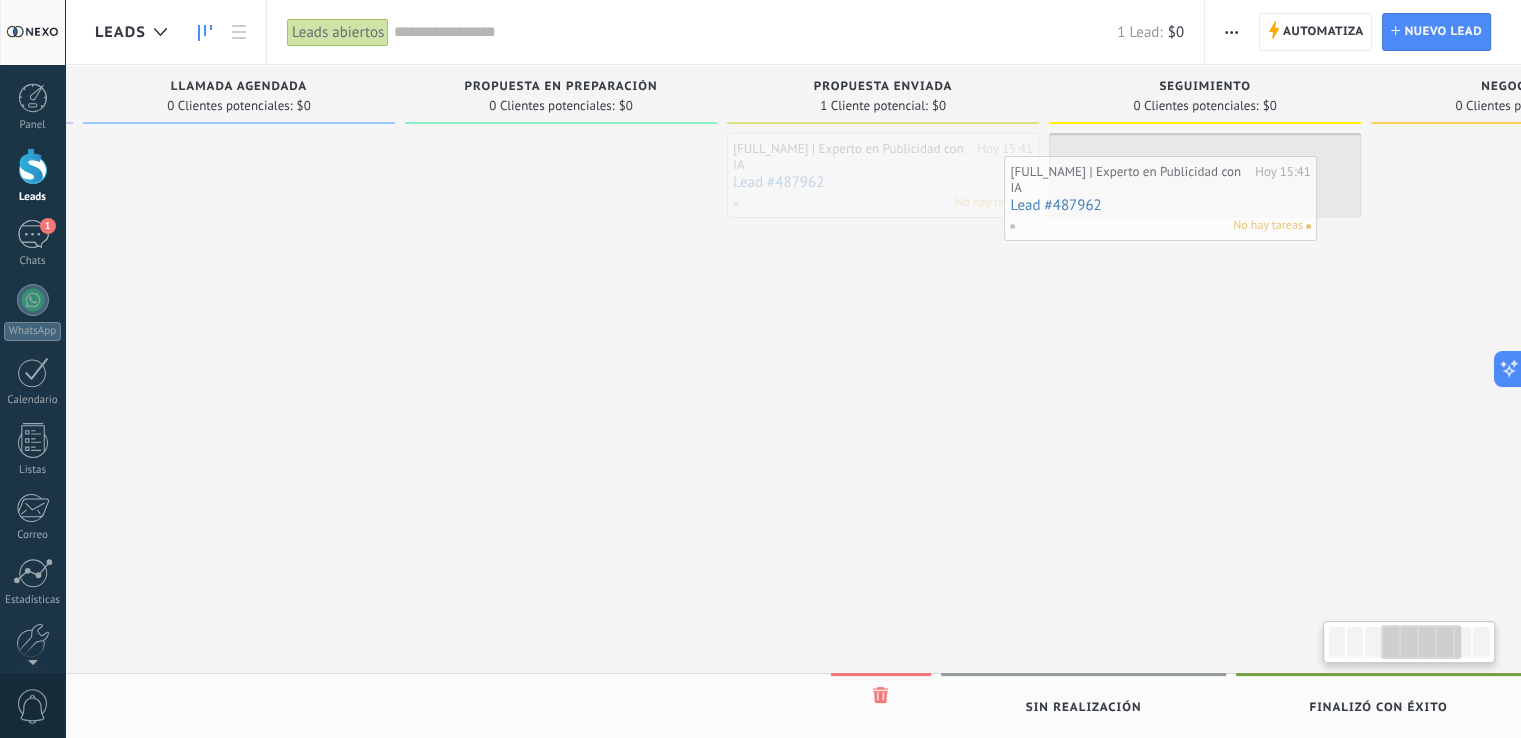 drag, startPoint x: 988, startPoint y: 146, endPoint x: 1116, endPoint y: 164, distance: 129.25943 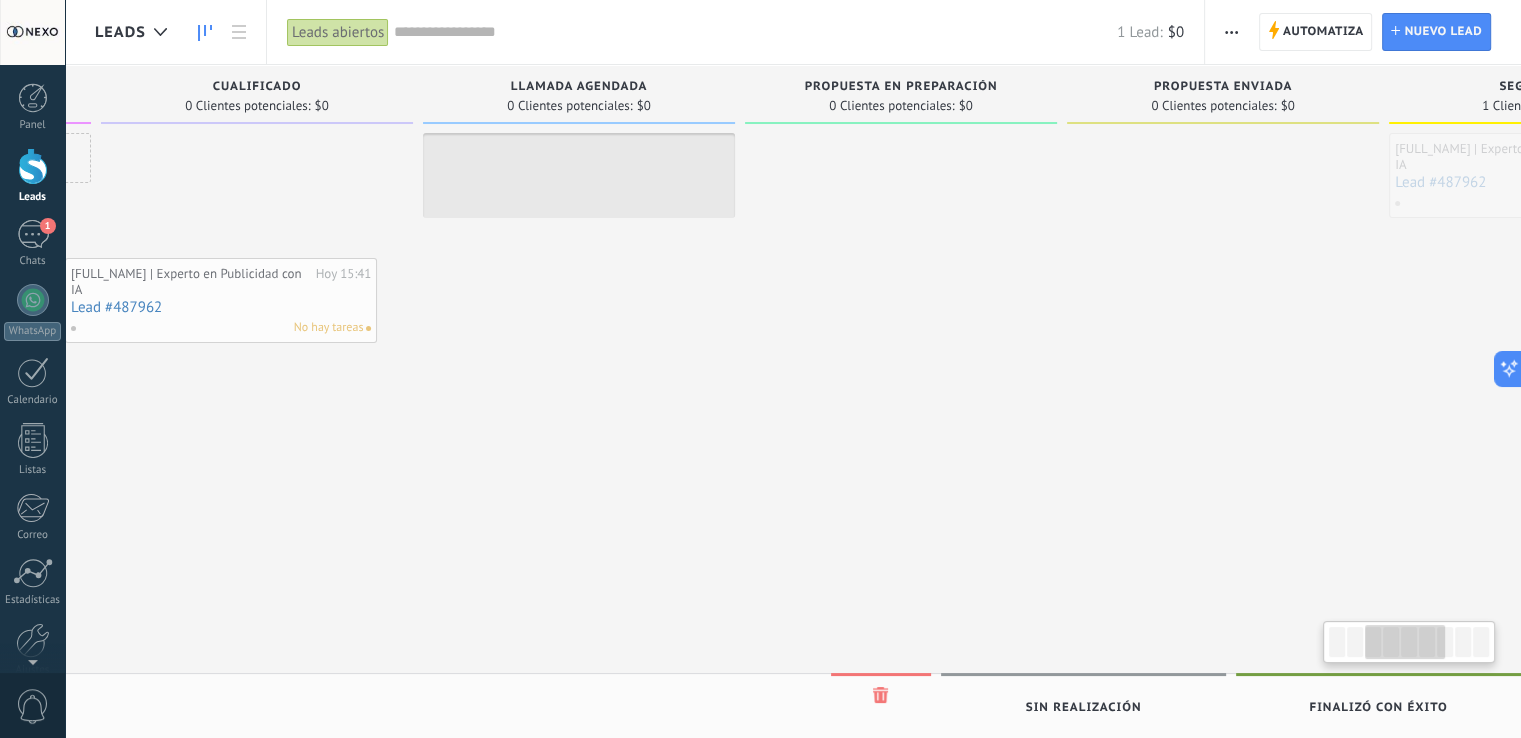 scroll, scrollTop: 0, scrollLeft: 608, axis: horizontal 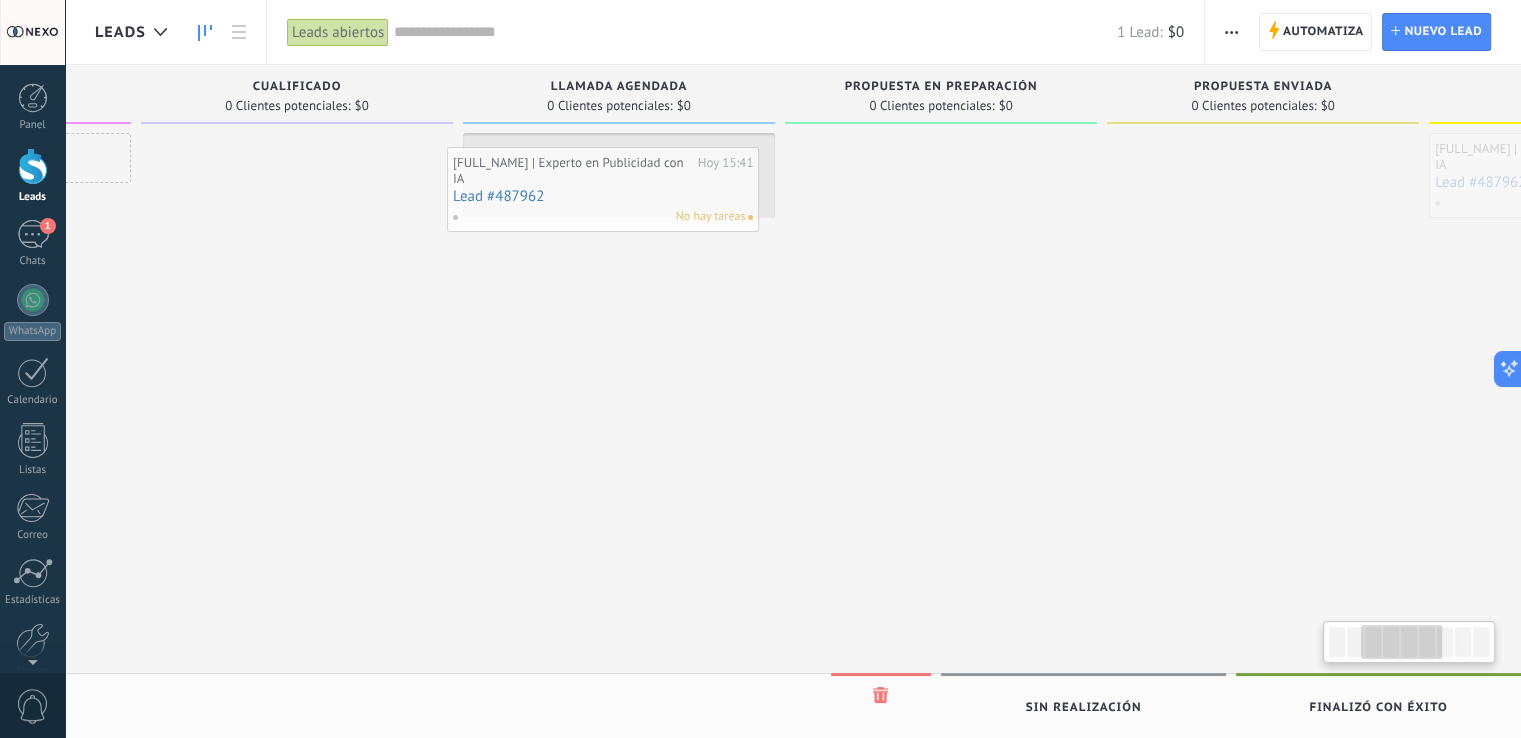 drag, startPoint x: 1192, startPoint y: 143, endPoint x: 592, endPoint y: 157, distance: 600.1633 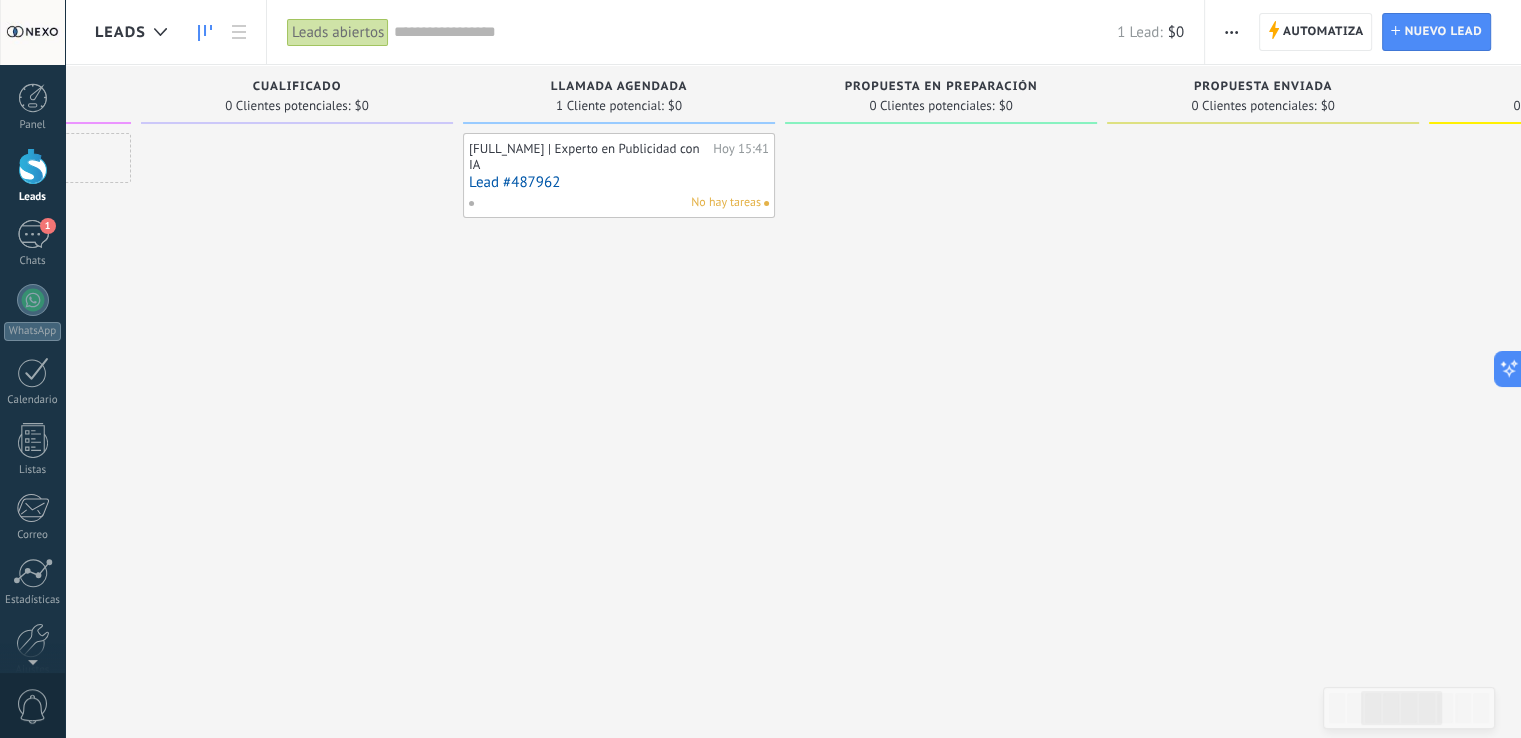 click on "[FULL_NAME] | Experto en Publicidad con IA Hoy 15:41 Lead #487962 No hay tareas" at bounding box center [619, 371] 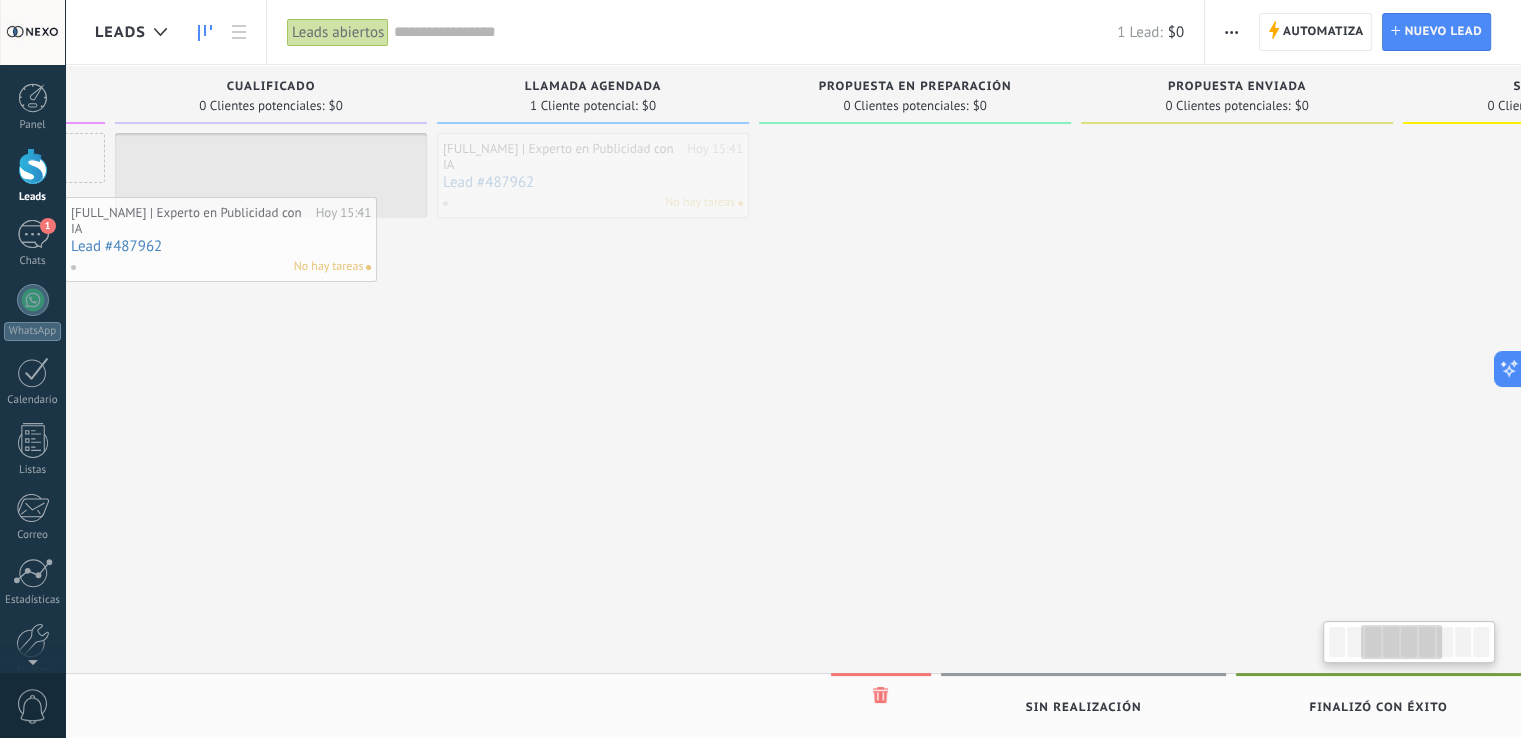 scroll, scrollTop: 0, scrollLeft: 597, axis: horizontal 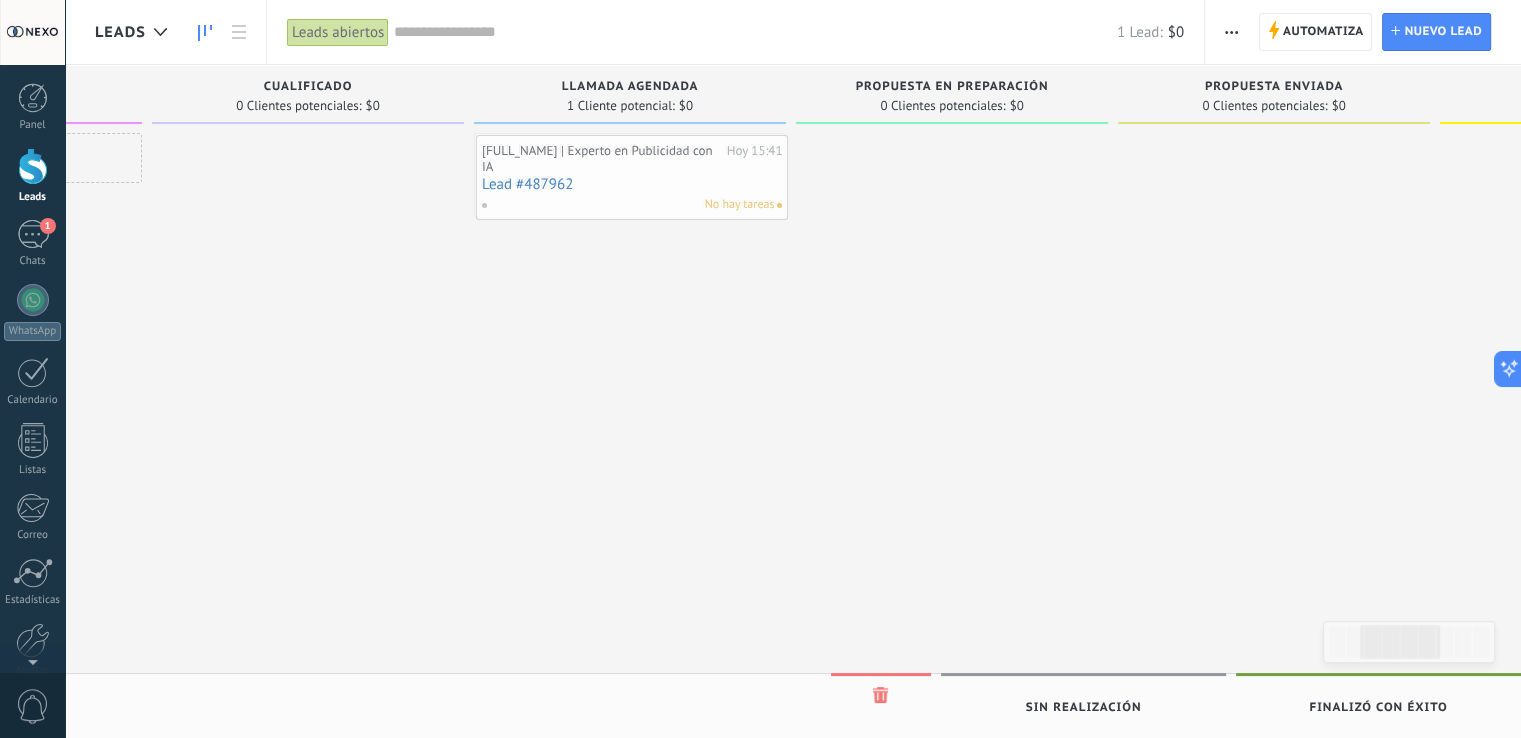 drag, startPoint x: 549, startPoint y: 158, endPoint x: 562, endPoint y: 160, distance: 13.152946 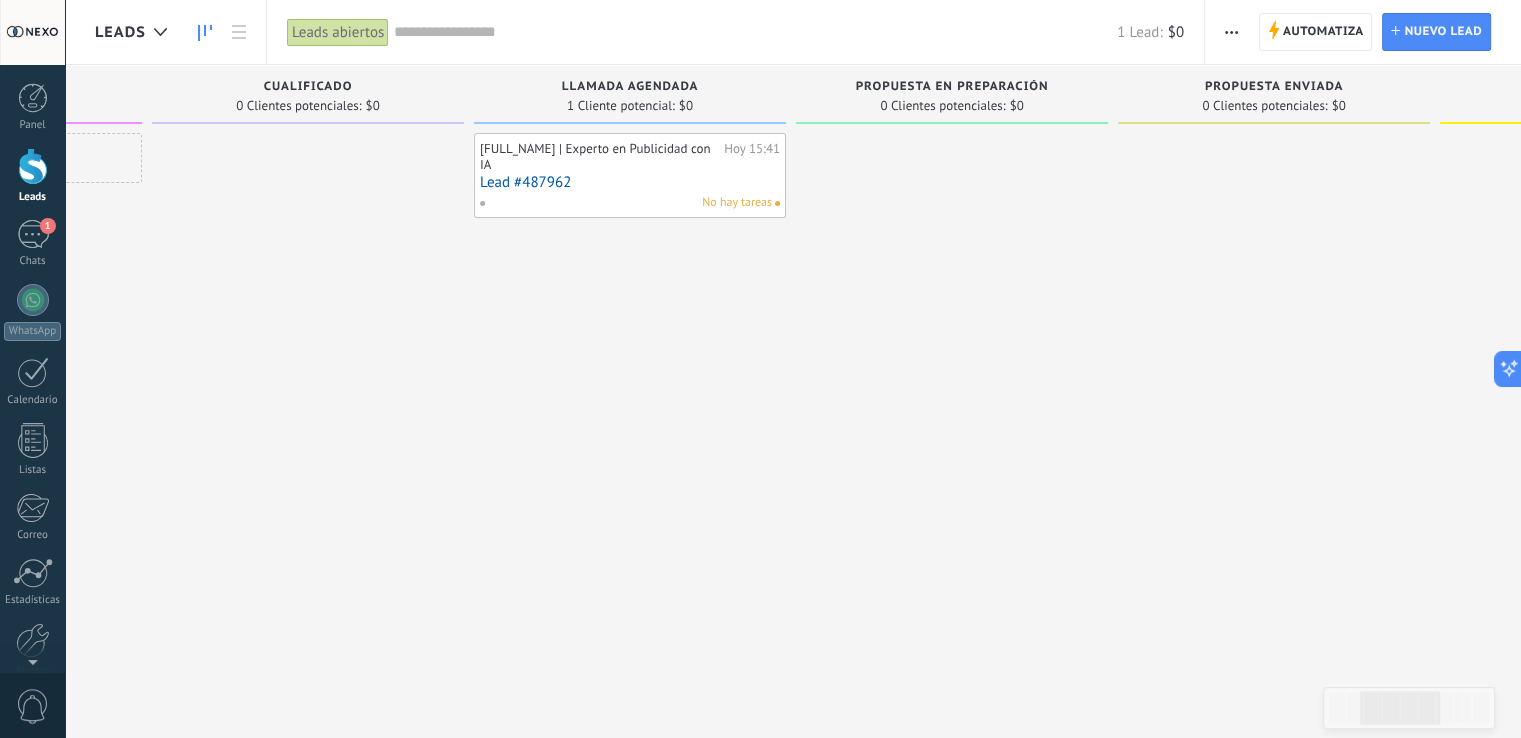 click on "[FULL_NAME] | Experto en Publicidad con IA Hoy 15:41 Lead #487962 No hay tareas" at bounding box center [630, 371] 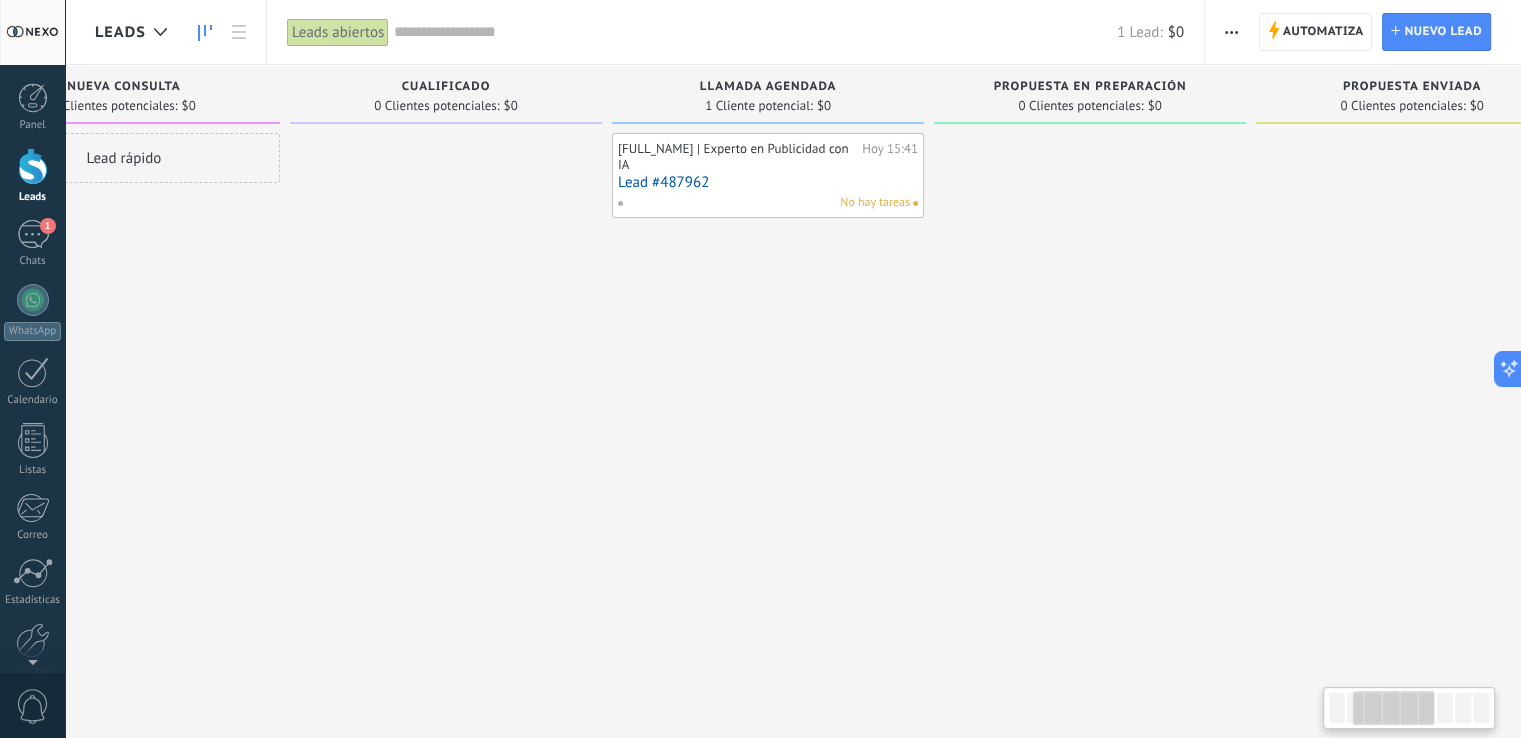 drag, startPoint x: 368, startPoint y: 342, endPoint x: 508, endPoint y: 343, distance: 140.00357 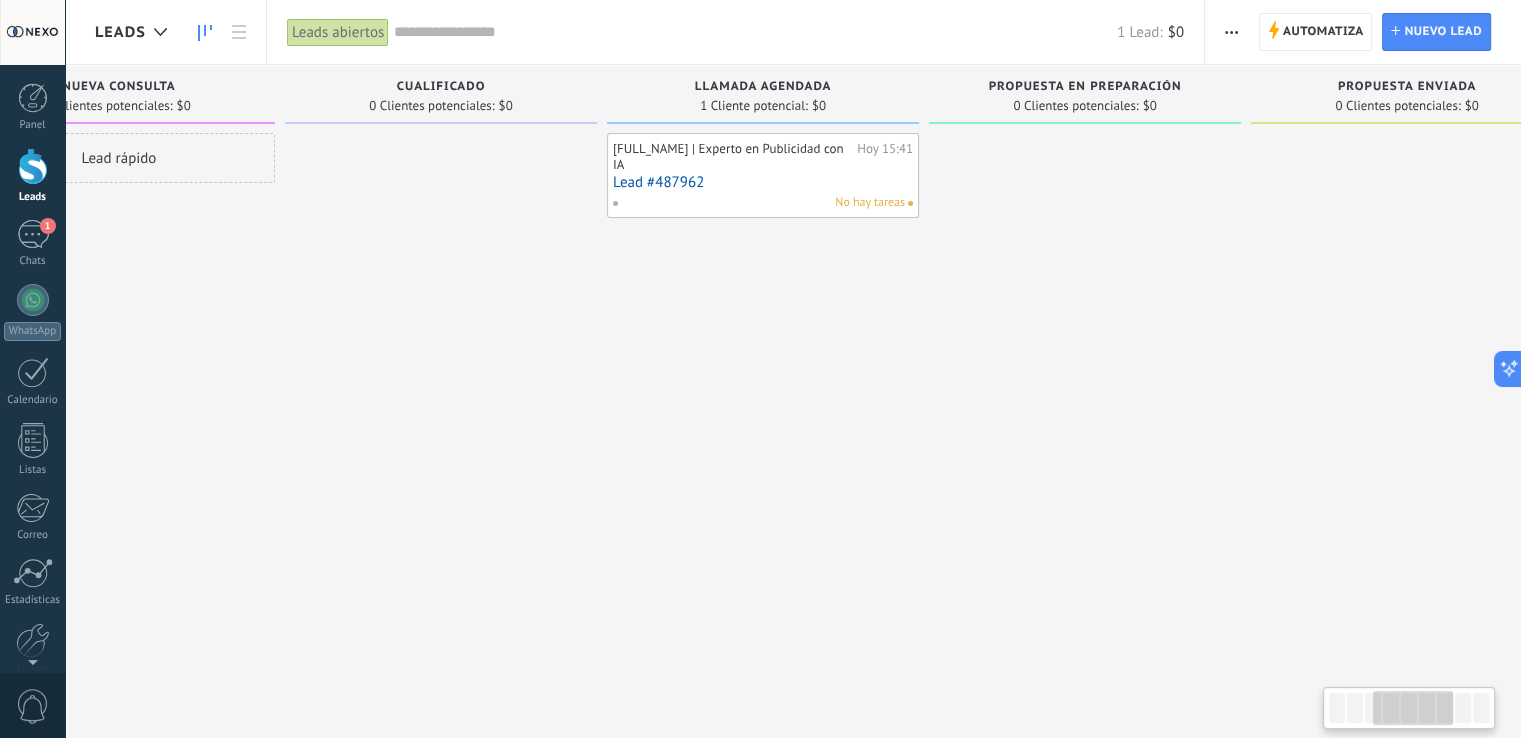 drag, startPoint x: 1084, startPoint y: 312, endPoint x: 620, endPoint y: 312, distance: 464 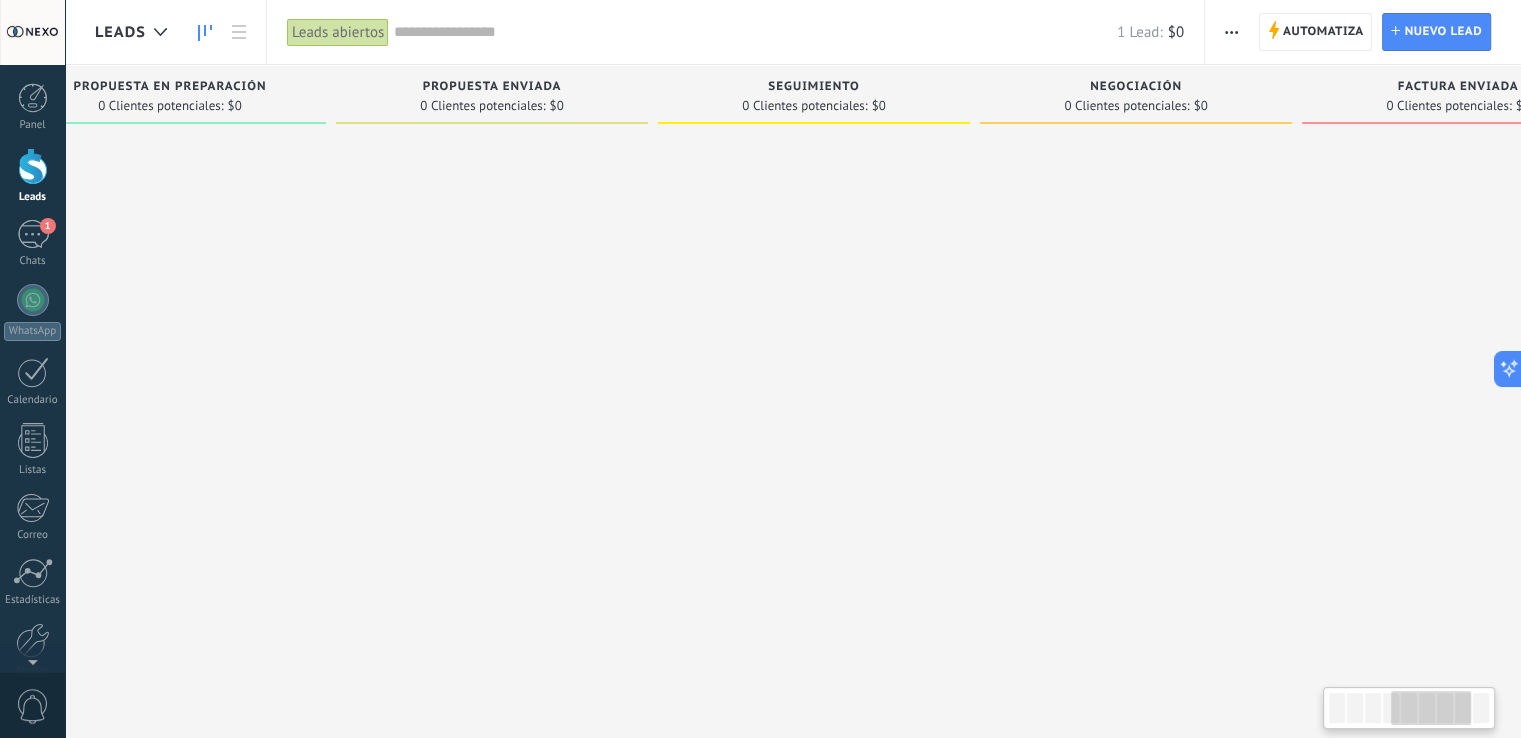 drag, startPoint x: 1061, startPoint y: 289, endPoint x: 329, endPoint y: 276, distance: 732.1154 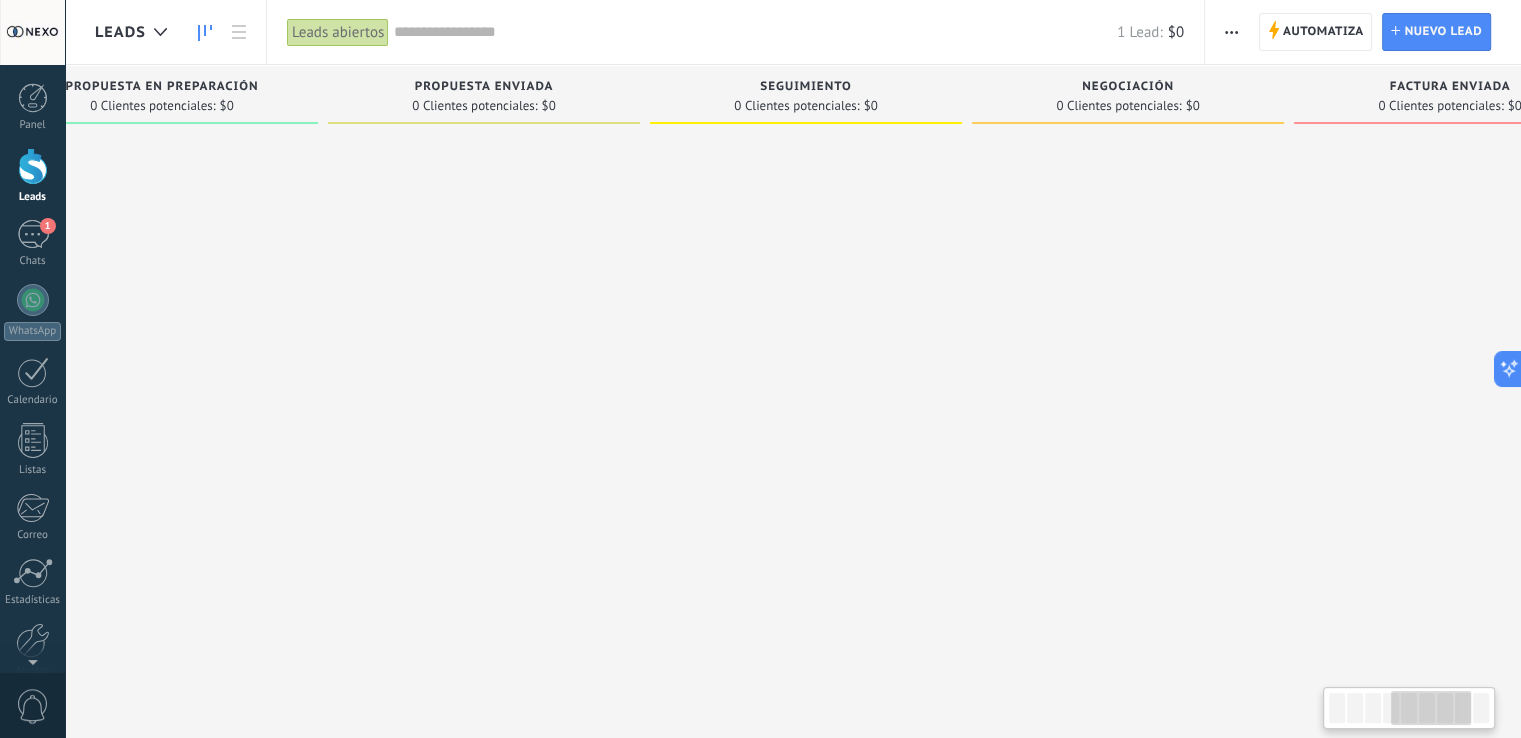 click on "Leads Entrantes Solicitudes: 0 0 0 0 1 Nueva consulta 0 Clientes potenciales: $0 Lead rápido Cualificado 0 Clientes potenciales: $0 Llamada agendada 1 Cliente potencial: $0 [FULL_NAME] | Experto en Publicidad con IA Hoy 15:41 Lead #487962 No hay tareas Propuesta en preparación 0 Clientes potenciales: $0 Propuesta enviada 0 Clientes potenciales: $0 Seguimiento 0 Clientes potenciales: $0 Negociación 0 Clientes potenciales: $0 Factura enviada 0 Clientes potenciales: $0" at bounding box center [172, 337] 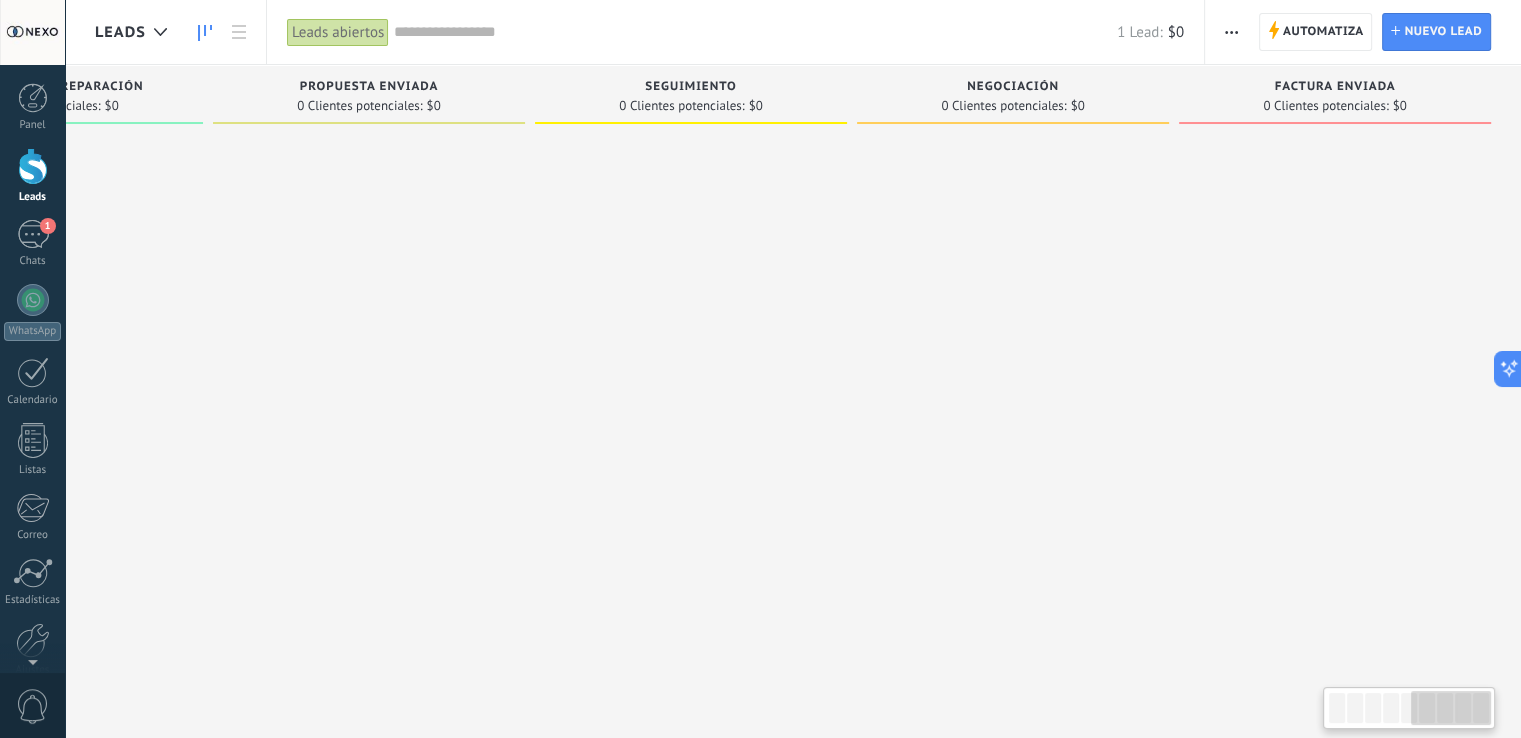 scroll, scrollTop: 0, scrollLeft: 1502, axis: horizontal 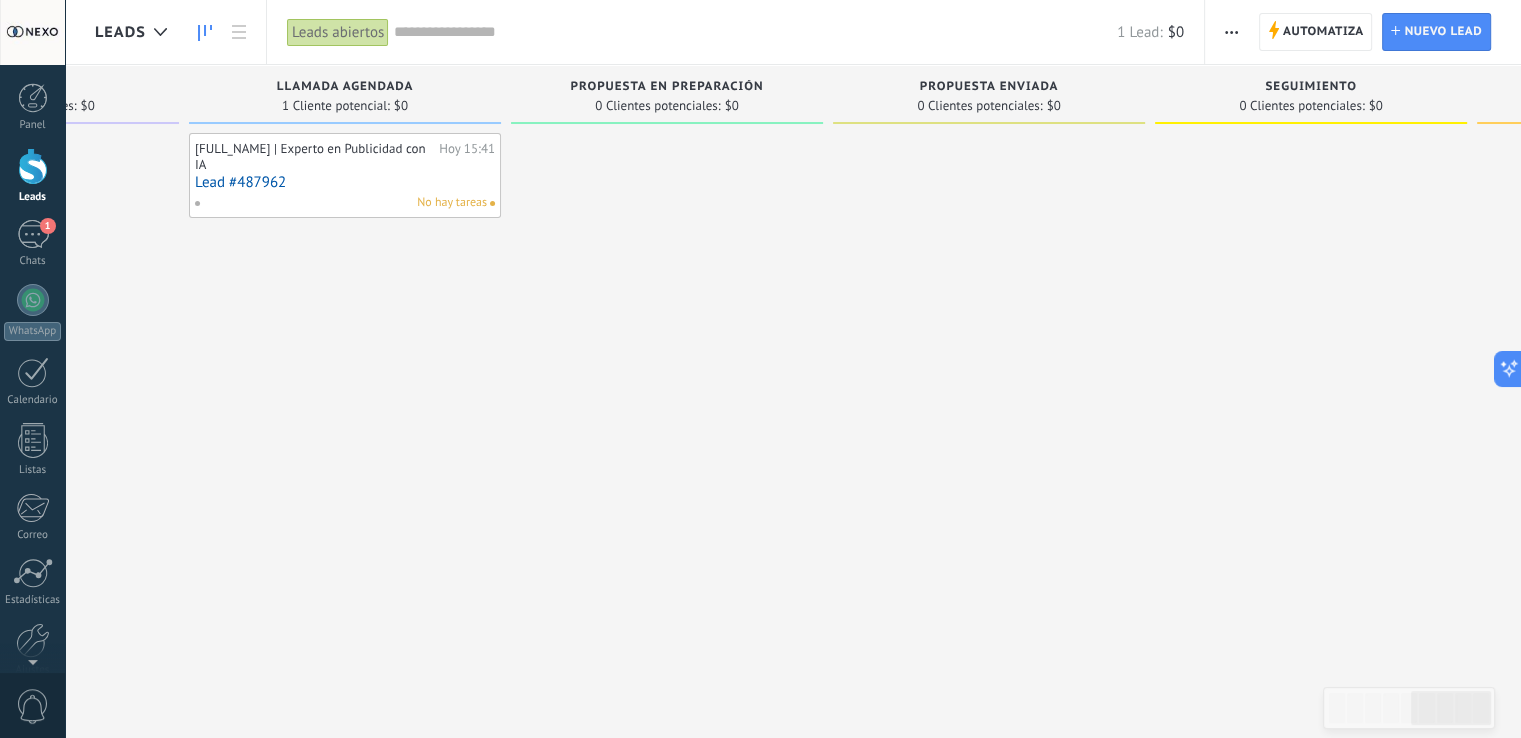 drag, startPoint x: 536, startPoint y: 233, endPoint x: 1146, endPoint y: 235, distance: 610.0033 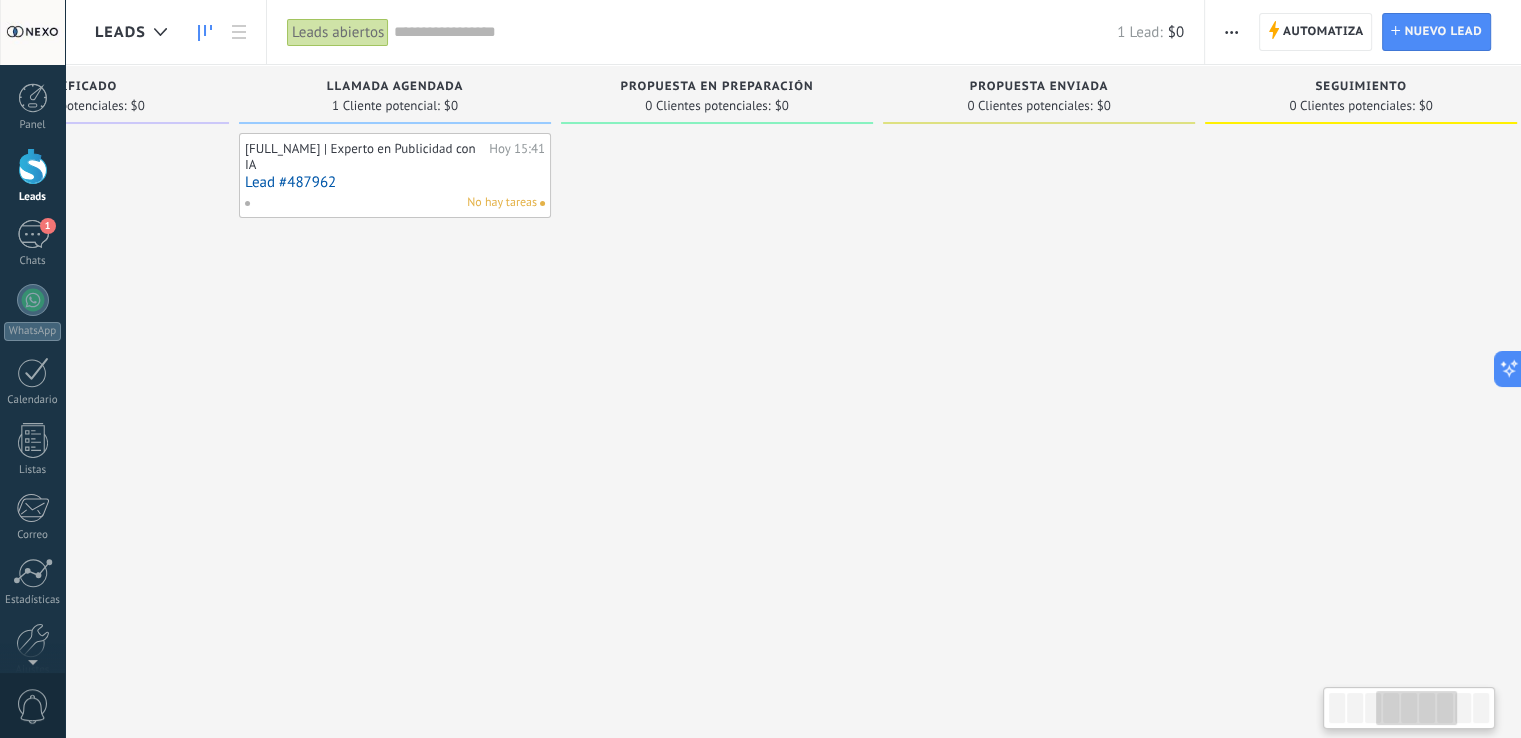 drag, startPoint x: 503, startPoint y: 238, endPoint x: 521, endPoint y: 238, distance: 18 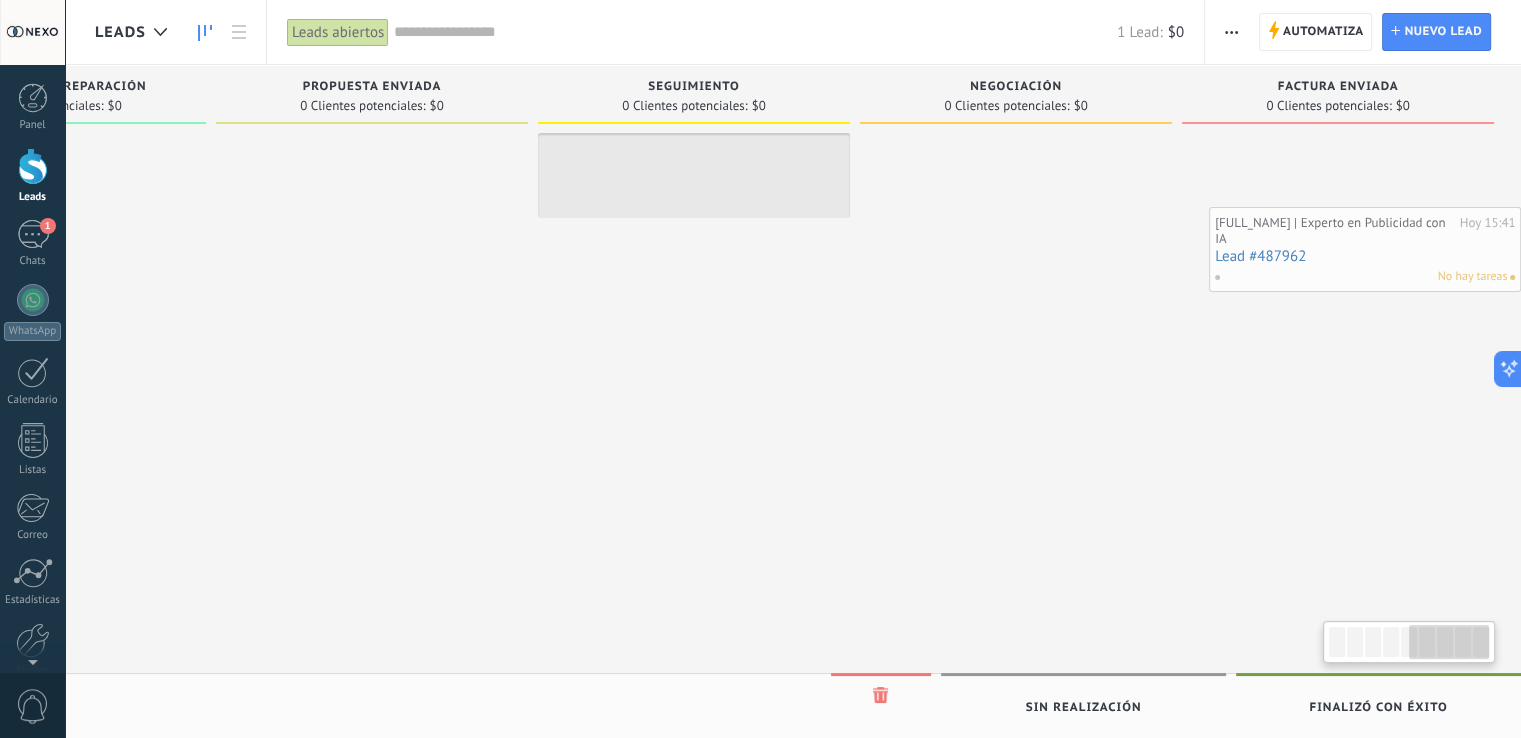 scroll, scrollTop: 0, scrollLeft: 1502, axis: horizontal 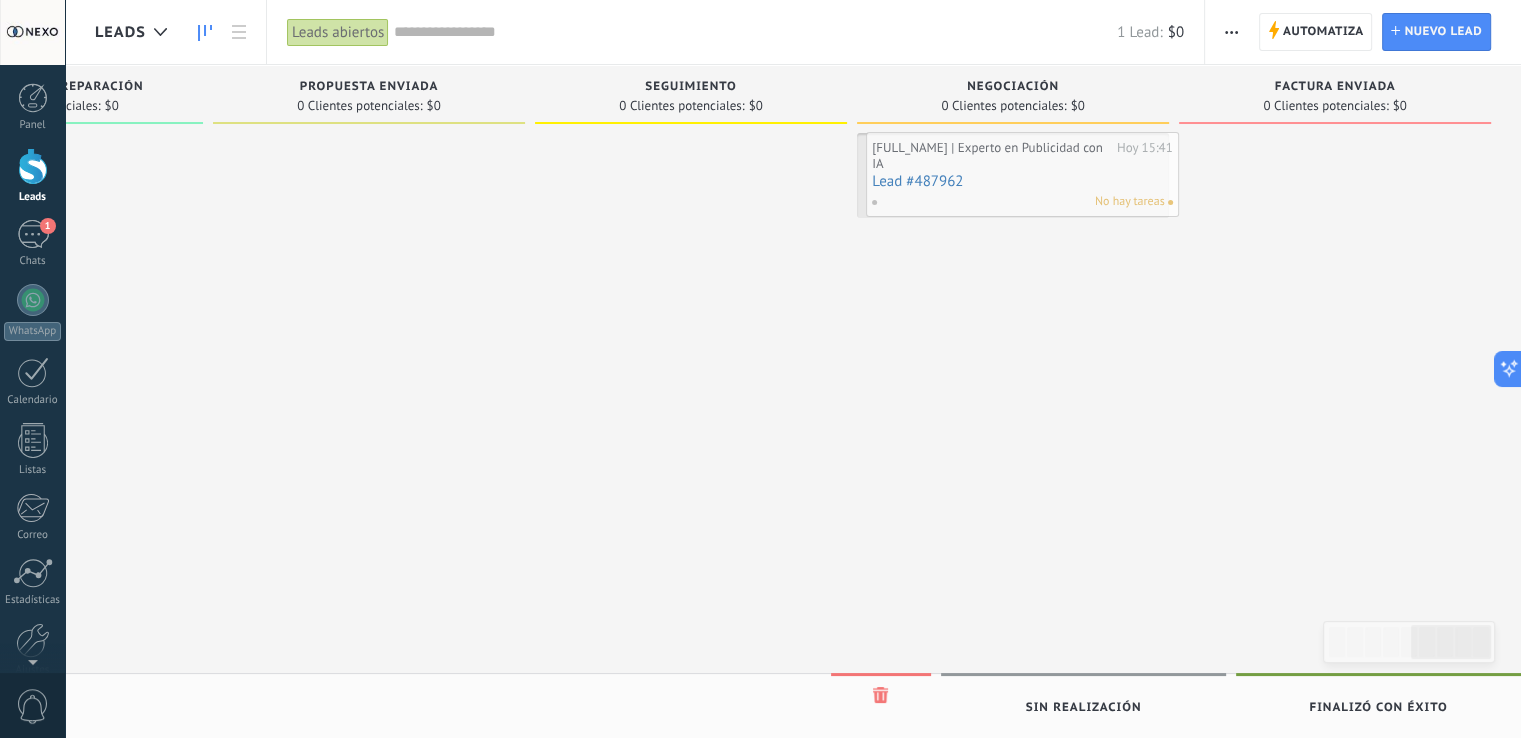 drag, startPoint x: 374, startPoint y: 174, endPoint x: 1002, endPoint y: 173, distance: 628.0008 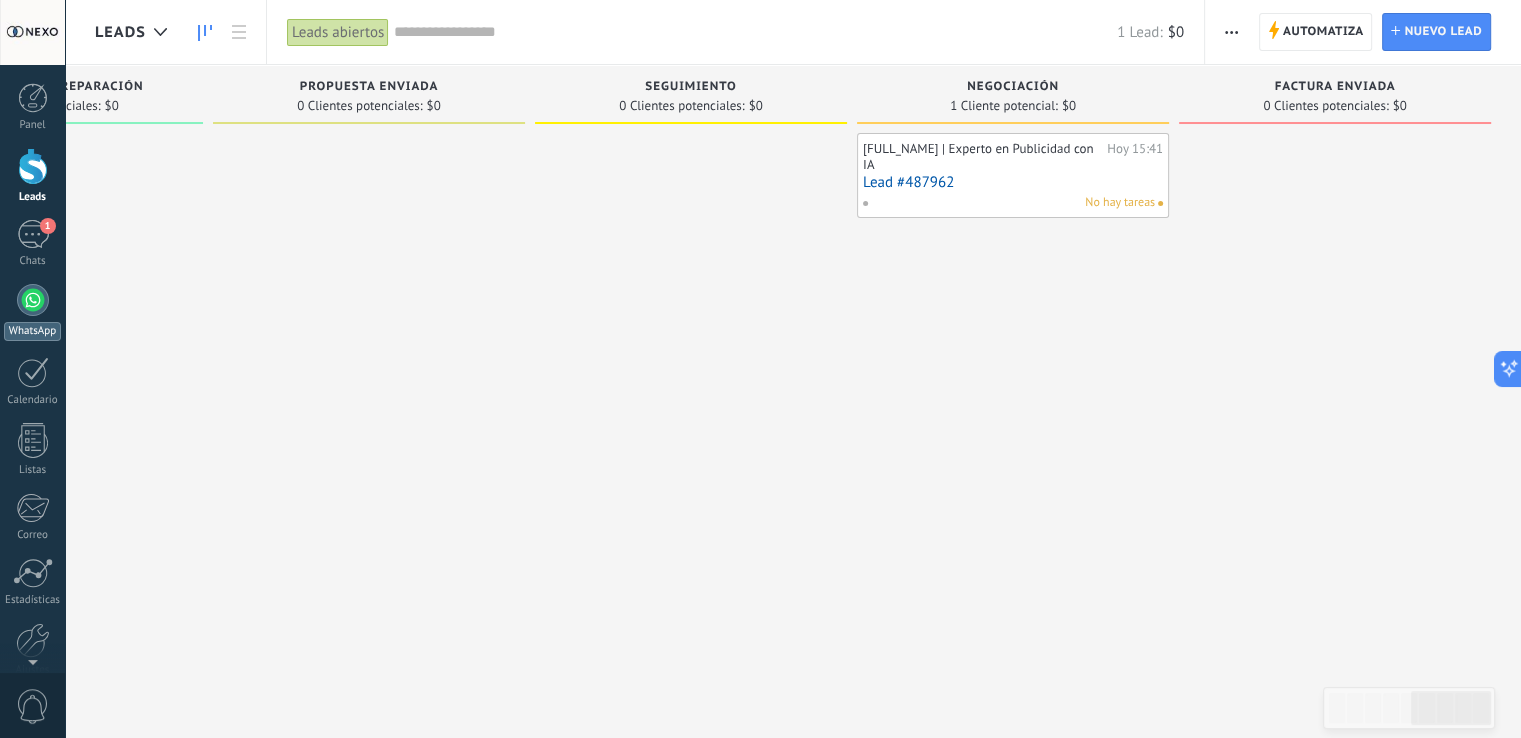 click on "WhatsApp" at bounding box center (32, 312) 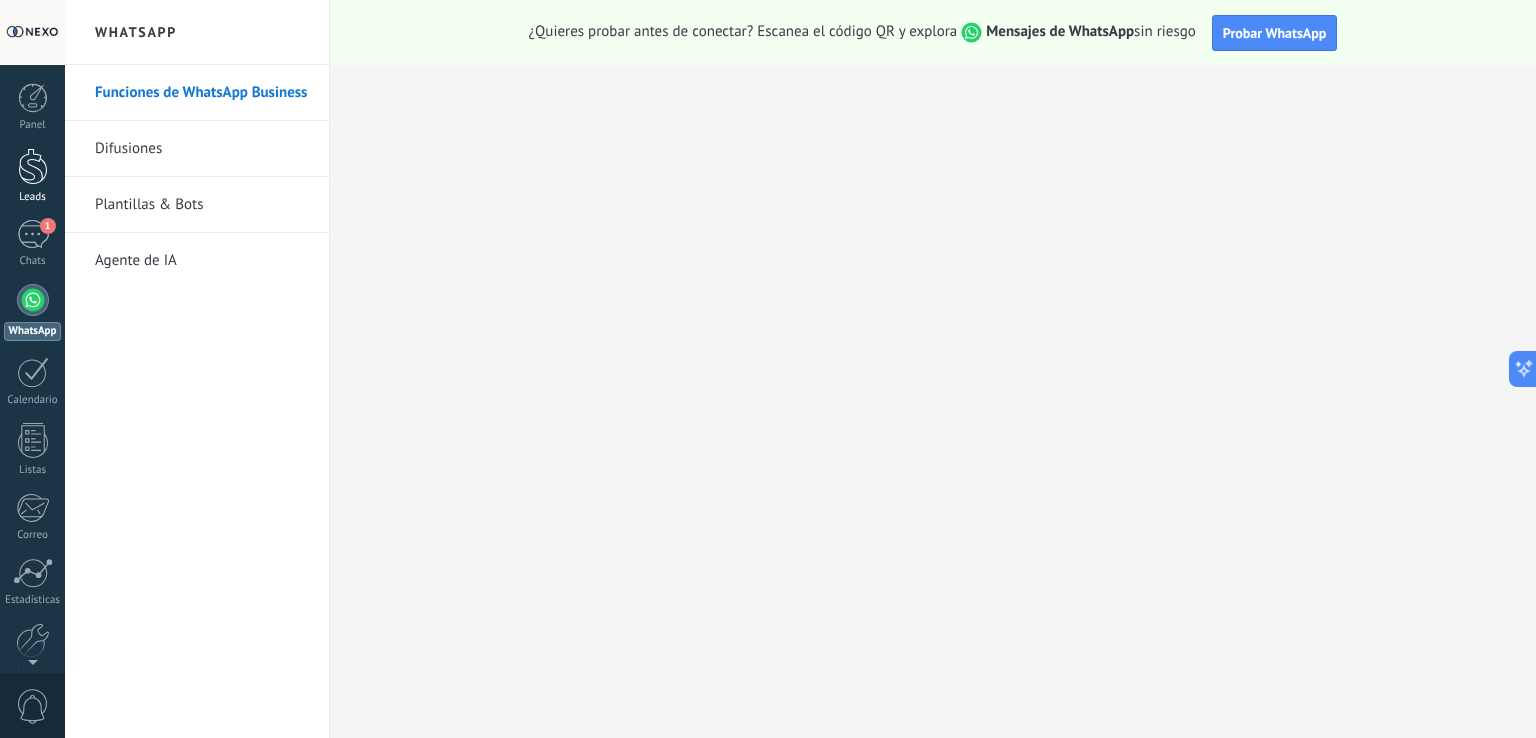 click at bounding box center [33, 166] 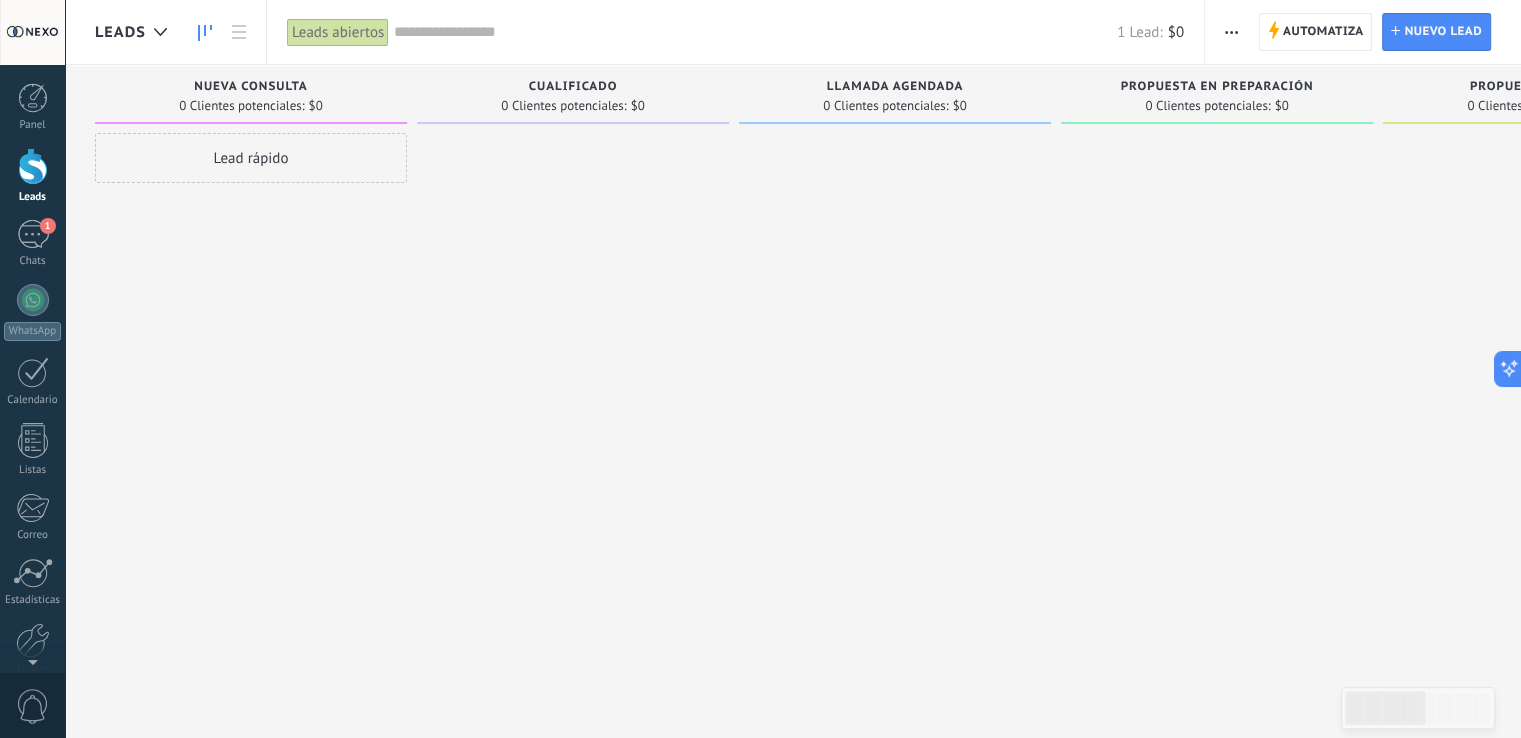 drag, startPoint x: 192, startPoint y: 365, endPoint x: 996, endPoint y: 362, distance: 804.0056 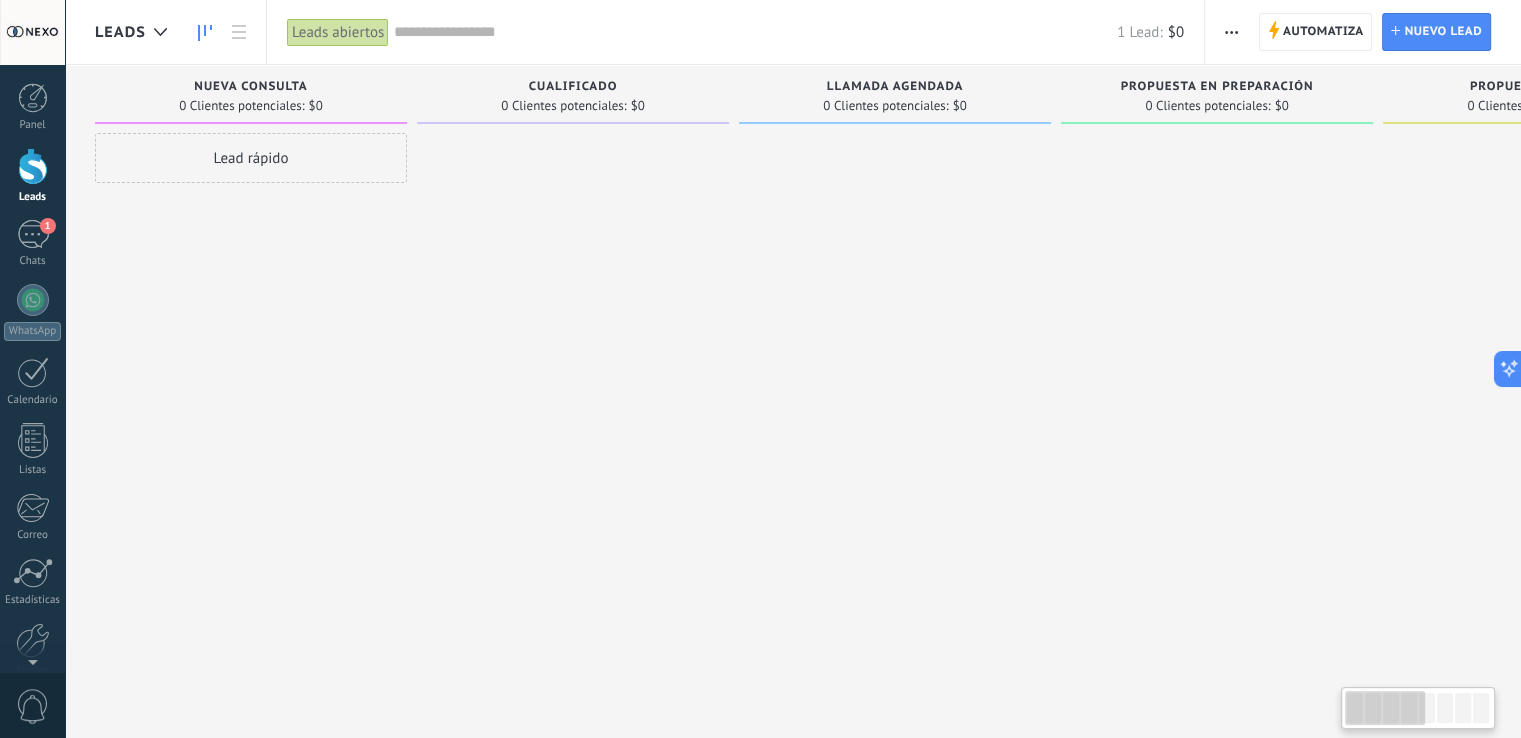 drag, startPoint x: 225, startPoint y: 356, endPoint x: 660, endPoint y: 350, distance: 435.04138 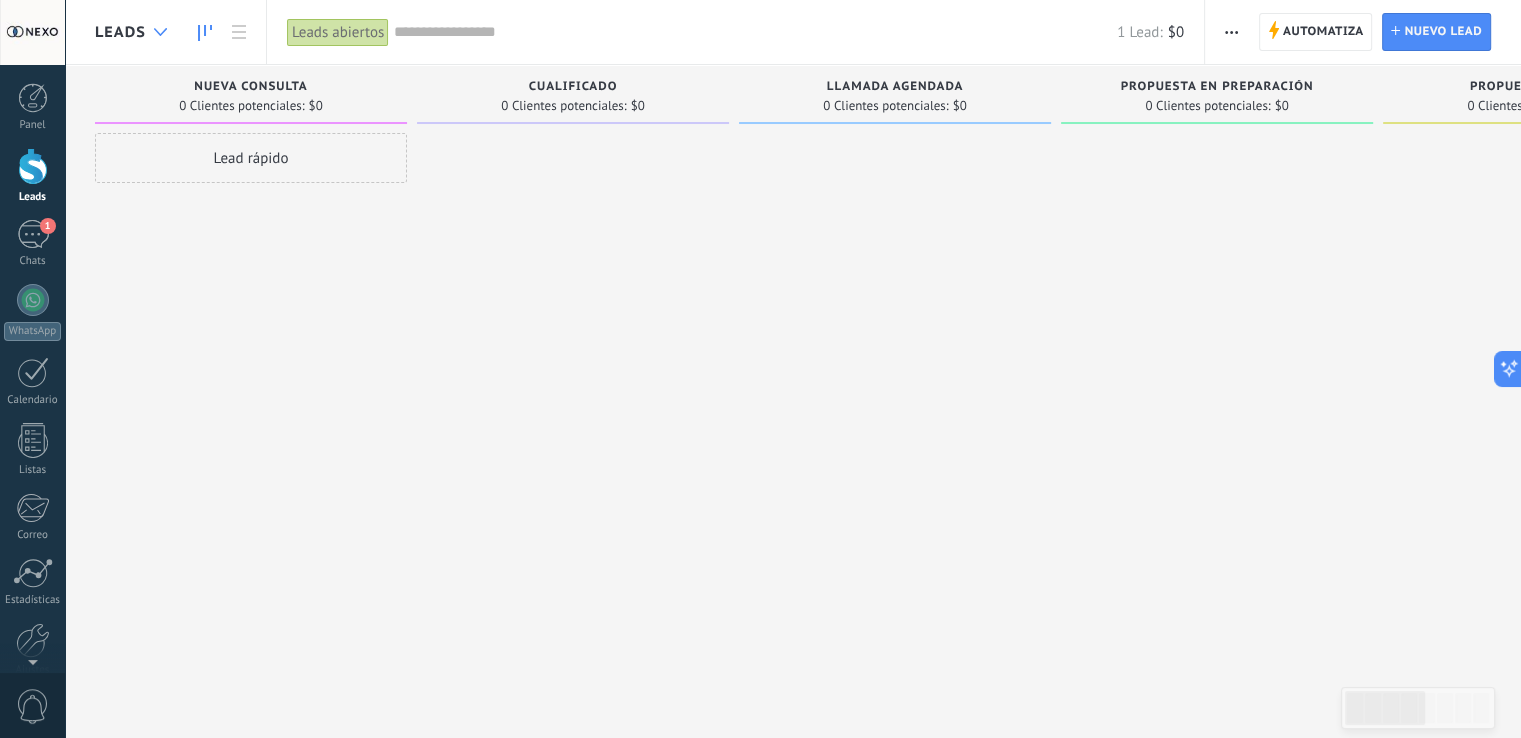 click at bounding box center (160, 32) 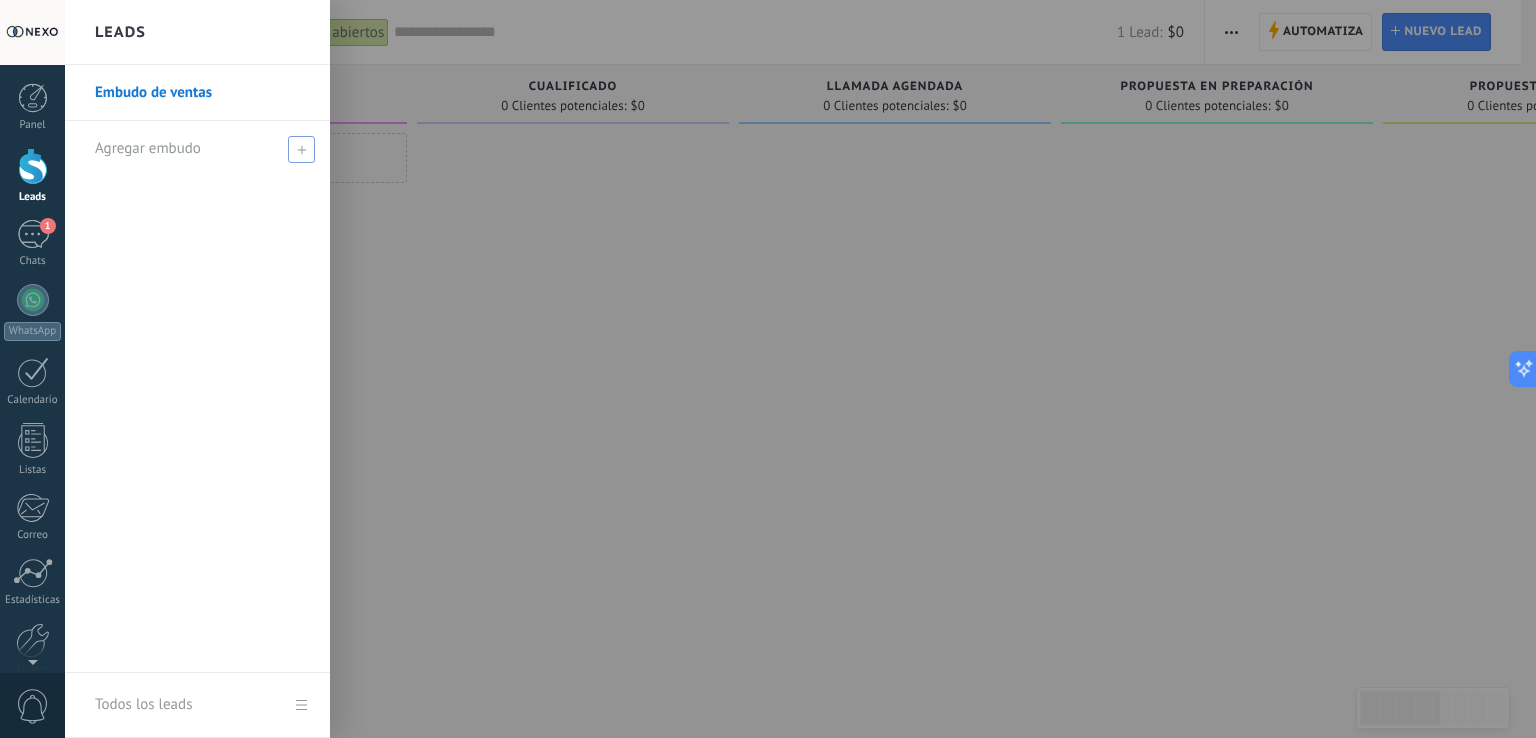click at bounding box center [301, 149] 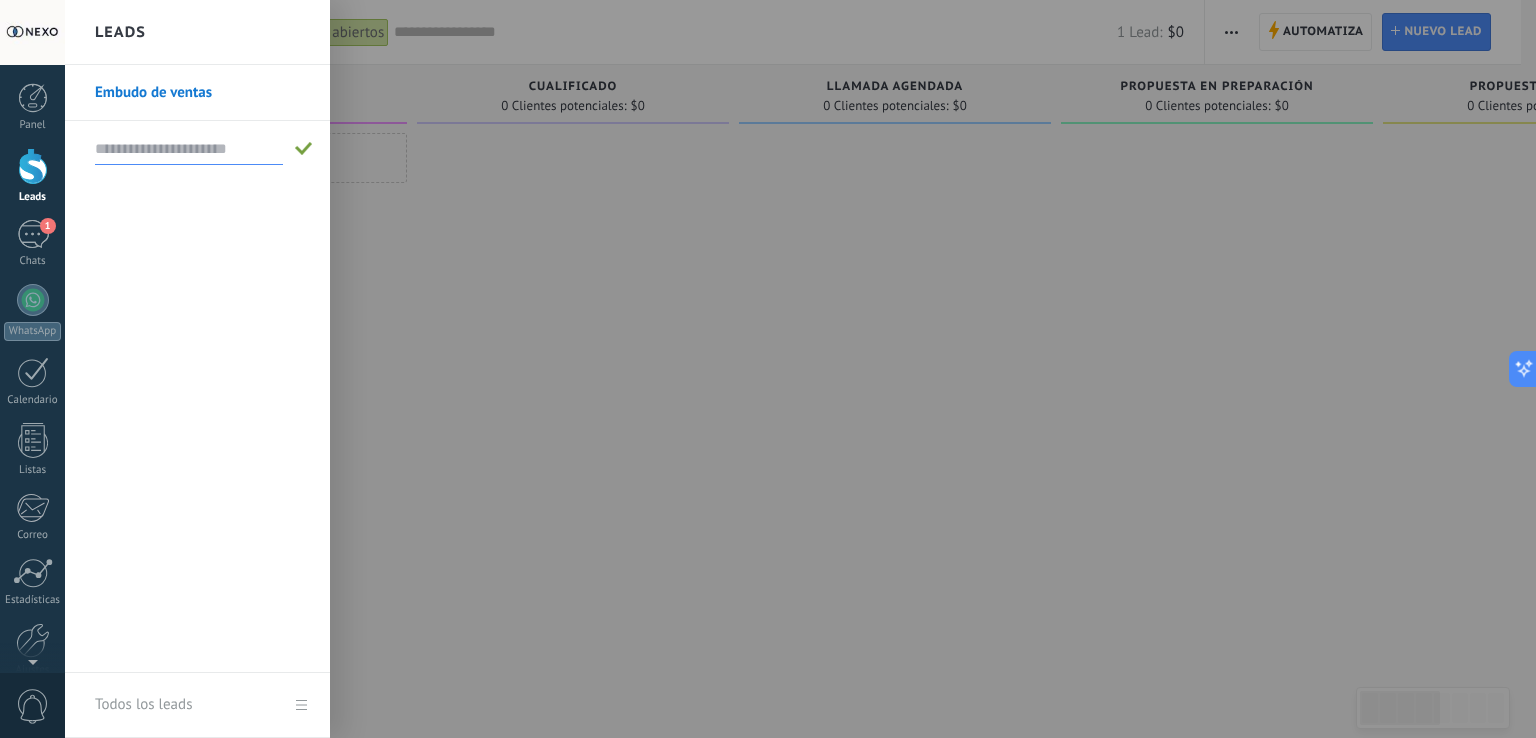 click at bounding box center (189, 149) 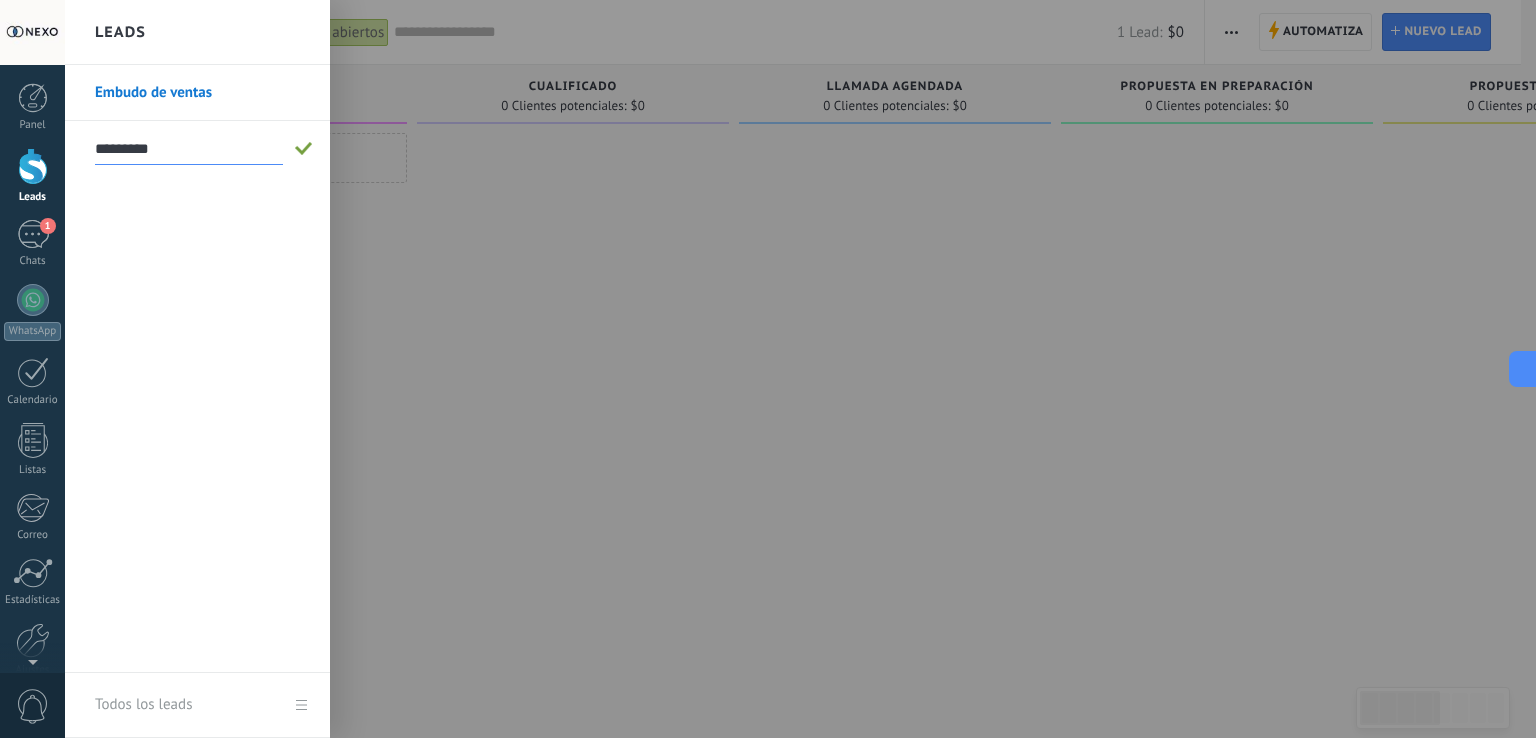 type on "*********" 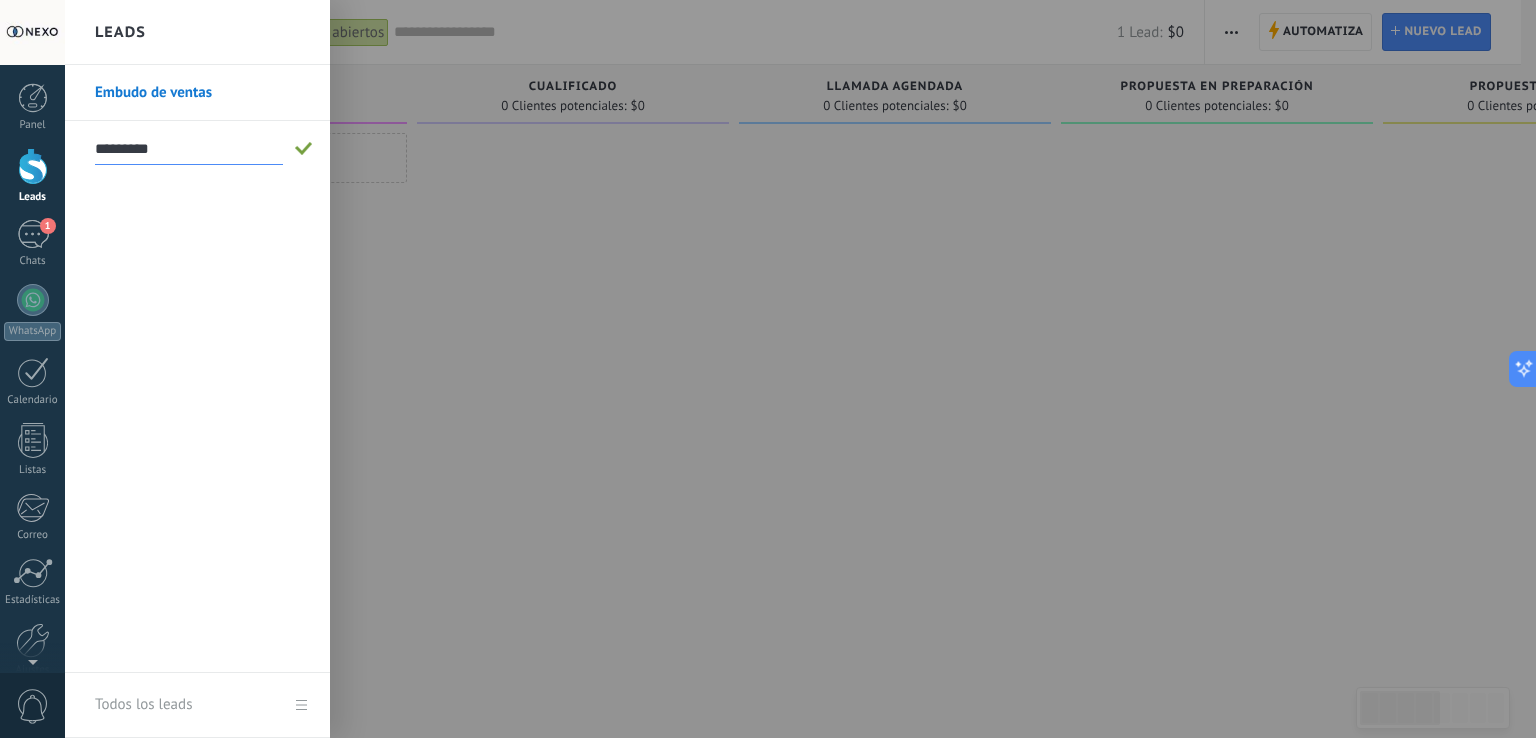 click at bounding box center (833, 369) 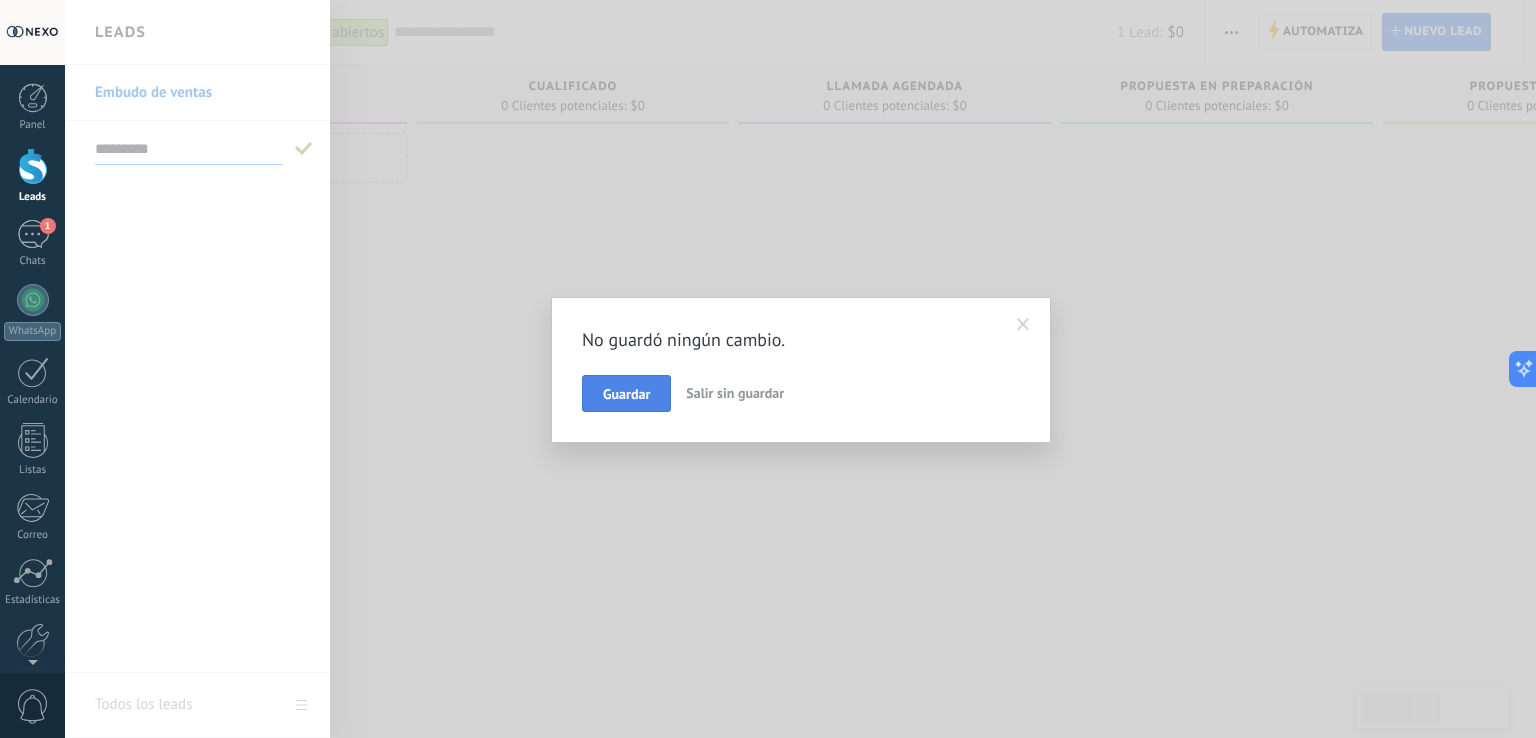 click on "Guardar" at bounding box center [626, 394] 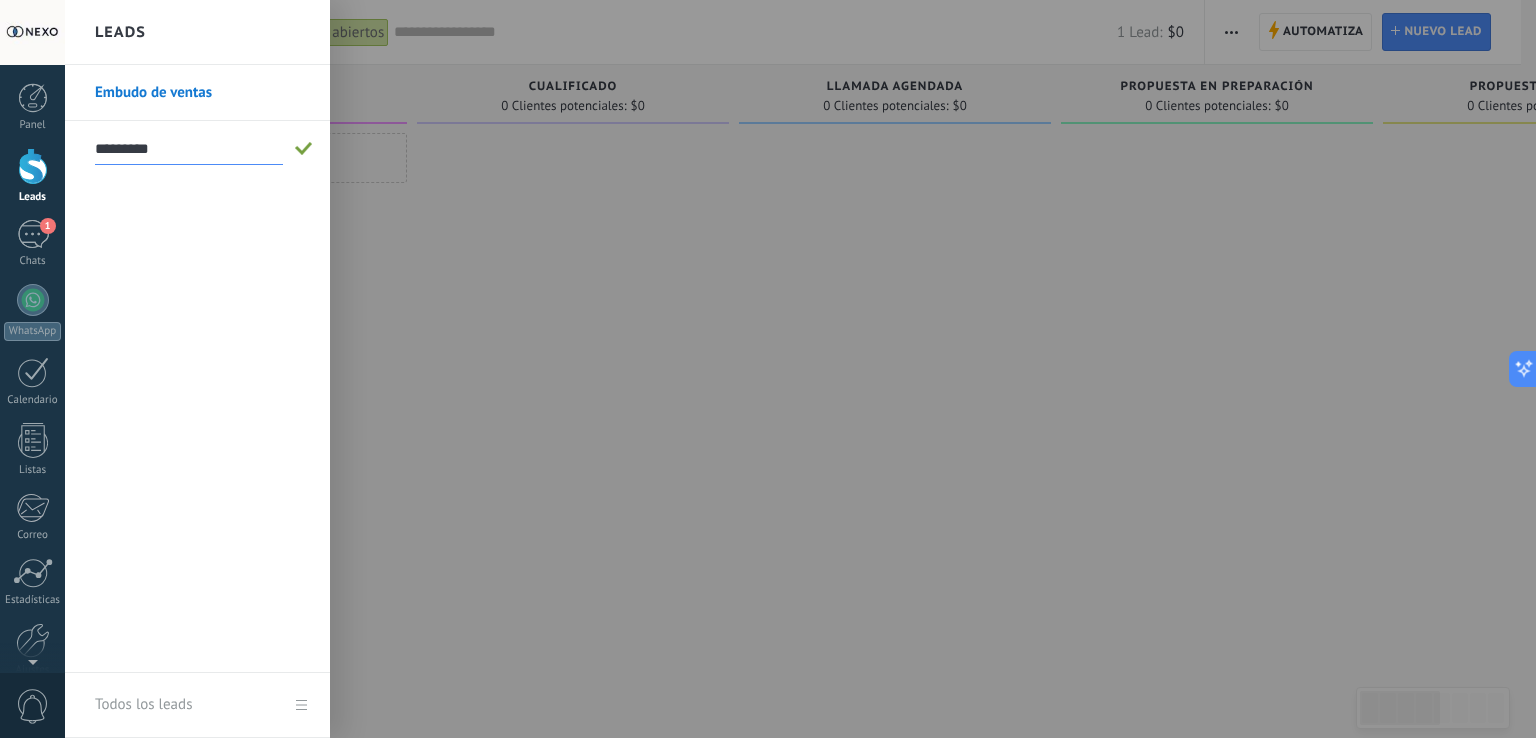click at bounding box center [833, 369] 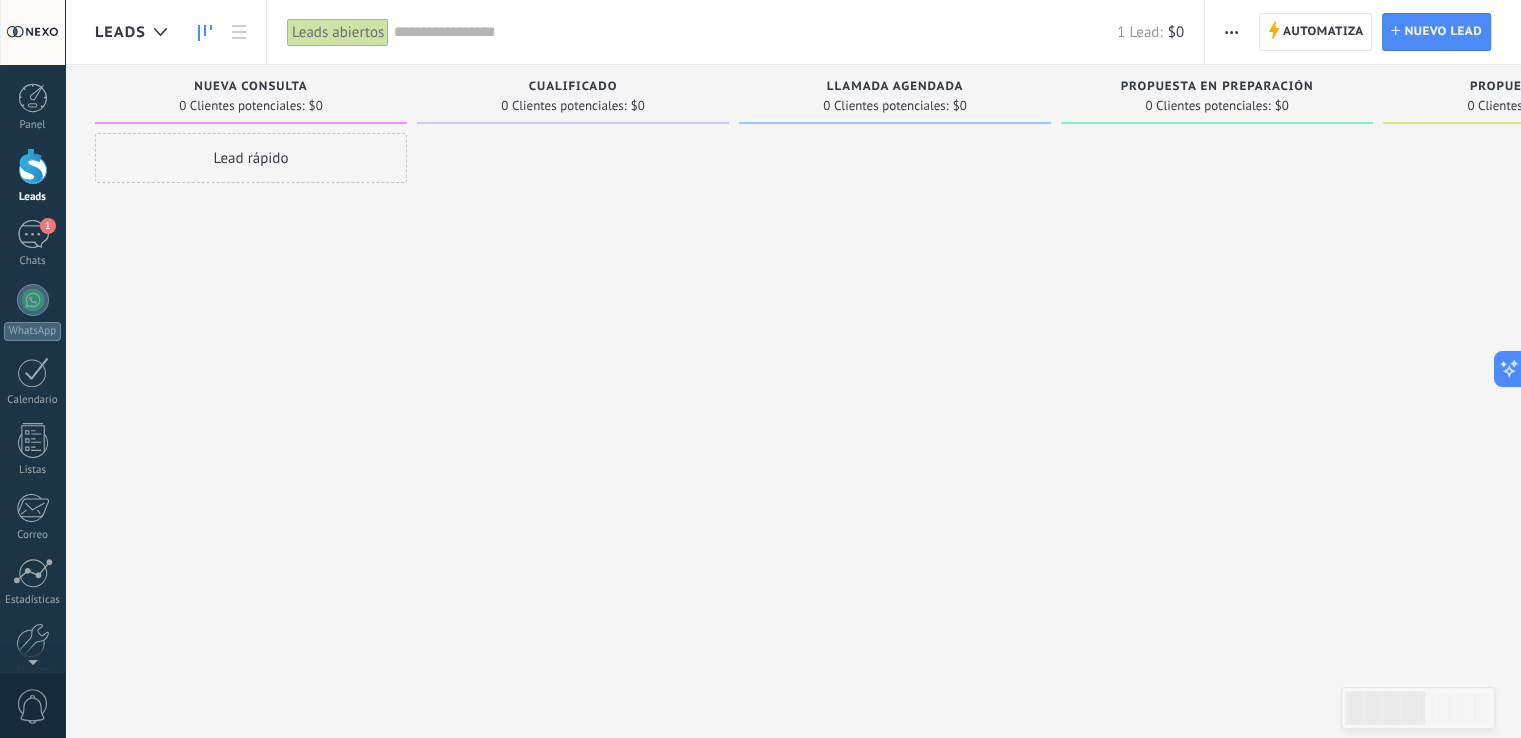 drag, startPoint x: 249, startPoint y: 289, endPoint x: 937, endPoint y: 304, distance: 688.1635 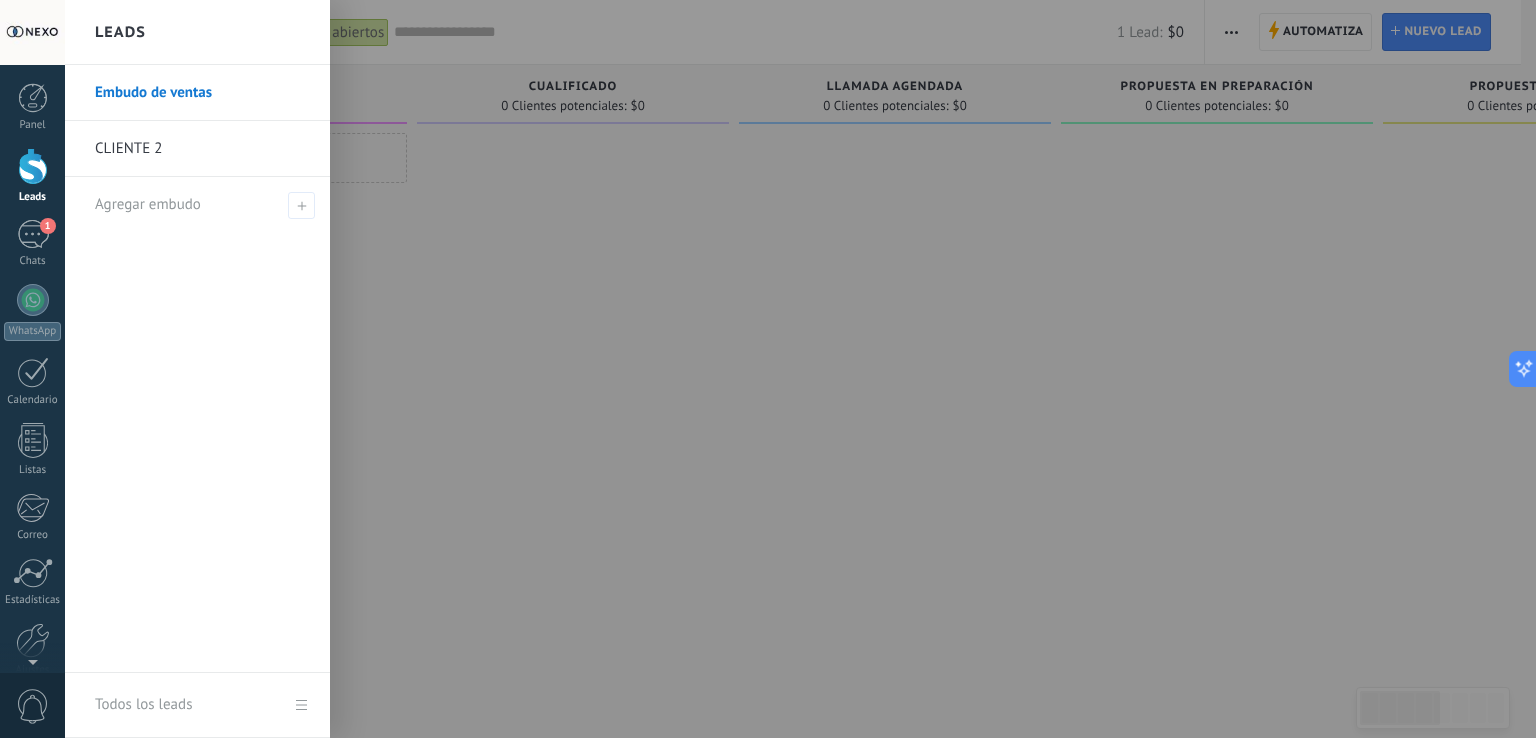 click on "CLIENTE 2" at bounding box center (202, 149) 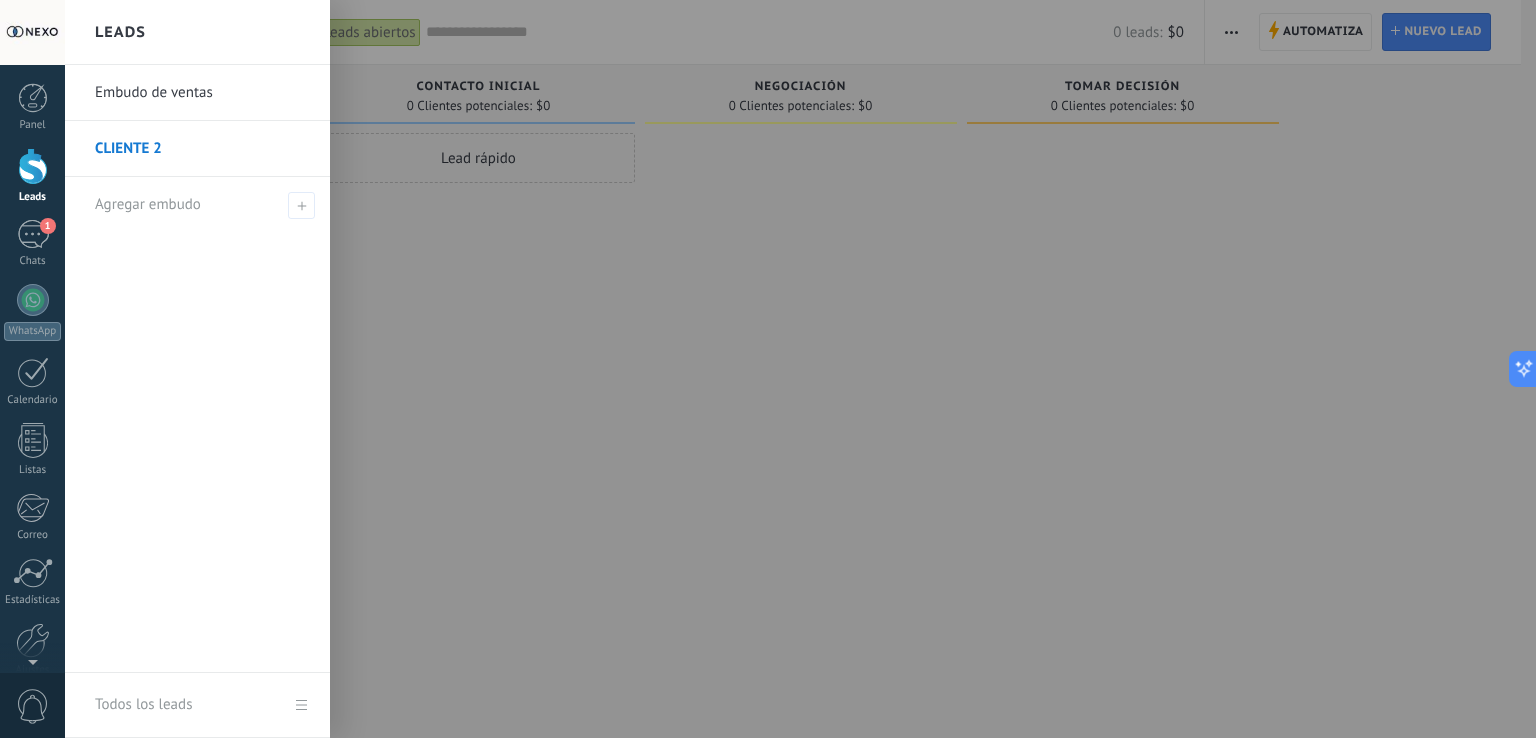 click at bounding box center (33, 166) 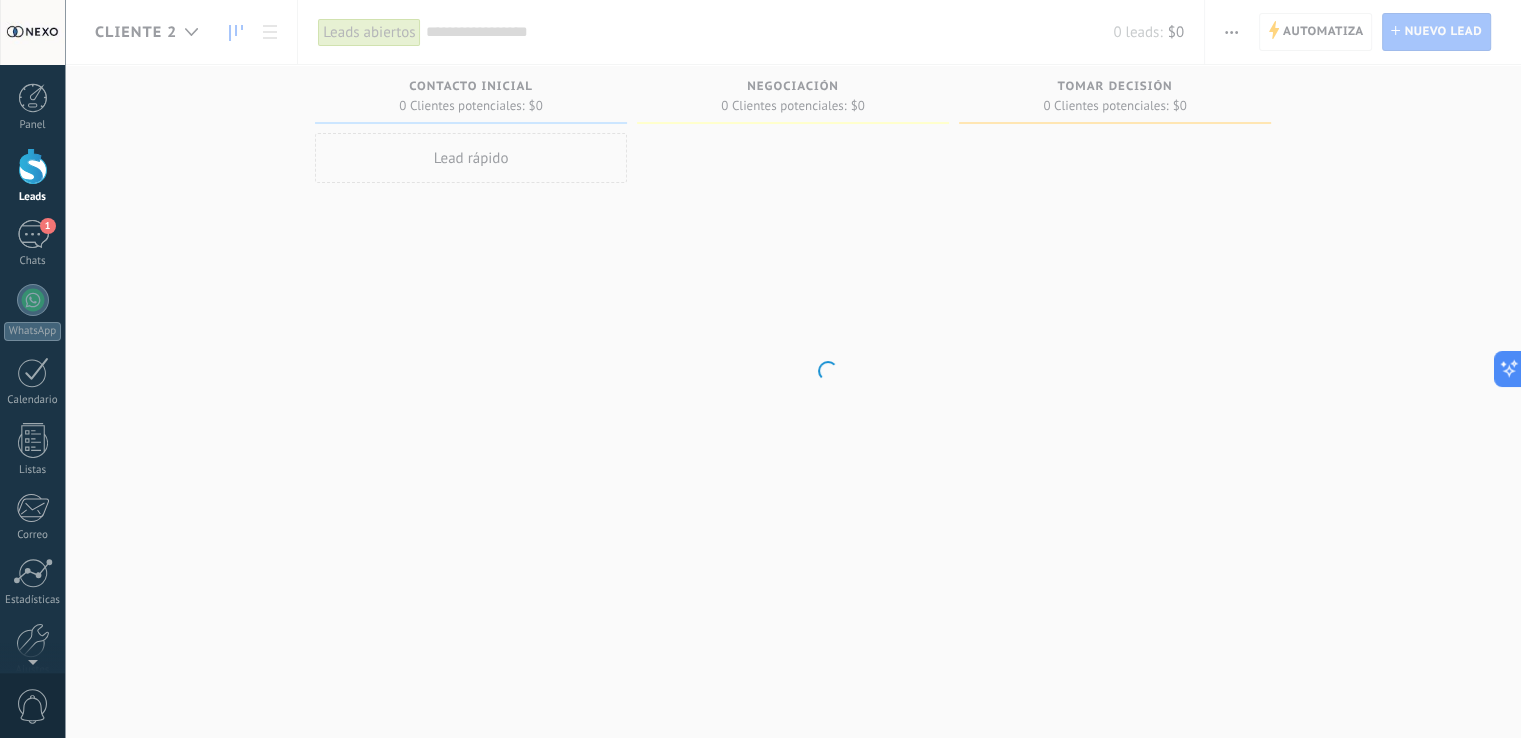 click at bounding box center [33, 166] 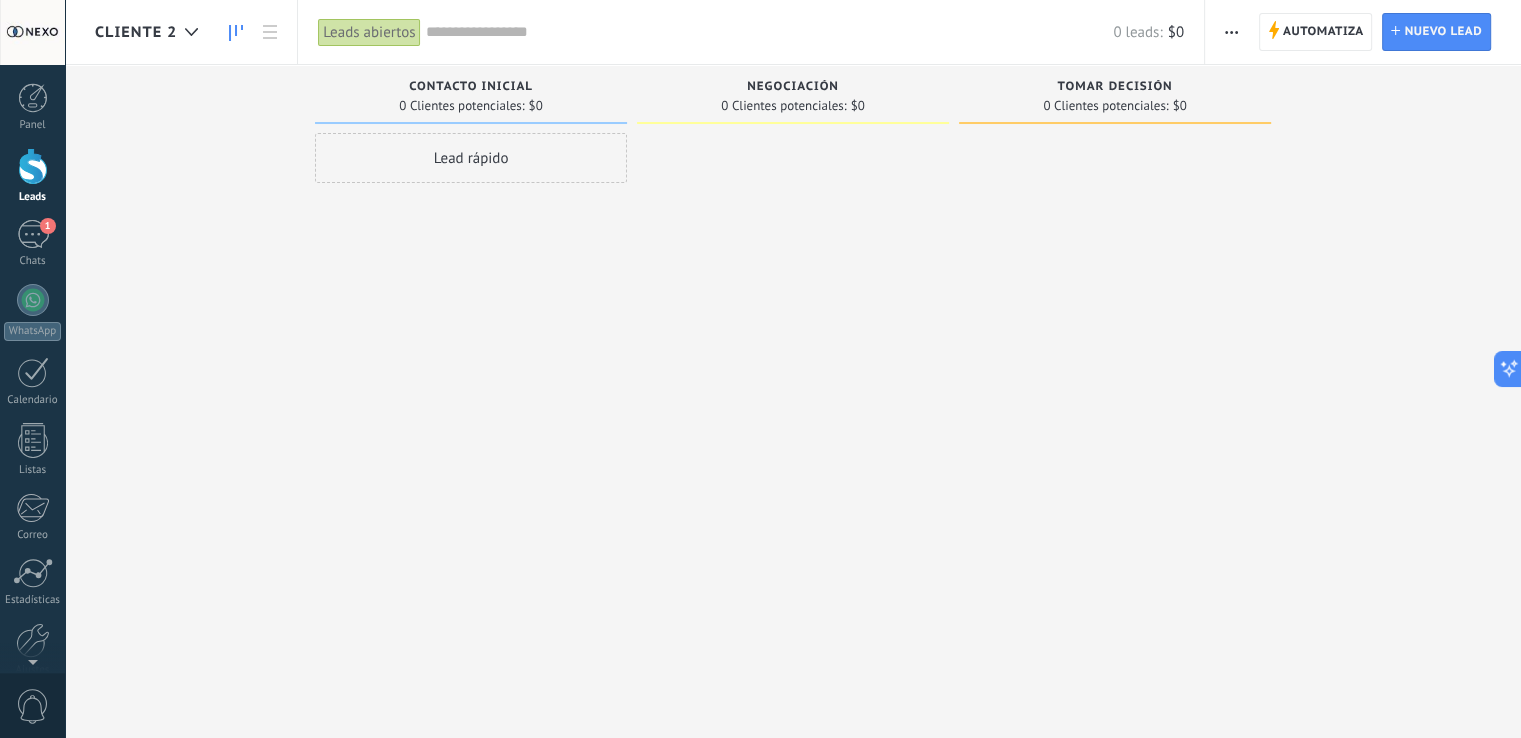 click on "CLIENTE 2" at bounding box center (136, 32) 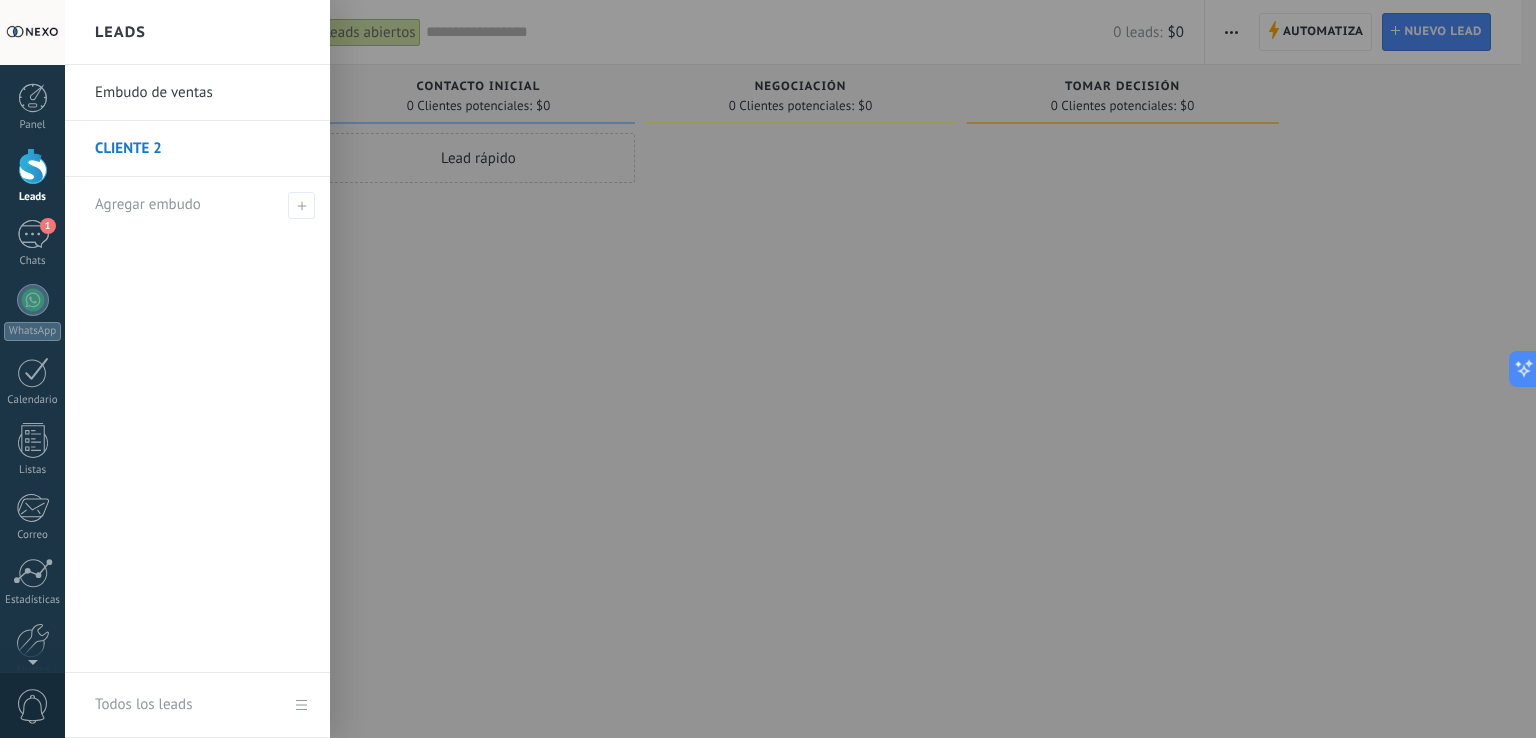 click on "Embudo de ventas" at bounding box center [202, 93] 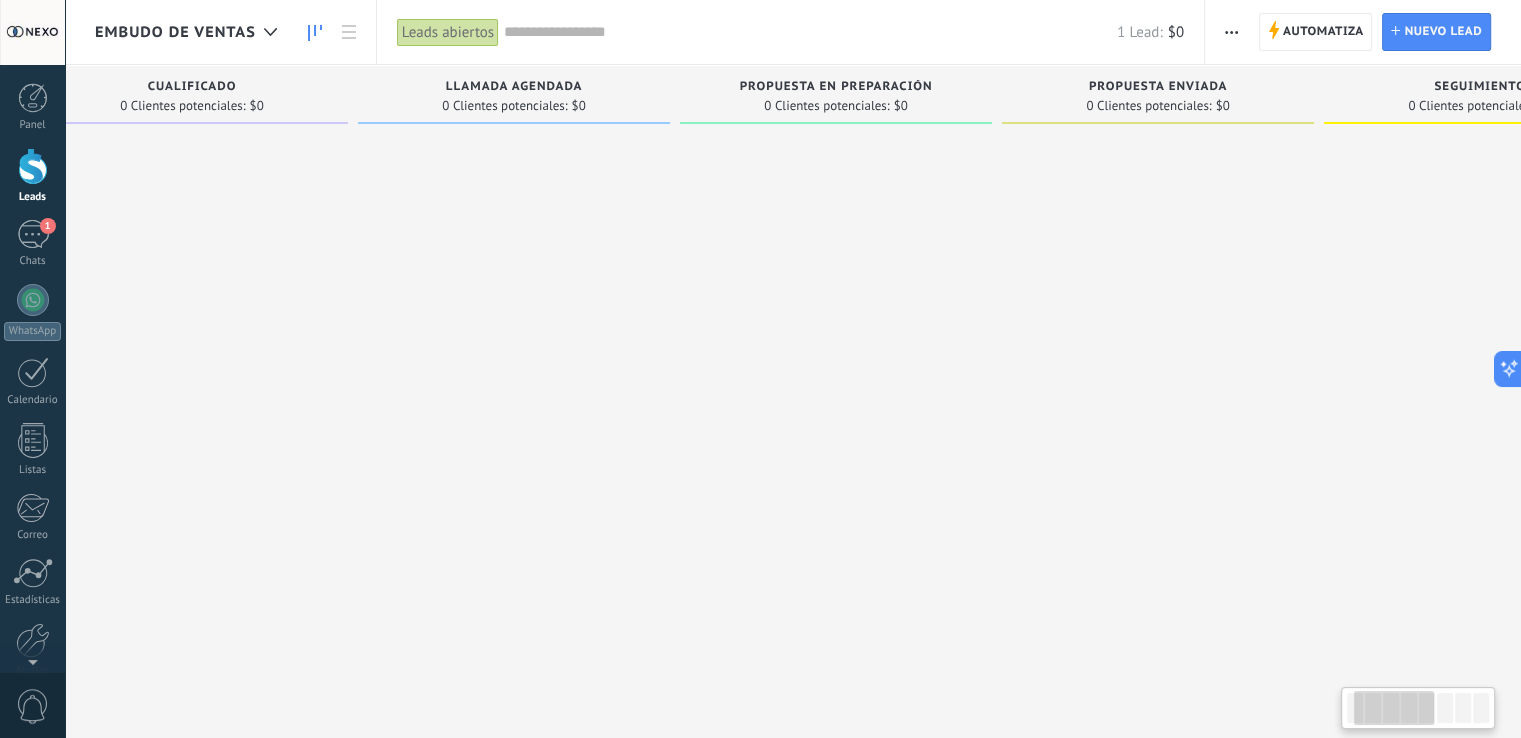drag, startPoint x: 1113, startPoint y: 196, endPoint x: 726, endPoint y: 189, distance: 387.0633 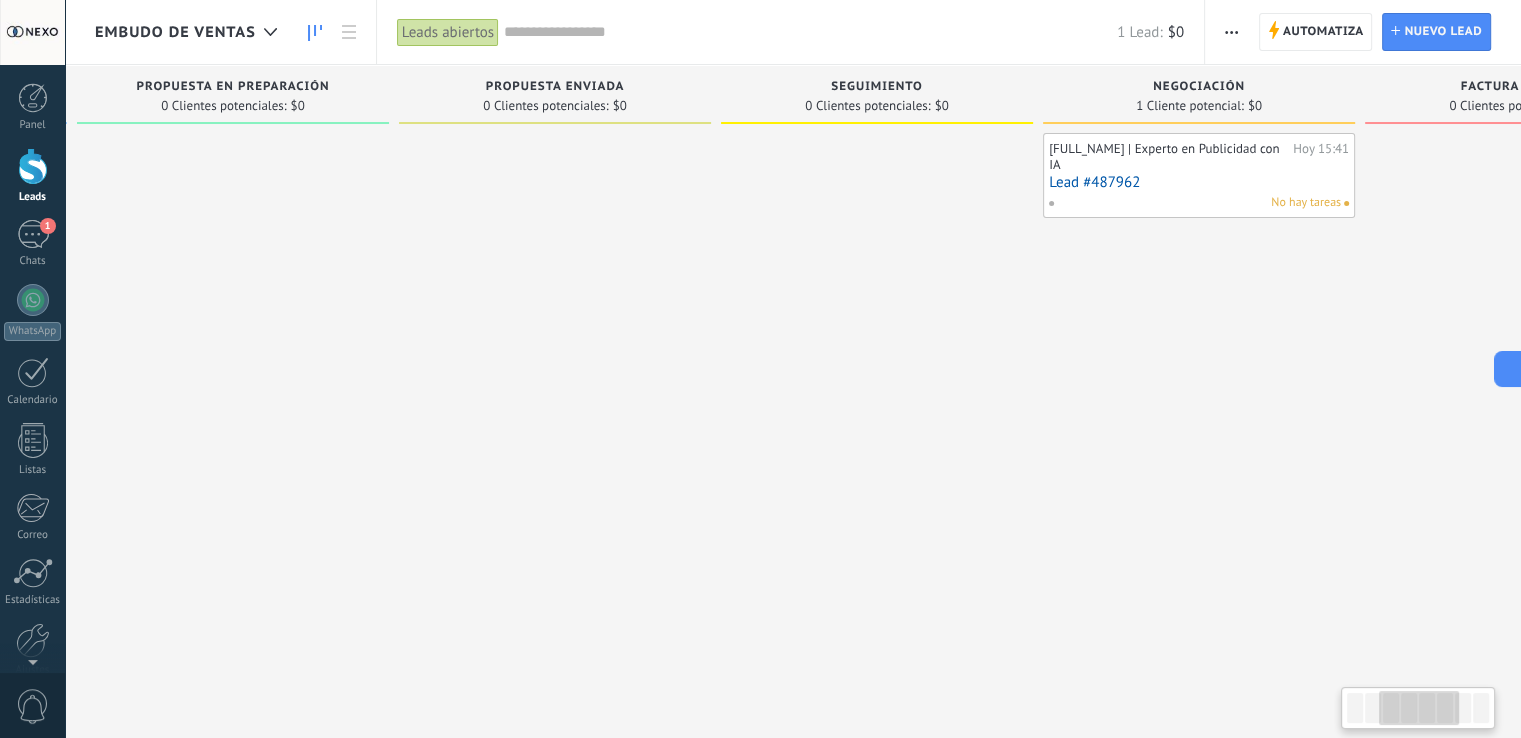 drag, startPoint x: 1012, startPoint y: 184, endPoint x: 567, endPoint y: 185, distance: 445.00113 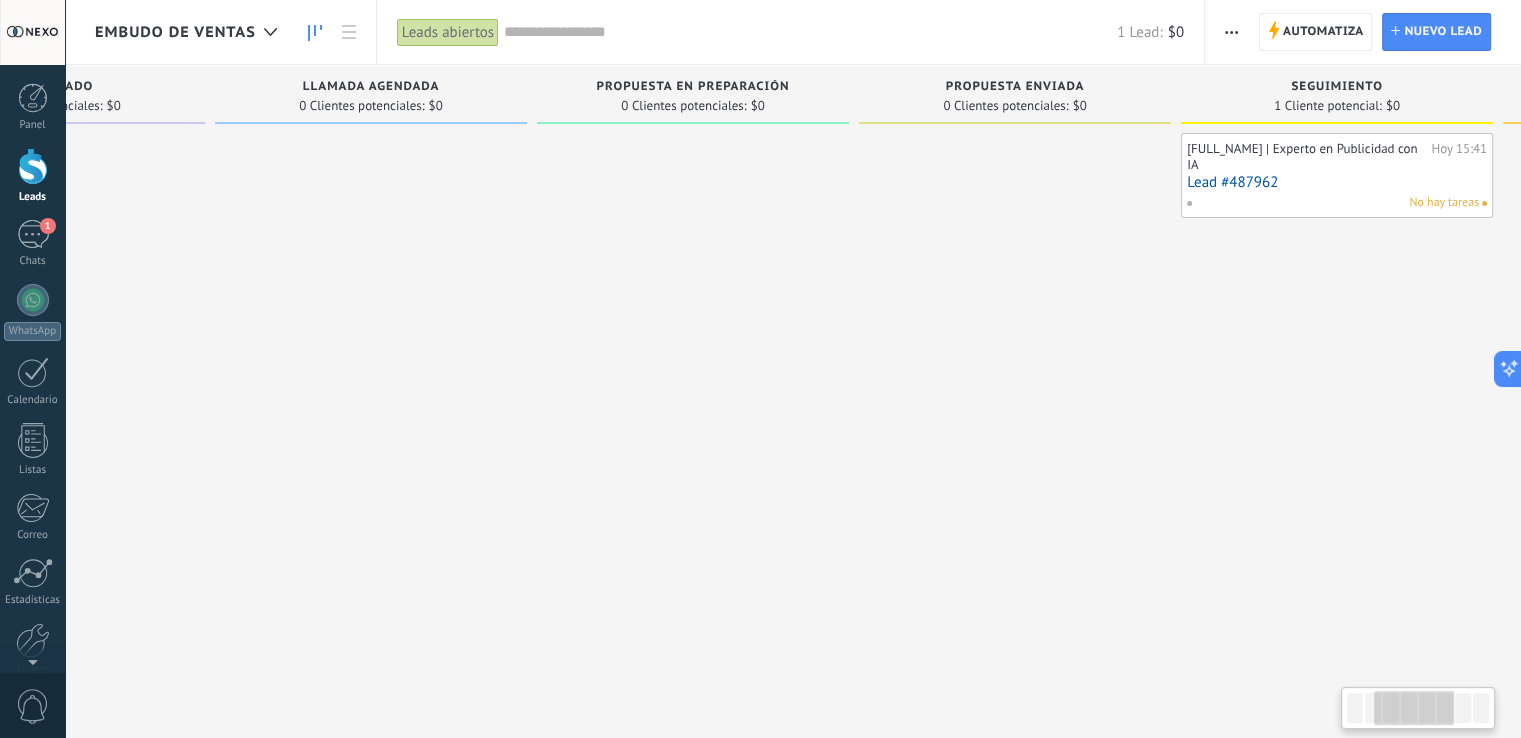 drag, startPoint x: 419, startPoint y: 321, endPoint x: 929, endPoint y: 330, distance: 510.0794 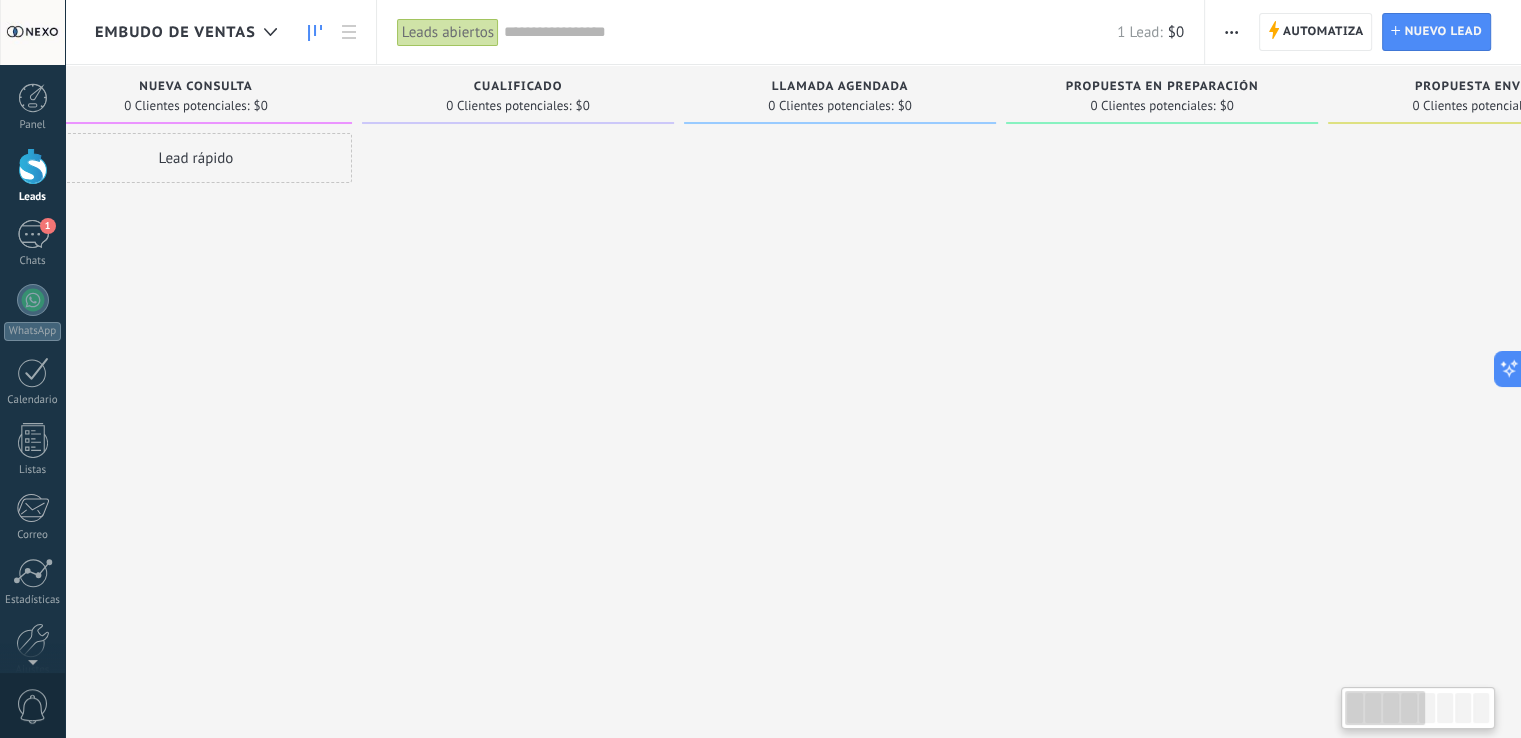 scroll, scrollTop: 0, scrollLeft: 0, axis: both 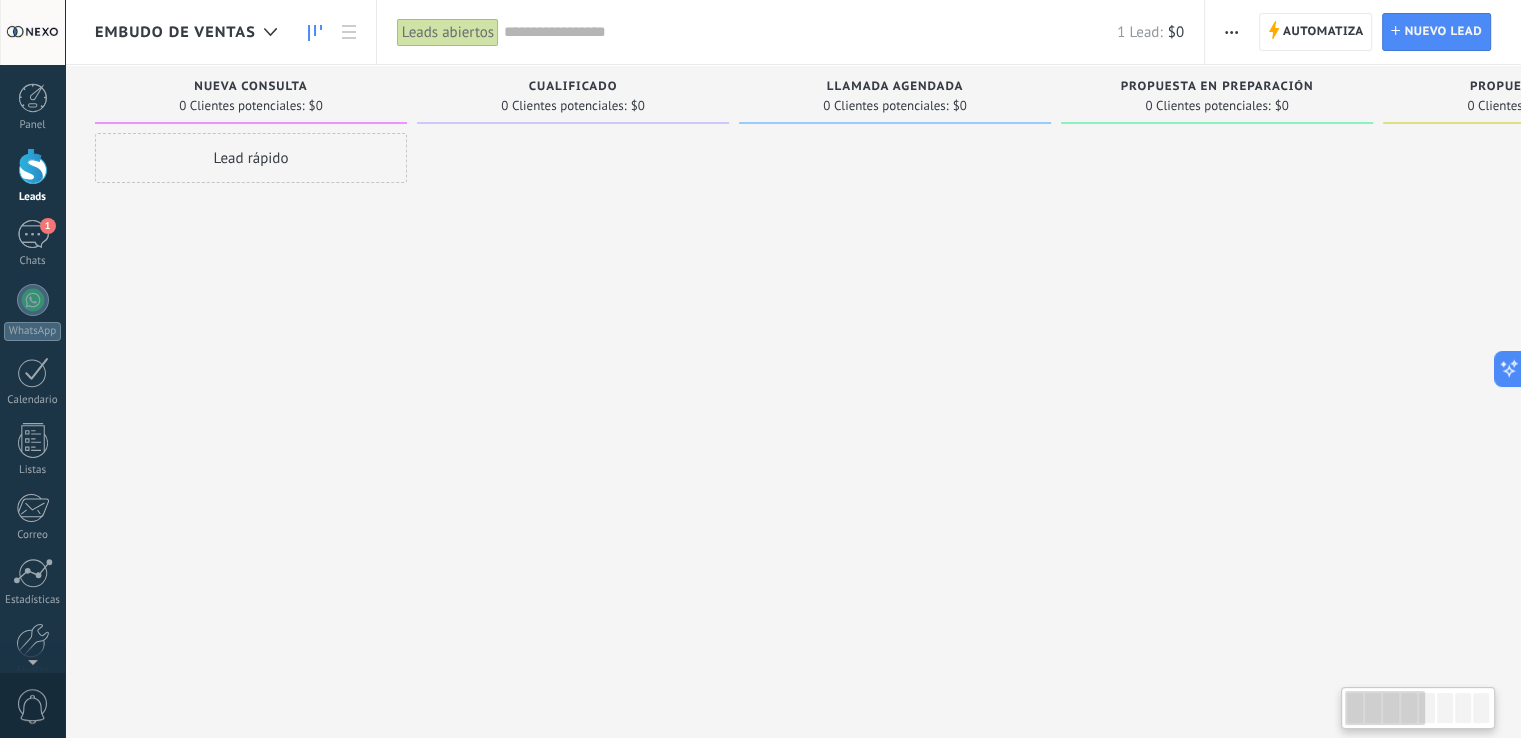 drag, startPoint x: 318, startPoint y: 320, endPoint x: 1080, endPoint y: 320, distance: 762 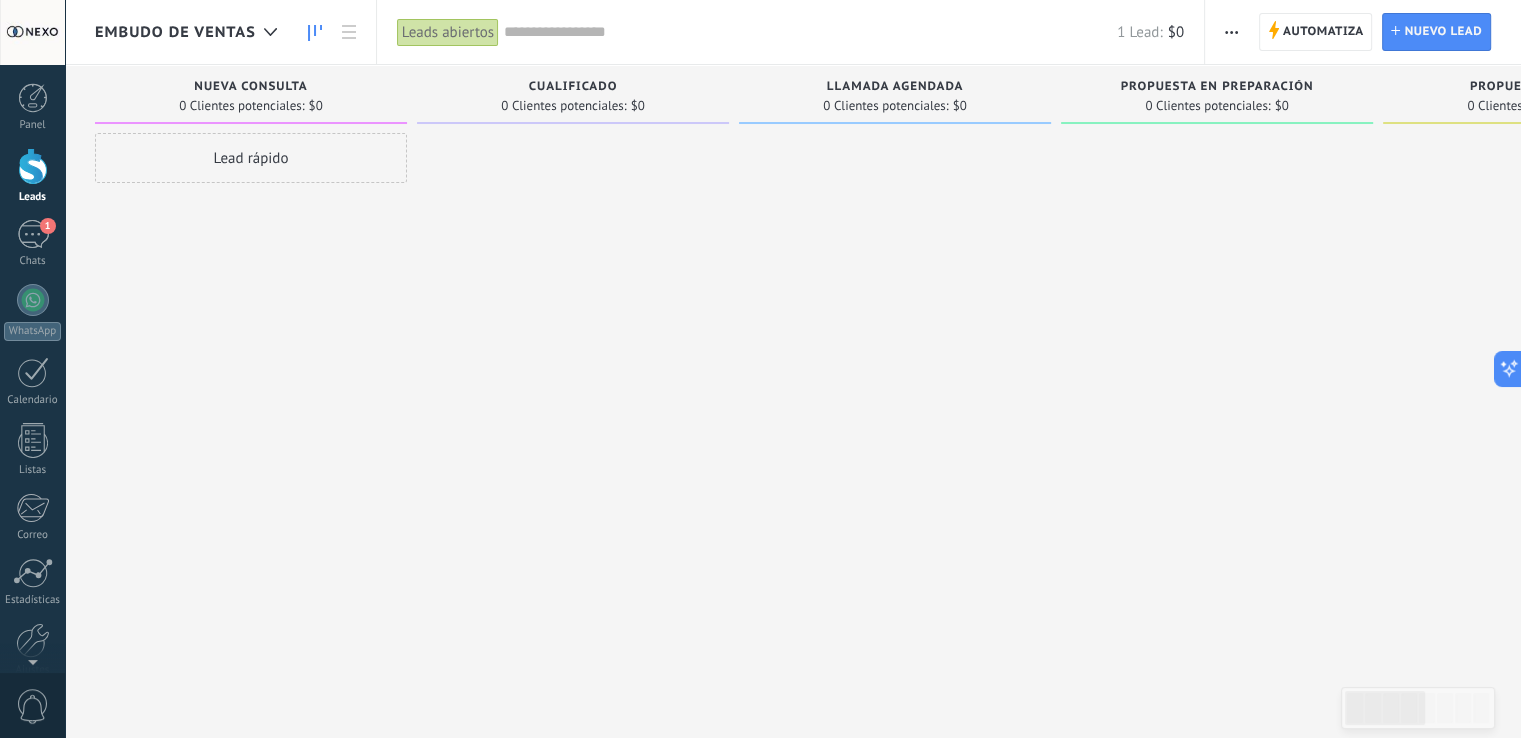 click on "Embudo de ventas" at bounding box center [175, 32] 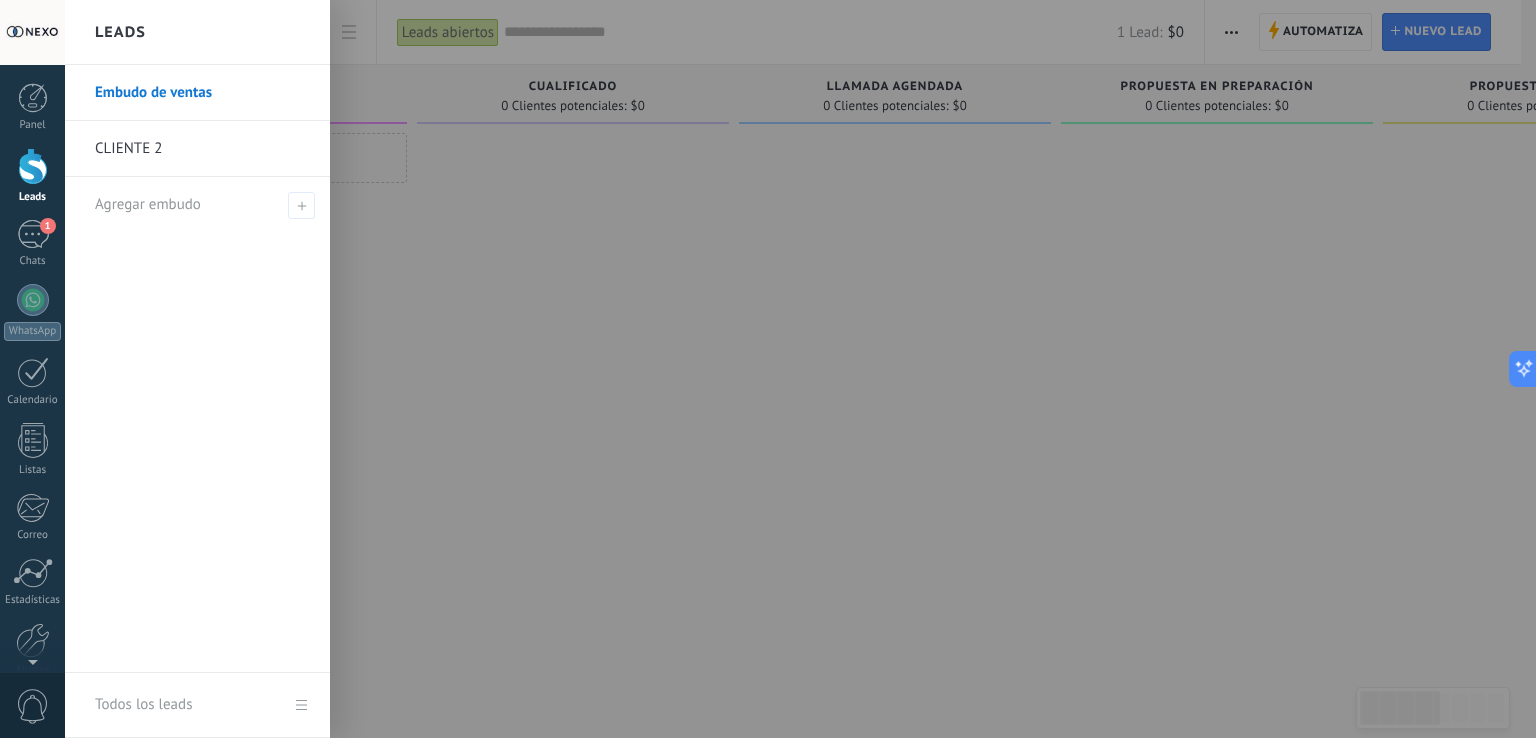 click on "CLIENTE 2" at bounding box center [202, 149] 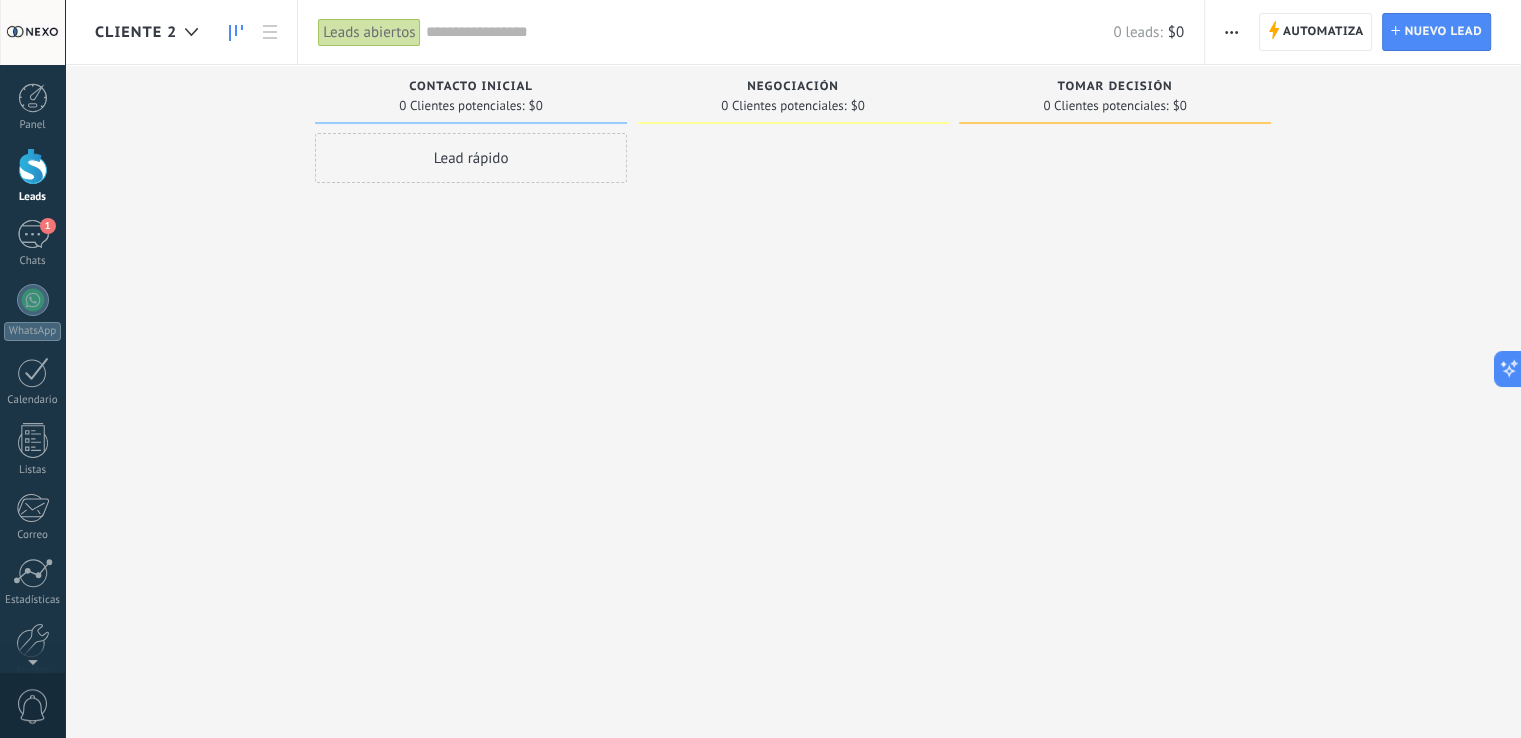 drag, startPoint x: 378, startPoint y: 73, endPoint x: 837, endPoint y: 73, distance: 459 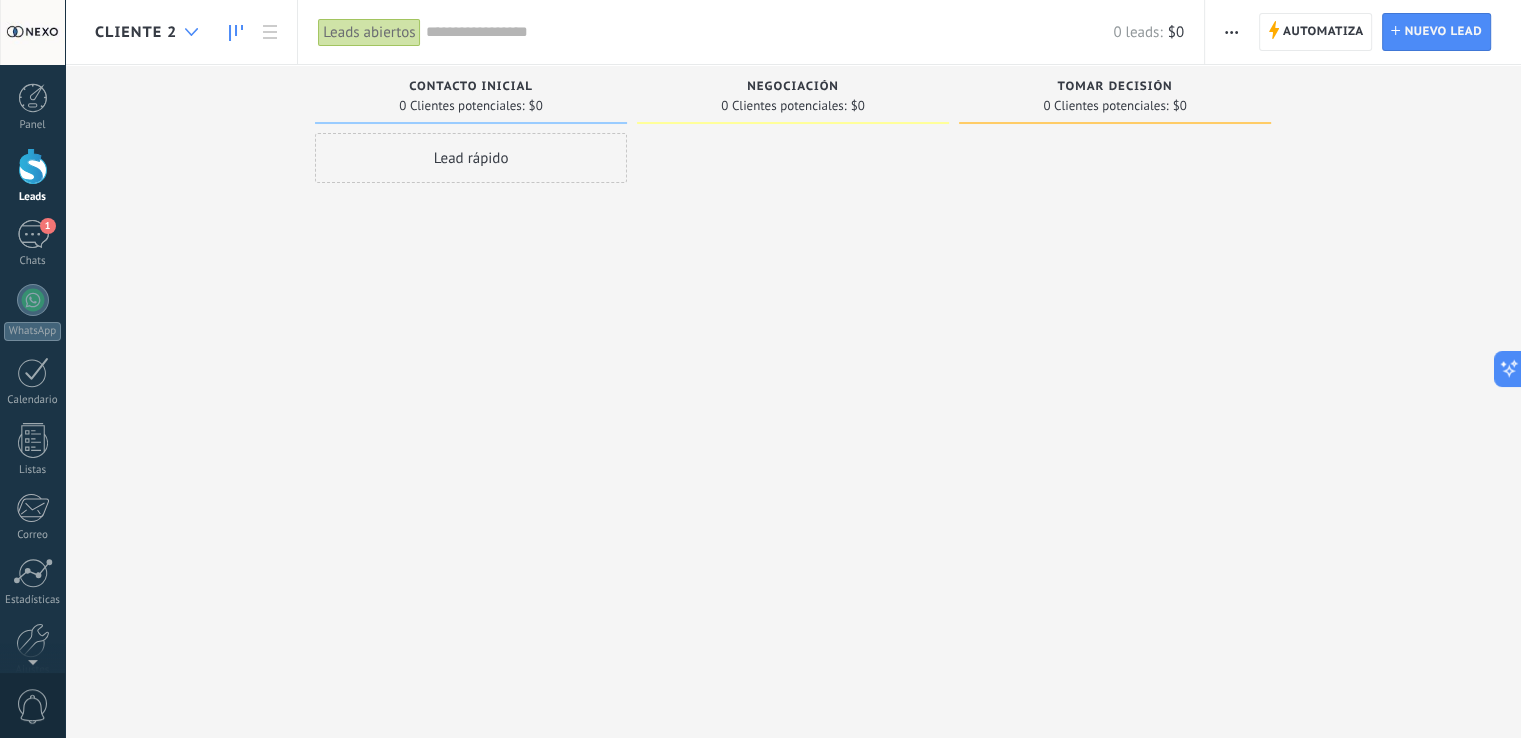 click at bounding box center (191, 32) 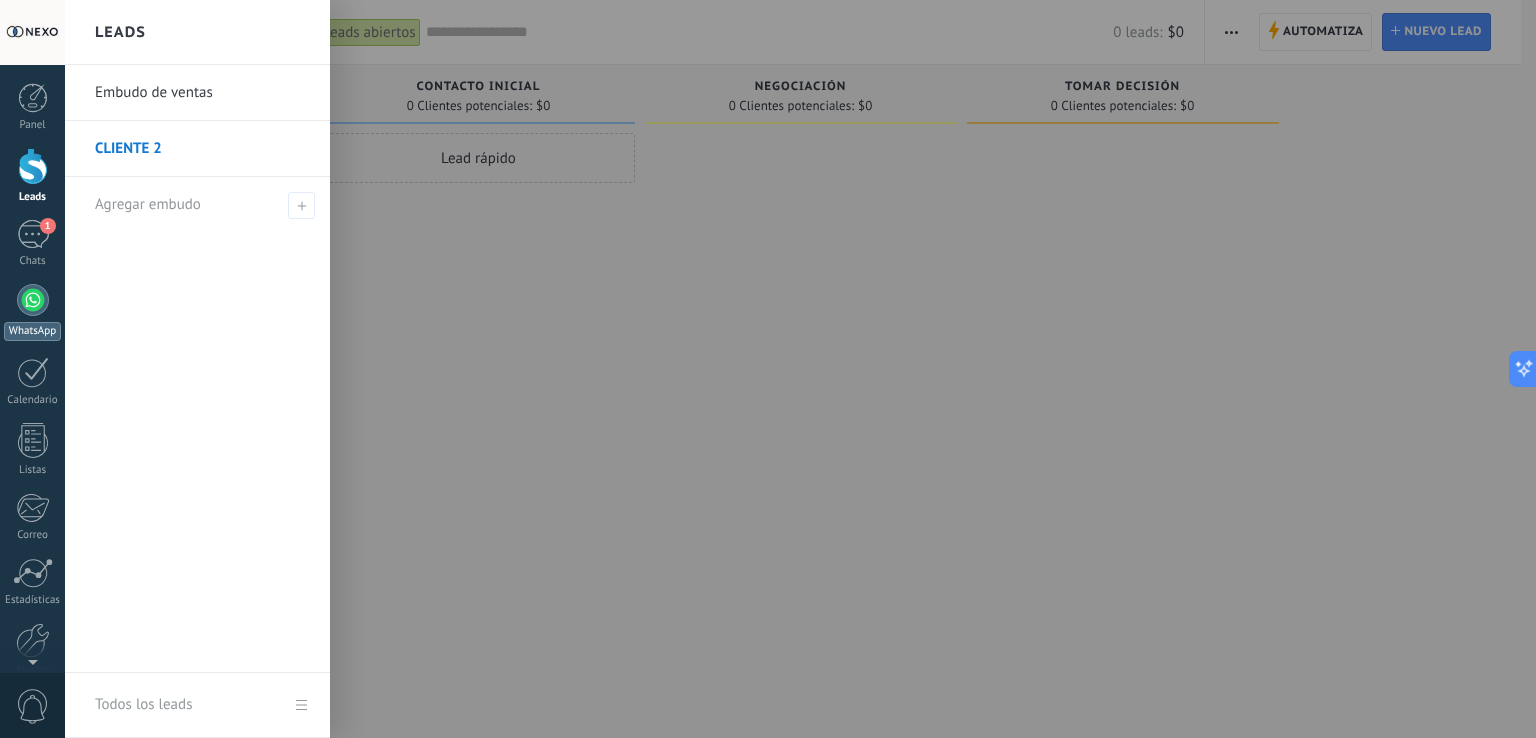 click at bounding box center [33, 300] 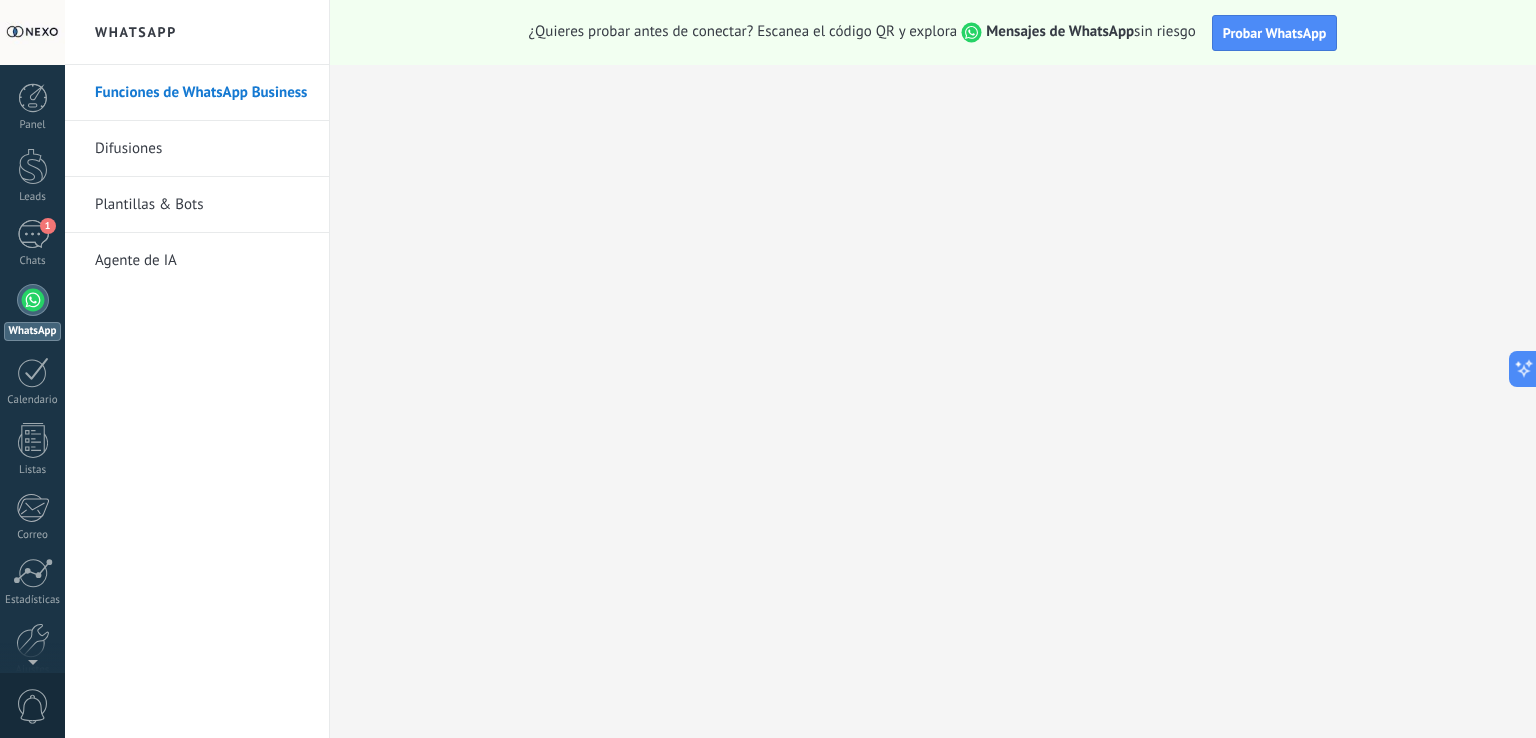 click on "Difusiones" at bounding box center (202, 149) 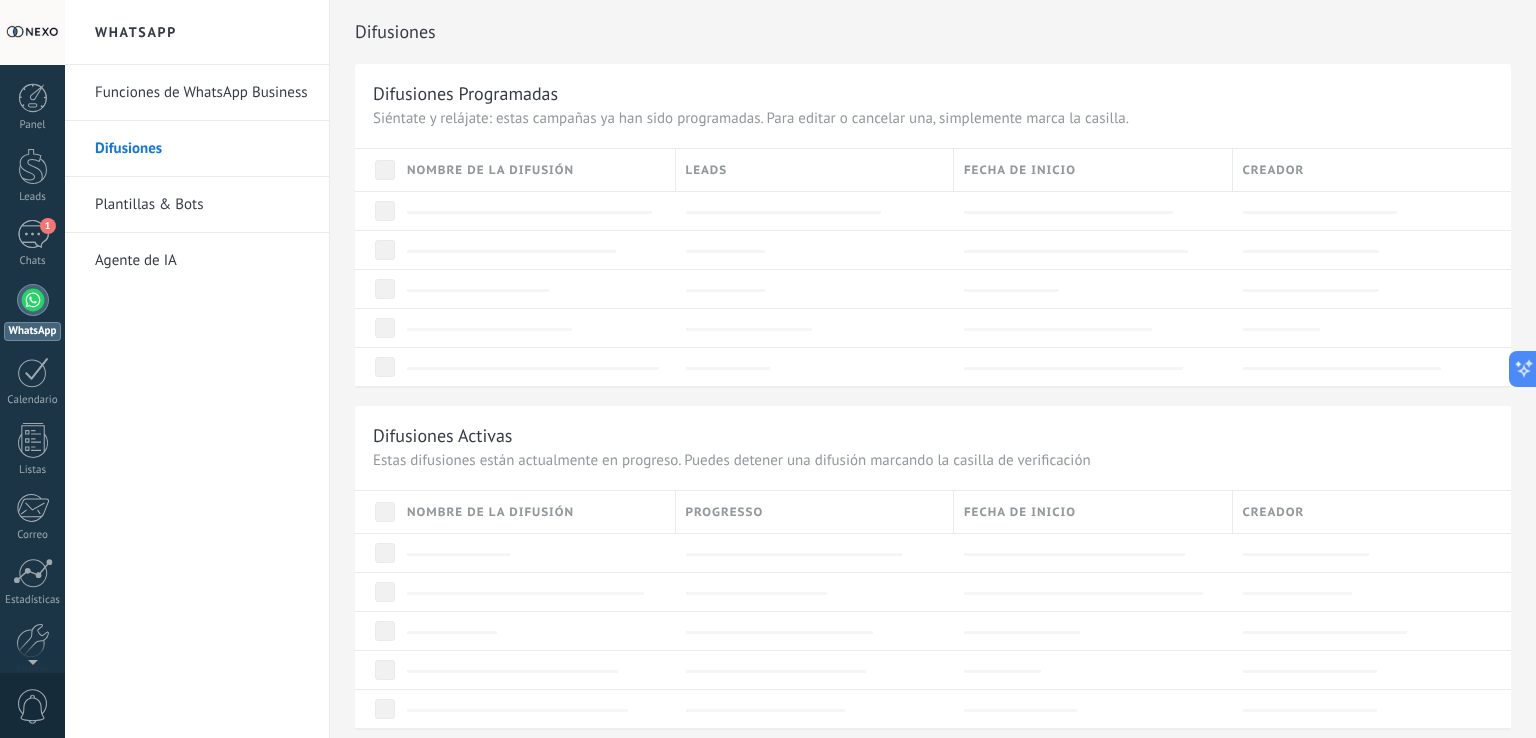 click on "Funciones de WhatsApp Business" at bounding box center [202, 93] 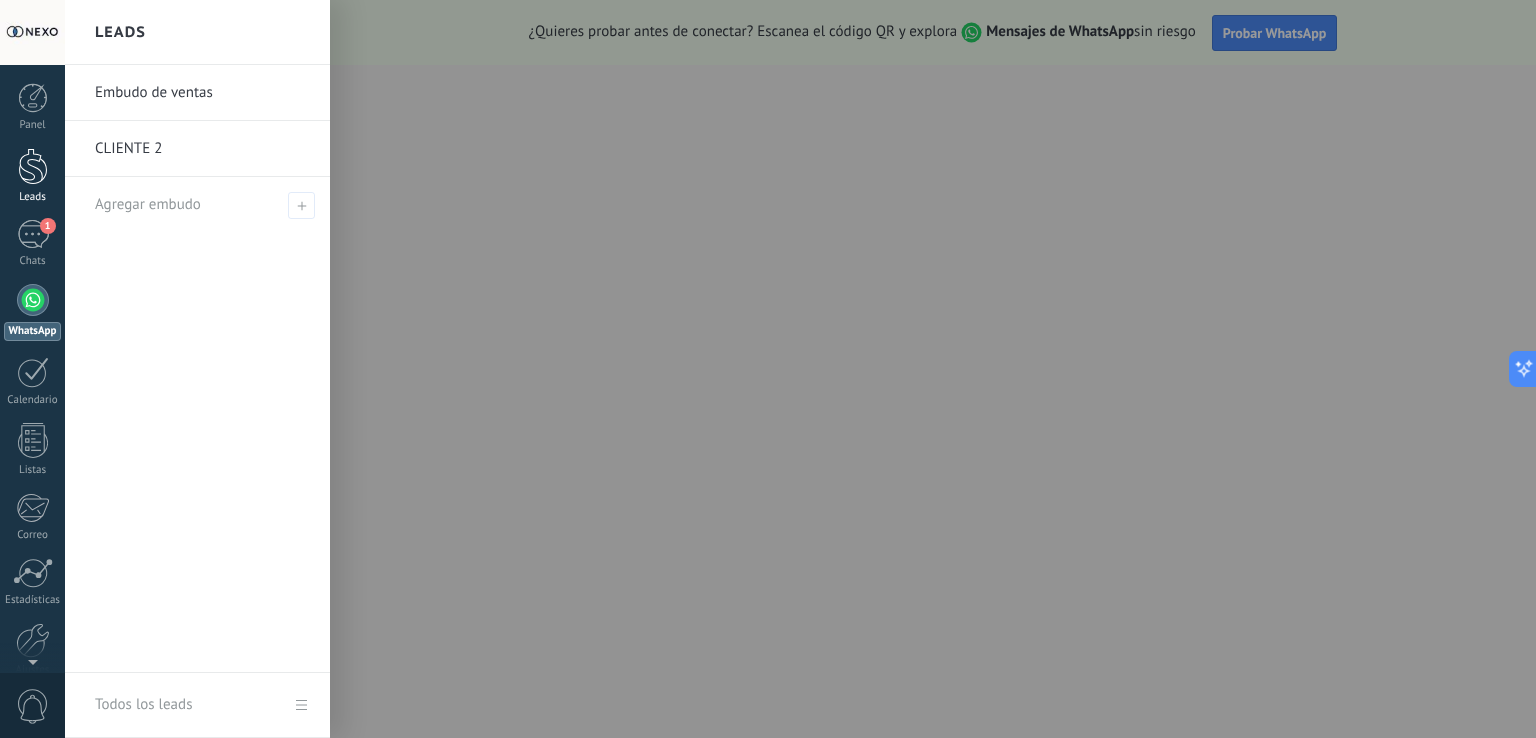click on "Leads" at bounding box center (32, 176) 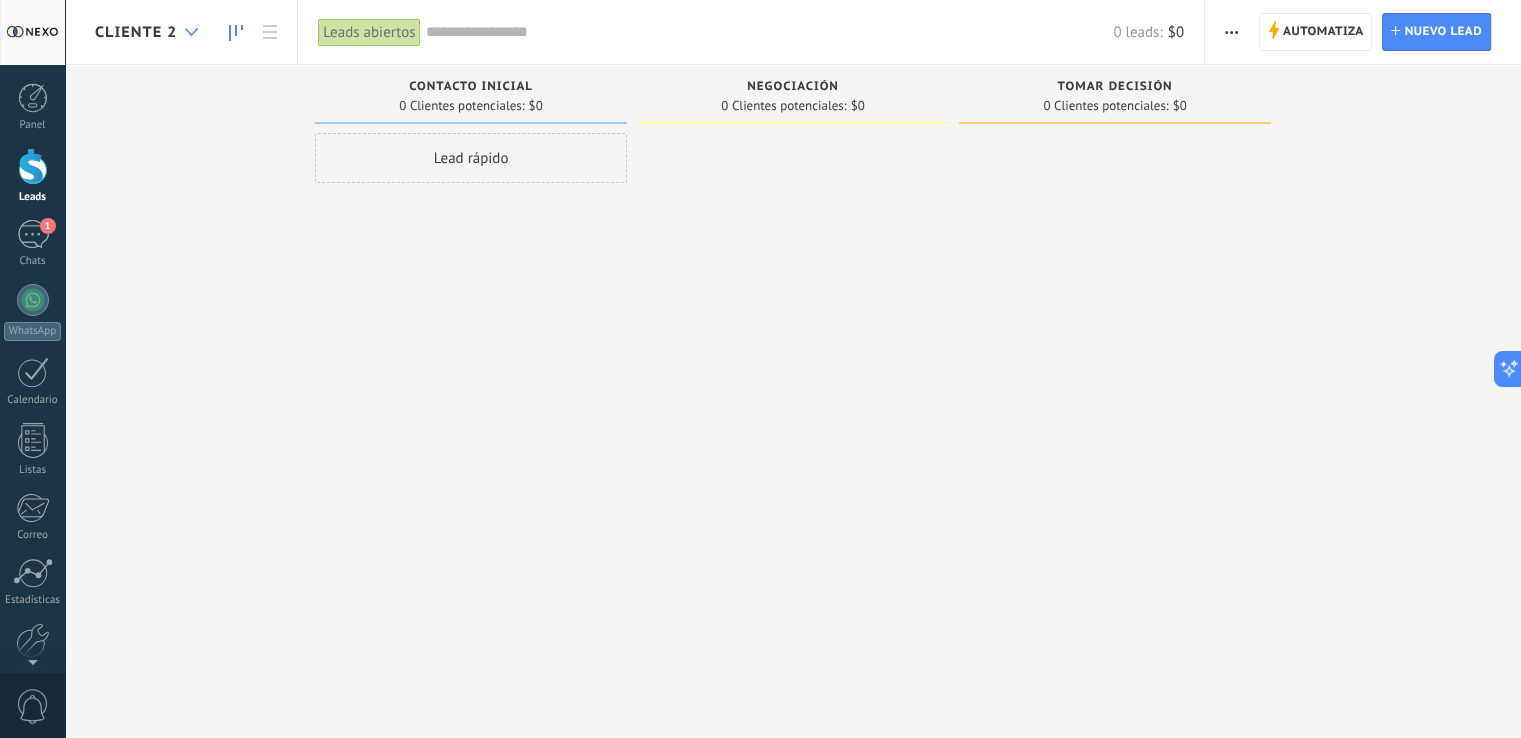 click at bounding box center (191, 32) 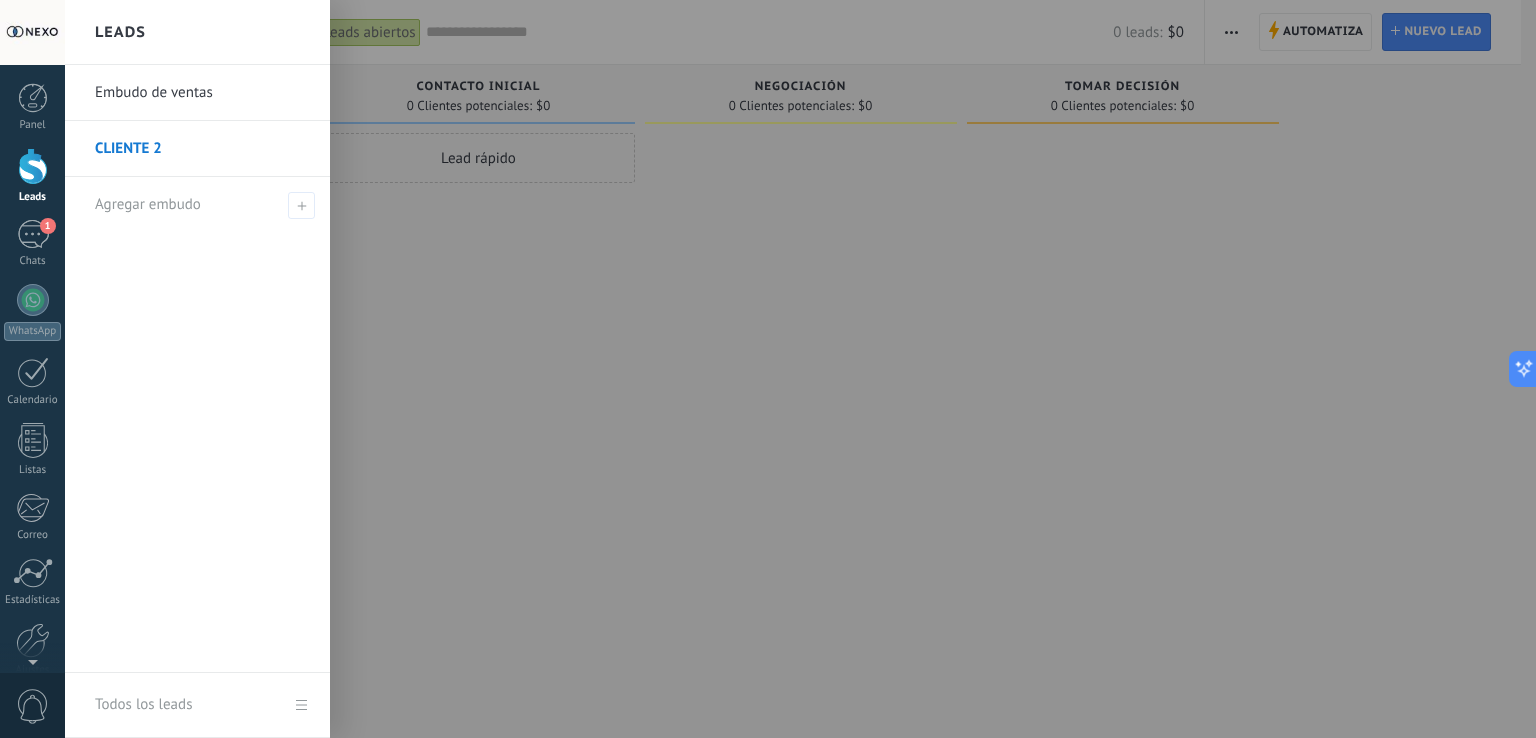 click on "Embudo de ventas" at bounding box center [202, 93] 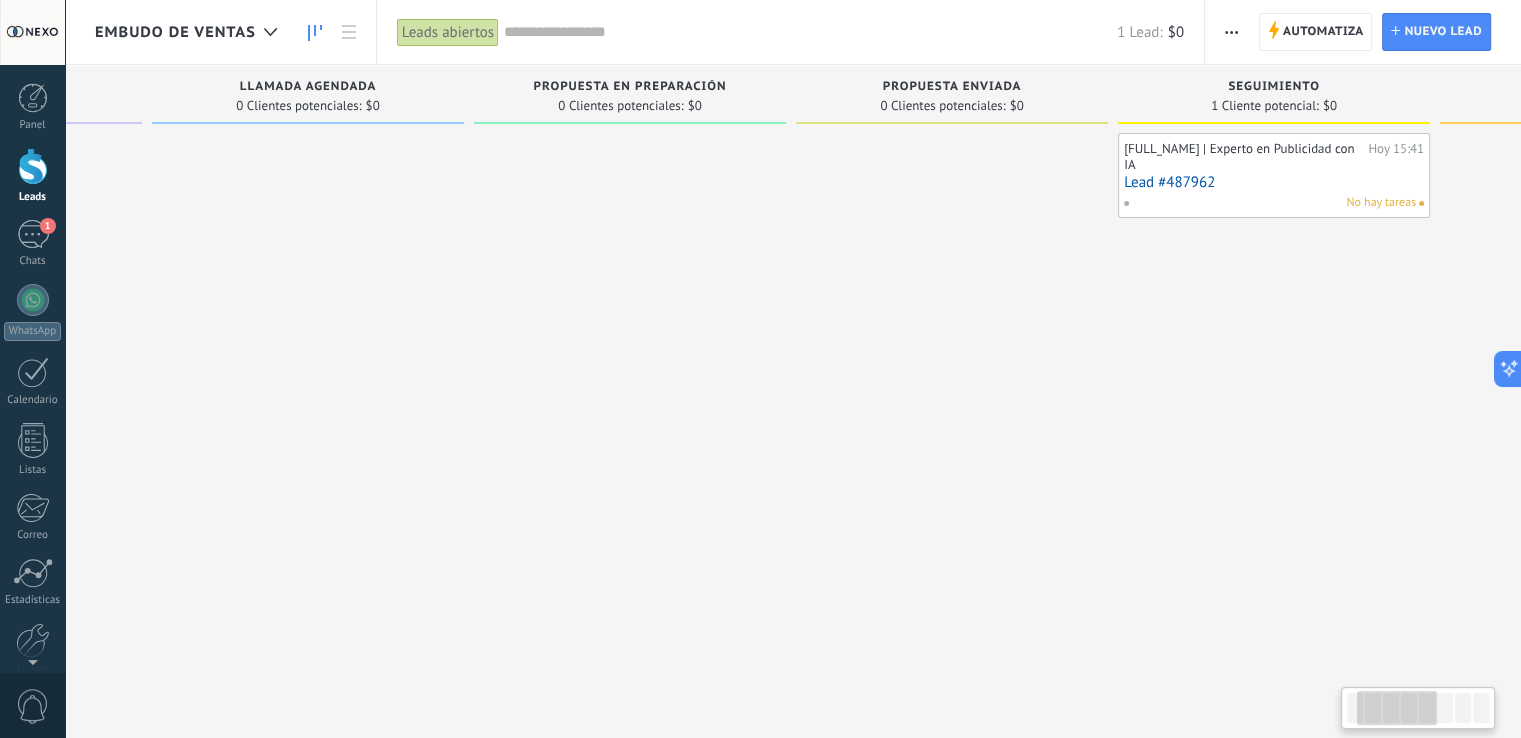 drag, startPoint x: 1043, startPoint y: 326, endPoint x: 456, endPoint y: 370, distance: 588.6467 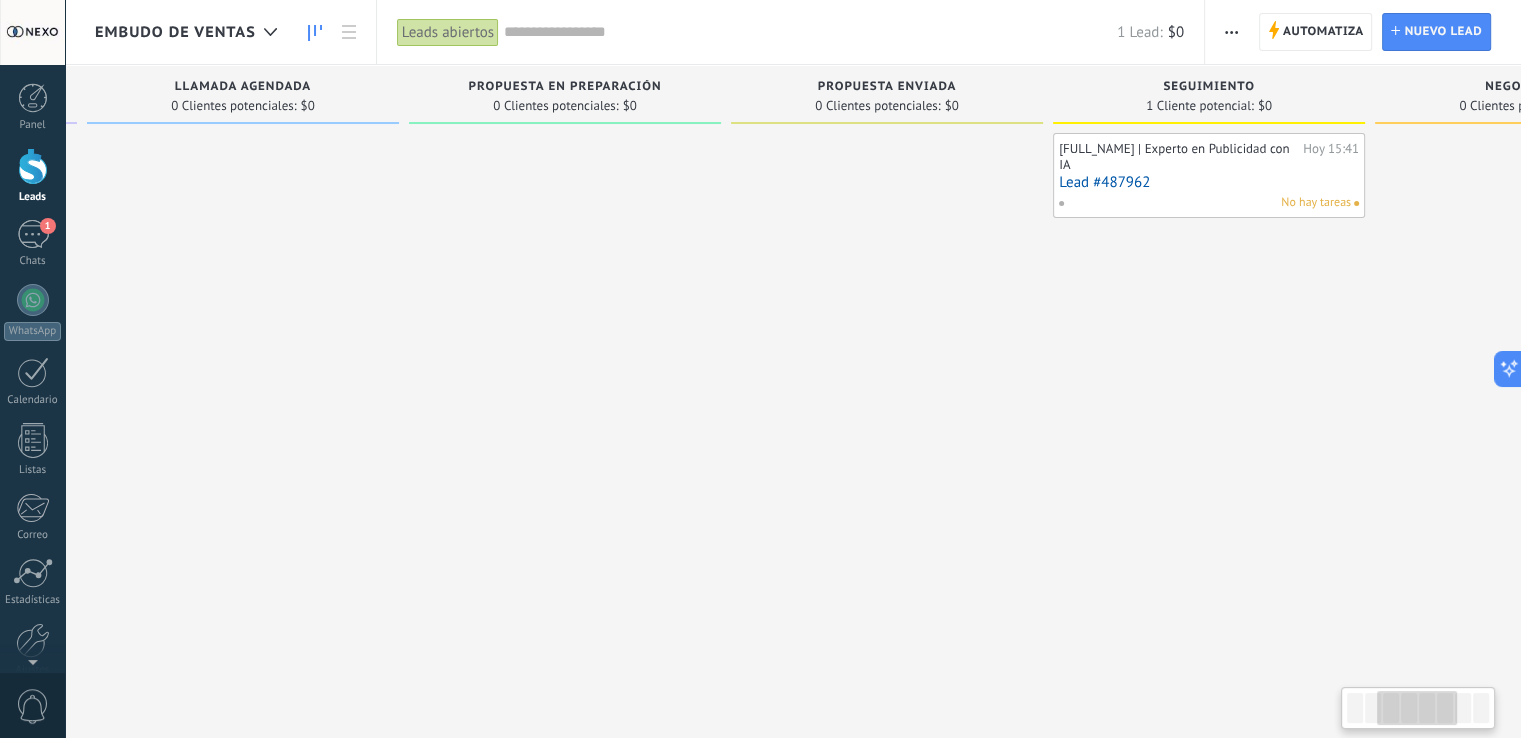 drag, startPoint x: 975, startPoint y: 364, endPoint x: 399, endPoint y: 369, distance: 576.0217 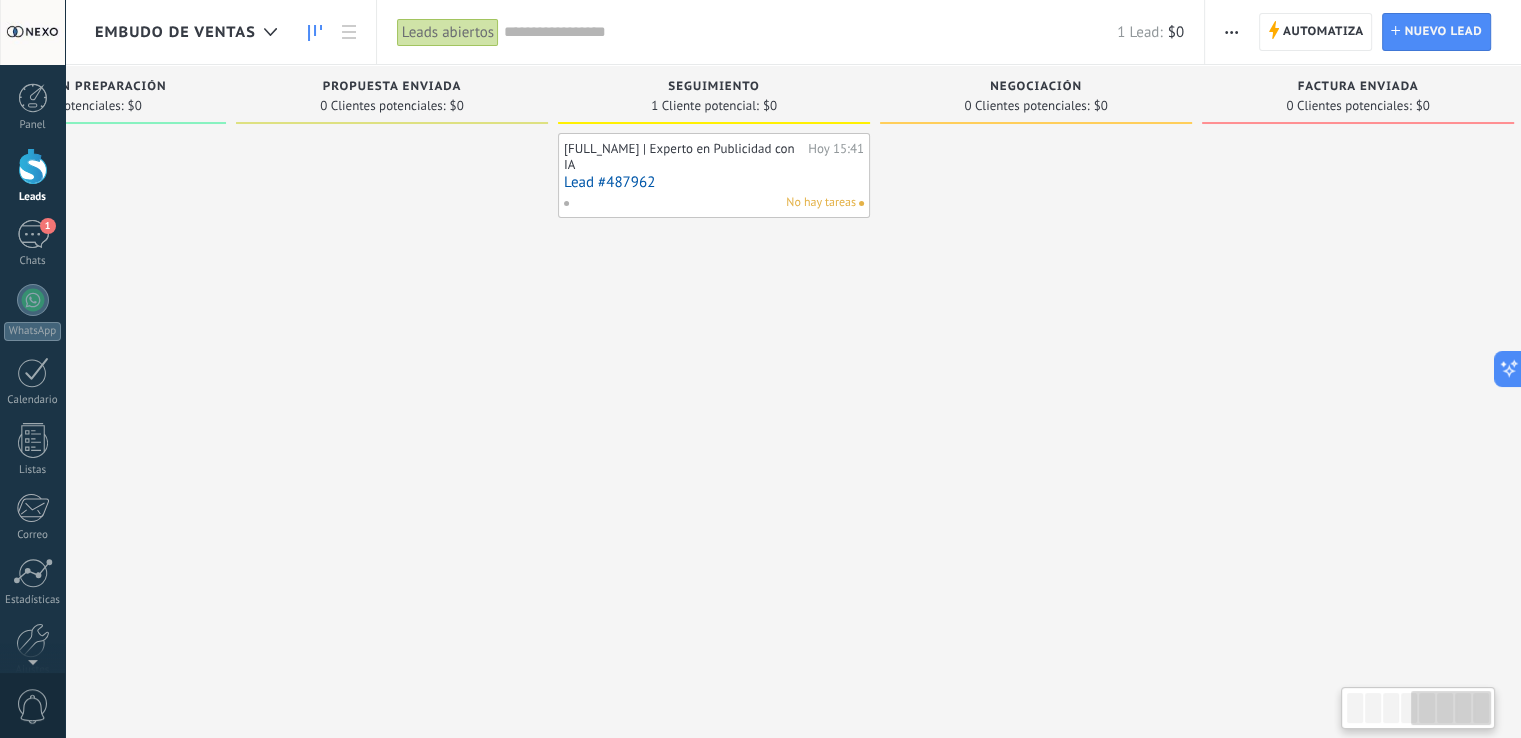 drag, startPoint x: 811, startPoint y: 367, endPoint x: 460, endPoint y: 365, distance: 351.0057 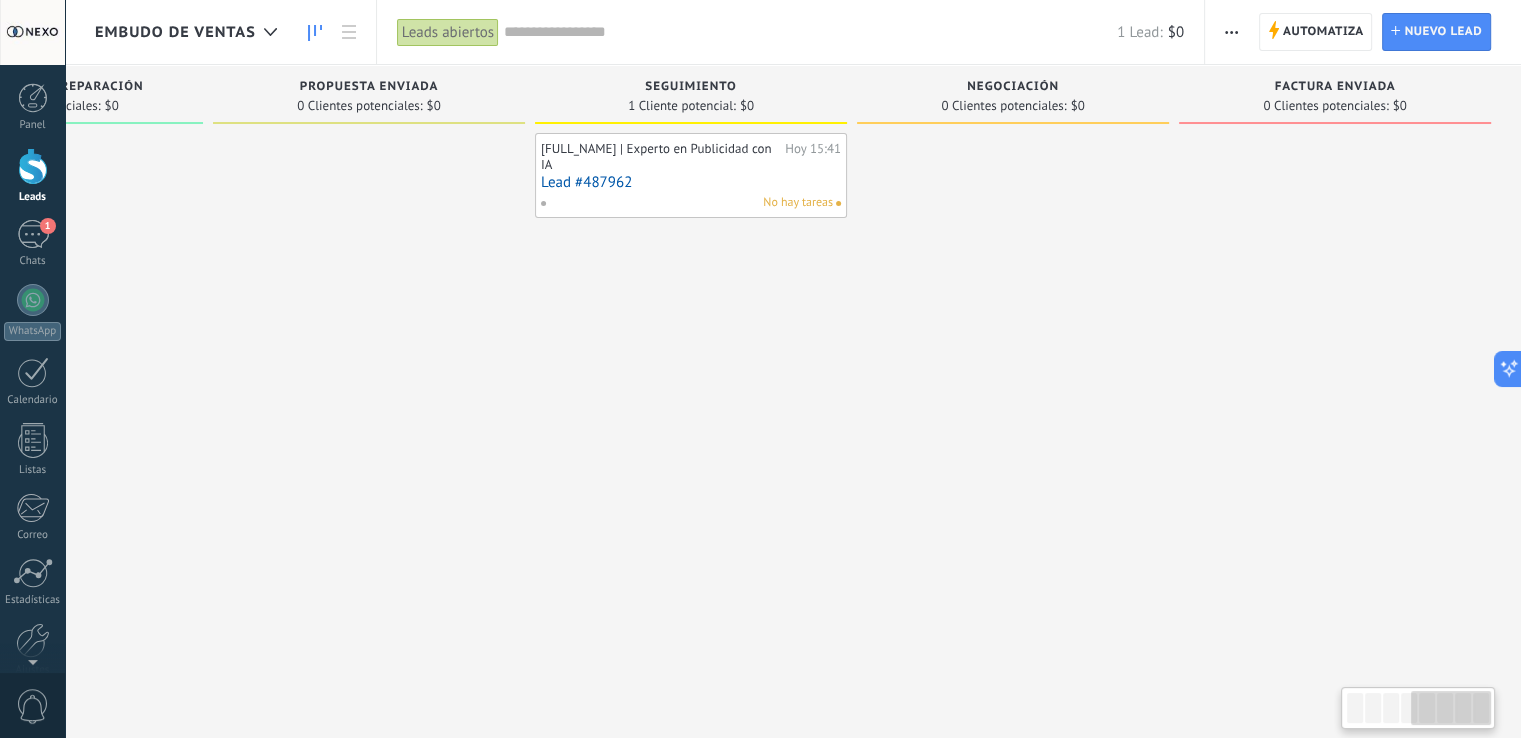 drag, startPoint x: 1024, startPoint y: 367, endPoint x: 681, endPoint y: 361, distance: 343.05246 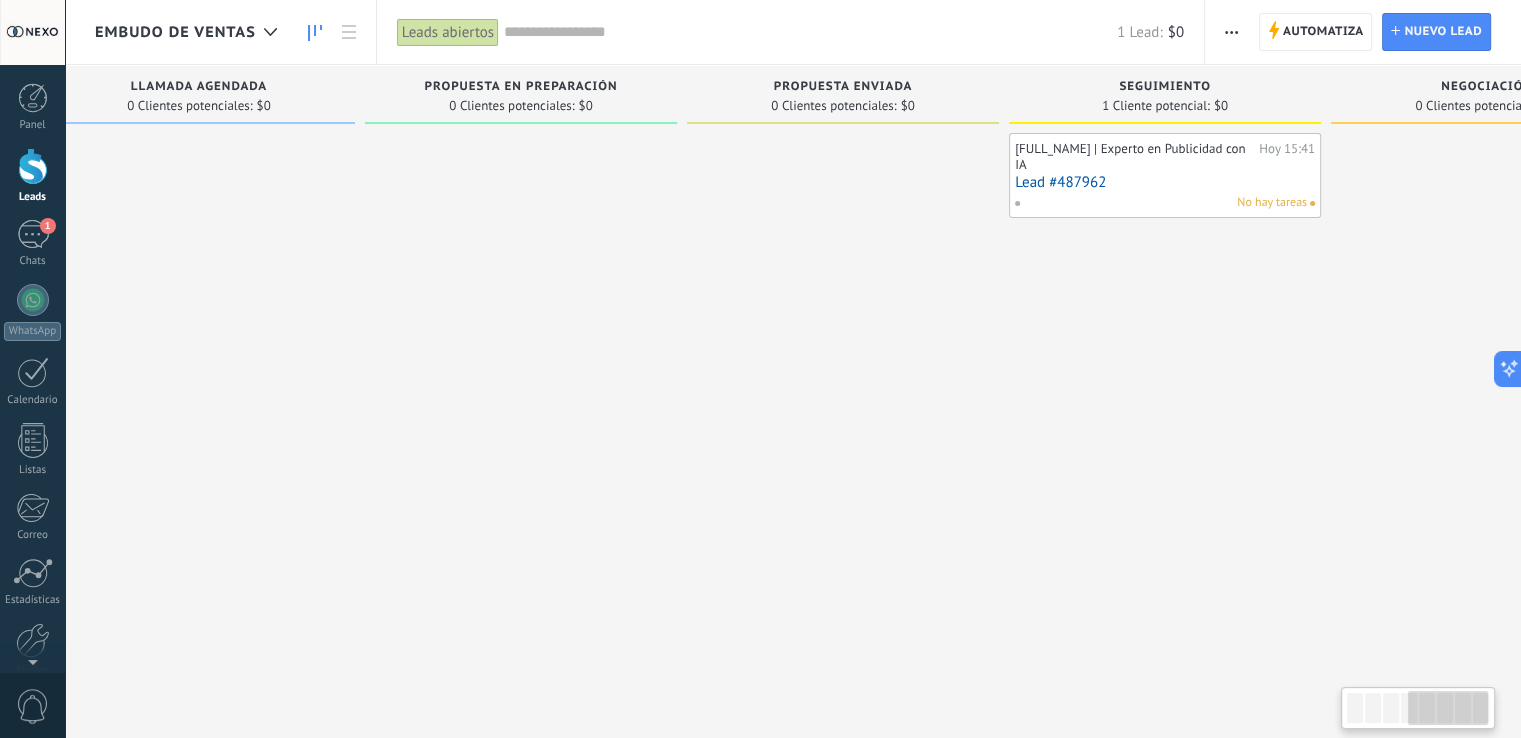 drag, startPoint x: 557, startPoint y: 361, endPoint x: 1067, endPoint y: 361, distance: 510 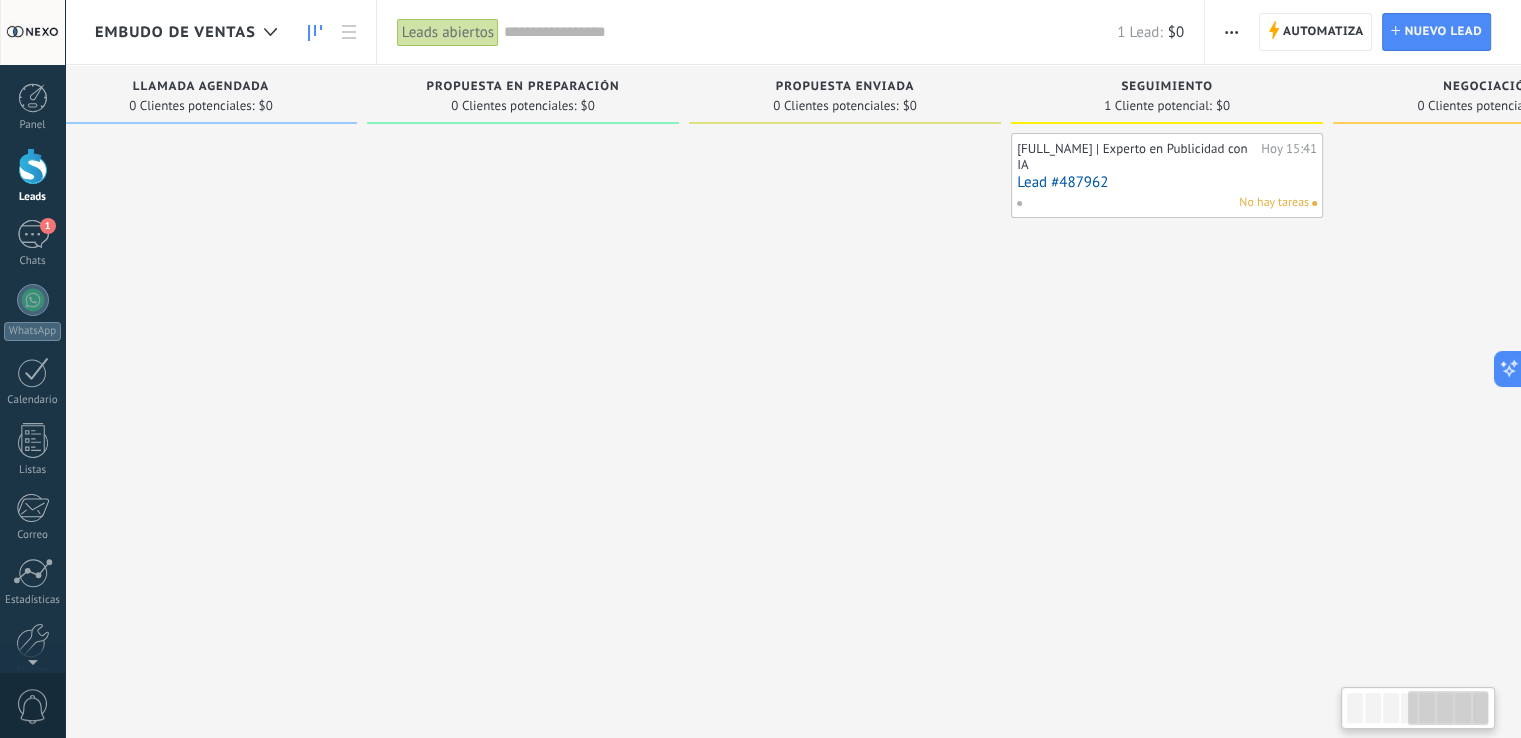 click at bounding box center (845, 371) 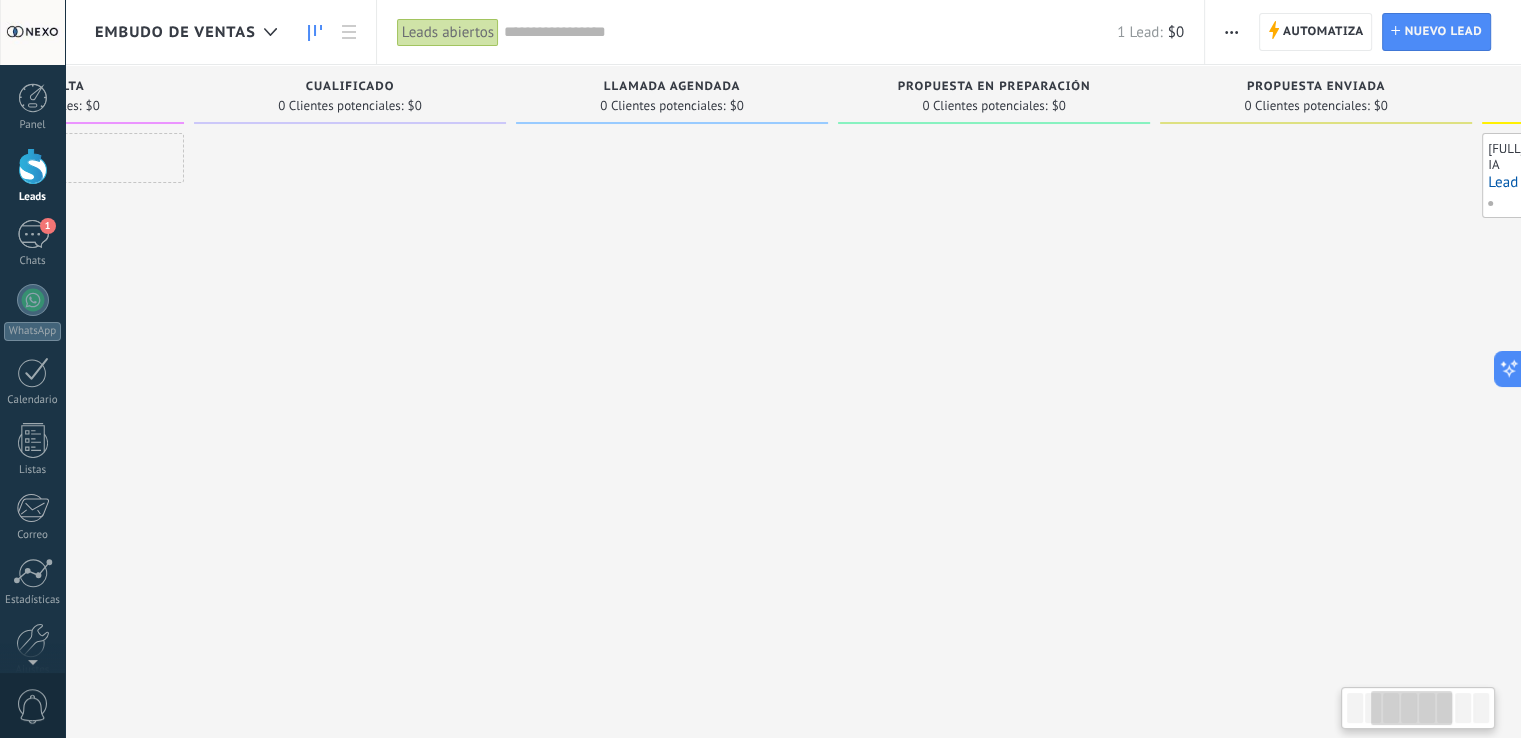 drag, startPoint x: 462, startPoint y: 361, endPoint x: 852, endPoint y: 361, distance: 390 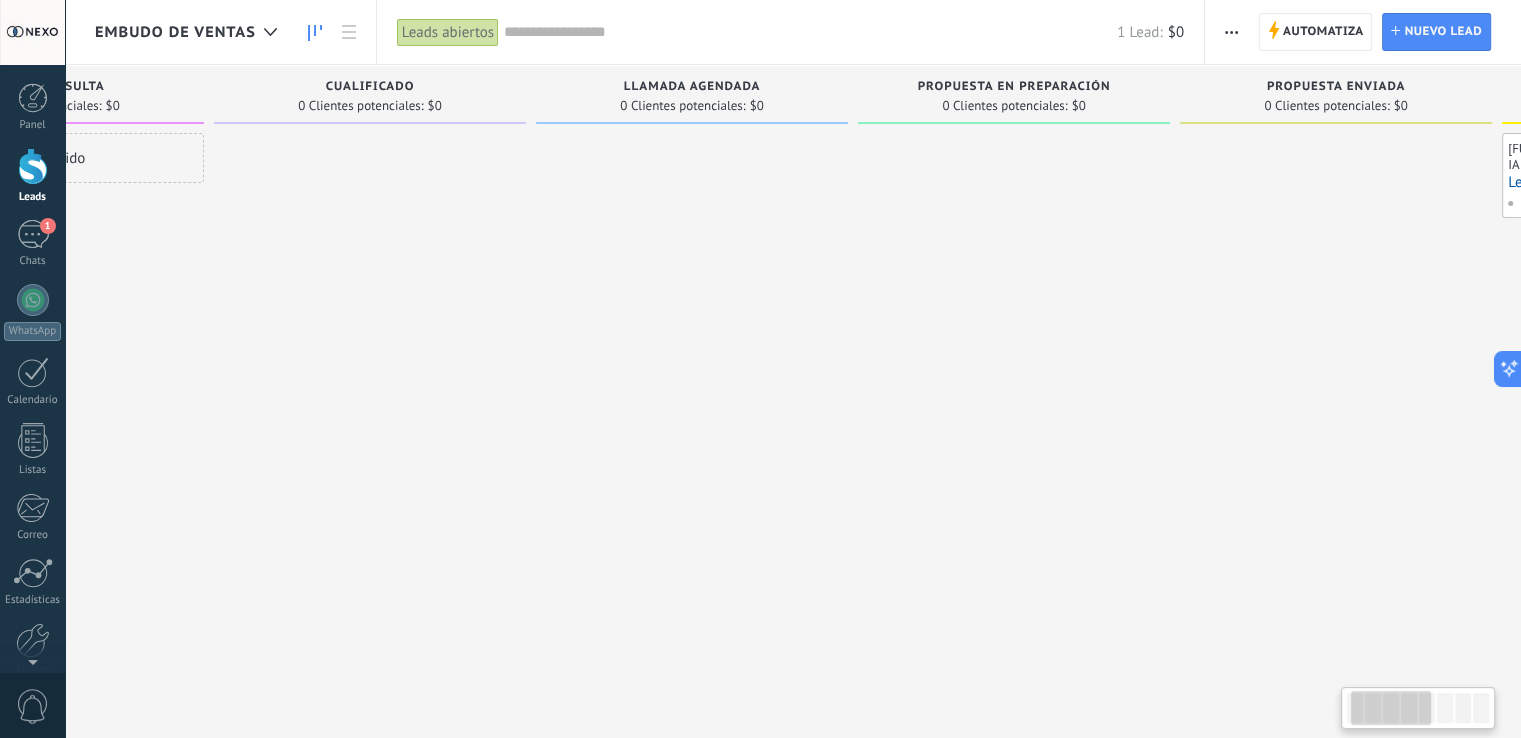 scroll, scrollTop: 0, scrollLeft: 0, axis: both 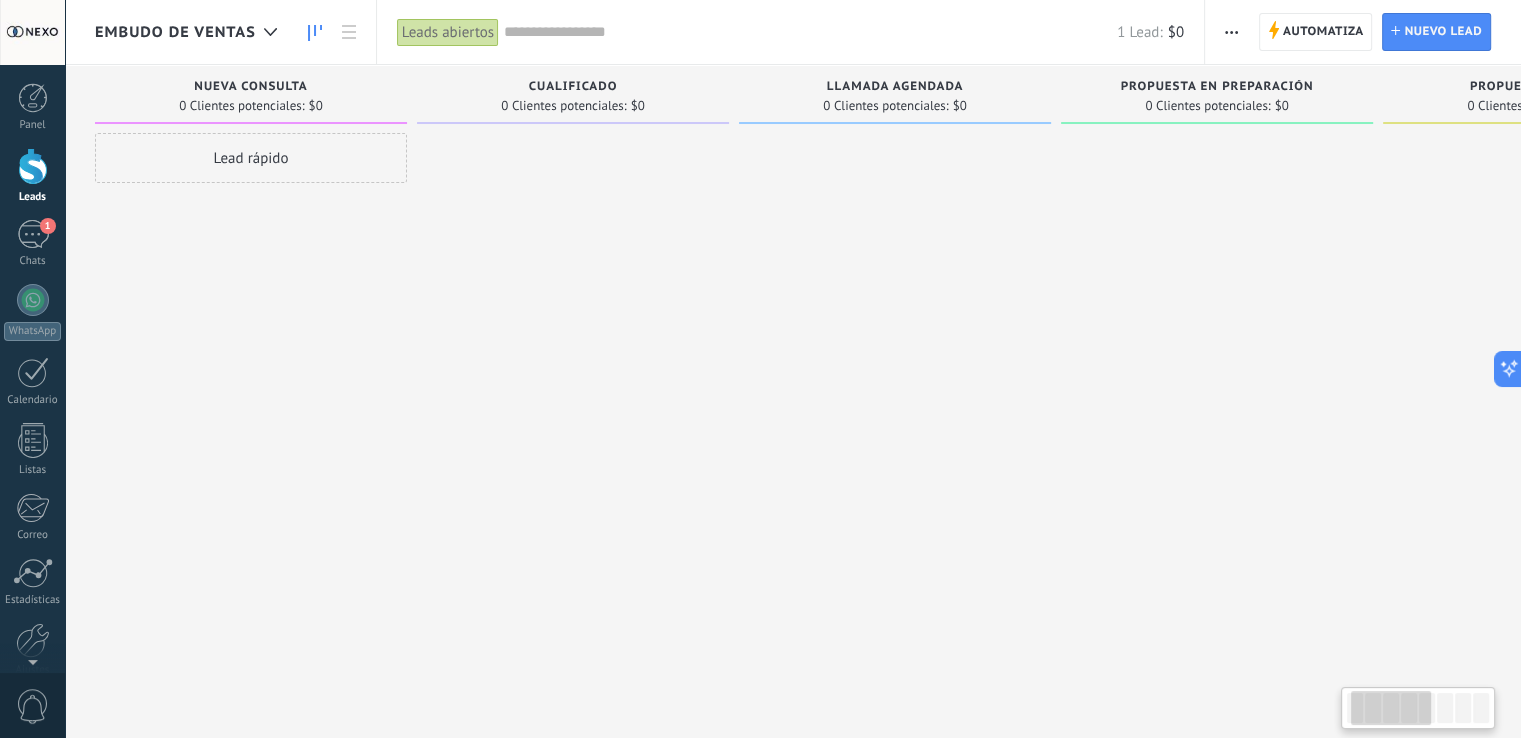 drag, startPoint x: 550, startPoint y: 358, endPoint x: 824, endPoint y: 358, distance: 274 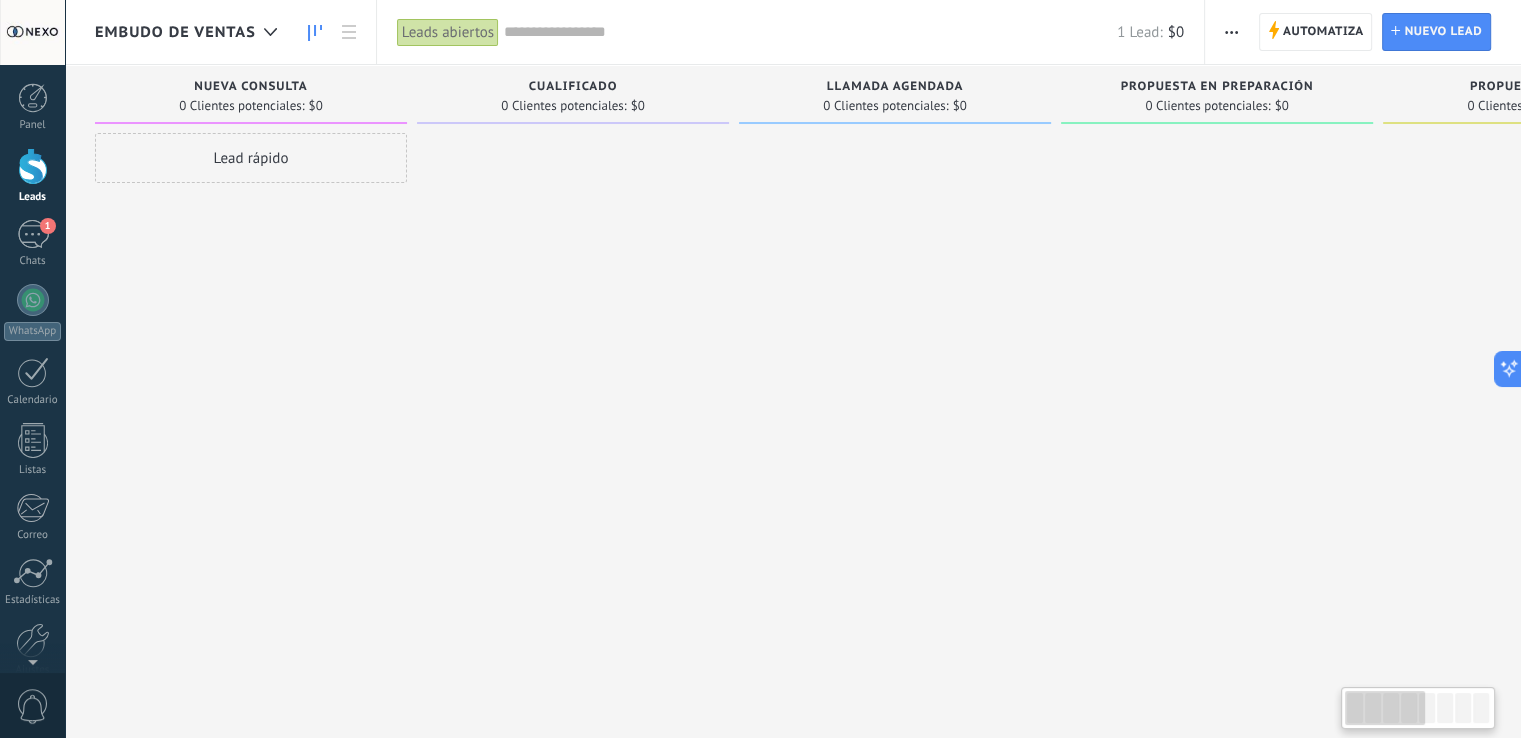 drag, startPoint x: 222, startPoint y: 345, endPoint x: 398, endPoint y: 341, distance: 176.04546 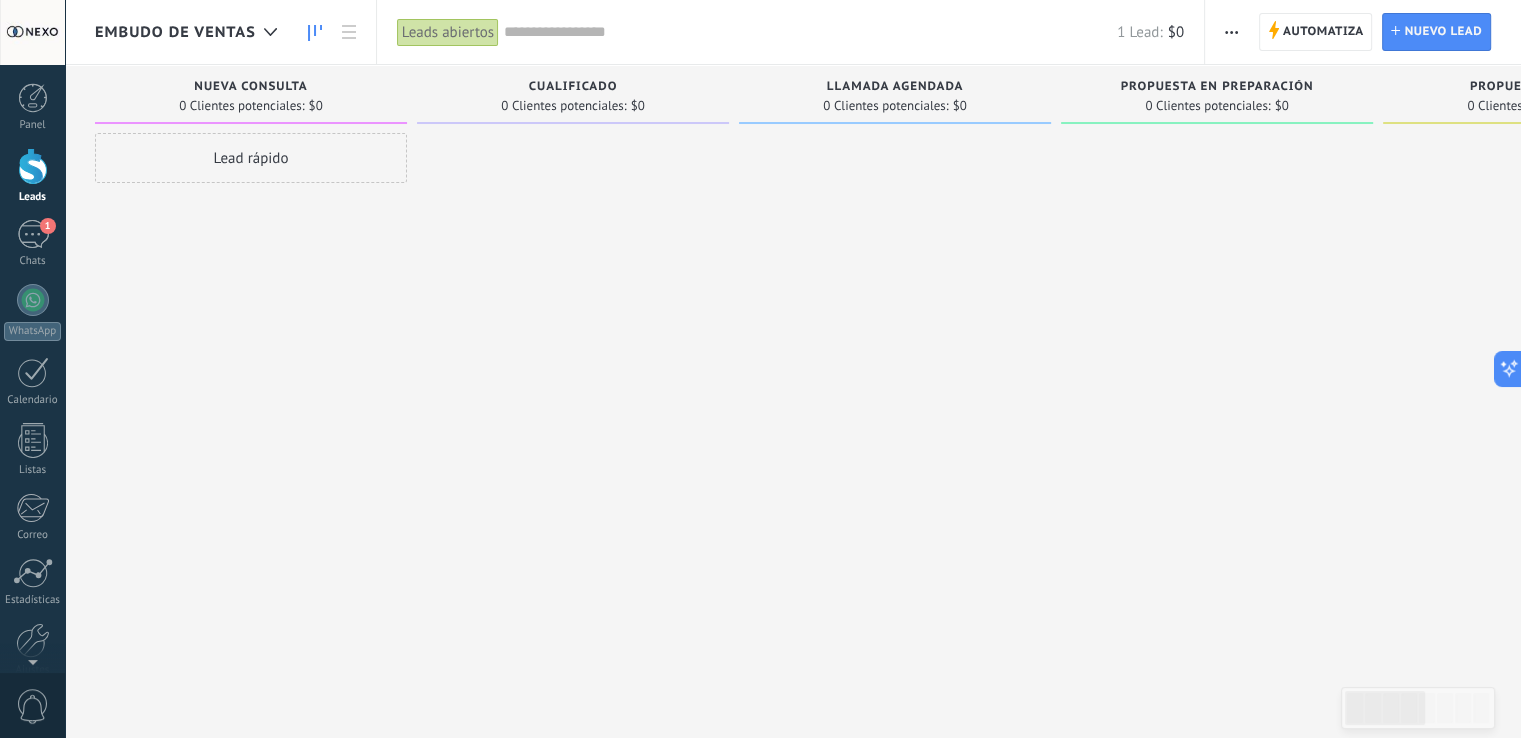 click on "Embudo de ventas" at bounding box center [191, 32] 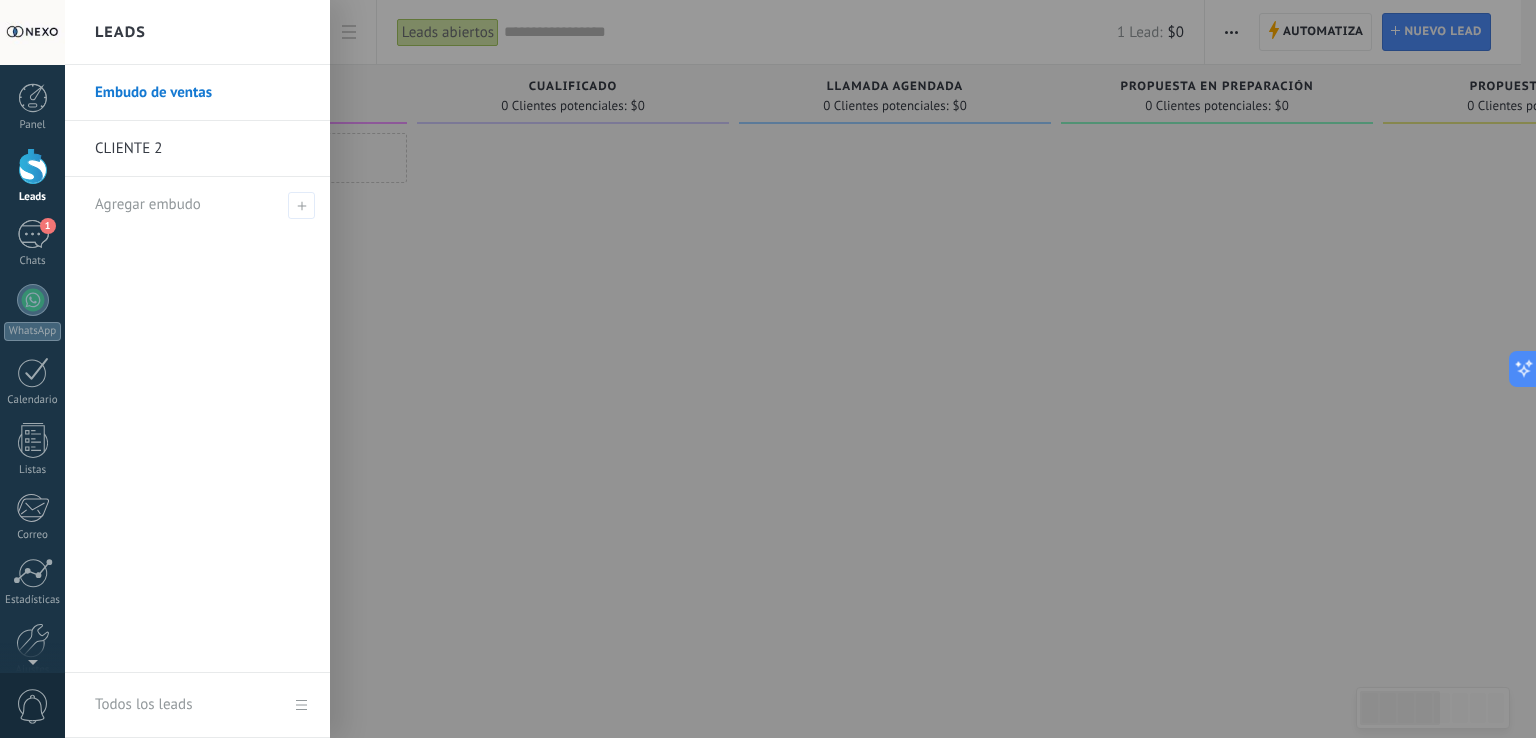 click at bounding box center [833, 369] 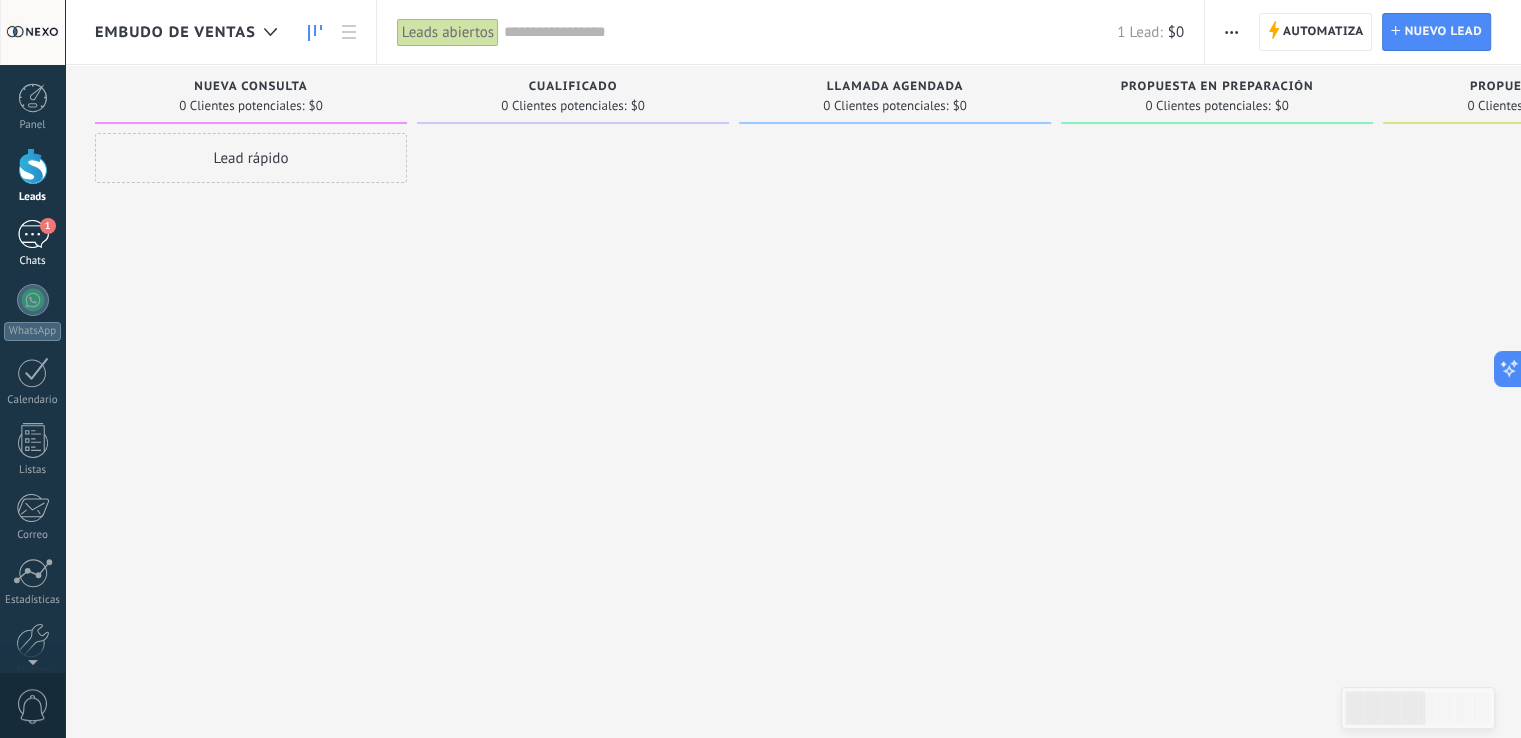 click on "1
Chats" at bounding box center [32, 244] 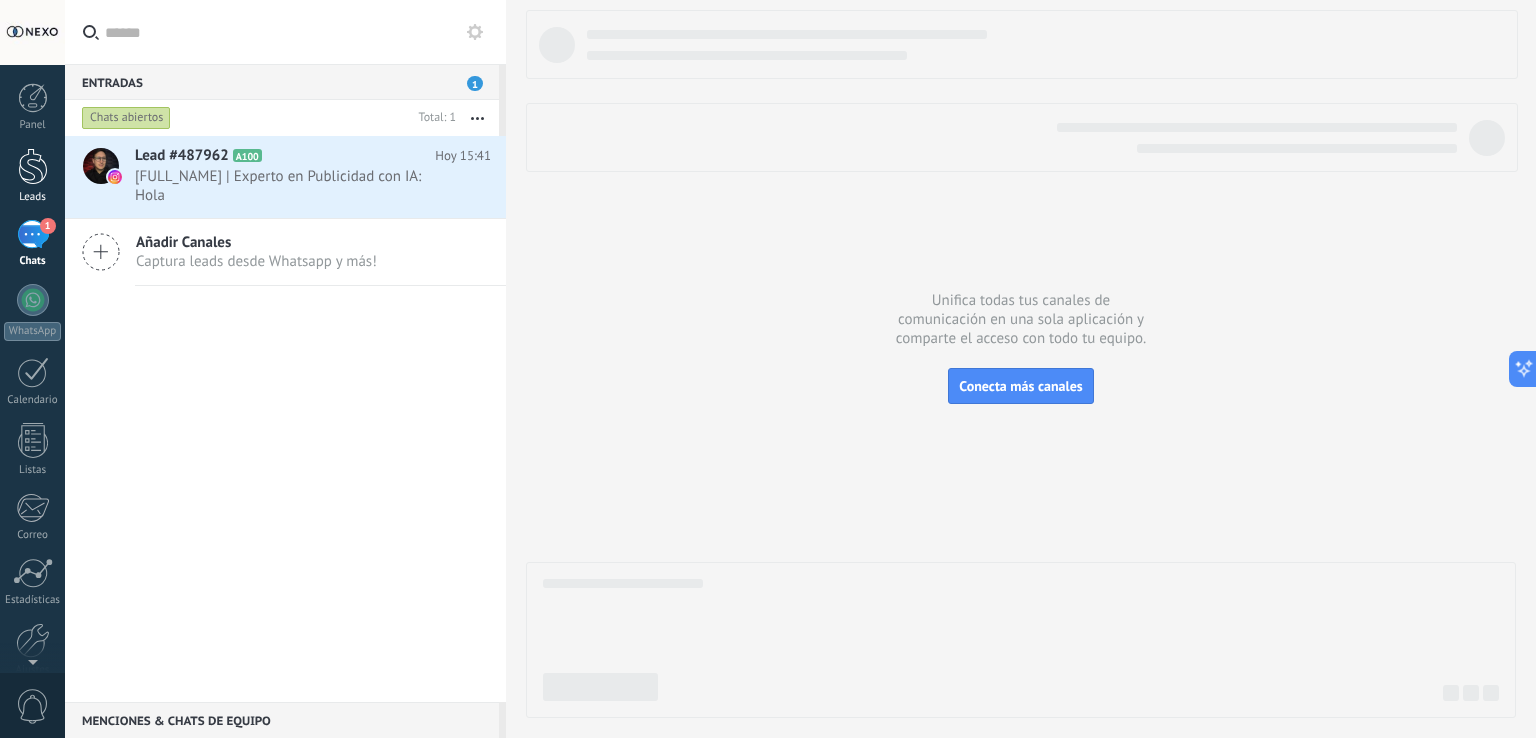 click at bounding box center (33, 166) 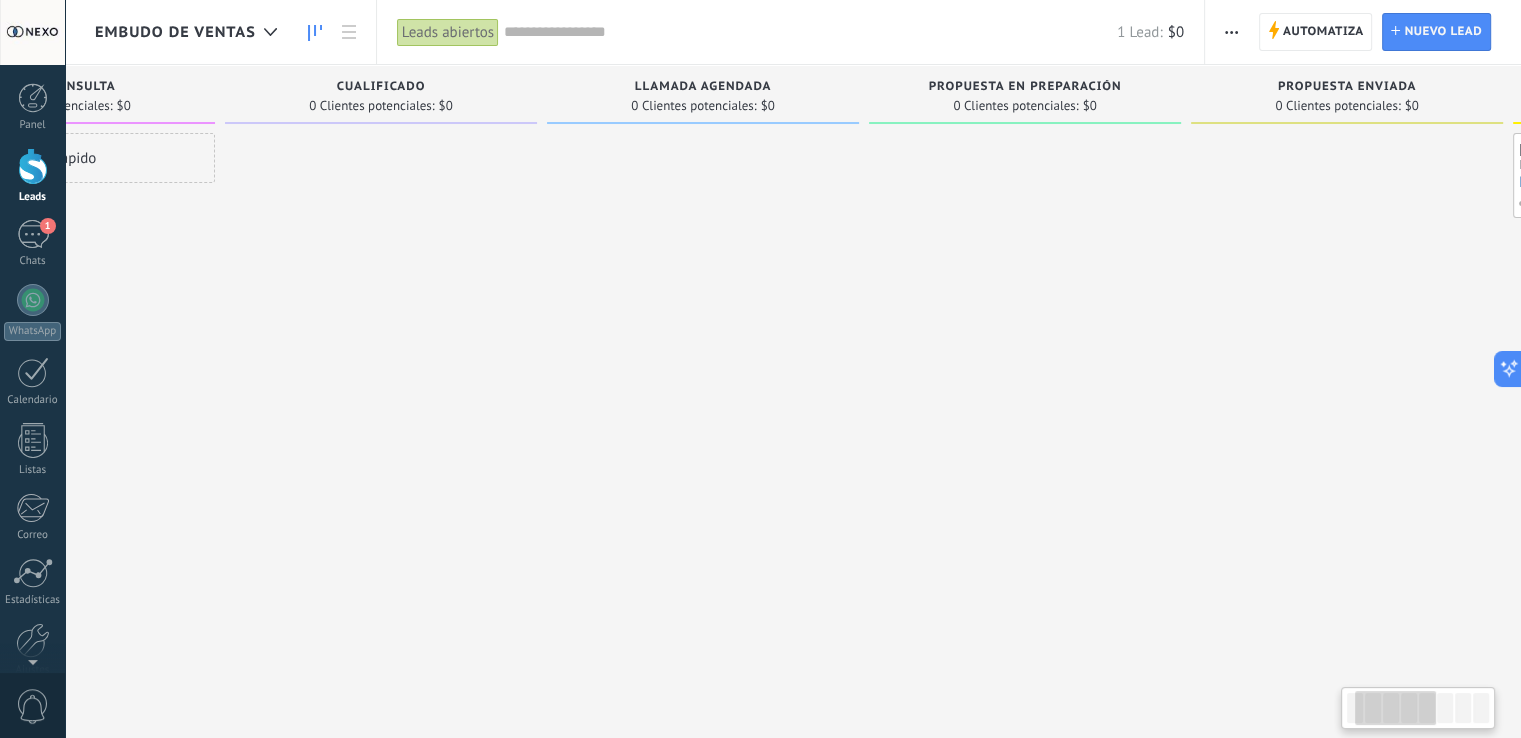 drag, startPoint x: 1336, startPoint y: 206, endPoint x: 1145, endPoint y: 190, distance: 191.66899 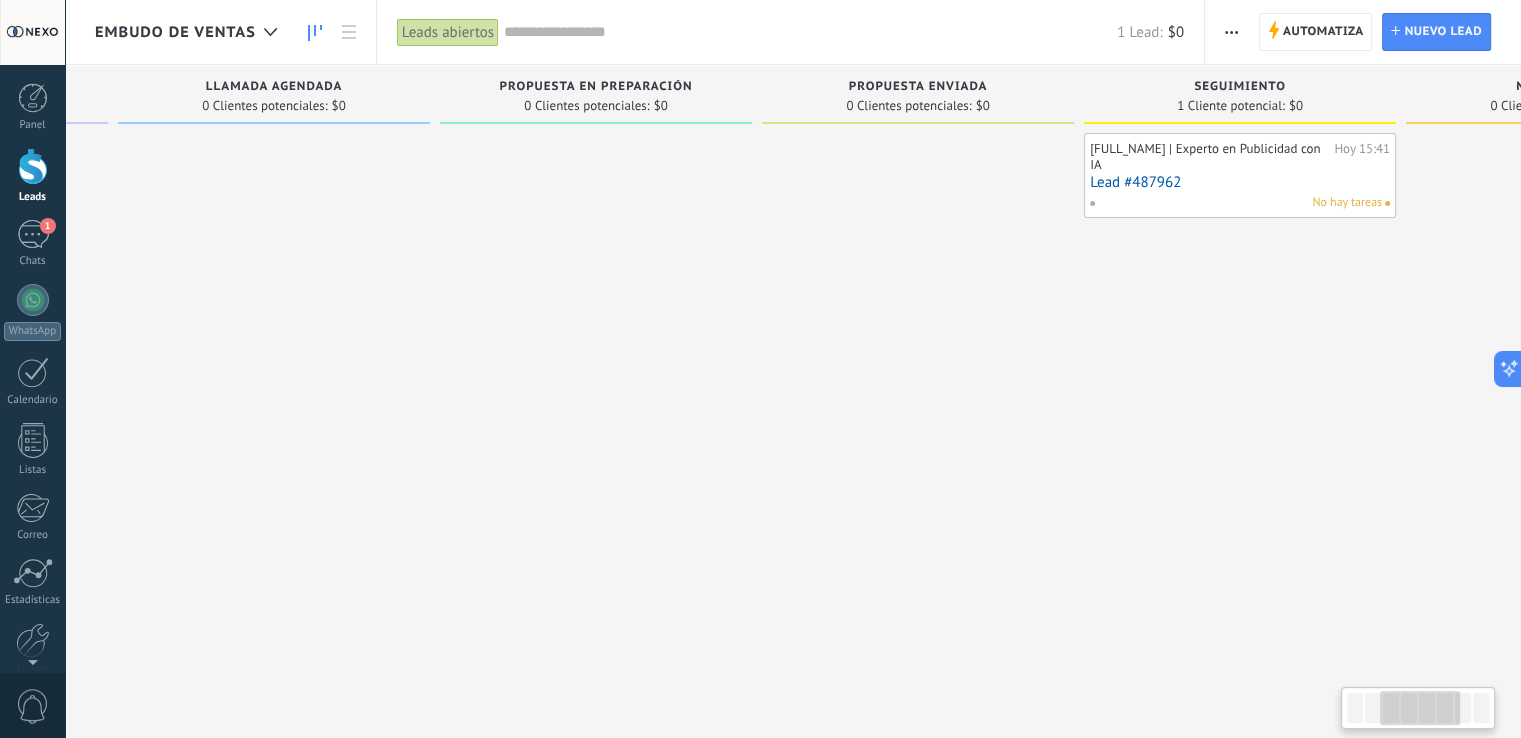drag, startPoint x: 745, startPoint y: 213, endPoint x: 316, endPoint y: 213, distance: 429 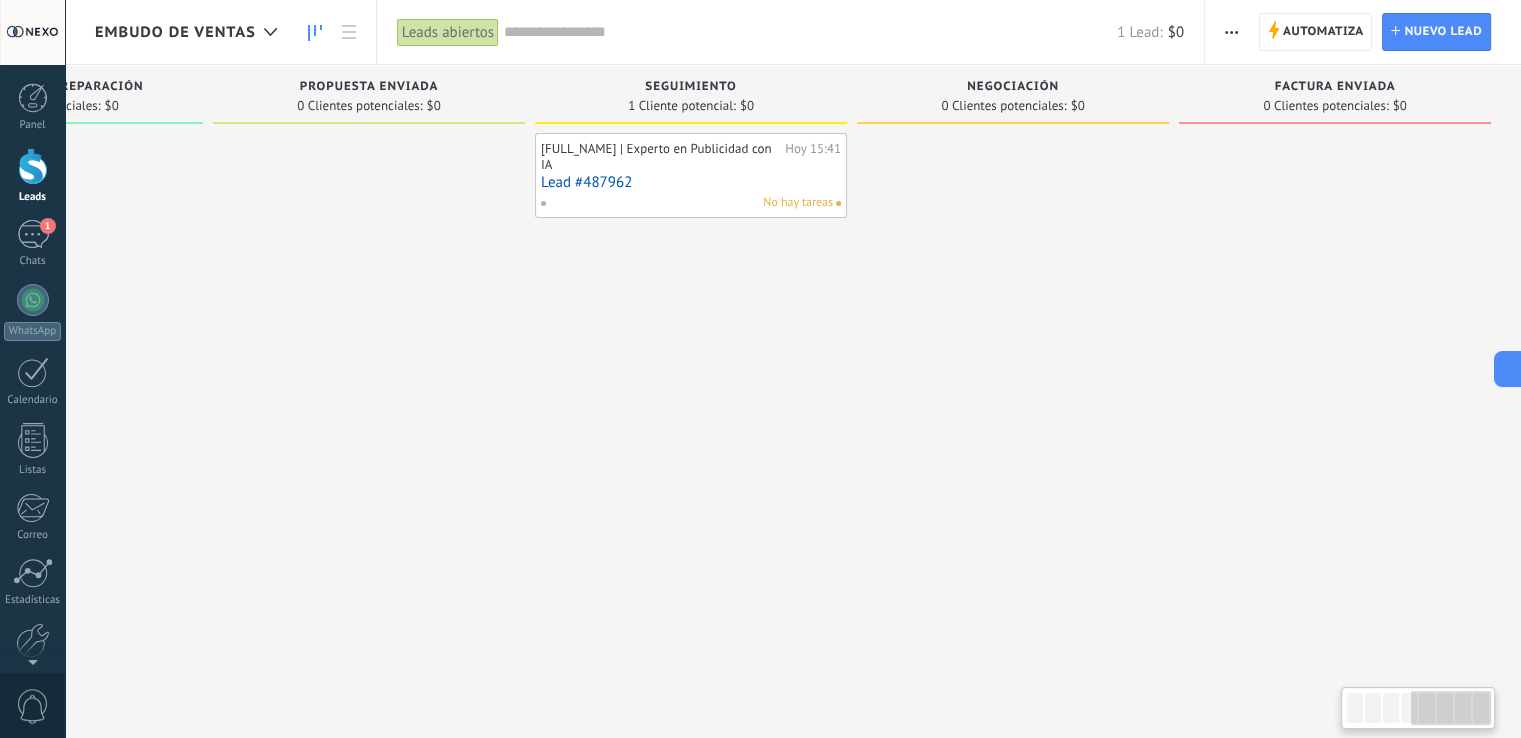 drag, startPoint x: 1300, startPoint y: 222, endPoint x: 399, endPoint y: 211, distance: 901.06714 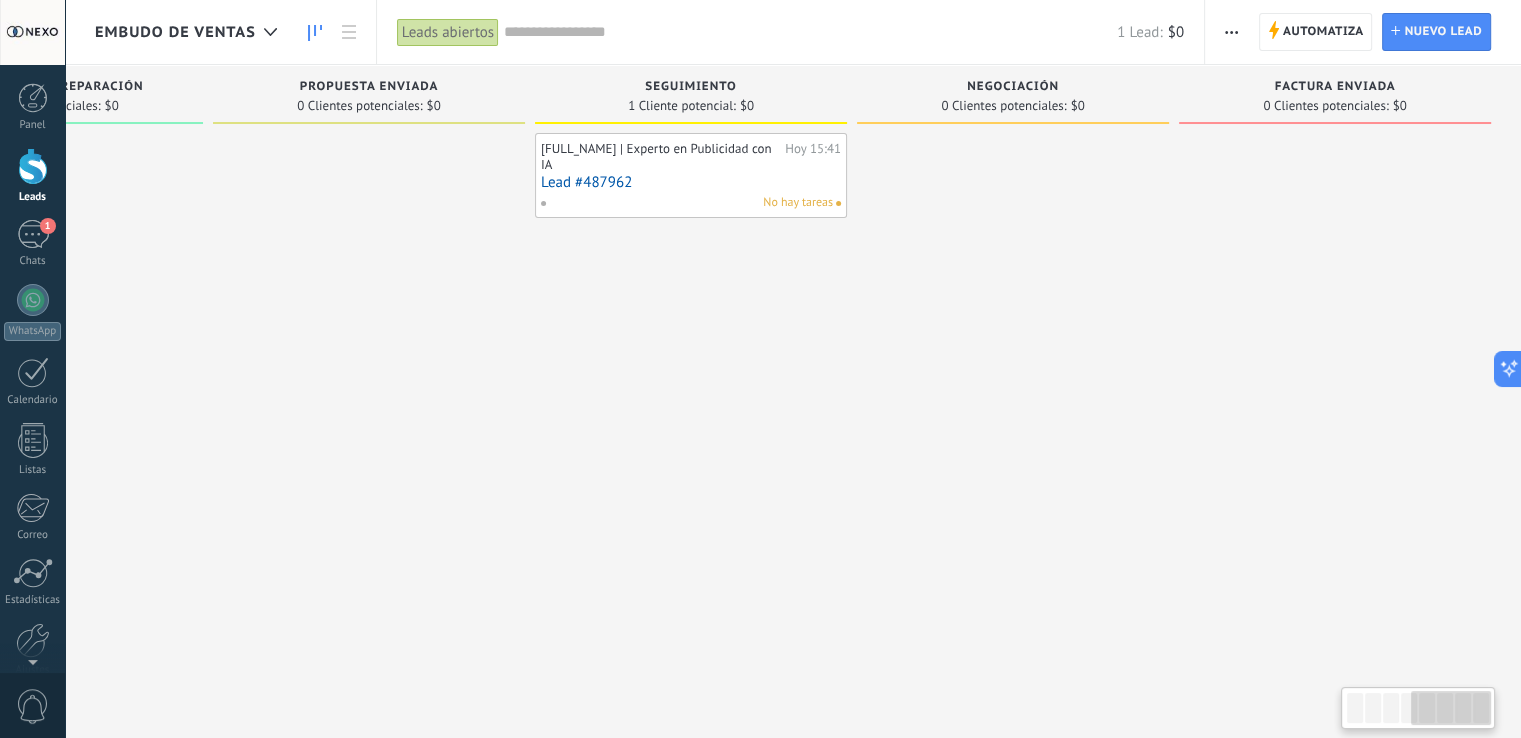scroll, scrollTop: 0, scrollLeft: 1170, axis: horizontal 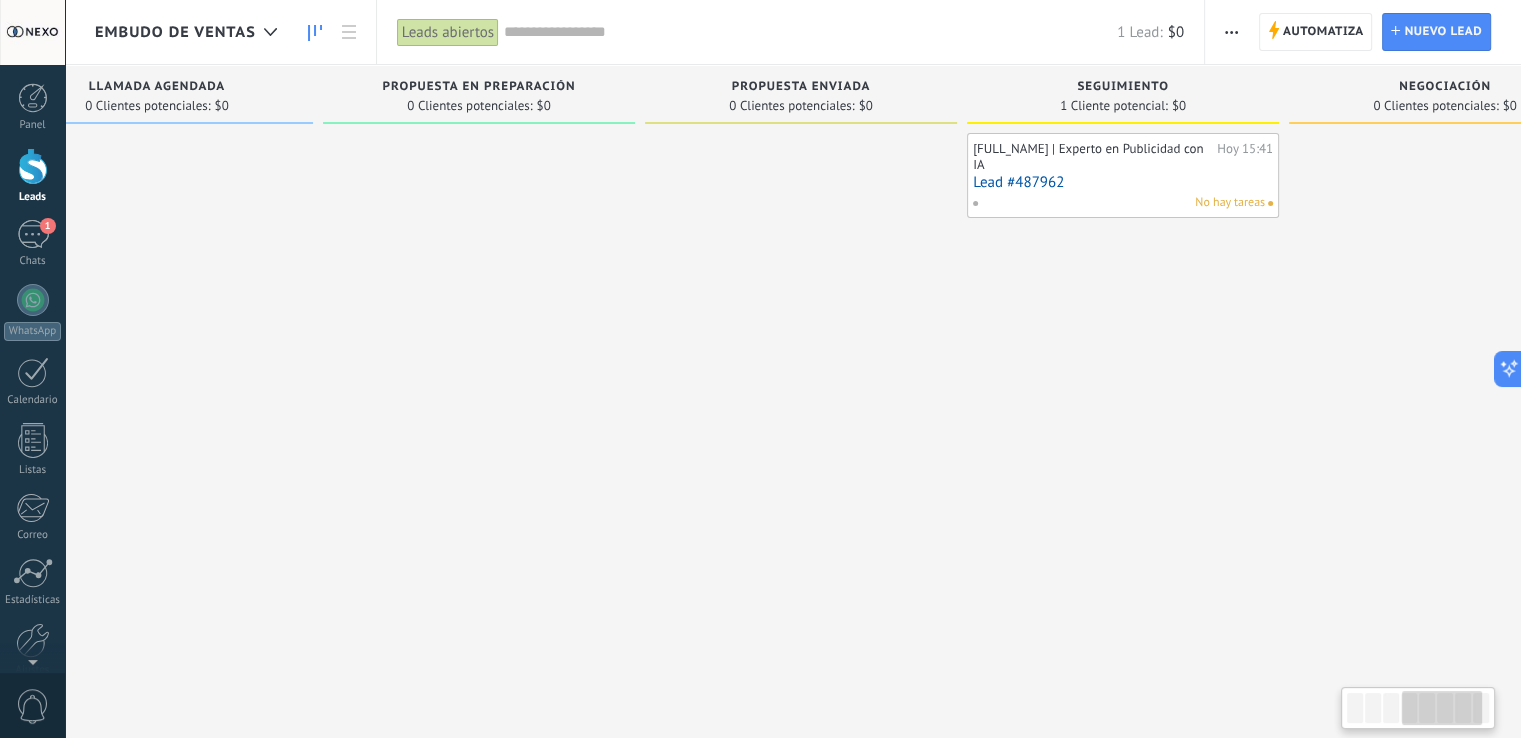 drag, startPoint x: 560, startPoint y: 417, endPoint x: 1078, endPoint y: 417, distance: 518 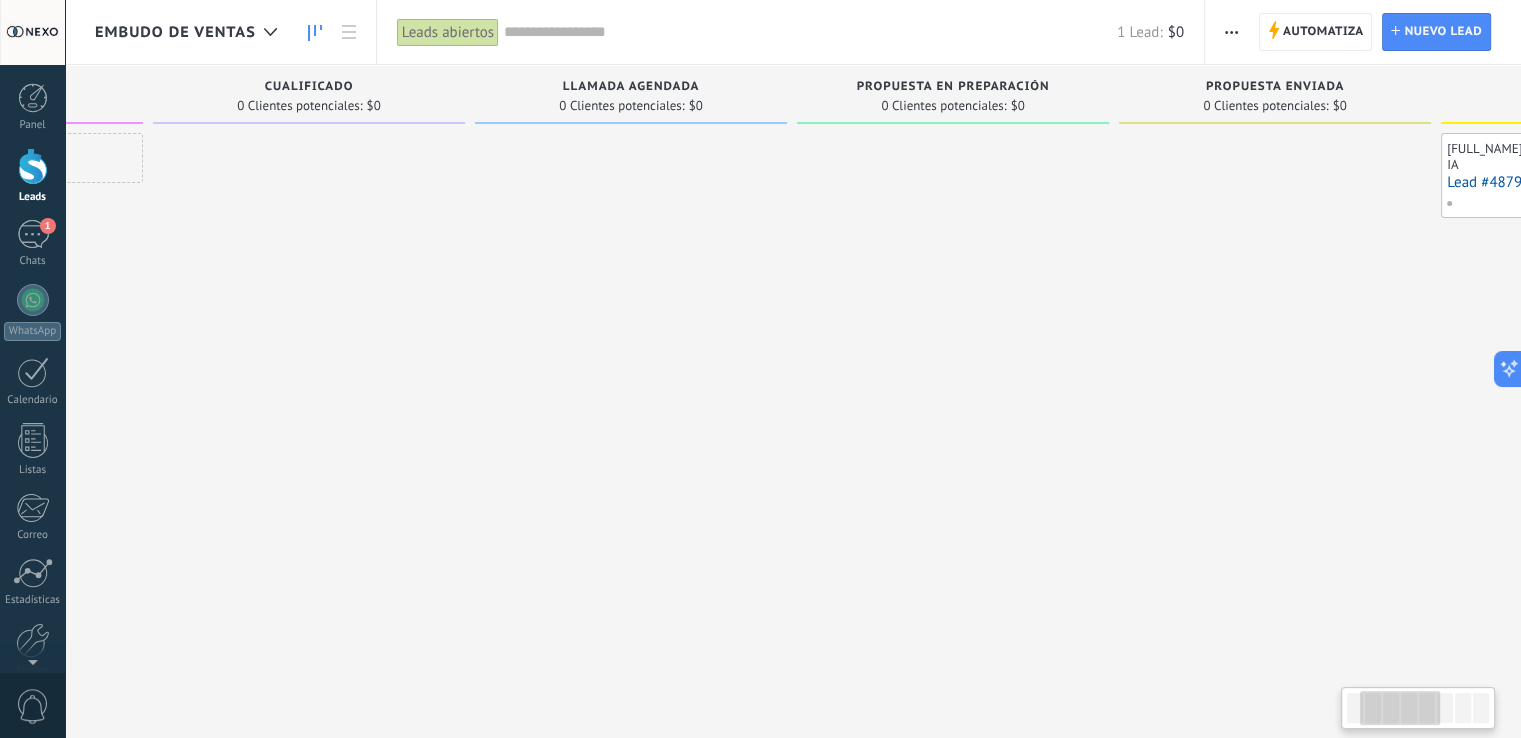 drag, startPoint x: 350, startPoint y: 408, endPoint x: 747, endPoint y: 305, distance: 410.1439 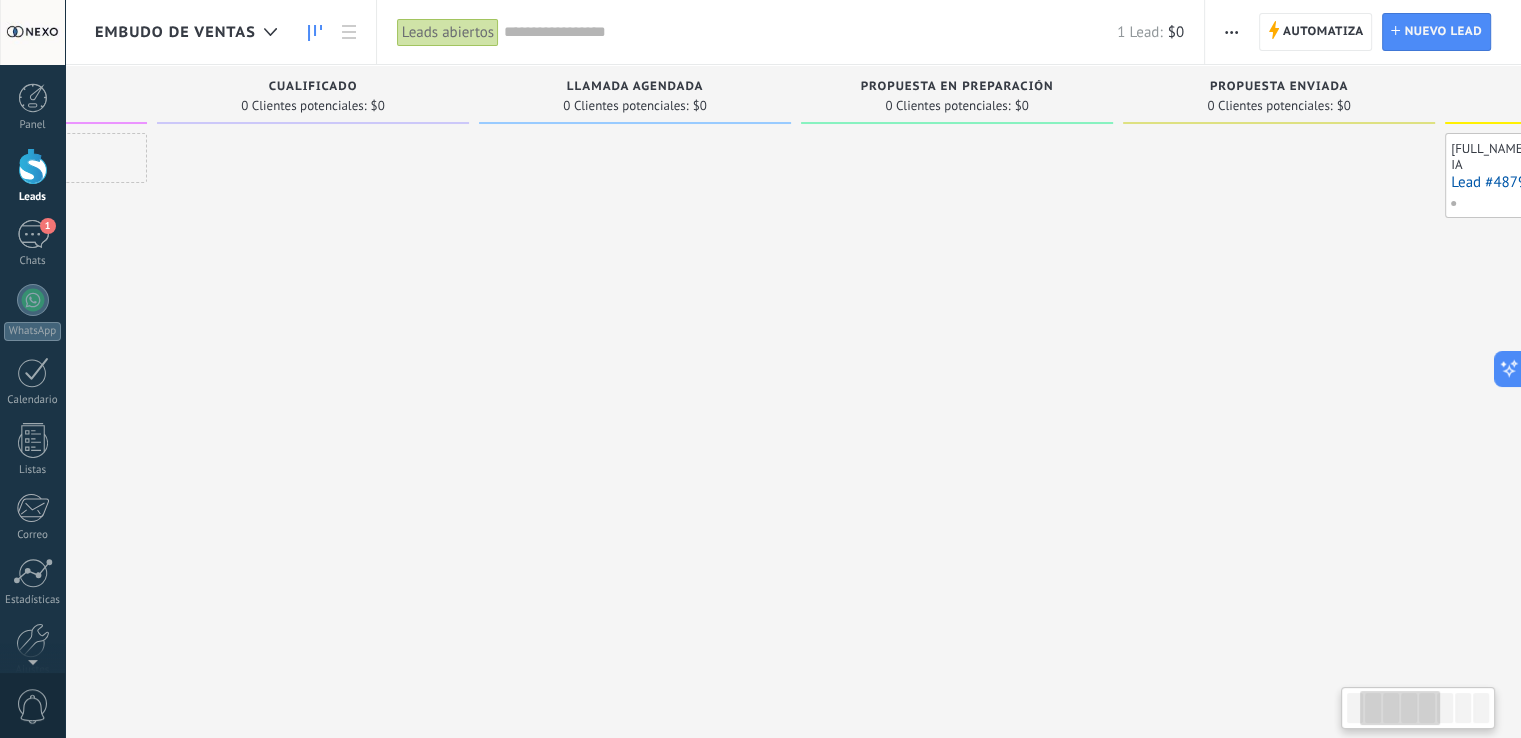 scroll, scrollTop: 0, scrollLeft: 244, axis: horizontal 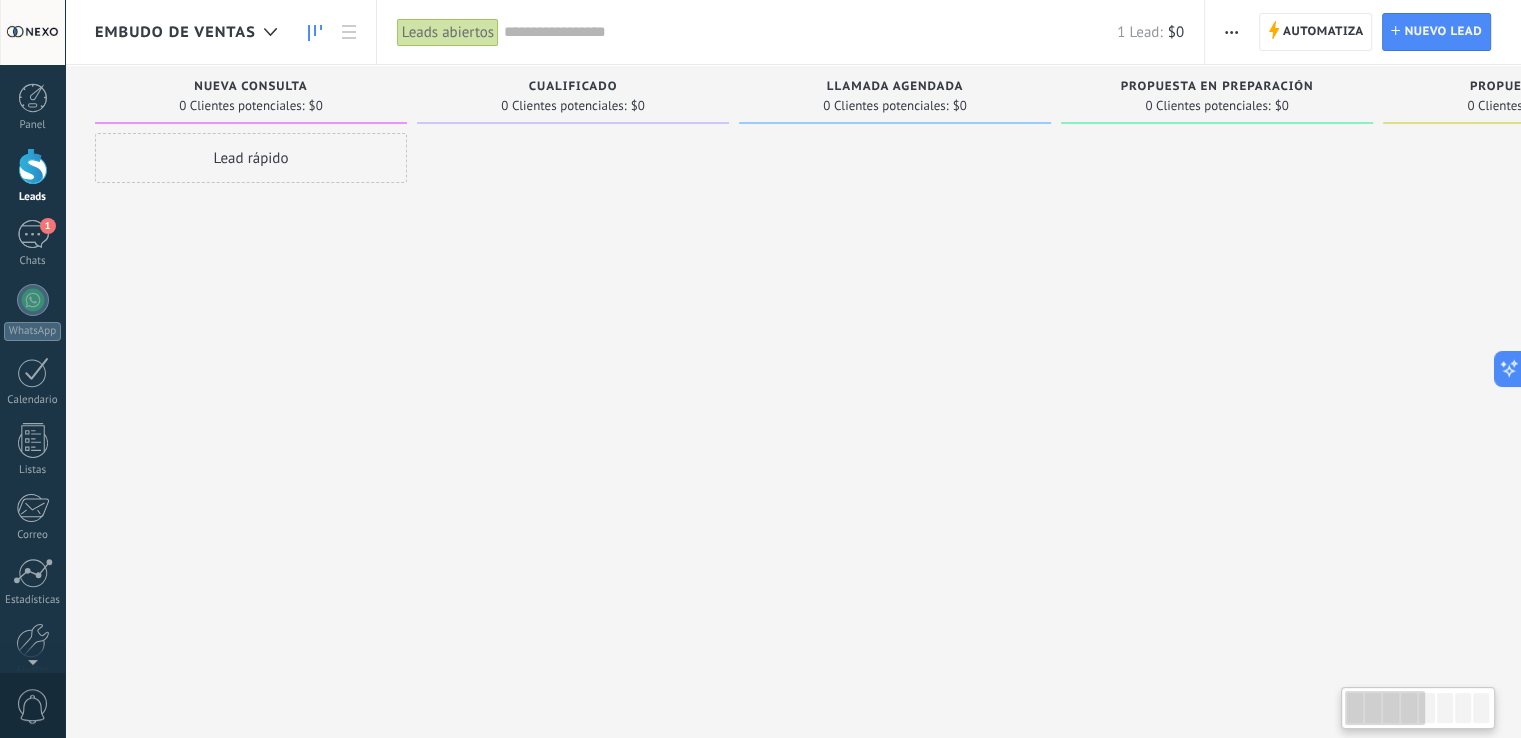 drag, startPoint x: 399, startPoint y: 282, endPoint x: 874, endPoint y: 287, distance: 475.0263 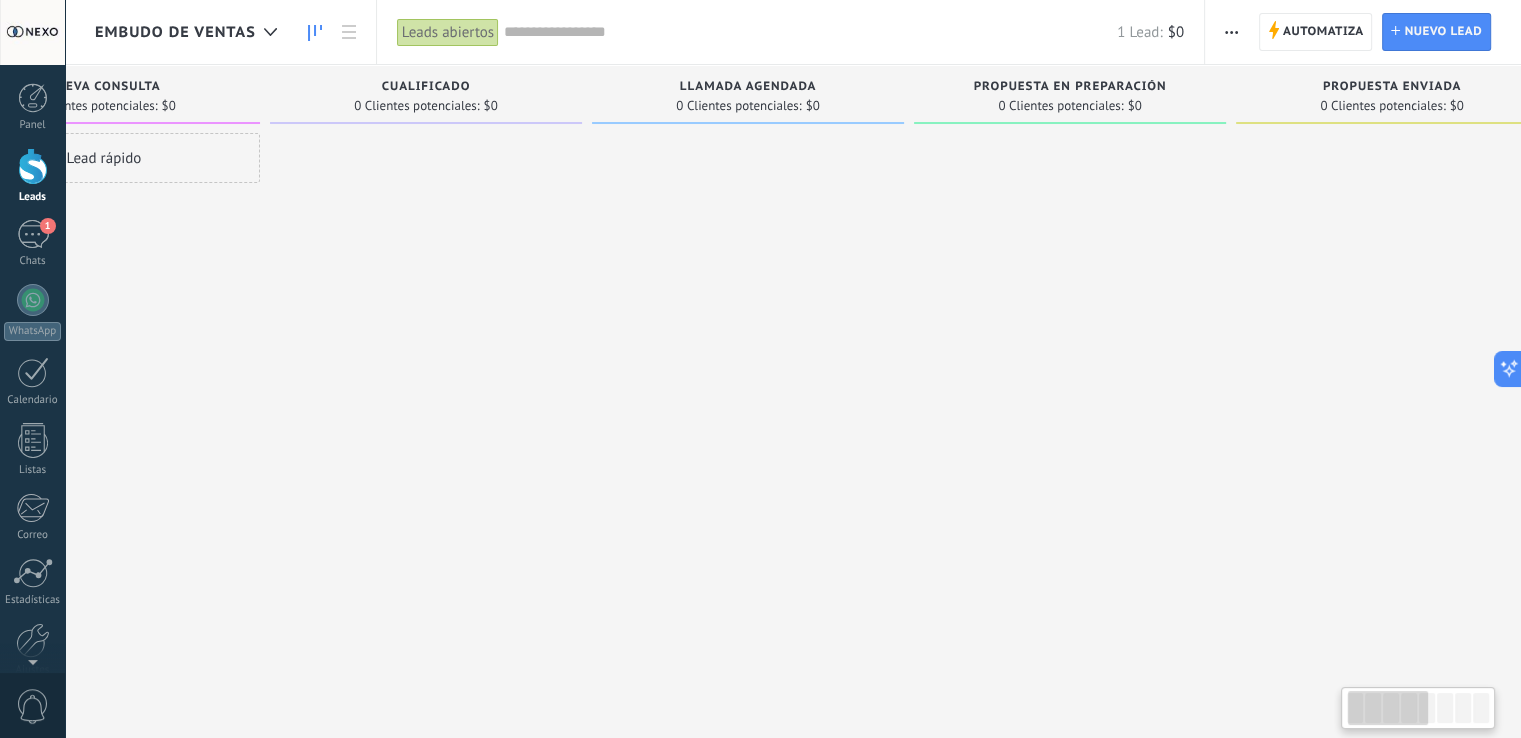 drag, startPoint x: 659, startPoint y: 265, endPoint x: 518, endPoint y: 289, distance: 143.02797 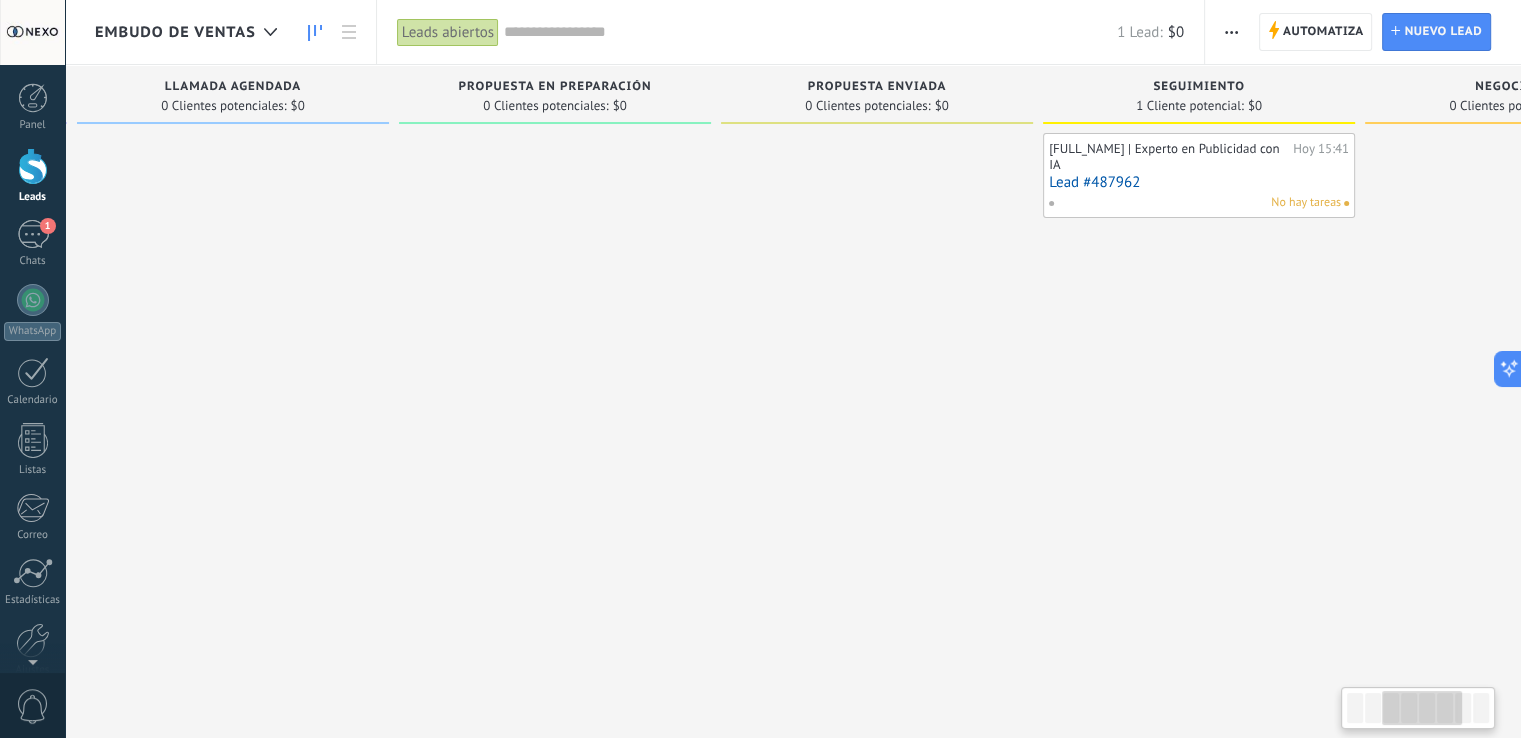 drag, startPoint x: 1168, startPoint y: 273, endPoint x: 672, endPoint y: 243, distance: 496.90643 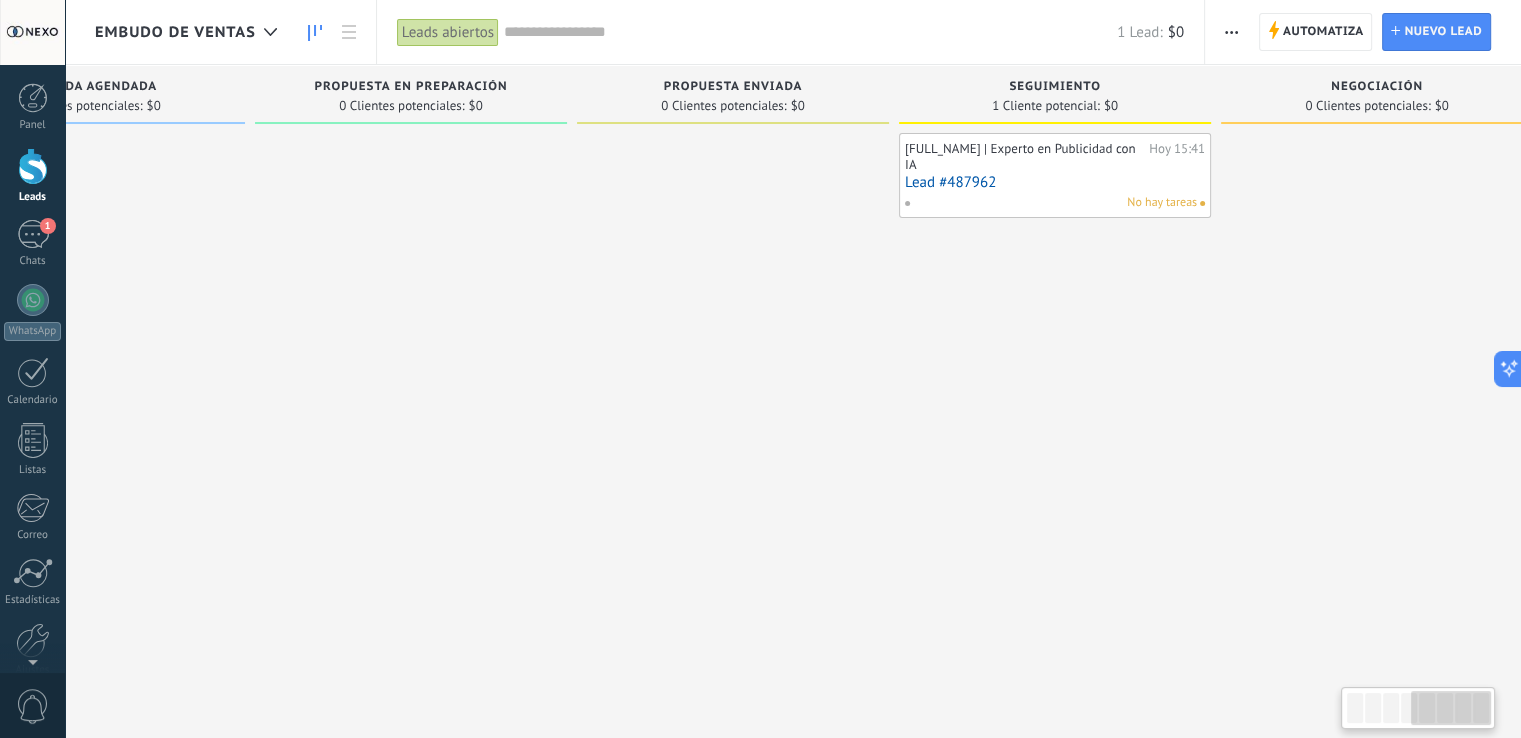 scroll, scrollTop: 0, scrollLeft: 1170, axis: horizontal 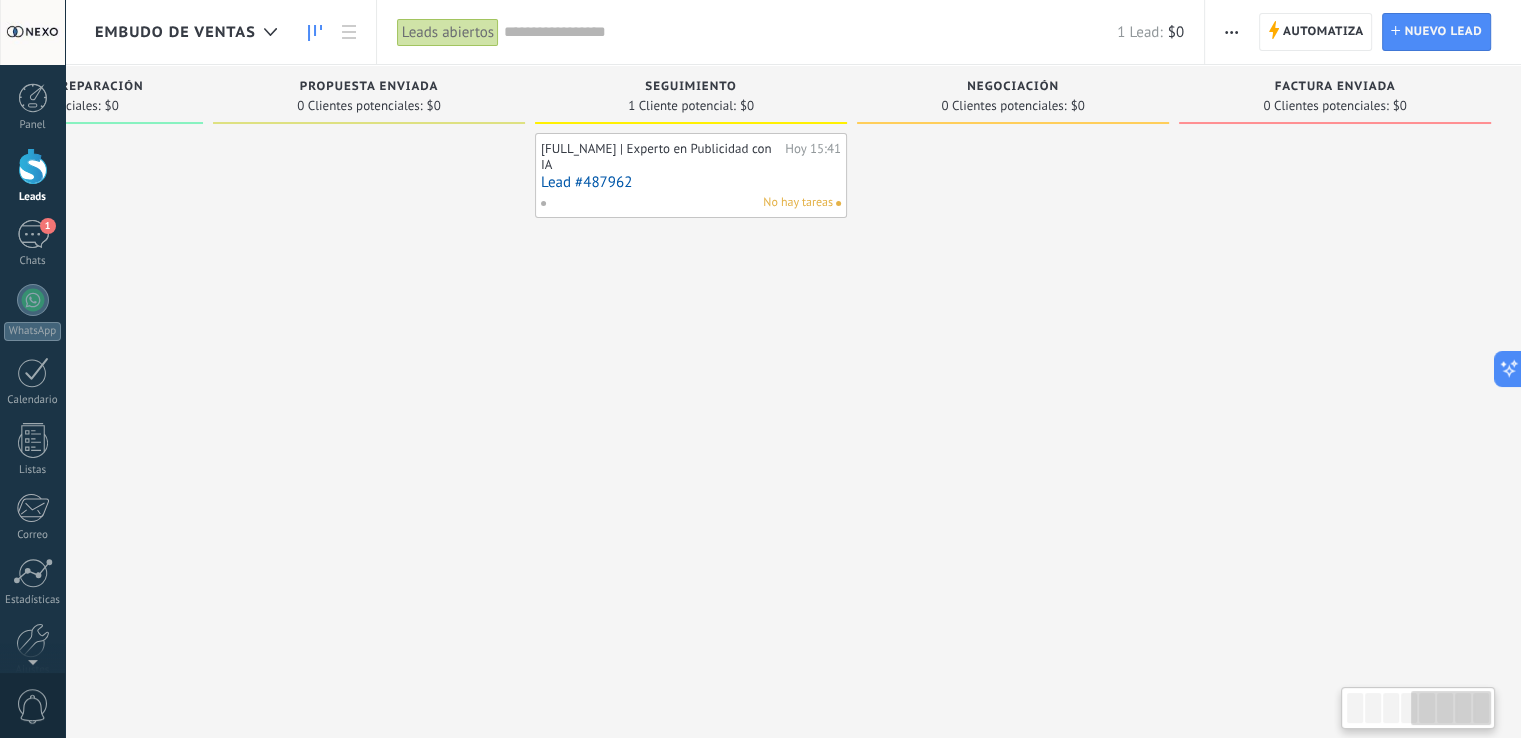 drag, startPoint x: 1259, startPoint y: 253, endPoint x: 399, endPoint y: 303, distance: 861.4523 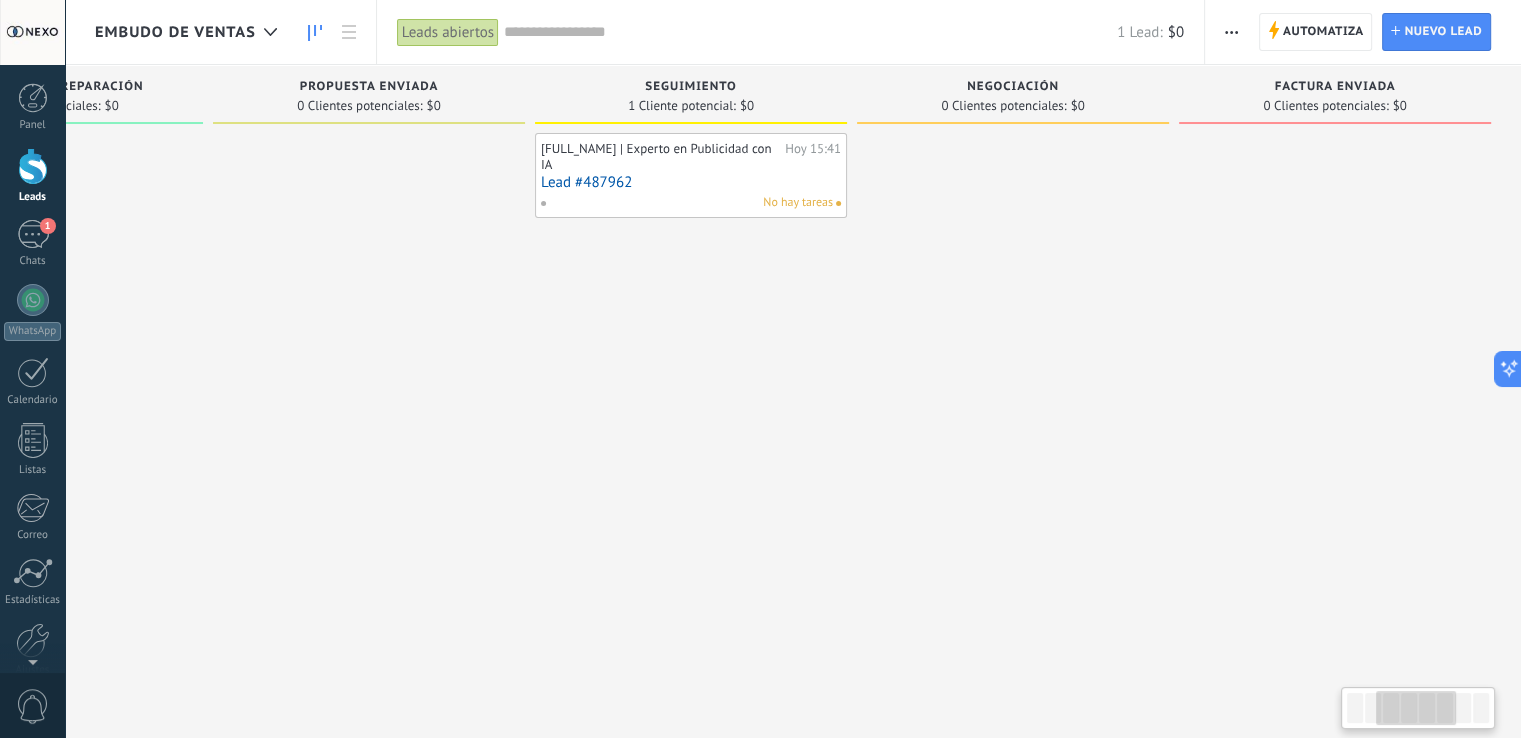scroll, scrollTop: 0, scrollLeft: 113, axis: horizontal 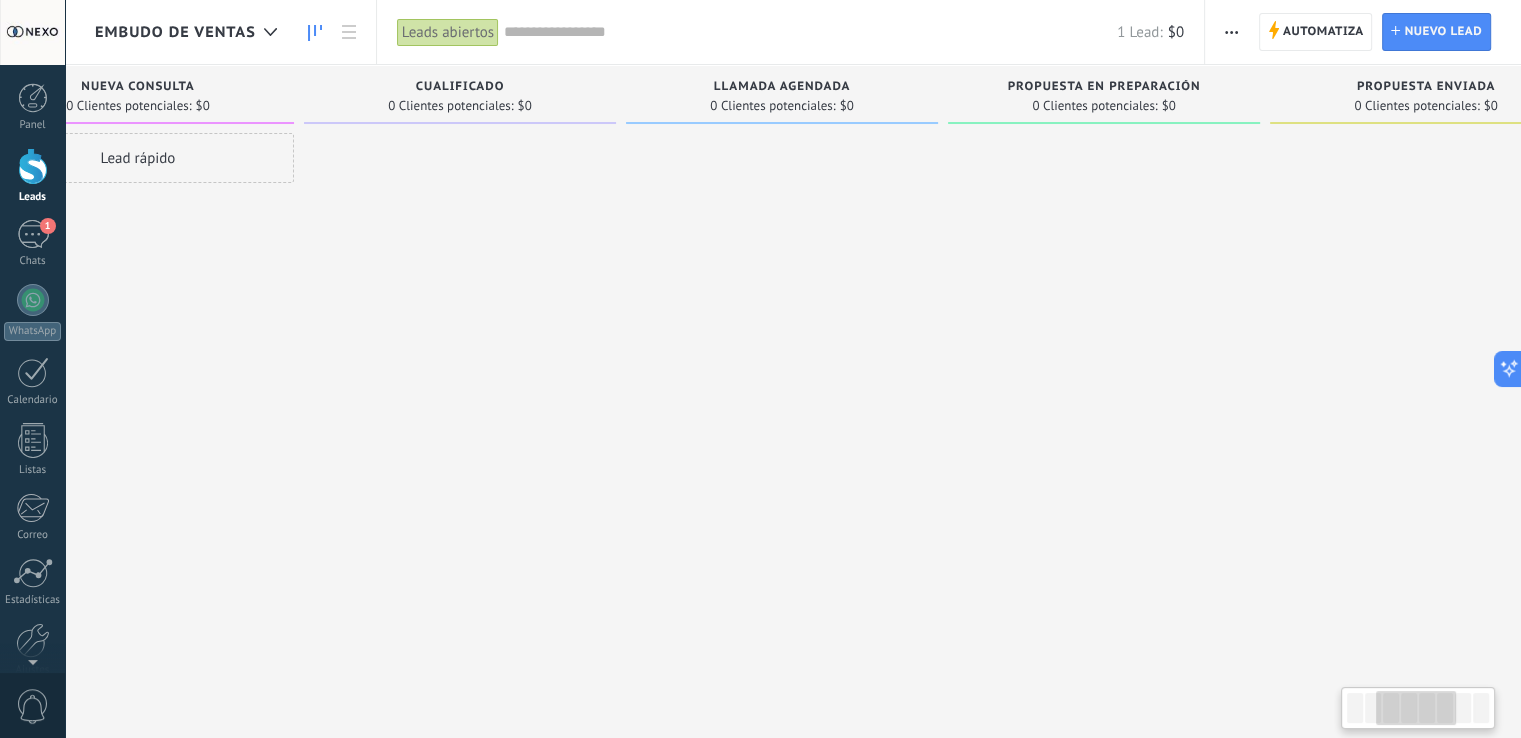 drag, startPoint x: 499, startPoint y: 357, endPoint x: 1336, endPoint y: 349, distance: 837.0382 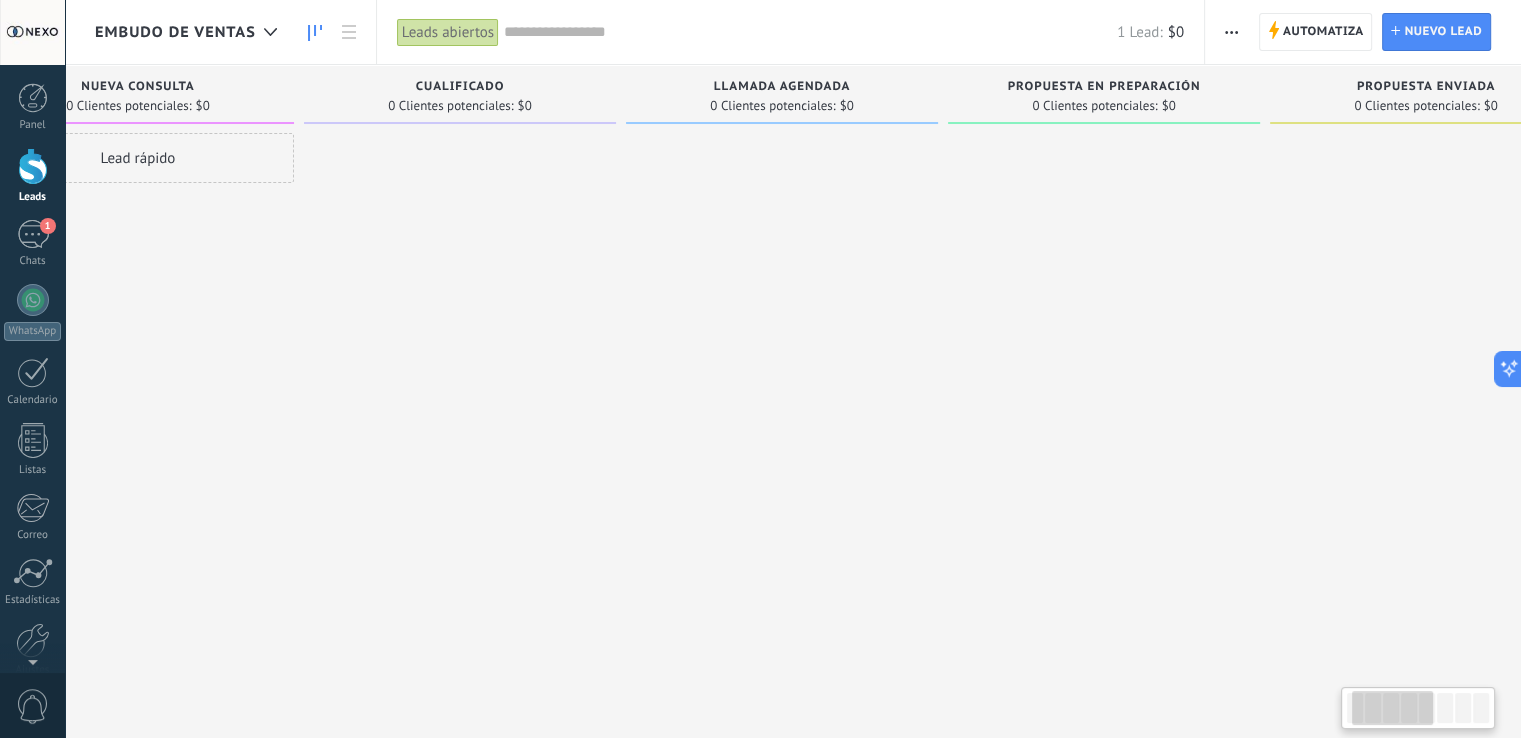 scroll, scrollTop: 0, scrollLeft: 0, axis: both 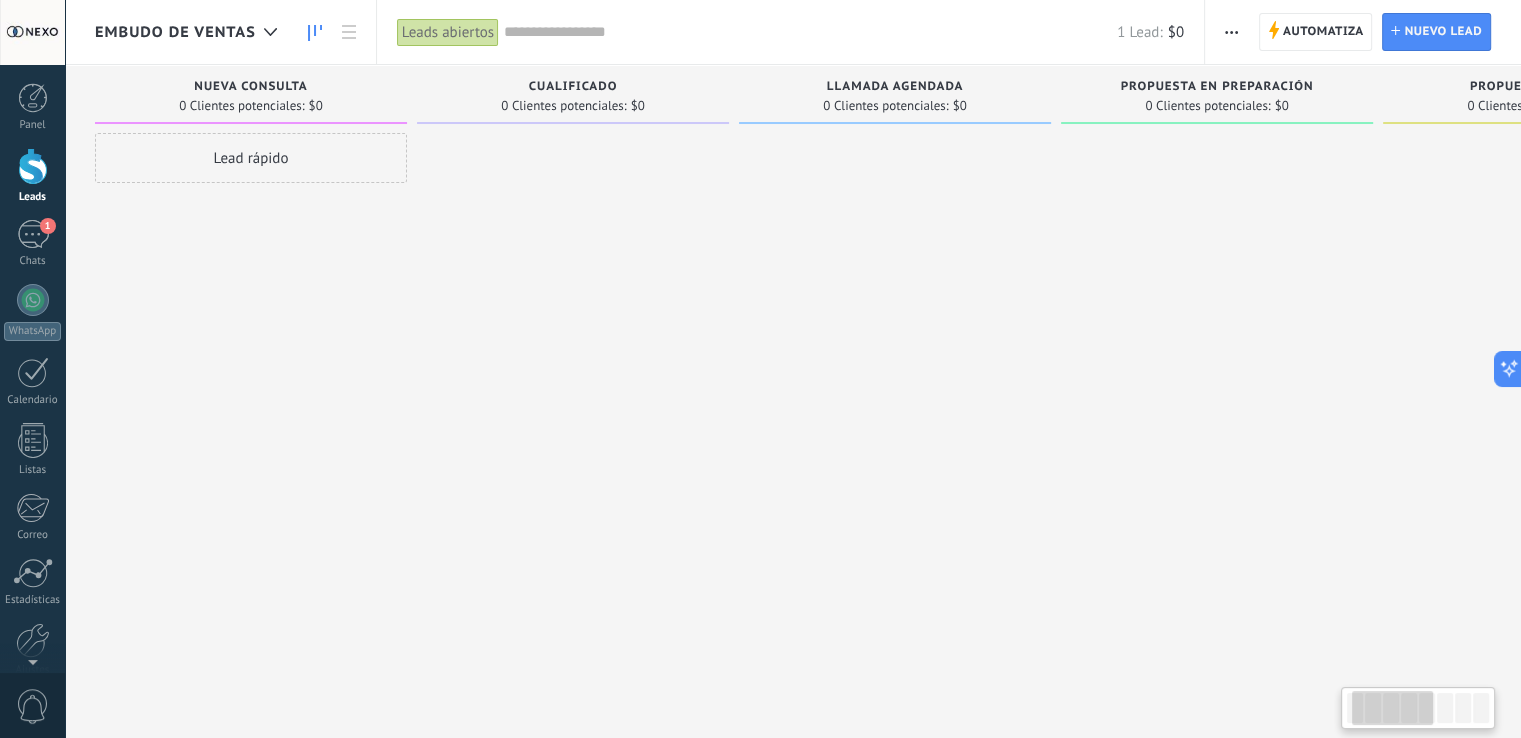 drag, startPoint x: 758, startPoint y: 268, endPoint x: 1219, endPoint y: 276, distance: 461.0694 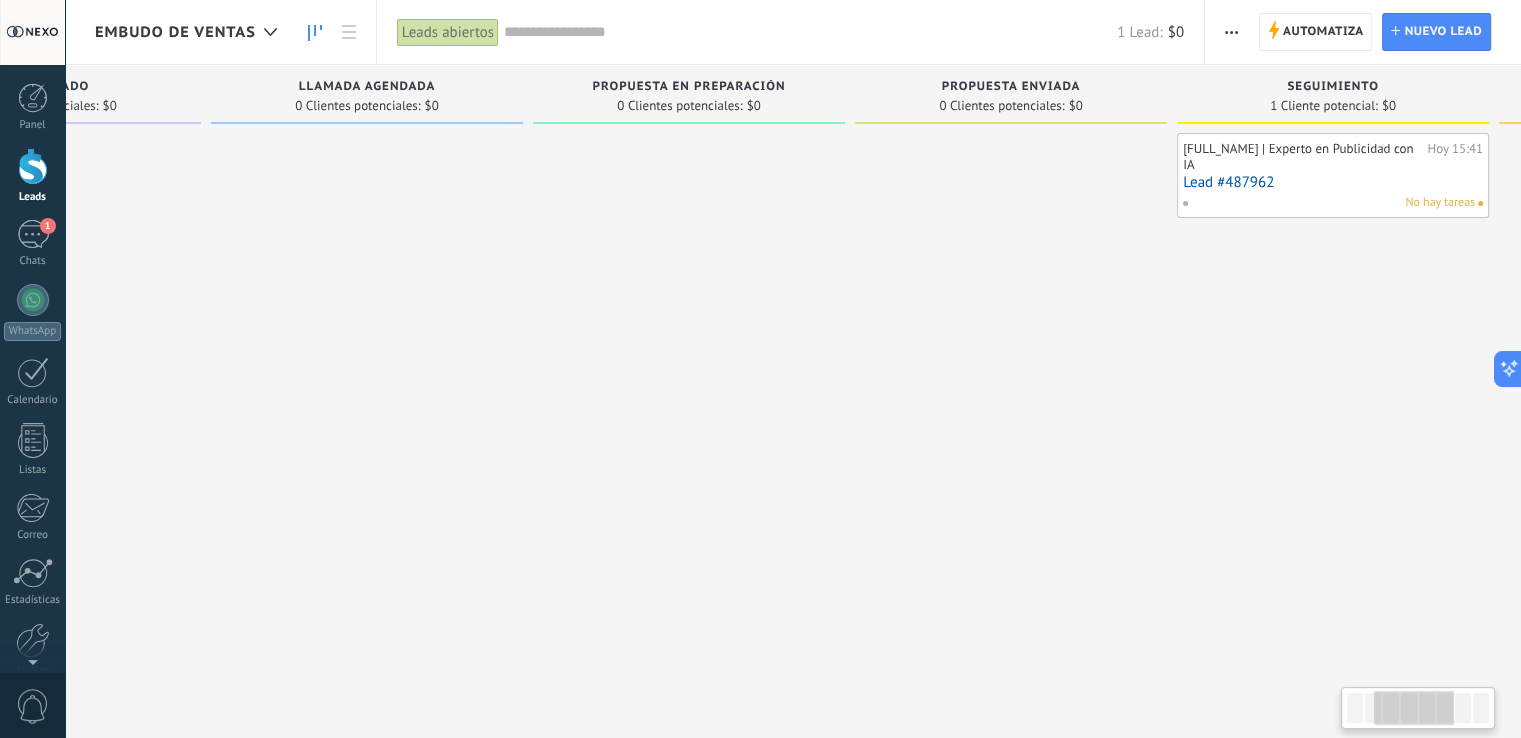 drag, startPoint x: 339, startPoint y: 268, endPoint x: 474, endPoint y: 273, distance: 135.09256 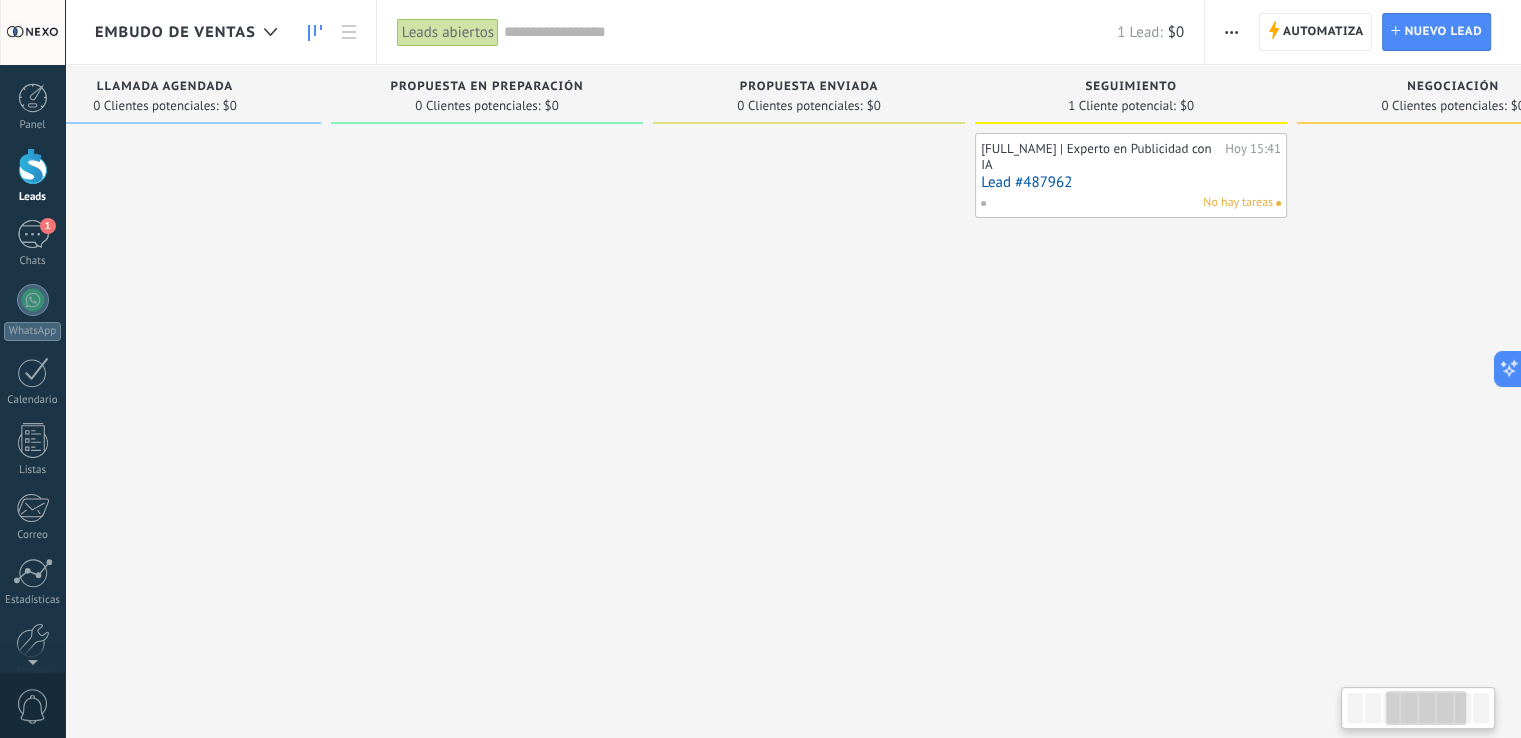 scroll, scrollTop: 0, scrollLeft: 371, axis: horizontal 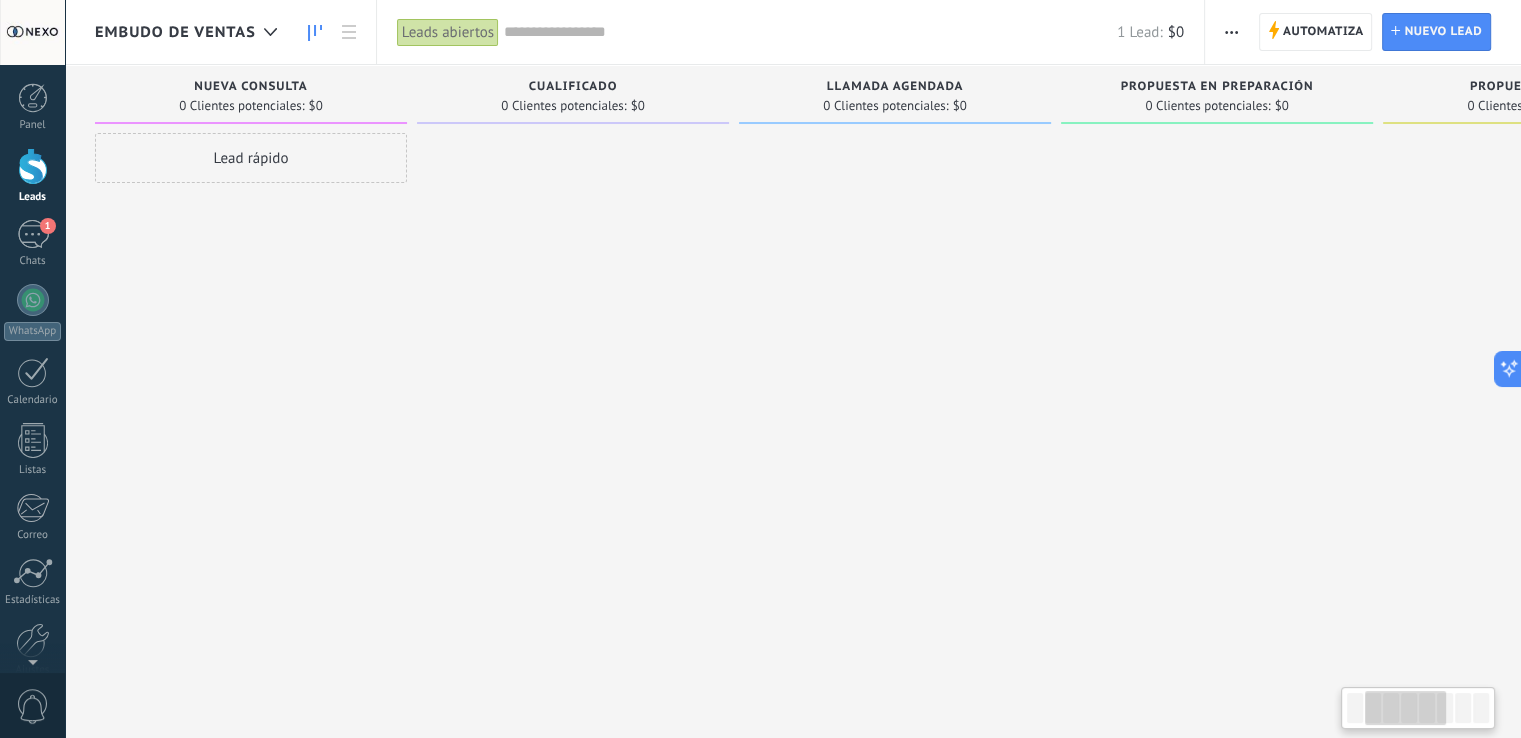 drag, startPoint x: 357, startPoint y: 262, endPoint x: 1154, endPoint y: 271, distance: 797.05084 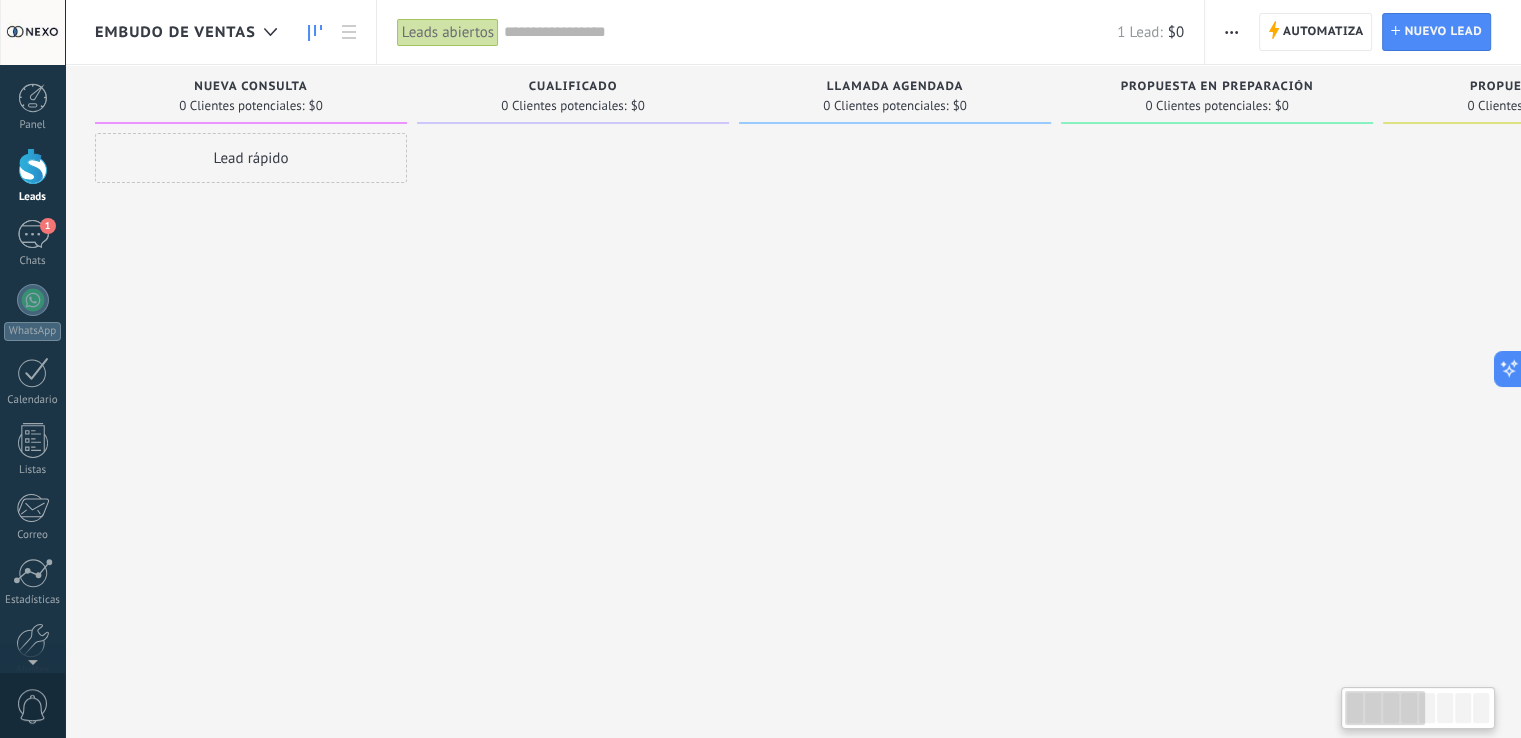 drag, startPoint x: 552, startPoint y: 244, endPoint x: 1269, endPoint y: 333, distance: 722.5026 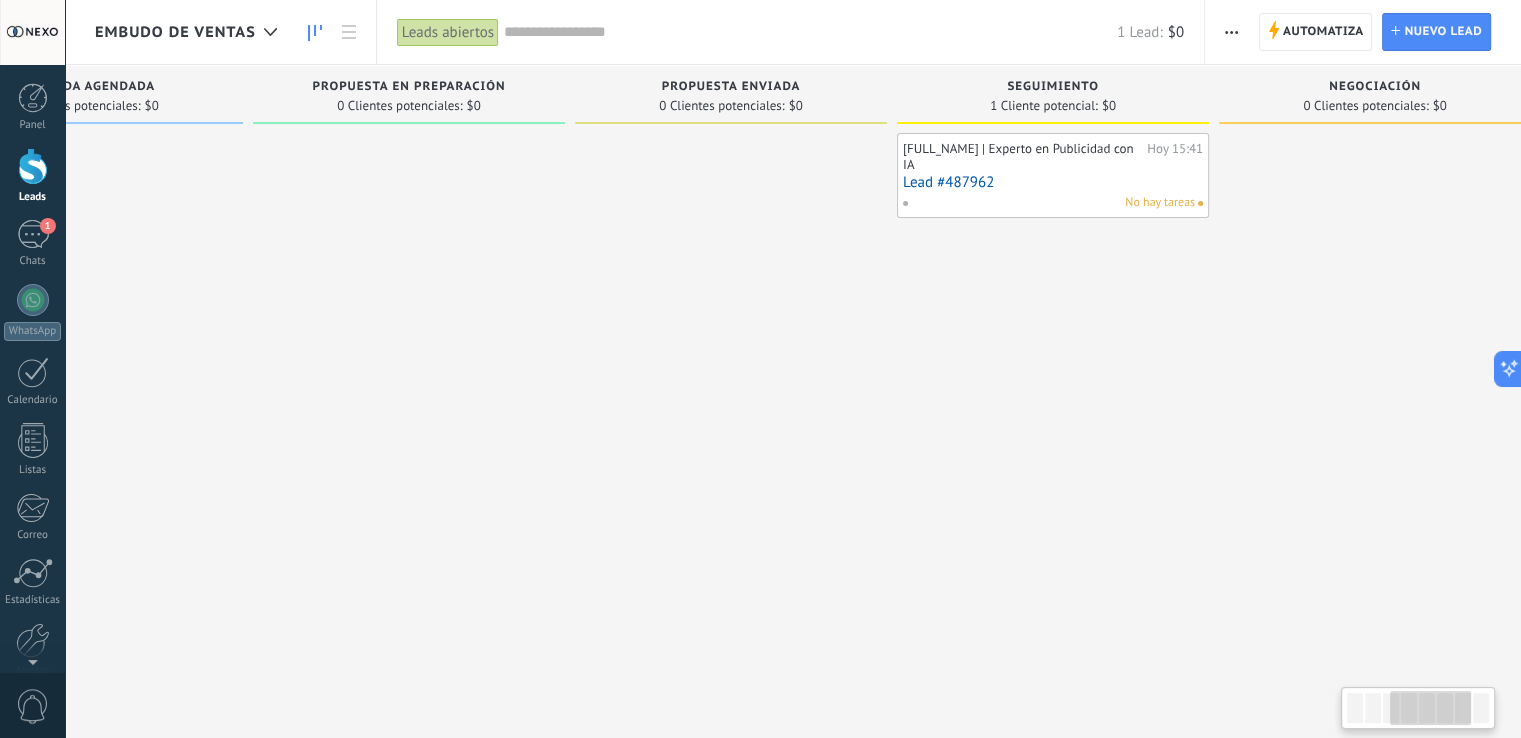 drag, startPoint x: 1321, startPoint y: 354, endPoint x: 517, endPoint y: 354, distance: 804 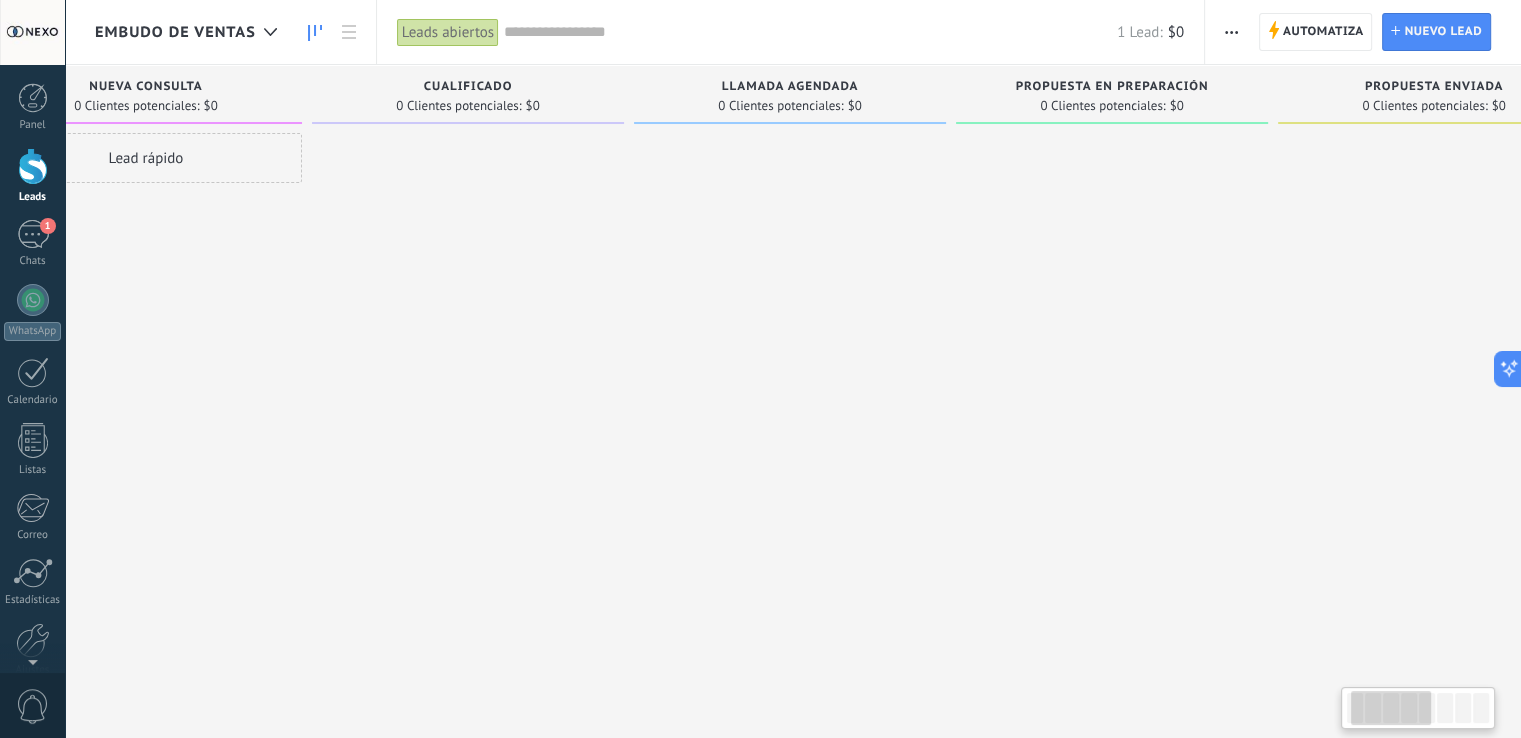 drag, startPoint x: 765, startPoint y: 335, endPoint x: 1432, endPoint y: 313, distance: 667.36273 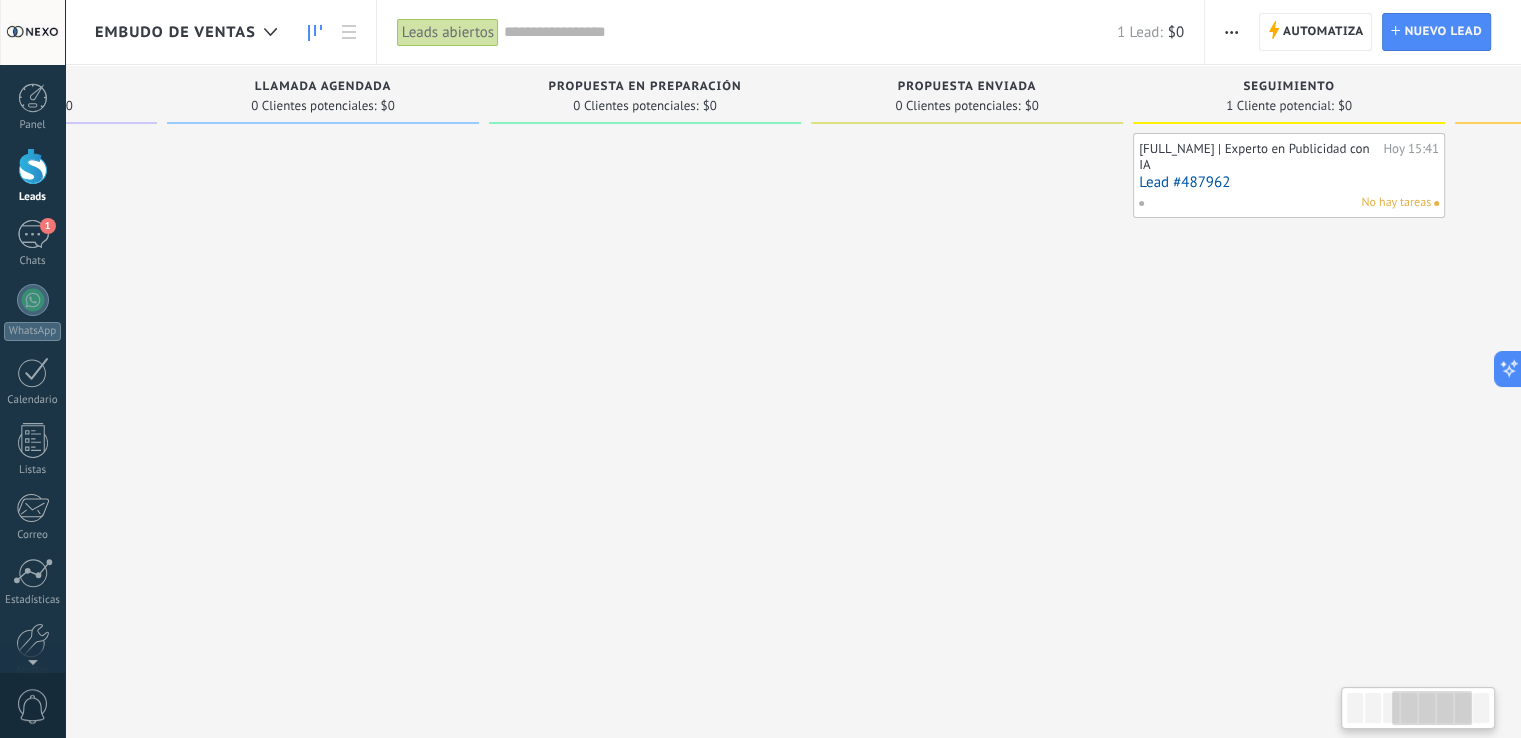 scroll, scrollTop: 0, scrollLeft: 844, axis: horizontal 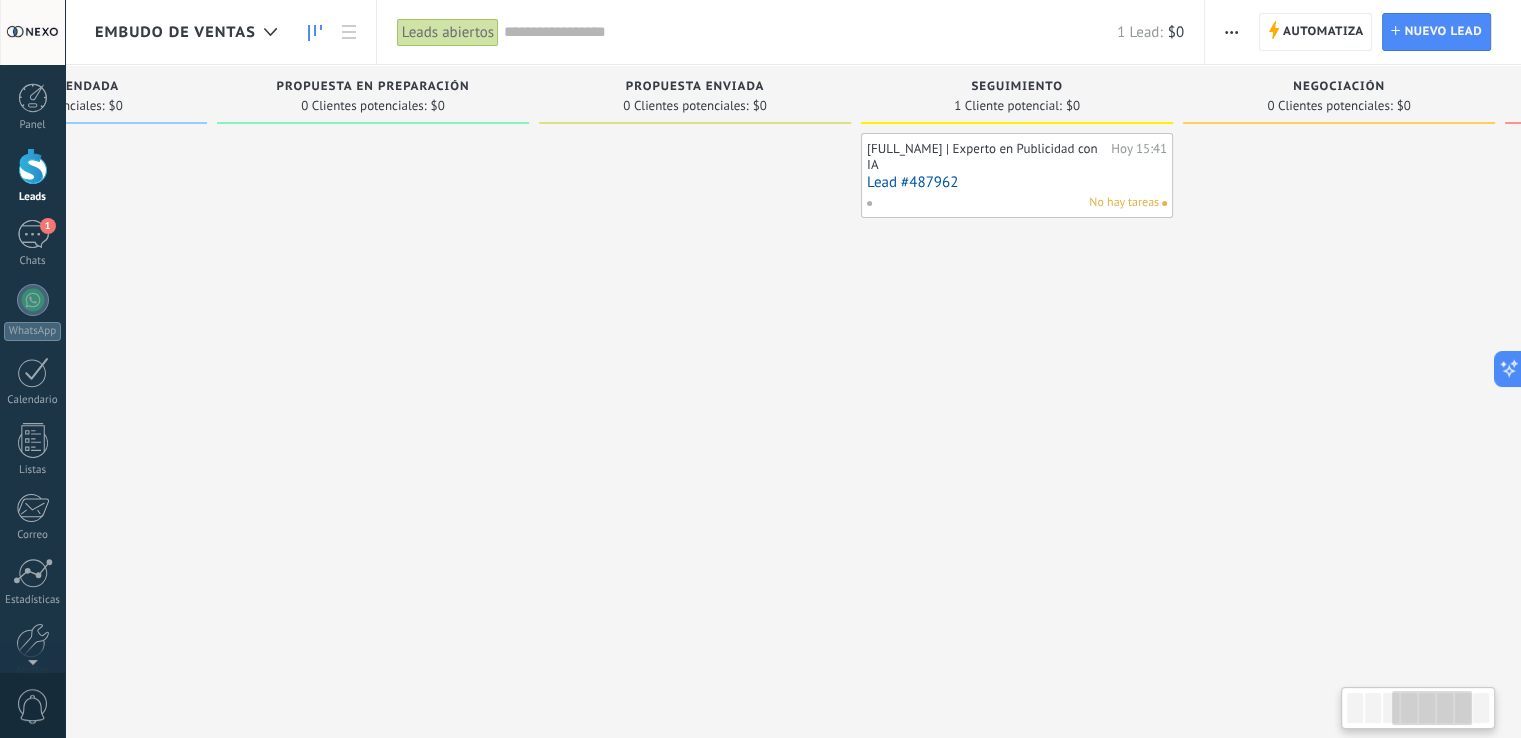 drag, startPoint x: 851, startPoint y: 193, endPoint x: 0, endPoint y: 212, distance: 851.2121 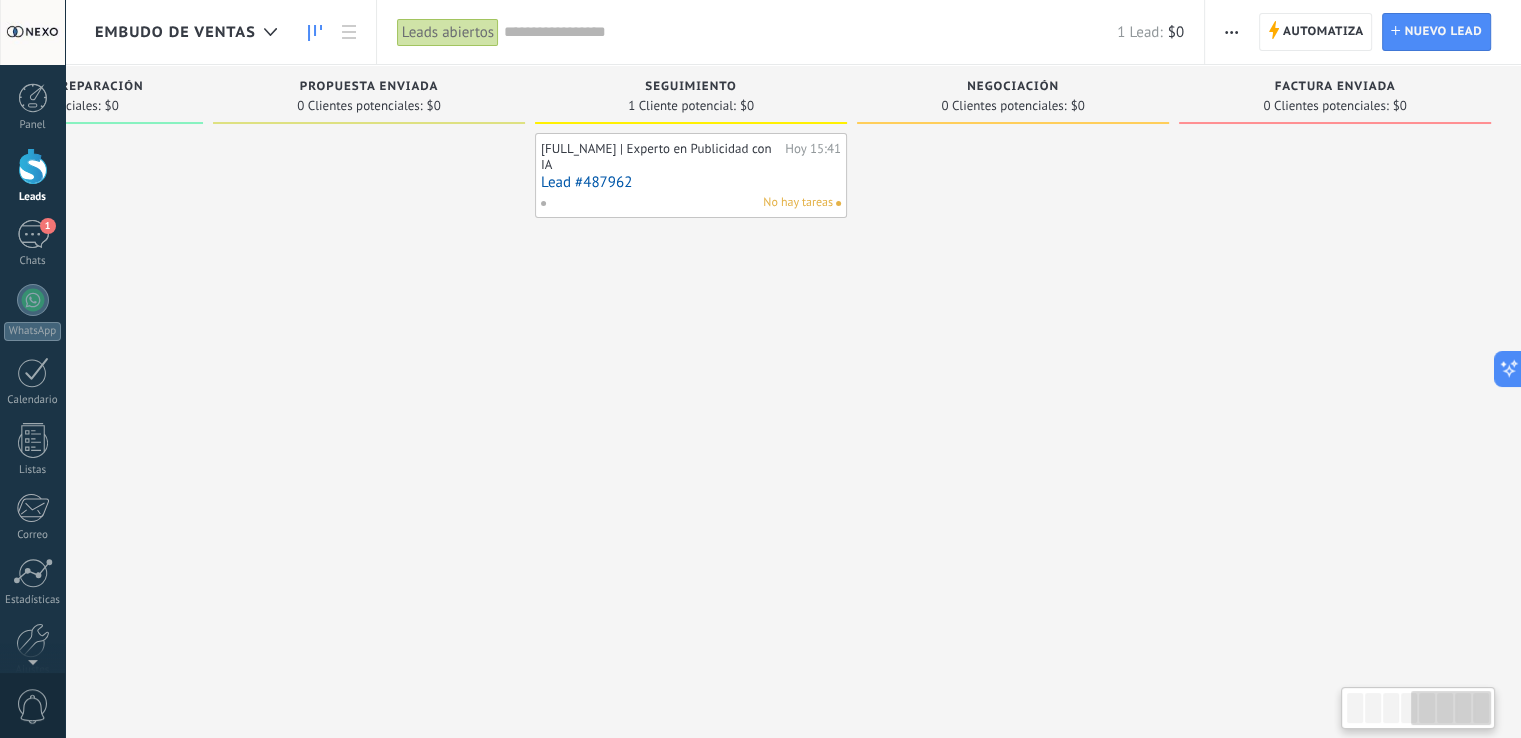drag, startPoint x: 1096, startPoint y: 442, endPoint x: 553, endPoint y: 385, distance: 545.9835 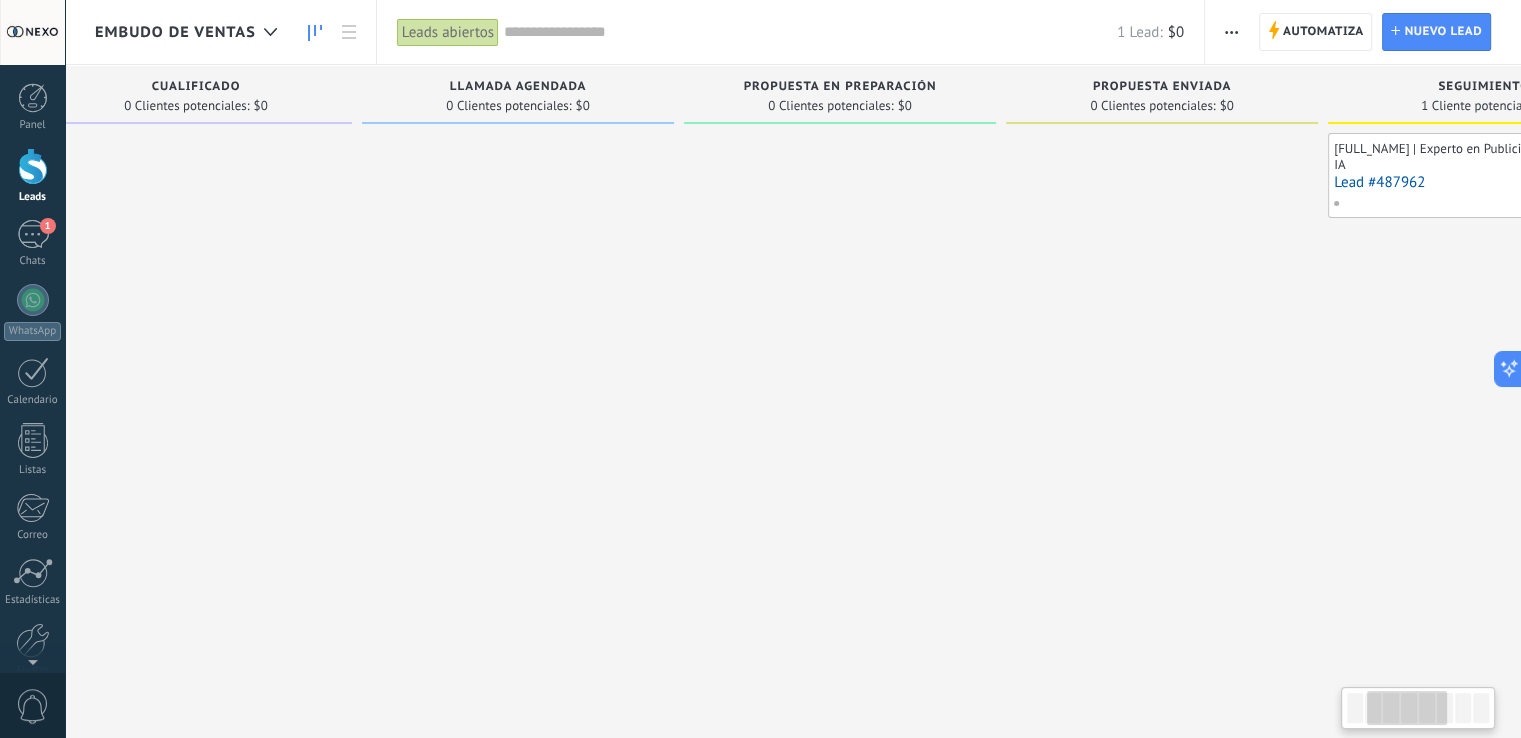 drag, startPoint x: 553, startPoint y: 385, endPoint x: 1348, endPoint y: 401, distance: 795.161 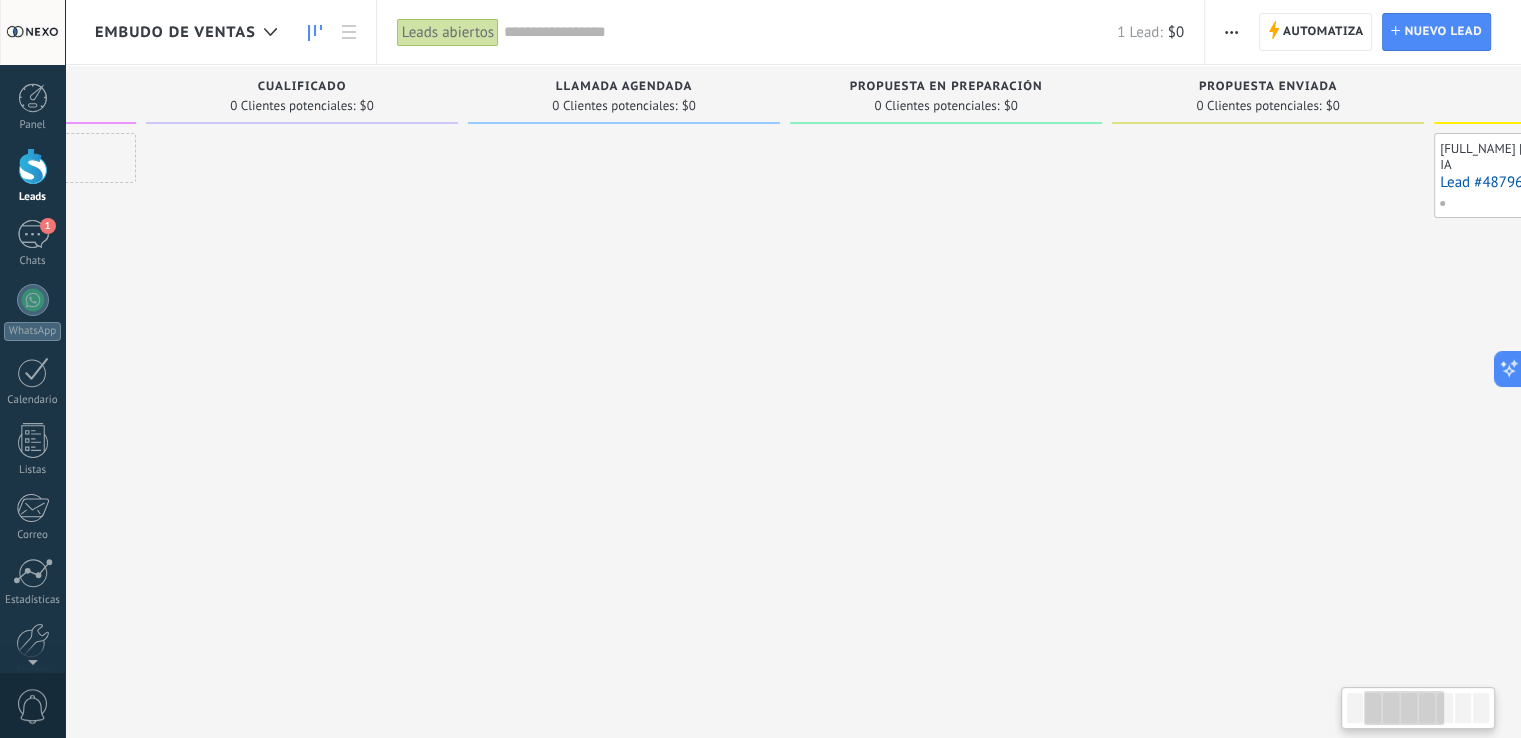 scroll, scrollTop: 0, scrollLeft: 0, axis: both 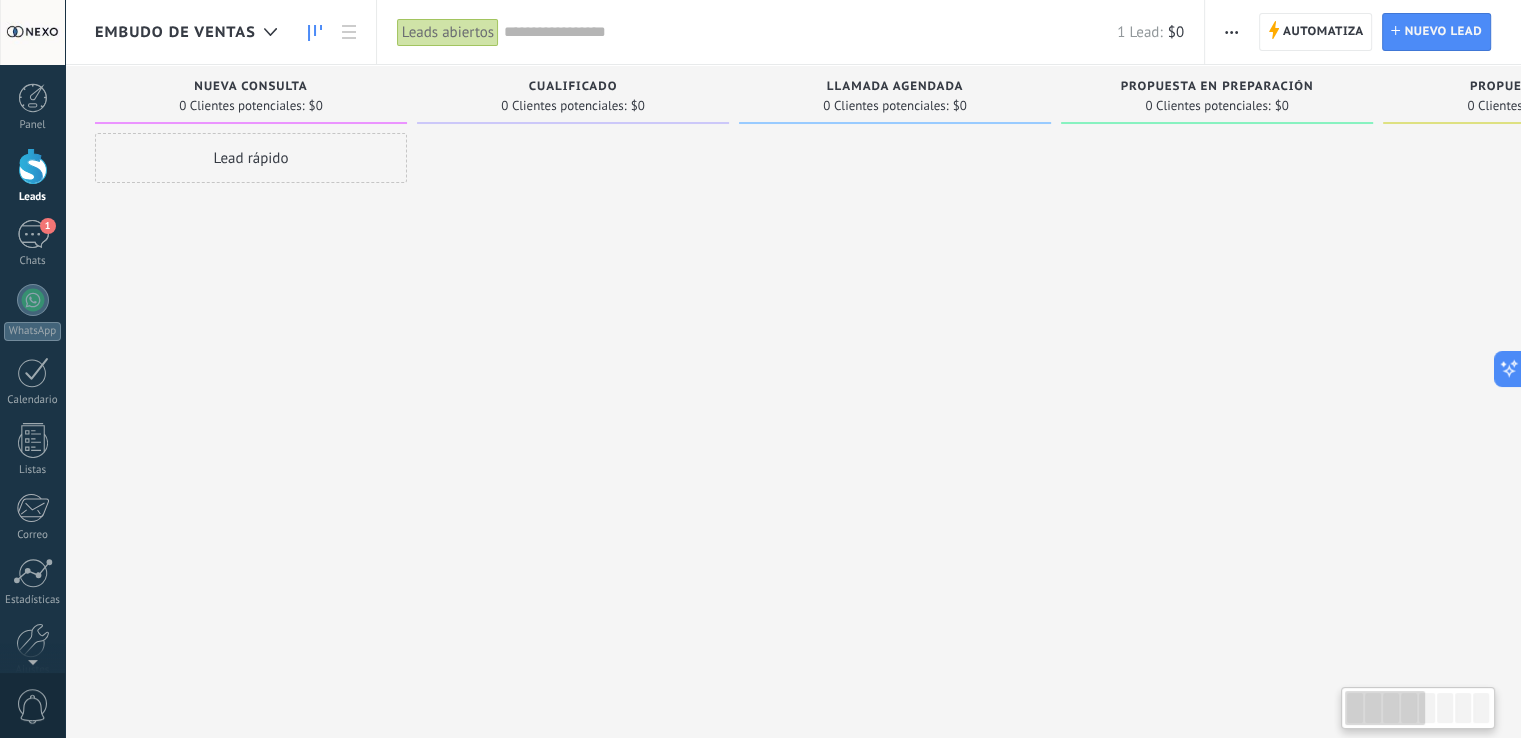 drag, startPoint x: 608, startPoint y: 245, endPoint x: 1163, endPoint y: 245, distance: 555 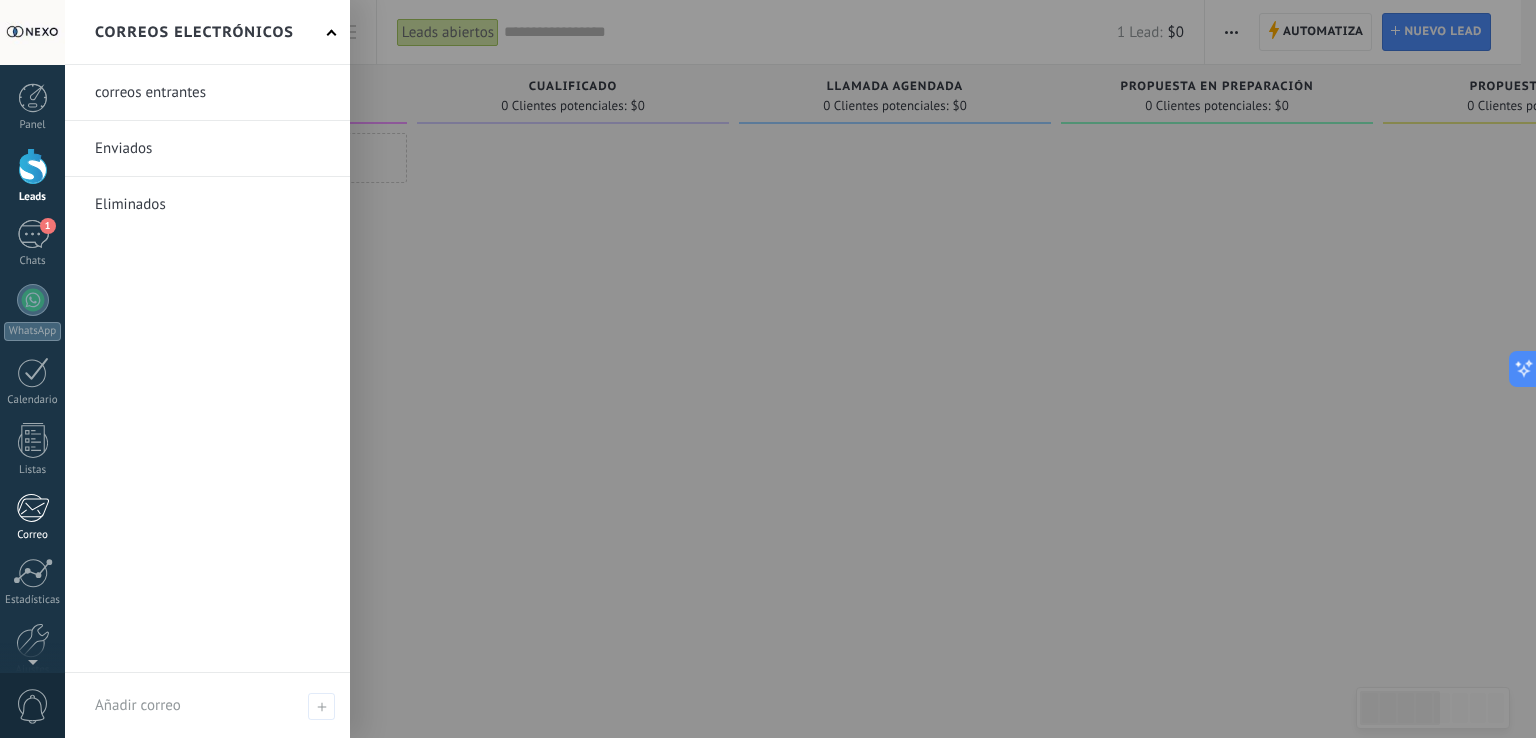 click at bounding box center (32, 508) 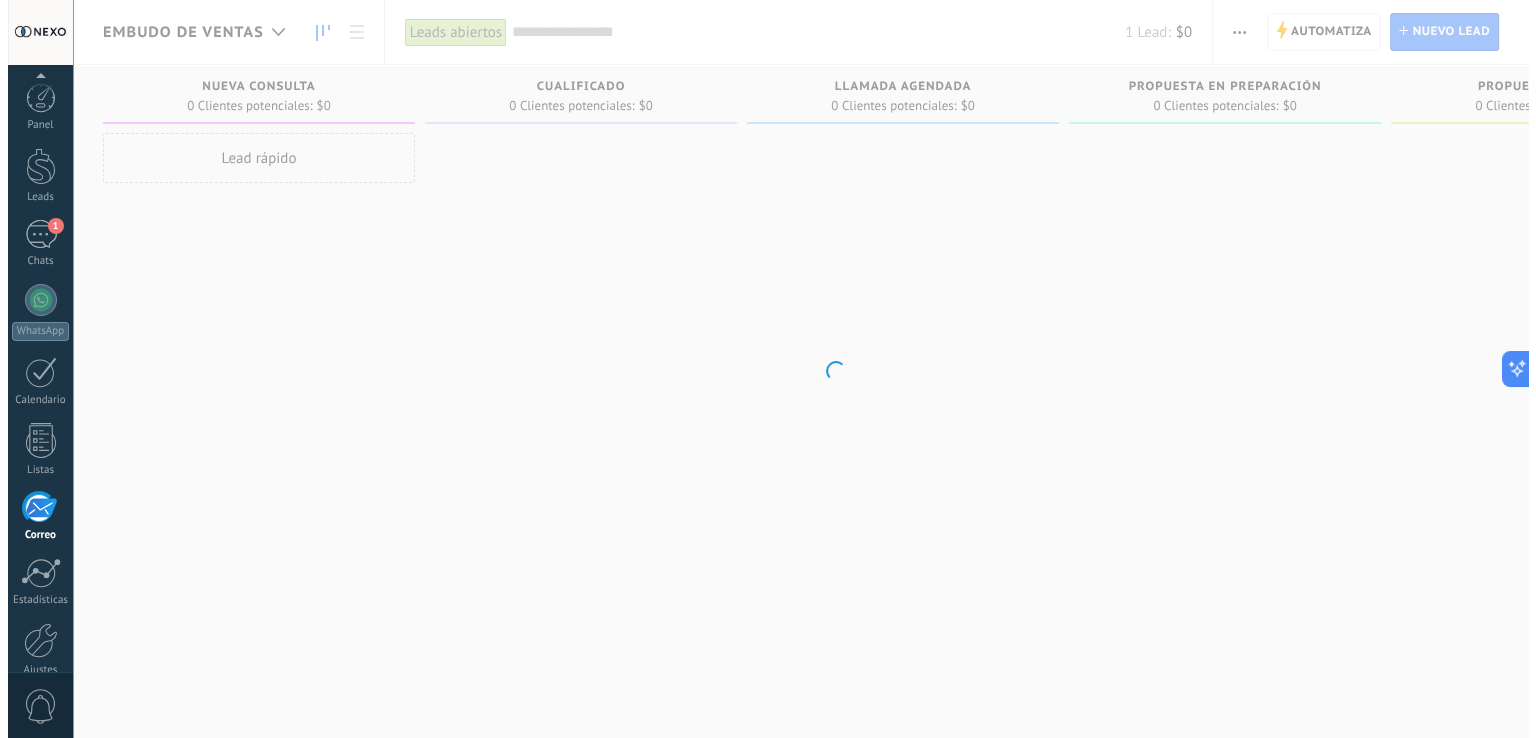 scroll, scrollTop: 93, scrollLeft: 0, axis: vertical 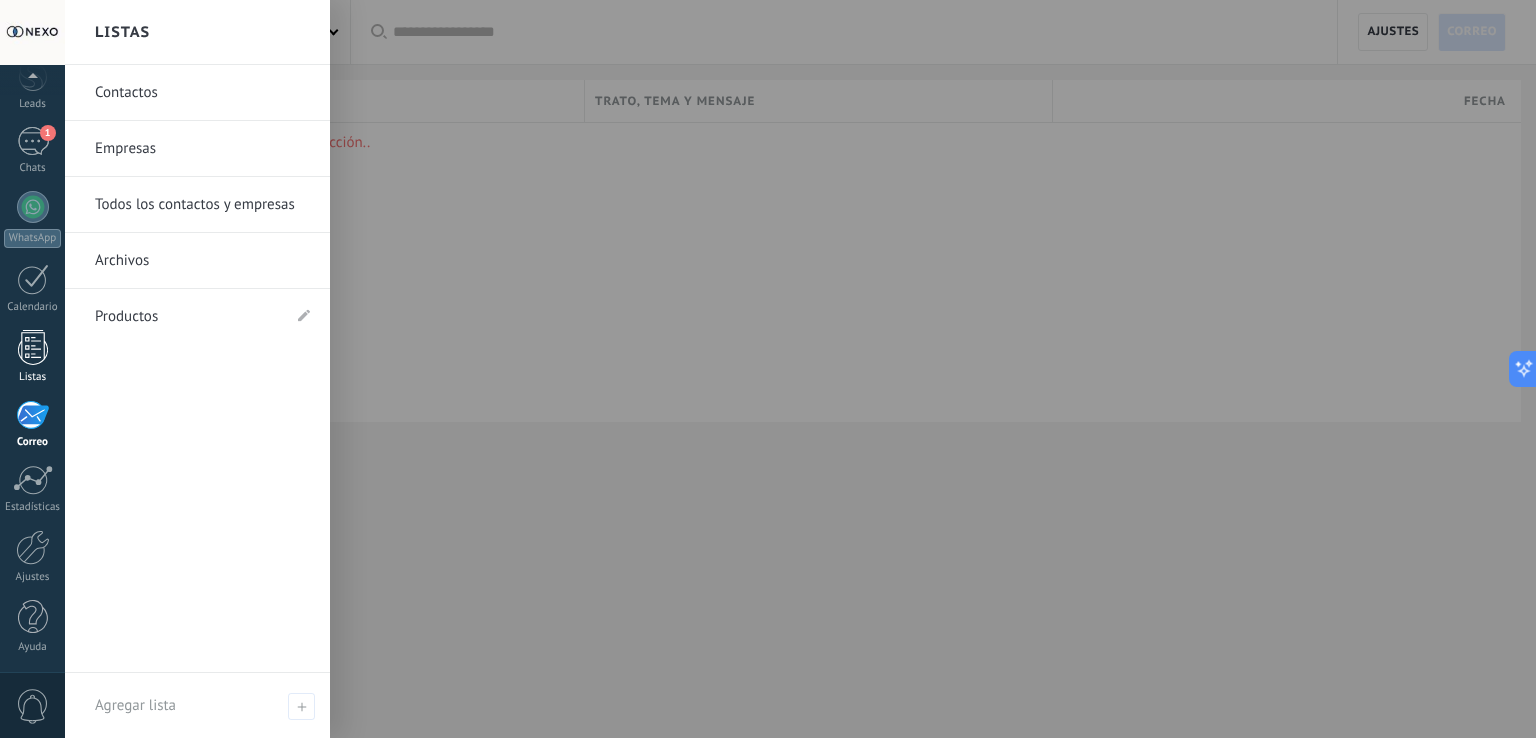 click at bounding box center [33, 347] 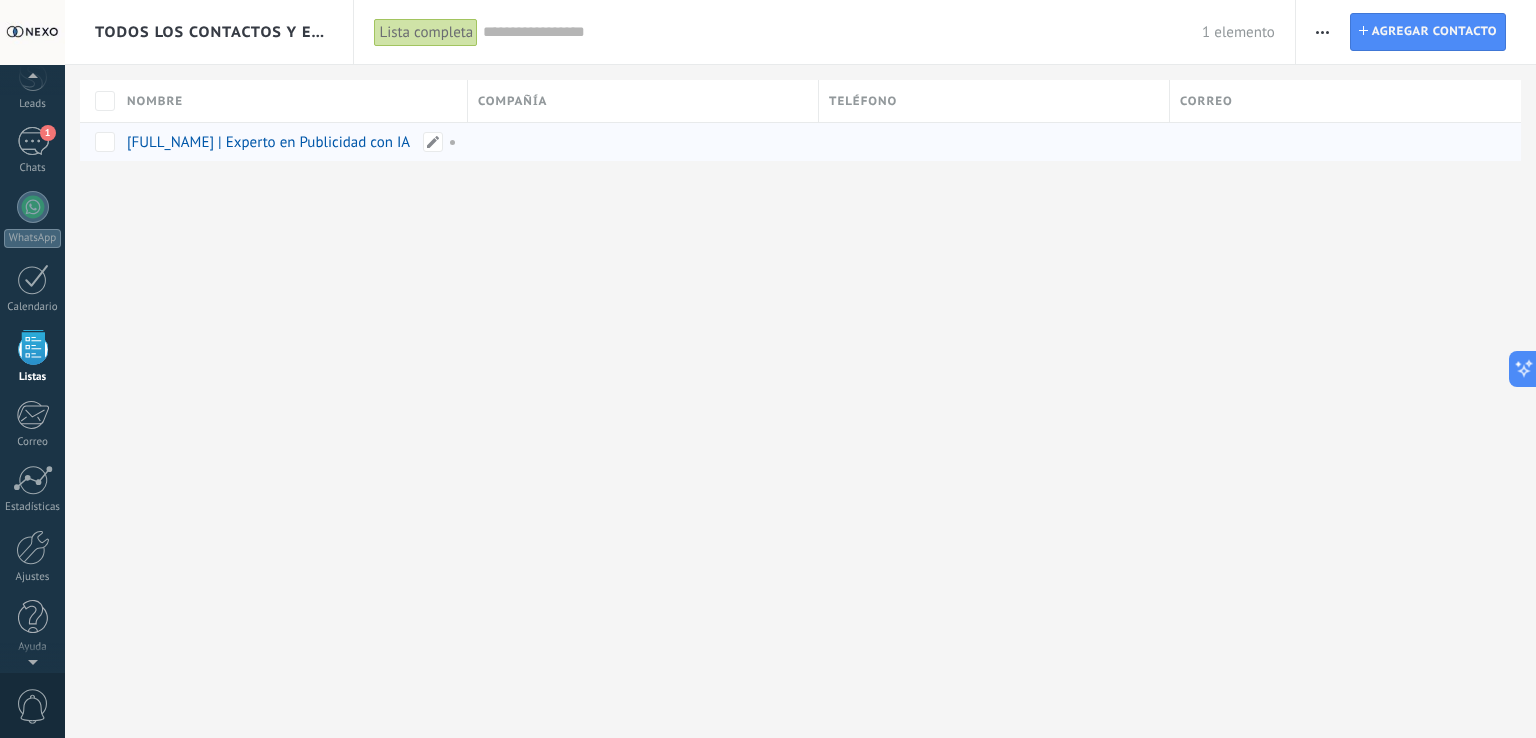 scroll, scrollTop: 51, scrollLeft: 0, axis: vertical 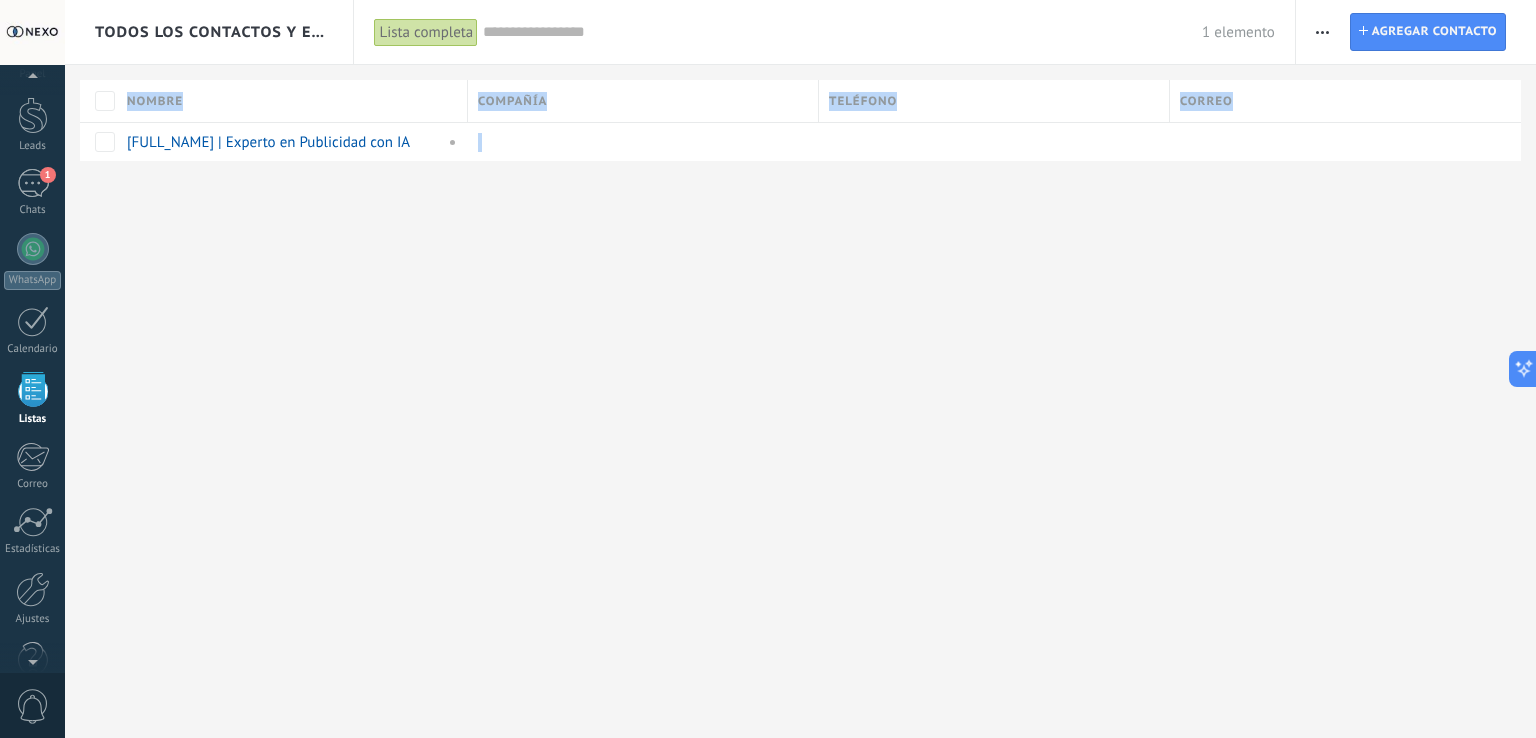 drag, startPoint x: 783, startPoint y: 305, endPoint x: 432, endPoint y: 363, distance: 355.75977 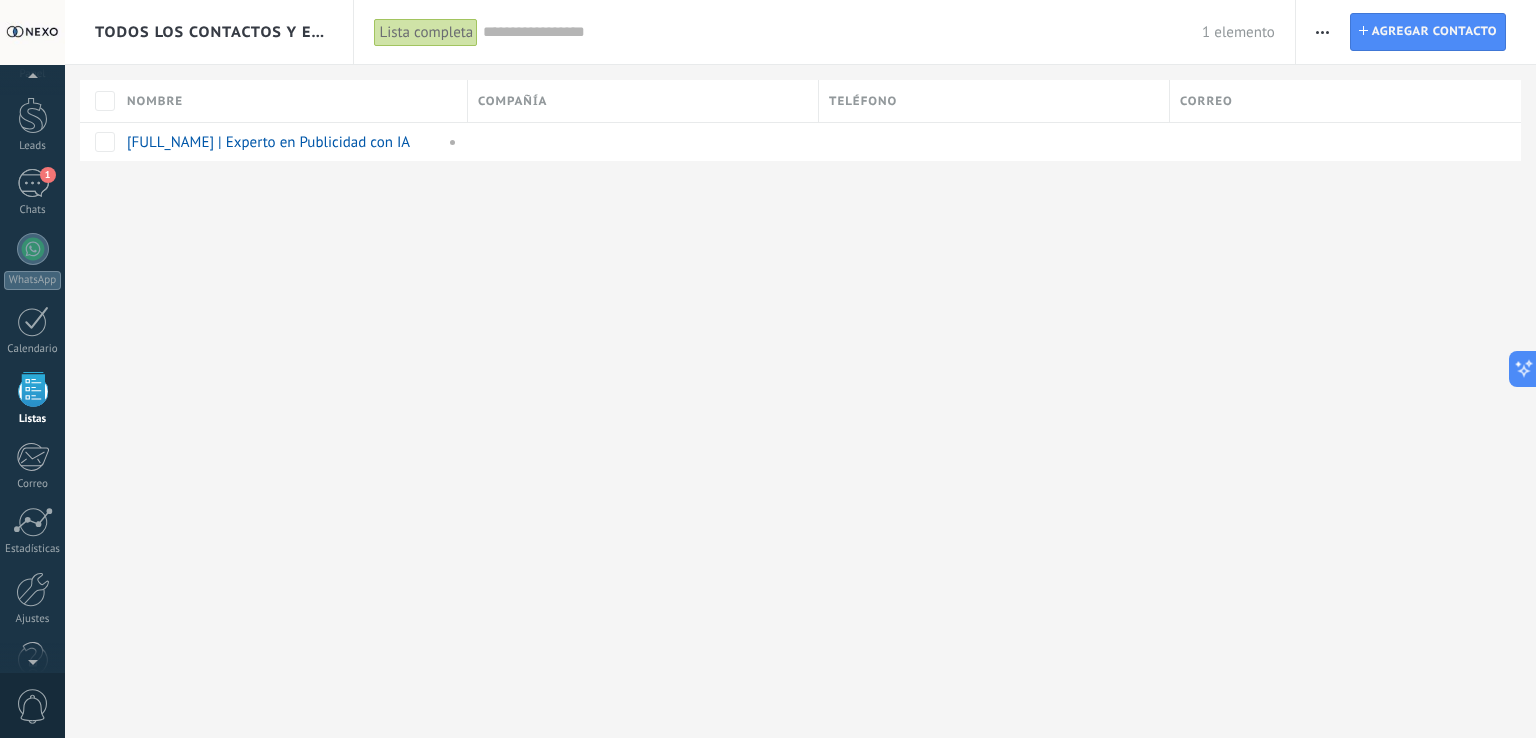 drag, startPoint x: 677, startPoint y: 329, endPoint x: 698, endPoint y: 322, distance: 22.135944 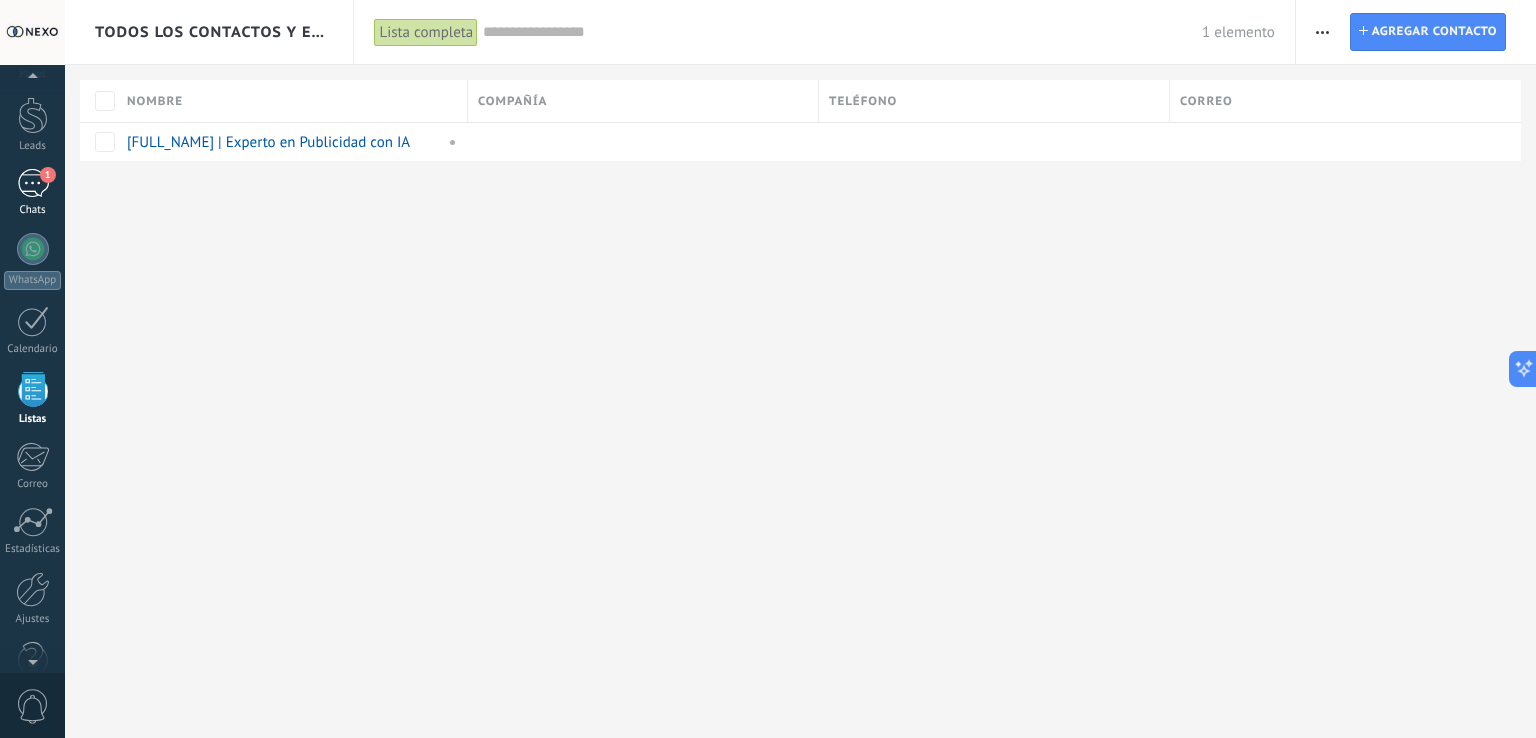 click on "1" at bounding box center [33, 183] 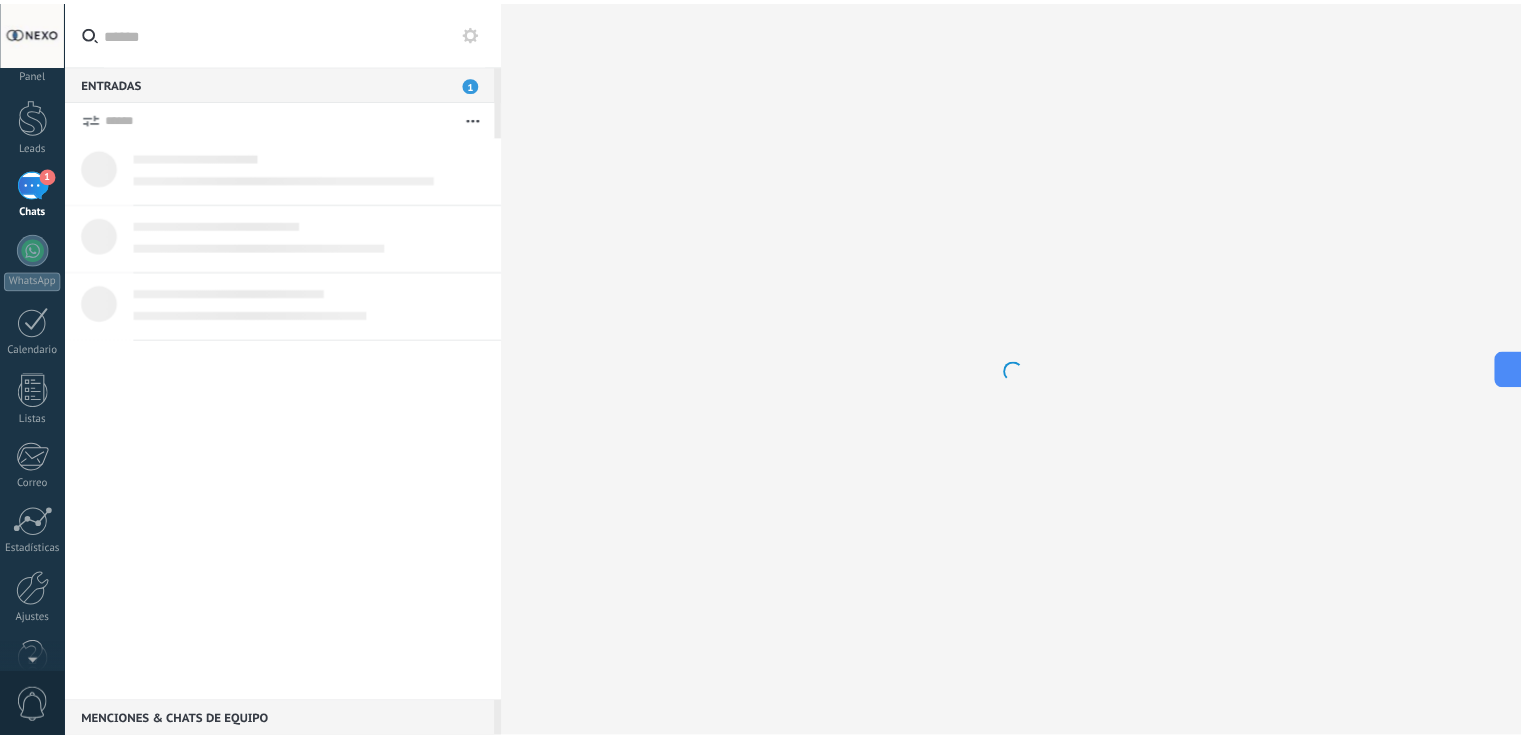 scroll, scrollTop: 0, scrollLeft: 0, axis: both 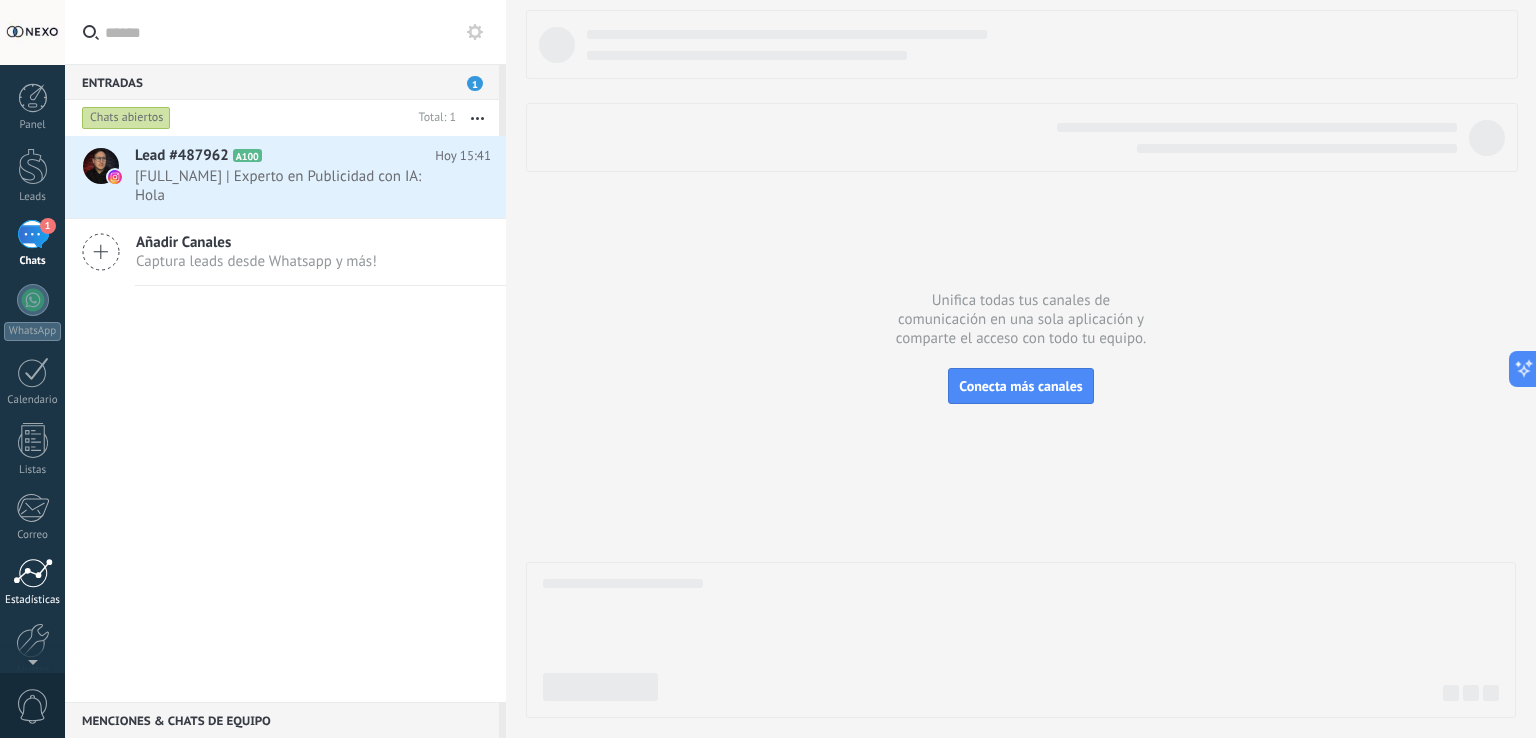 click on "Estadísticas" at bounding box center [32, 582] 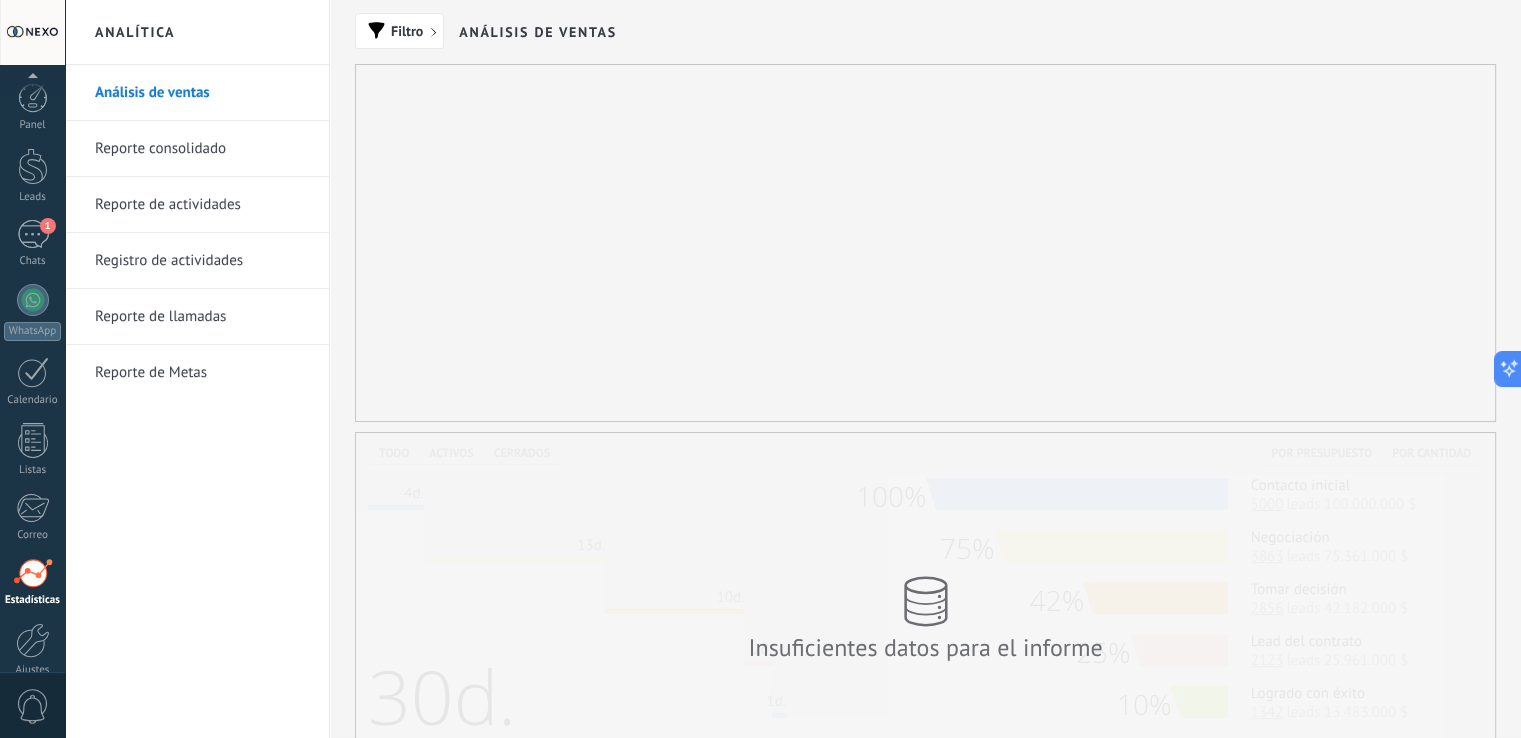 scroll, scrollTop: 93, scrollLeft: 0, axis: vertical 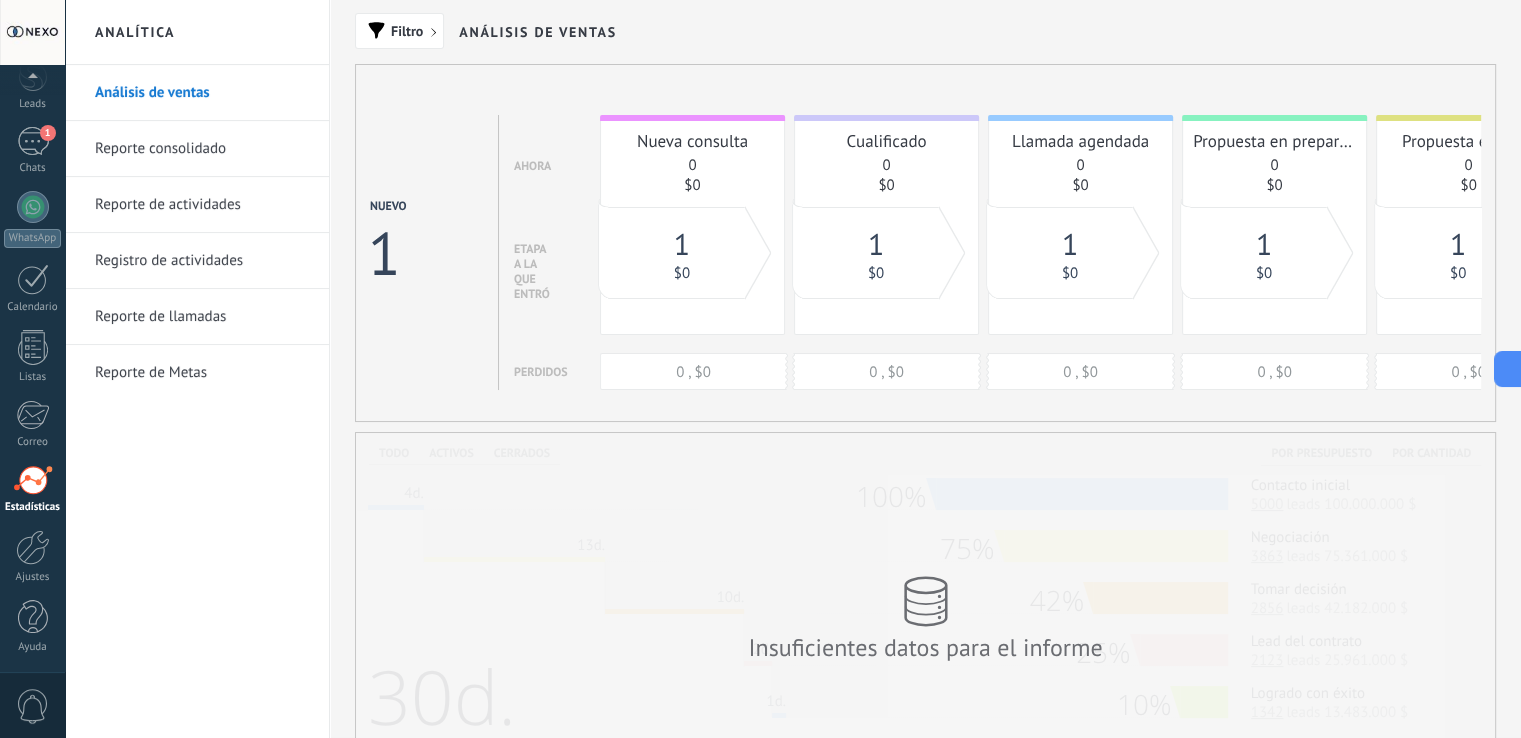 drag, startPoint x: 928, startPoint y: 462, endPoint x: 669, endPoint y: 445, distance: 259.5573 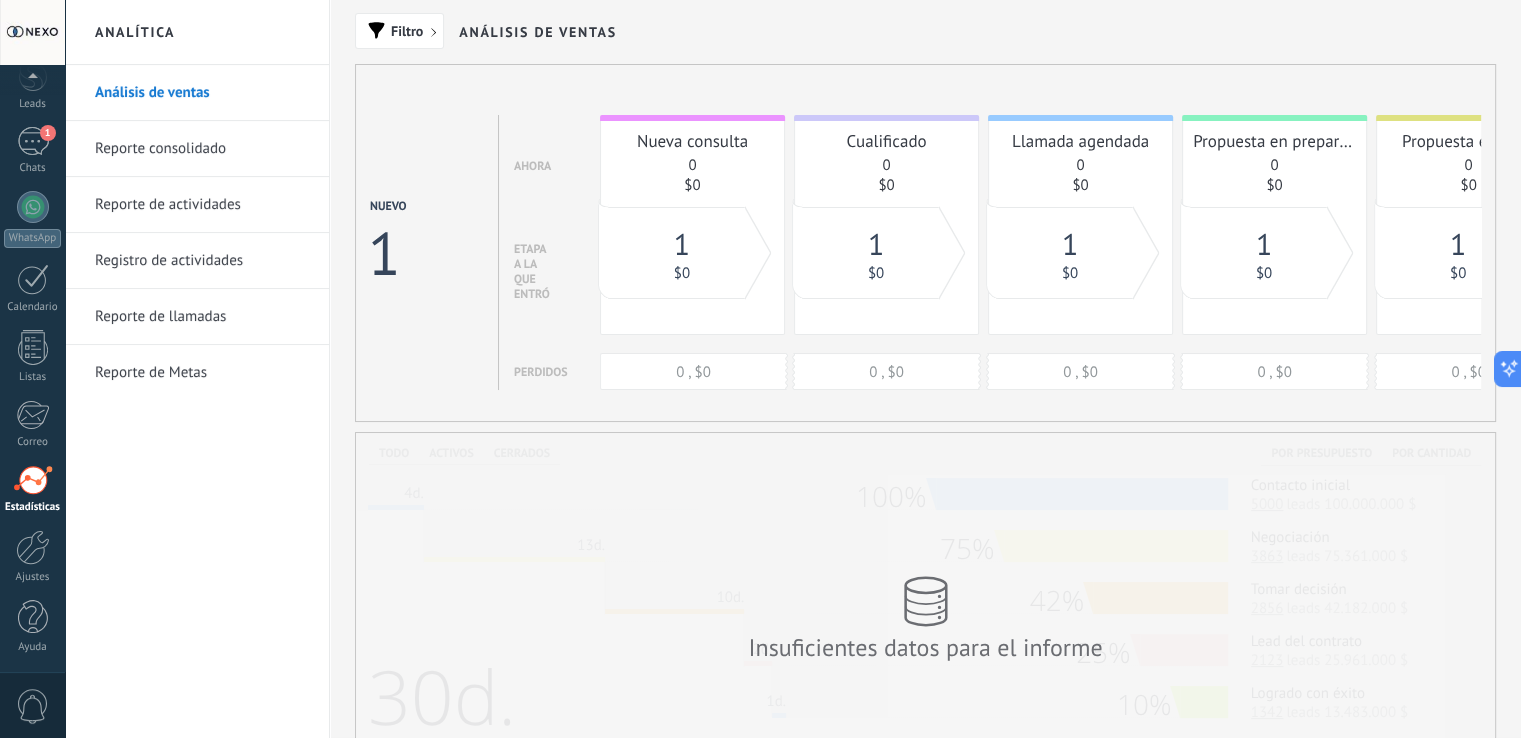 click on "Reporte consolidado" at bounding box center (202, 149) 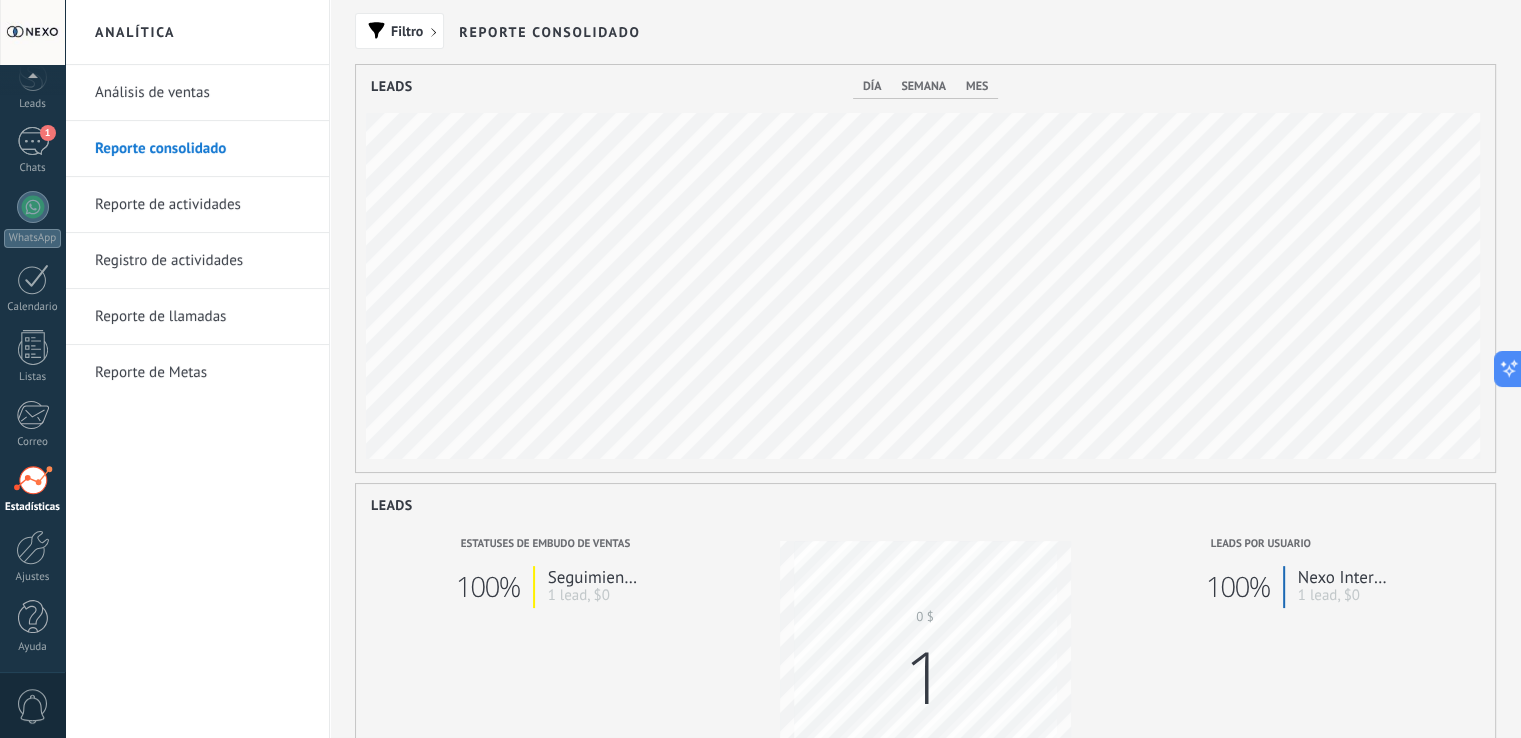 scroll, scrollTop: 999592, scrollLeft: 998860, axis: both 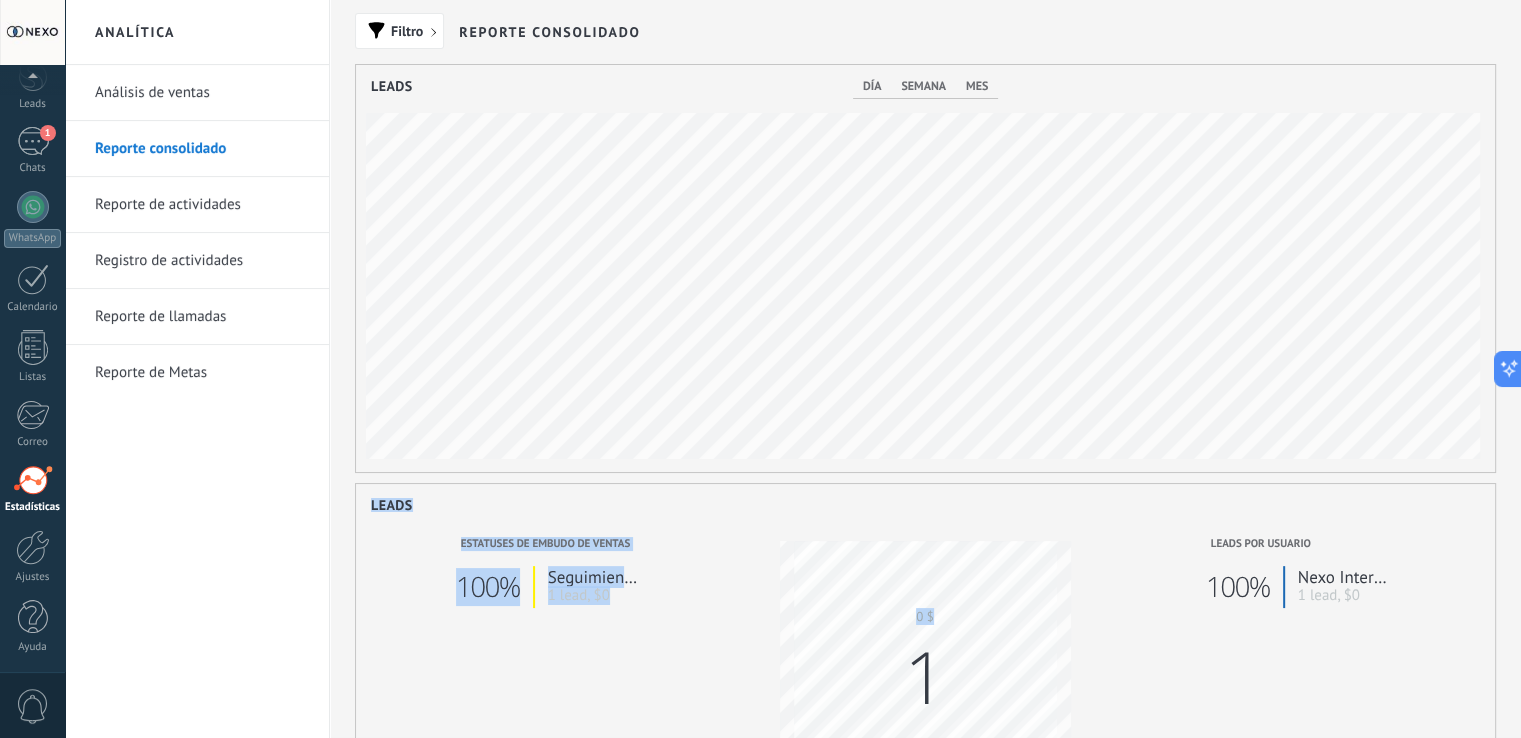 drag, startPoint x: 1068, startPoint y: 606, endPoint x: 1003, endPoint y: 468, distance: 152.5418 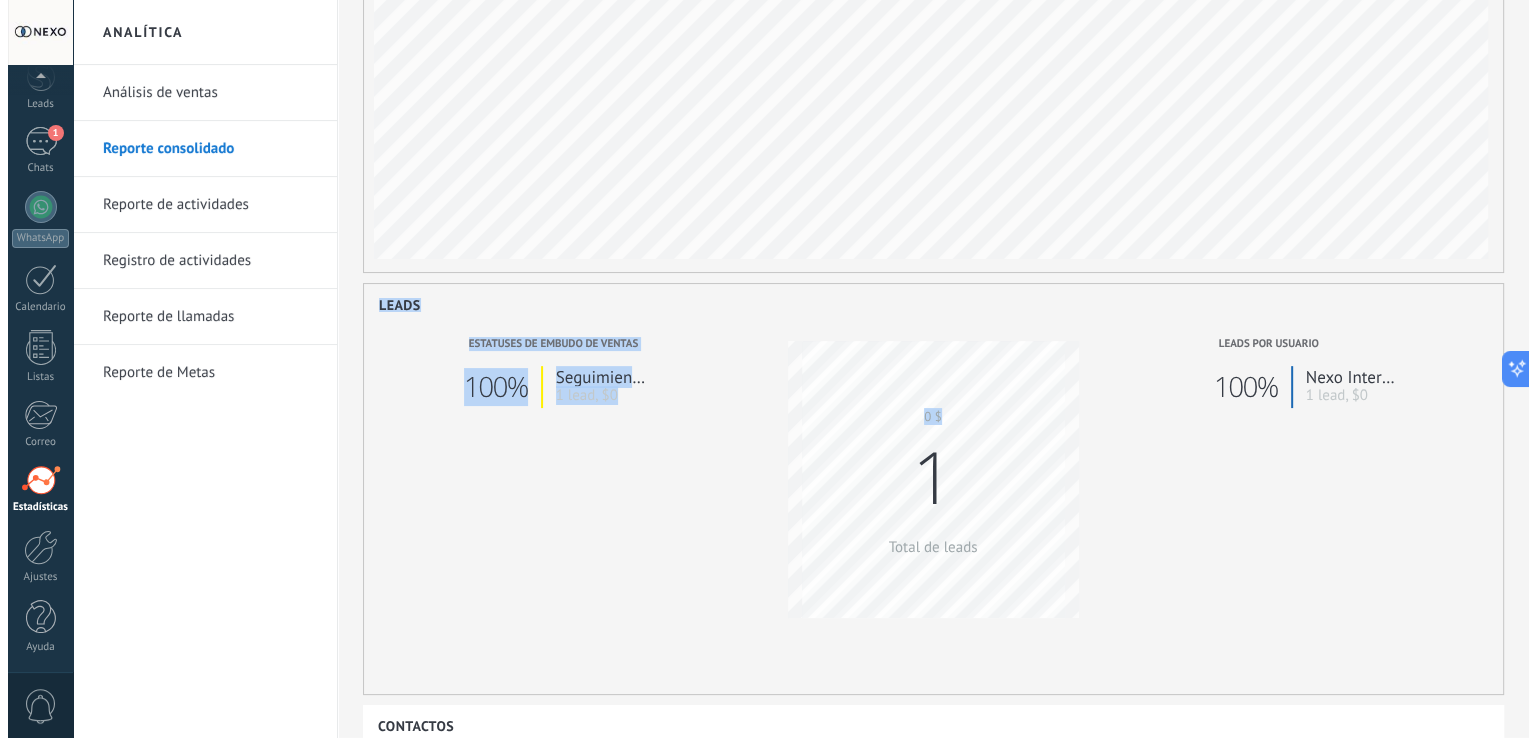 scroll, scrollTop: 0, scrollLeft: 0, axis: both 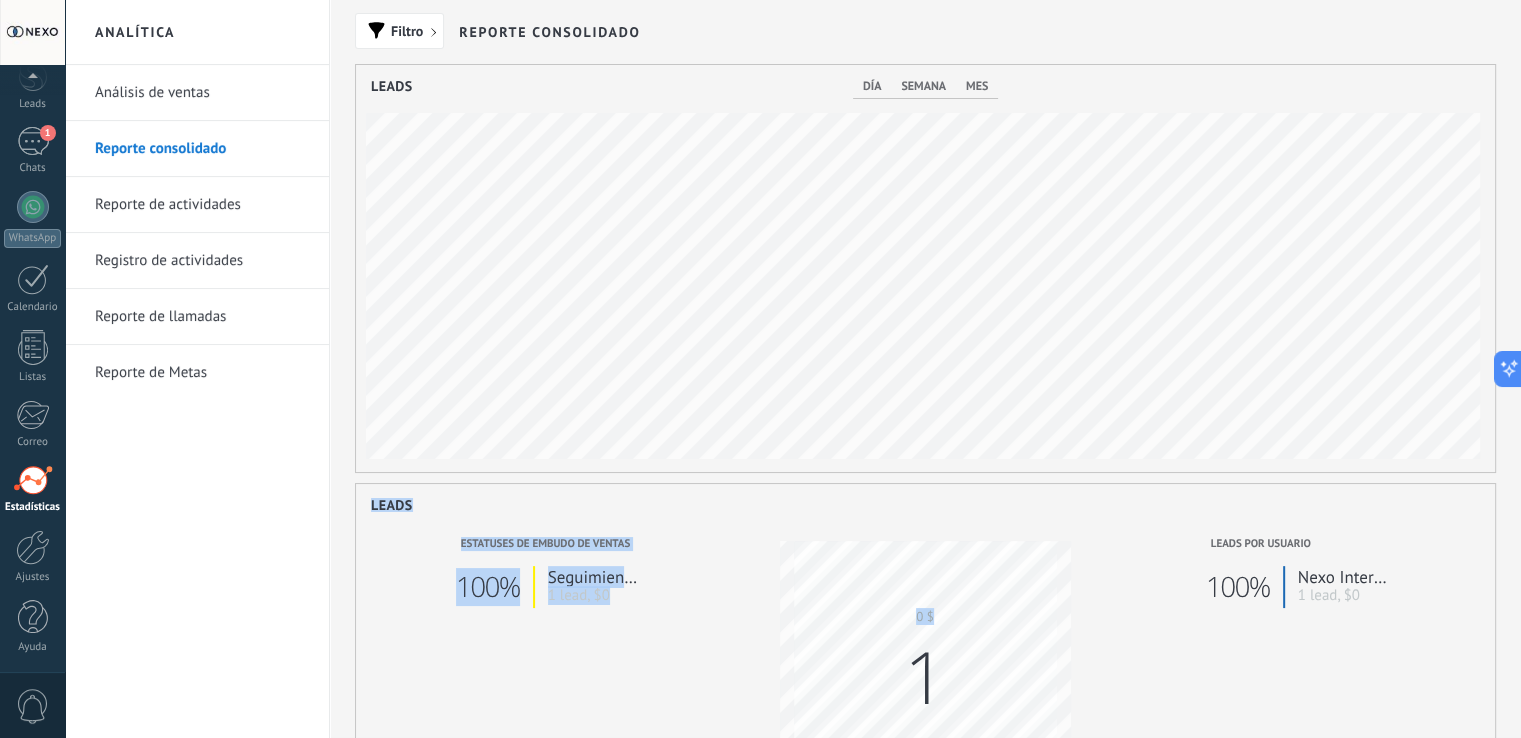 click on "Leads Estatuses de embudo de ventas 100% Seguimiento 1 lead, $0 Venta 0 $ Total de leads 1 Leads por usuario 100% Nexo Interno 1 lead, $0" at bounding box center (925, 689) 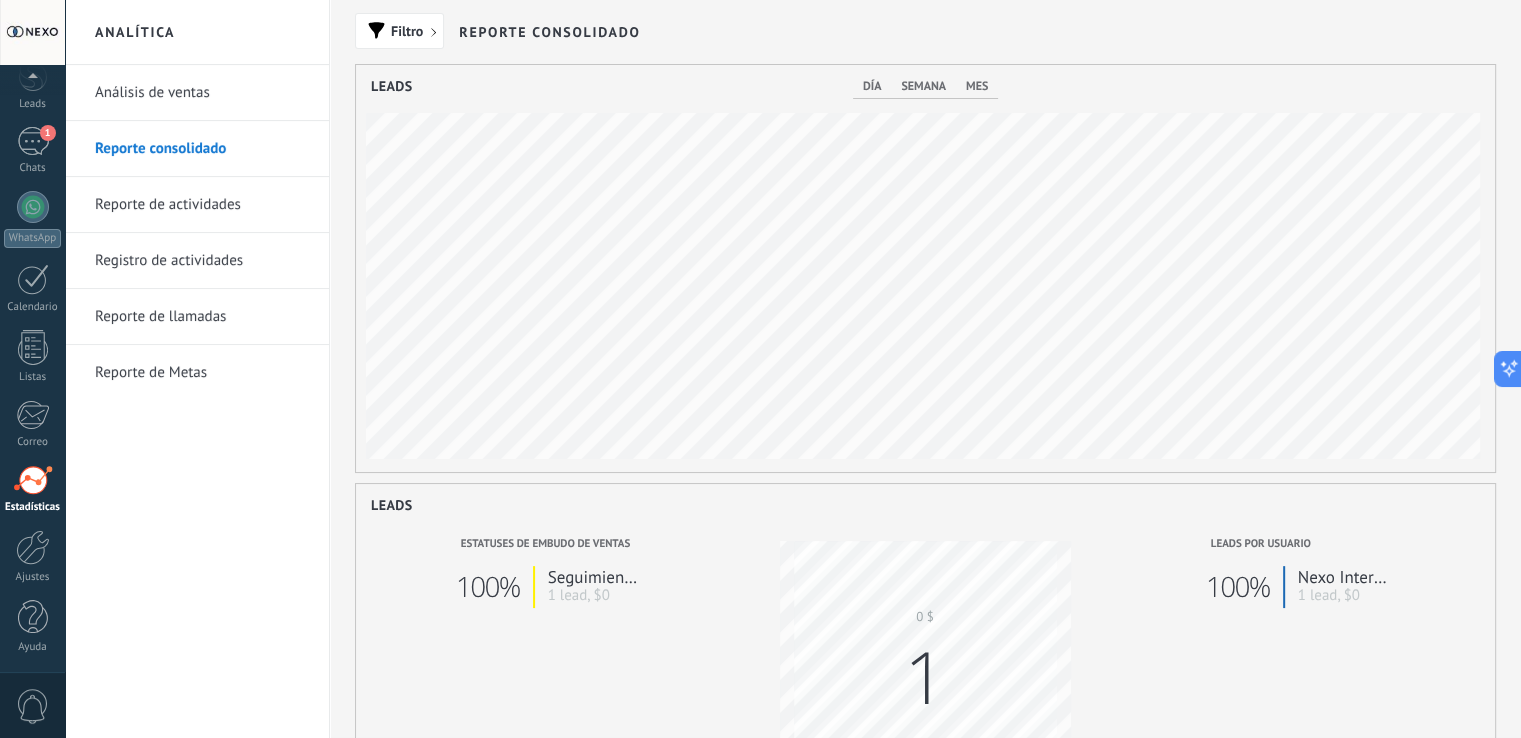 click on "Reporte de actividades" at bounding box center (202, 205) 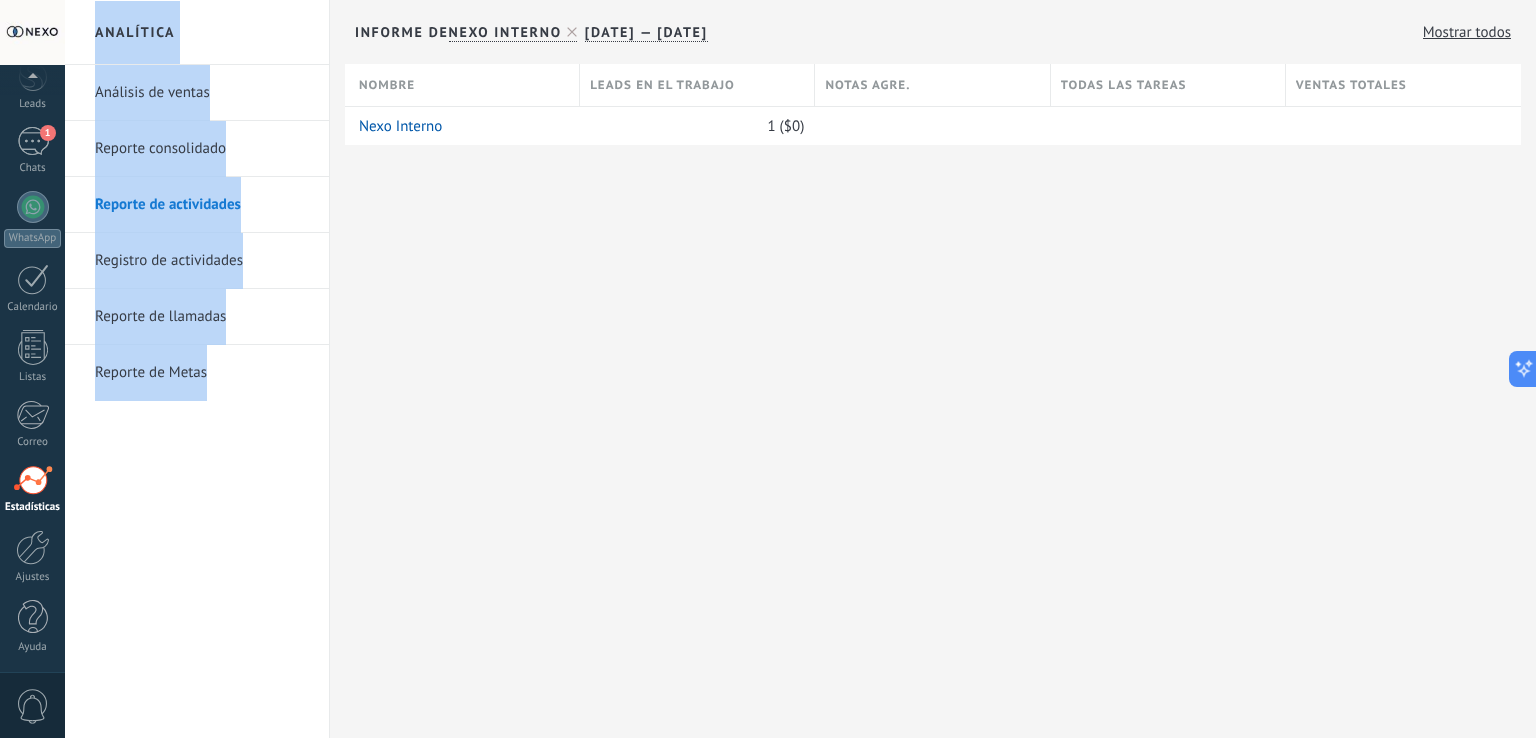 drag, startPoint x: 848, startPoint y: 261, endPoint x: 53, endPoint y: 316, distance: 796.90027 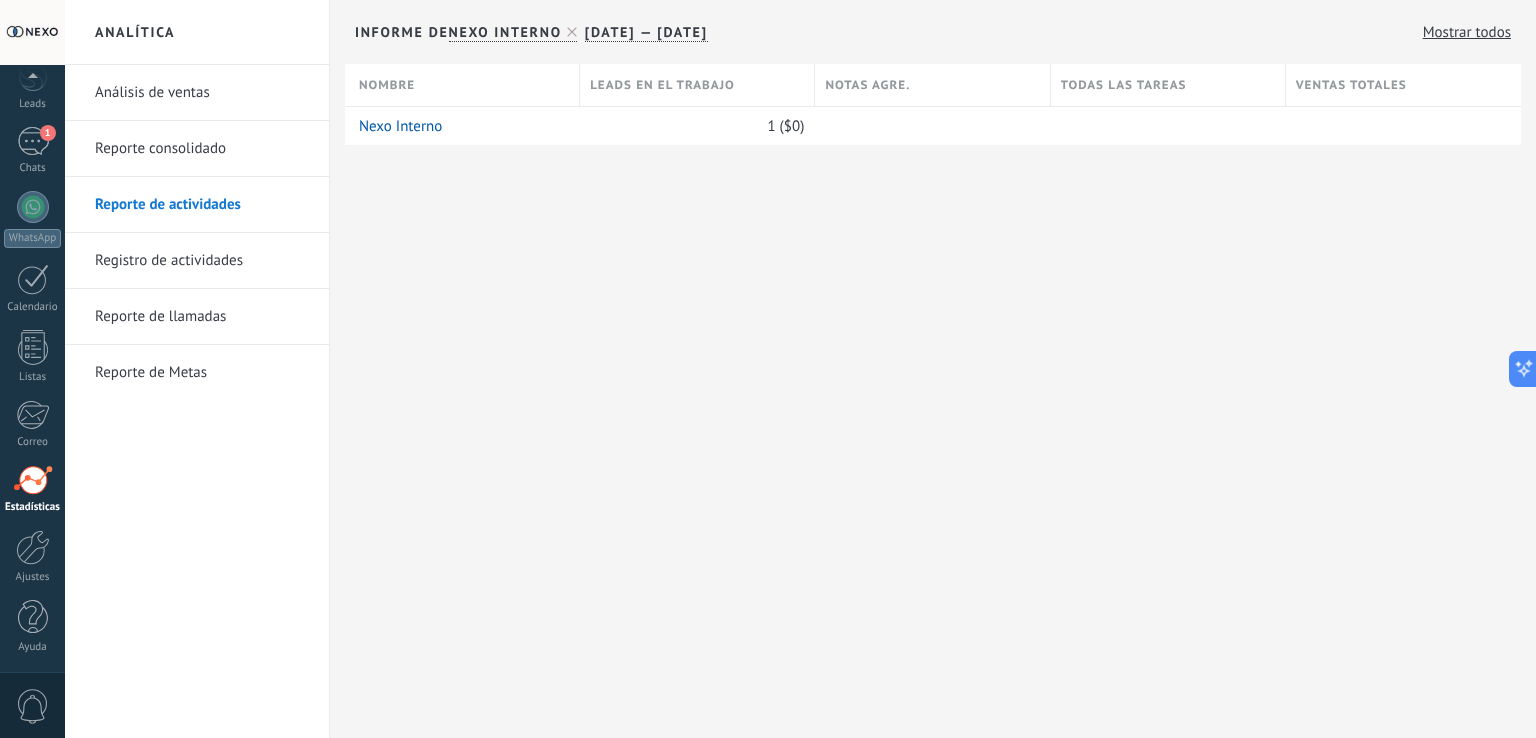 drag, startPoint x: 230, startPoint y: 268, endPoint x: 208, endPoint y: 284, distance: 27.202942 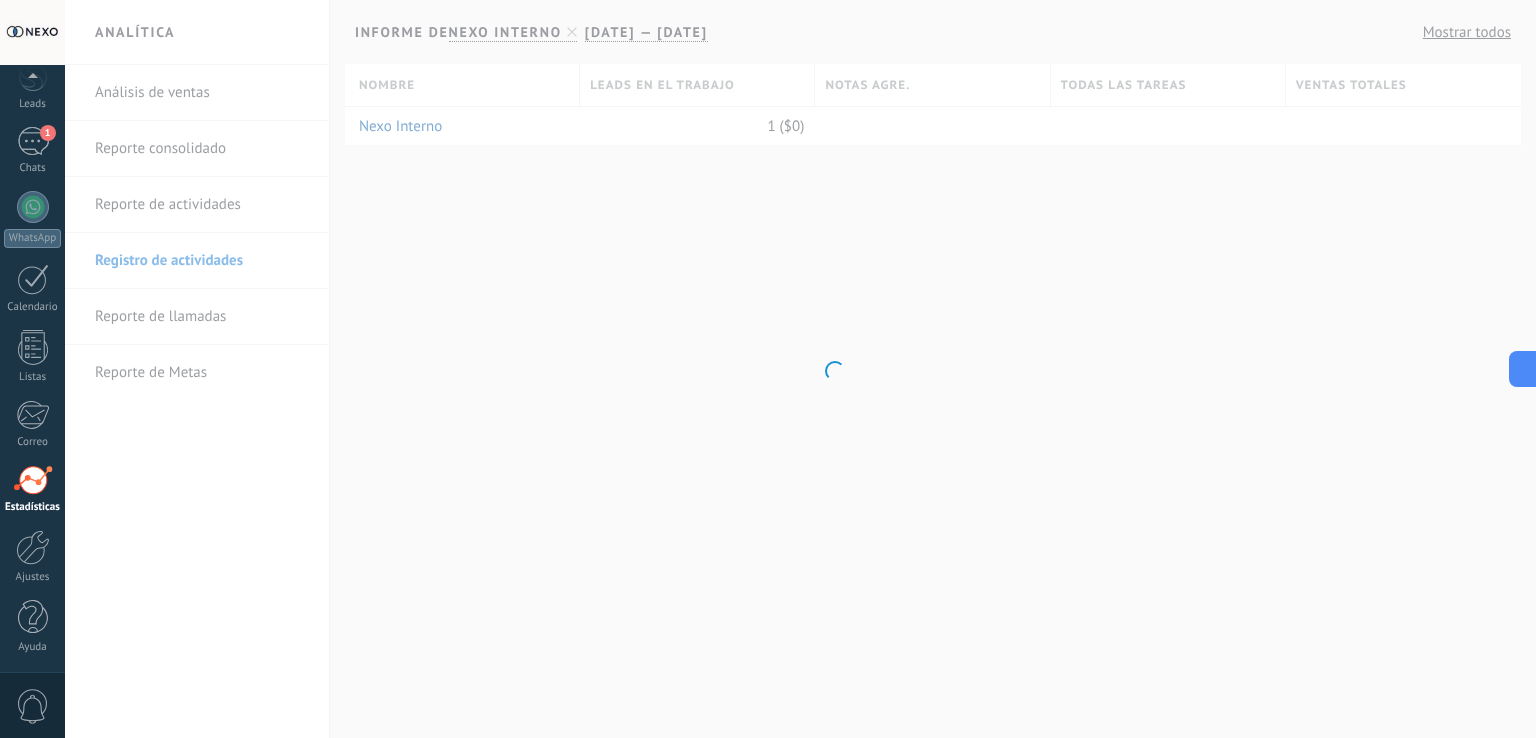 click on ".abccls-1,.abccls-2{fill-rule:evenodd}.abccls-2{fill:#fff} .abfcls-1{fill:none}.abfcls-2{fill:#fff} .abncls-1{isolation:isolate}.abncls-2{opacity:.06}.abncls-2,.abncls-3,.abncls-6{mix-blend-mode:multiply}.abncls-3{opacity:.15}.abncls-4,.abncls-8{fill:#fff}.abncls-5{fill:url(#abnlinear-gradient)}.abncls-6{opacity:.04}.abncls-7{fill:url(#abnlinear-gradient-2)}.abncls-8{fill-rule:evenodd} .abqst0{fill:#ffa200} .abwcls-1{fill:#252525} .cls-1{isolation:isolate} .acicls-1{fill:none} .aclcls-1{fill:#232323} .acnst0{display:none} .addcls-1,.addcls-2{fill:none;stroke-miterlimit:10}.addcls-1{stroke:#dfe0e5}.addcls-2{stroke:#a1a7ab} .adecls-1,.adecls-2{fill:none;stroke-miterlimit:10}.adecls-1{stroke:#dfe0e5}.adecls-2{stroke:#a1a7ab} .adqcls-1{fill:#8591a5;fill-rule:evenodd} .aeccls-1{fill:#5c9f37} .aeecls-1{fill:#f86161} .aejcls-1{fill:#8591a5;fill-rule:evenodd} .aekcls-1{fill-rule:evenodd} .aelcls-1{fill-rule:evenodd;fill:currentColor} .aemcls-1{fill-rule:evenodd;fill:currentColor} .aencls-2{fill:#f86161;opacity:.3}" at bounding box center (768, 369) 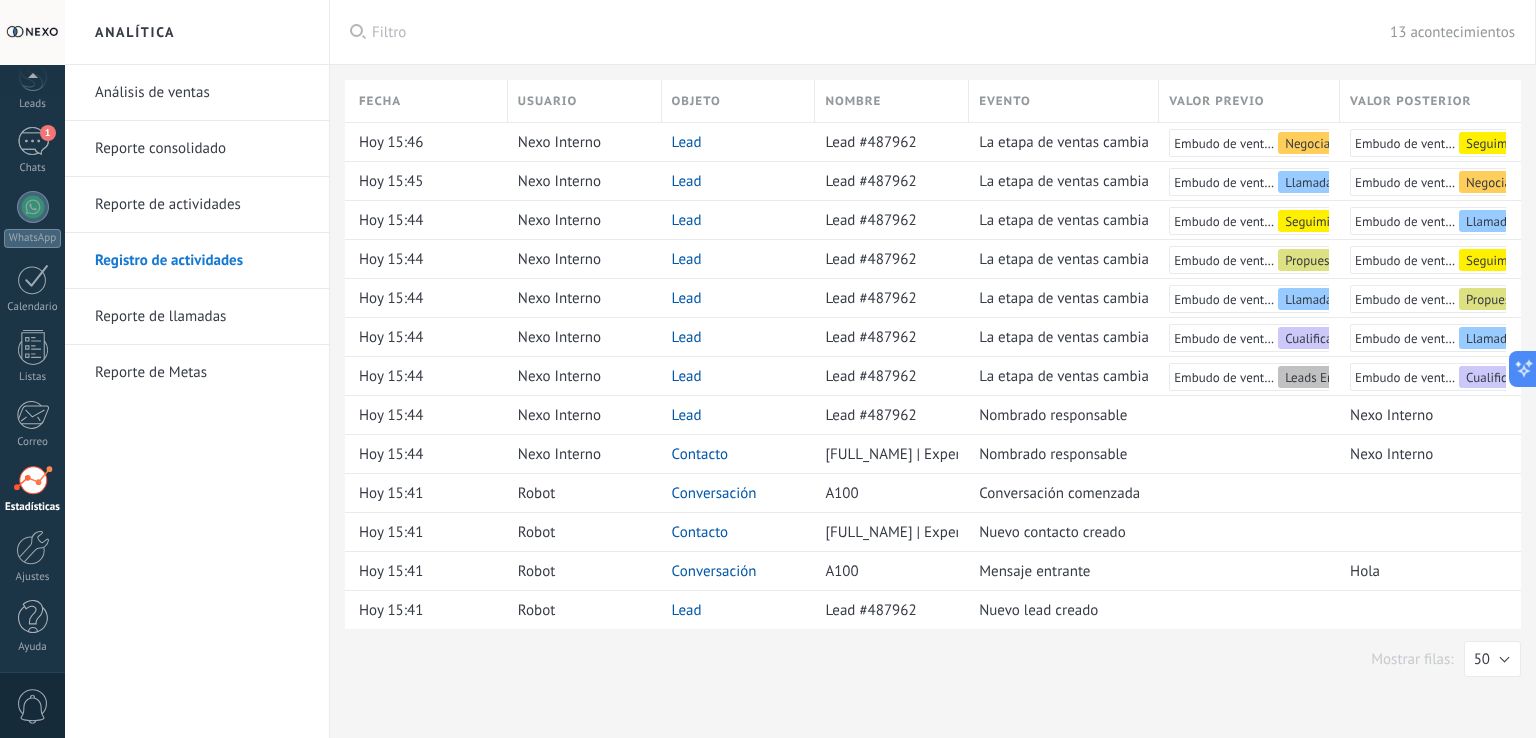click on "Reporte de Metas" at bounding box center (202, 373) 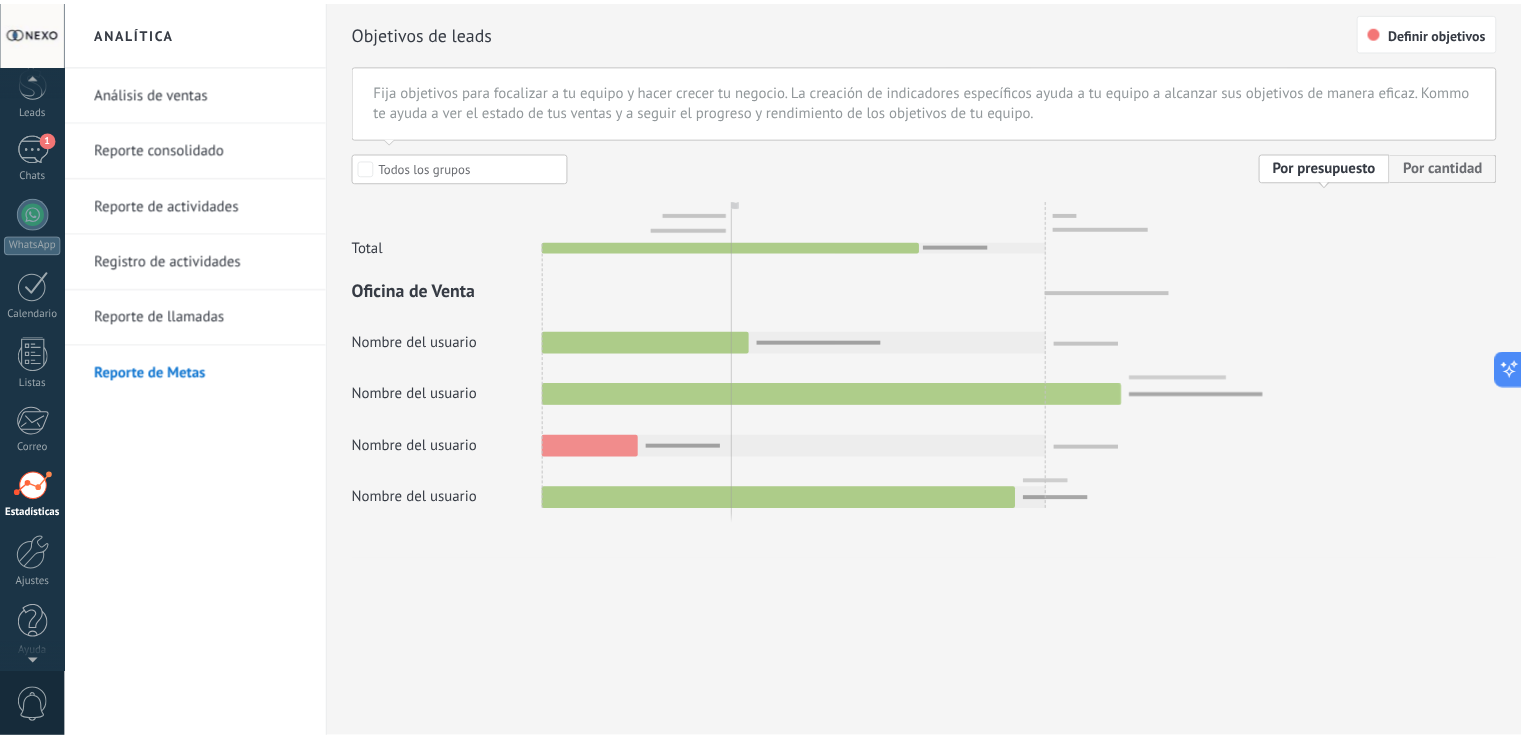 scroll, scrollTop: 93, scrollLeft: 0, axis: vertical 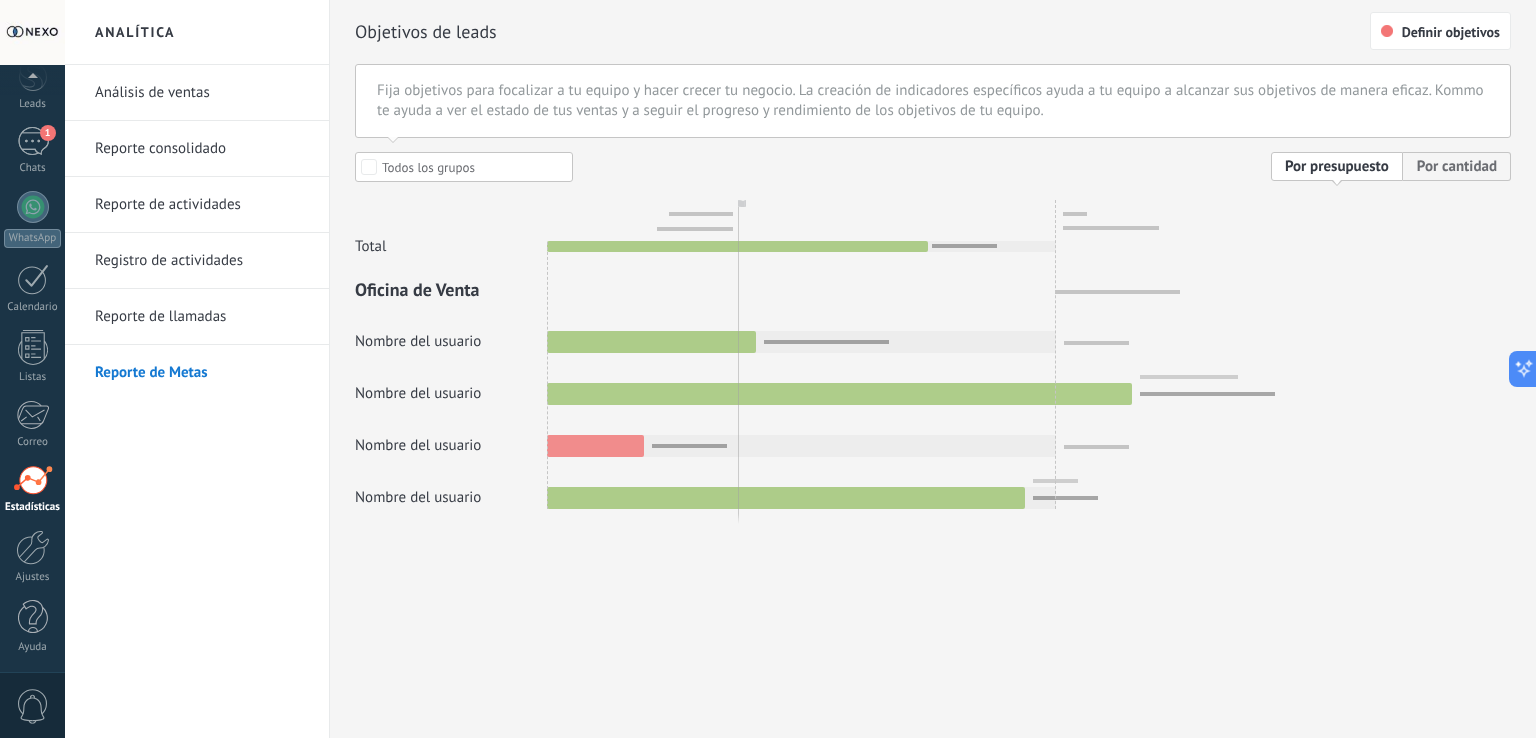 click on "Reporte de llamadas" at bounding box center (202, 317) 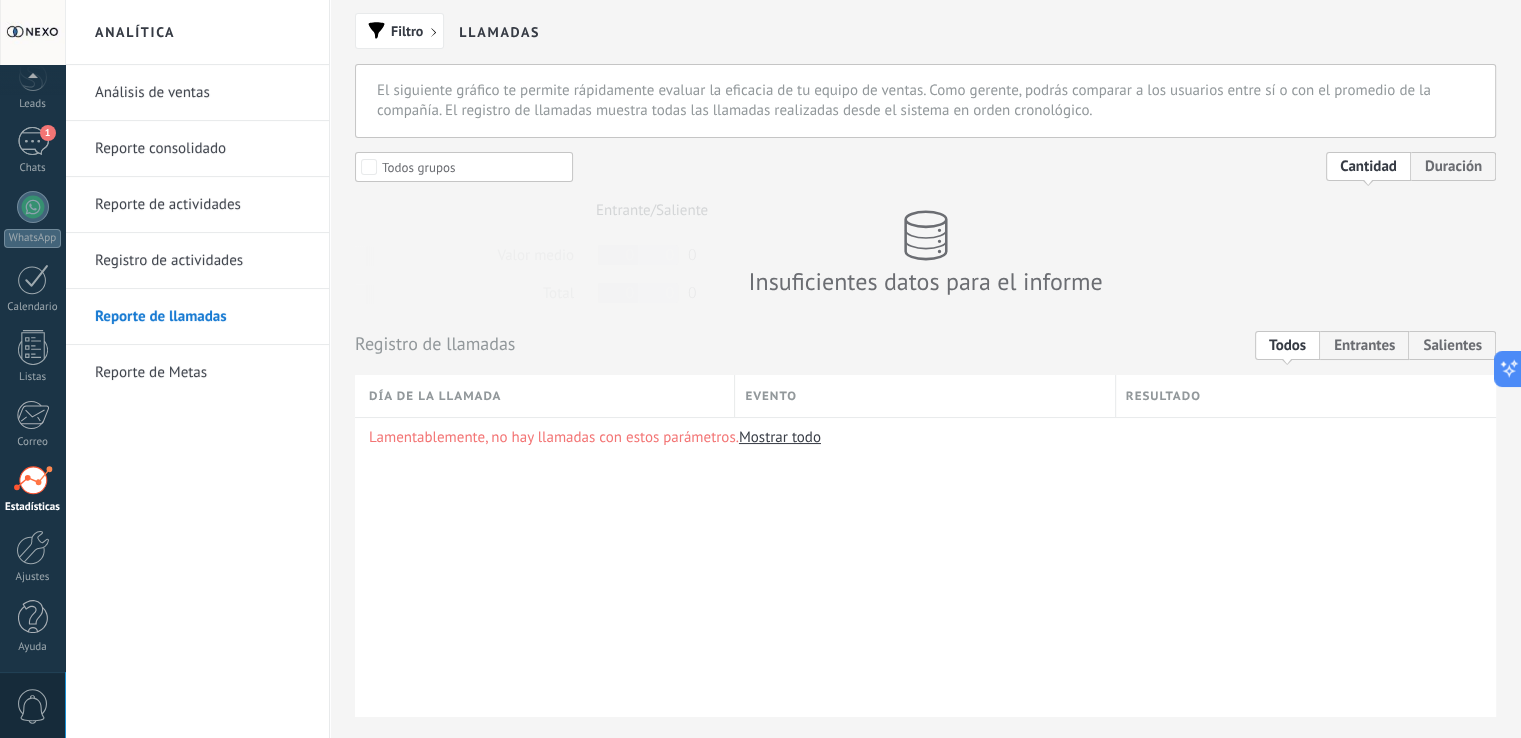 click on "Panel
Leads
1
Chats
WhatsApp
Clientes" at bounding box center (32, 332) 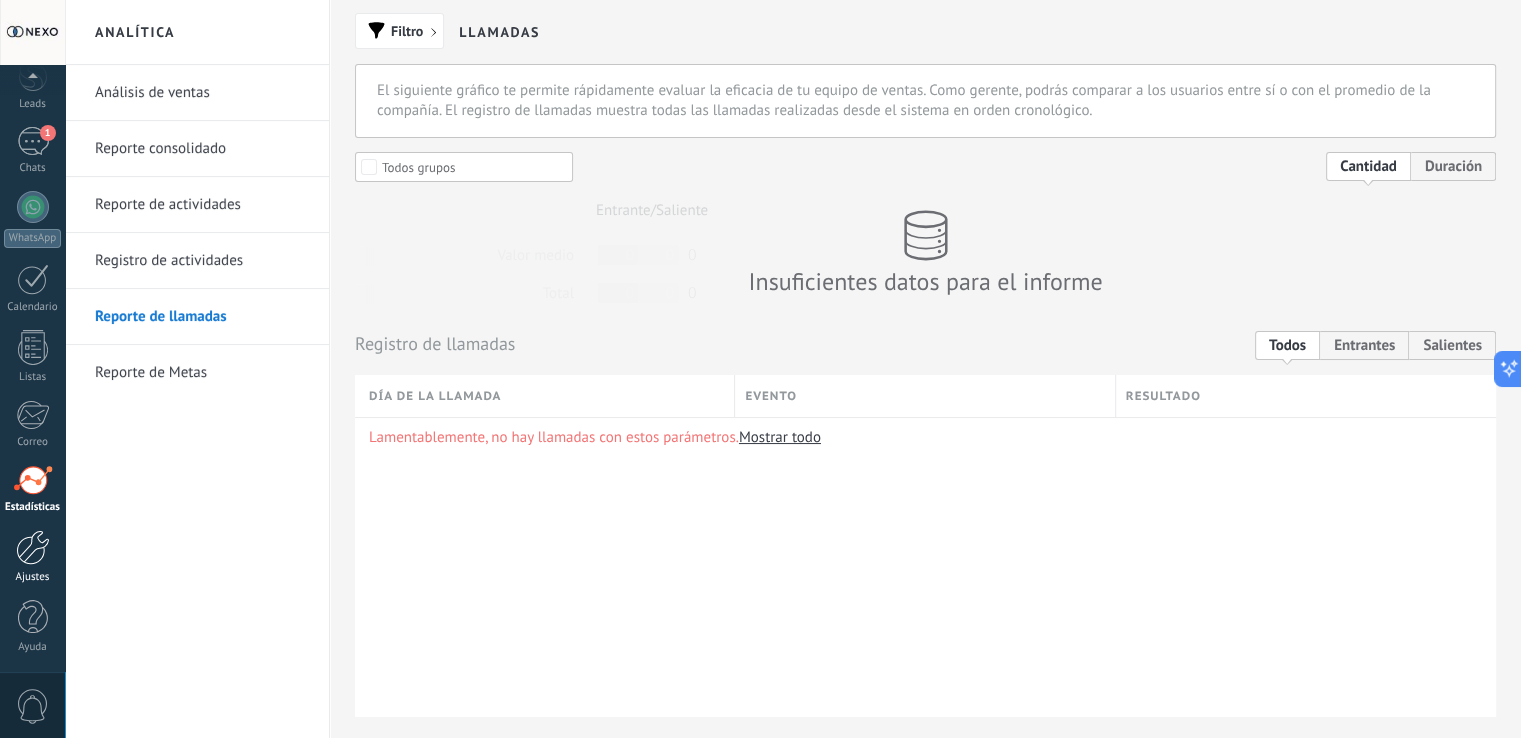 click at bounding box center (33, 547) 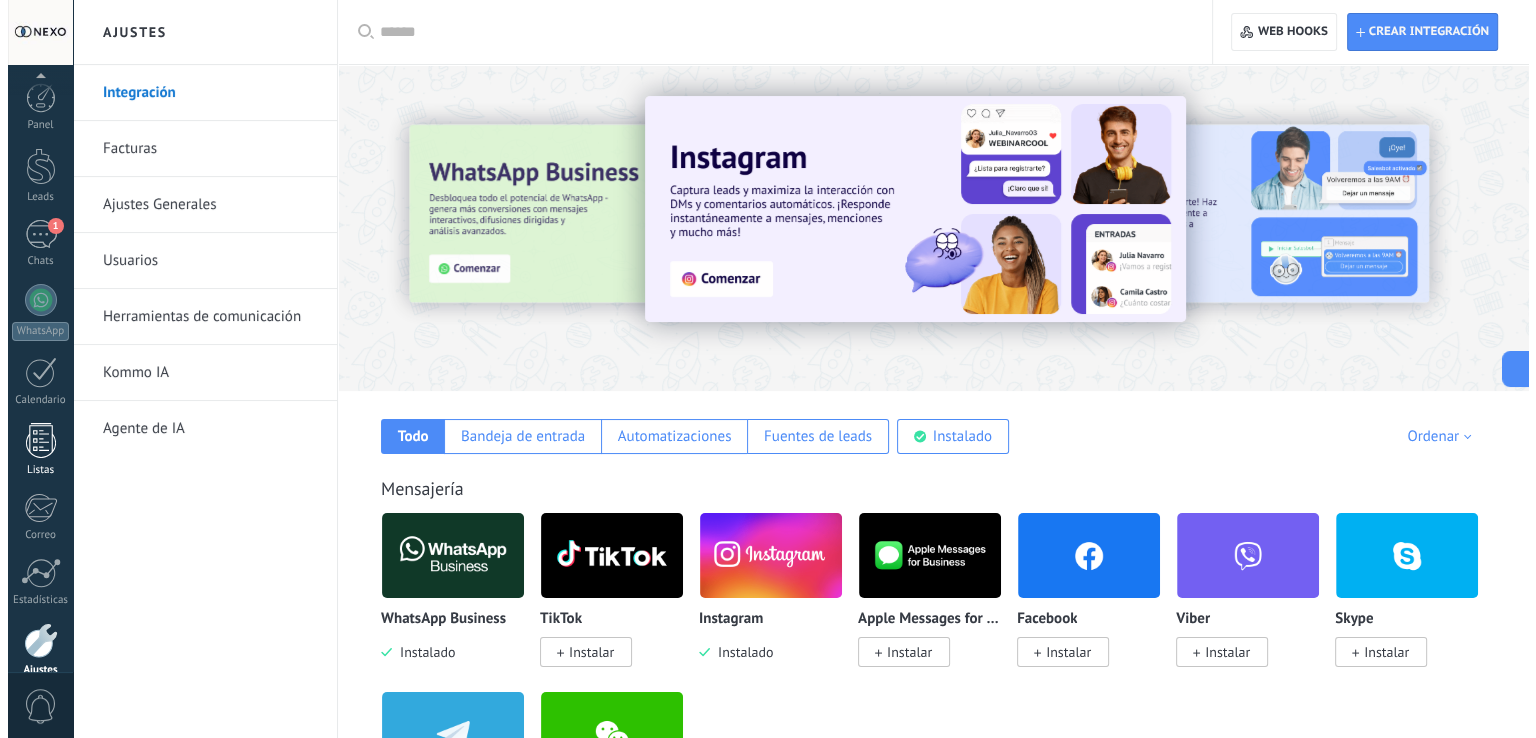 scroll, scrollTop: 93, scrollLeft: 0, axis: vertical 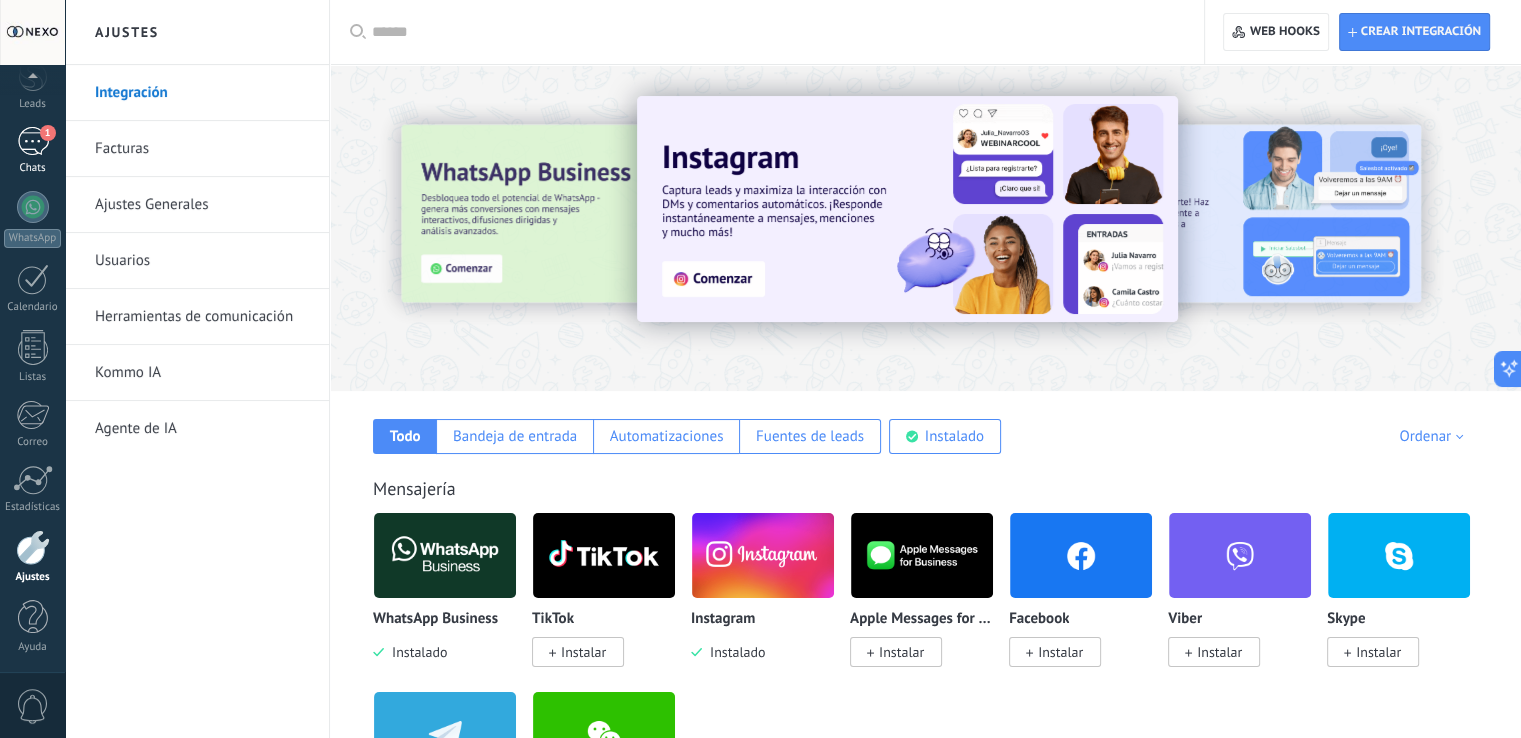 click on "1" at bounding box center (33, 141) 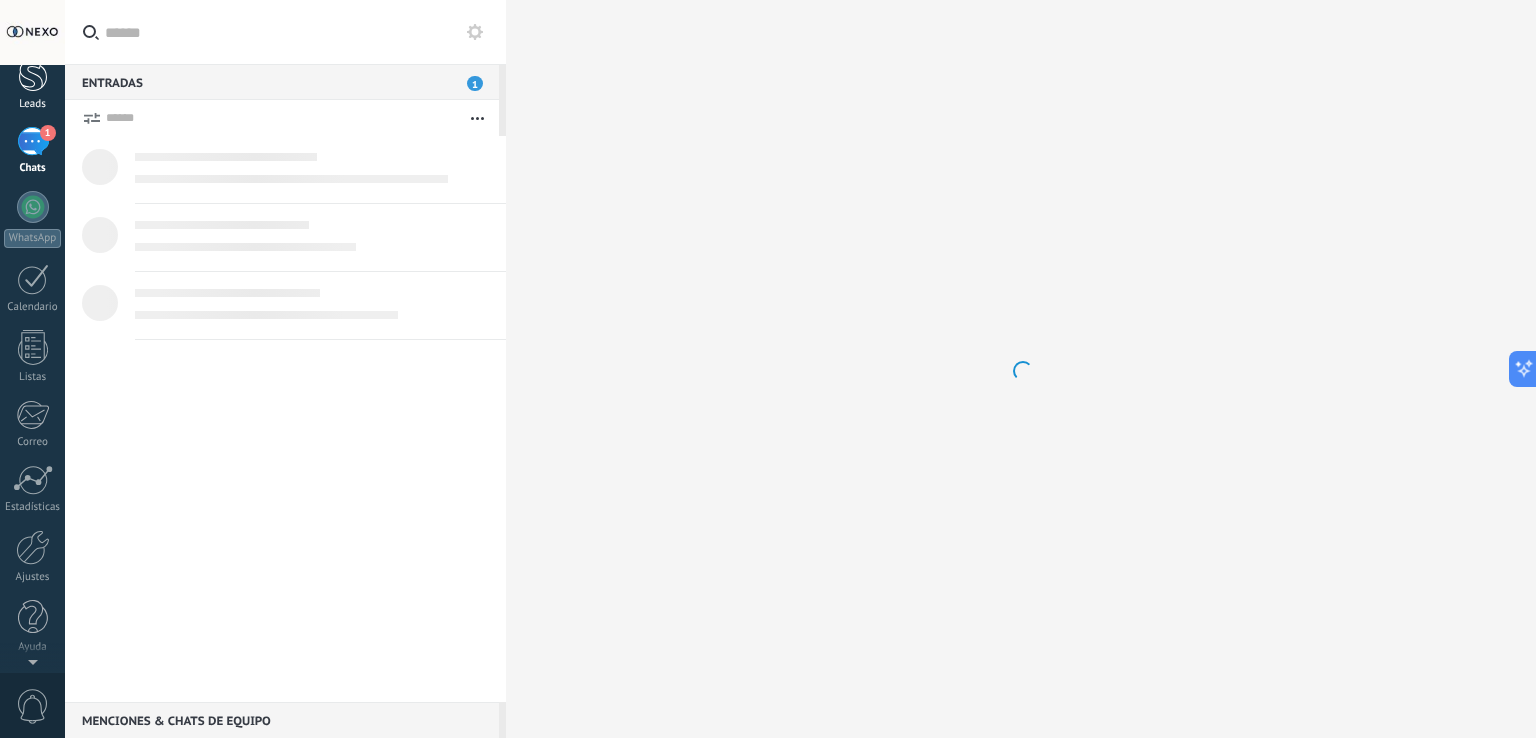 scroll, scrollTop: 0, scrollLeft: 0, axis: both 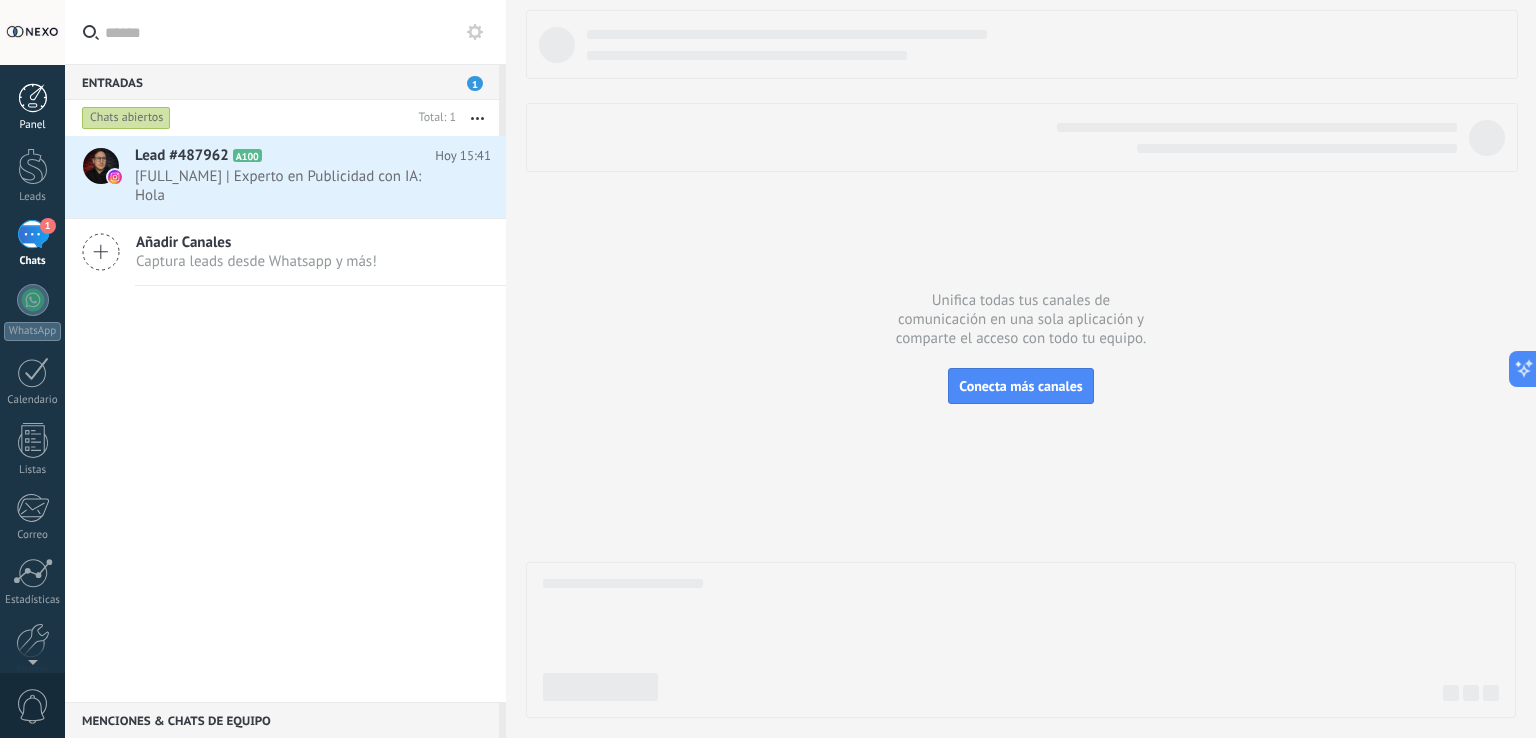 click at bounding box center (33, 98) 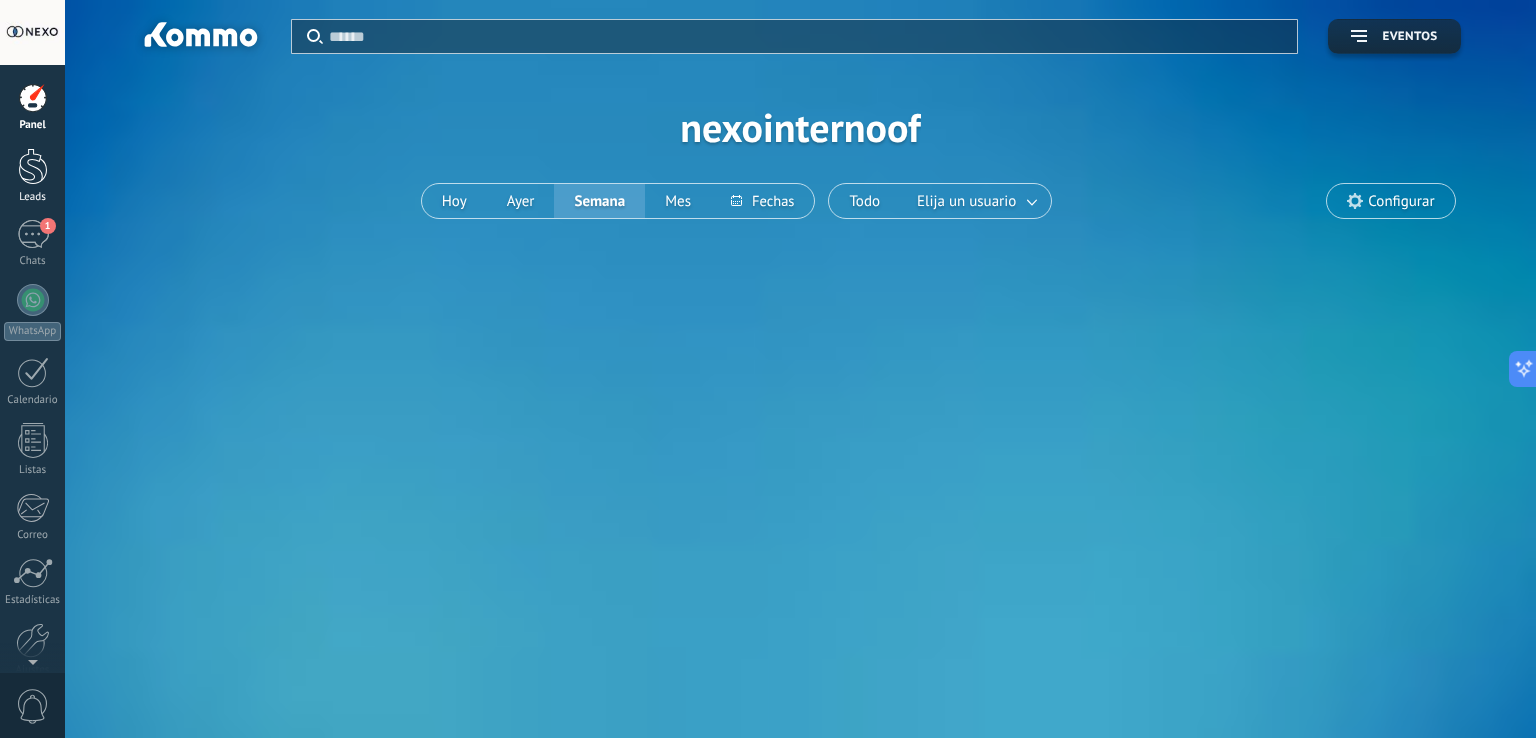 click at bounding box center (33, 166) 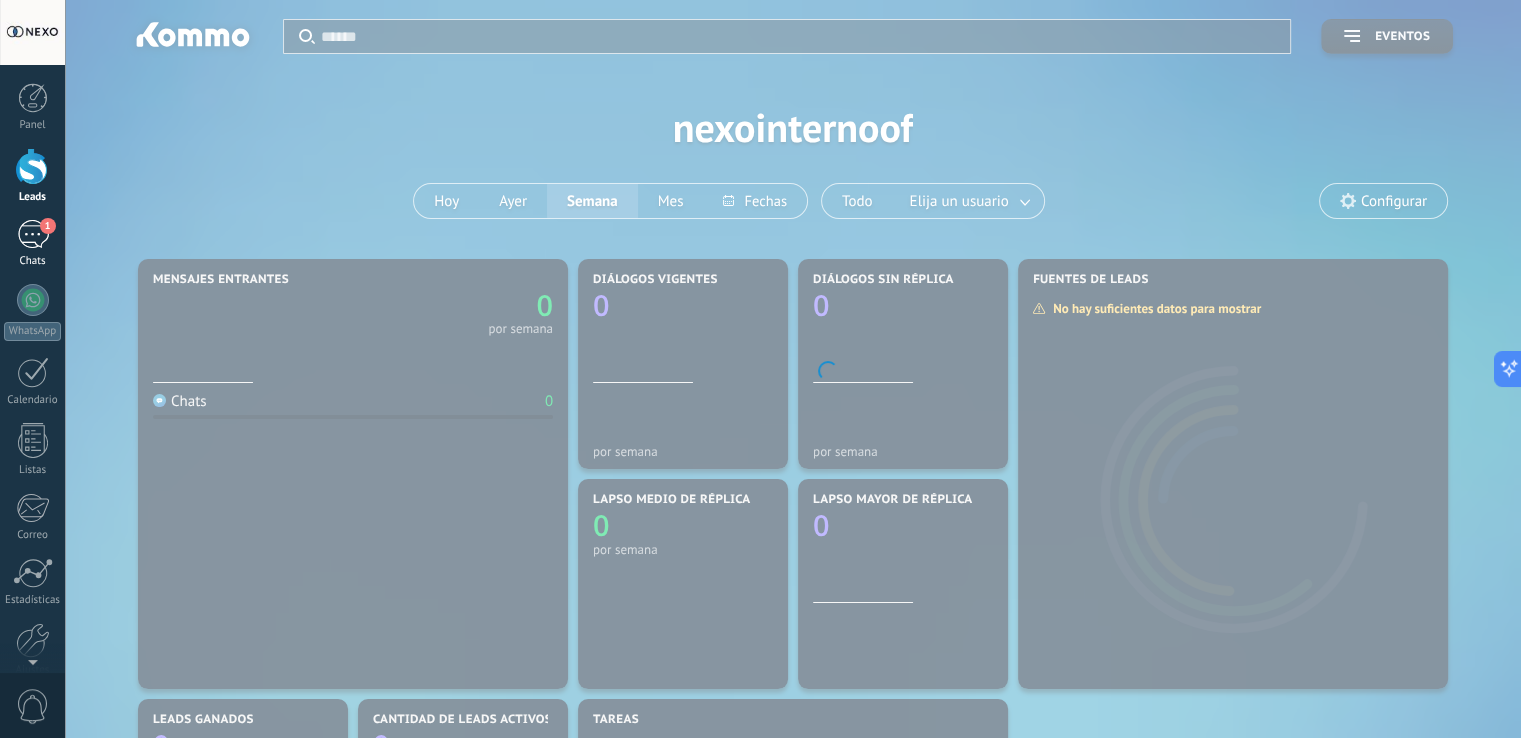 click on "1
Chats" at bounding box center (32, 244) 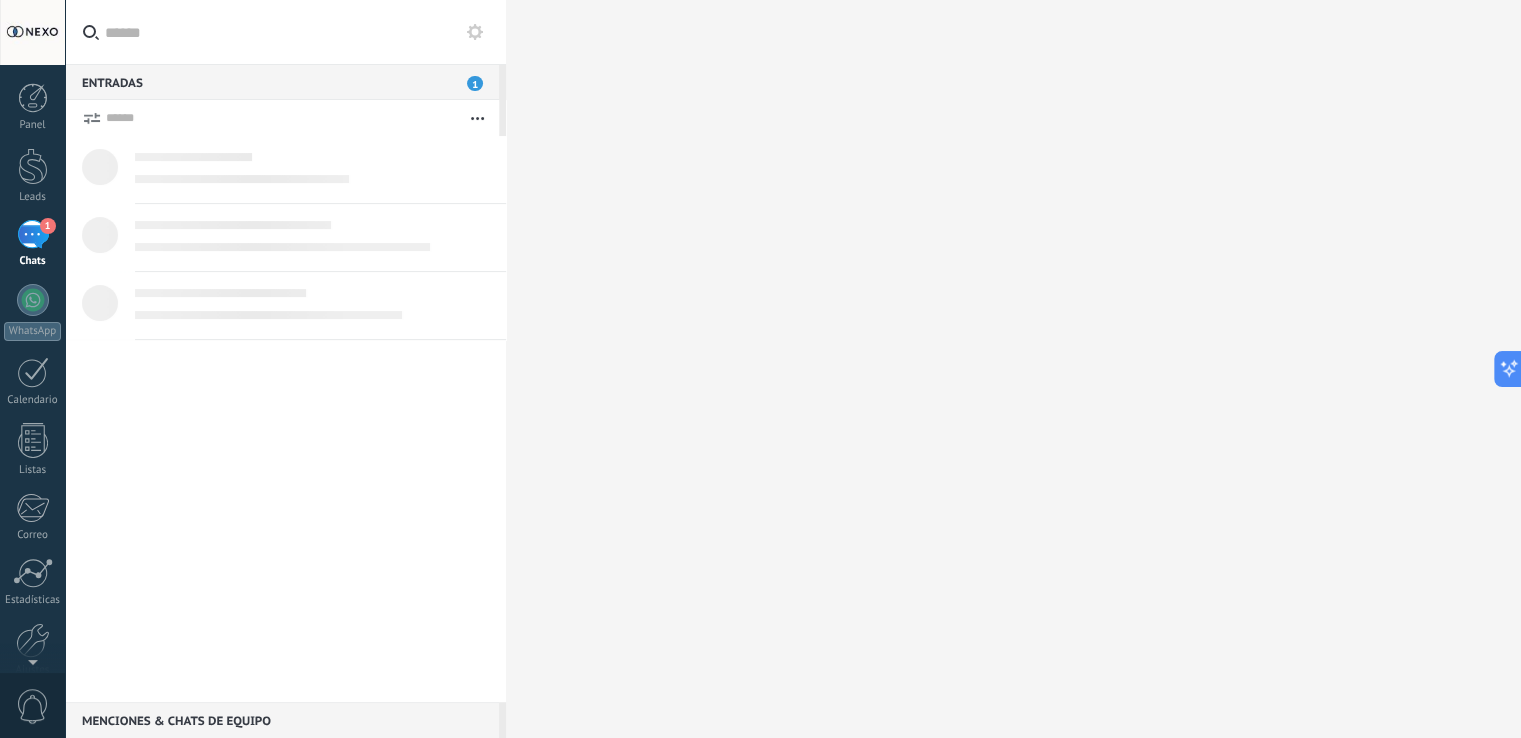 drag, startPoint x: 12, startPoint y: 249, endPoint x: 0, endPoint y: 207, distance: 43.68066 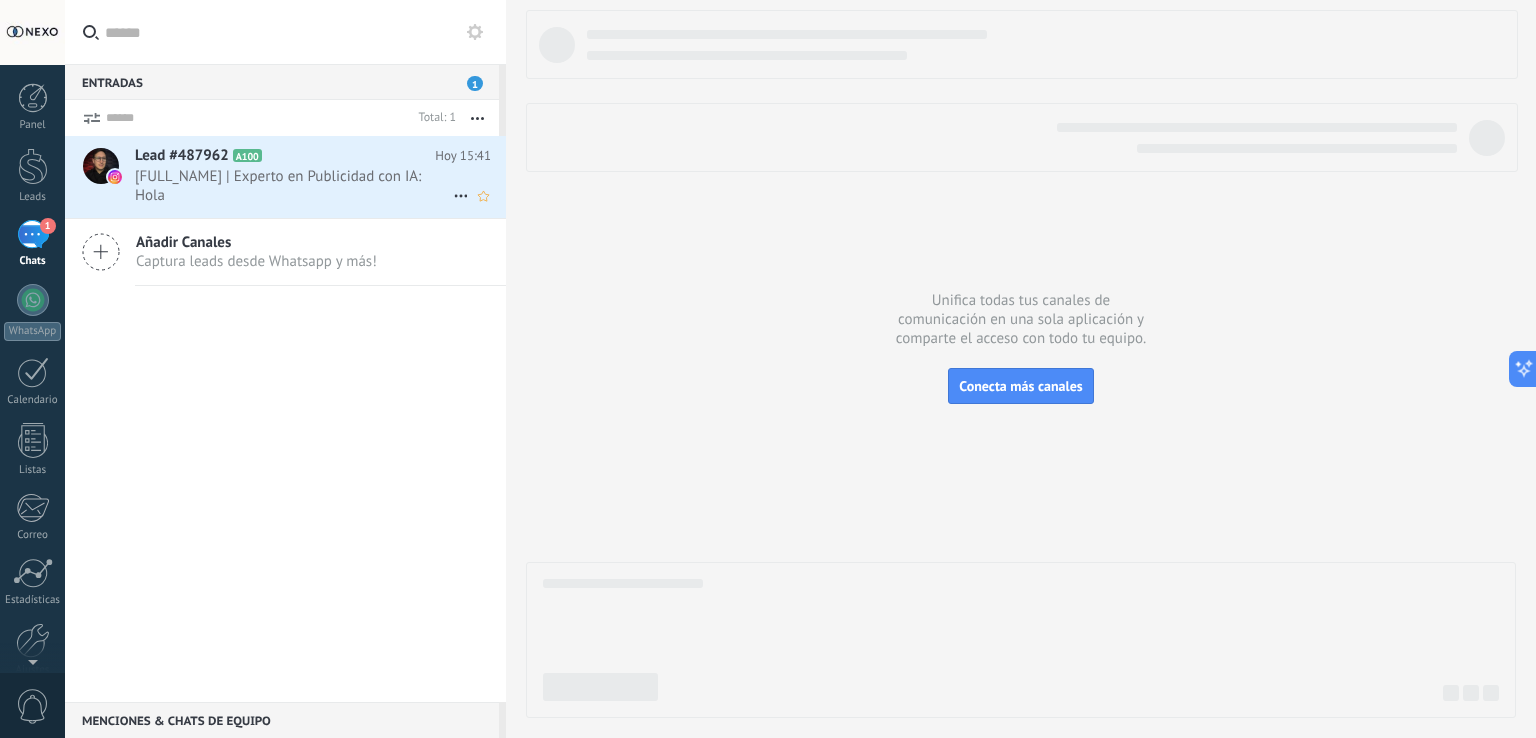 click on "[FULL_NAME] | Experto en Publicidad con IA: Hola" at bounding box center (294, 186) 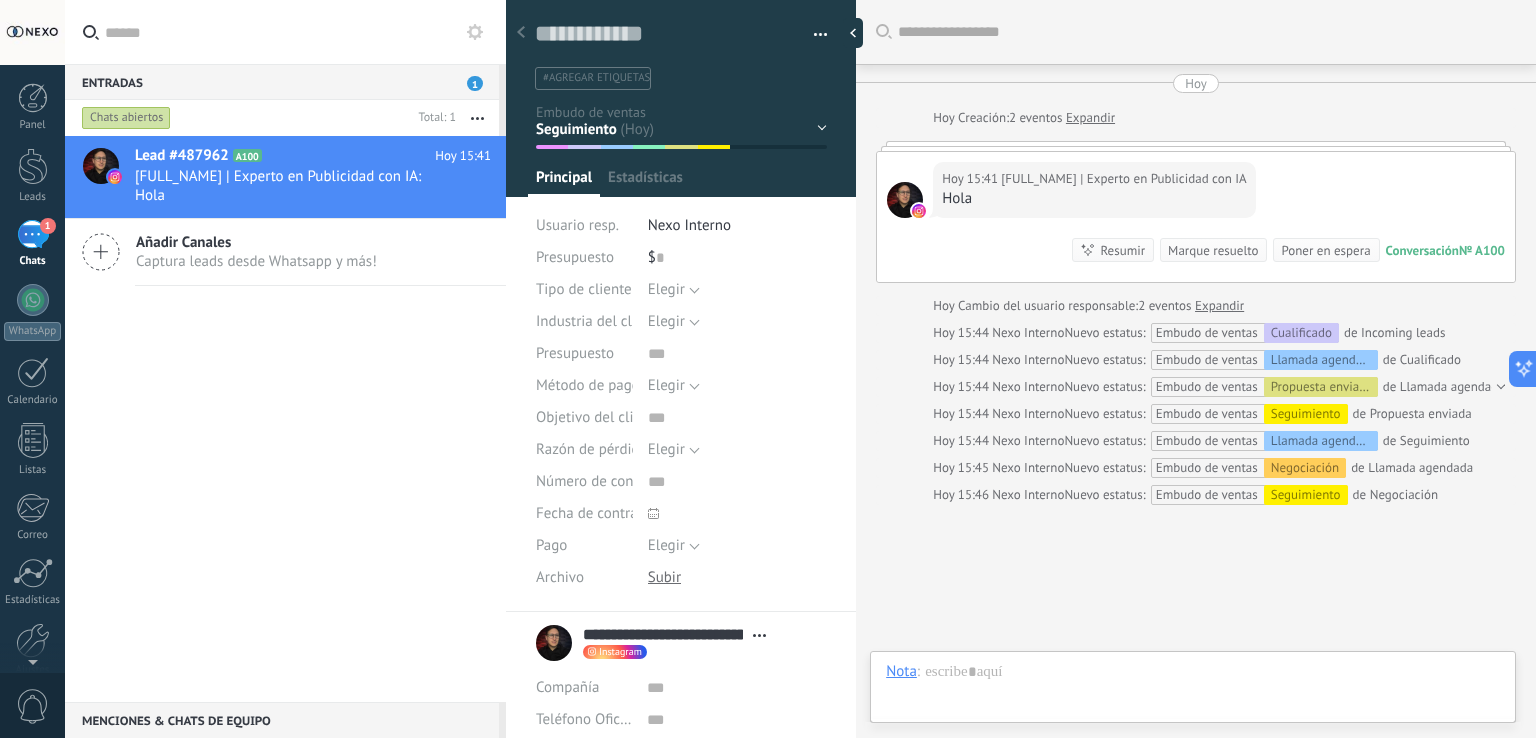 type on "**********" 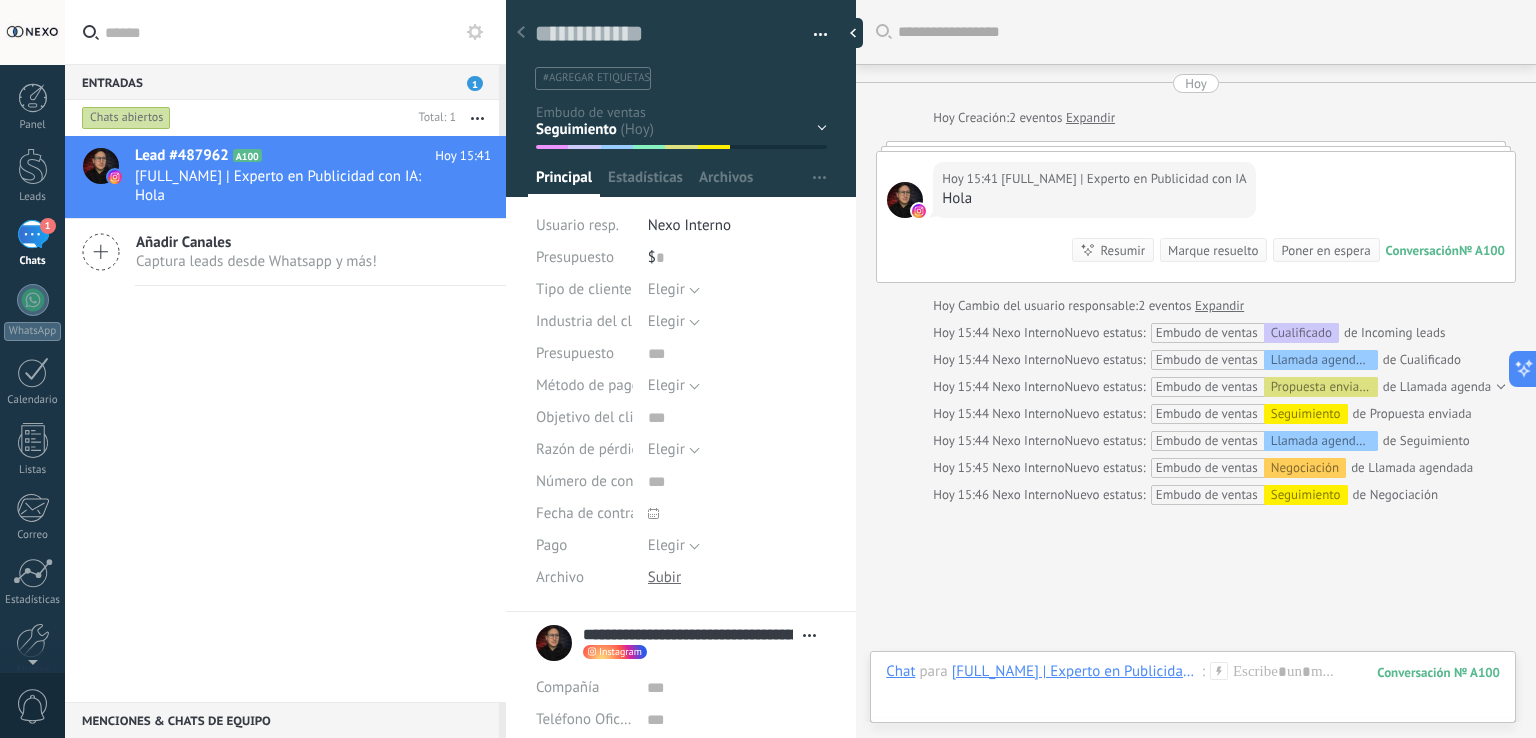 scroll, scrollTop: 29, scrollLeft: 0, axis: vertical 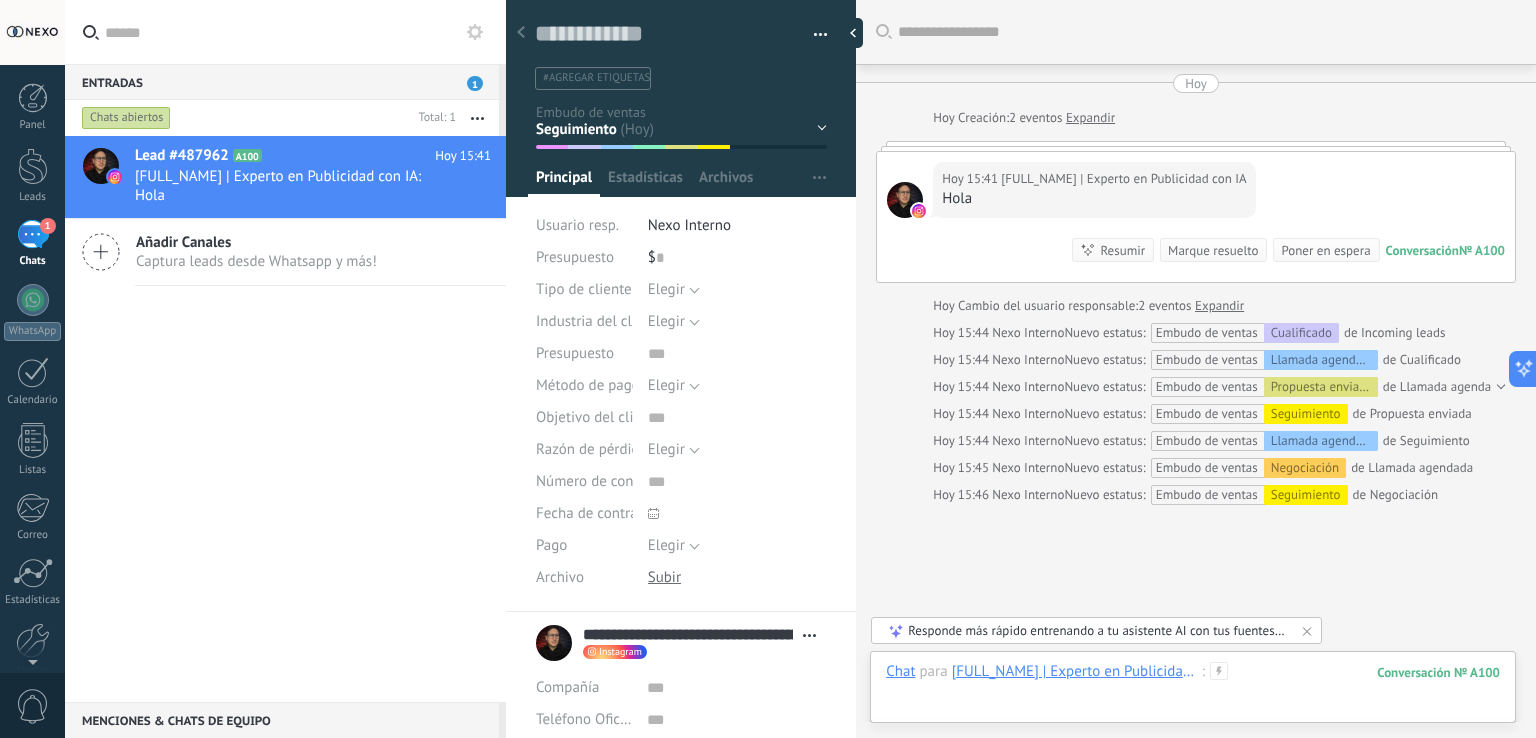 click at bounding box center [1193, 692] 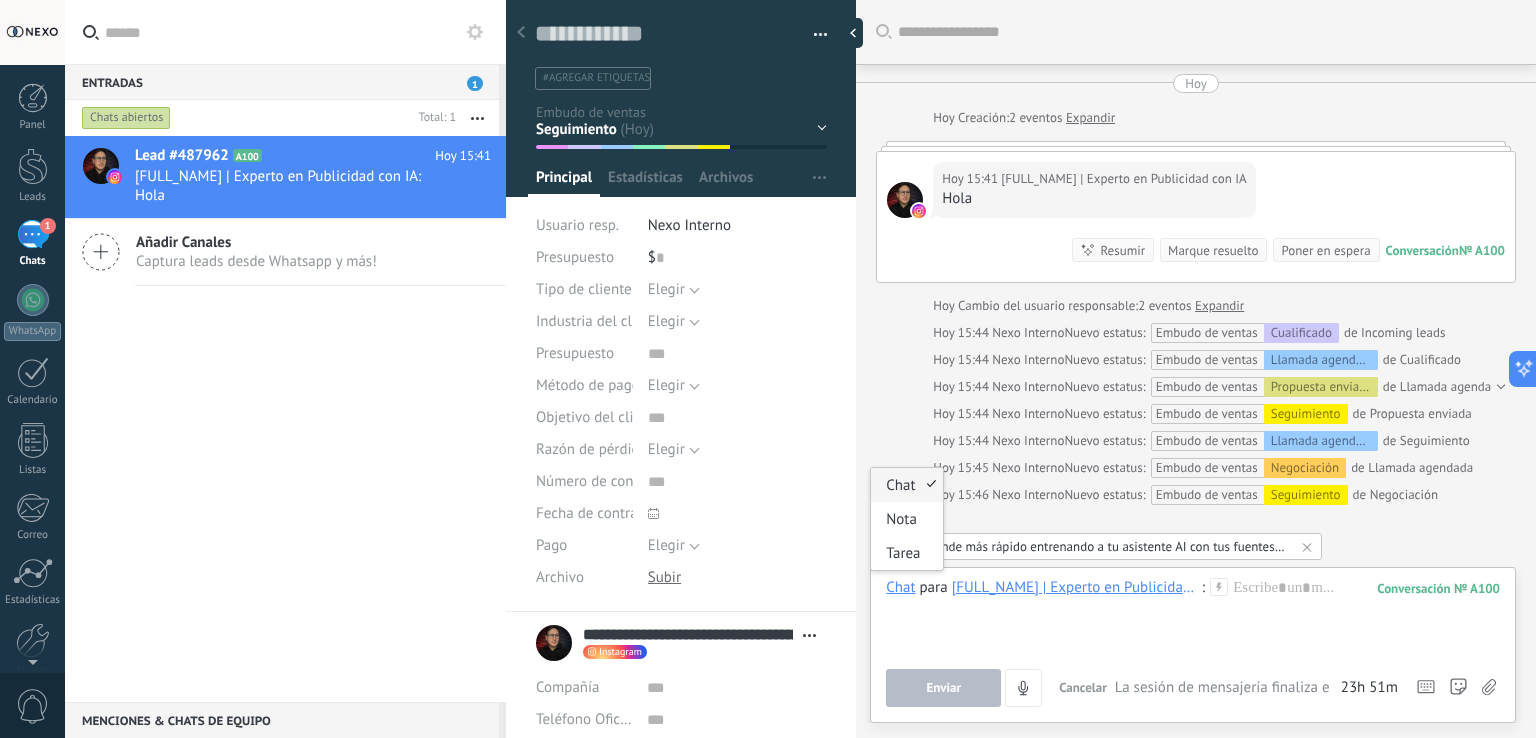 click on "Chat" at bounding box center [900, 587] 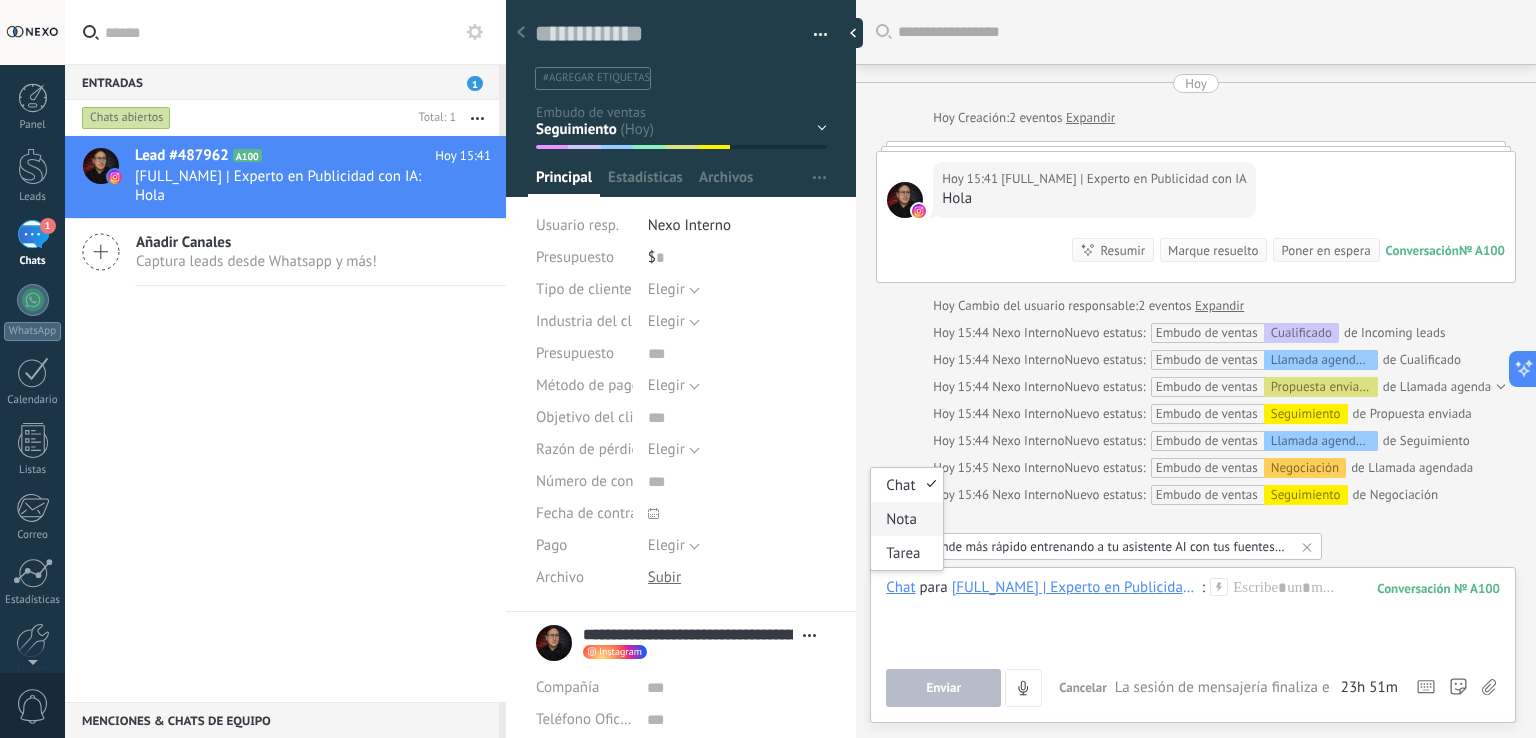 click on "Nota" at bounding box center (906, 519) 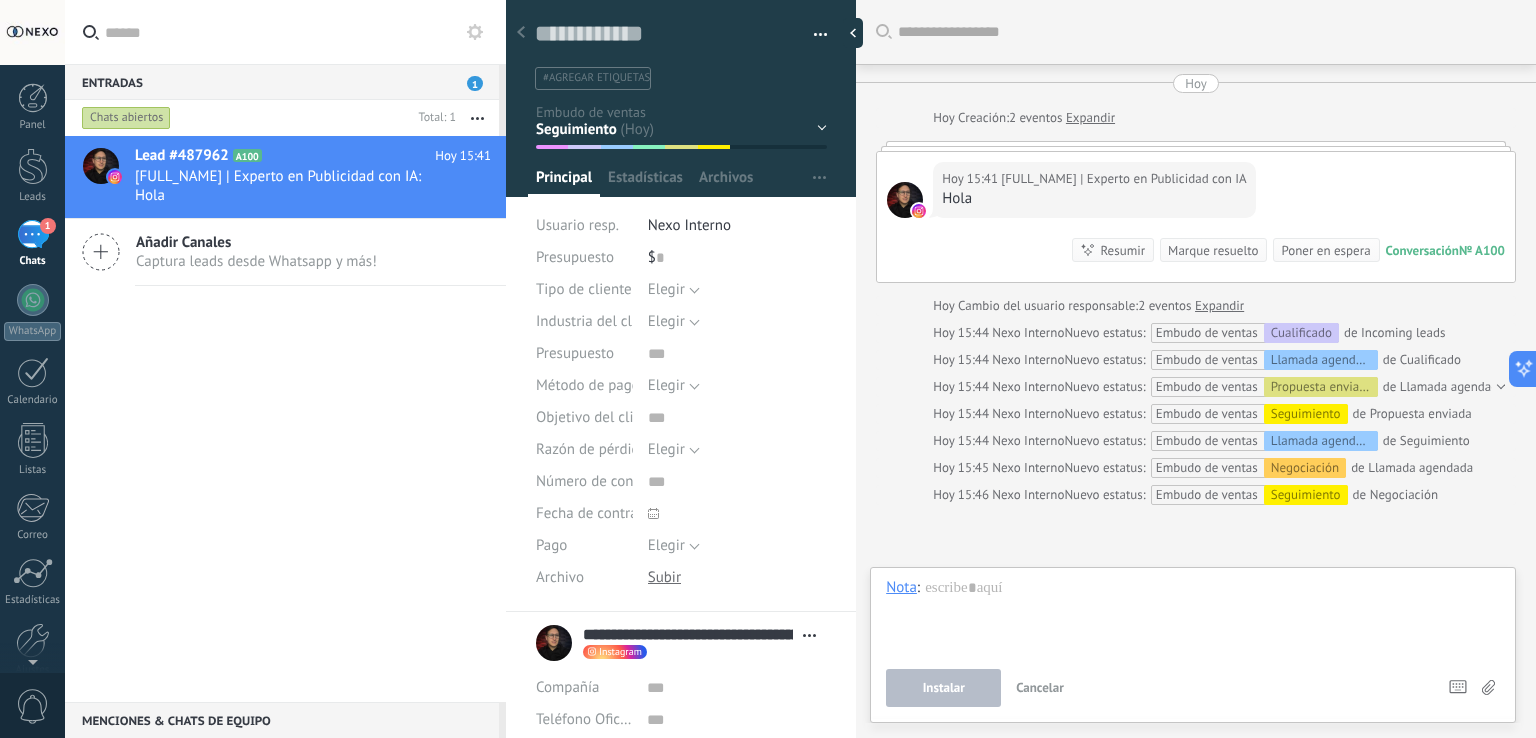 click on "Nota" at bounding box center [901, 587] 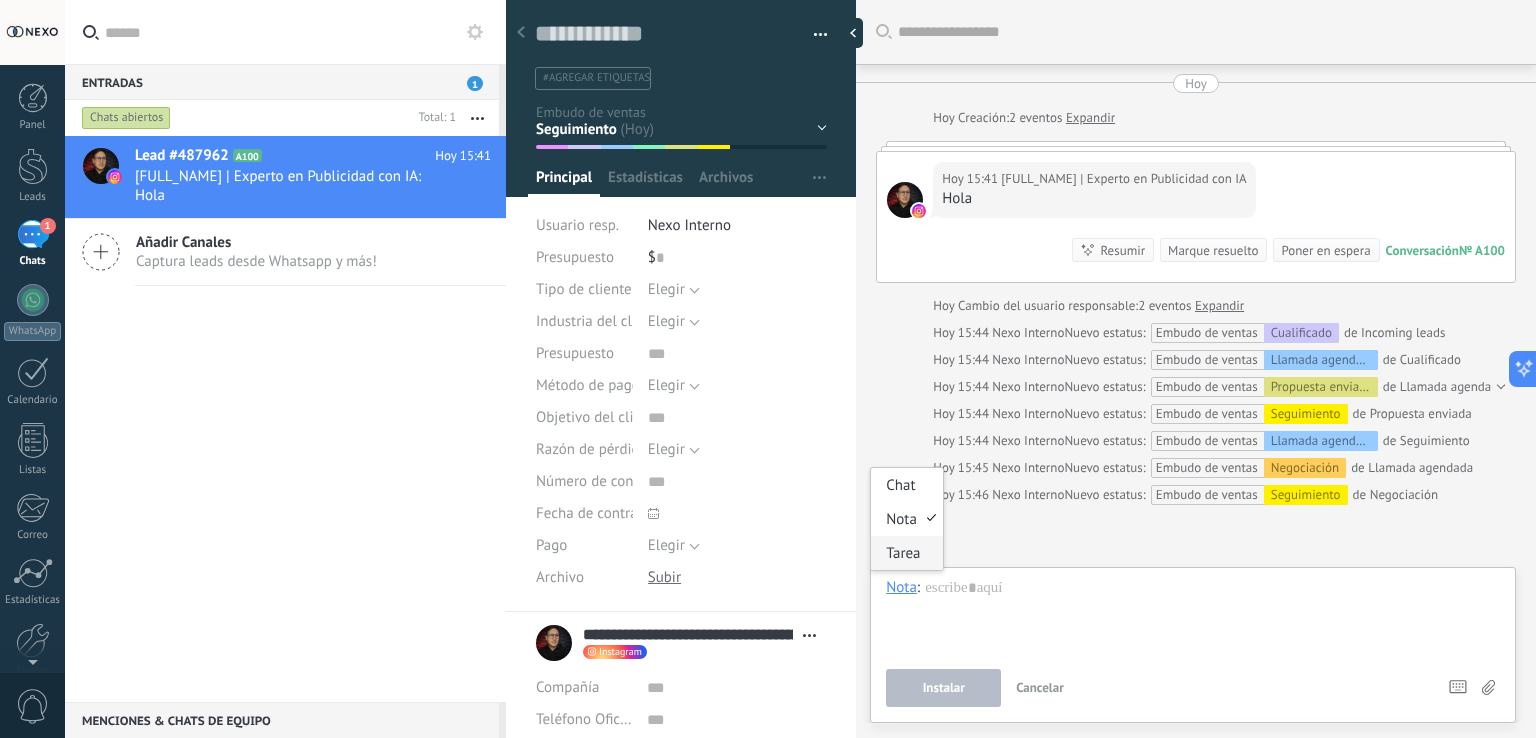 click on "Tarea" at bounding box center (906, 553) 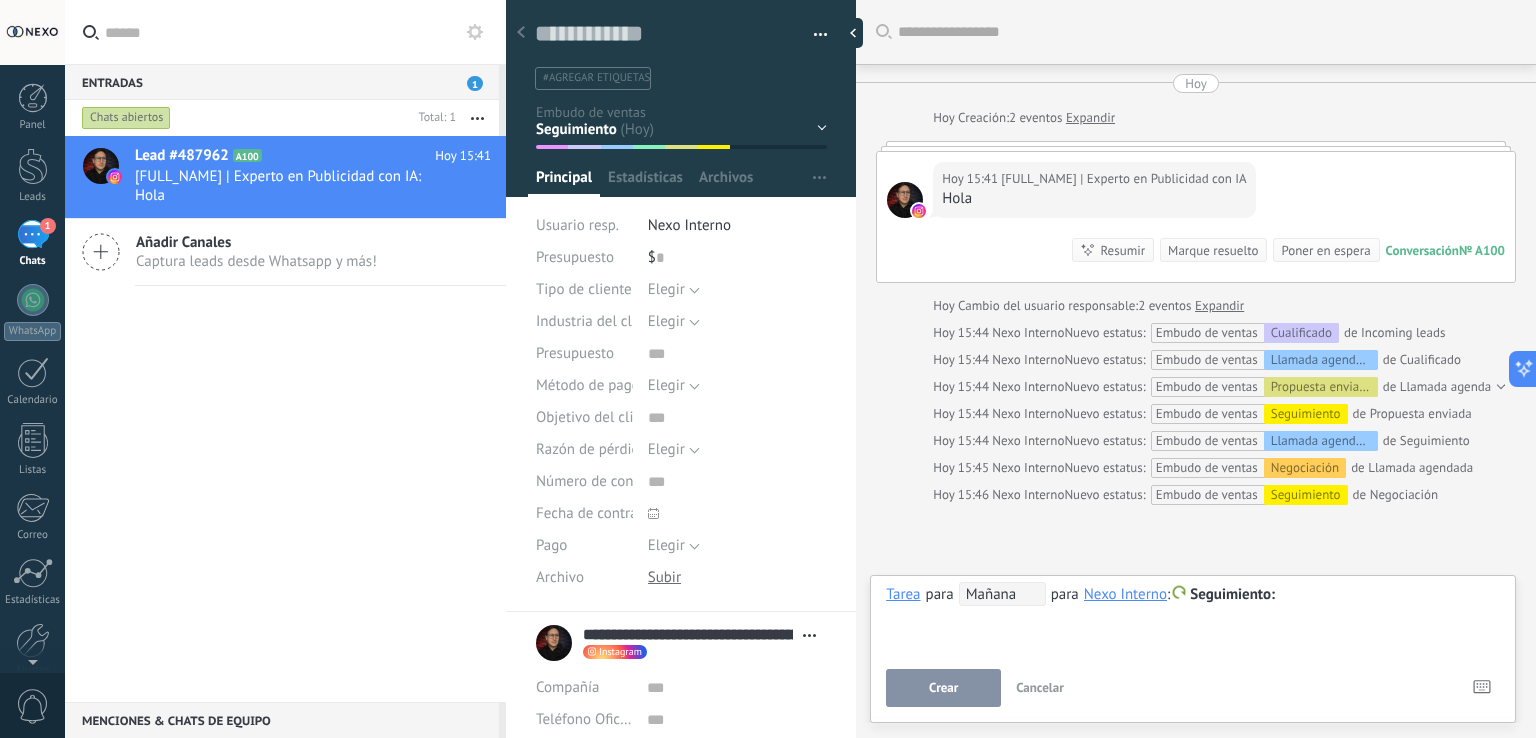 click on "Mañana" at bounding box center [1002, 594] 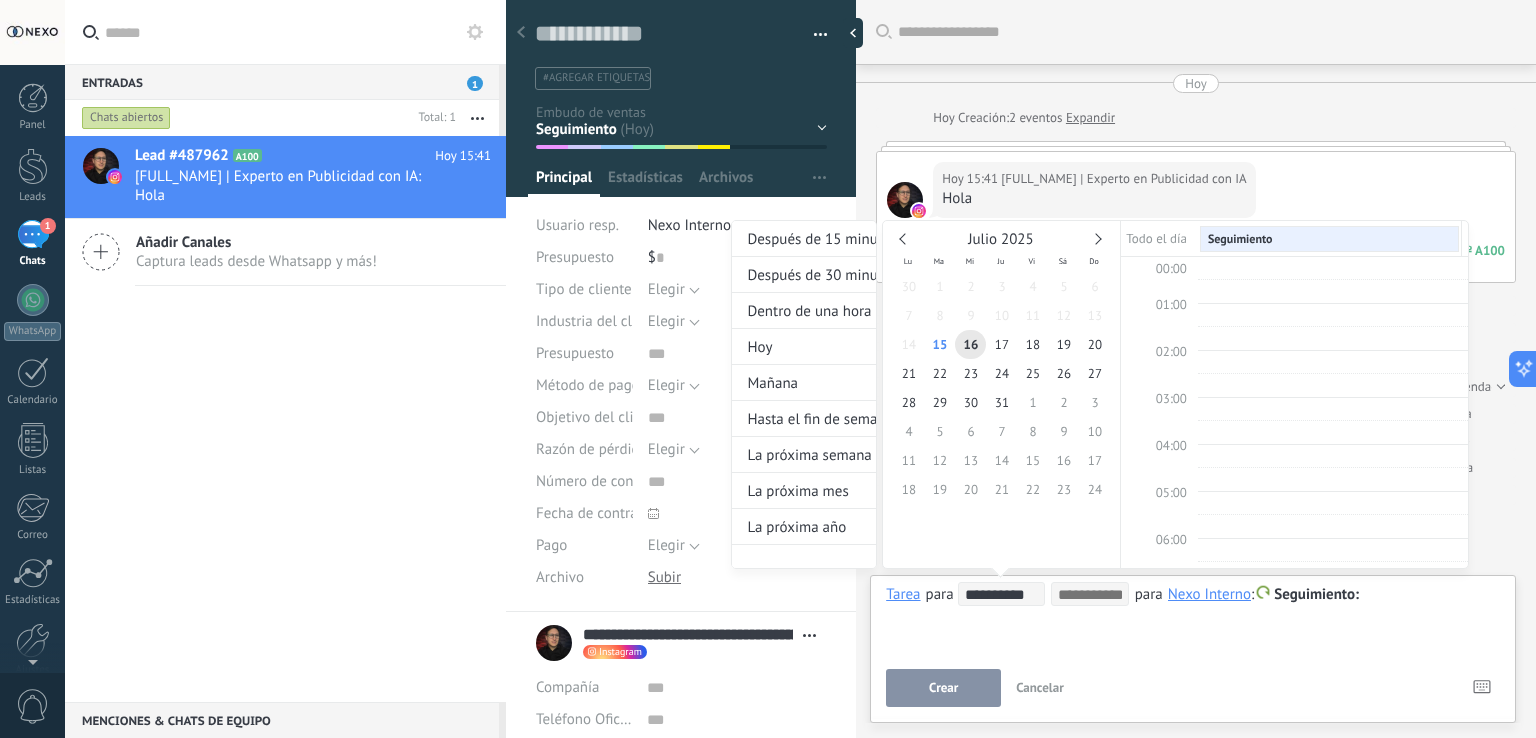 scroll, scrollTop: 374, scrollLeft: 0, axis: vertical 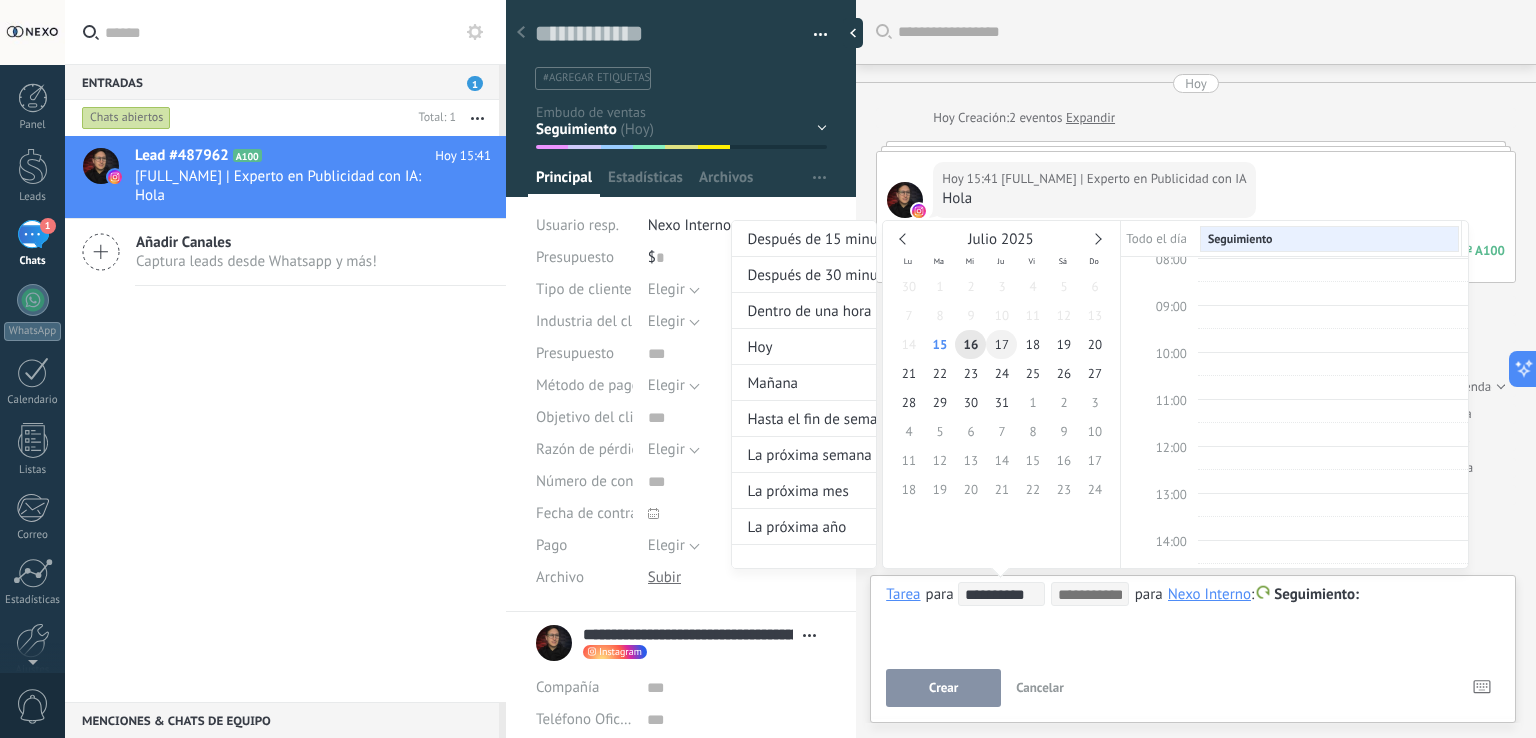 click on "17" at bounding box center (1001, 344) 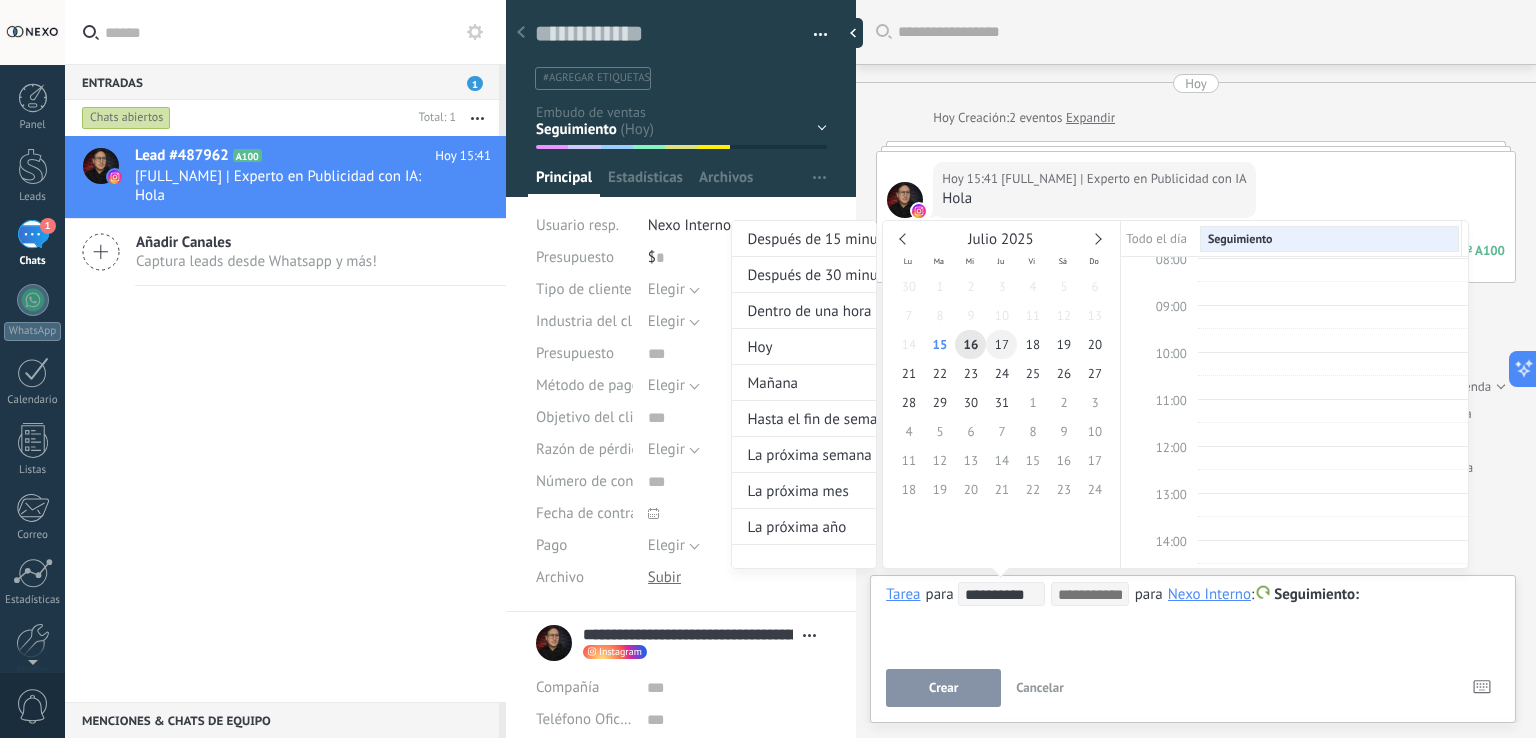 type on "**********" 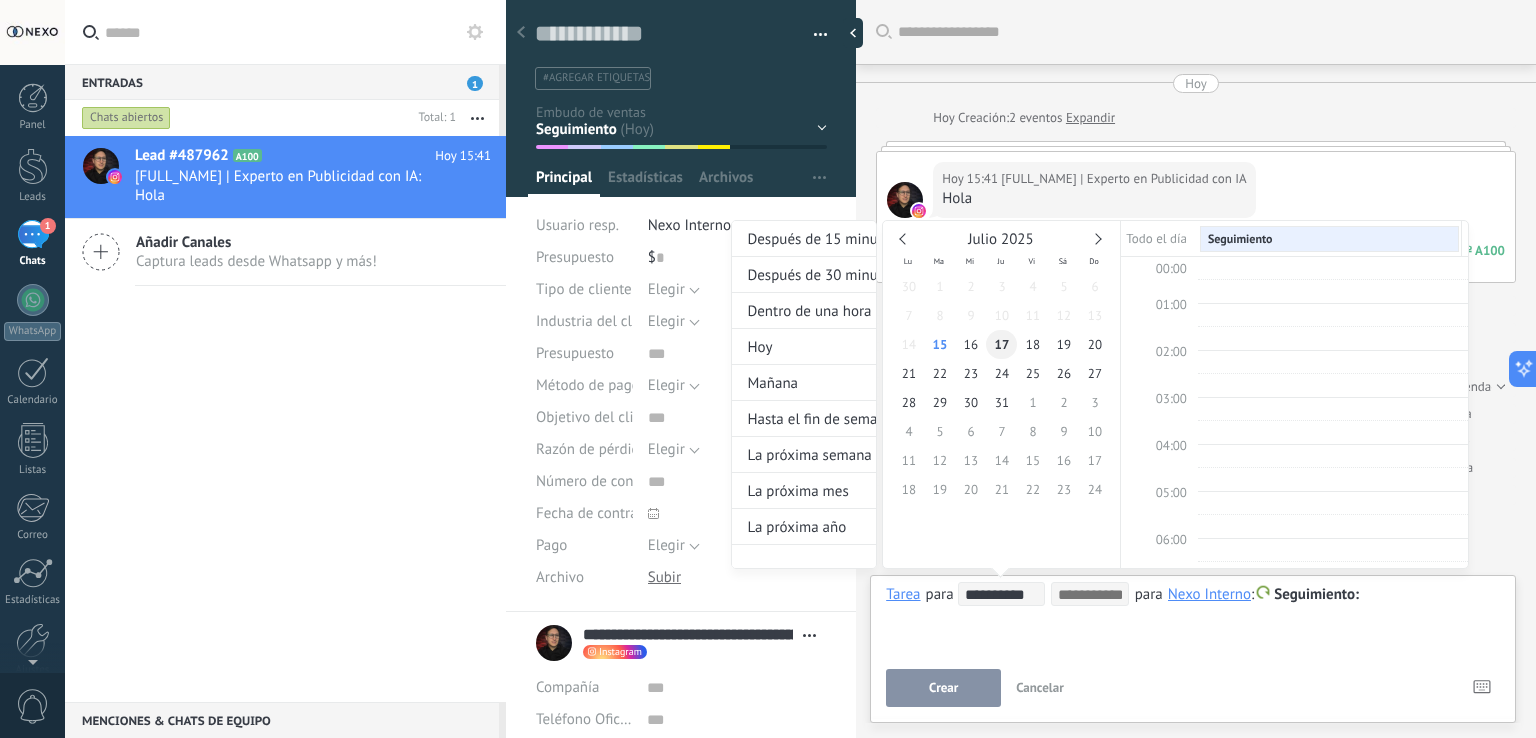 scroll, scrollTop: 374, scrollLeft: 0, axis: vertical 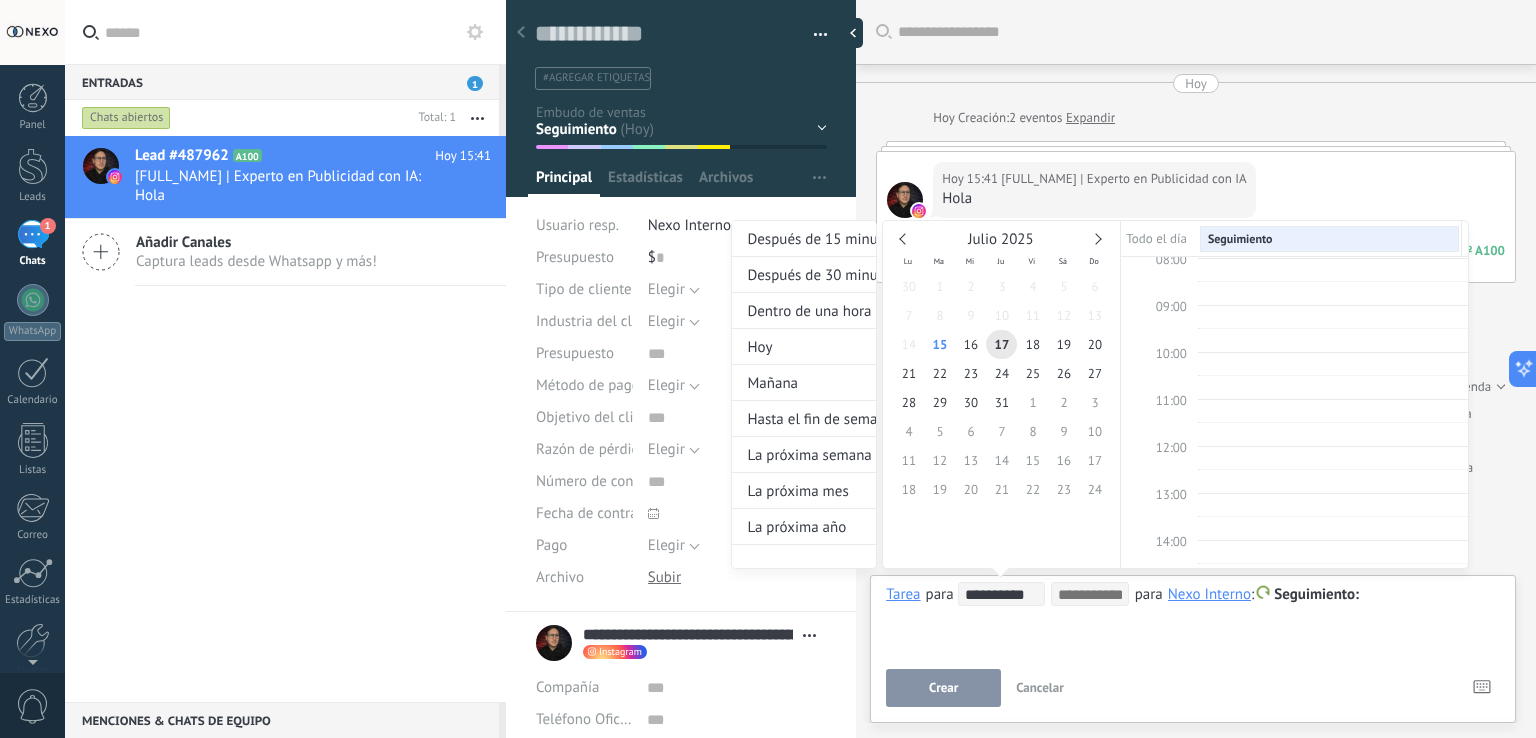 click at bounding box center [768, 369] 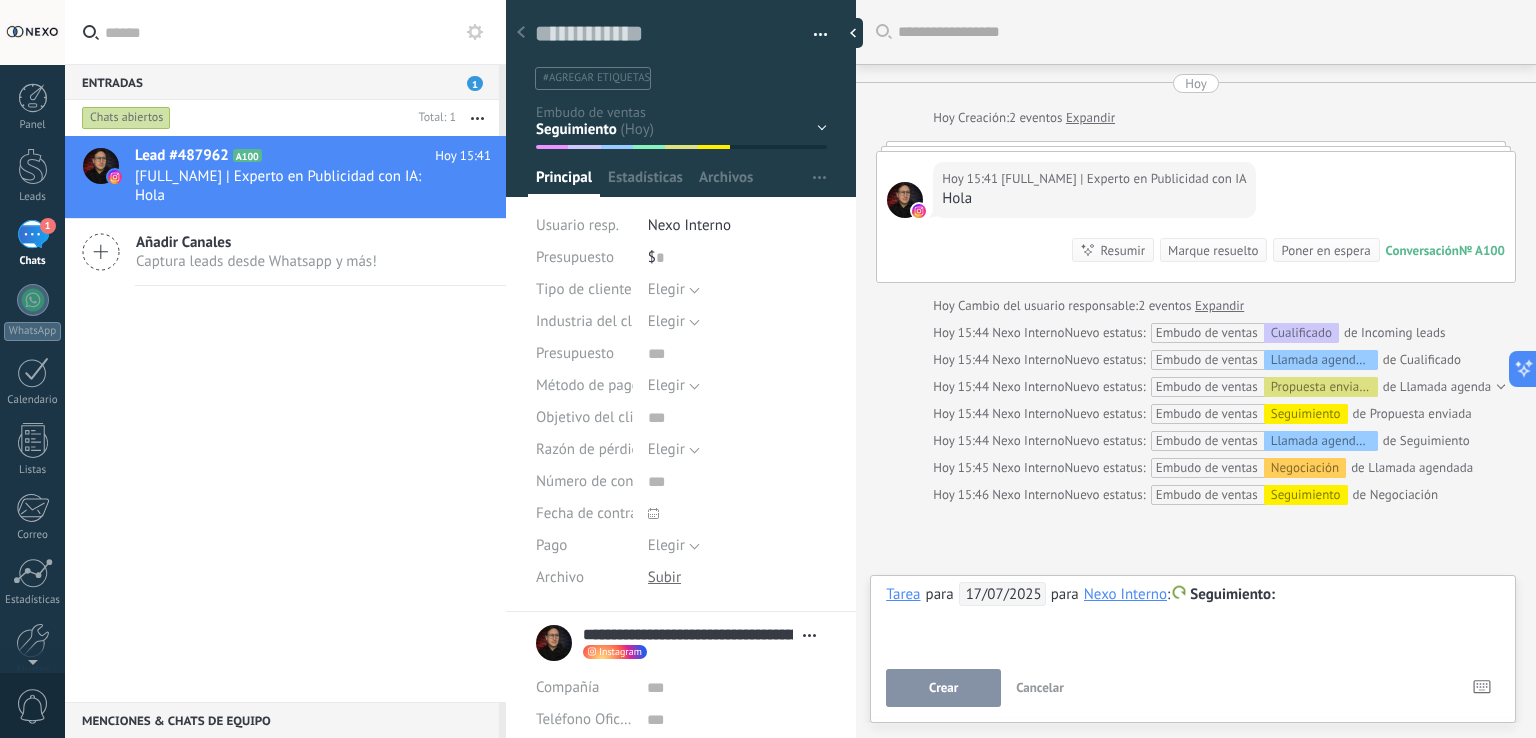 click at bounding box center (1193, 595) 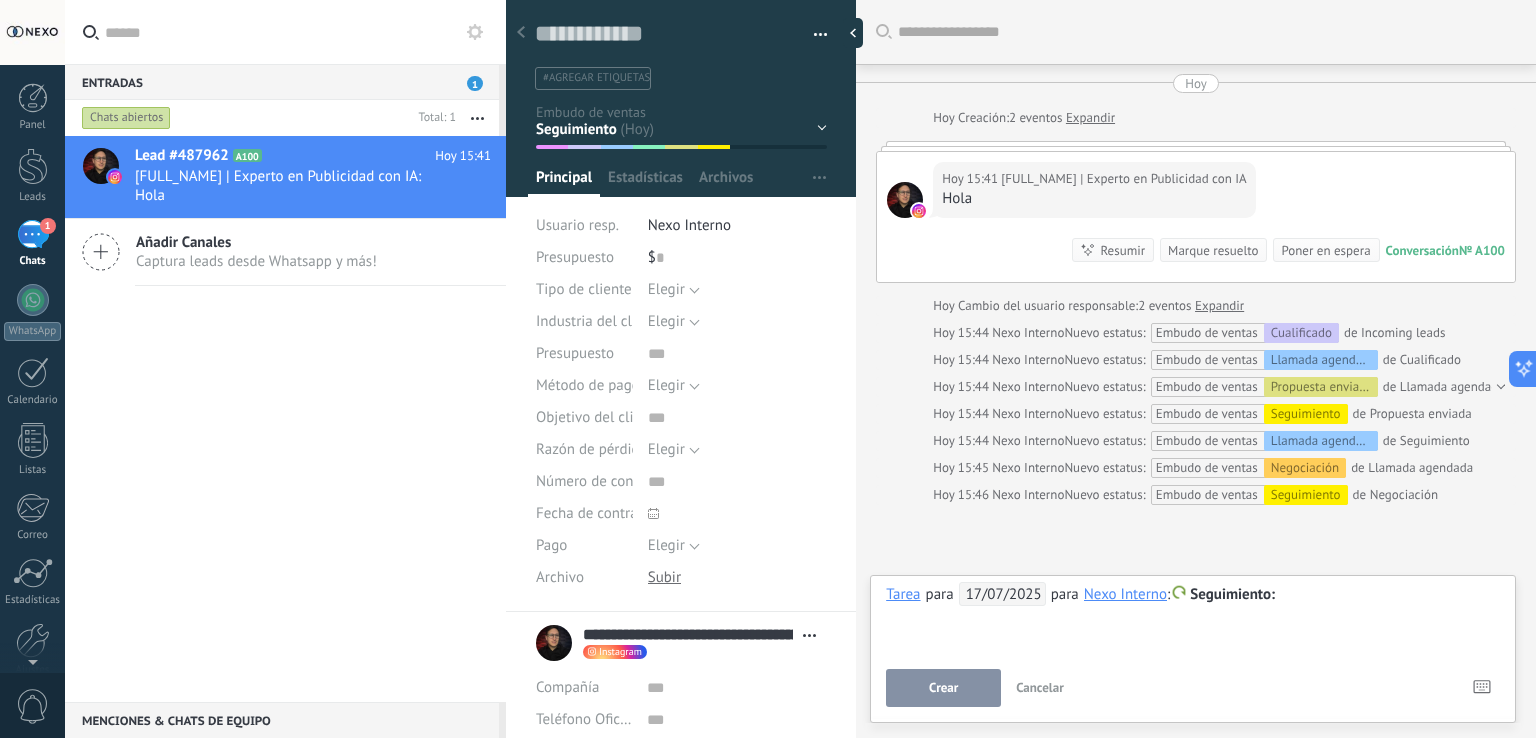 type 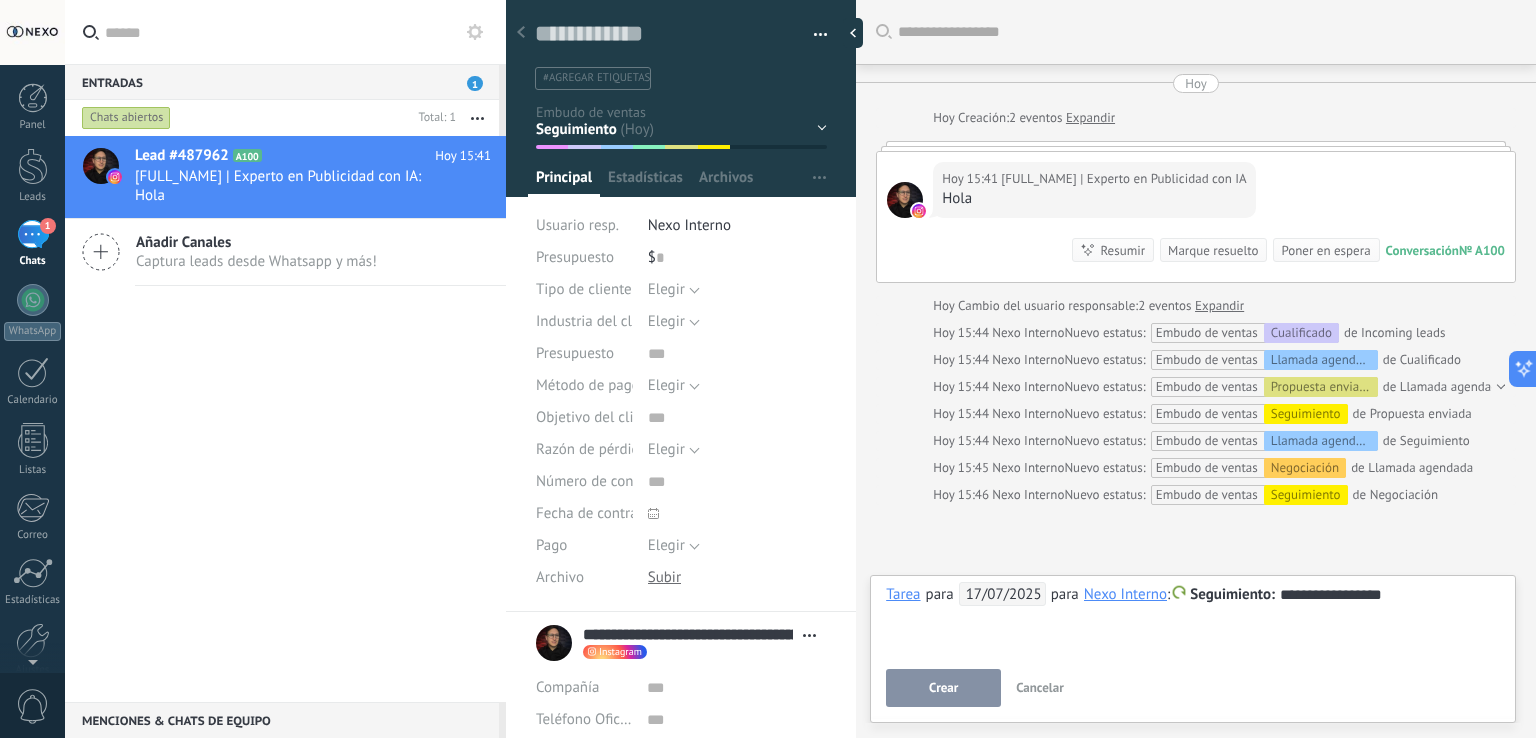 click on "**********" at bounding box center (1193, 618) 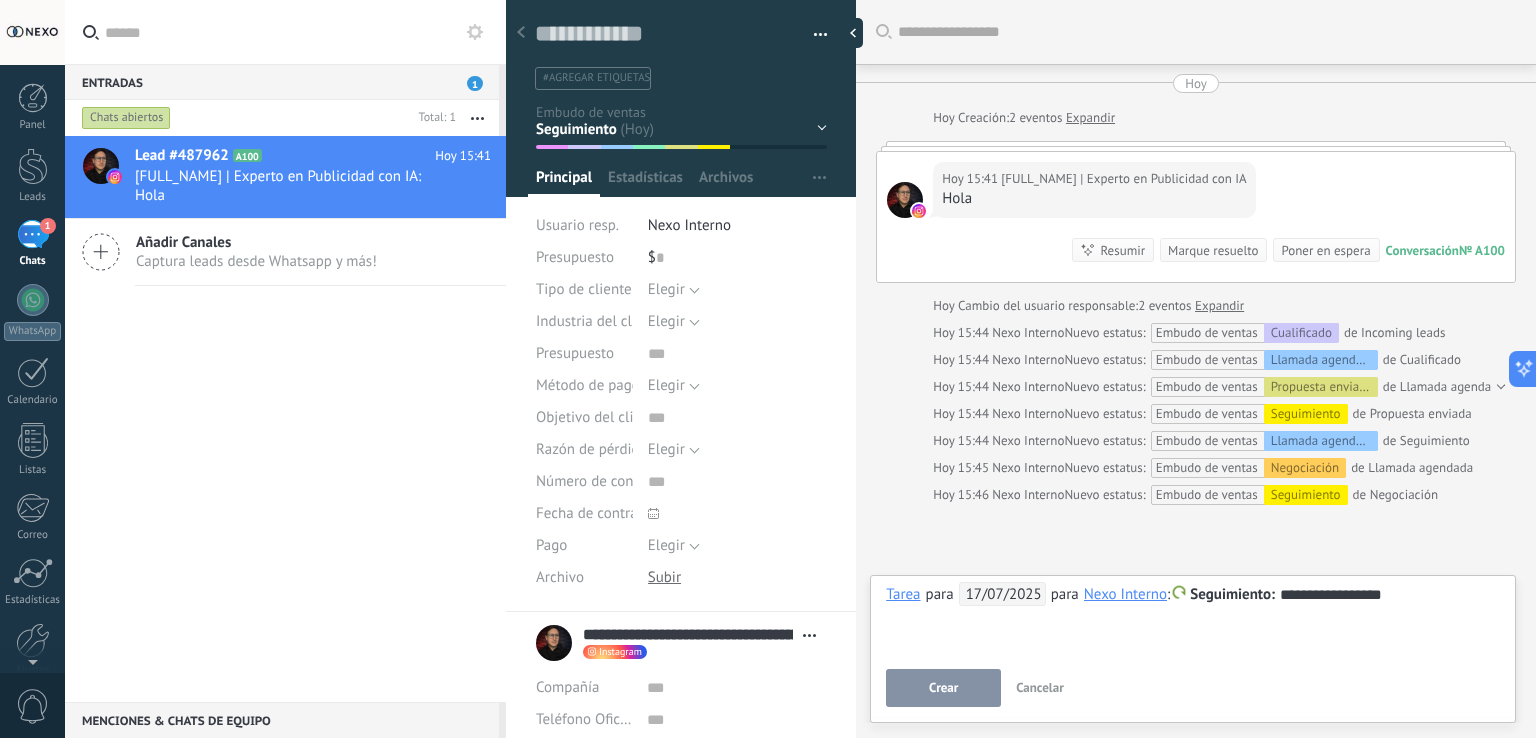 click on "Crear" at bounding box center (943, 688) 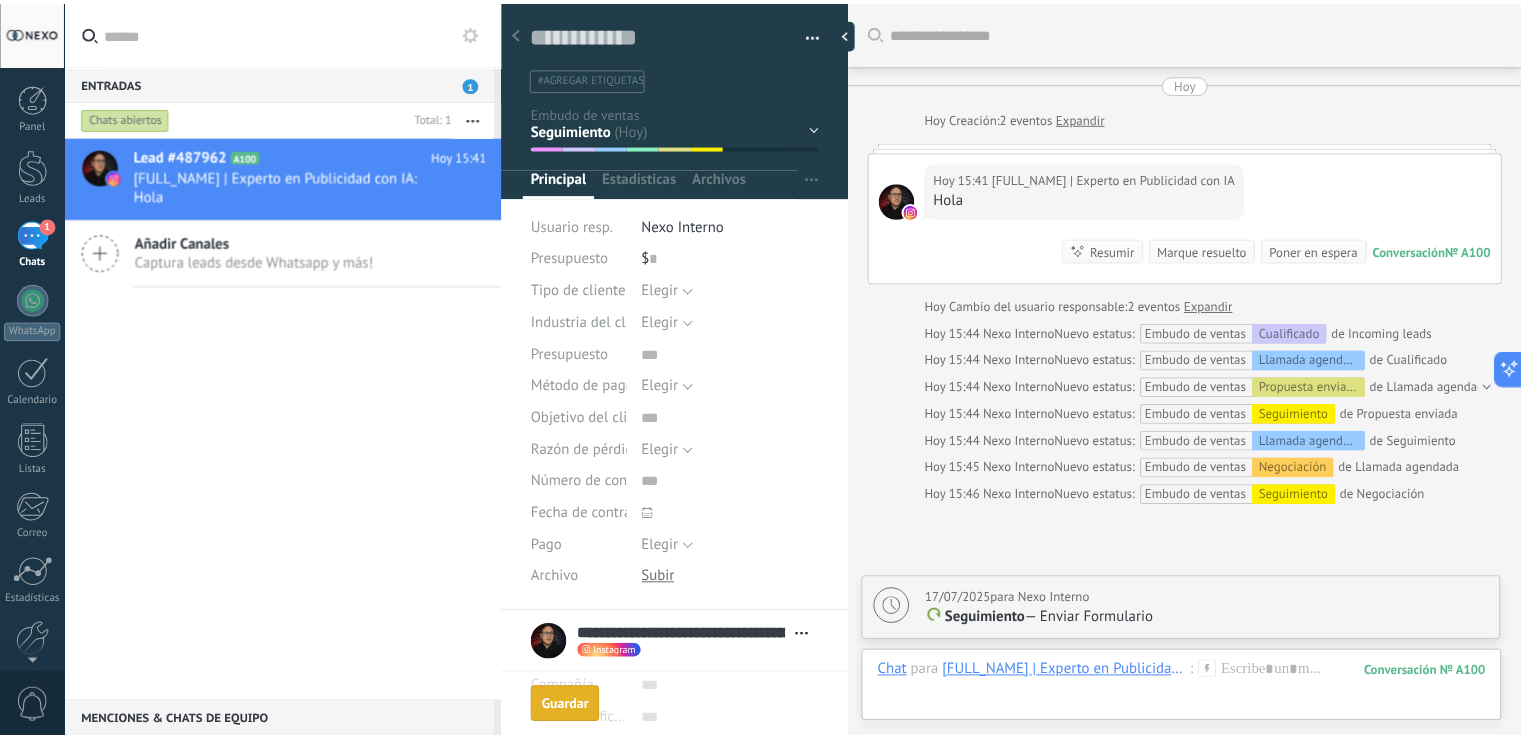 scroll, scrollTop: 184, scrollLeft: 0, axis: vertical 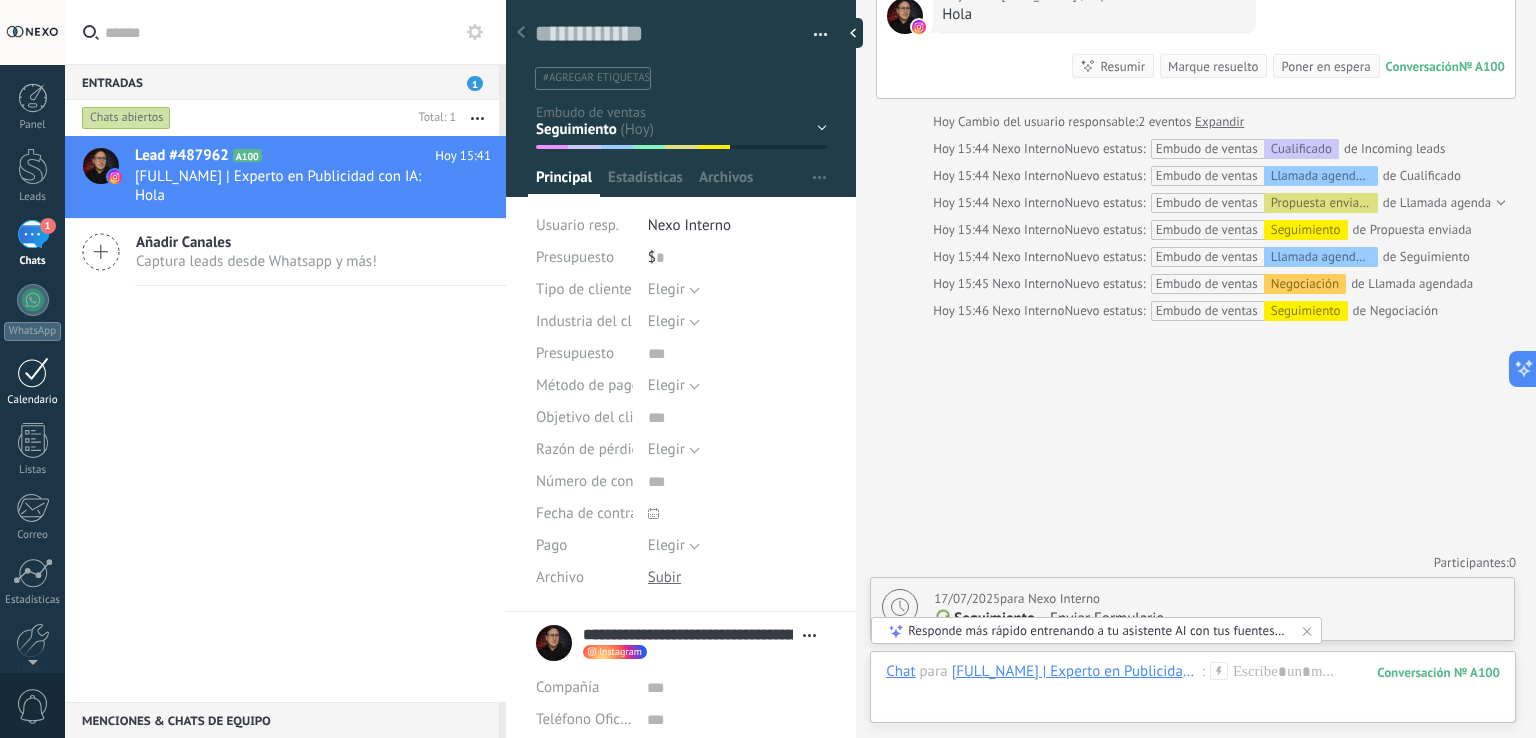 click at bounding box center [33, 372] 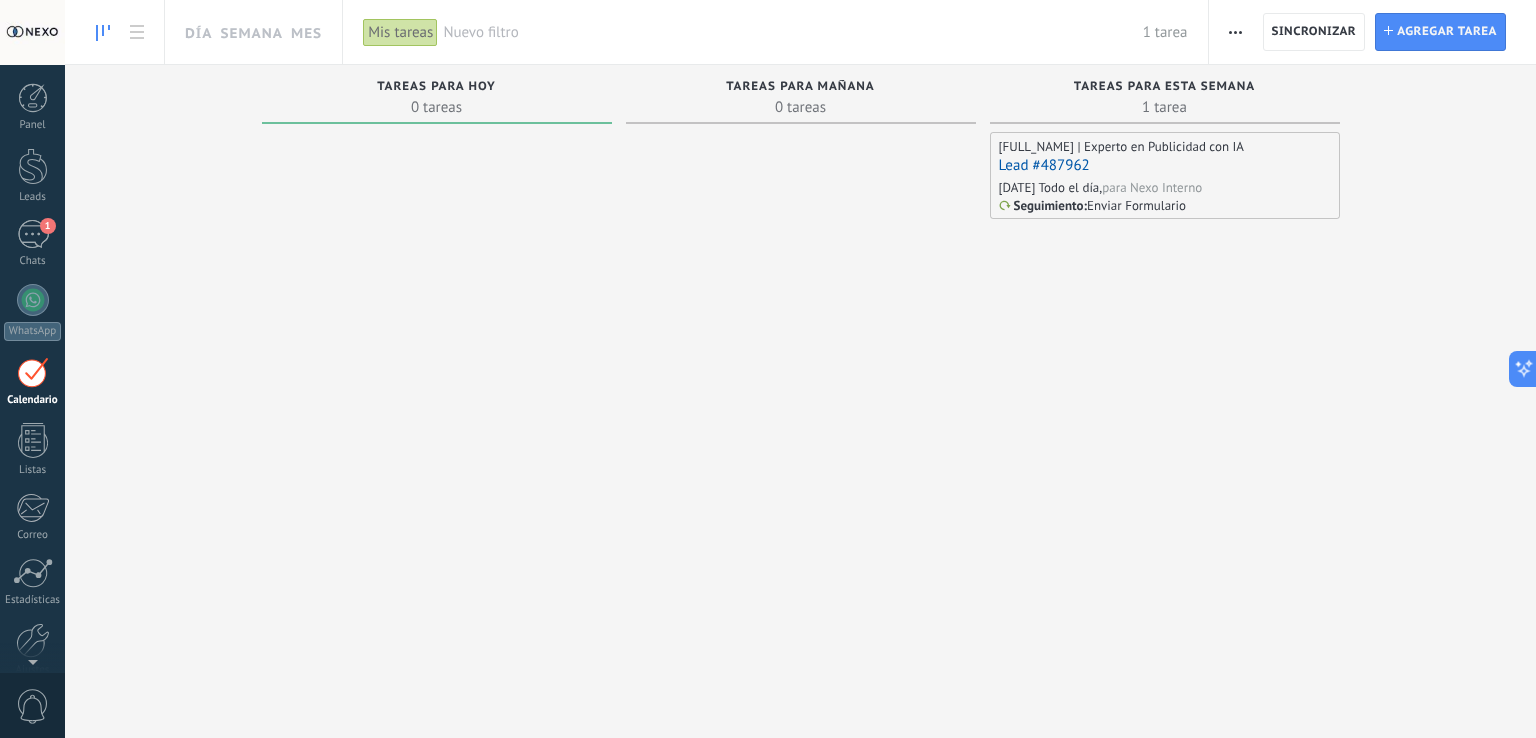 drag, startPoint x: 1060, startPoint y: 73, endPoint x: 1298, endPoint y: 73, distance: 238 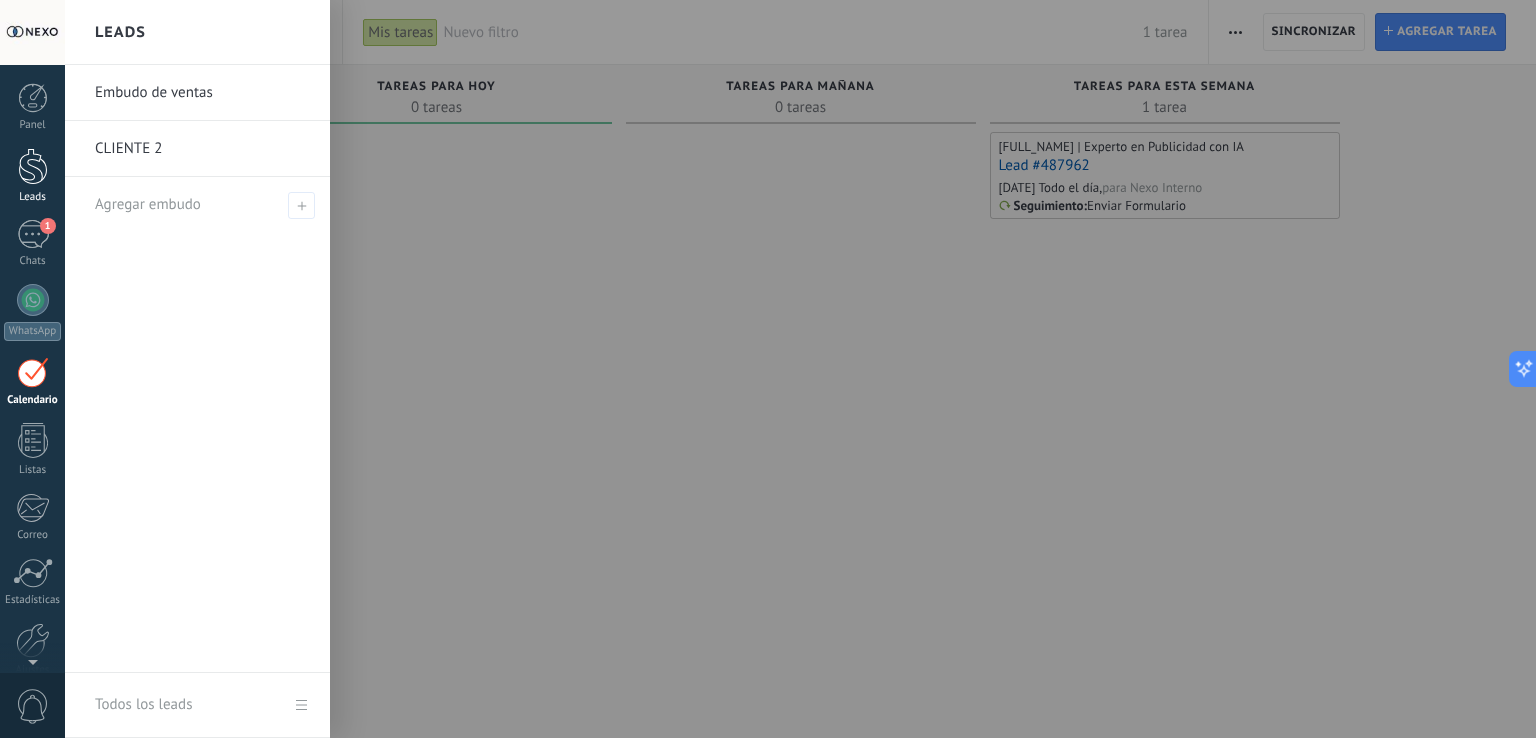 click at bounding box center [33, 166] 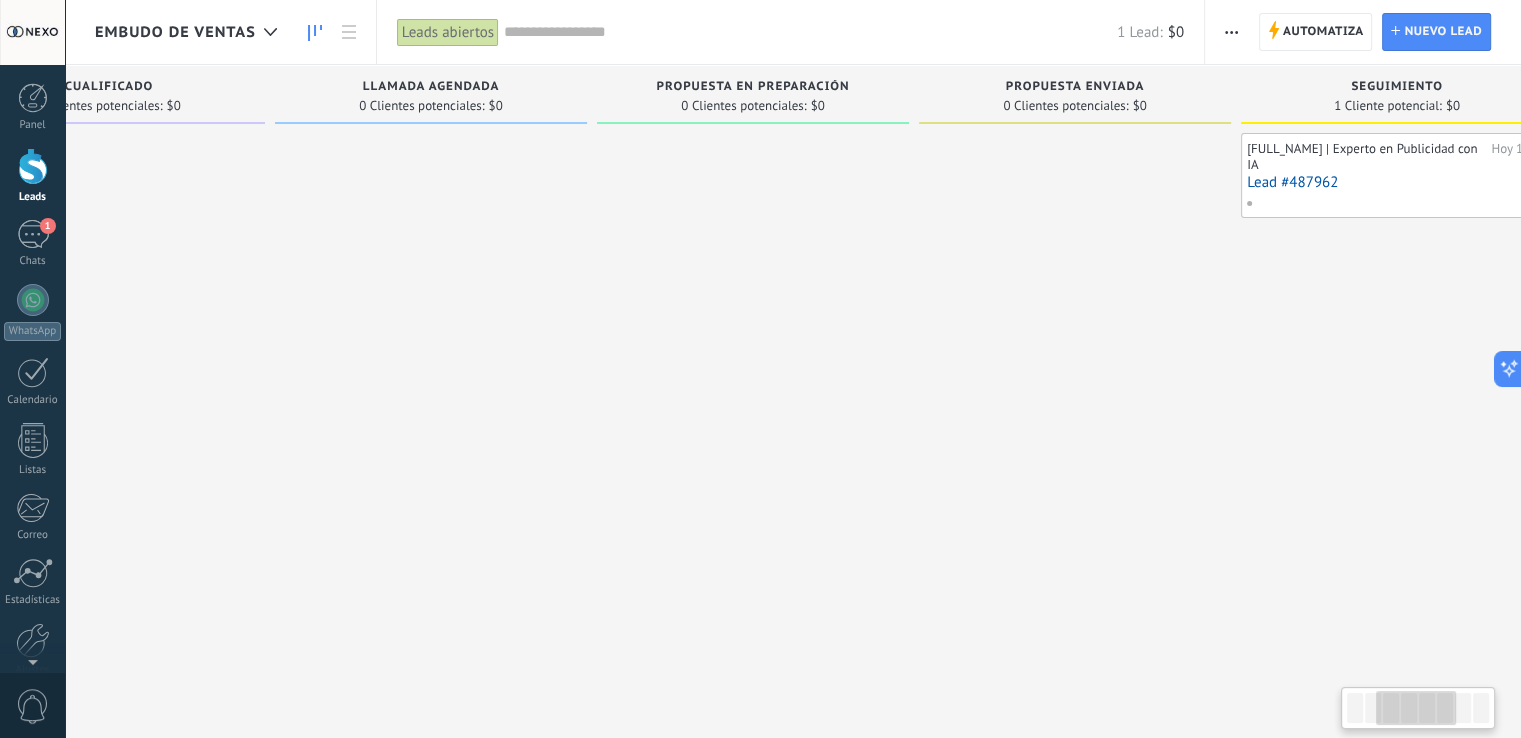 drag, startPoint x: 1259, startPoint y: 270, endPoint x: 704, endPoint y: 281, distance: 555.109 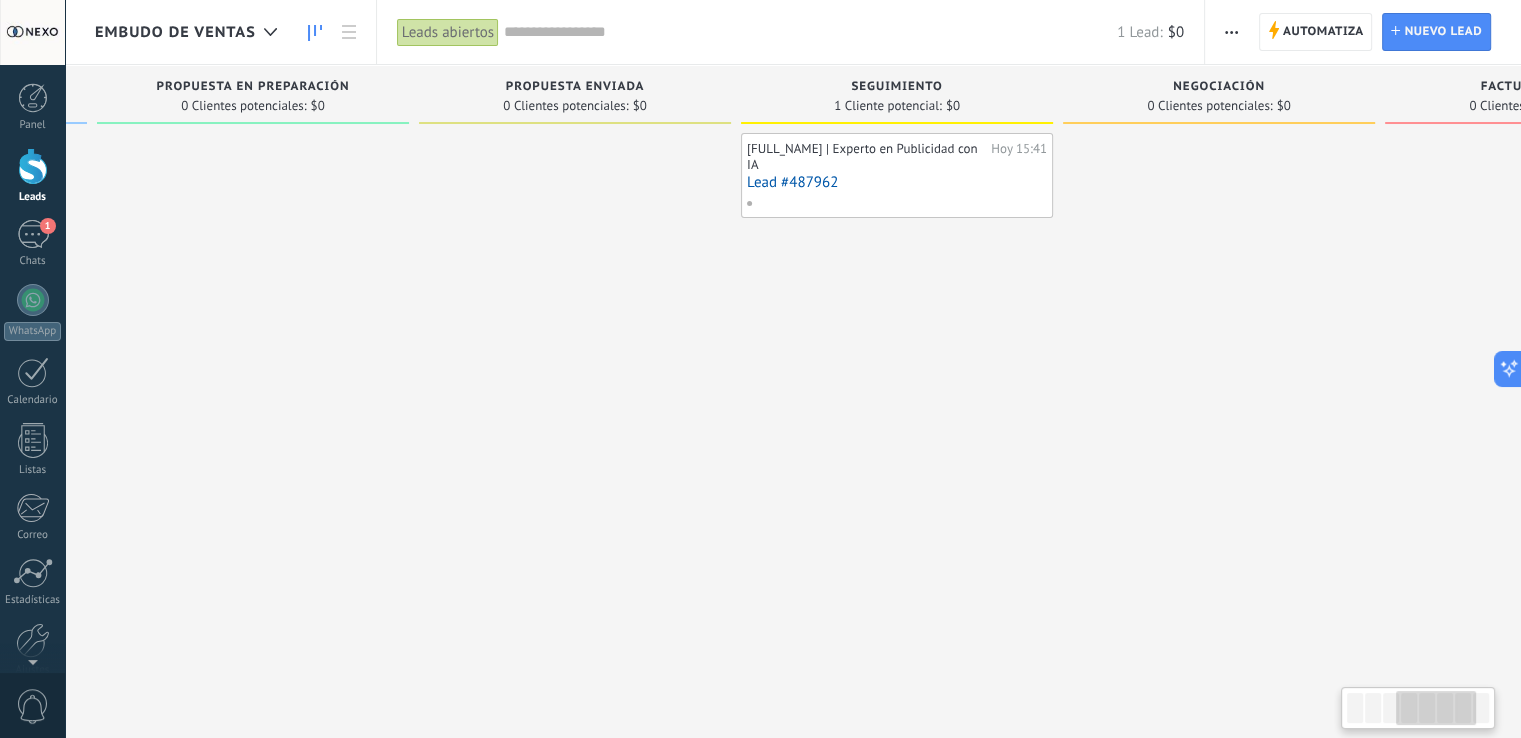 drag, startPoint x: 658, startPoint y: 278, endPoint x: 618, endPoint y: 278, distance: 40 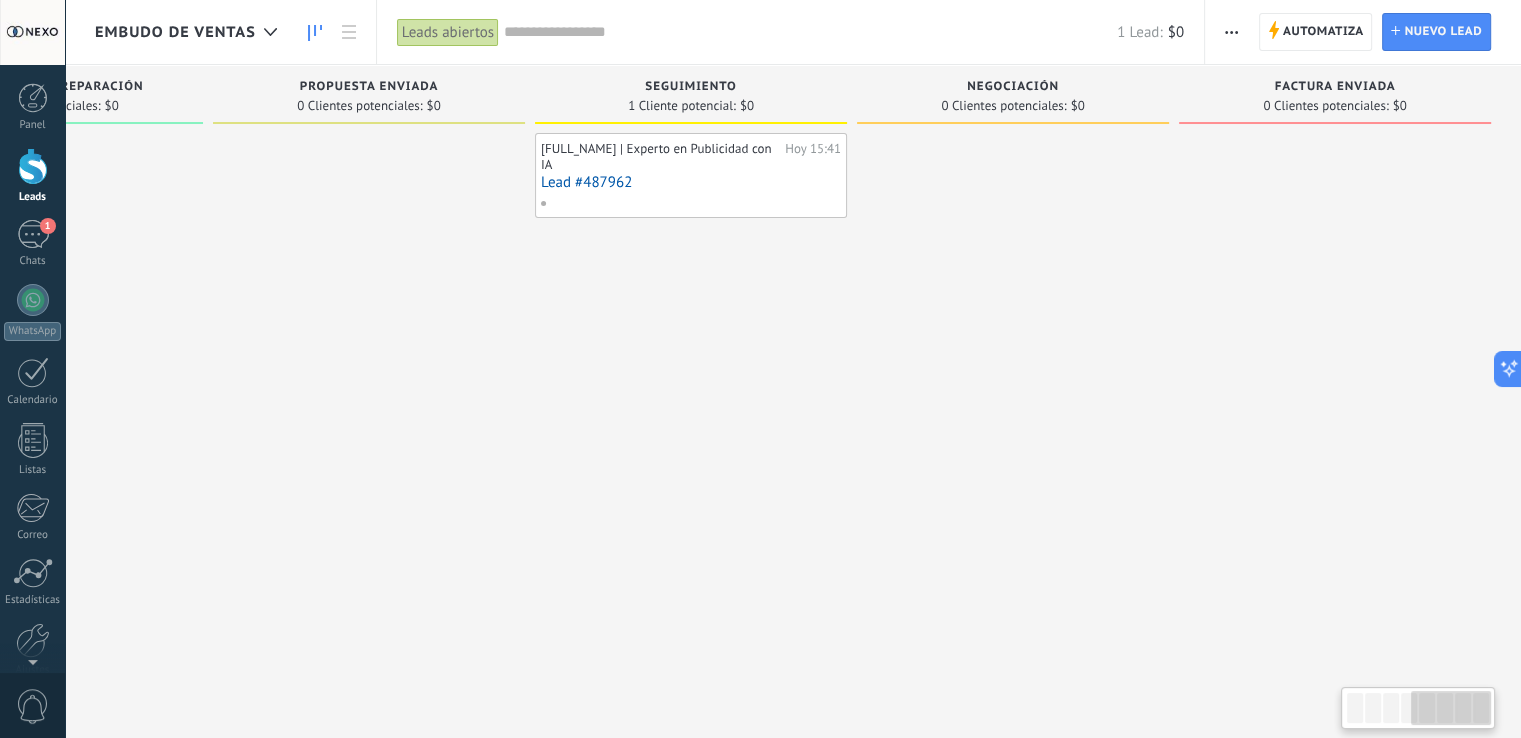 drag, startPoint x: 1232, startPoint y: 323, endPoint x: 697, endPoint y: 269, distance: 537.7183 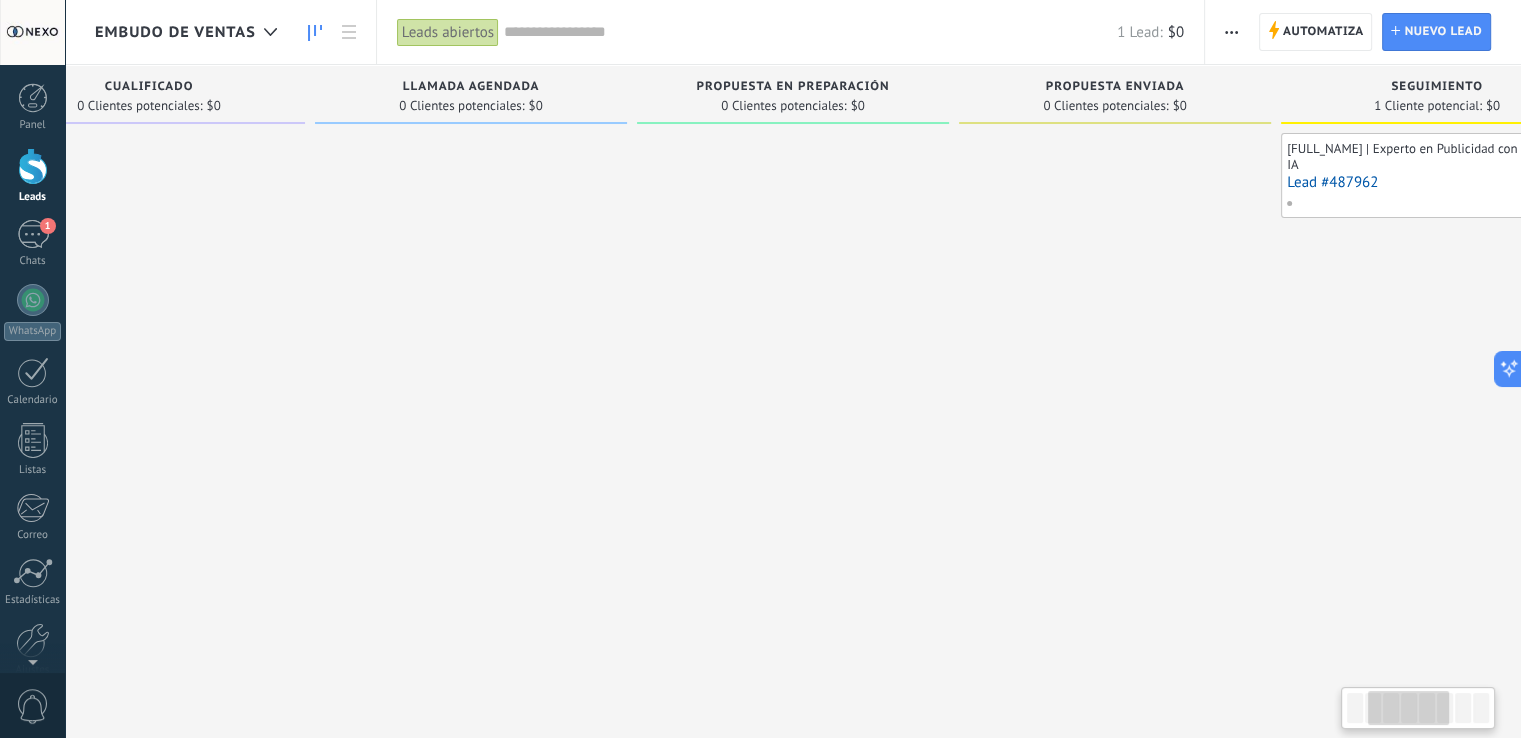 drag, startPoint x: 709, startPoint y: 387, endPoint x: 1178, endPoint y: 387, distance: 469 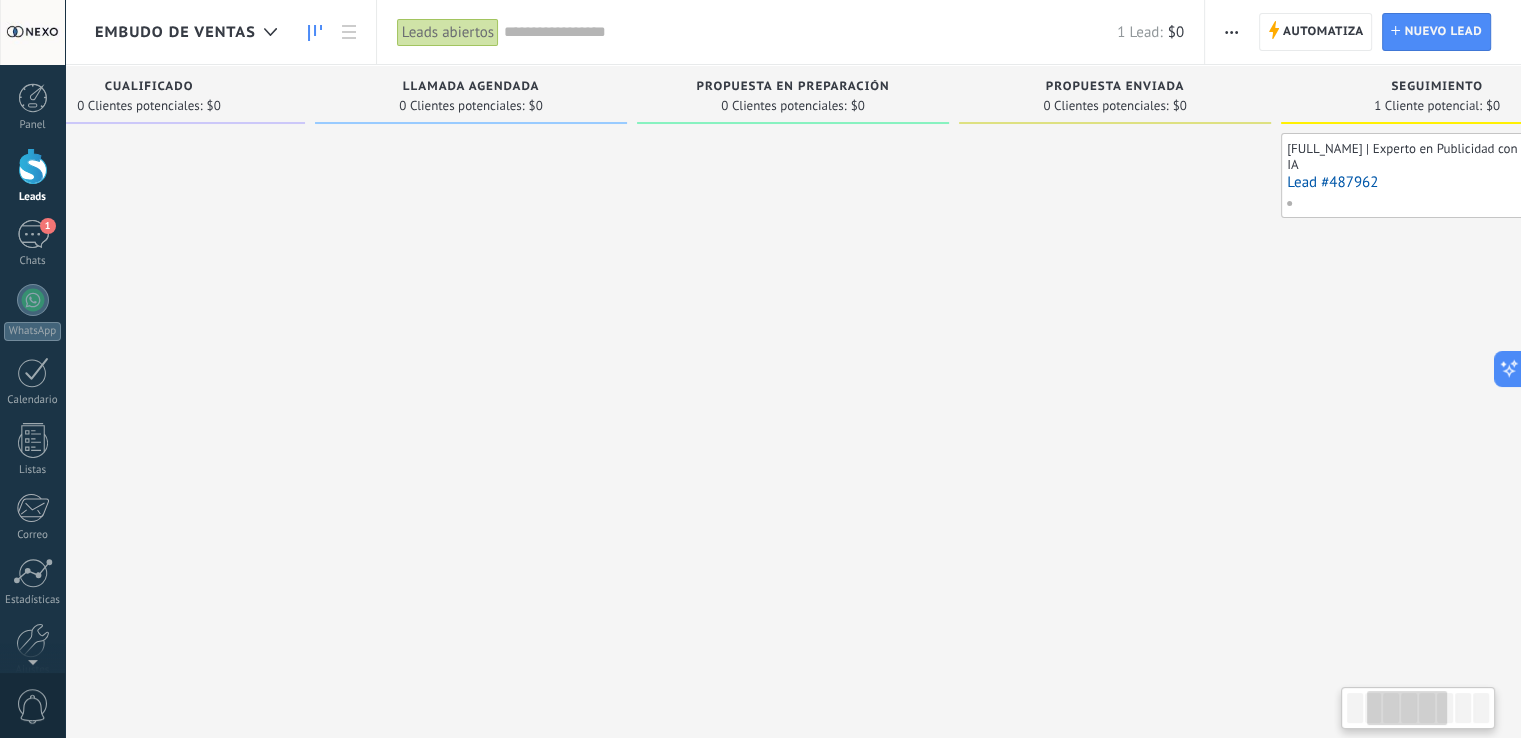 scroll, scrollTop: 0, scrollLeft: 315, axis: horizontal 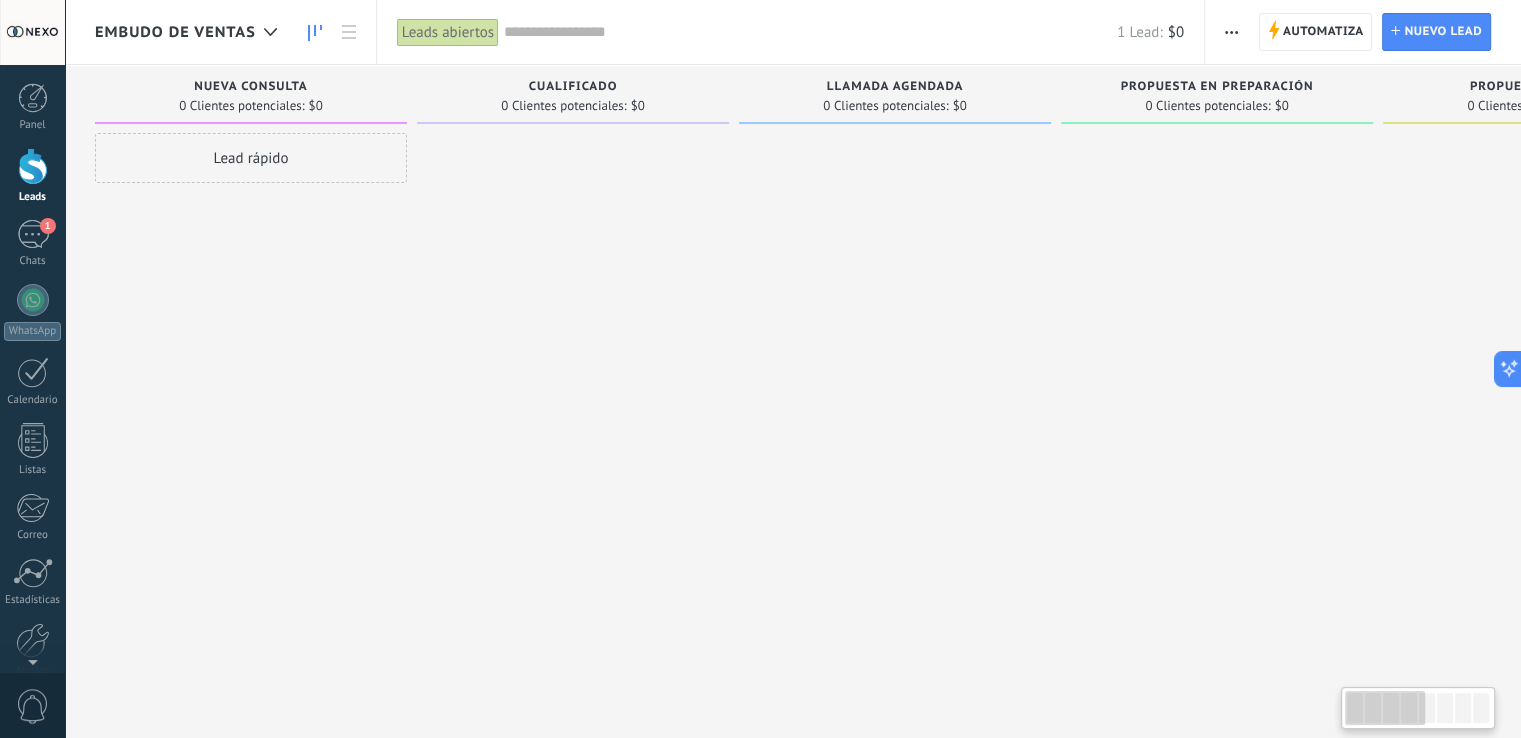 drag, startPoint x: 206, startPoint y: 301, endPoint x: 984, endPoint y: 315, distance: 778.126 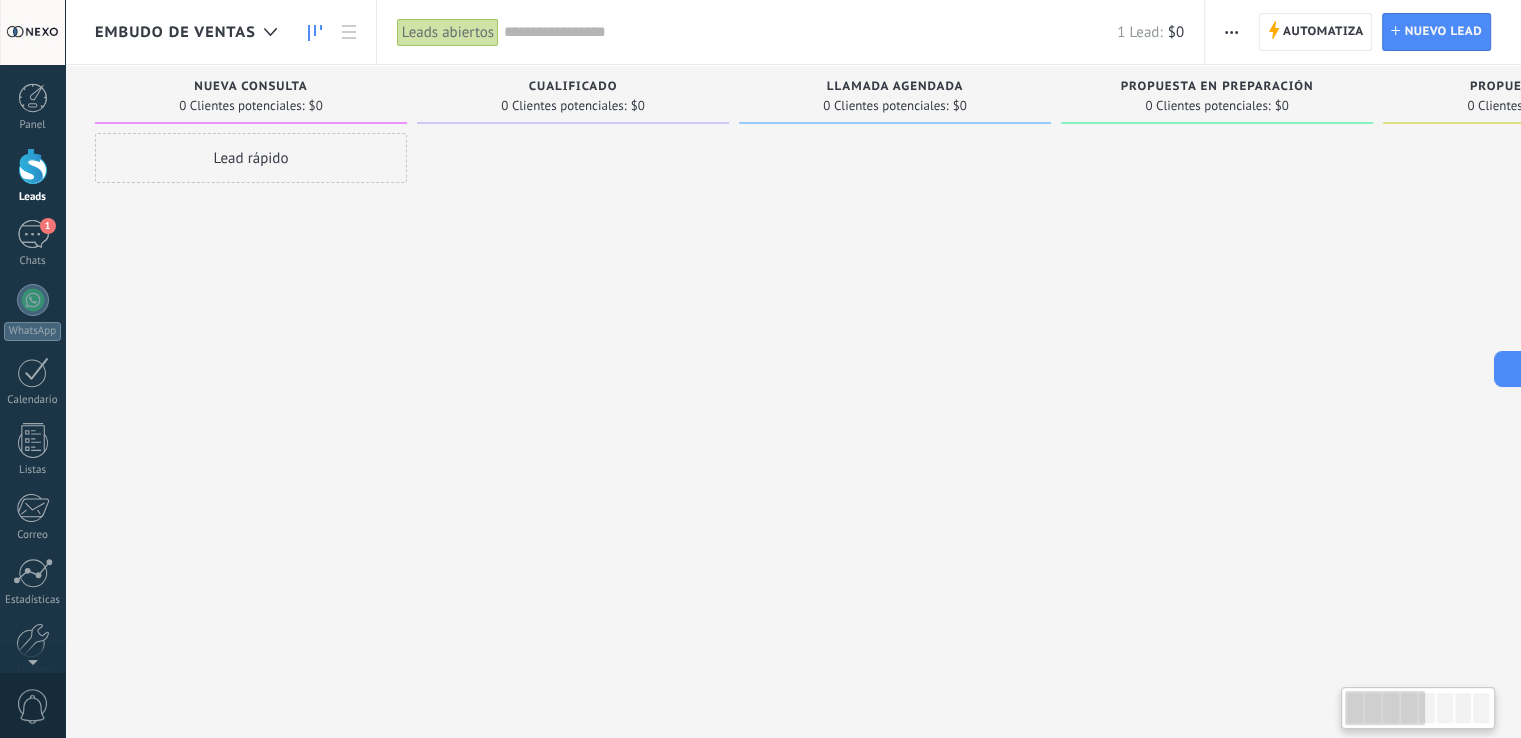scroll, scrollTop: 0, scrollLeft: 0, axis: both 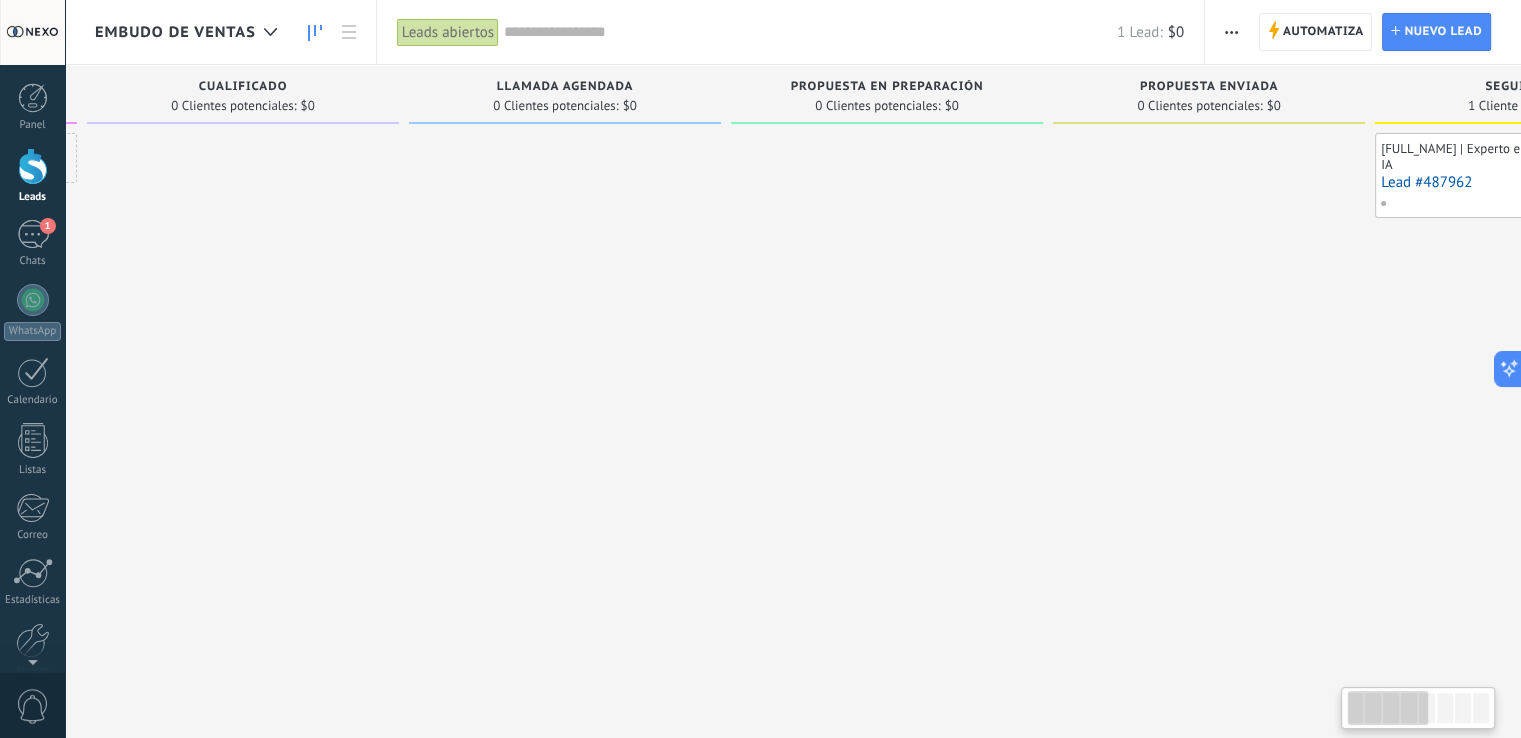drag, startPoint x: 816, startPoint y: 246, endPoint x: 491, endPoint y: 192, distance: 329.4556 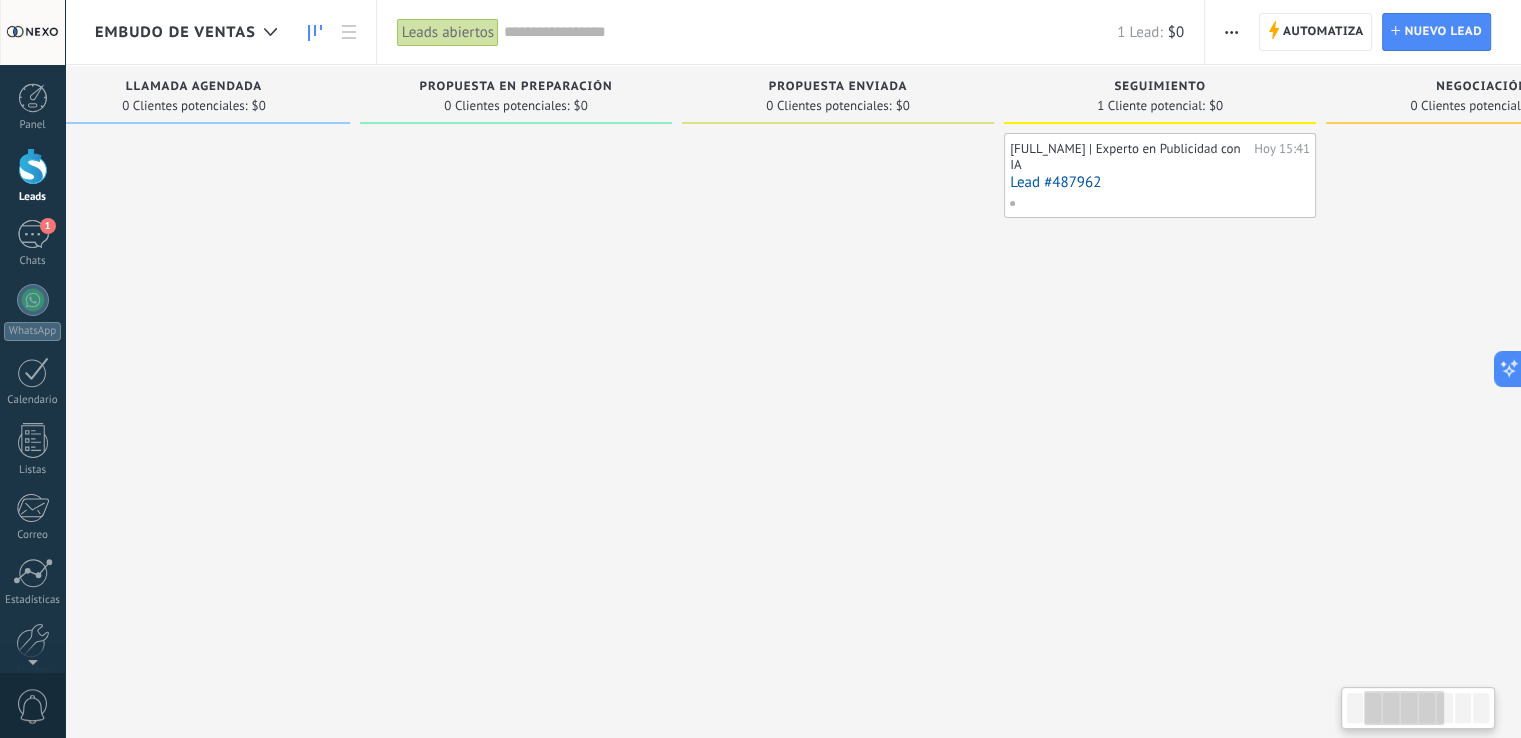 drag, startPoint x: 850, startPoint y: 199, endPoint x: 289, endPoint y: 181, distance: 561.2887 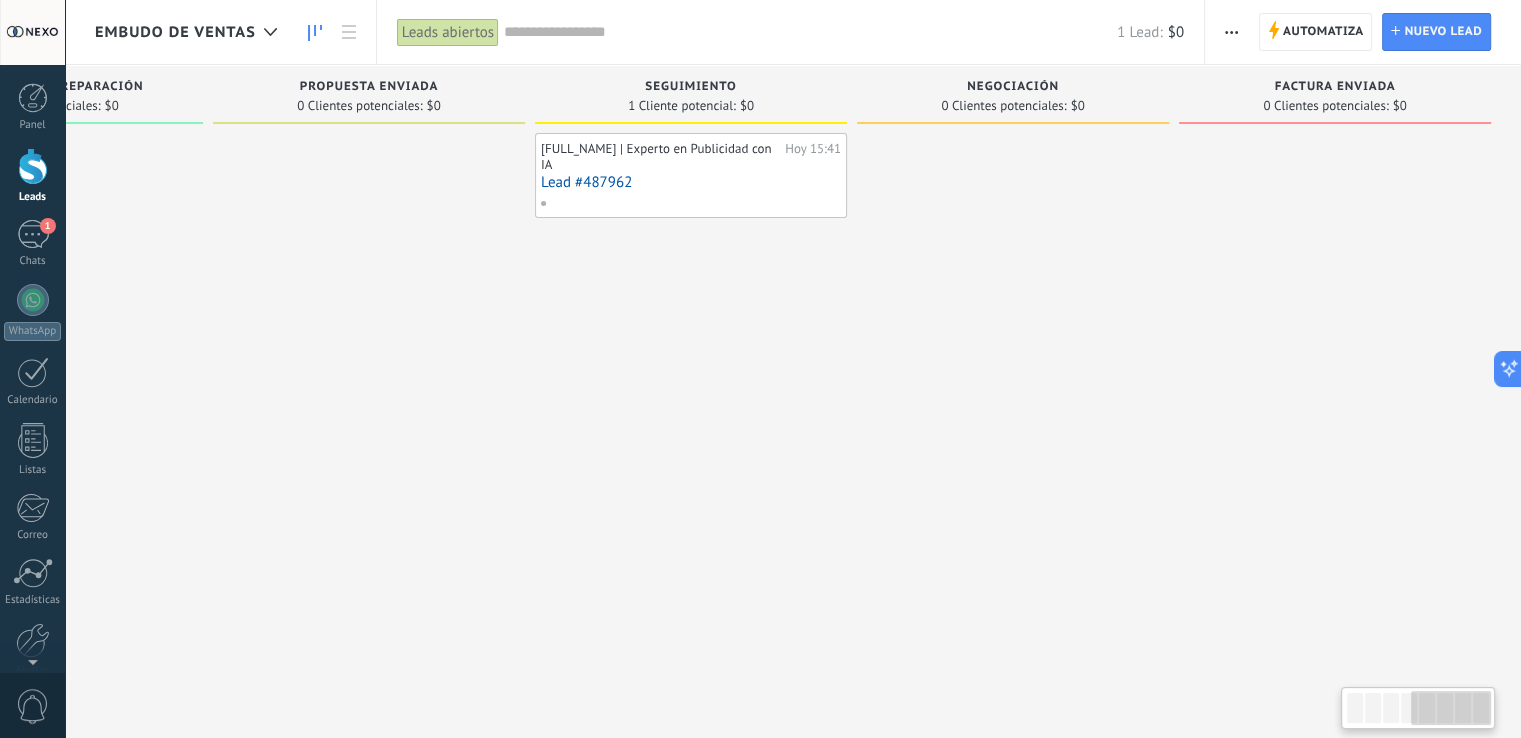 drag, startPoint x: 1144, startPoint y: 438, endPoint x: 762, endPoint y: 432, distance: 382.04712 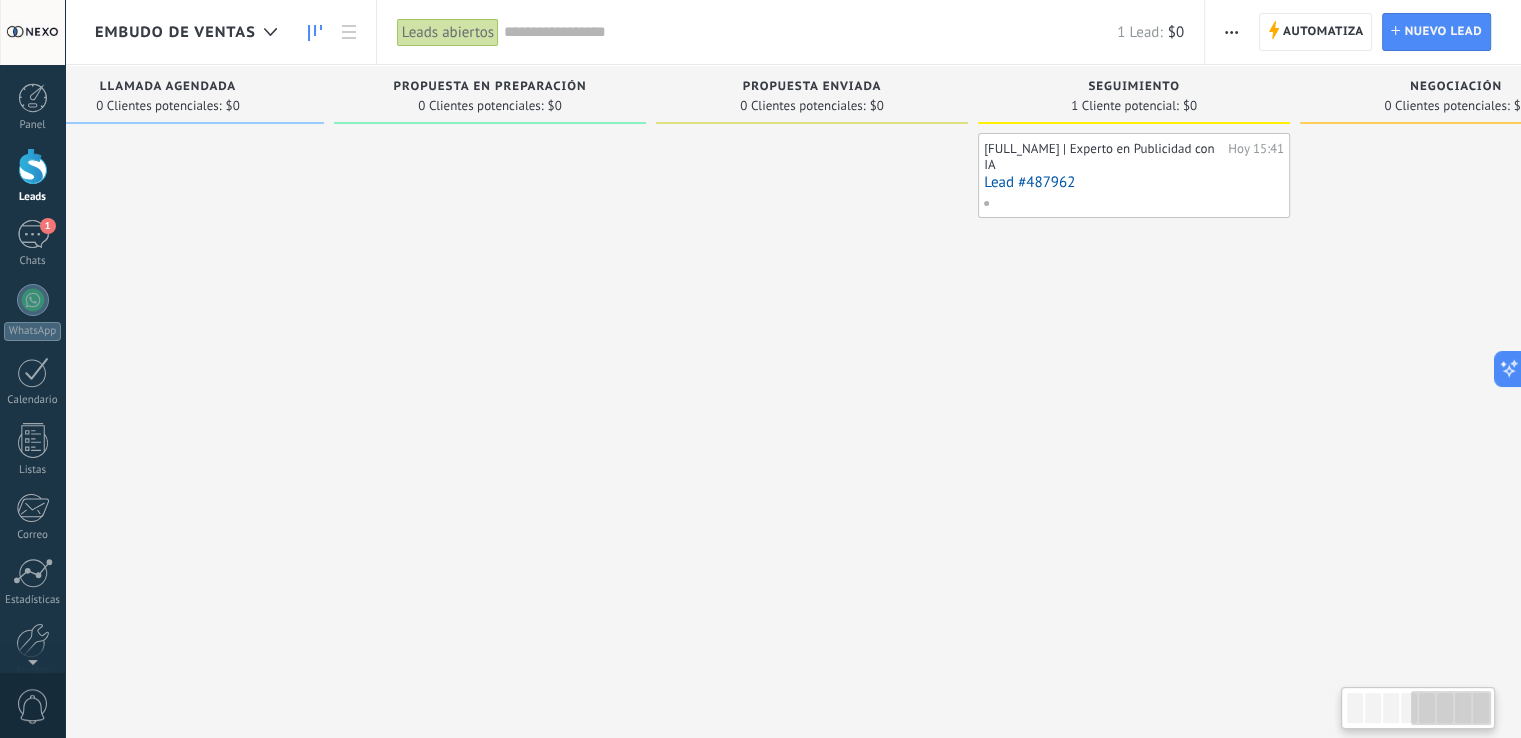 drag, startPoint x: 870, startPoint y: 432, endPoint x: 1328, endPoint y: 432, distance: 458 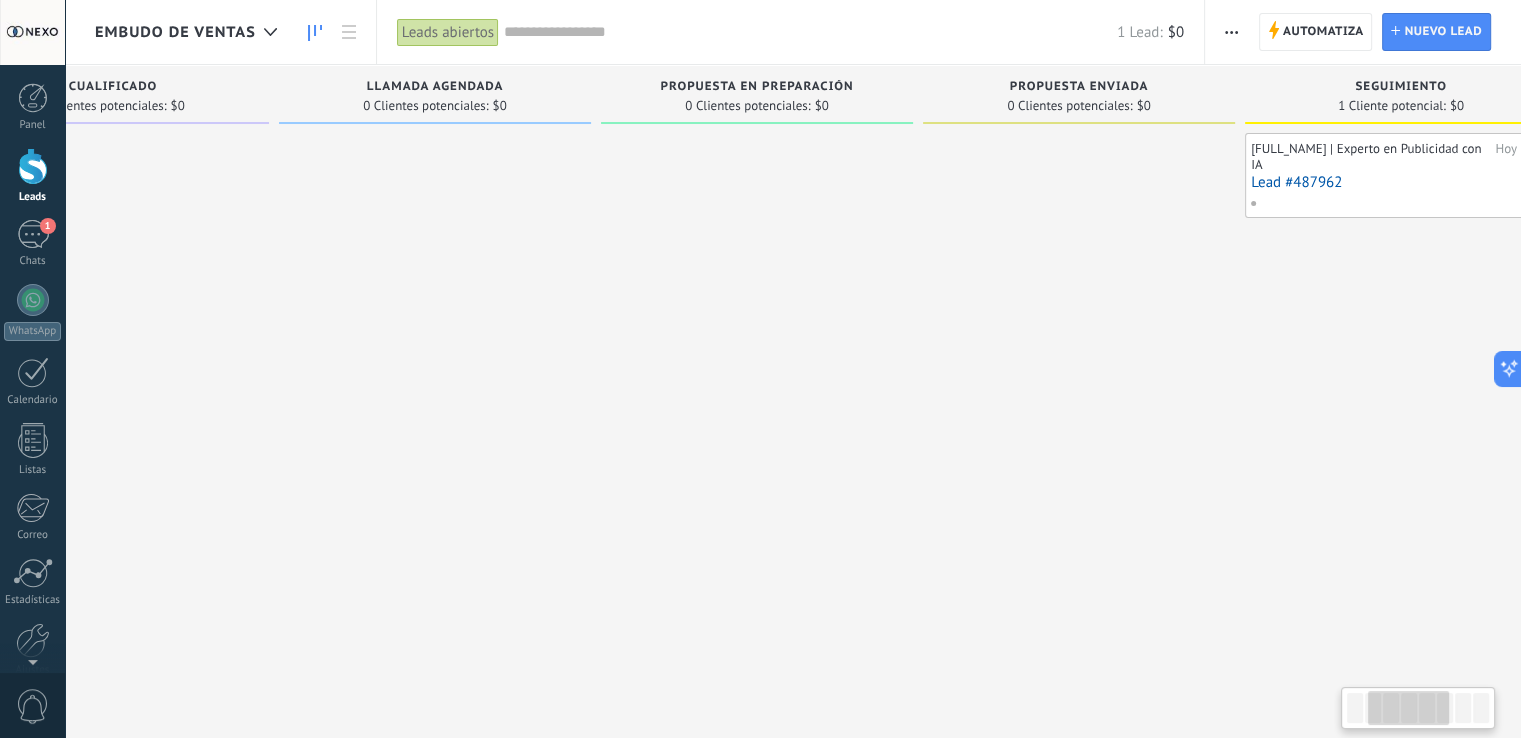 scroll, scrollTop: 0, scrollLeft: 416, axis: horizontal 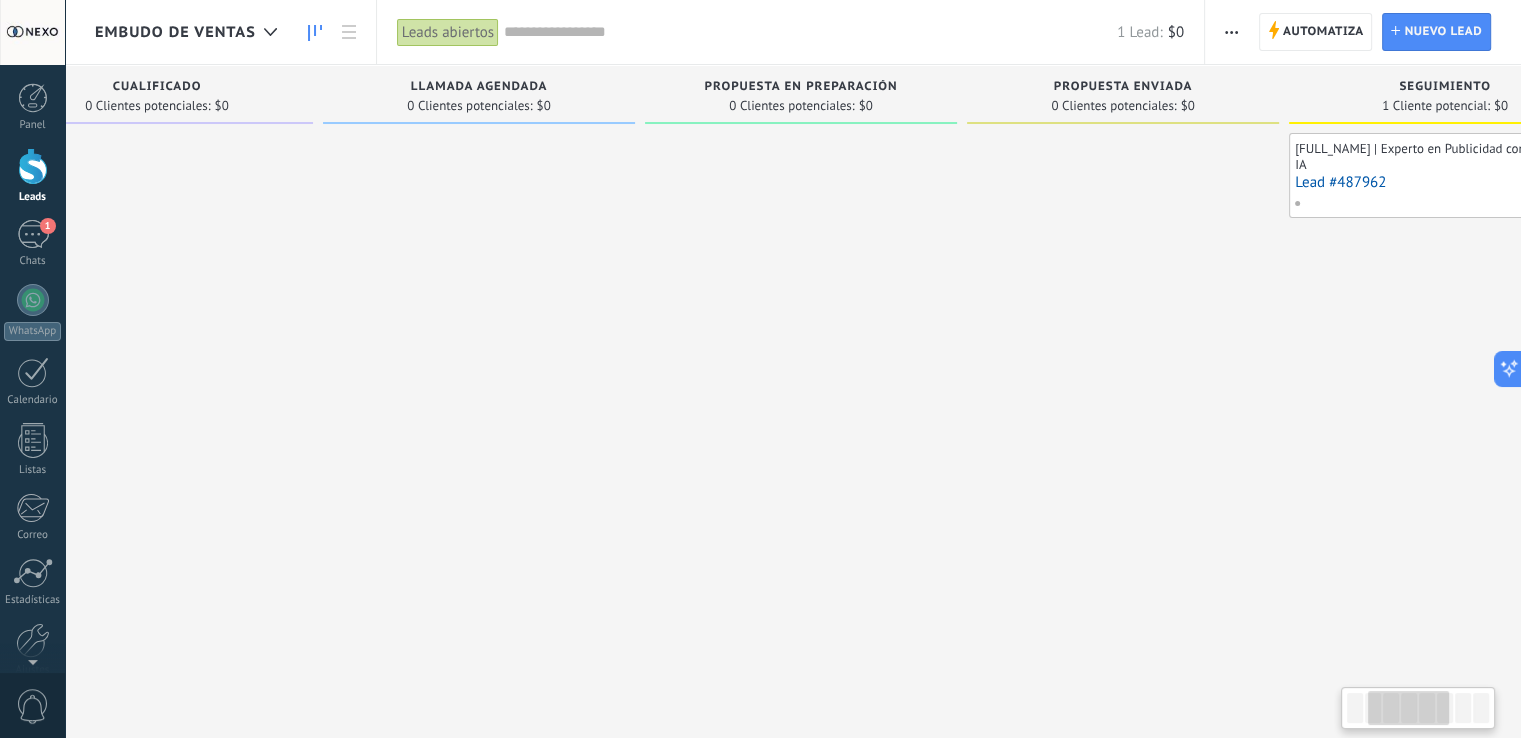 drag, startPoint x: 552, startPoint y: 377, endPoint x: 853, endPoint y: 405, distance: 302.29953 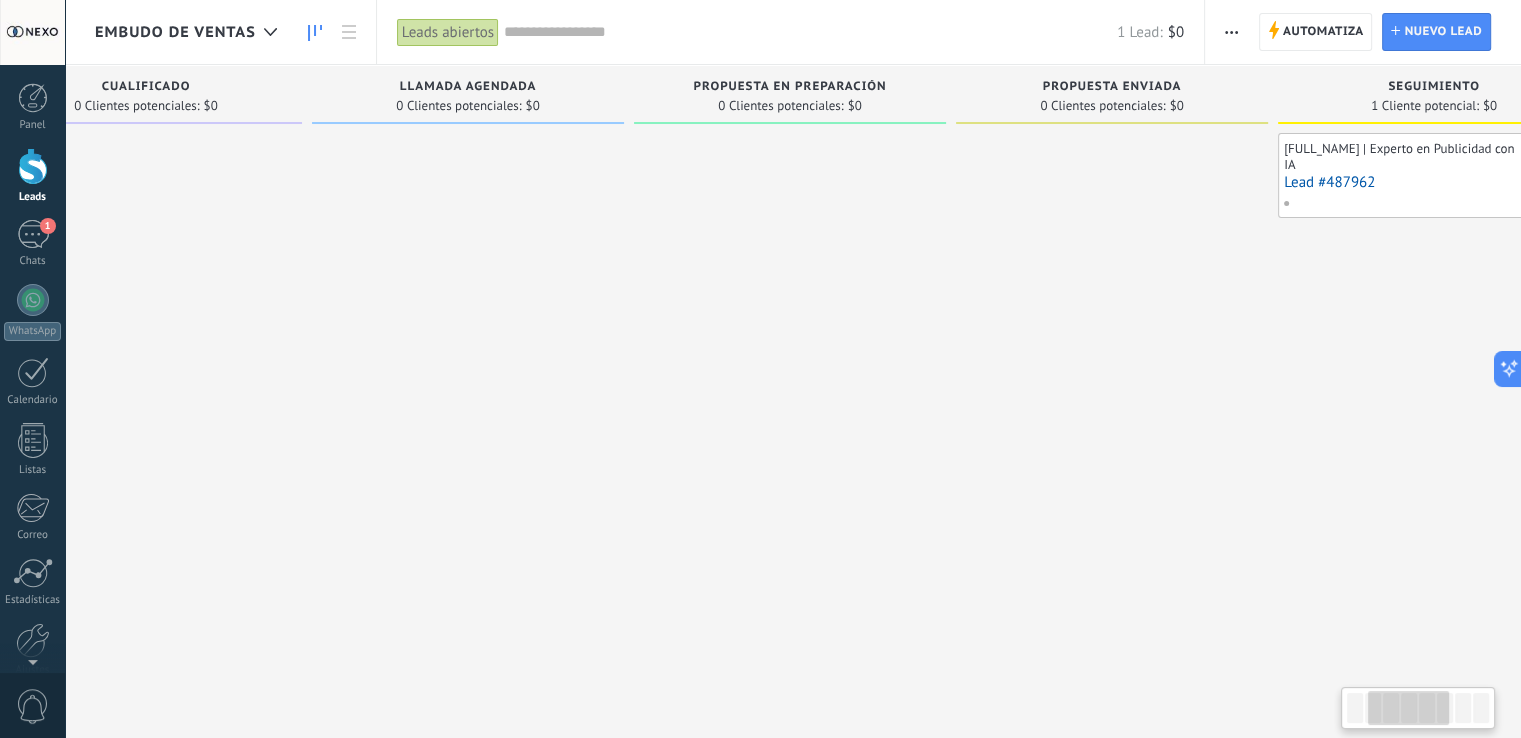 scroll, scrollTop: 0, scrollLeft: 0, axis: both 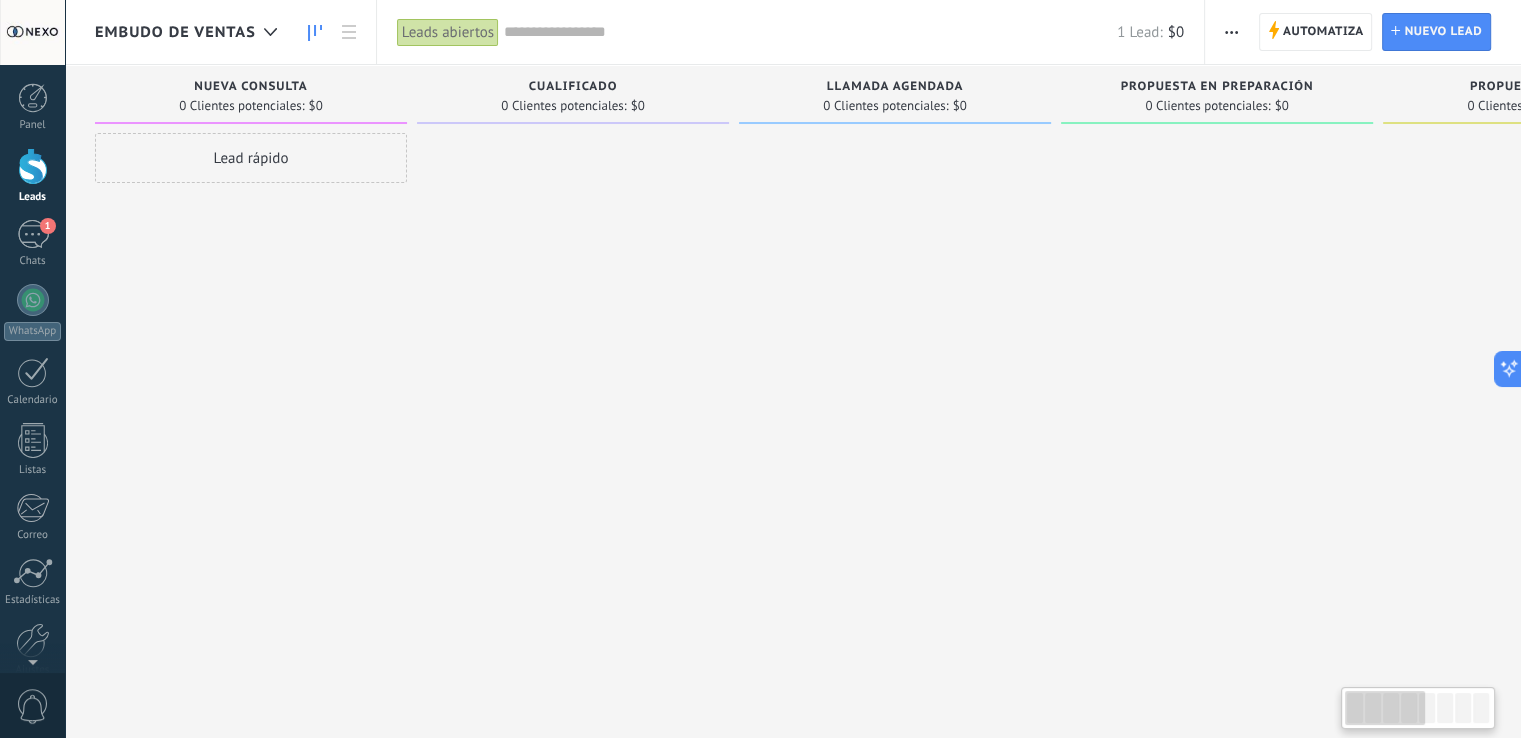 drag, startPoint x: 222, startPoint y: 221, endPoint x: 1073, endPoint y: 223, distance: 851.0024 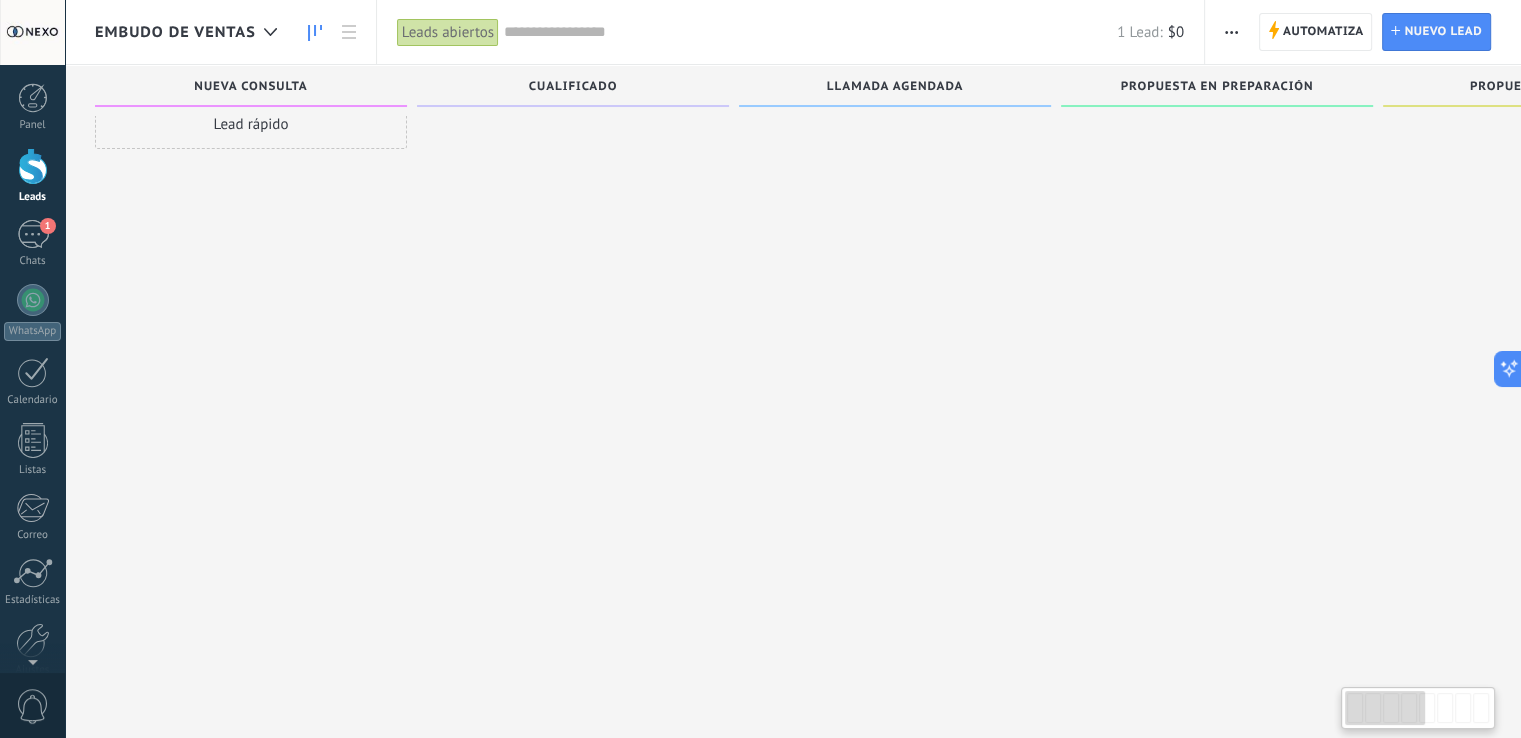 scroll, scrollTop: 0, scrollLeft: 0, axis: both 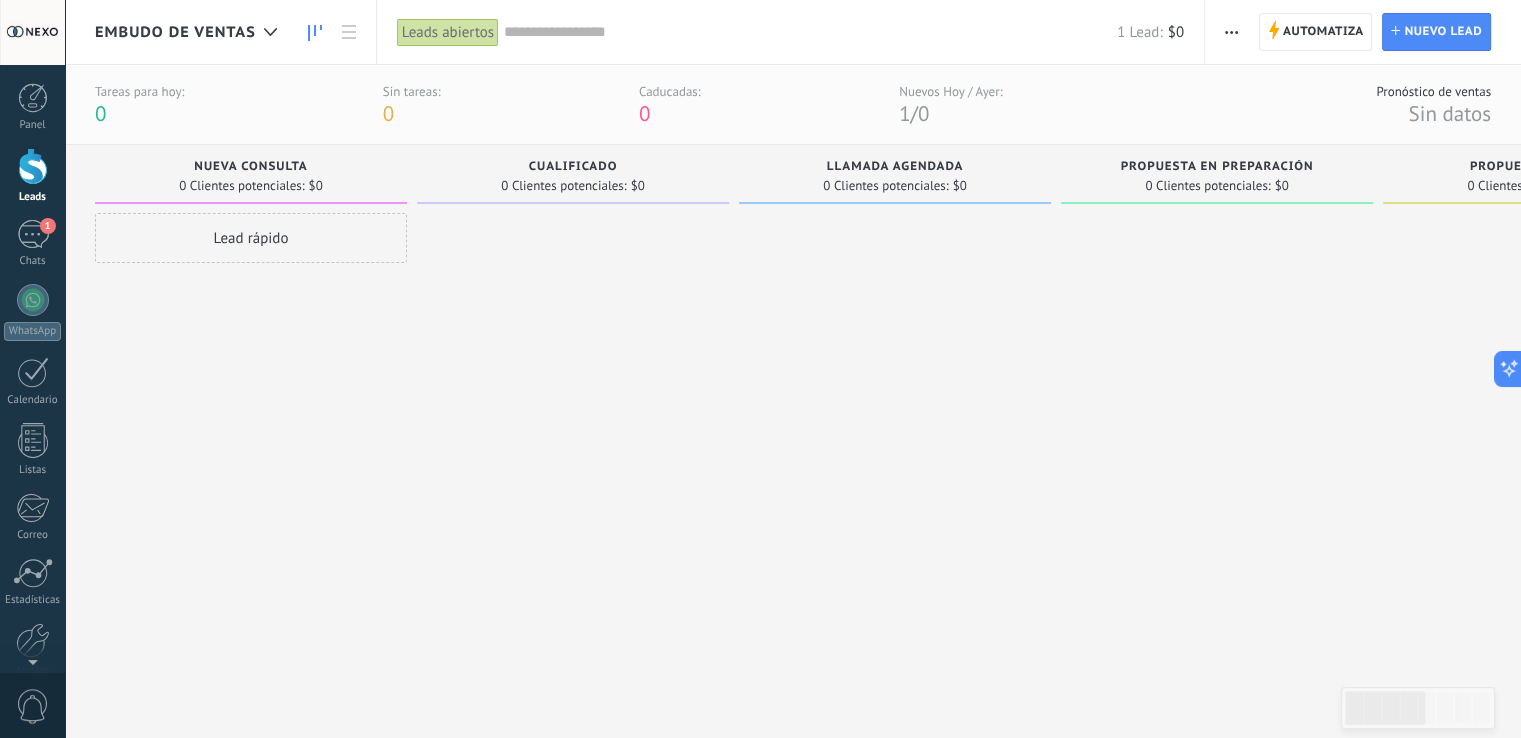 click on "0  Clientes potenciales:  $0" at bounding box center (895, 185) 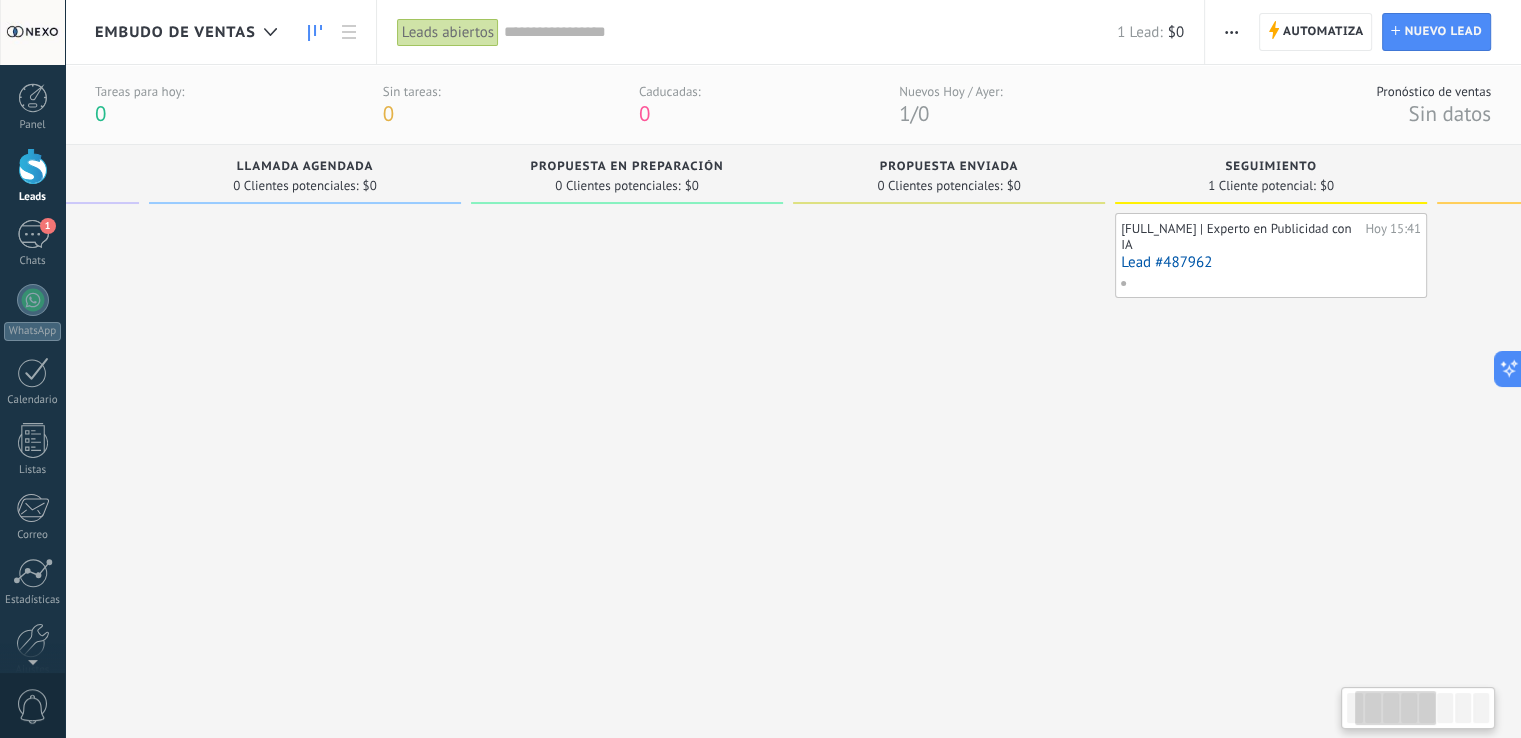 drag, startPoint x: 1213, startPoint y: 308, endPoint x: 786, endPoint y: 304, distance: 427.01874 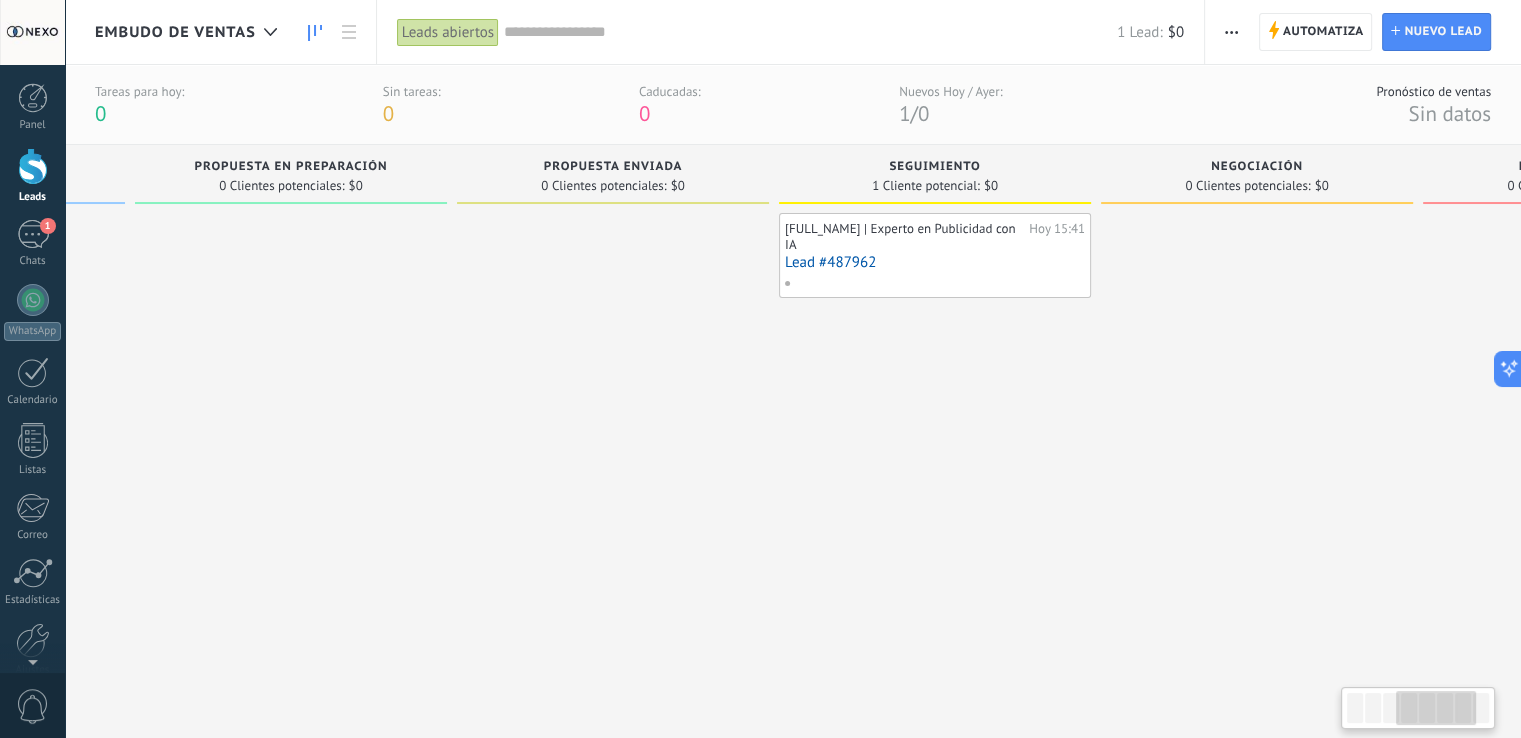 drag, startPoint x: 896, startPoint y: 298, endPoint x: 751, endPoint y: 298, distance: 145 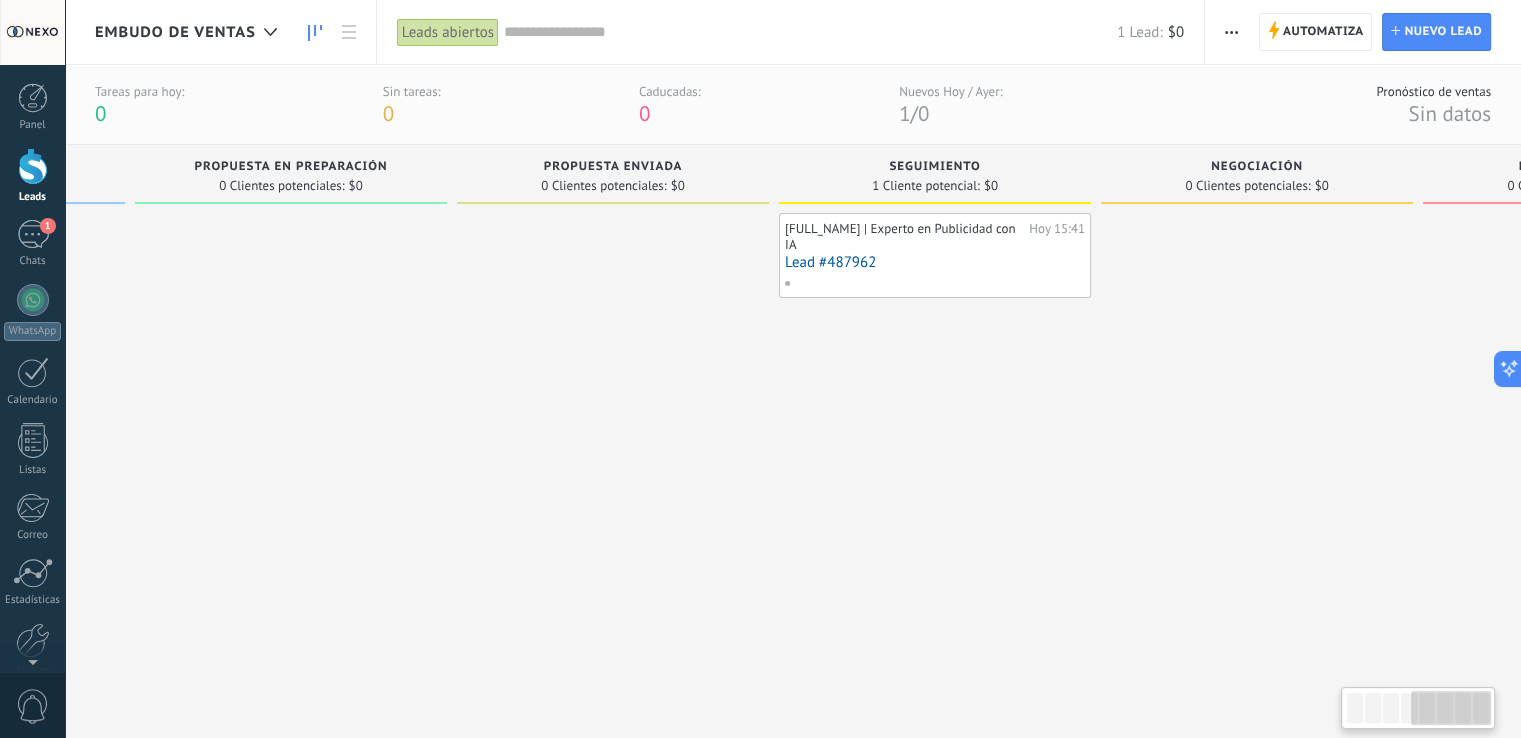 drag, startPoint x: 1049, startPoint y: 276, endPoint x: 1020, endPoint y: 277, distance: 29.017237 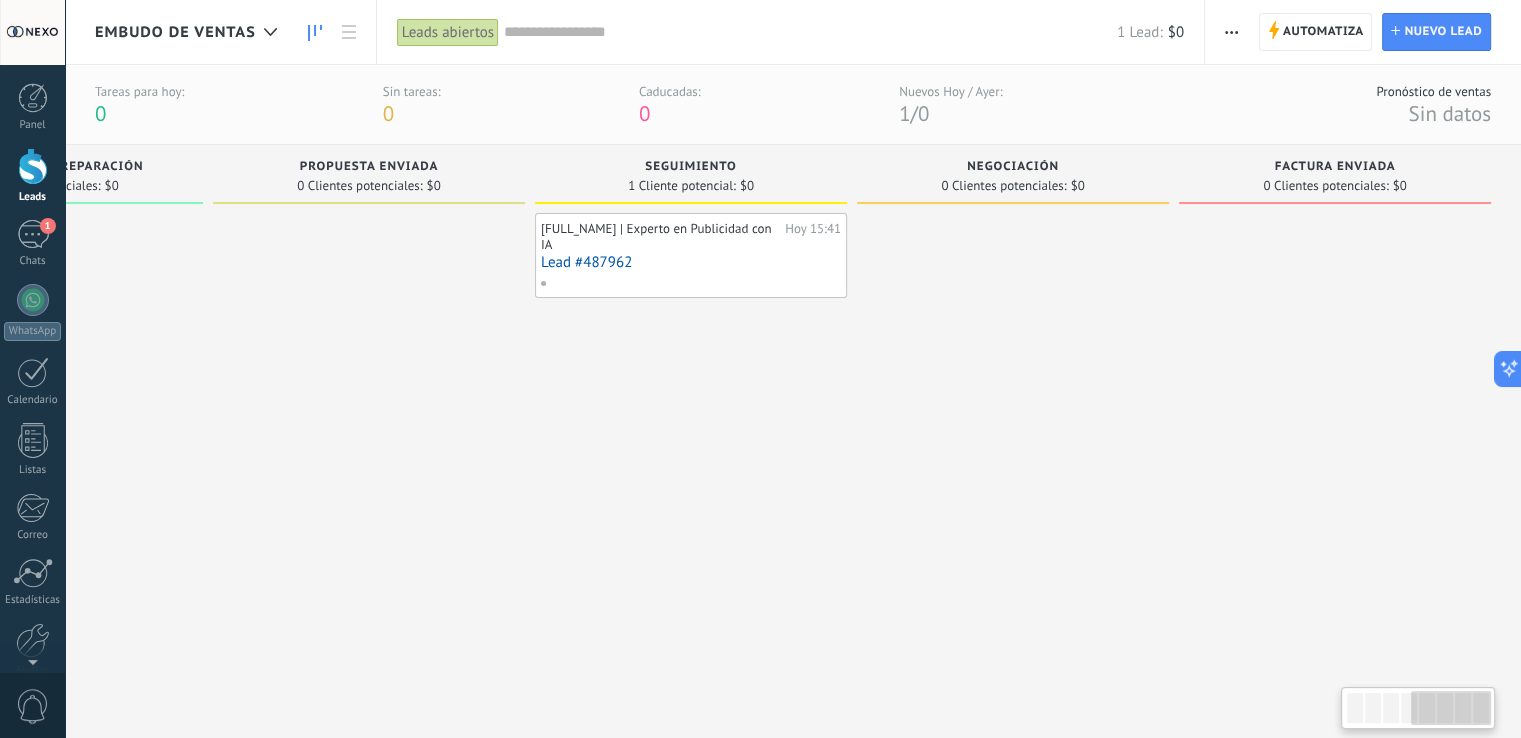 drag, startPoint x: 1438, startPoint y: 277, endPoint x: 1180, endPoint y: 259, distance: 258.62714 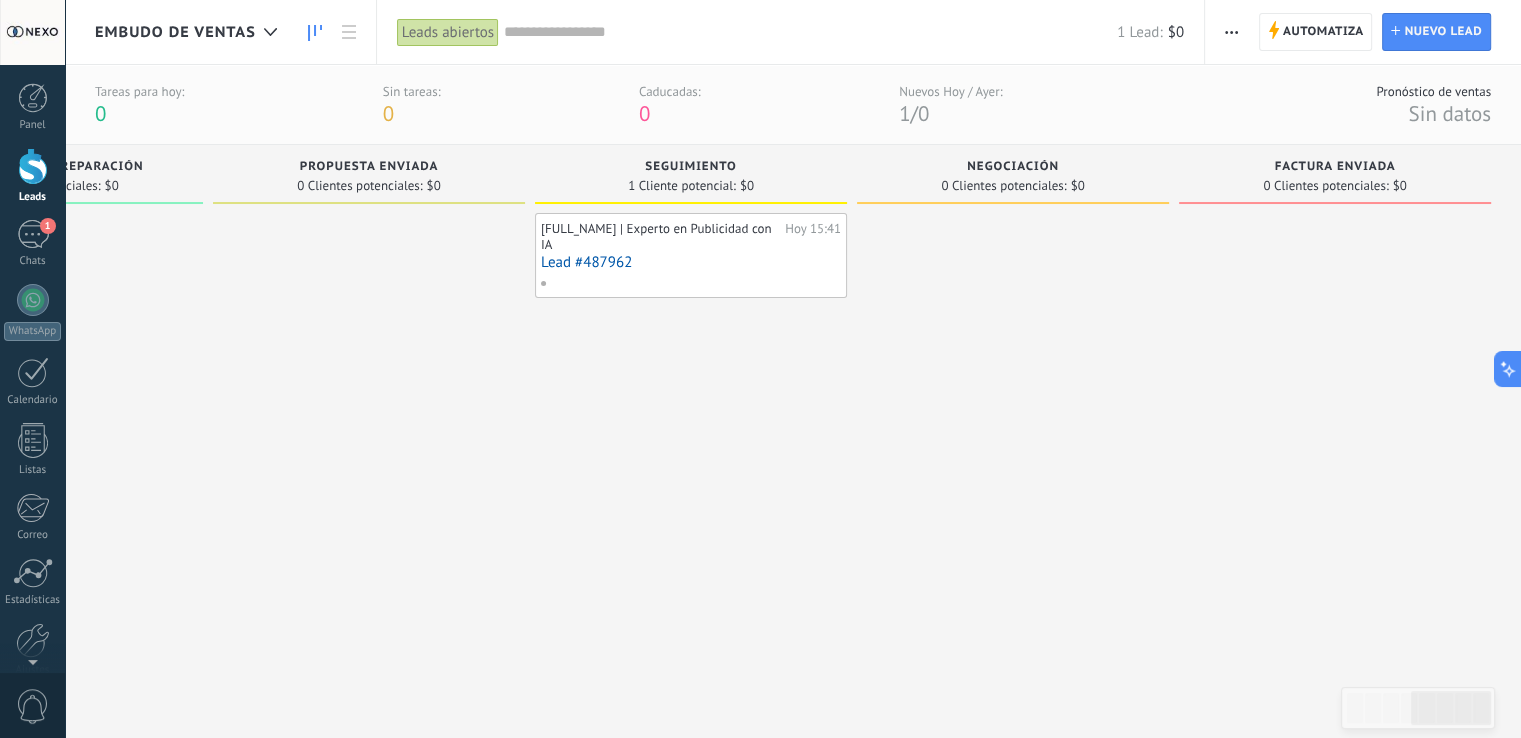 drag, startPoint x: 1256, startPoint y: 260, endPoint x: 1192, endPoint y: 254, distance: 64.28063 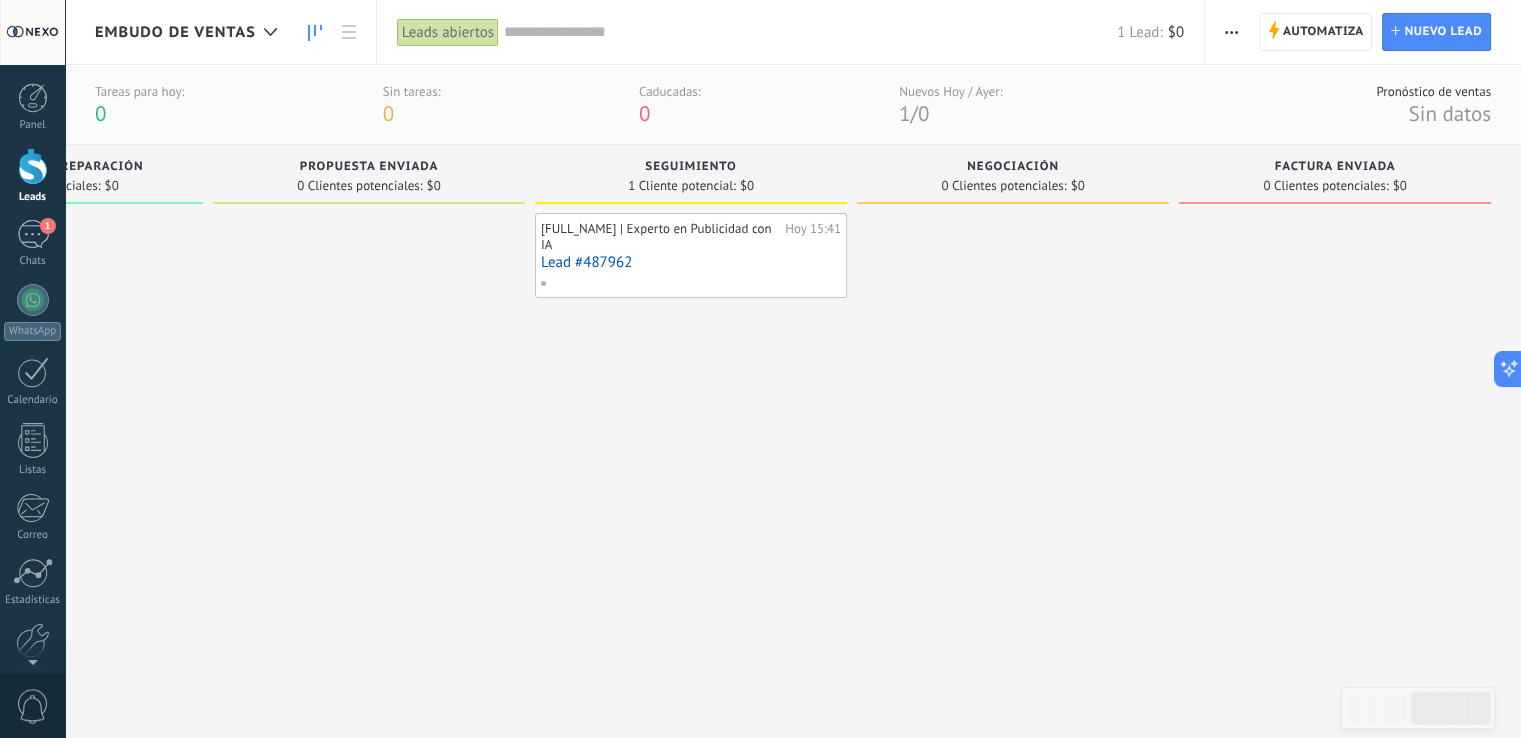 scroll, scrollTop: 0, scrollLeft: 792, axis: horizontal 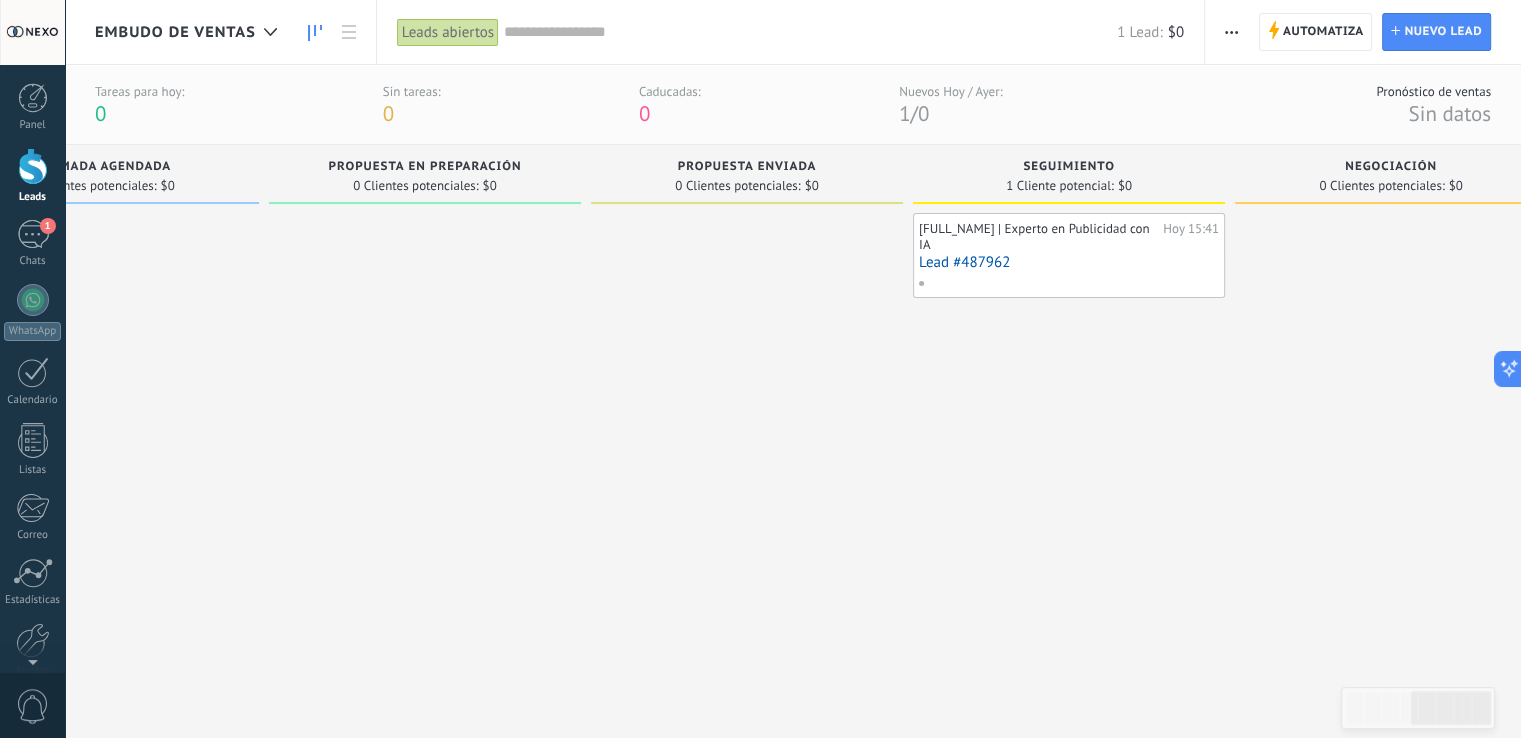 drag, startPoint x: 362, startPoint y: 375, endPoint x: 738, endPoint y: 372, distance: 376.01196 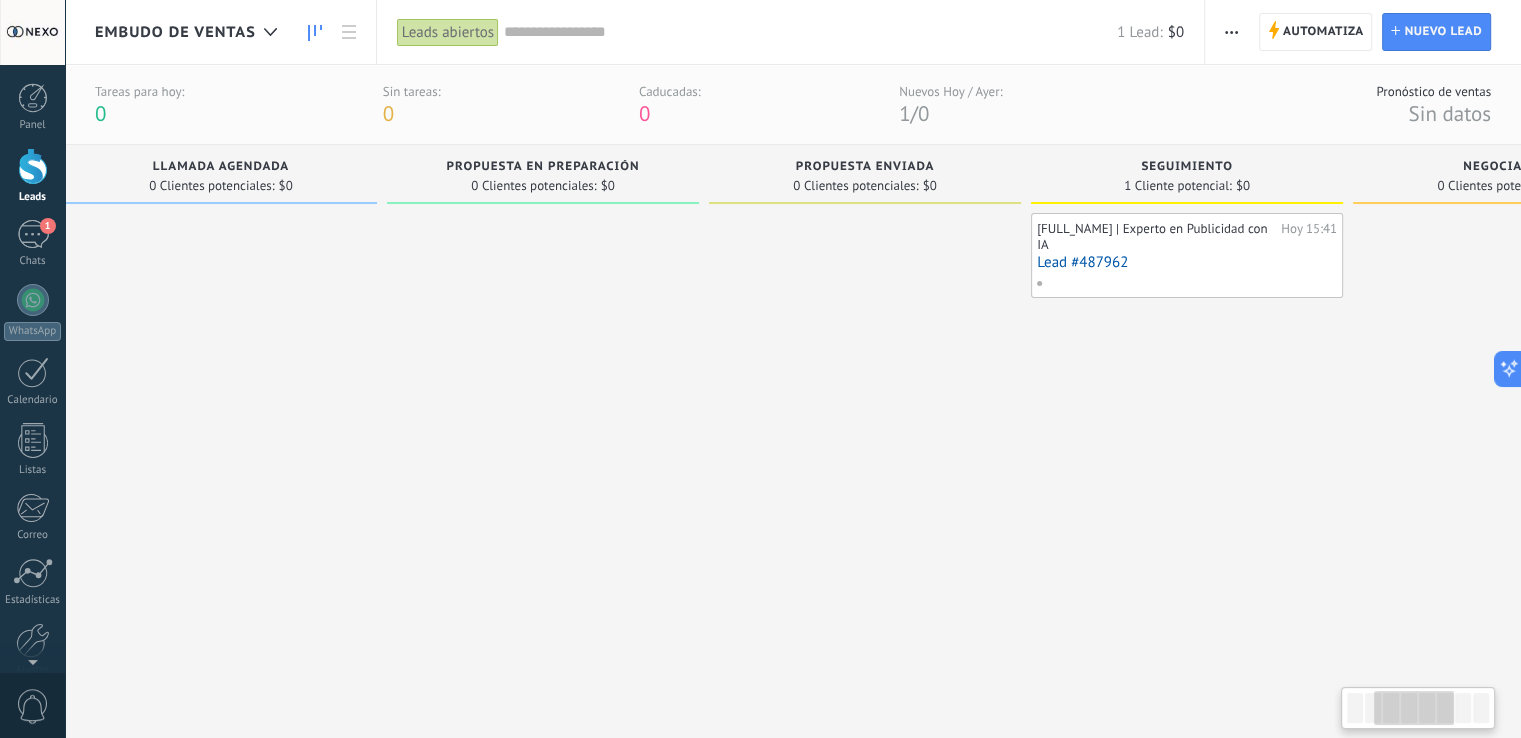 drag, startPoint x: 352, startPoint y: 253, endPoint x: 598, endPoint y: 253, distance: 246 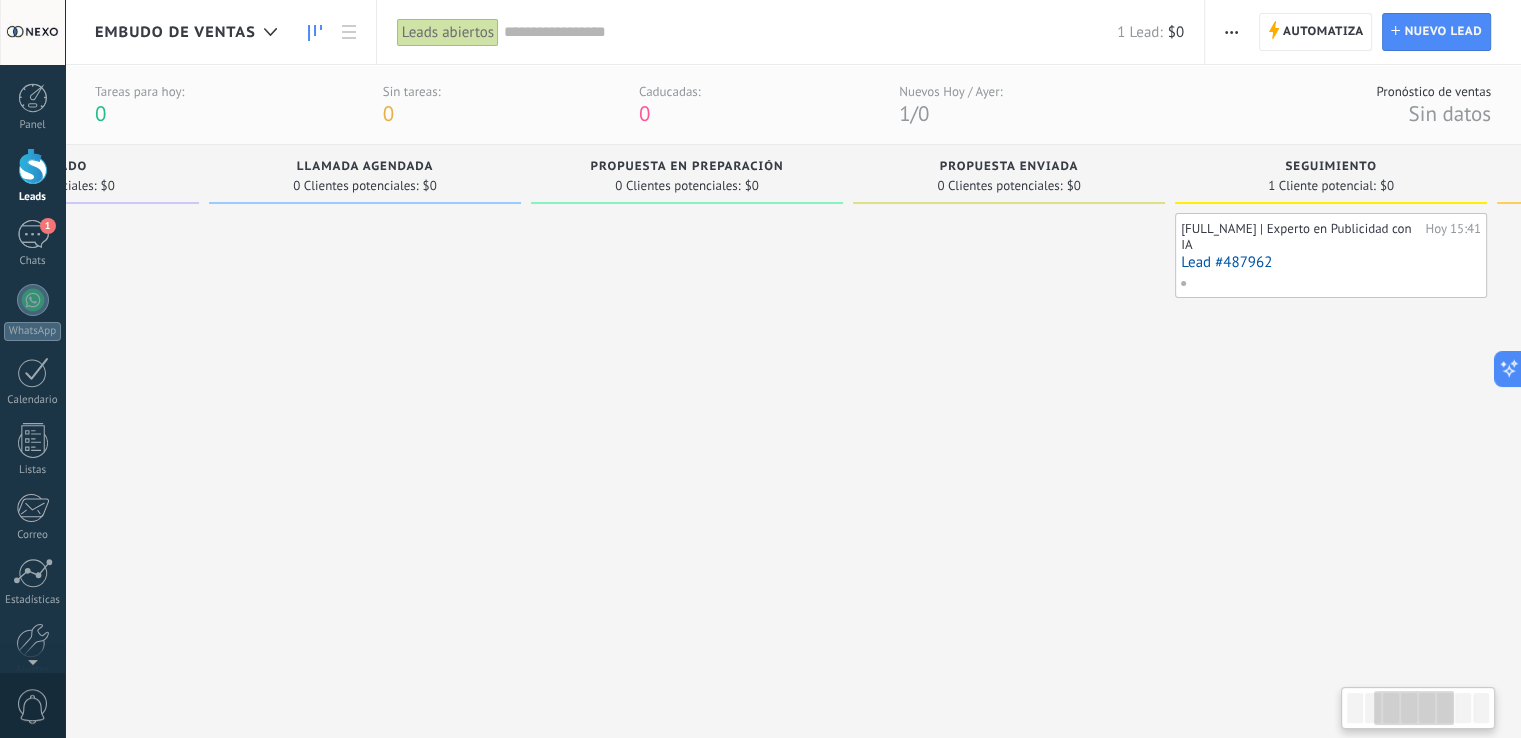 drag, startPoint x: 82, startPoint y: 138, endPoint x: 101, endPoint y: 145, distance: 20.248457 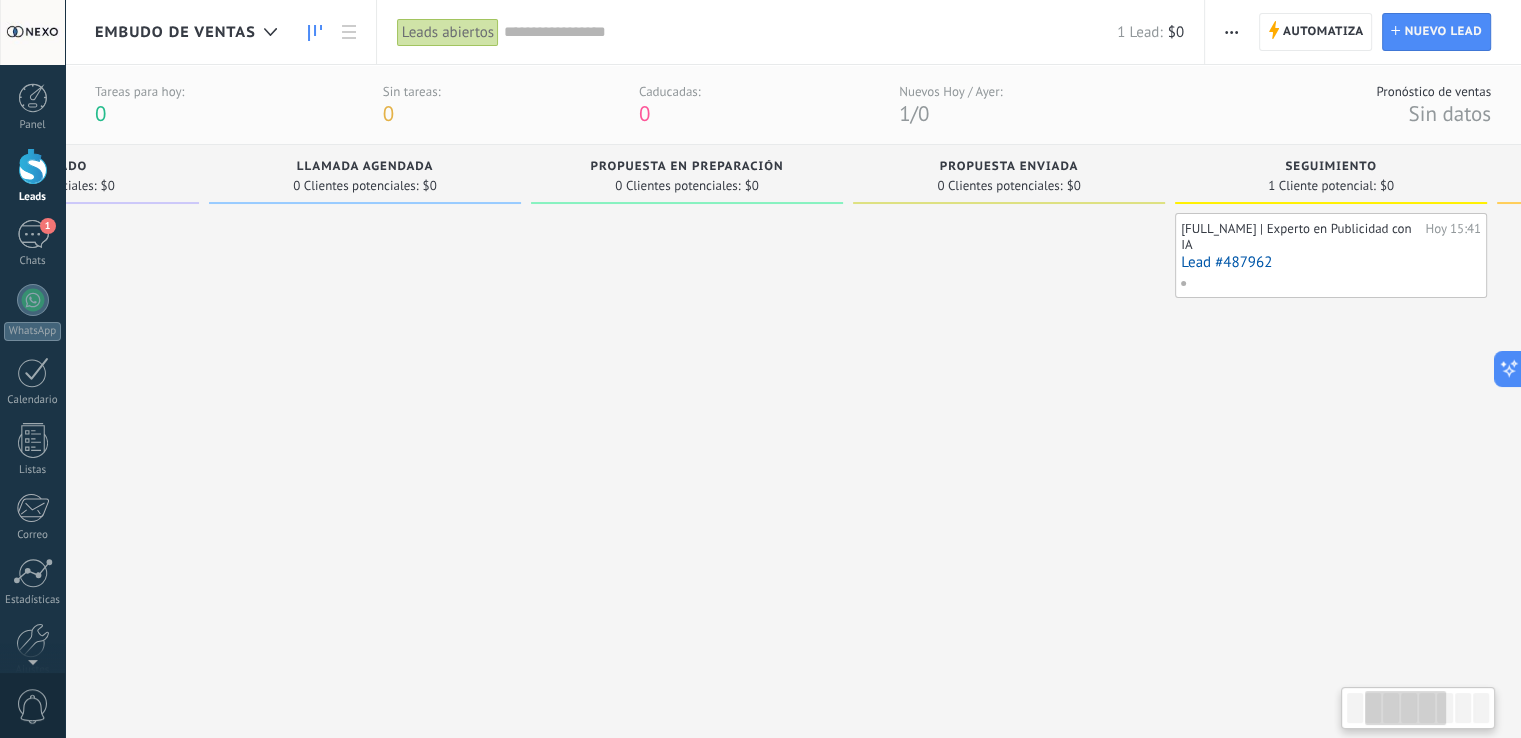 scroll, scrollTop: 0, scrollLeft: 356, axis: horizontal 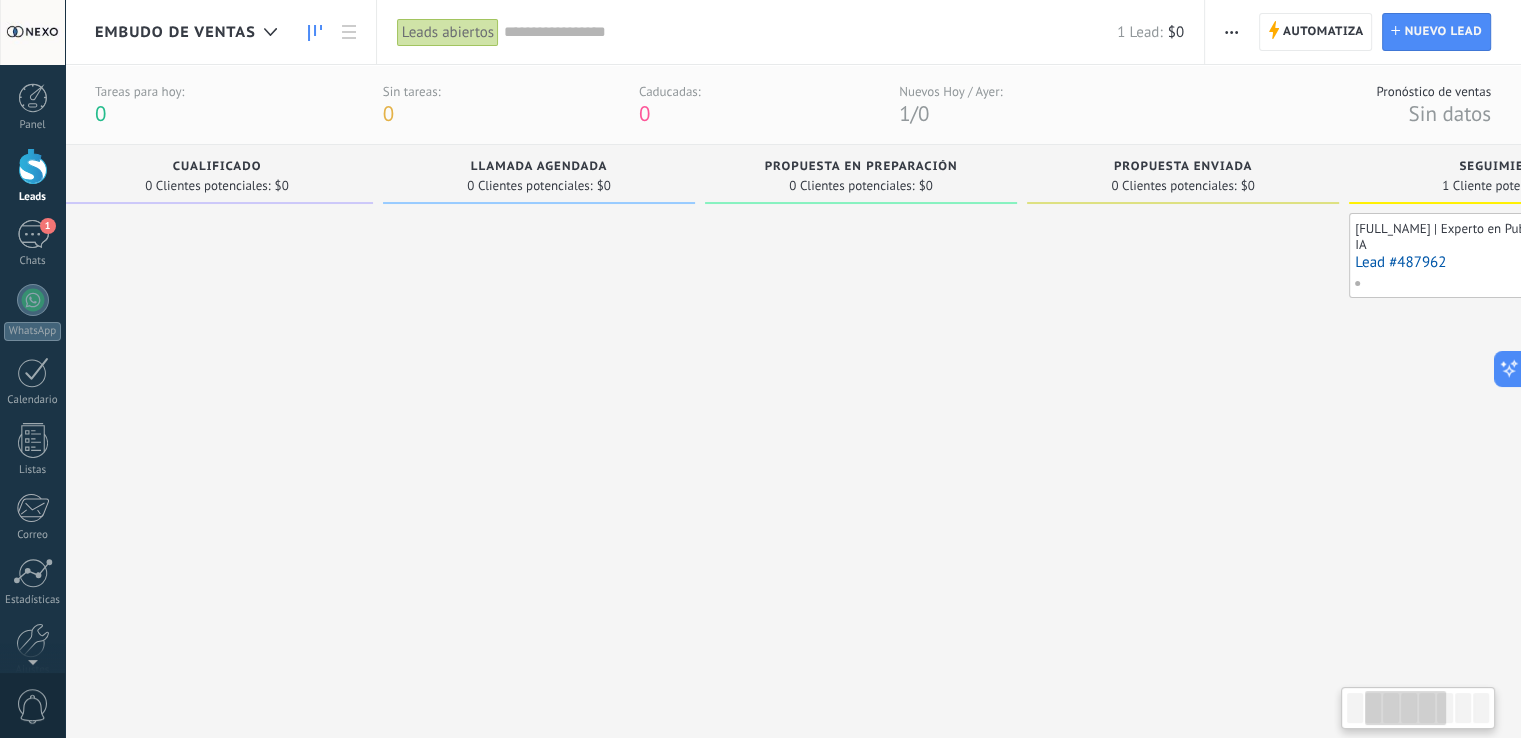 drag, startPoint x: 168, startPoint y: 269, endPoint x: 343, endPoint y: 272, distance: 175.02571 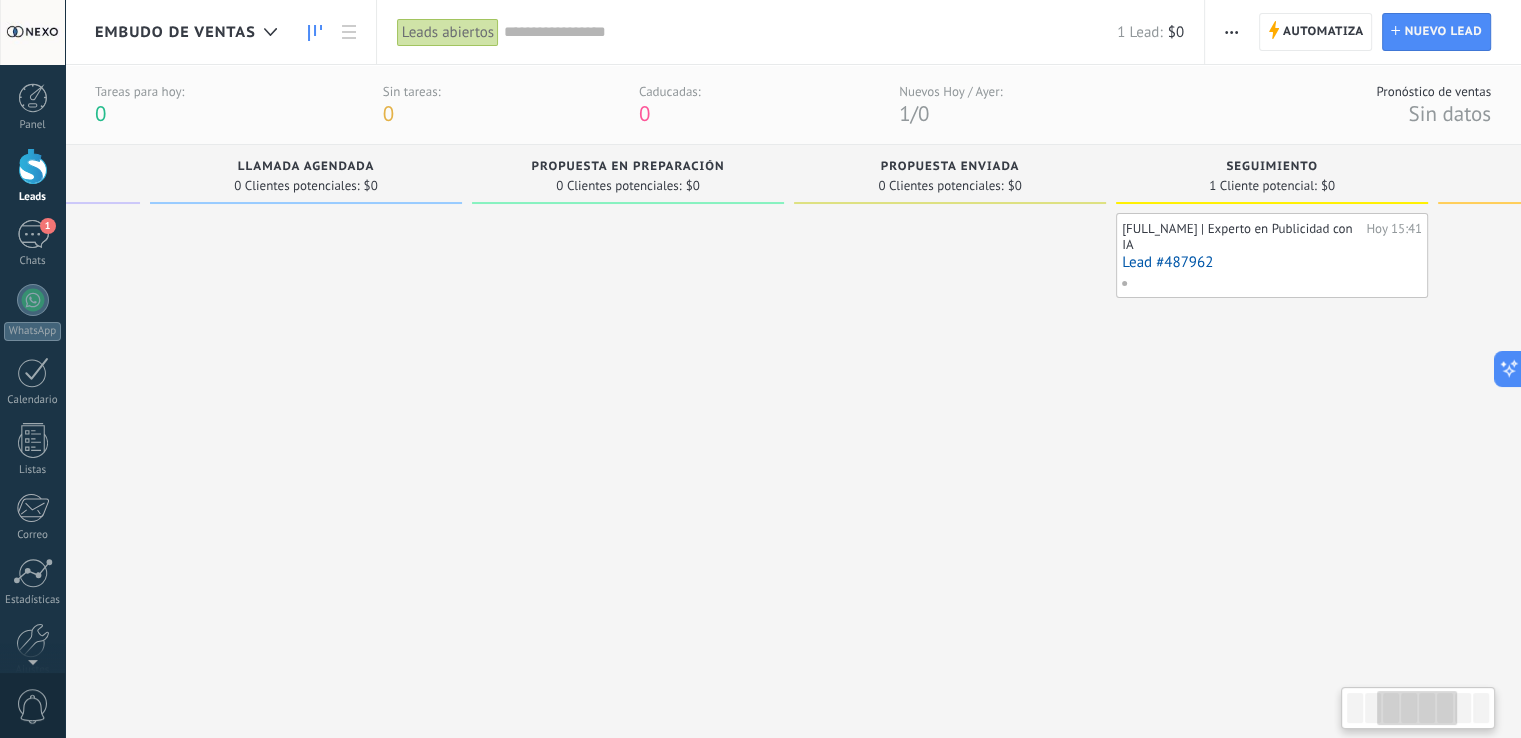 drag, startPoint x: 814, startPoint y: 419, endPoint x: 579, endPoint y: 408, distance: 235.25731 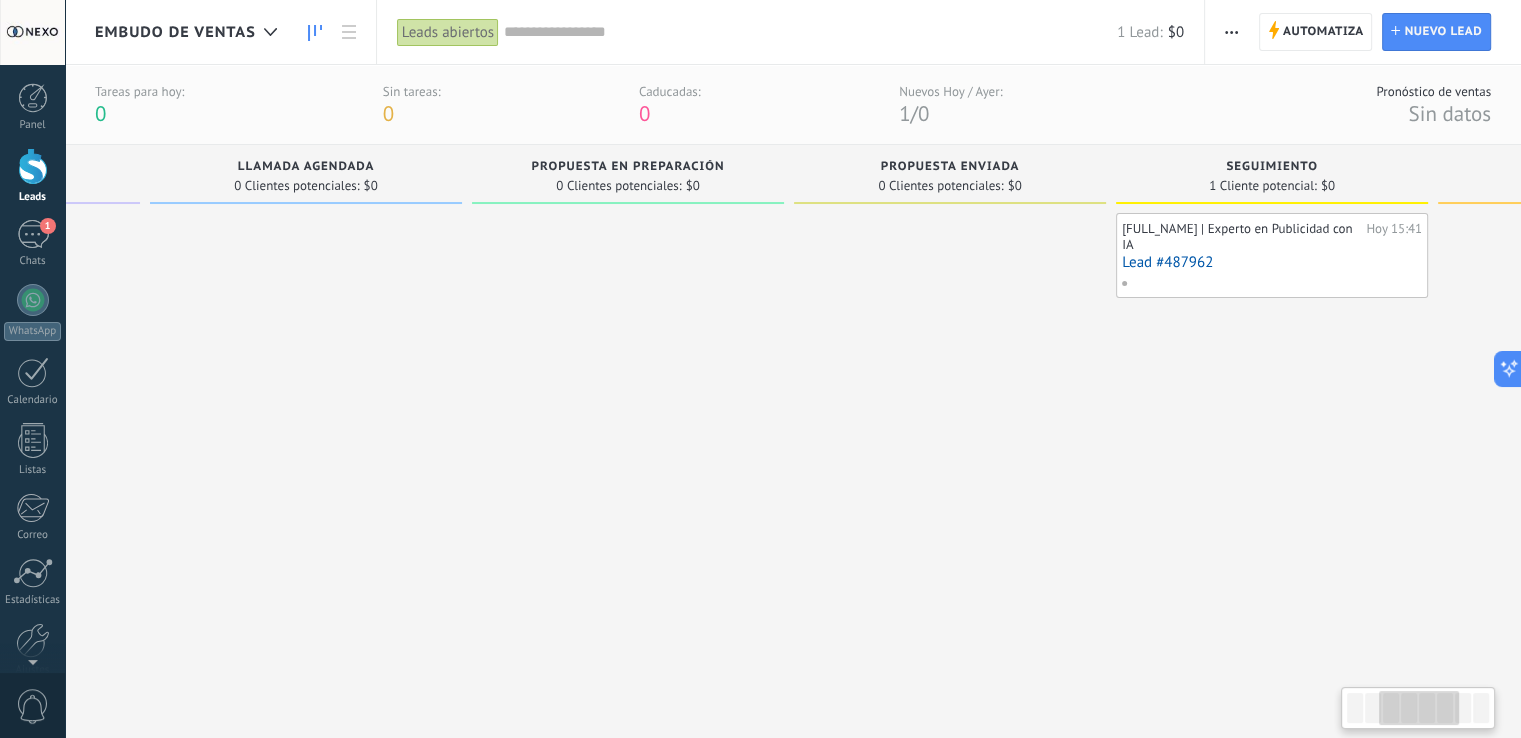 drag, startPoint x: 911, startPoint y: 325, endPoint x: 1207, endPoint y: 324, distance: 296.00168 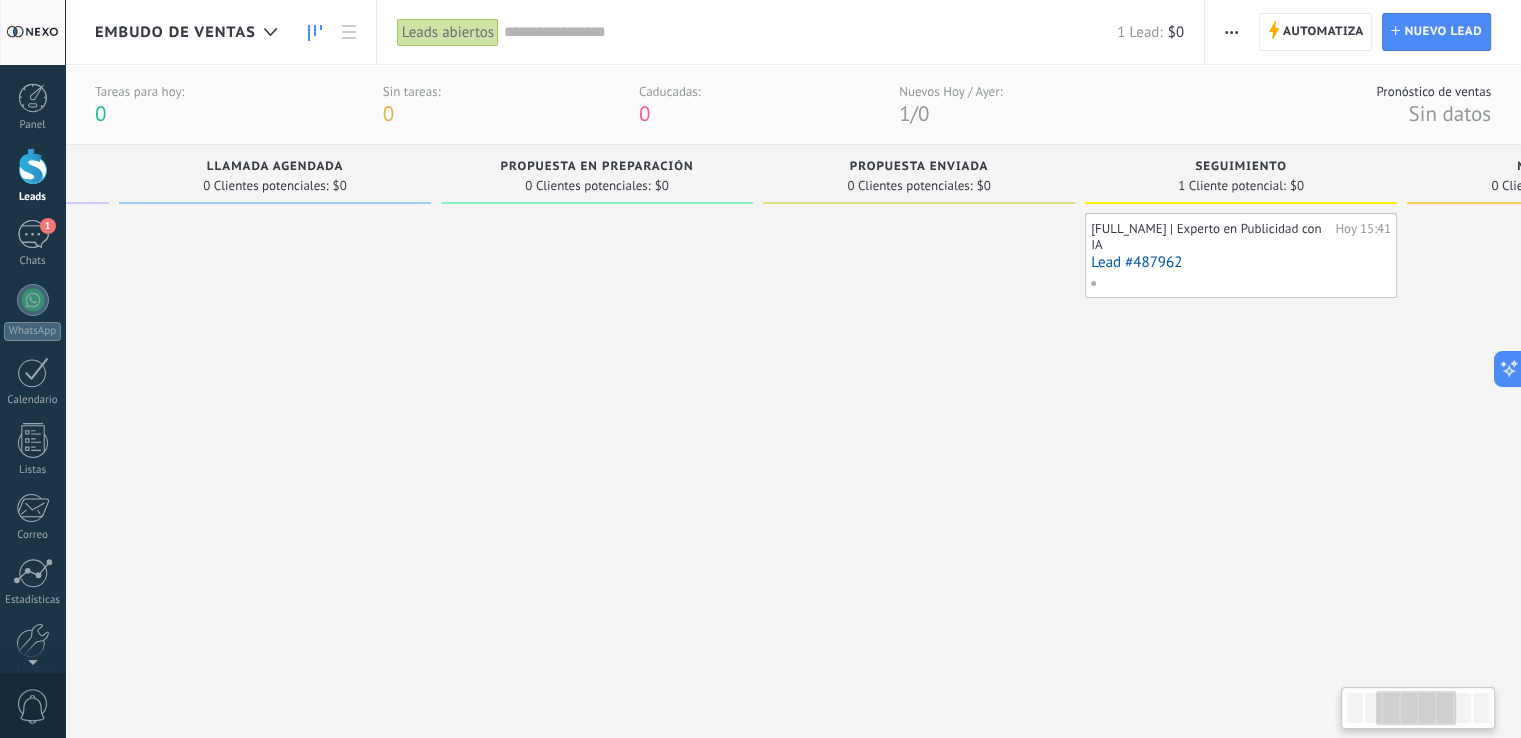 scroll, scrollTop: 0, scrollLeft: 411, axis: horizontal 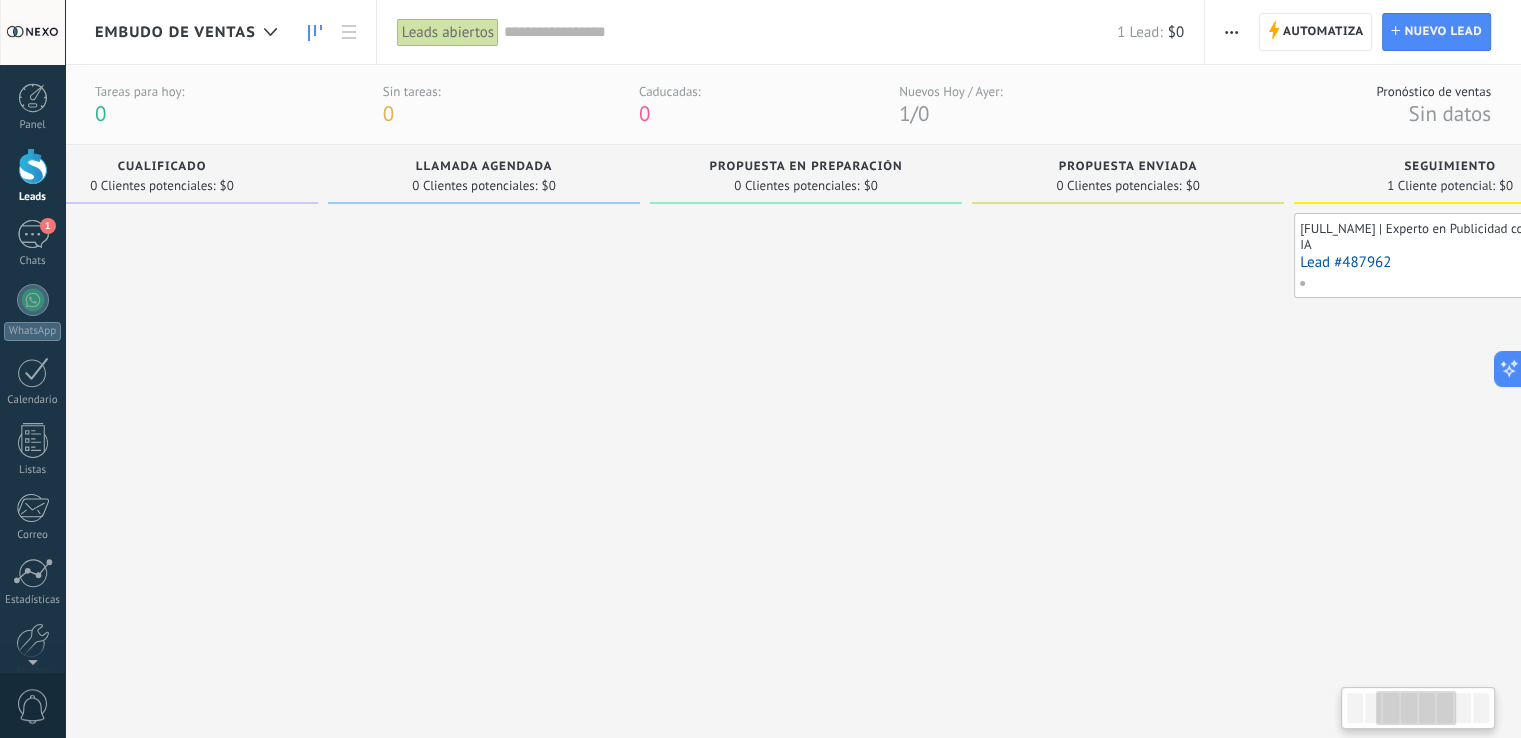 drag, startPoint x: 490, startPoint y: 282, endPoint x: 569, endPoint y: 248, distance: 86.00581 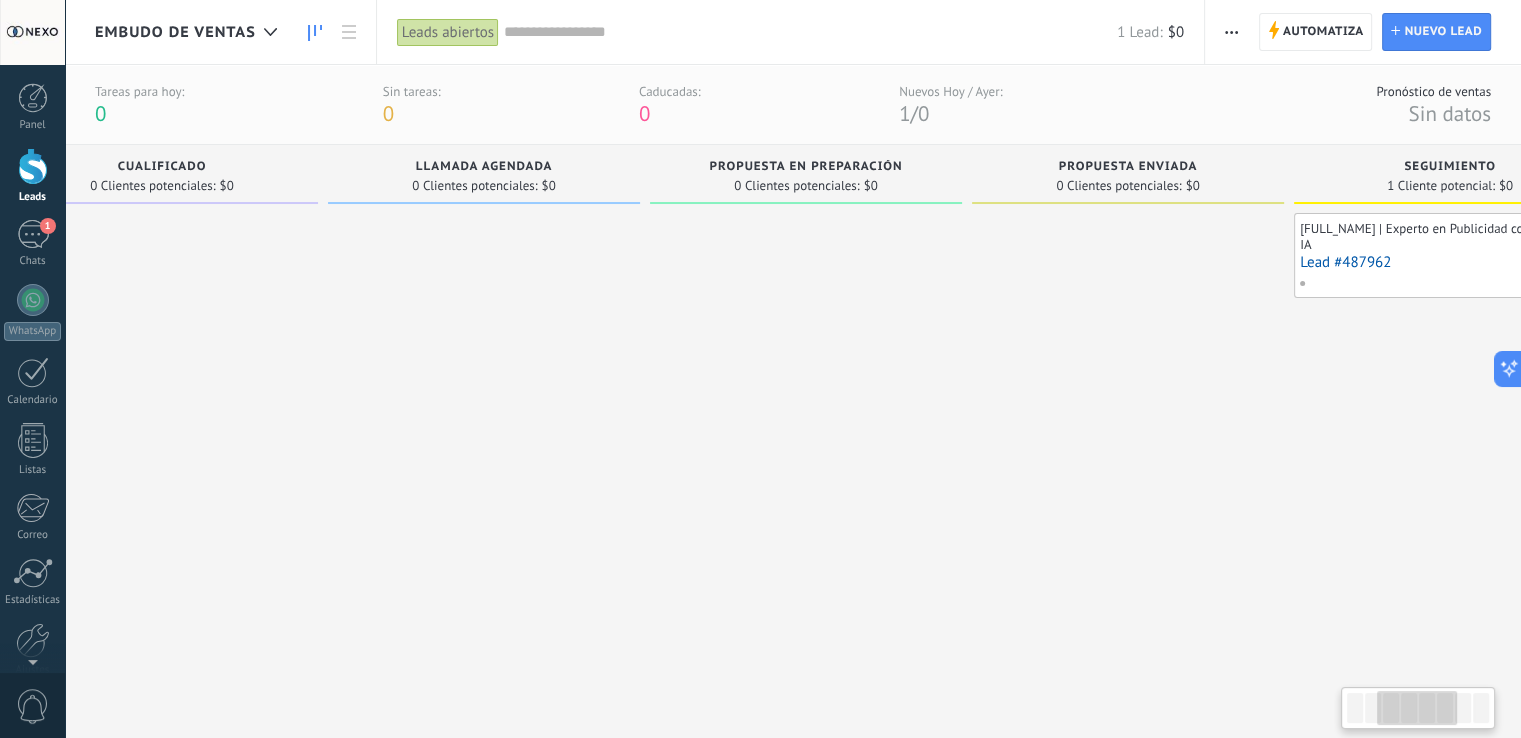 drag, startPoint x: 577, startPoint y: 289, endPoint x: 640, endPoint y: 309, distance: 66.09841 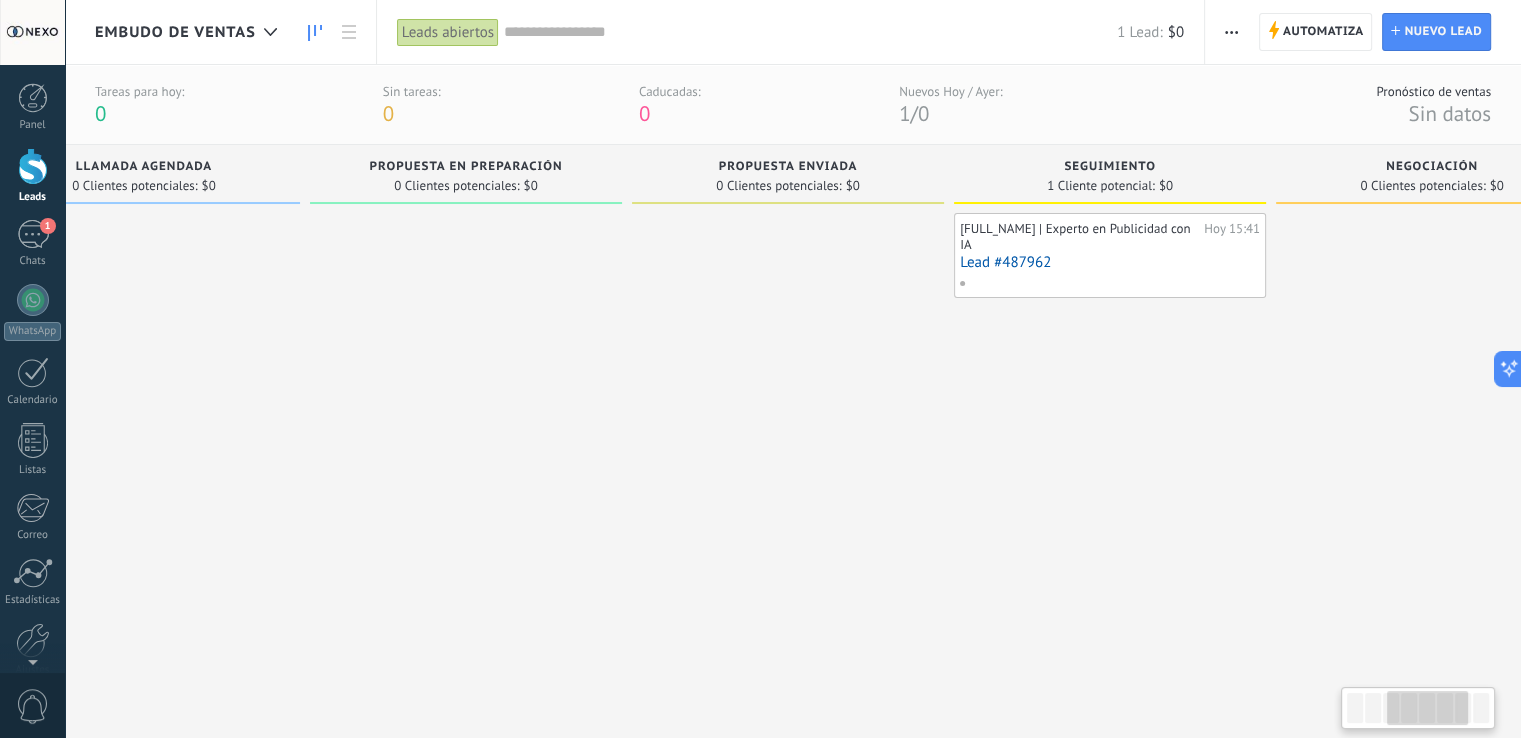 click on "Propuesta en preparación 0  Clientes potenciales:  $0" at bounding box center [471, 417] 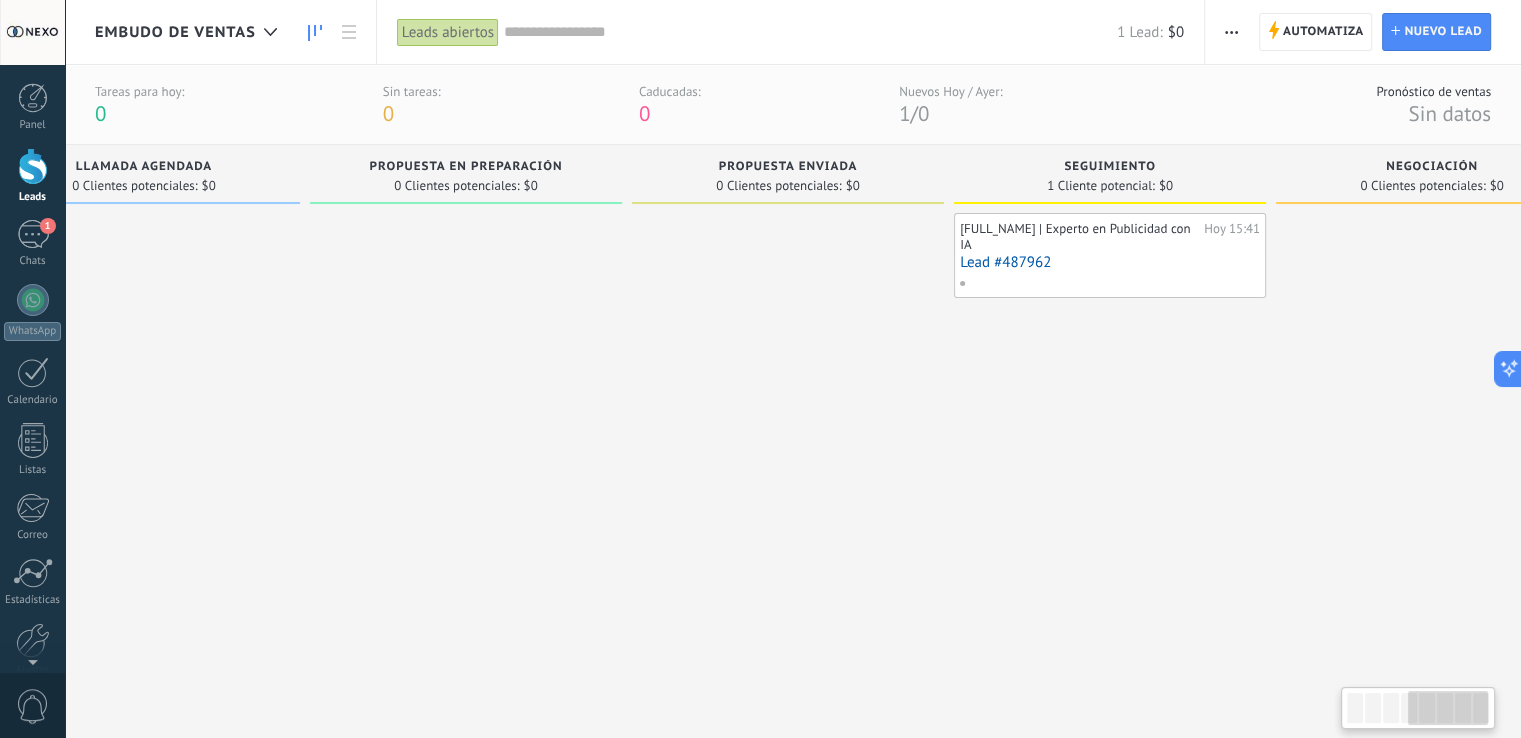 scroll, scrollTop: 0, scrollLeft: 1124, axis: horizontal 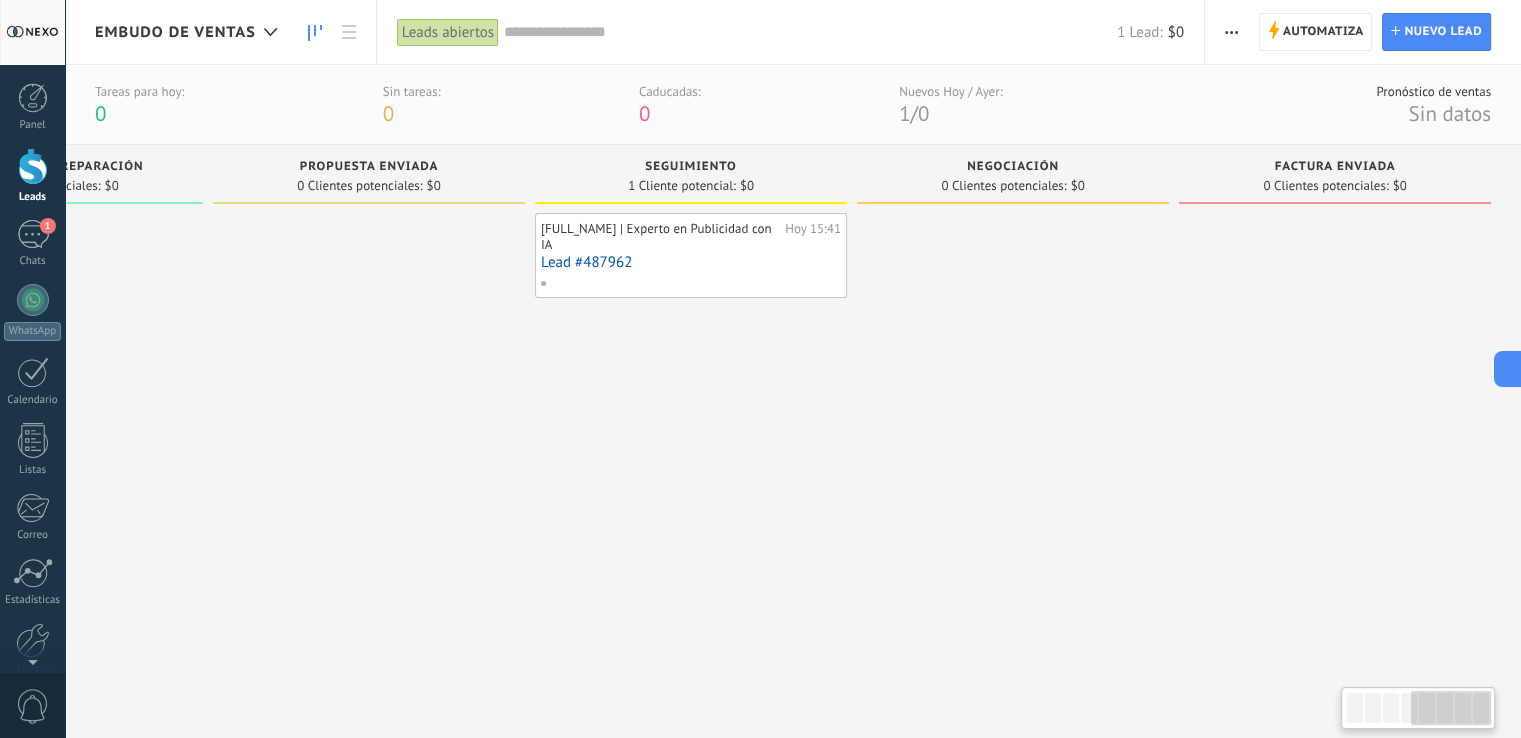 drag, startPoint x: 651, startPoint y: 465, endPoint x: 582, endPoint y: 465, distance: 69 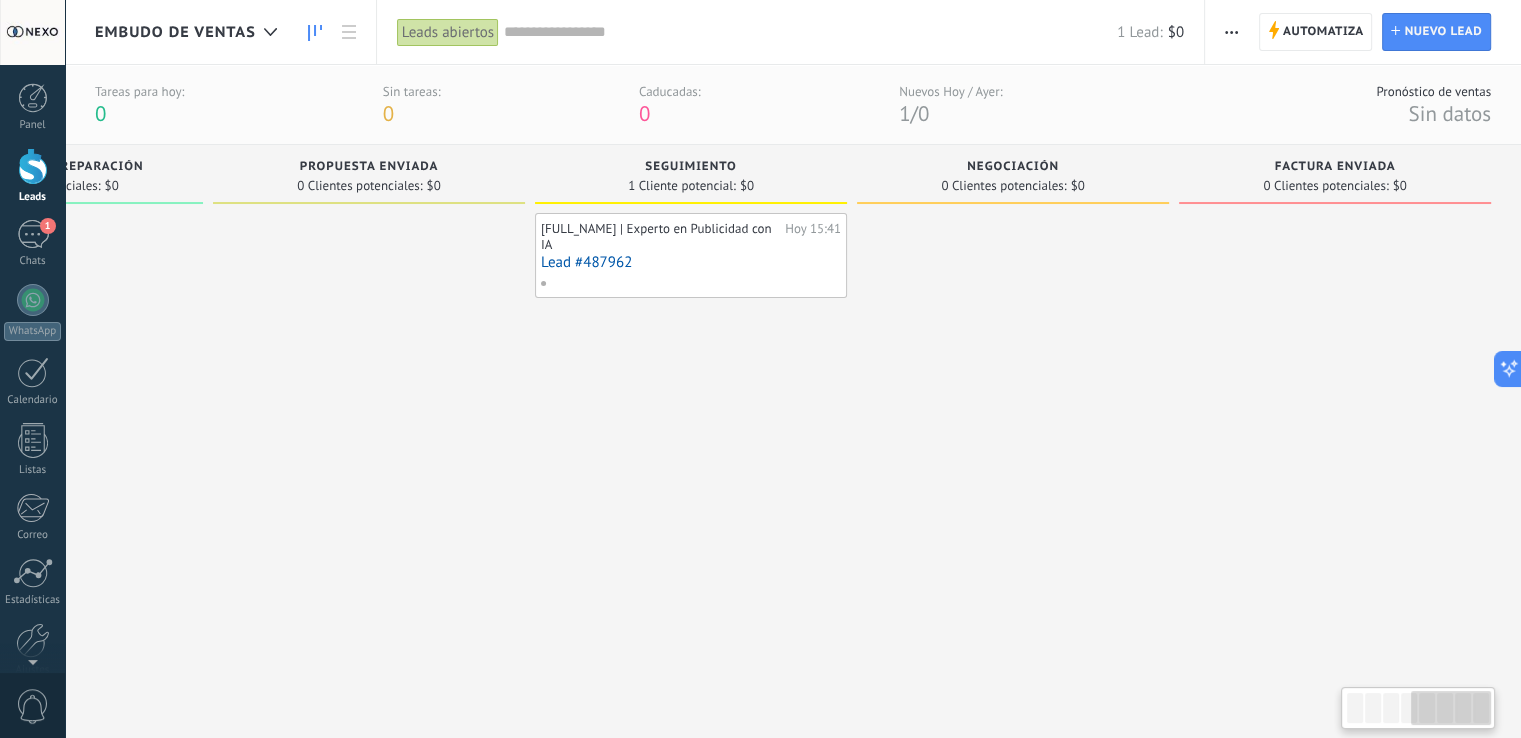 click on "Propuesta enviada 0  Clientes potenciales:  $0" at bounding box center [374, 417] 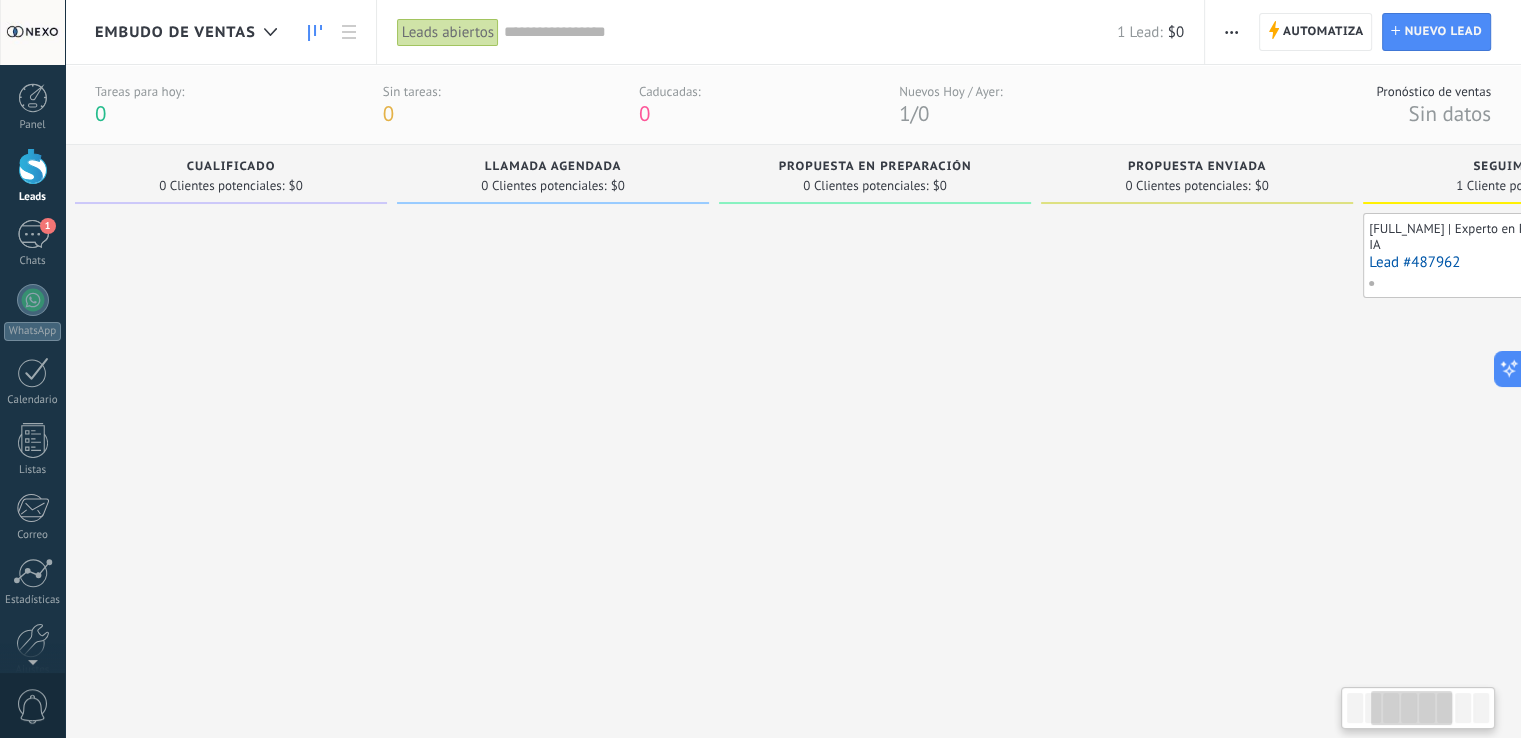 scroll, scrollTop: 0, scrollLeft: 134, axis: horizontal 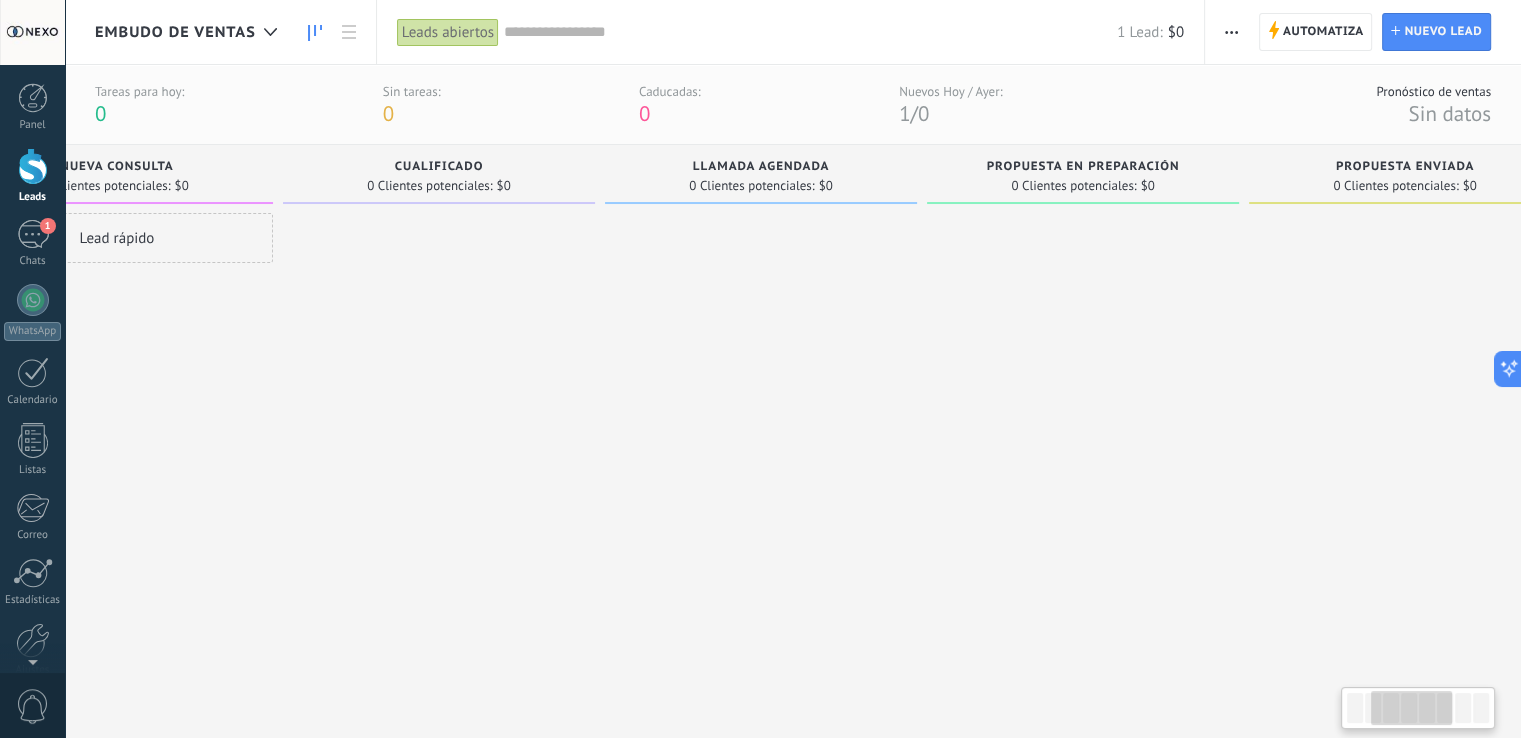 drag, startPoint x: 244, startPoint y: 367, endPoint x: 582, endPoint y: 365, distance: 338.00592 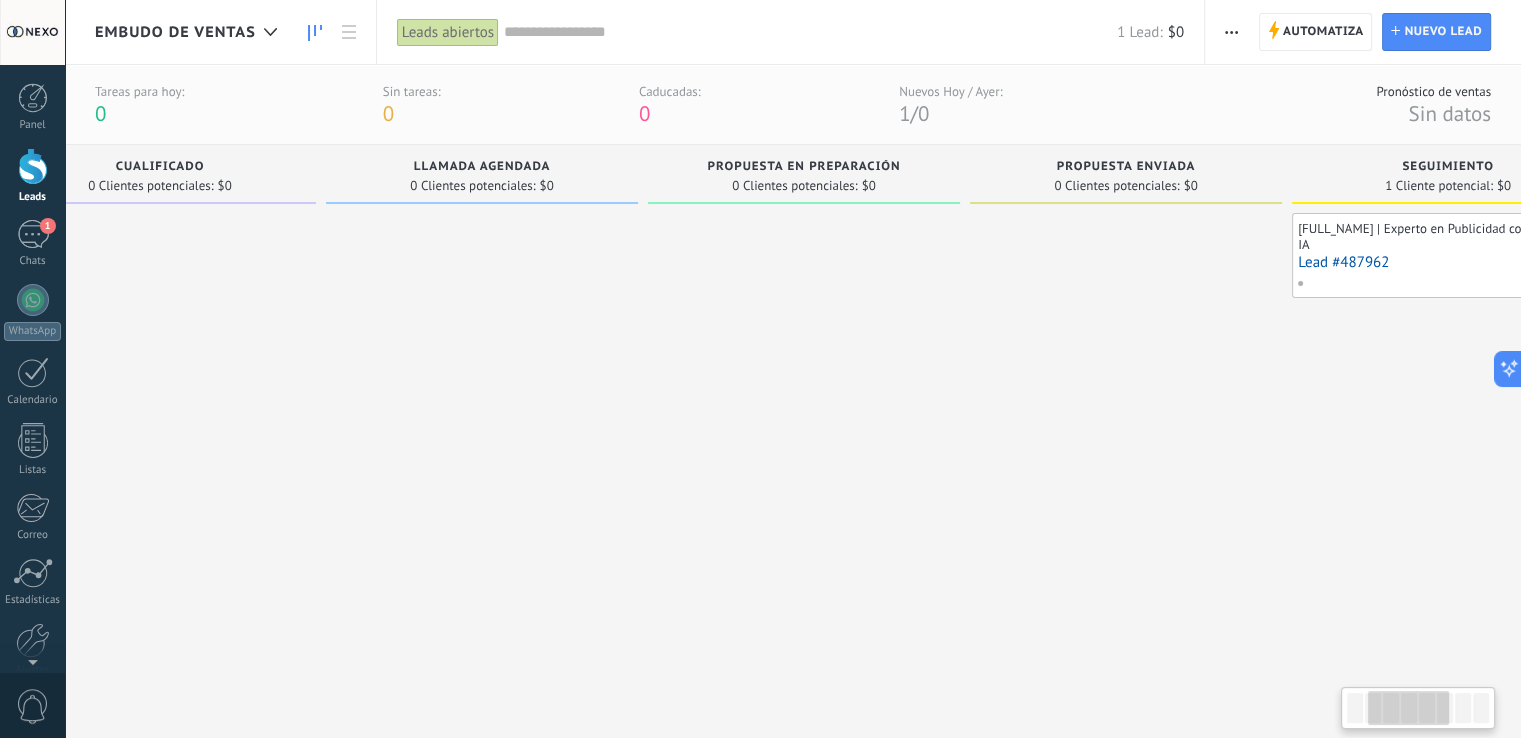 drag, startPoint x: 823, startPoint y: 272, endPoint x: 544, endPoint y: 274, distance: 279.00717 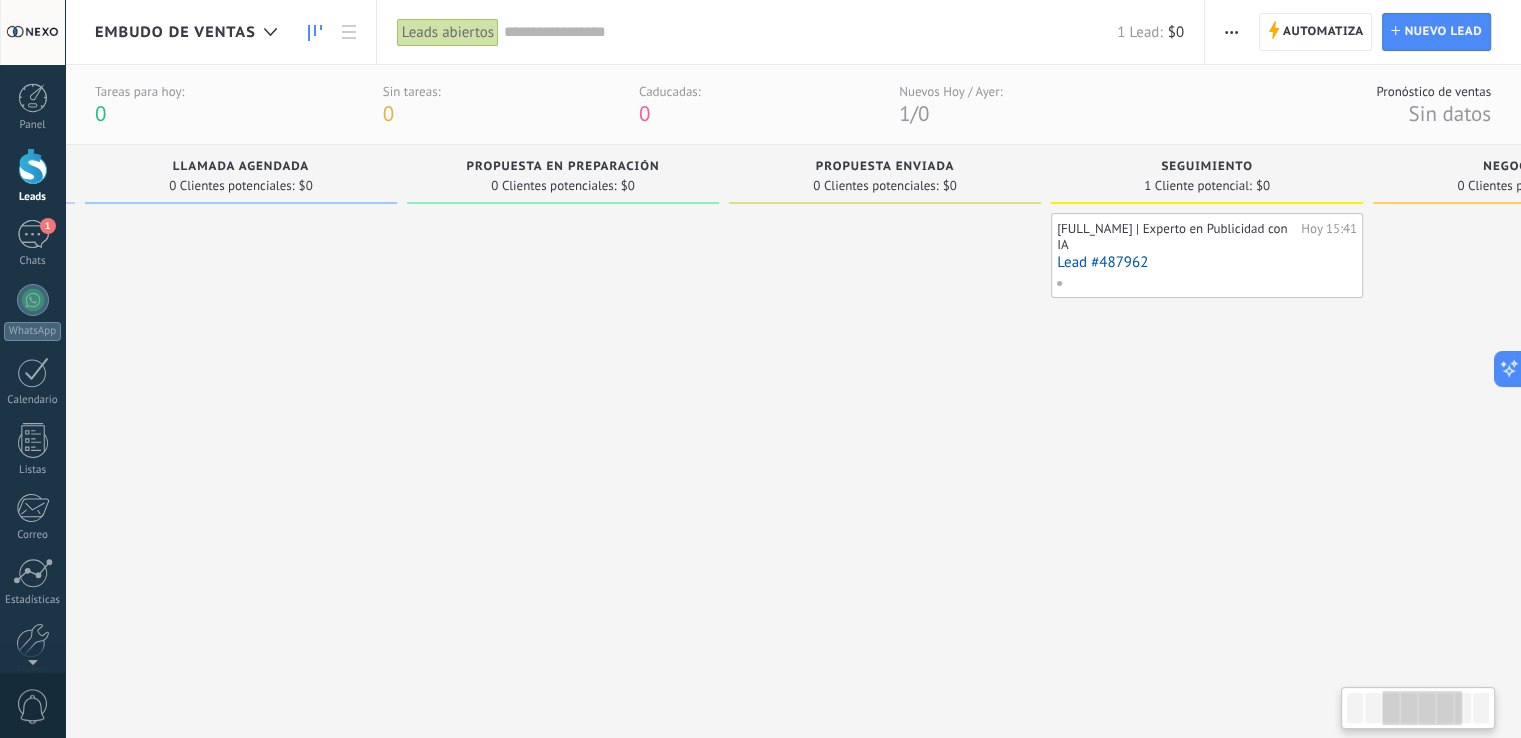 drag, startPoint x: 641, startPoint y: 318, endPoint x: 393, endPoint y: 308, distance: 248.20154 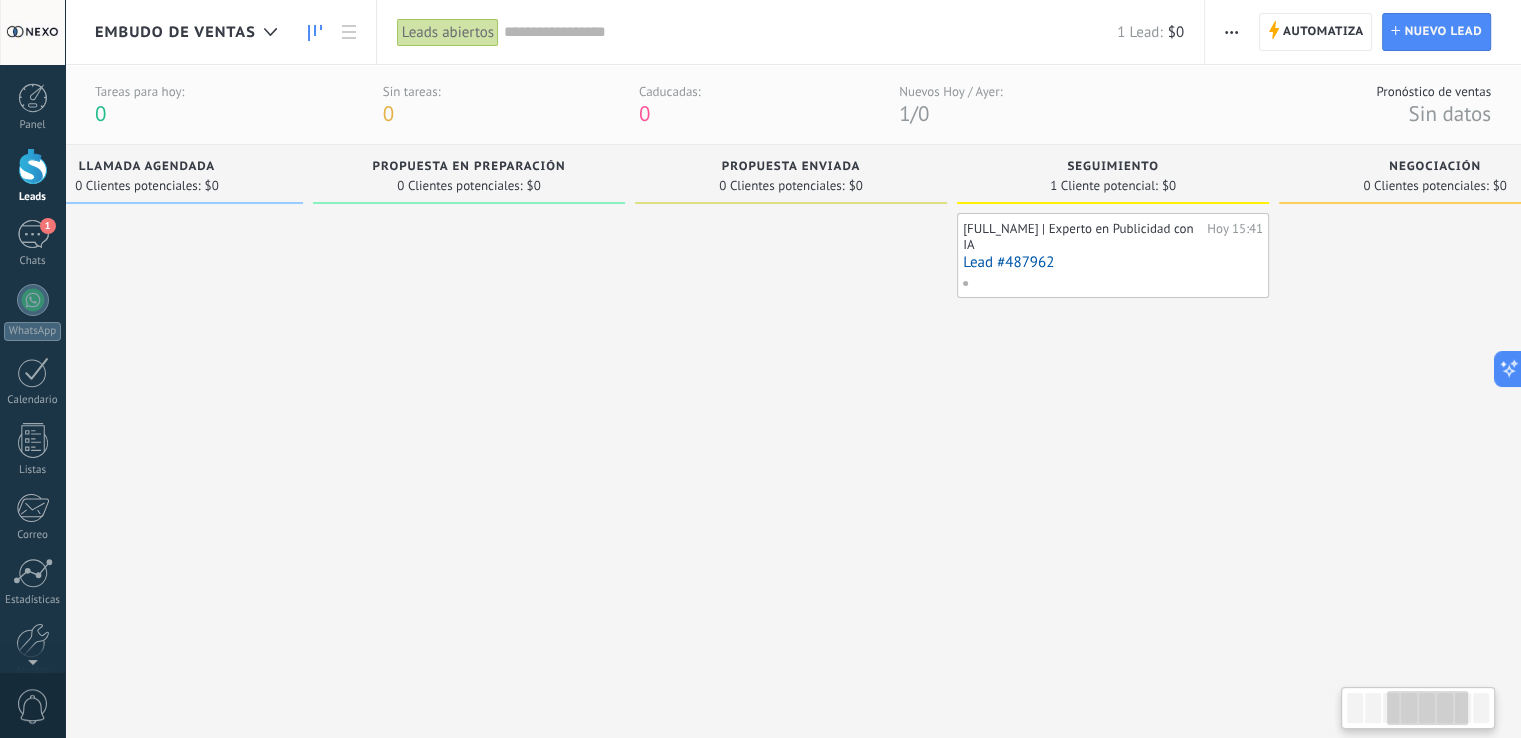 drag, startPoint x: 659, startPoint y: 387, endPoint x: 543, endPoint y: 362, distance: 118.66339 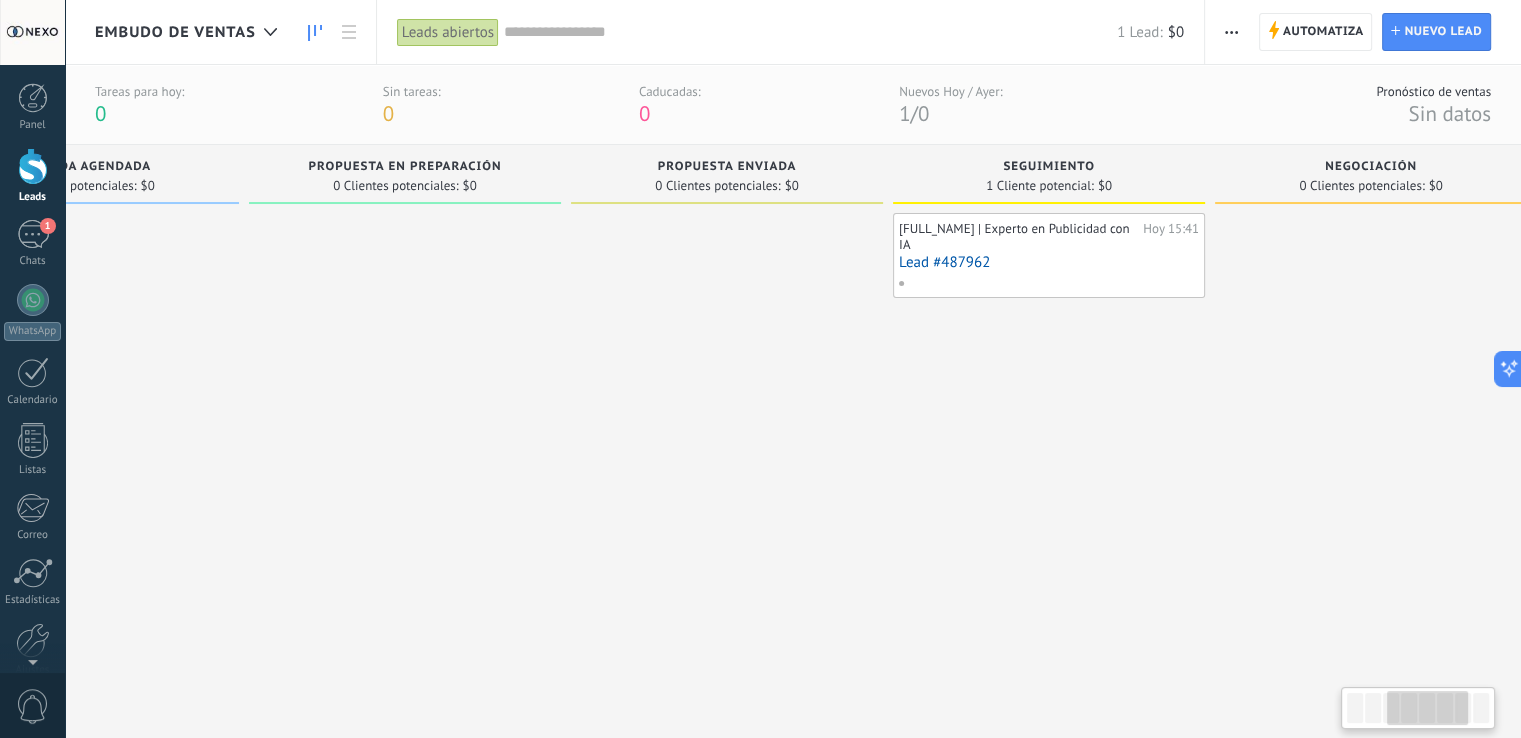 drag, startPoint x: 792, startPoint y: 466, endPoint x: 594, endPoint y: 408, distance: 206.32014 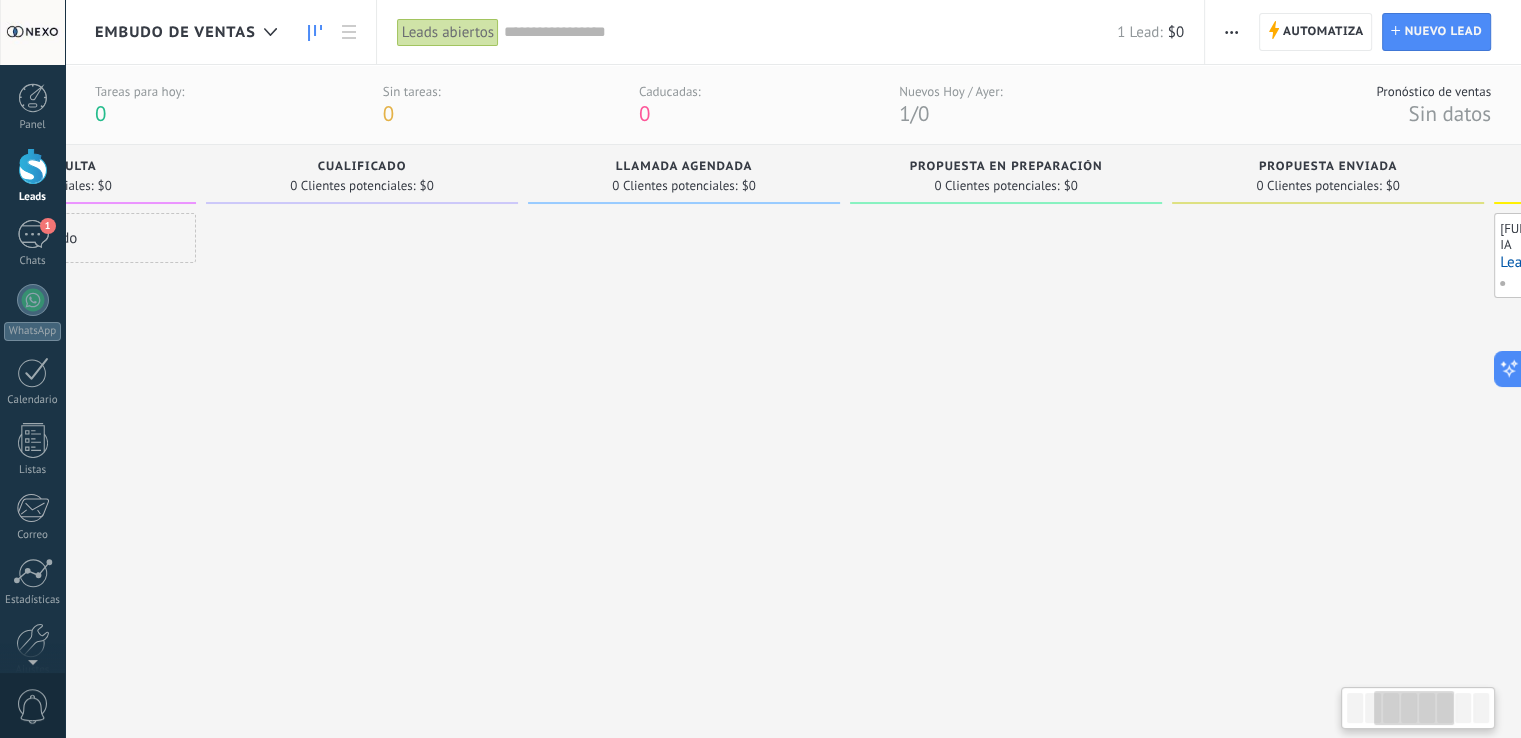 drag, startPoint x: 478, startPoint y: 381, endPoint x: 1196, endPoint y: 430, distance: 719.67004 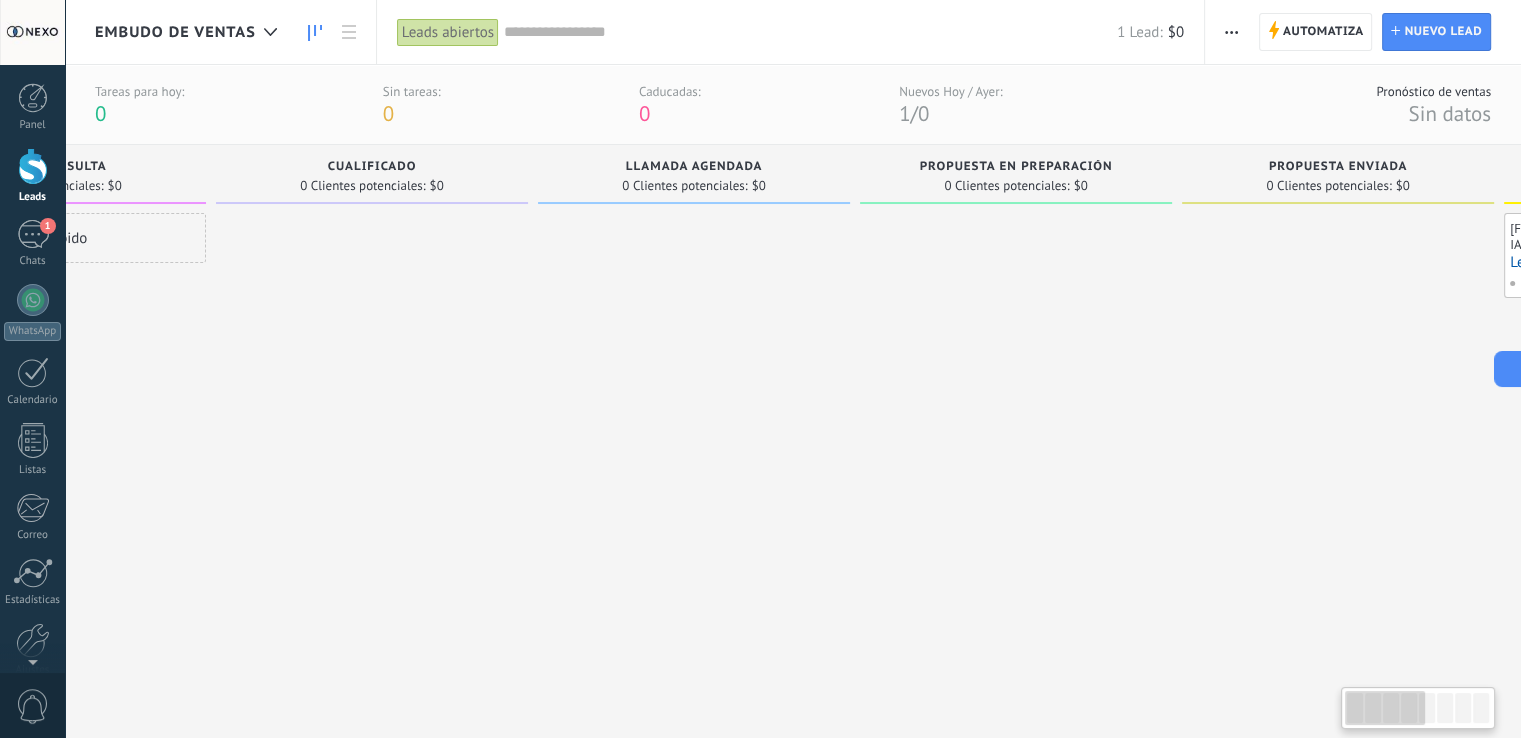 click on "Leads Entrantes Solicitudes: 0 0 0 0 0 0 0 0 0 Nueva consulta 0  Clientes potenciales:  $0 Lead rápido Cualificado 0  Clientes potenciales:  $0 Llamada agendada 0  Clientes potenciales:  $0 Propuesta en preparación 0  Clientes potenciales:  $0 Propuesta enviada 0  Clientes potenciales:  $0 Seguimiento 1 Cliente potencial:  $0 William Fernandez | Experto en Publicidad con IA Hoy 15:41 Lead #487962 Negociación 0  Clientes potenciales:  $0 Factura enviada 0  Clientes potenciales:  $0" at bounding box center (1192, 417) 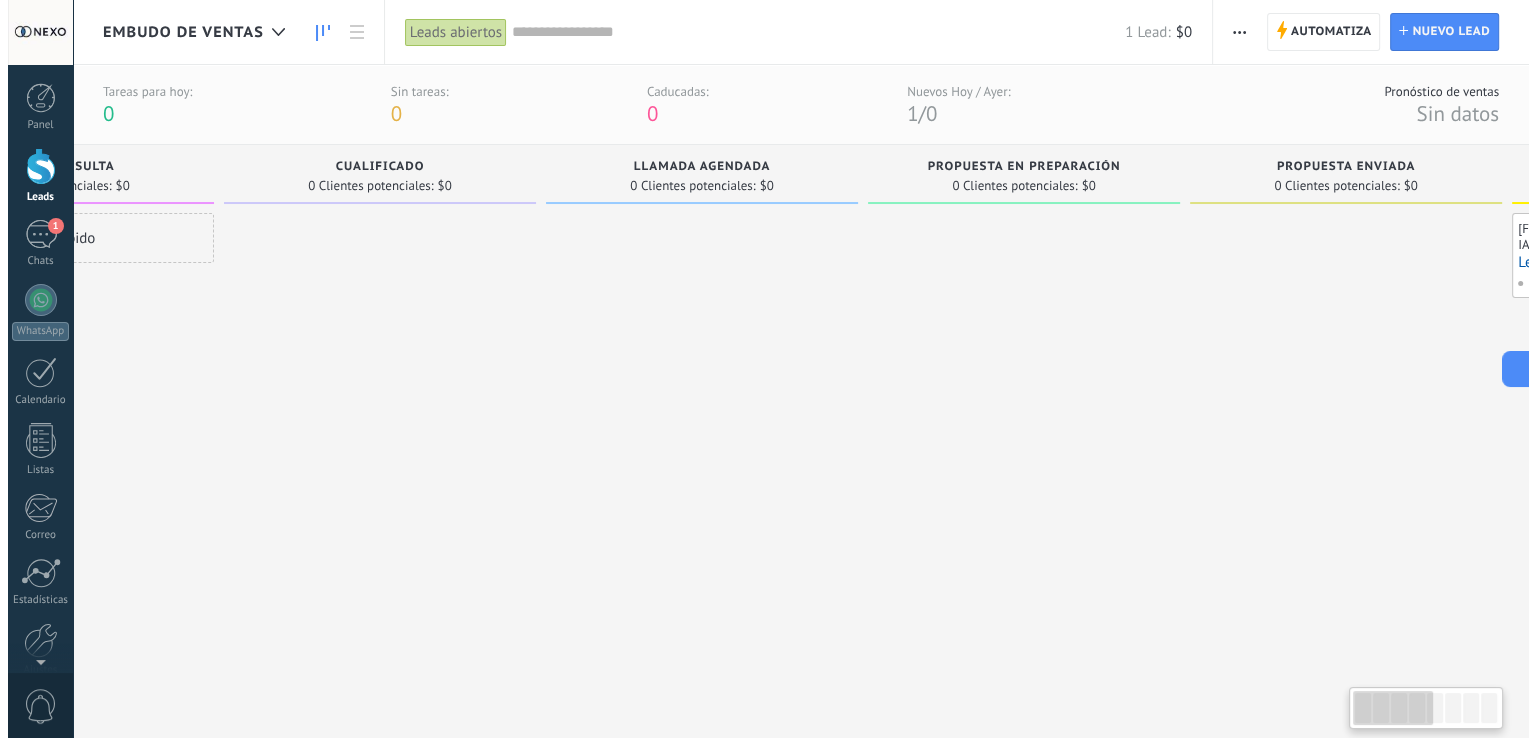 scroll, scrollTop: 0, scrollLeft: 0, axis: both 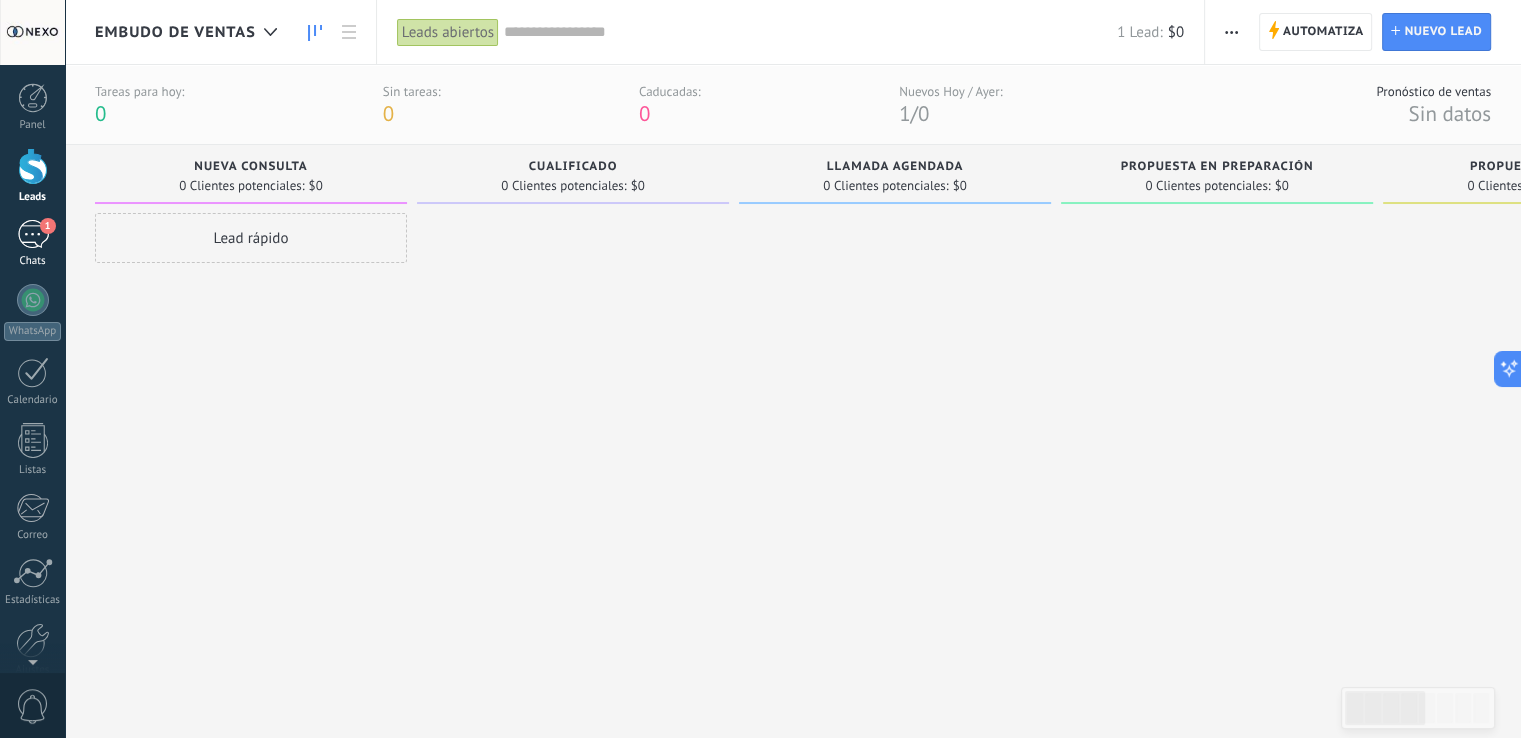 click on "1" at bounding box center [33, 234] 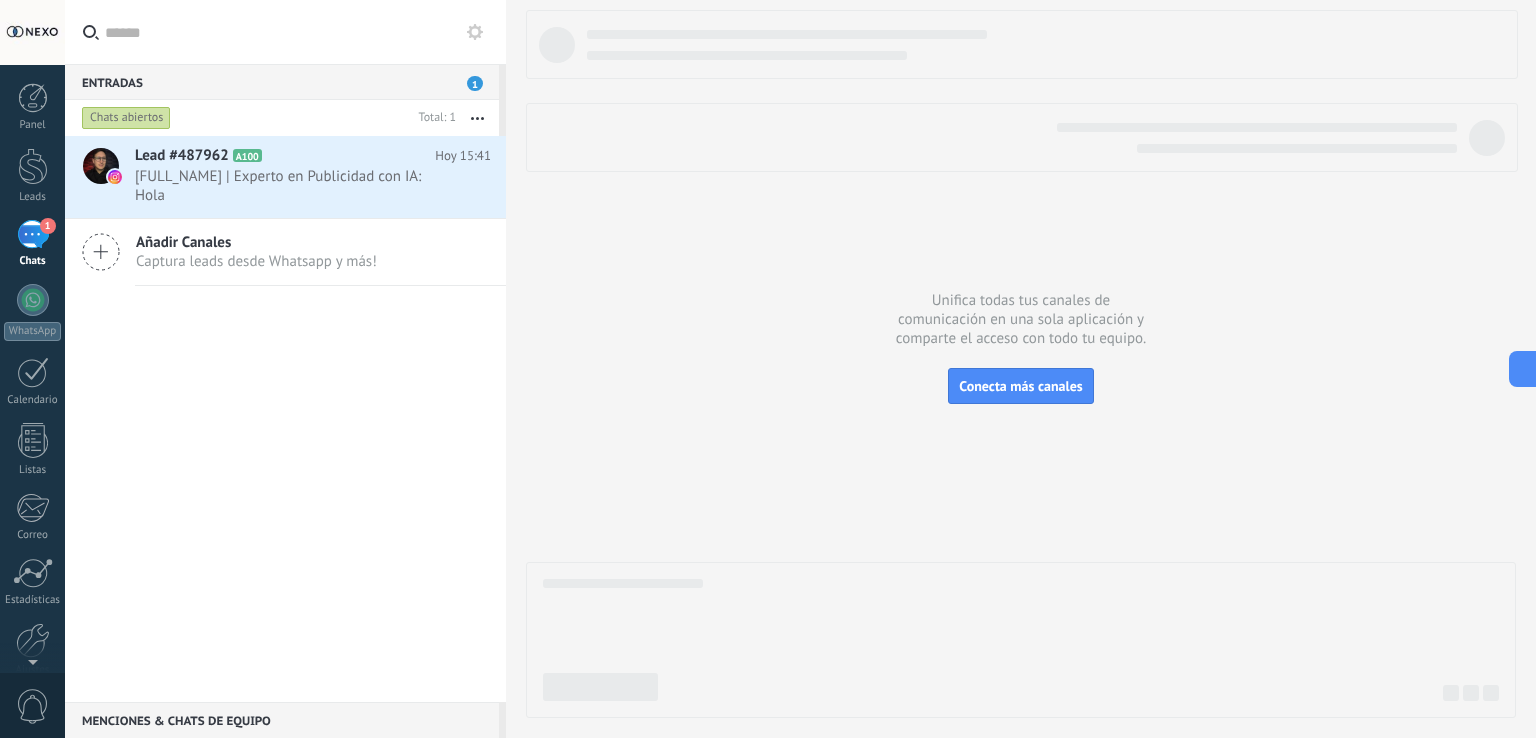 click at bounding box center [477, 118] 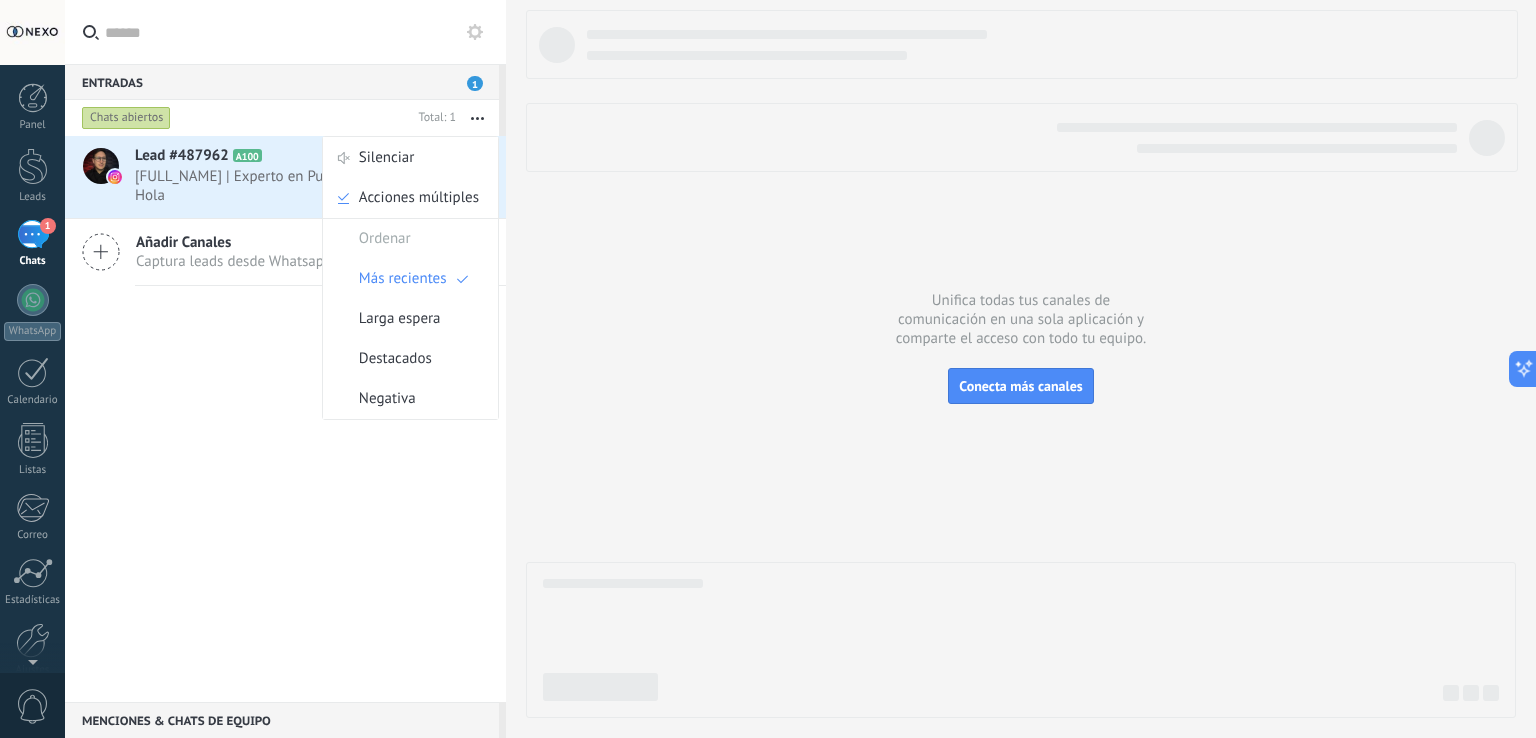 click on "[FULL_NAME] | Experto en Publicidad con IA: Hola" at bounding box center (294, 186) 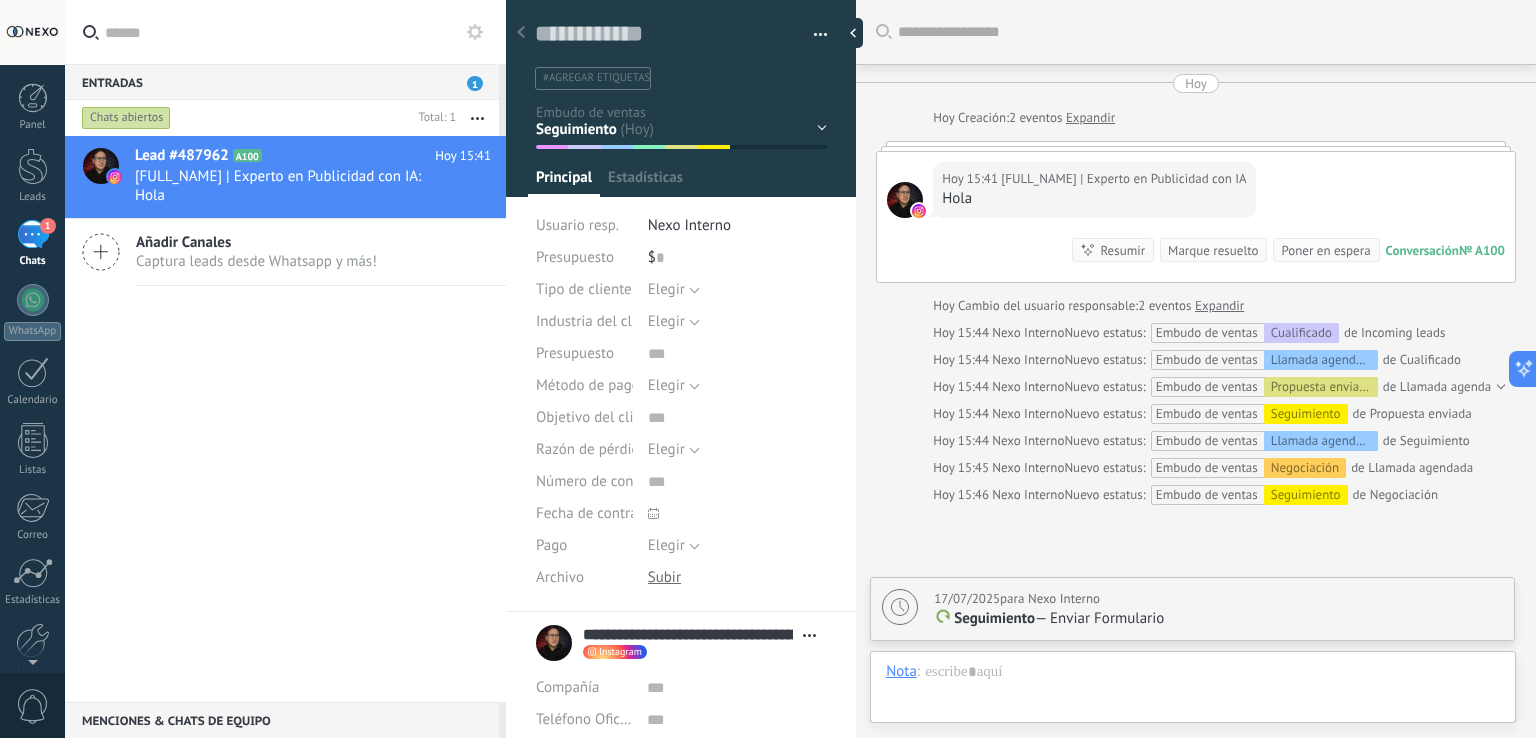 click at bounding box center [477, 118] 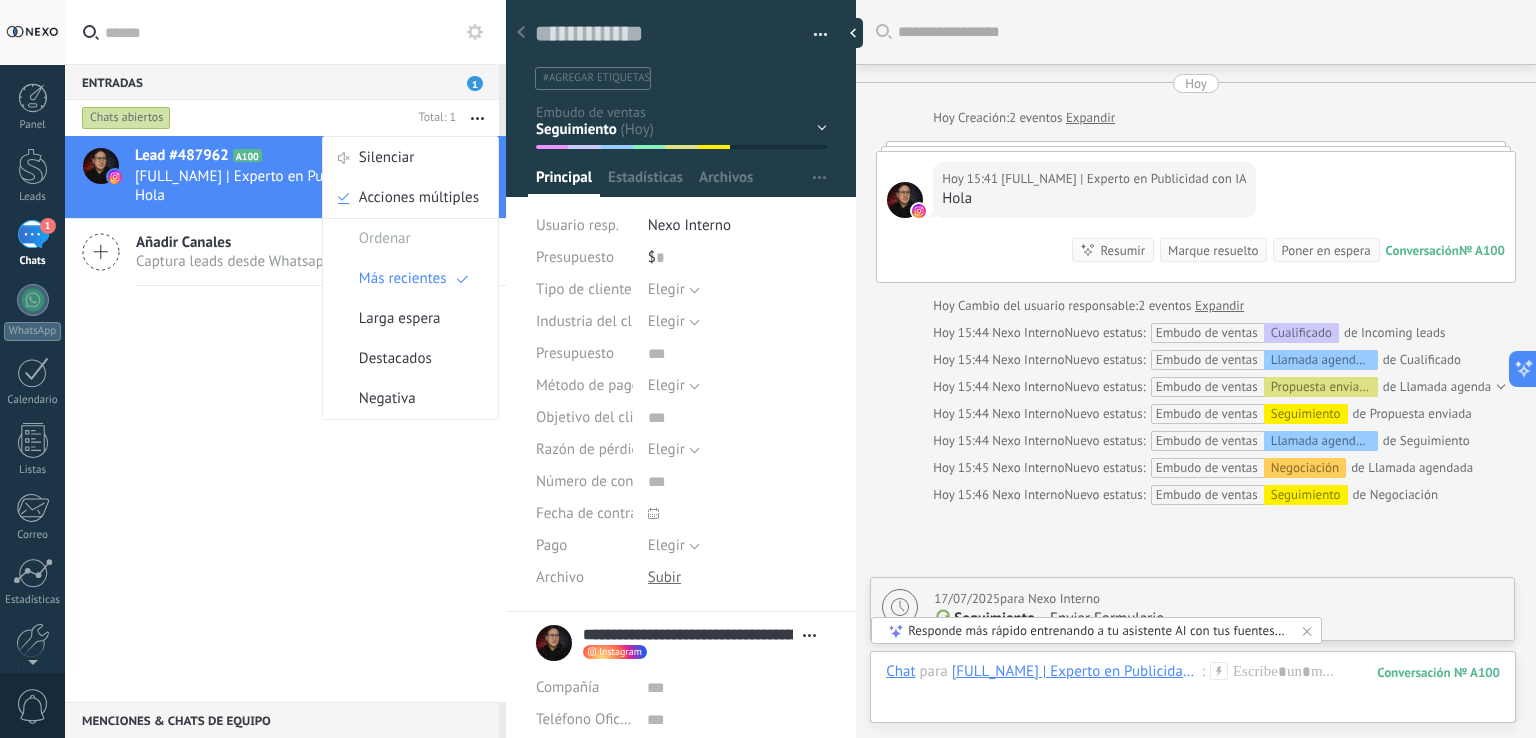 click on "Lead #487962
A100
Hoy 15:41
William Fernandez | Experto en Publicidad con IA: Hola
Añadir Canales
Captura leads desde Whatsapp y más!" at bounding box center [285, 419] 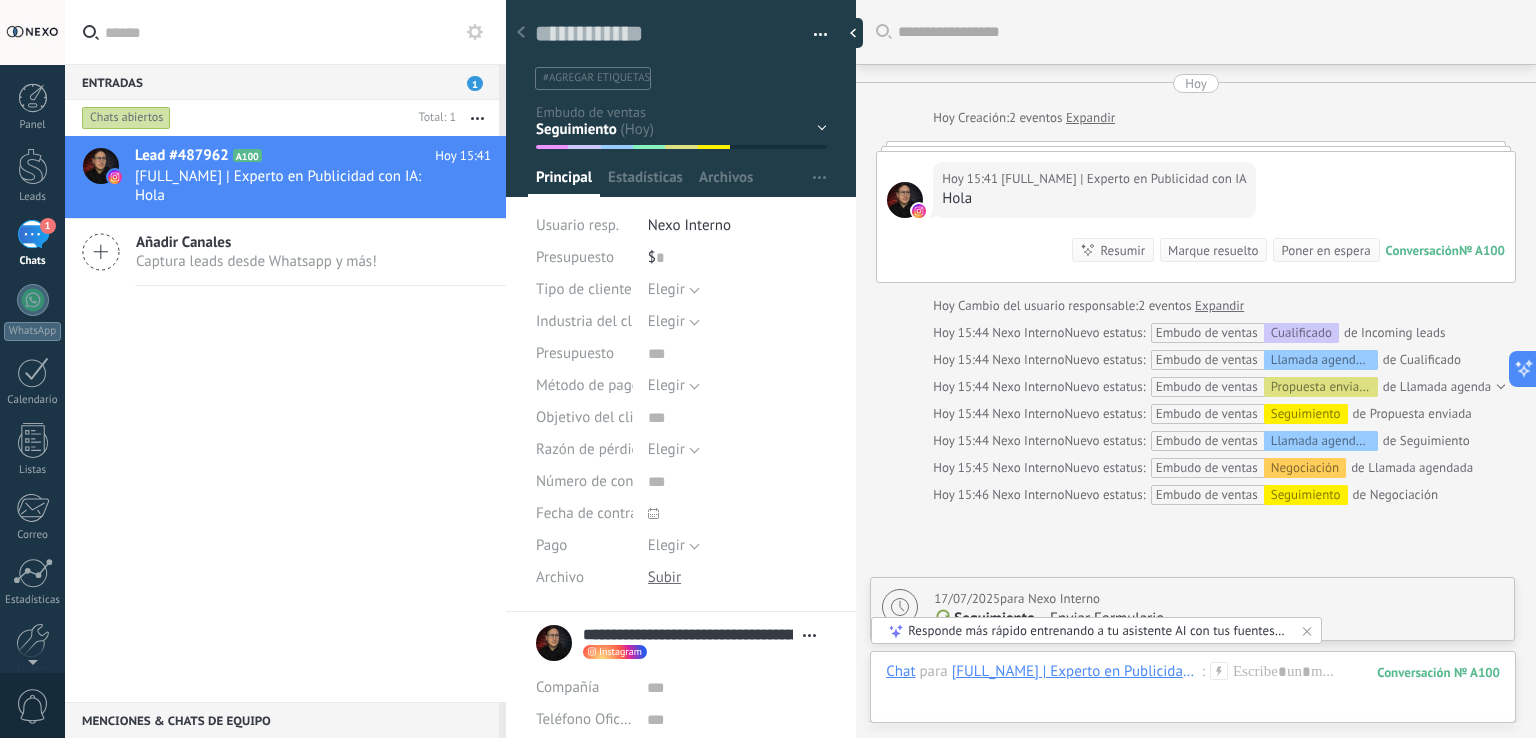 click at bounding box center (477, 118) 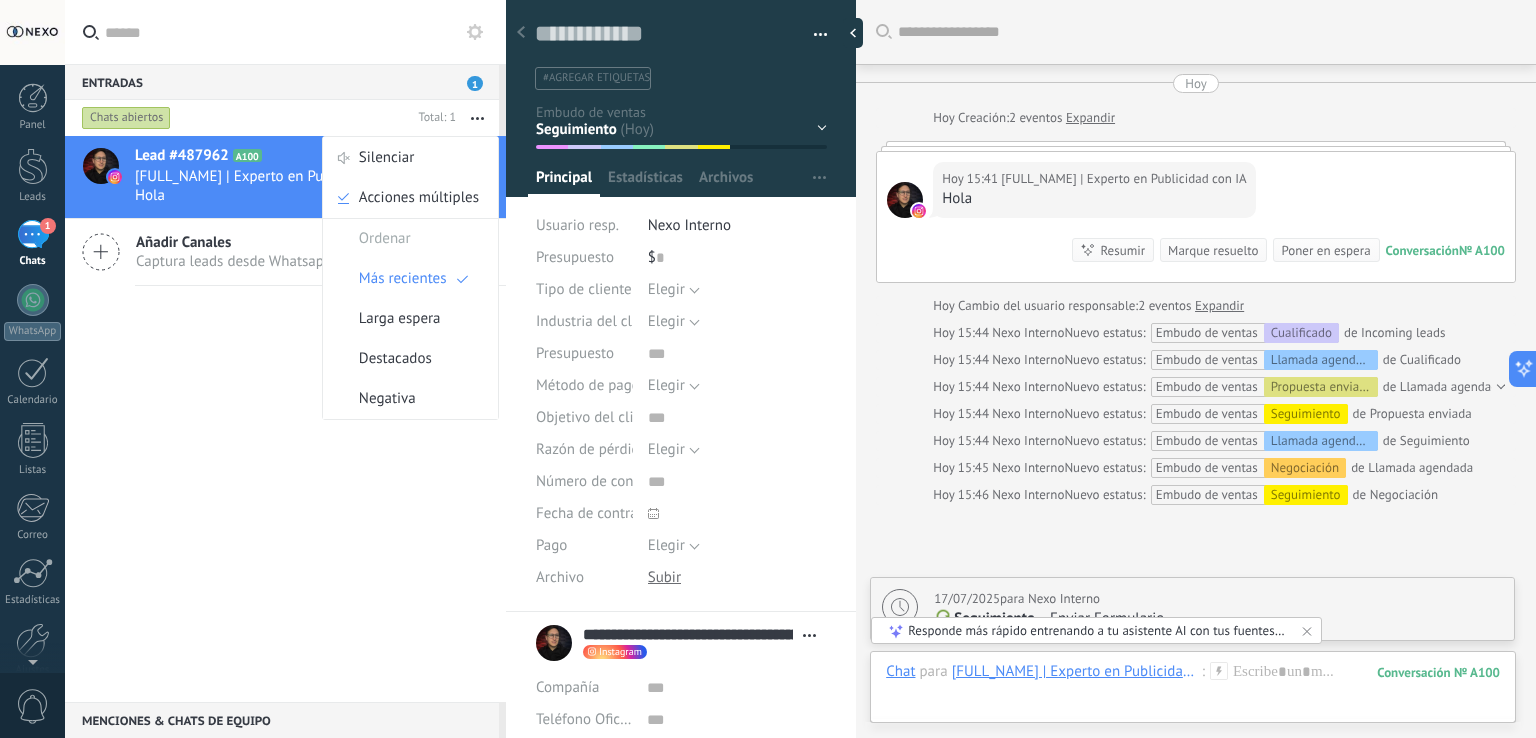 click on "Lead #487962
A100
Hoy 15:41
William Fernandez | Experto en Publicidad con IA: Hola
Añadir Canales
Captura leads desde Whatsapp y más!" at bounding box center (285, 419) 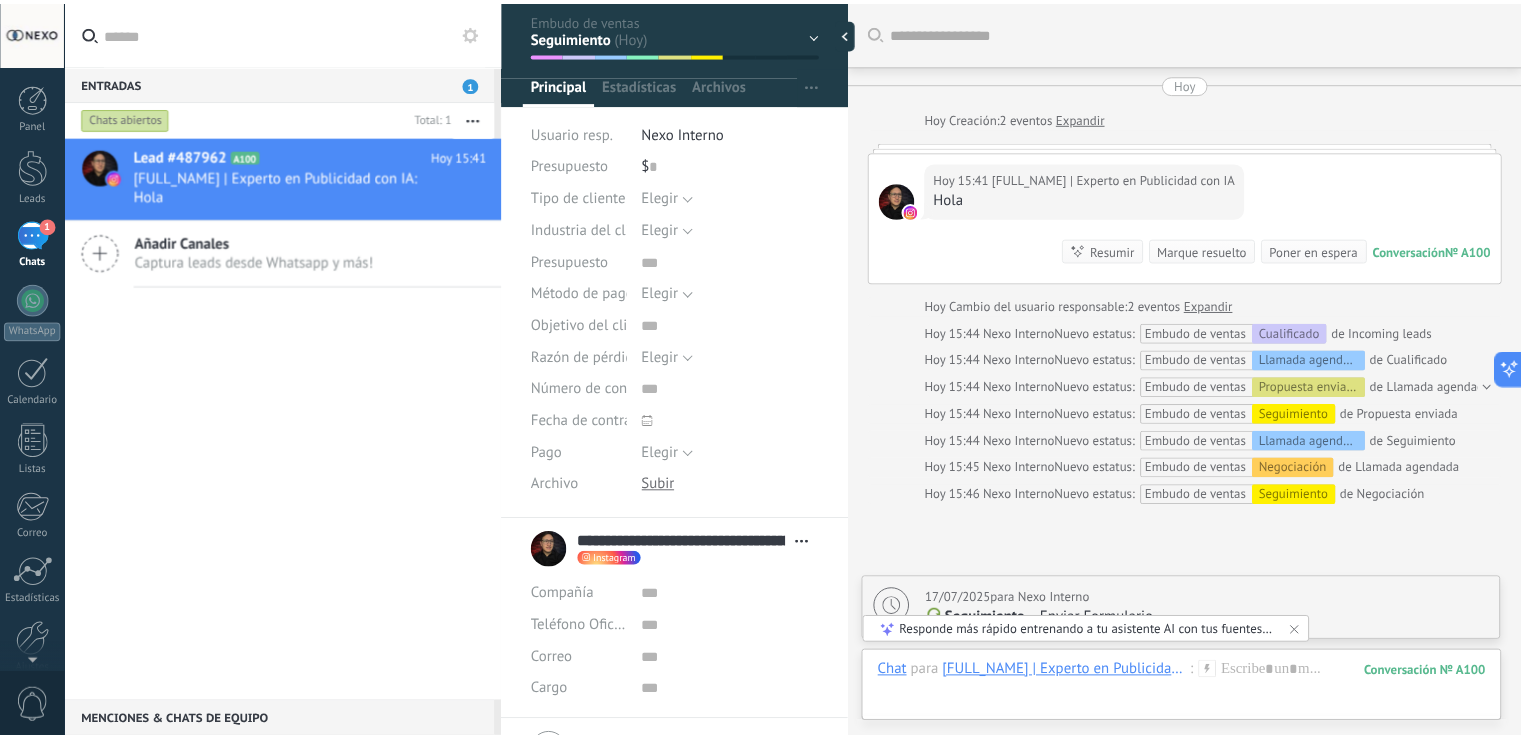 scroll, scrollTop: 0, scrollLeft: 0, axis: both 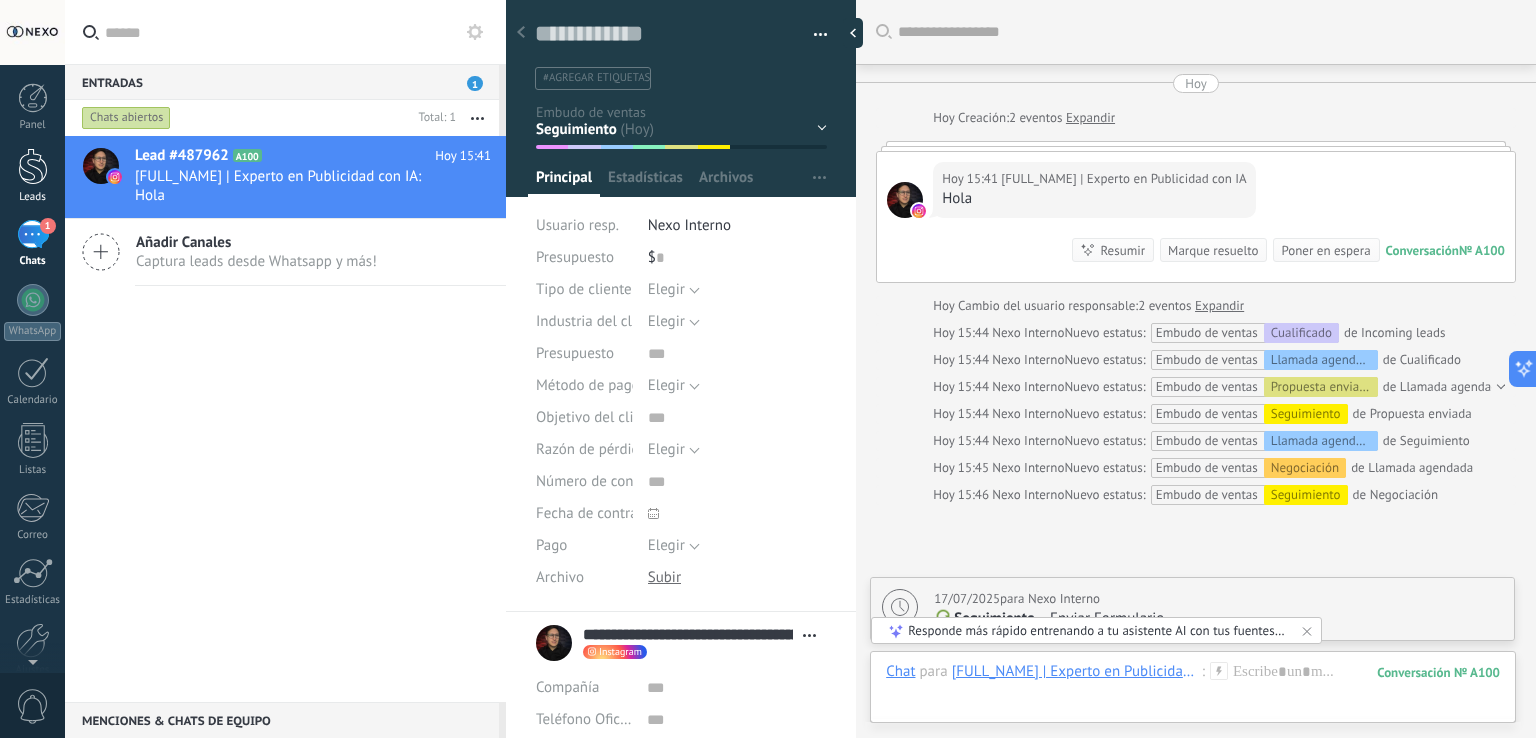 click on "Leads" at bounding box center [32, 176] 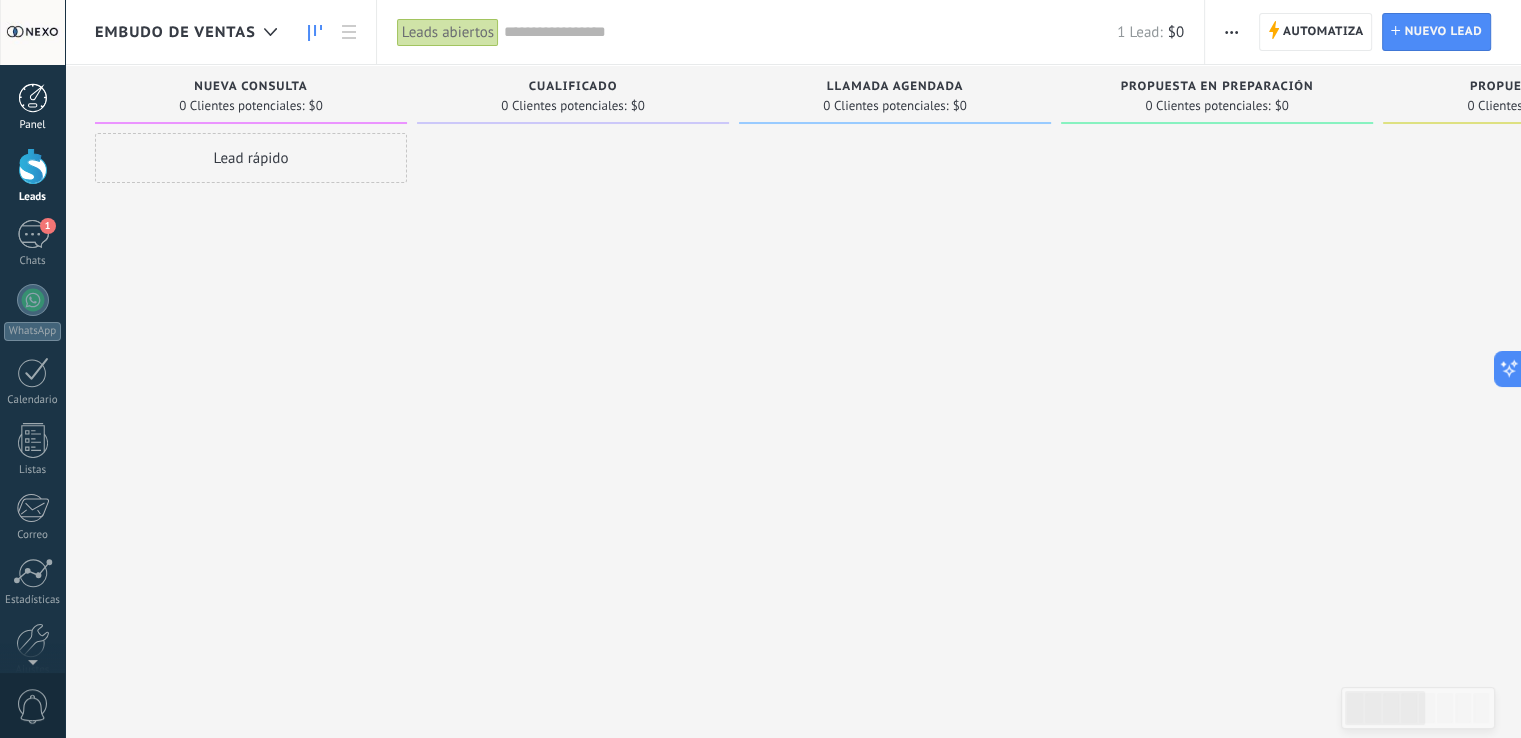 click at bounding box center [33, 98] 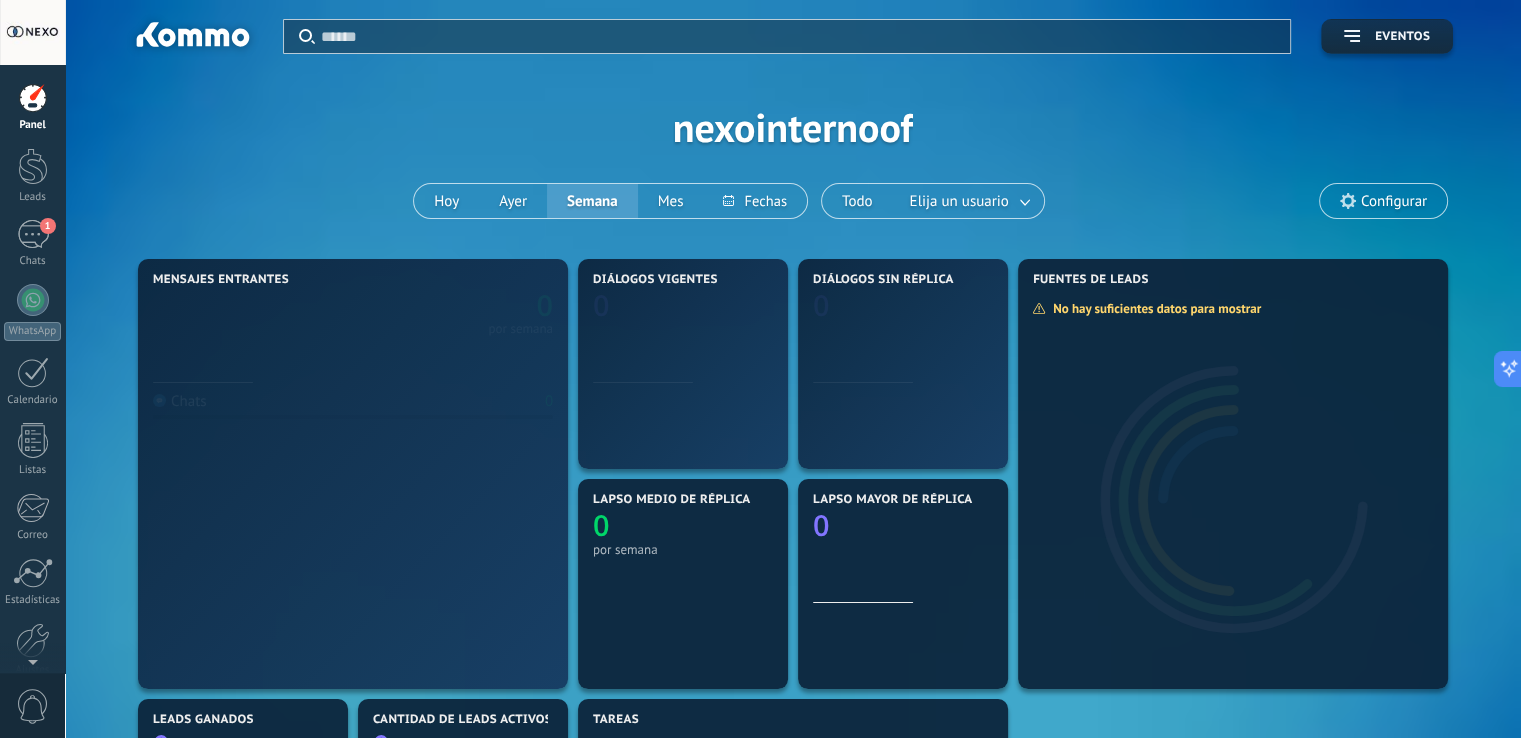 click on "por semana" at bounding box center [683, 421] 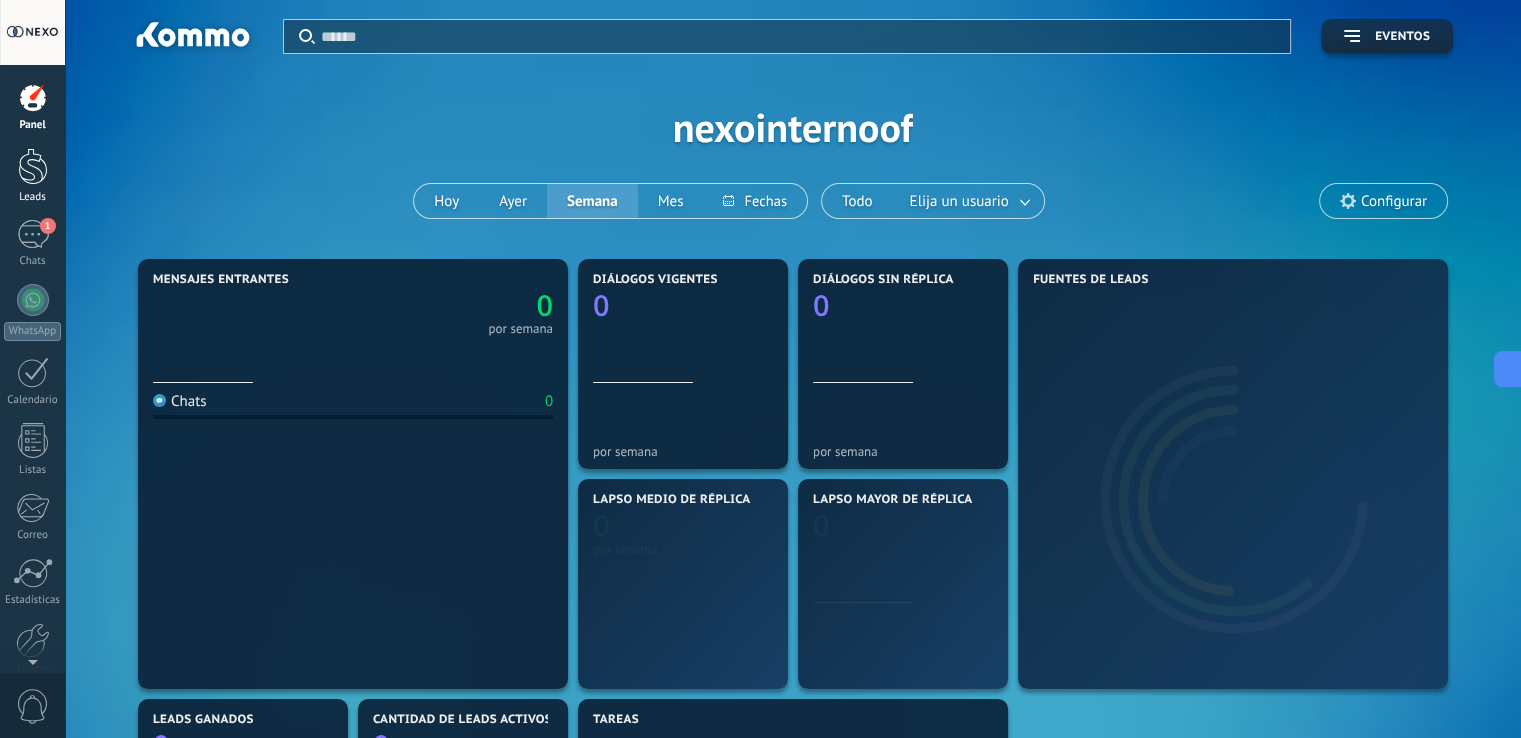 click at bounding box center (33, 166) 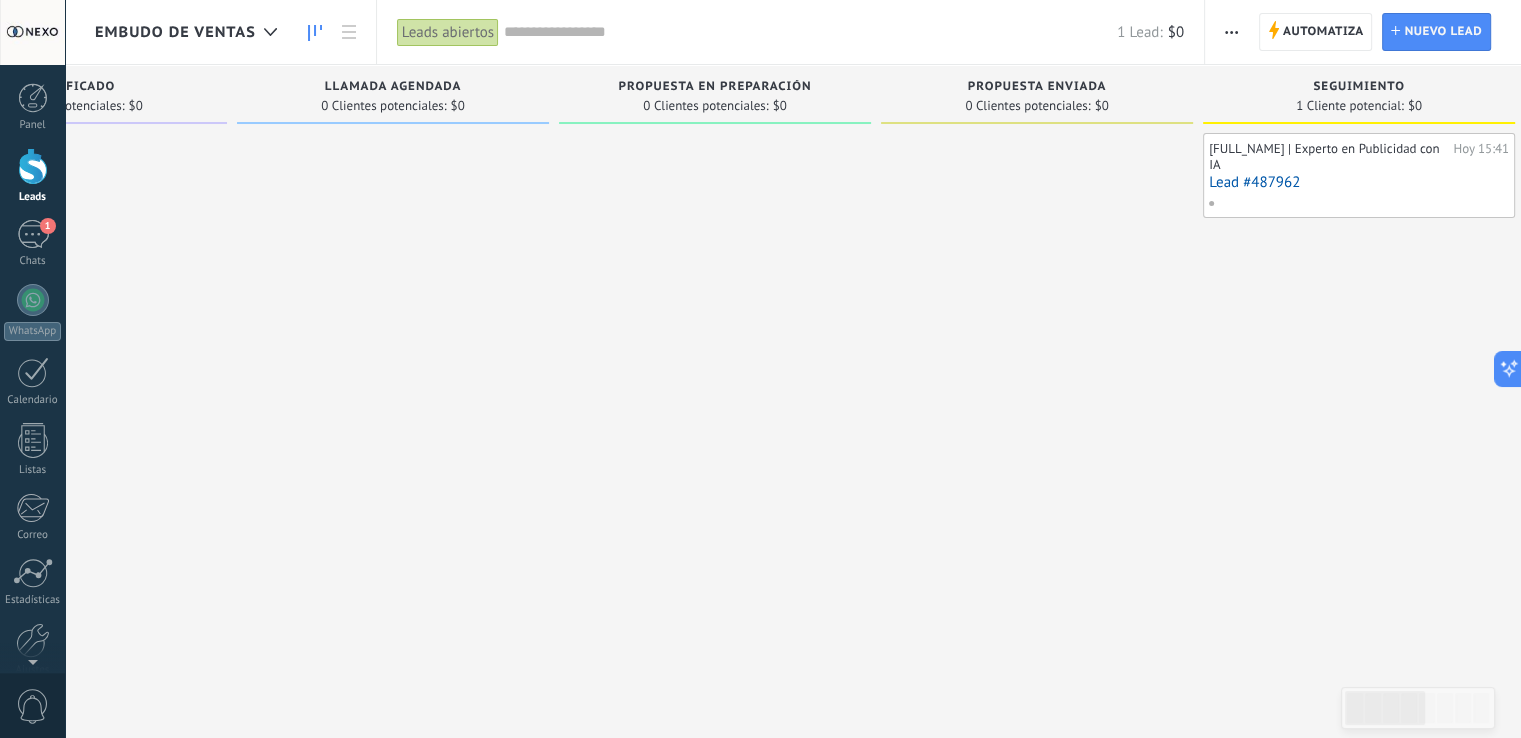 drag, startPoint x: 894, startPoint y: 315, endPoint x: 394, endPoint y: 273, distance: 501.7609 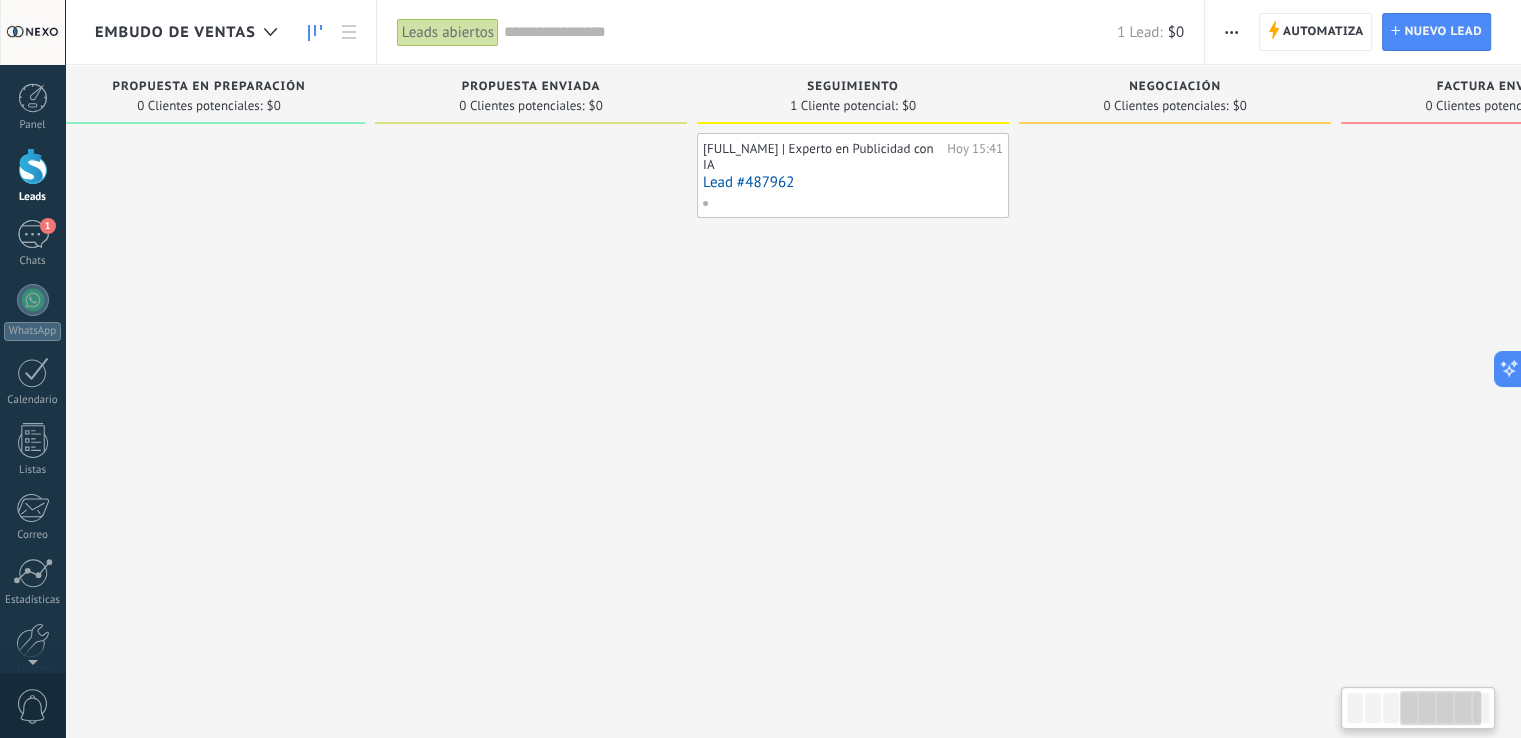 drag, startPoint x: 879, startPoint y: 281, endPoint x: 369, endPoint y: 269, distance: 510.14114 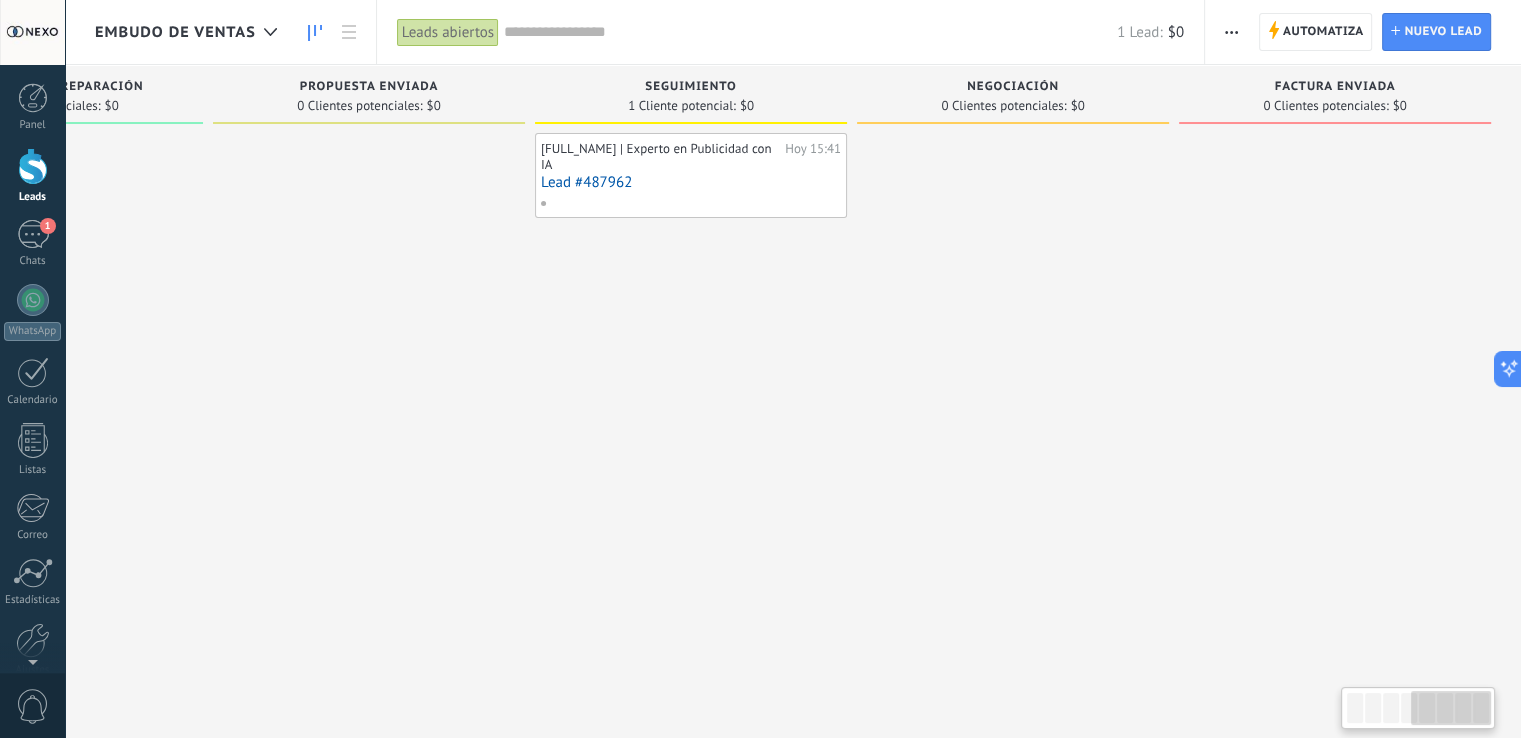 drag, startPoint x: 708, startPoint y: 300, endPoint x: 680, endPoint y: 300, distance: 28 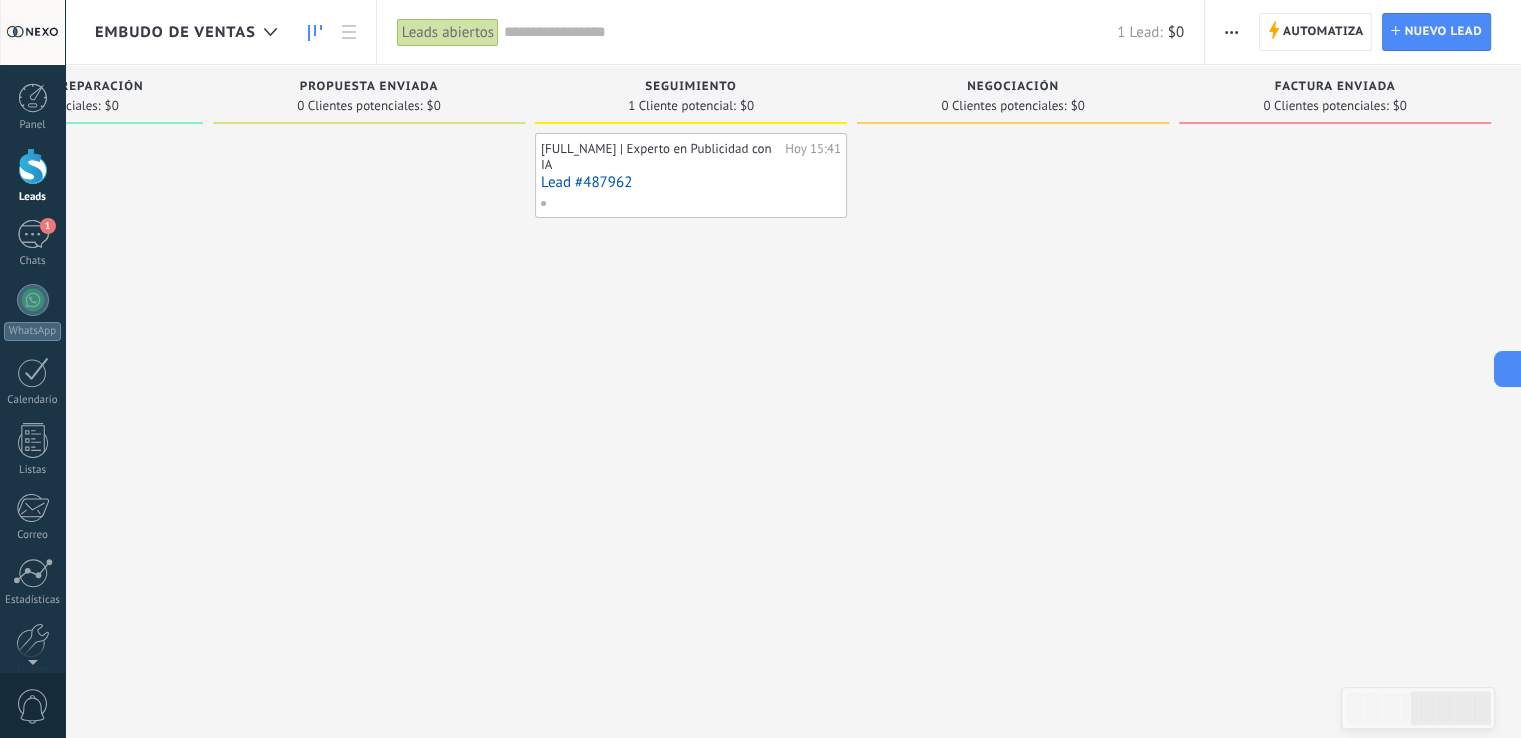 drag, startPoint x: 503, startPoint y: 264, endPoint x: 486, endPoint y: 261, distance: 17.262676 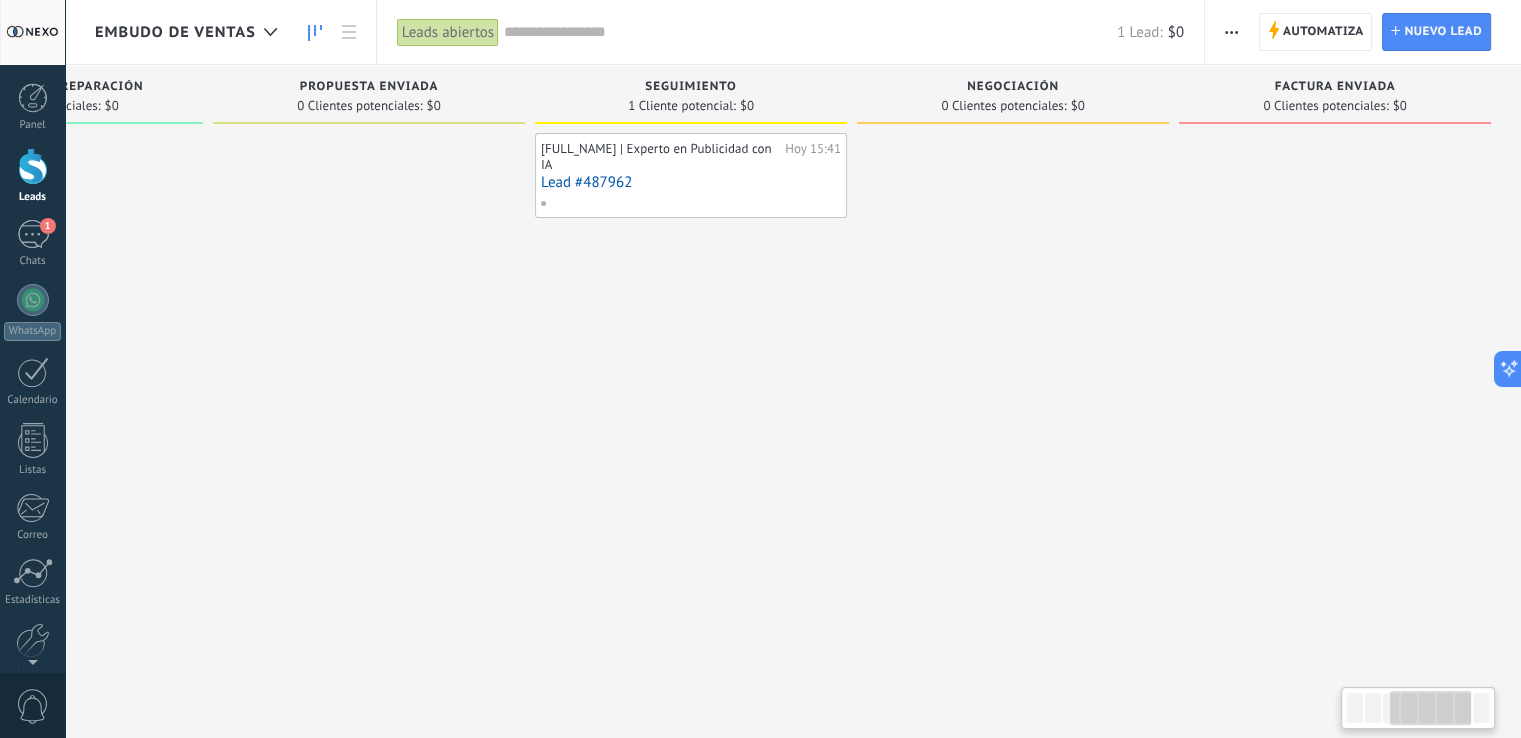 drag, startPoint x: 226, startPoint y: 123, endPoint x: 642, endPoint y: 167, distance: 418.32047 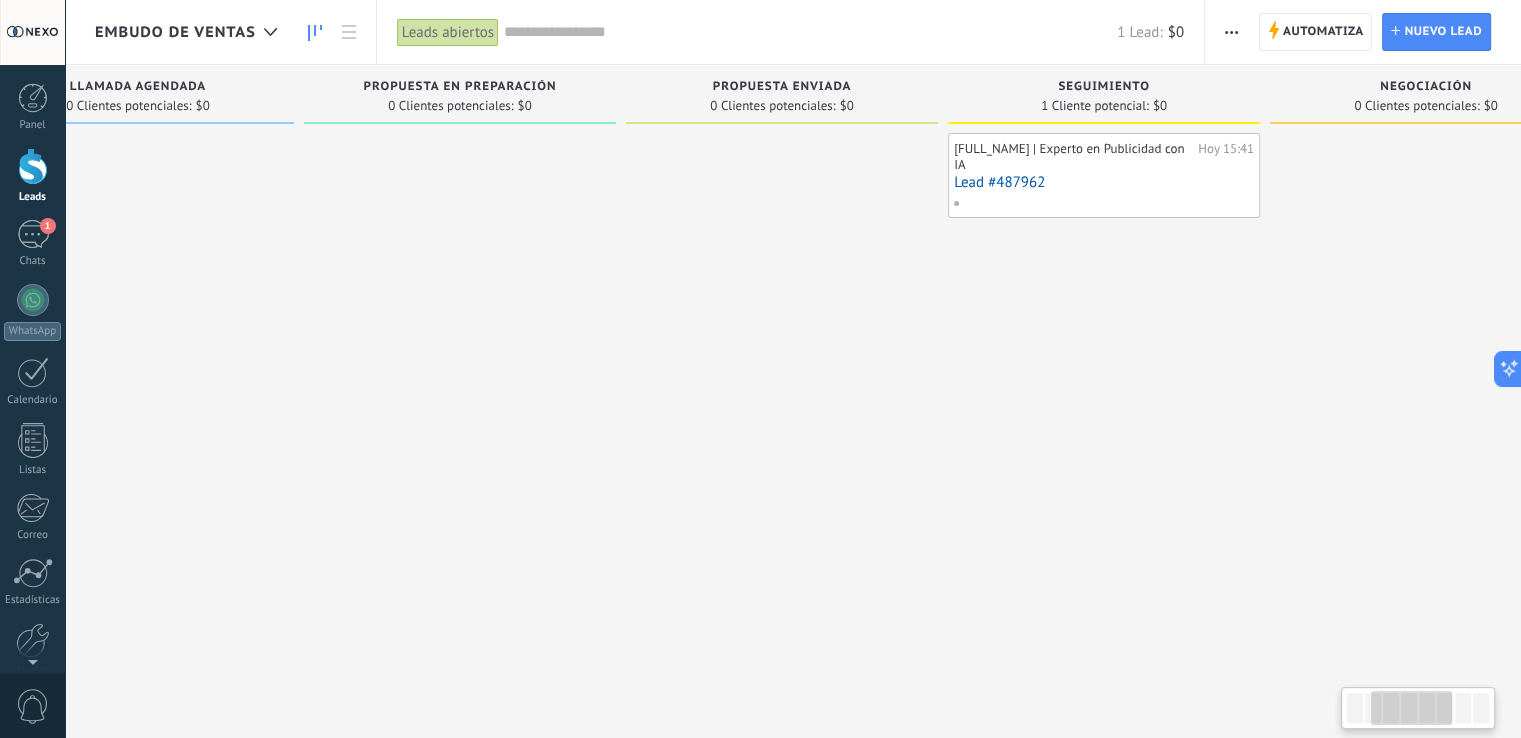 scroll, scrollTop: 0, scrollLeft: 203, axis: horizontal 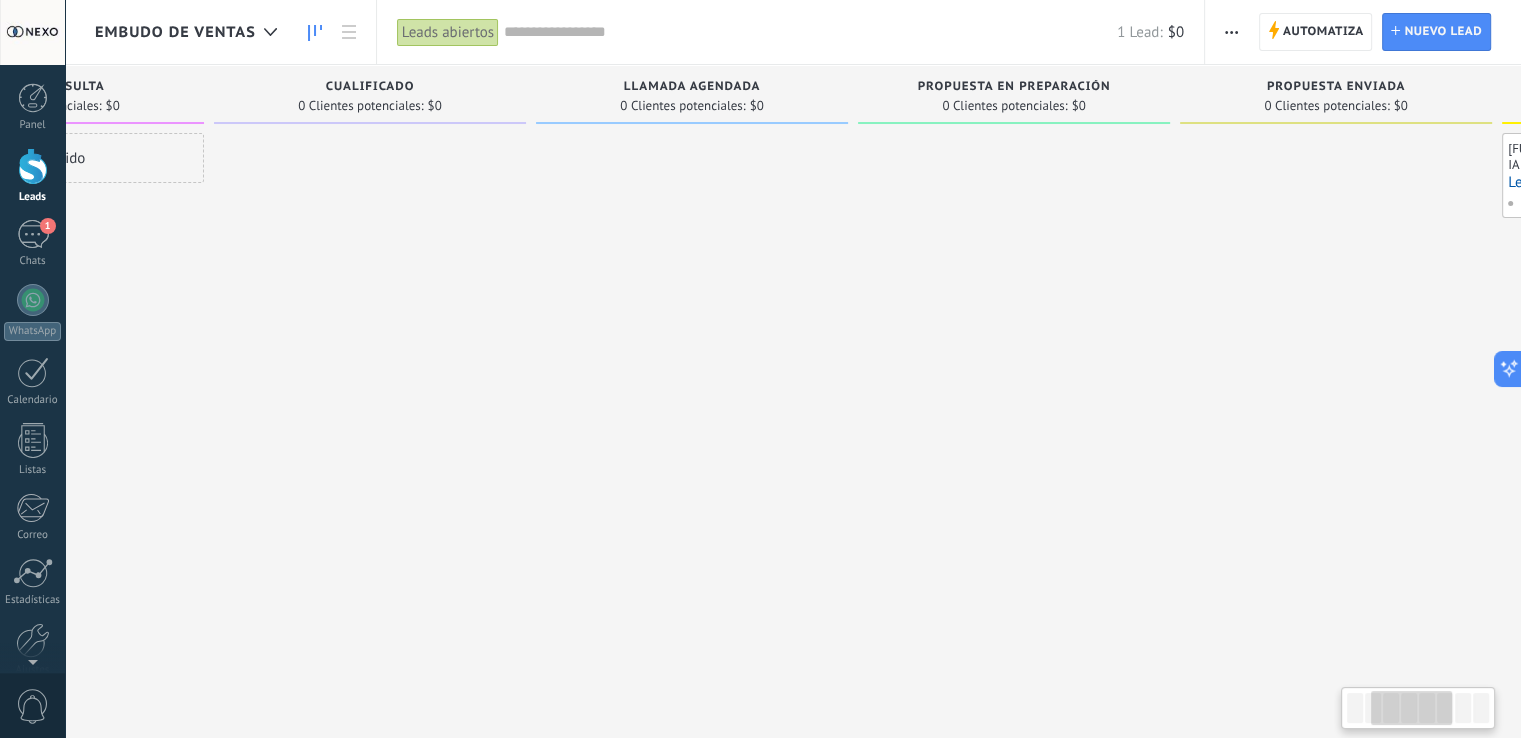 drag, startPoint x: 634, startPoint y: 240, endPoint x: 790, endPoint y: 240, distance: 156 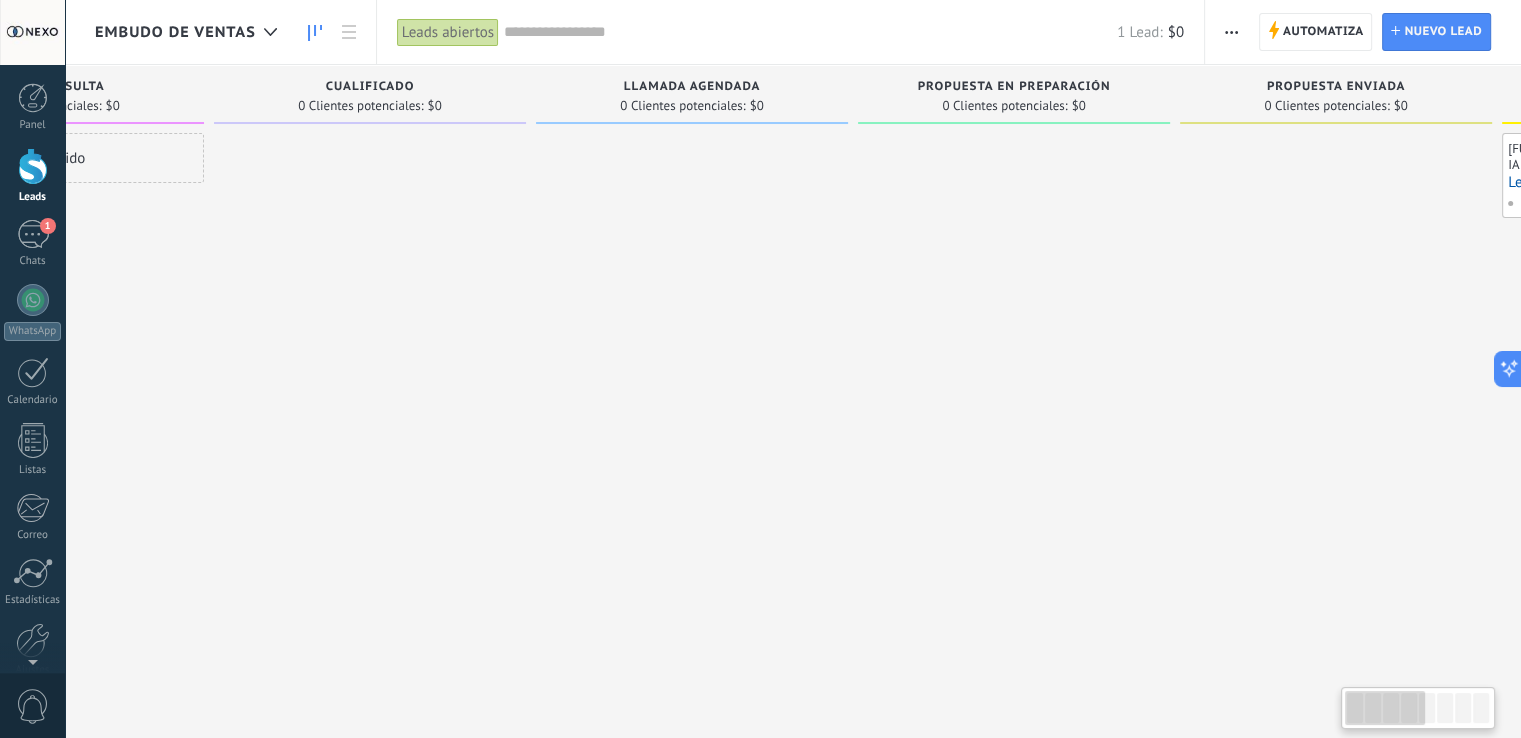 scroll, scrollTop: 0, scrollLeft: 0, axis: both 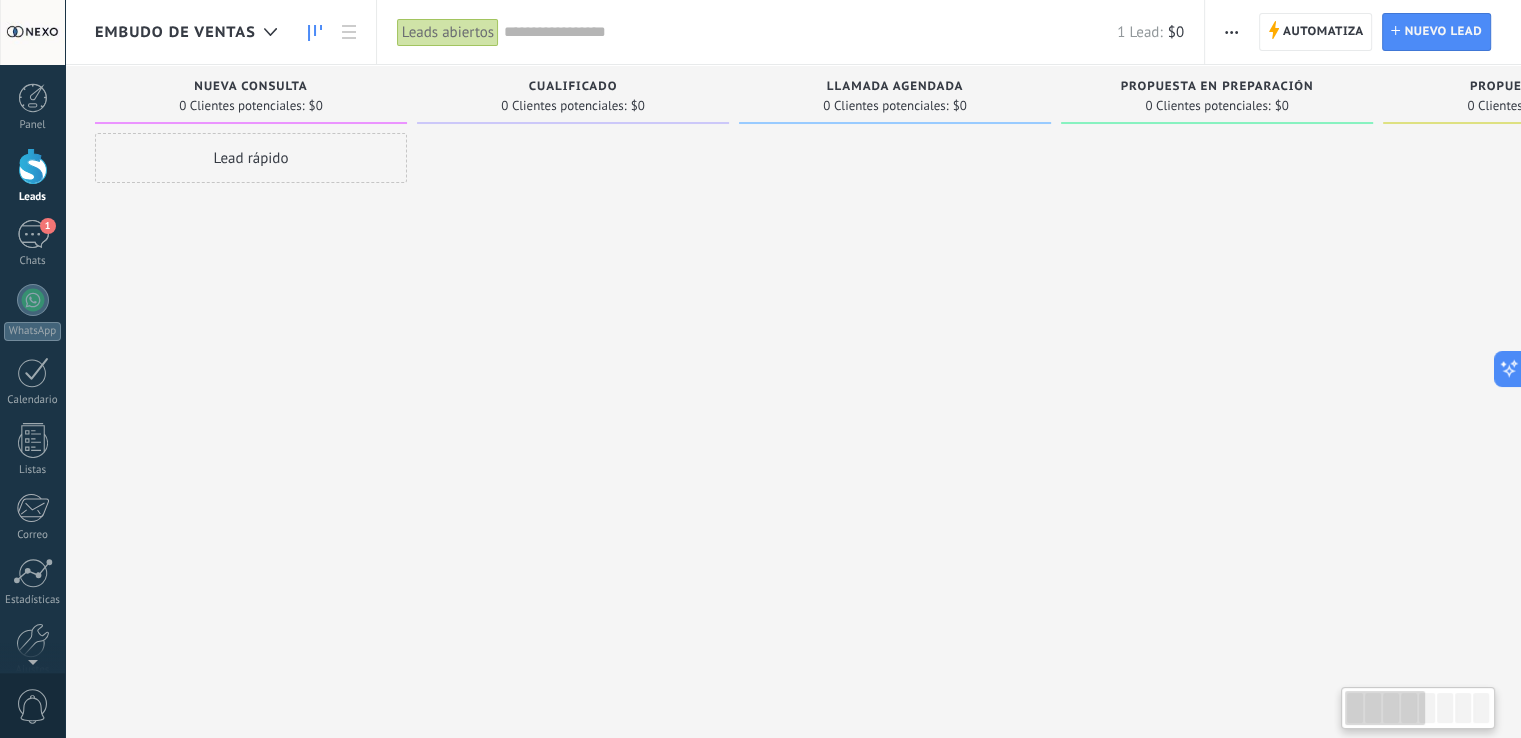 drag, startPoint x: 497, startPoint y: 241, endPoint x: 934, endPoint y: 258, distance: 437.33054 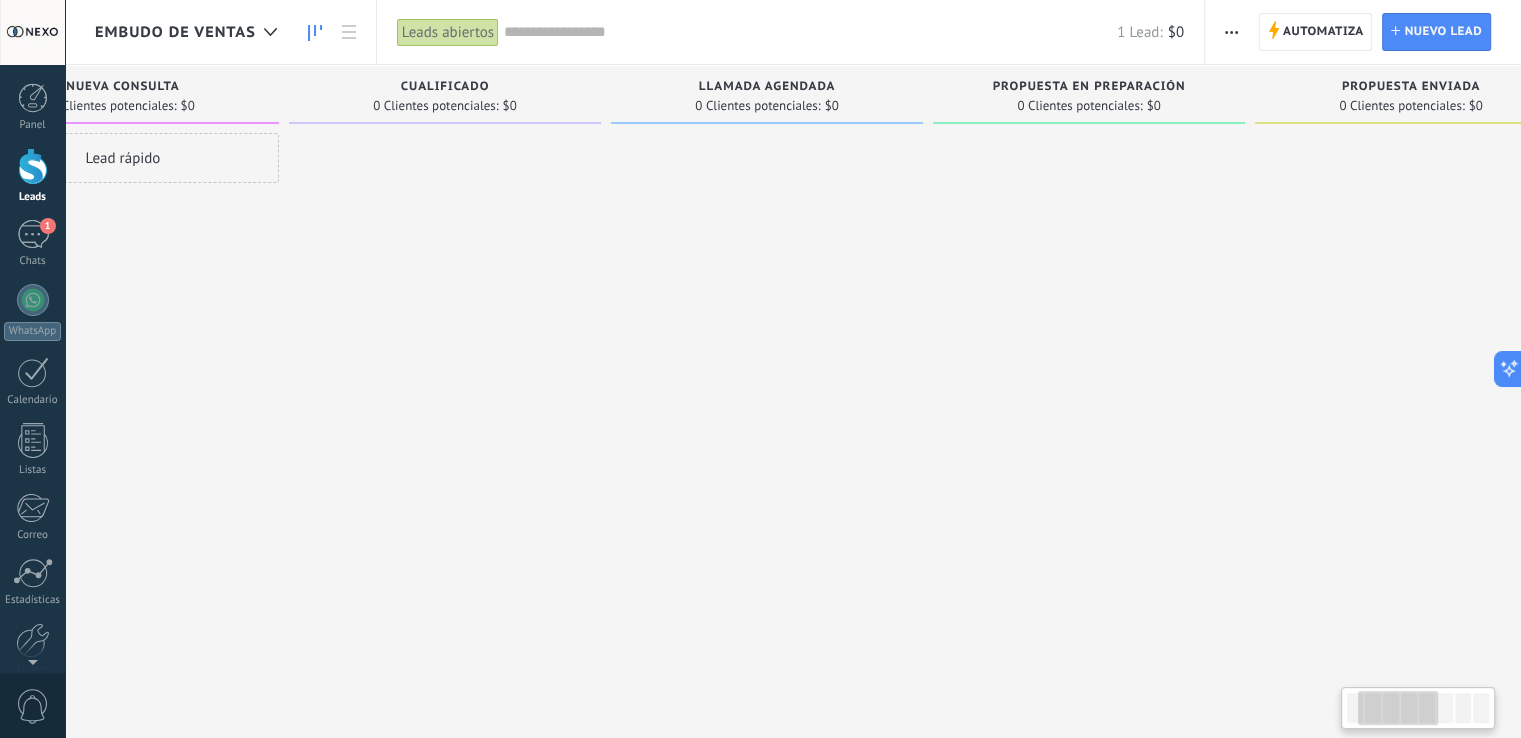 drag, startPoint x: 842, startPoint y: 185, endPoint x: 632, endPoint y: 178, distance: 210.11664 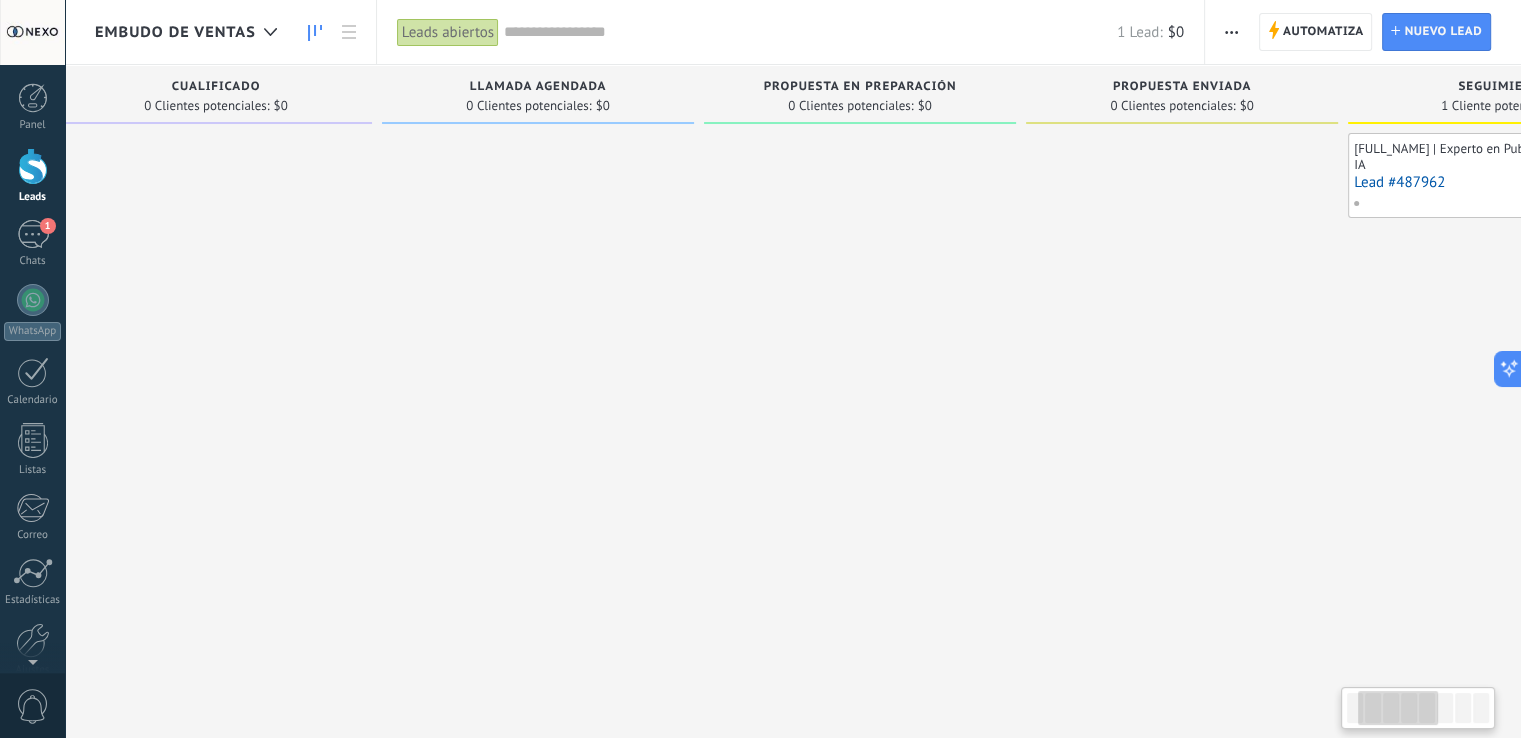 drag, startPoint x: 1376, startPoint y: 213, endPoint x: 1024, endPoint y: 188, distance: 352.88666 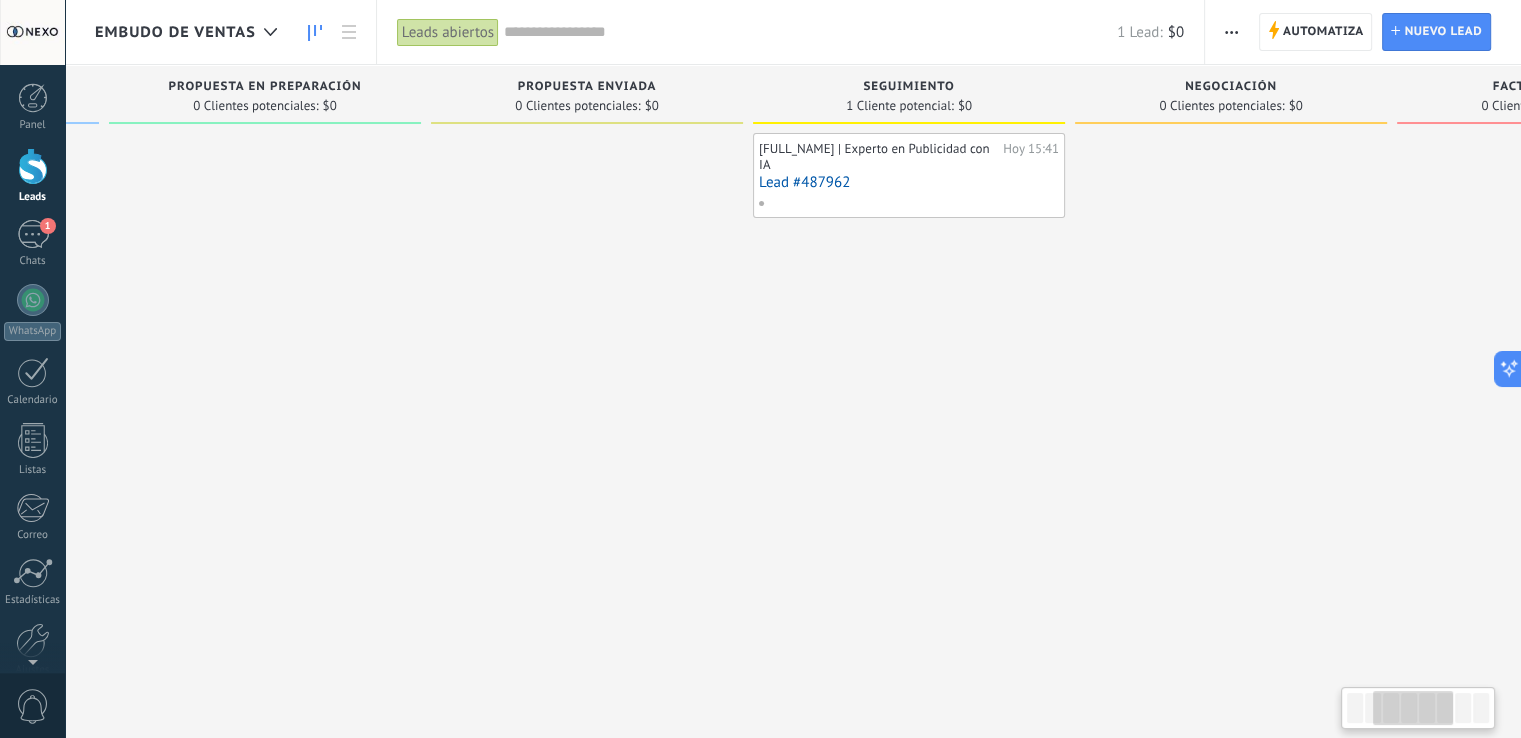 drag, startPoint x: 1305, startPoint y: 330, endPoint x: 842, endPoint y: 281, distance: 465.58566 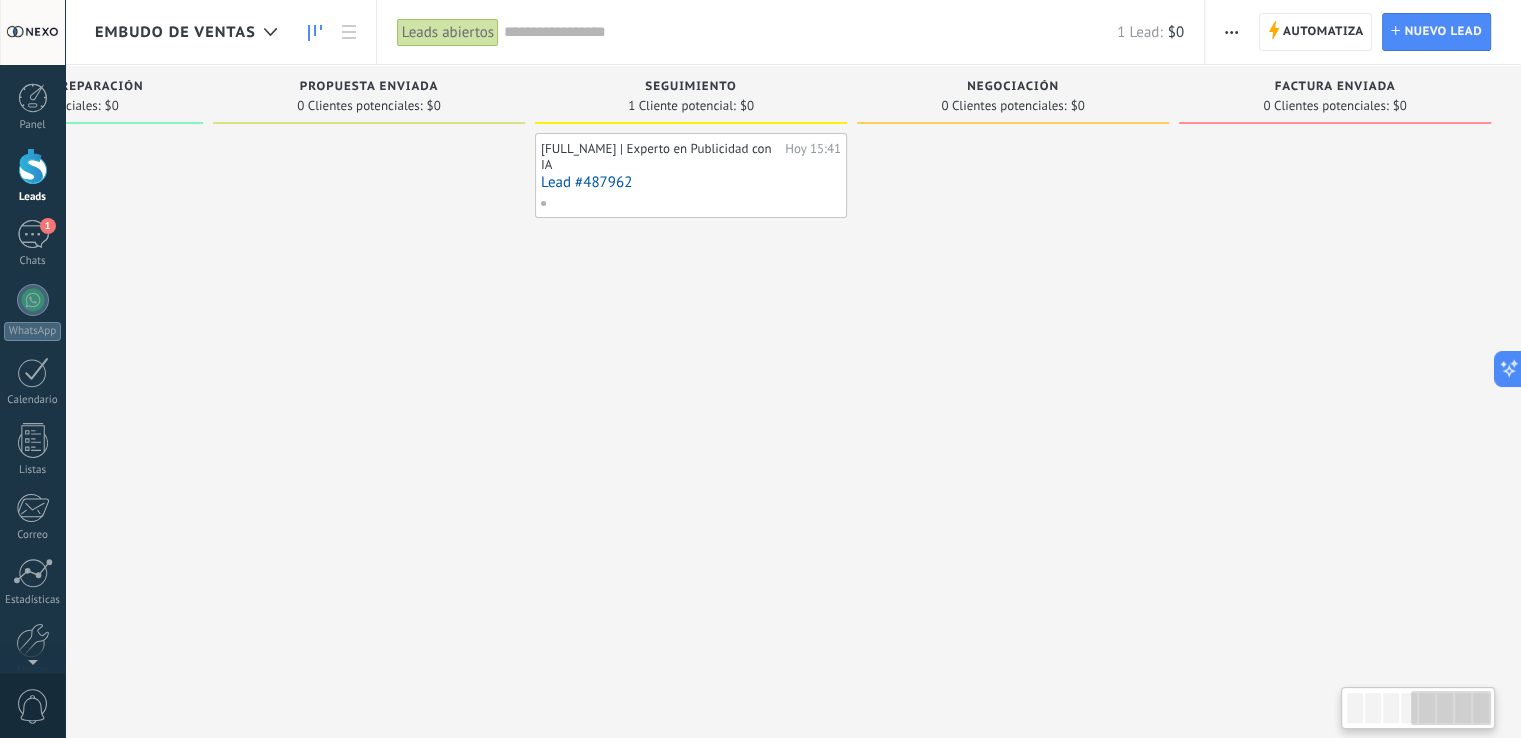 drag, startPoint x: 1232, startPoint y: 372, endPoint x: 936, endPoint y: 343, distance: 297.4172 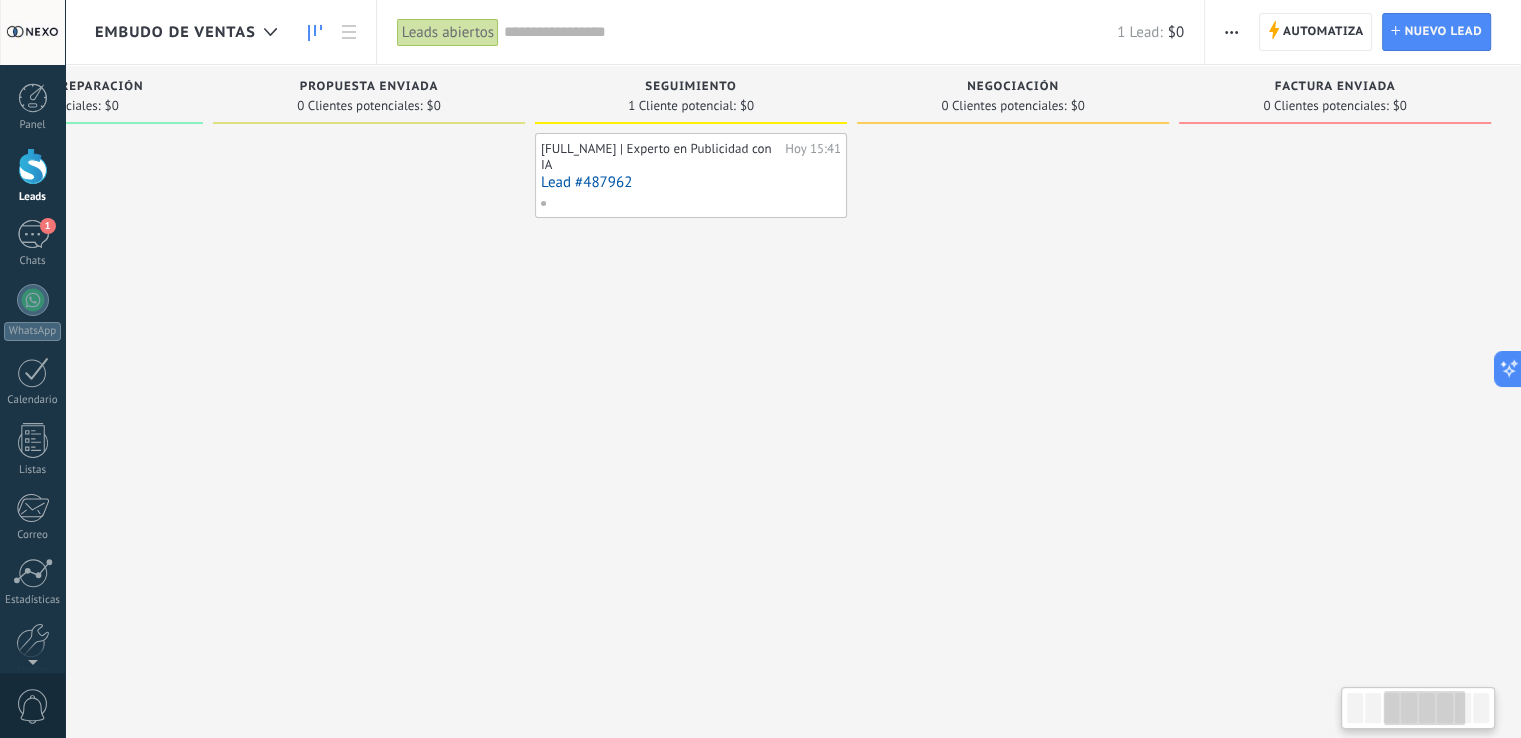 drag, startPoint x: 779, startPoint y: 370, endPoint x: 1231, endPoint y: 370, distance: 452 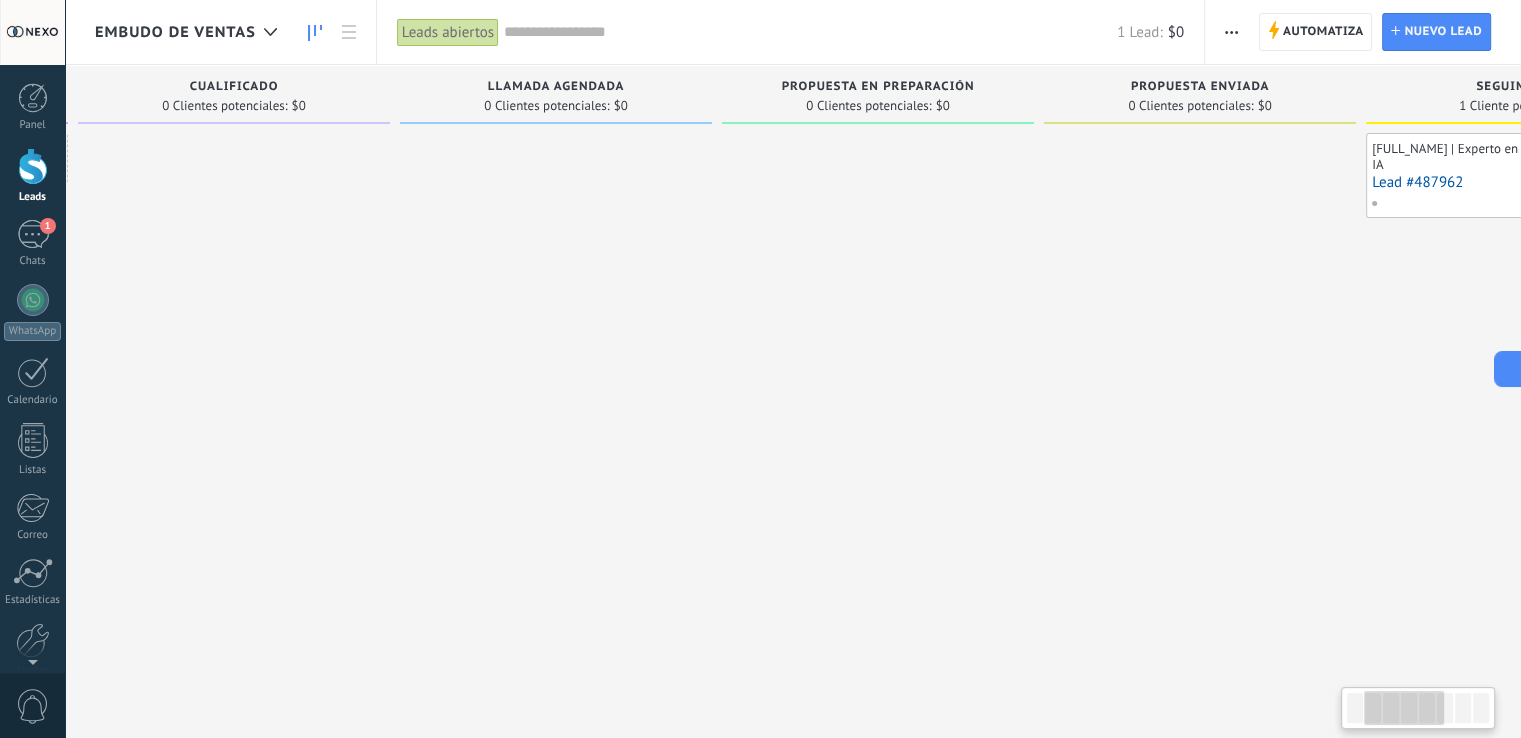 drag, startPoint x: 614, startPoint y: 341, endPoint x: 994, endPoint y: 335, distance: 380.04736 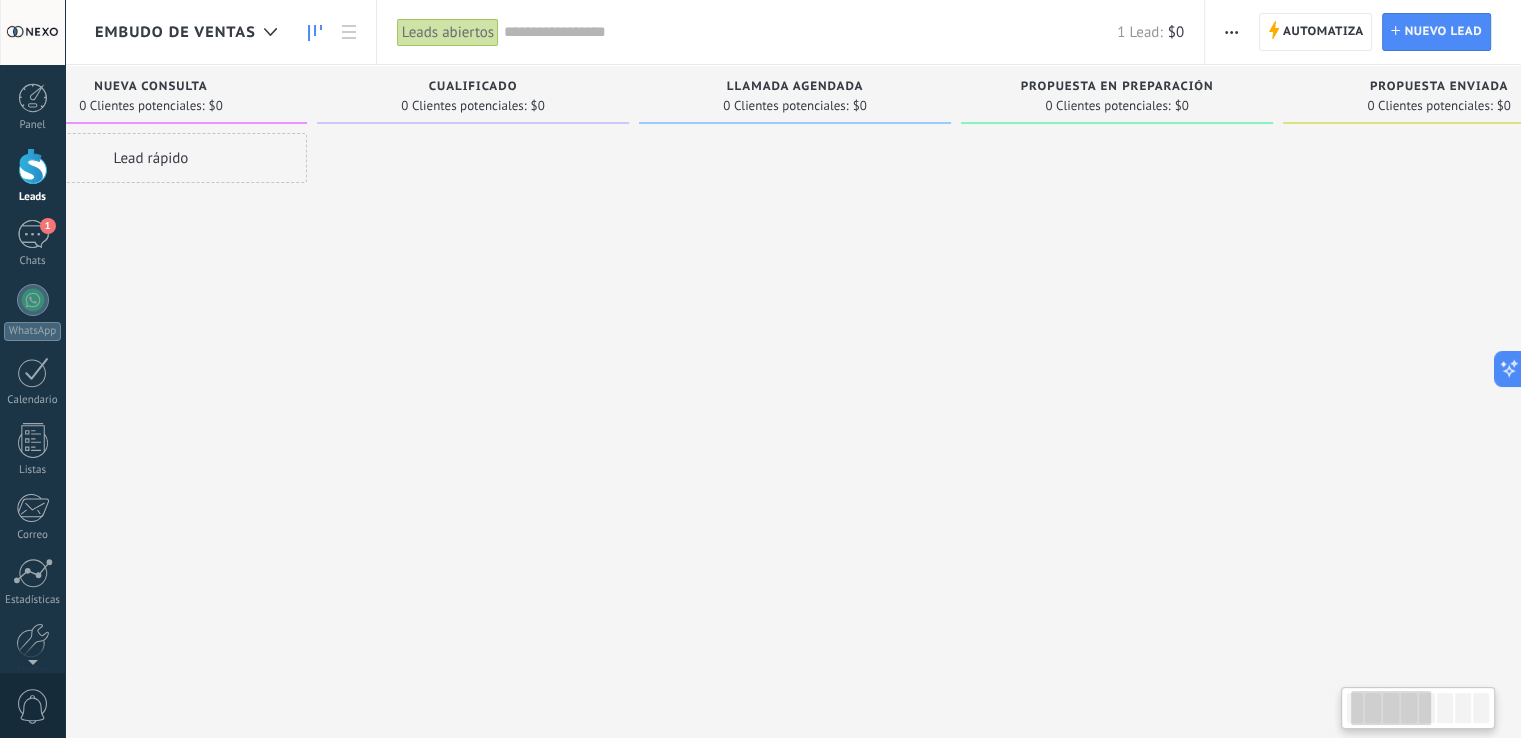 drag, startPoint x: 575, startPoint y: 262, endPoint x: 852, endPoint y: 269, distance: 277.08844 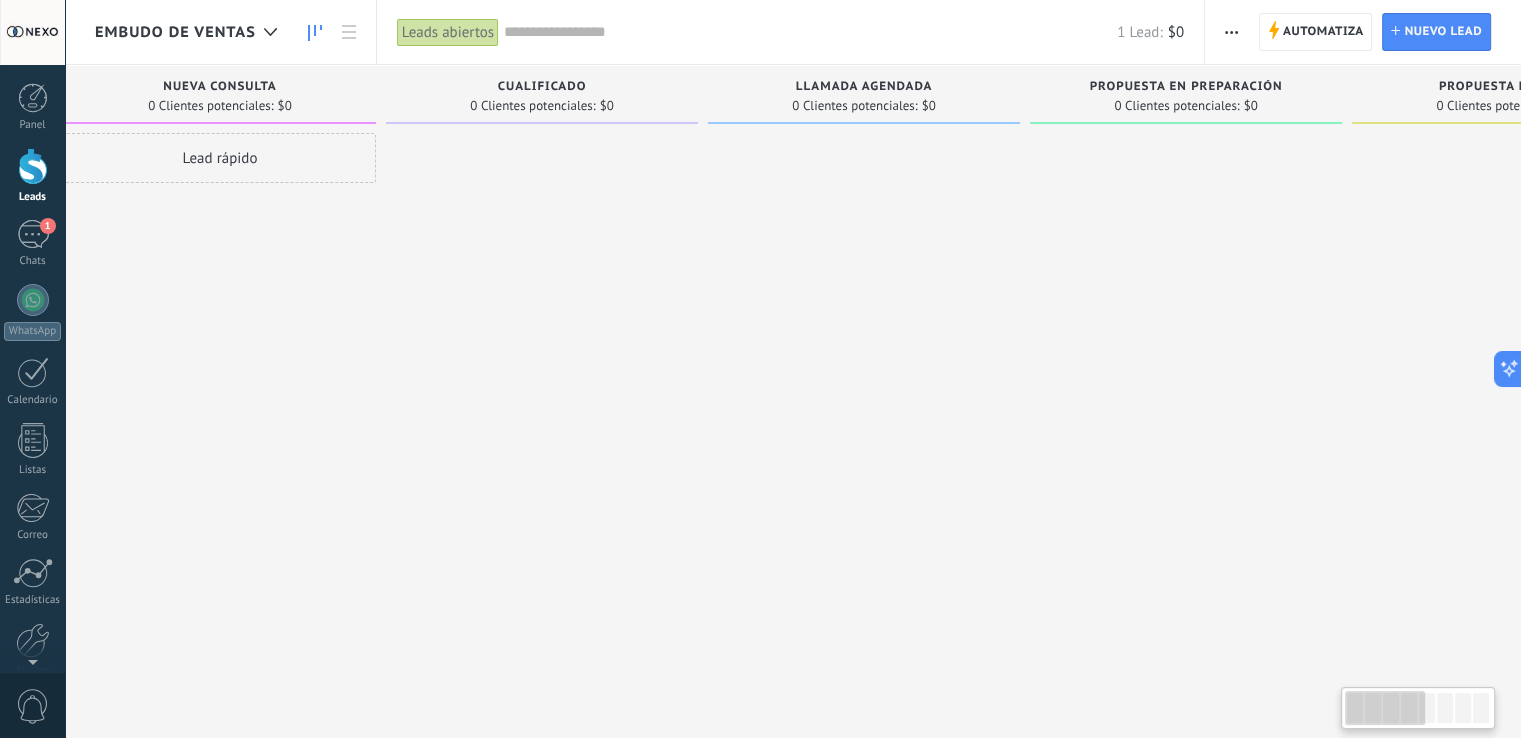 scroll, scrollTop: 0, scrollLeft: 0, axis: both 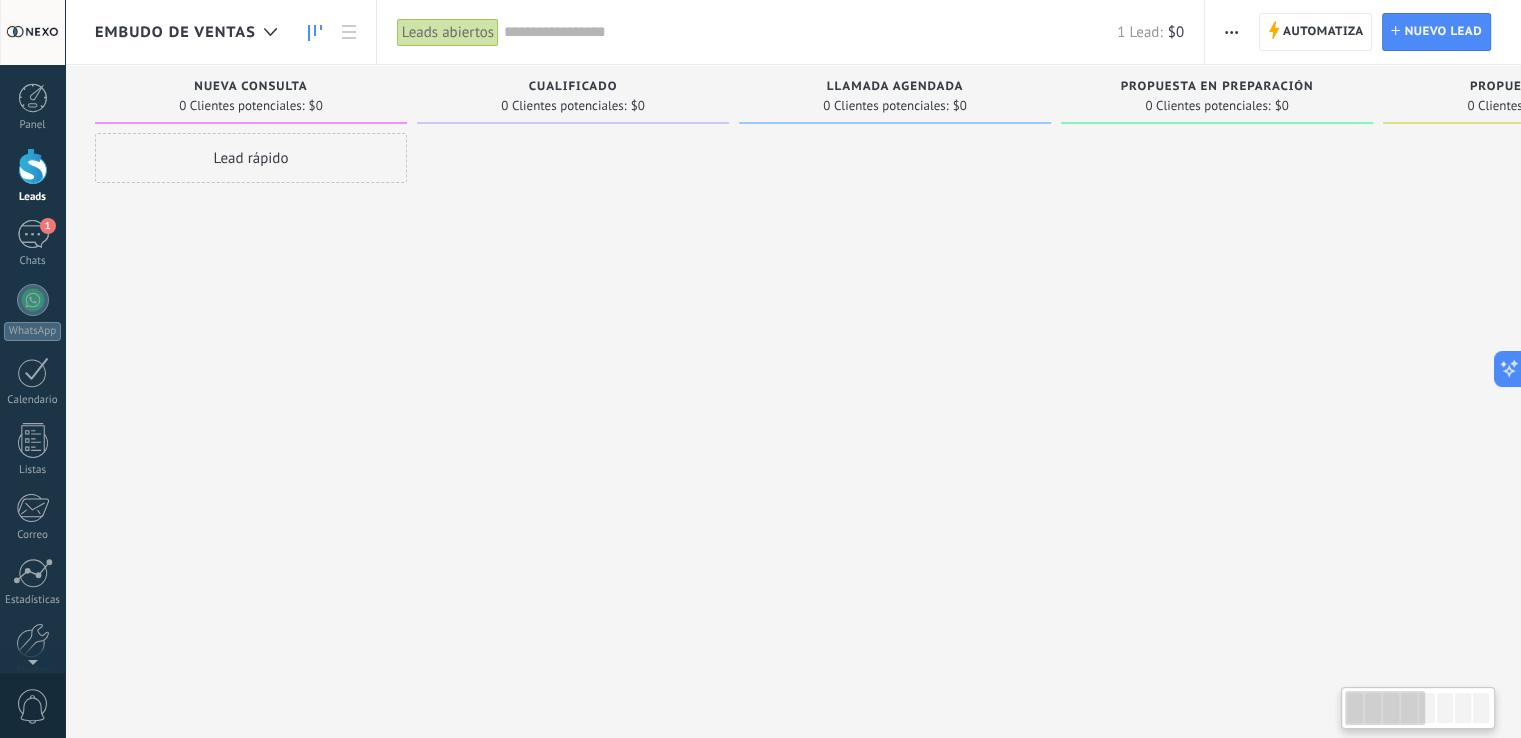 drag, startPoint x: 268, startPoint y: 264, endPoint x: 704, endPoint y: 290, distance: 436.77454 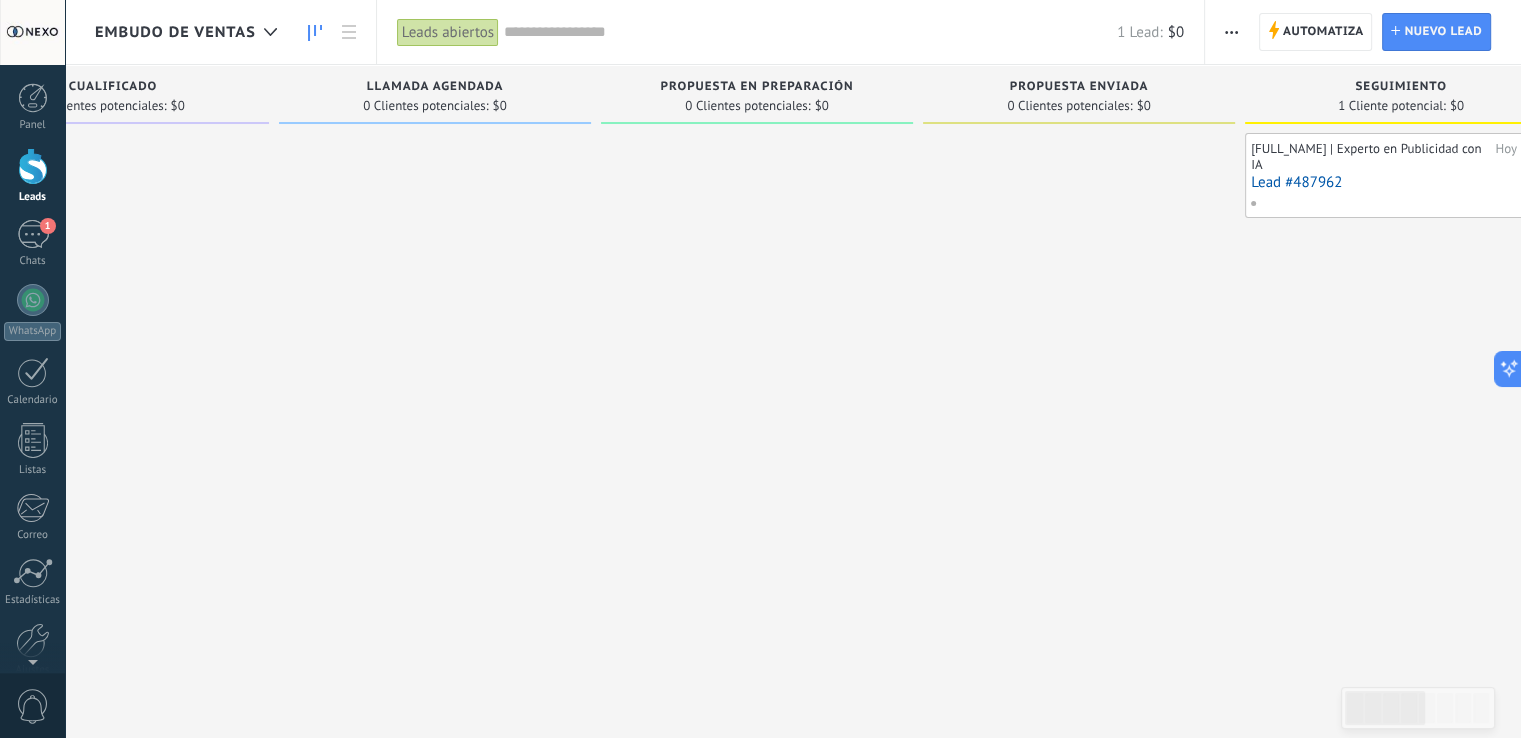 drag, startPoint x: 973, startPoint y: 230, endPoint x: 906, endPoint y: 248, distance: 69.375786 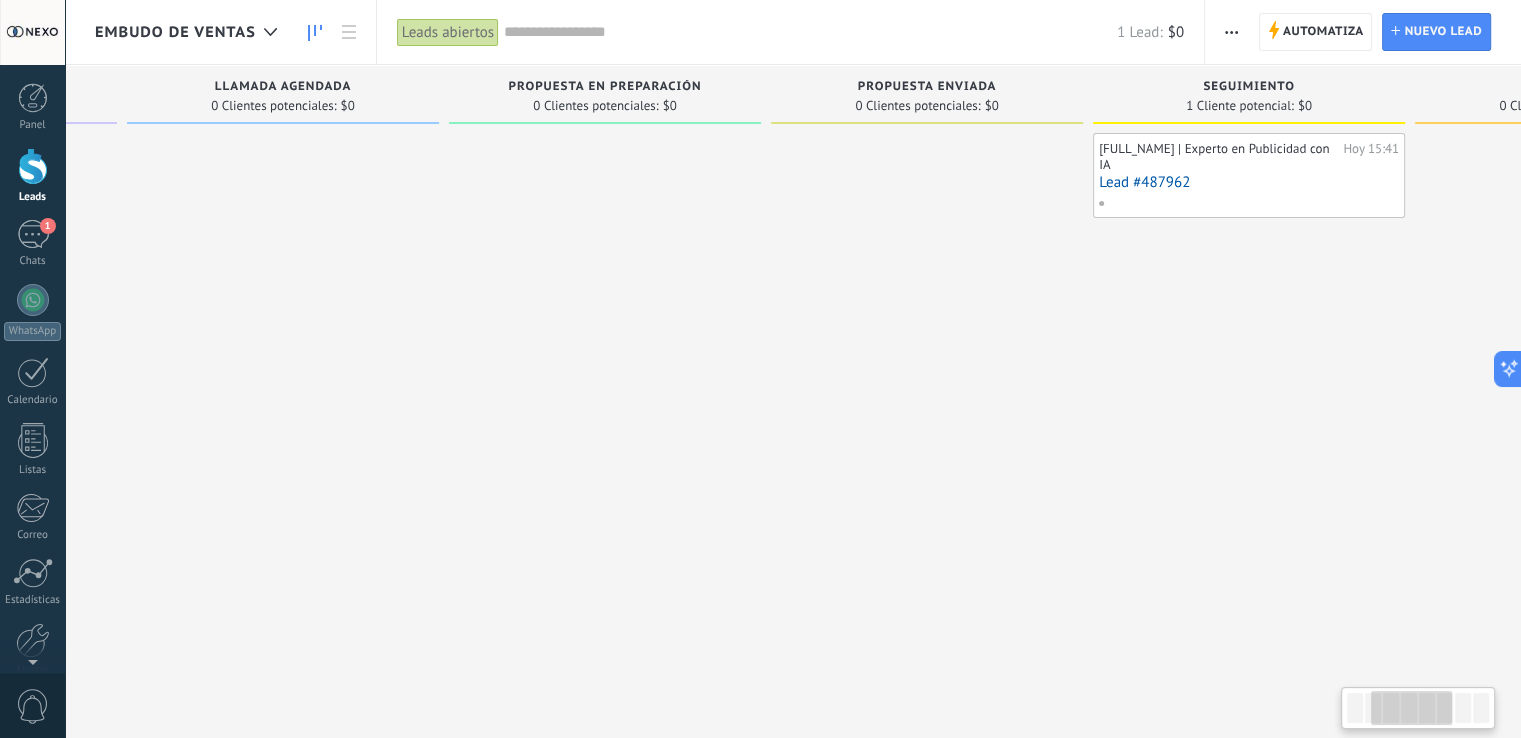 drag, startPoint x: 907, startPoint y: 245, endPoint x: 756, endPoint y: 201, distance: 157.28 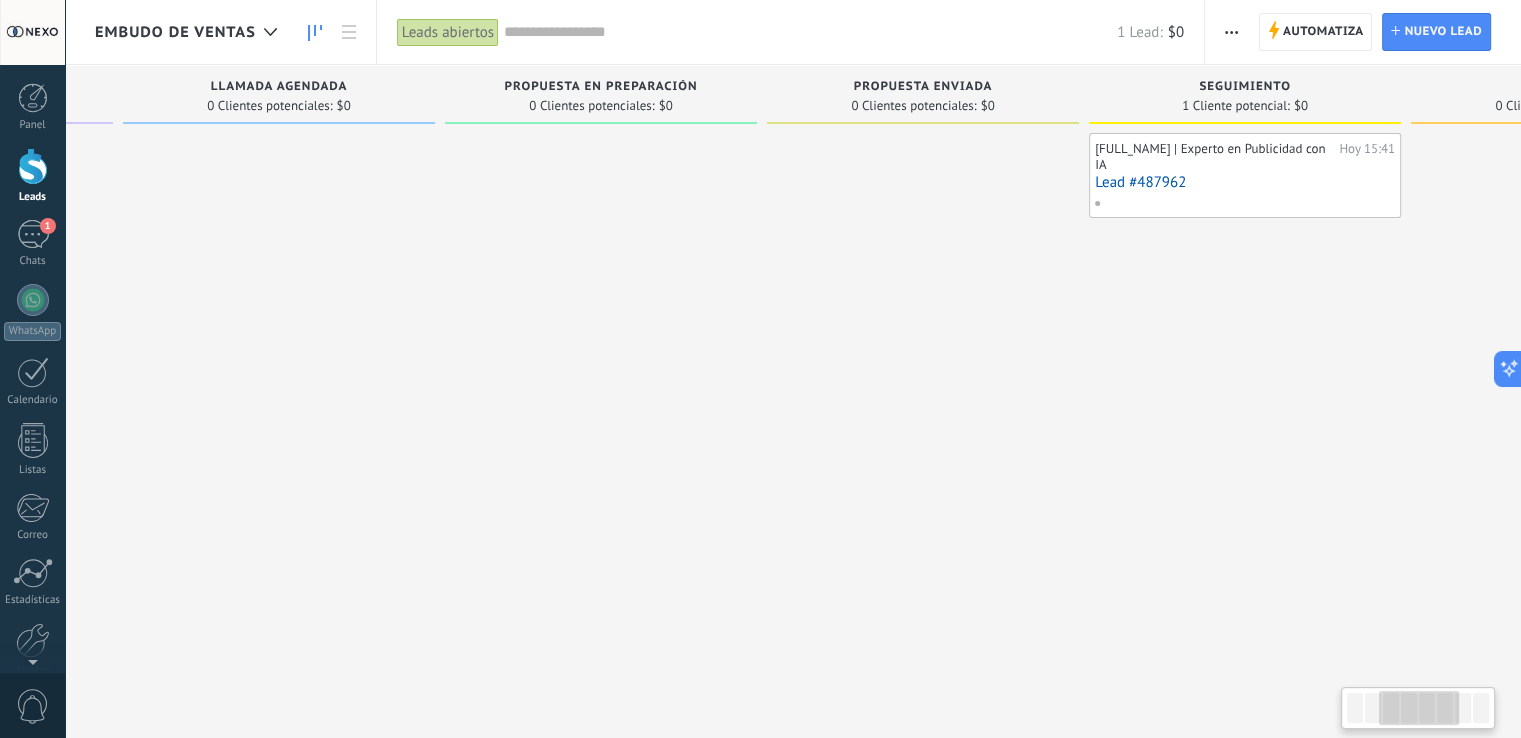 scroll, scrollTop: 0, scrollLeft: 947, axis: horizontal 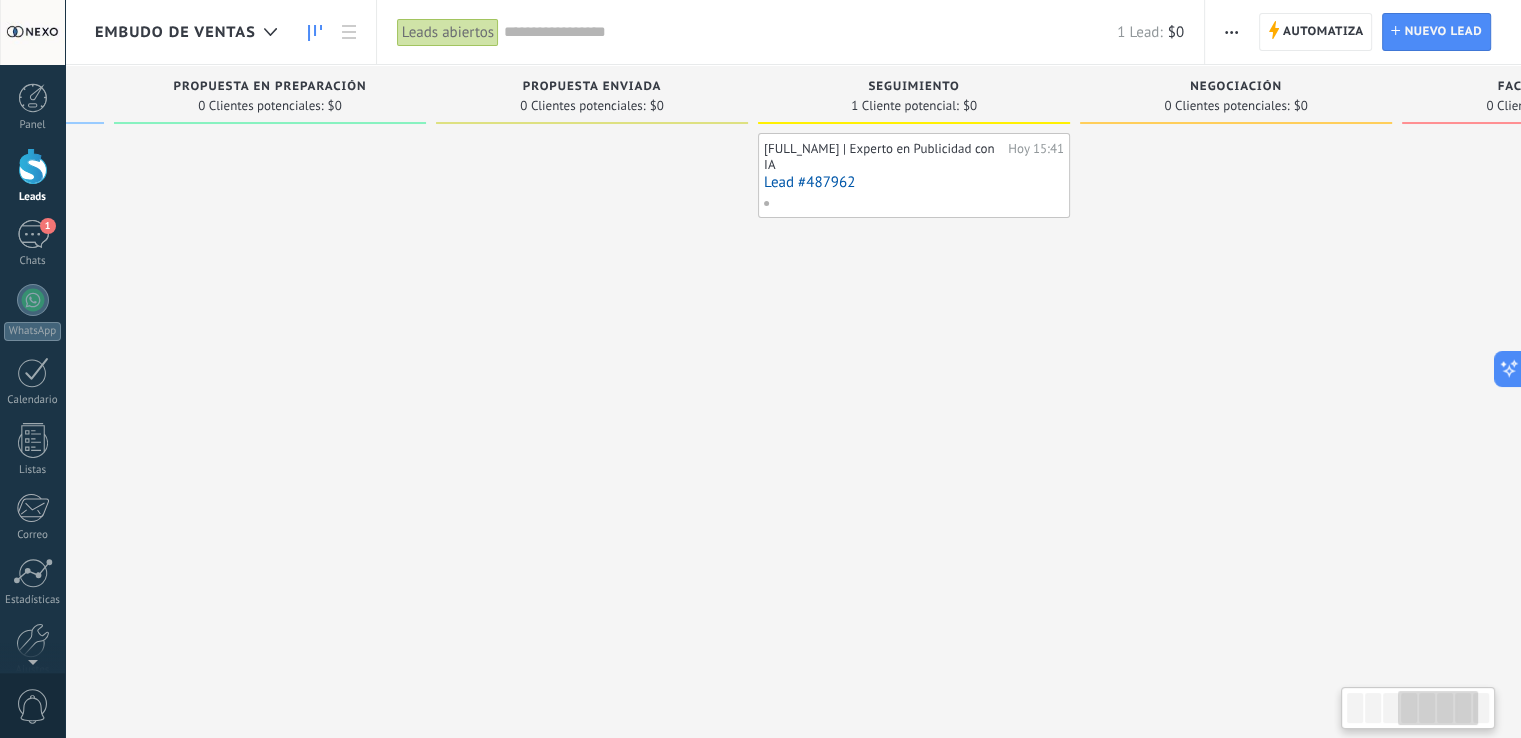 drag, startPoint x: 879, startPoint y: 204, endPoint x: 548, endPoint y: 195, distance: 331.12234 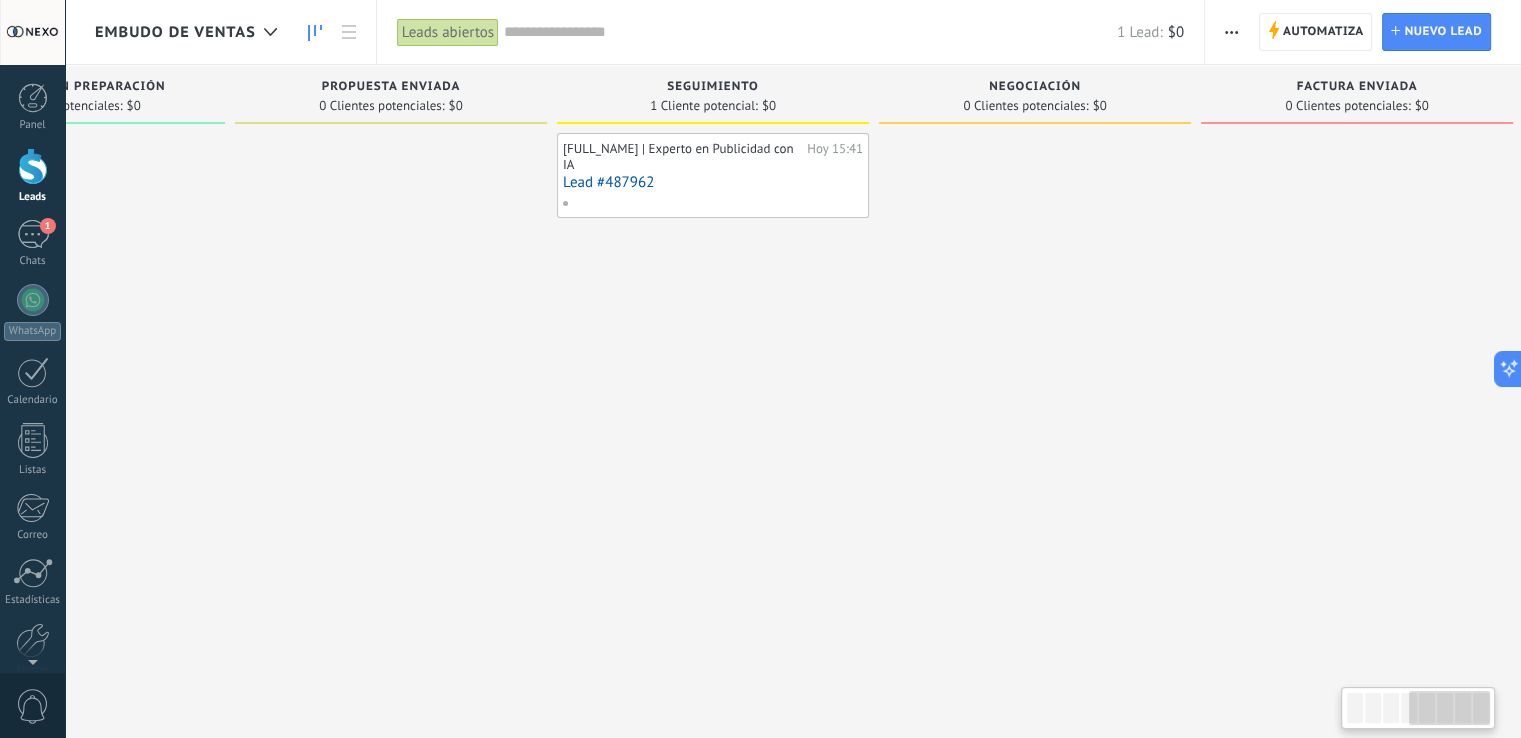 scroll, scrollTop: 0, scrollLeft: 1170, axis: horizontal 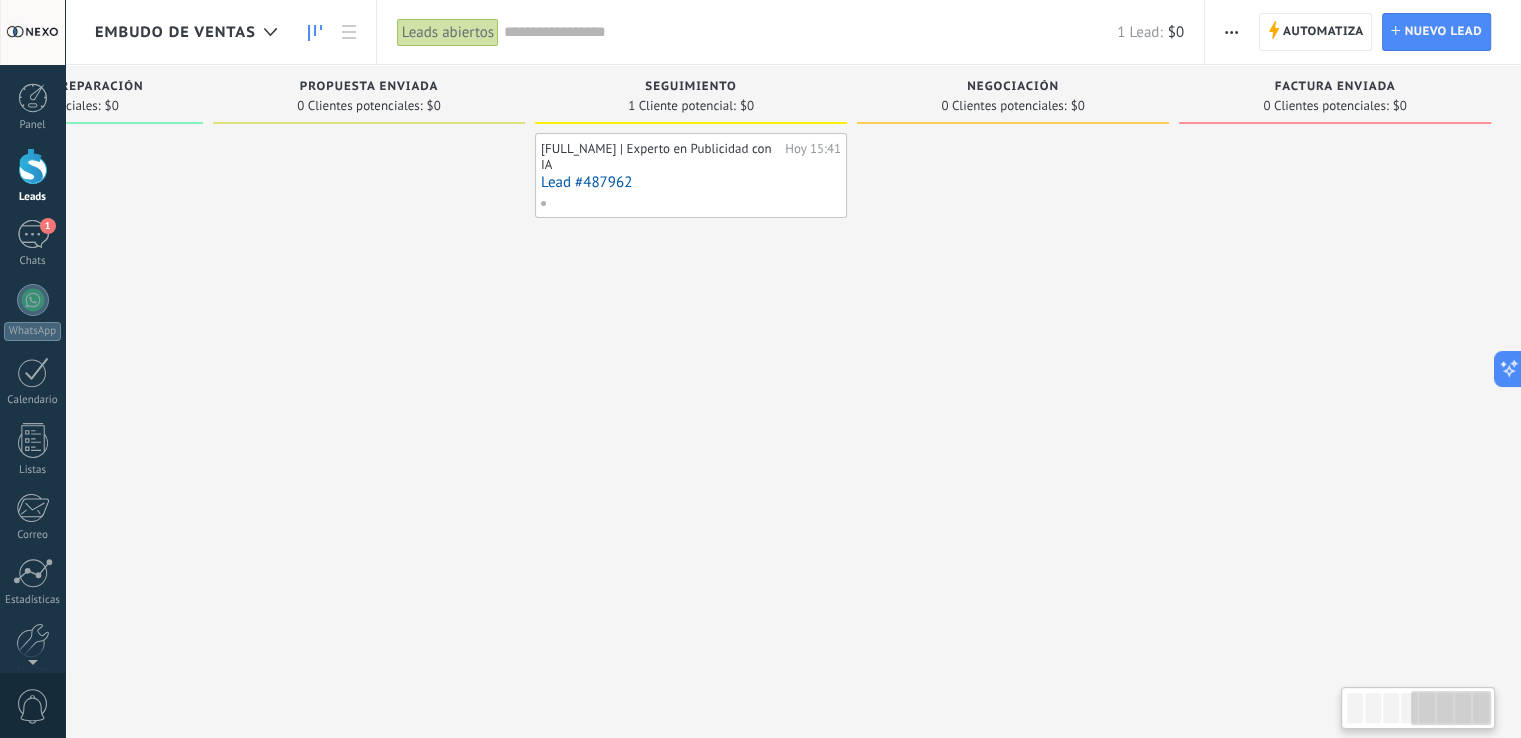 drag, startPoint x: 1341, startPoint y: 251, endPoint x: 928, endPoint y: 212, distance: 414.8373 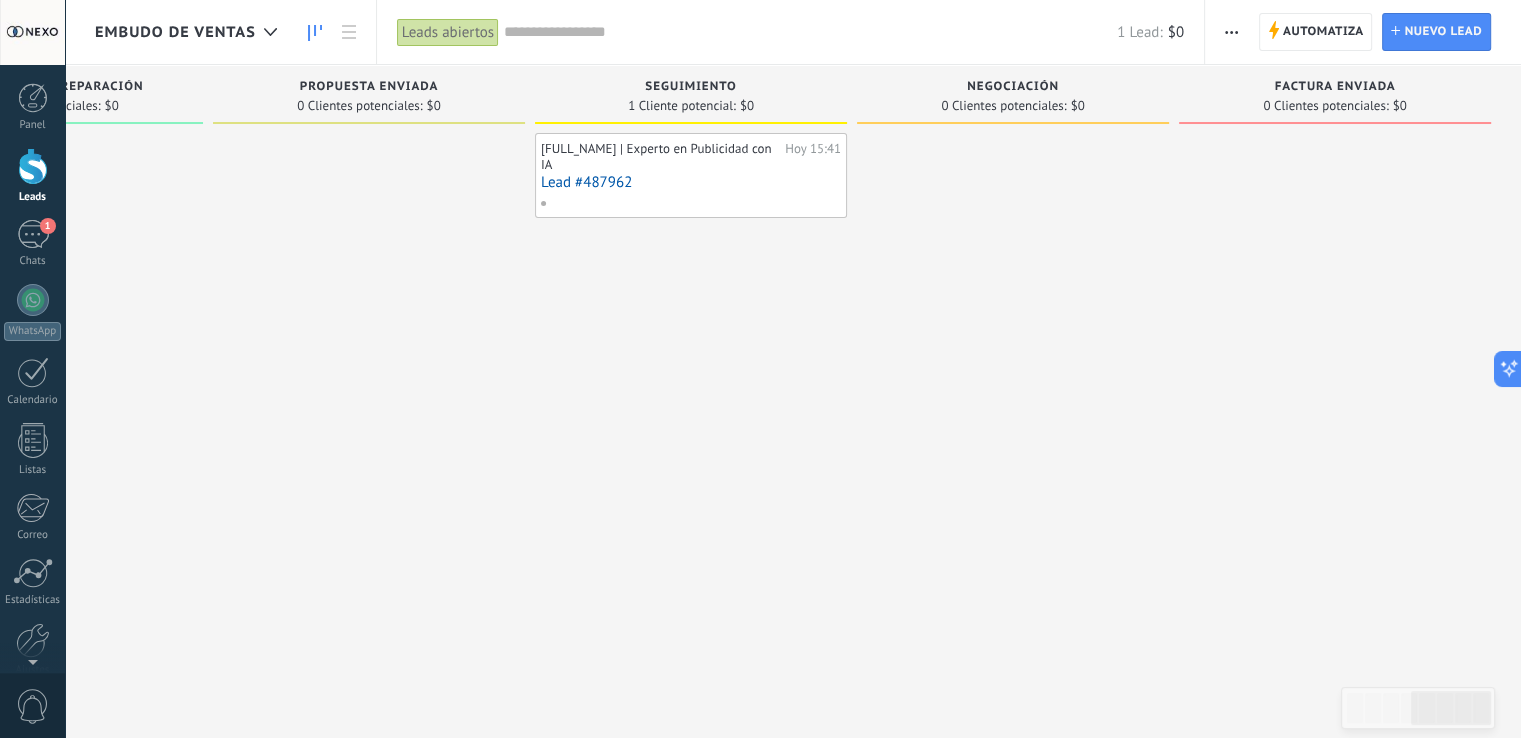 drag, startPoint x: 1009, startPoint y: 145, endPoint x: 1386, endPoint y: 161, distance: 377.33936 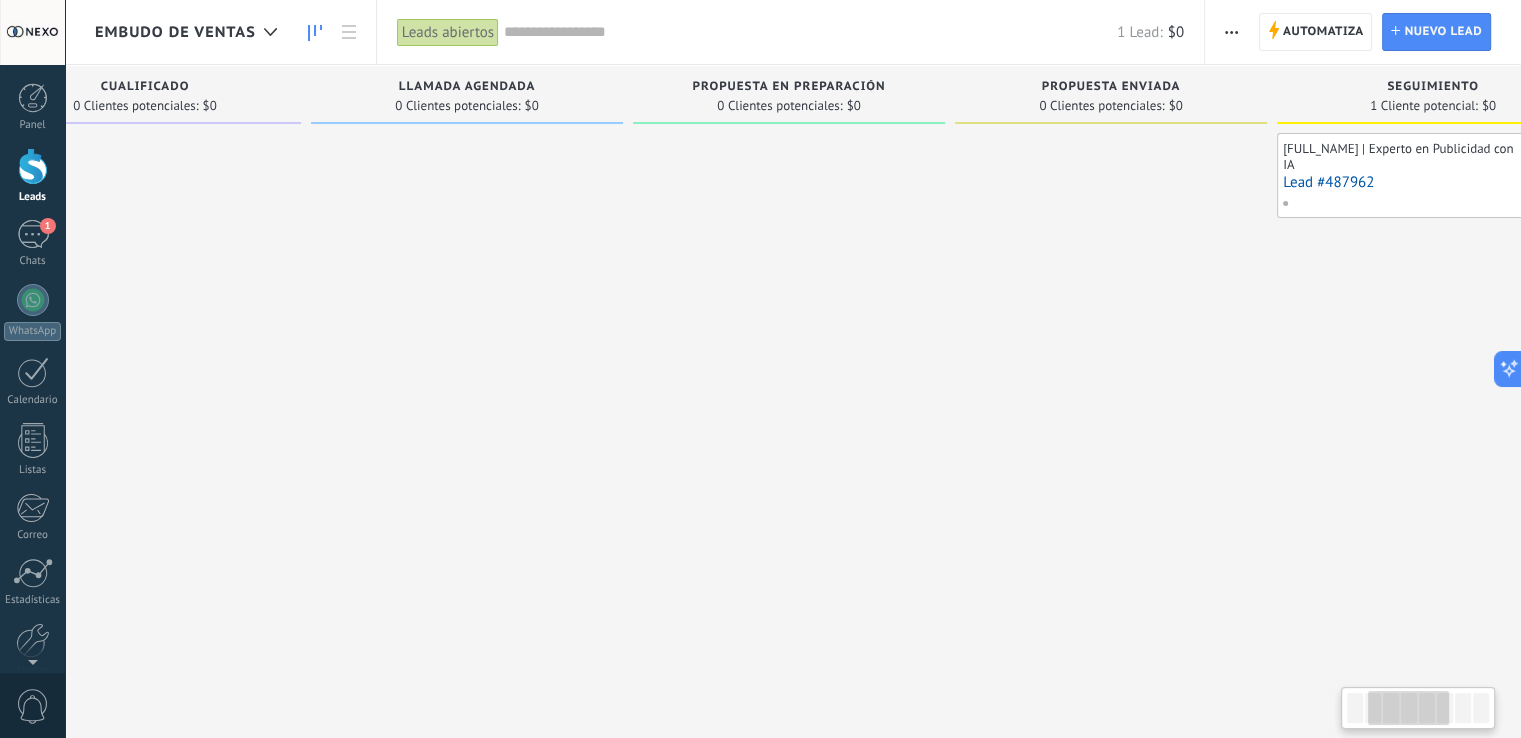 drag, startPoint x: 736, startPoint y: 150, endPoint x: 1064, endPoint y: 153, distance: 328.01373 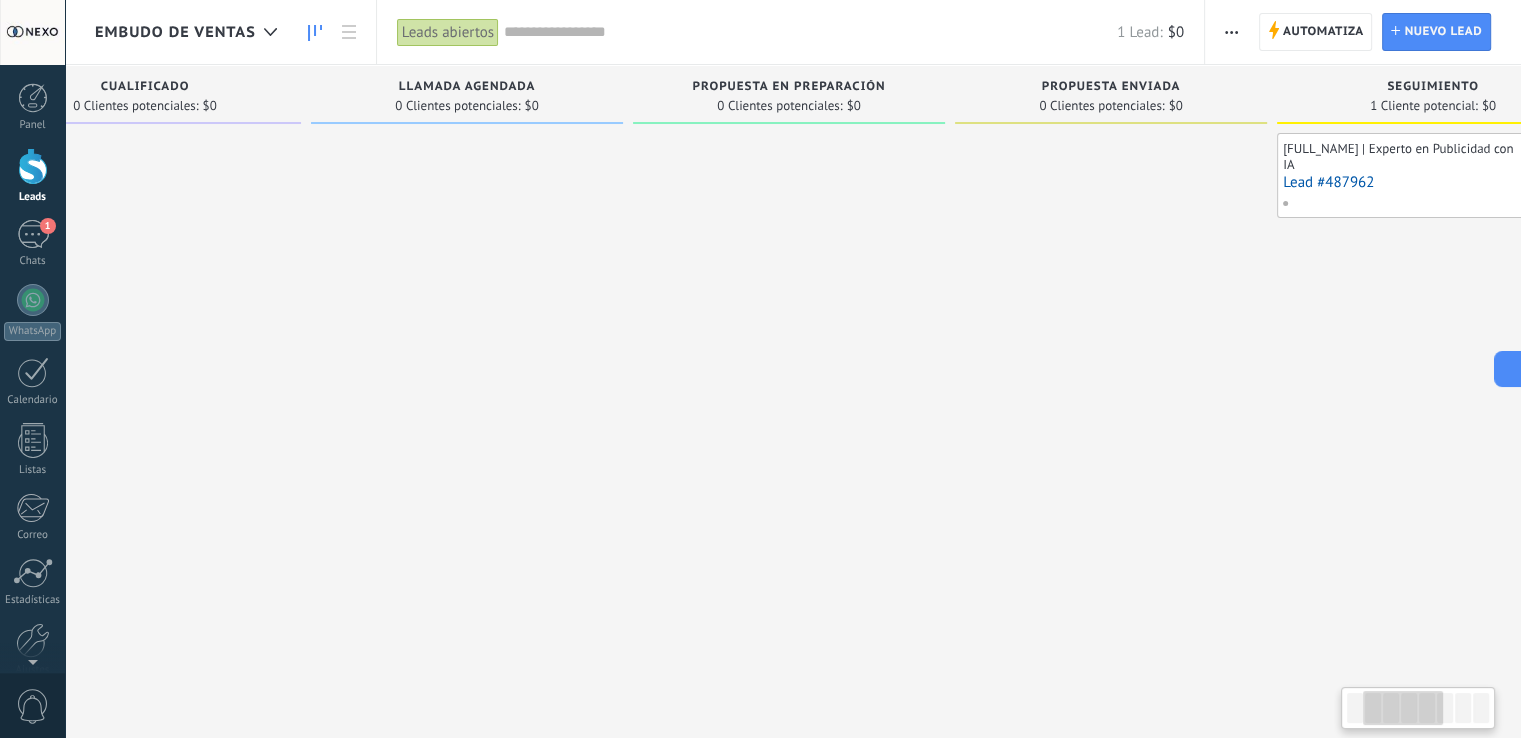 scroll, scrollTop: 0, scrollLeft: 154, axis: horizontal 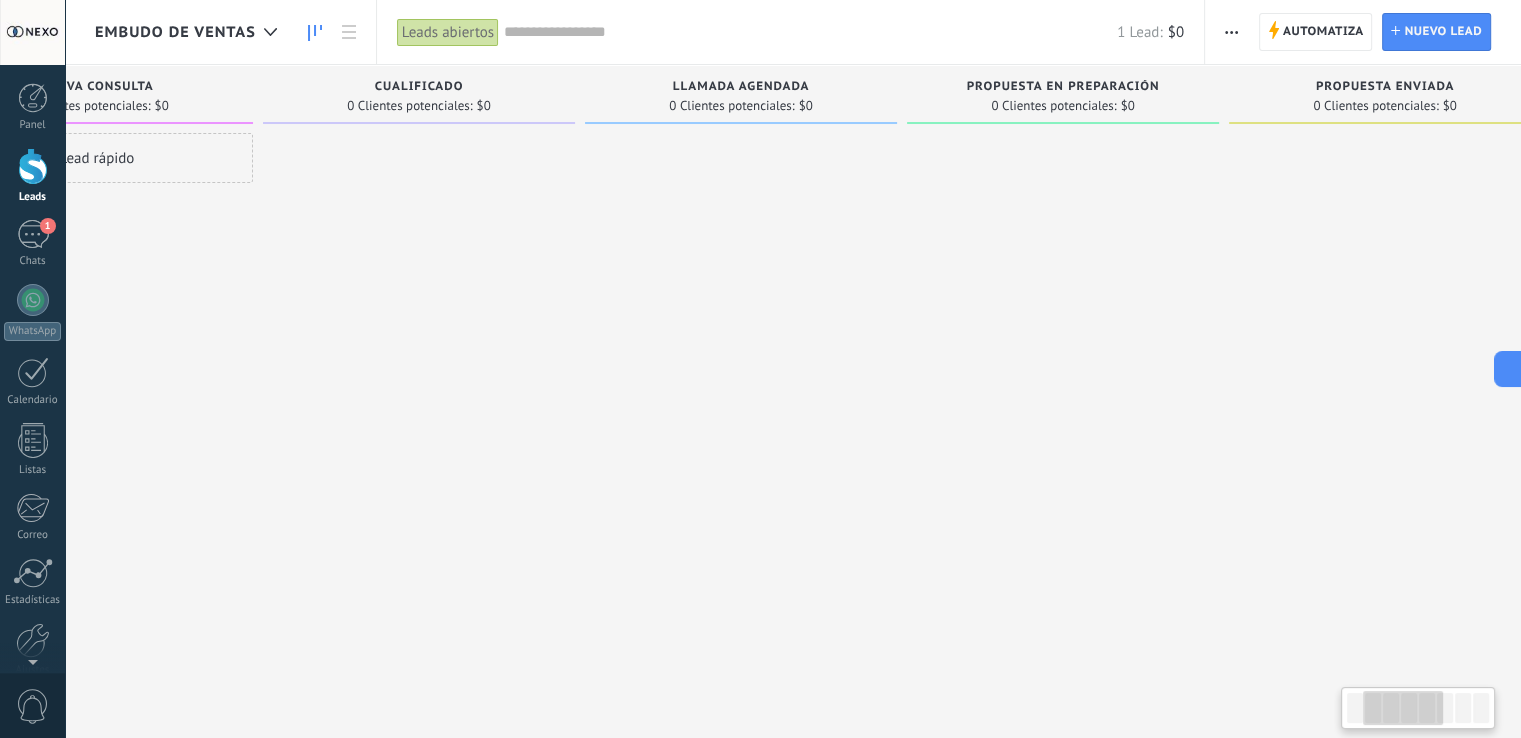drag, startPoint x: 555, startPoint y: 153, endPoint x: 830, endPoint y: 164, distance: 275.2199 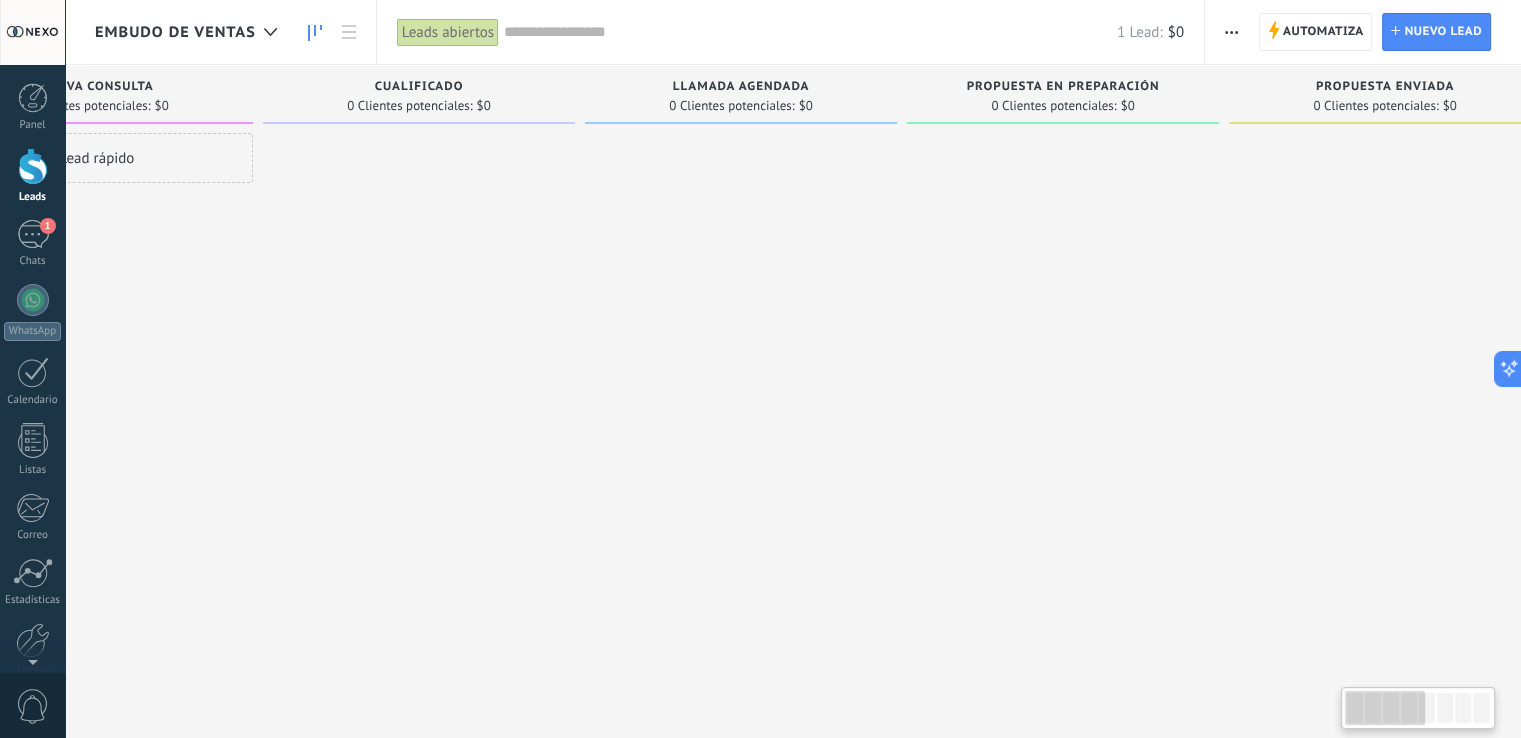 scroll, scrollTop: 0, scrollLeft: 0, axis: both 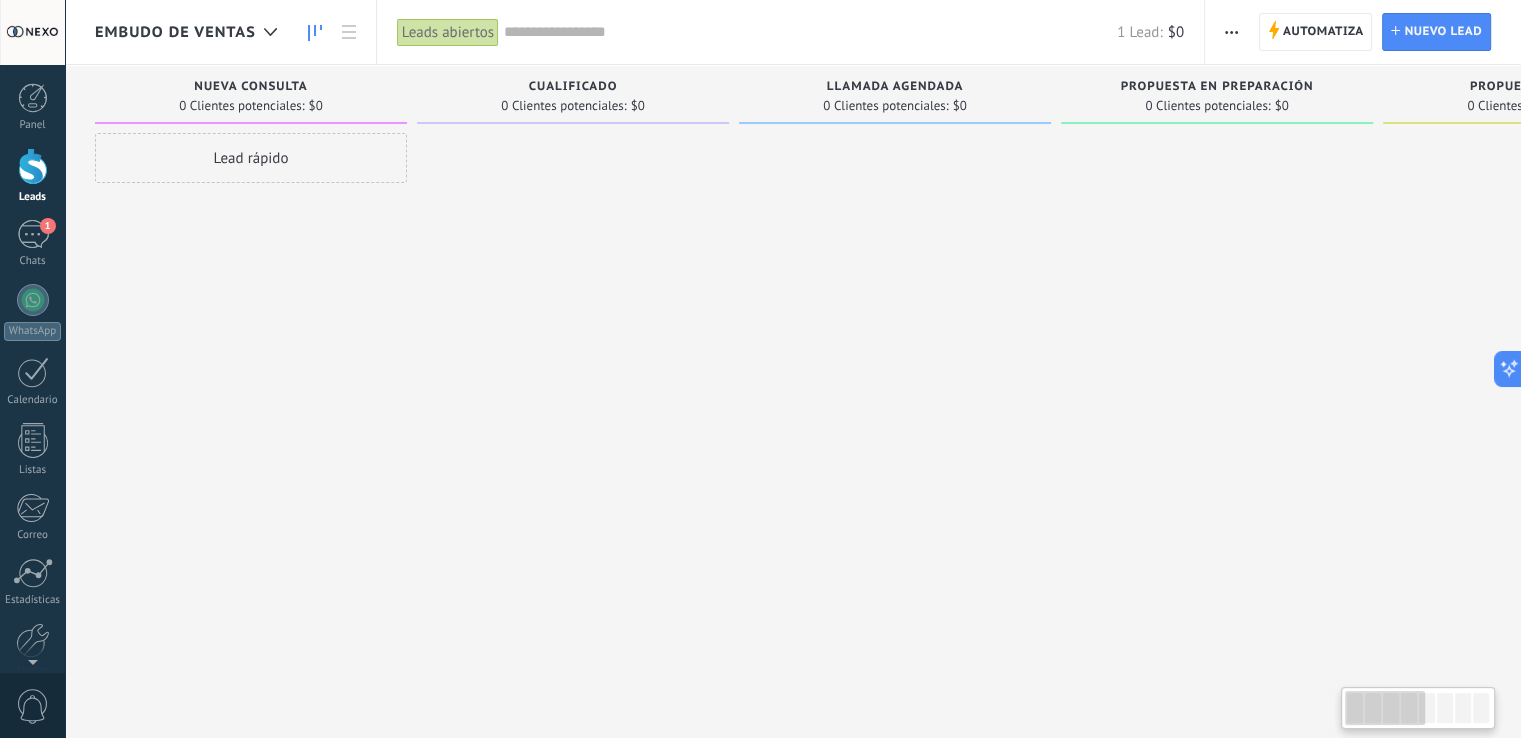 drag, startPoint x: 644, startPoint y: 164, endPoint x: 1101, endPoint y: 174, distance: 457.1094 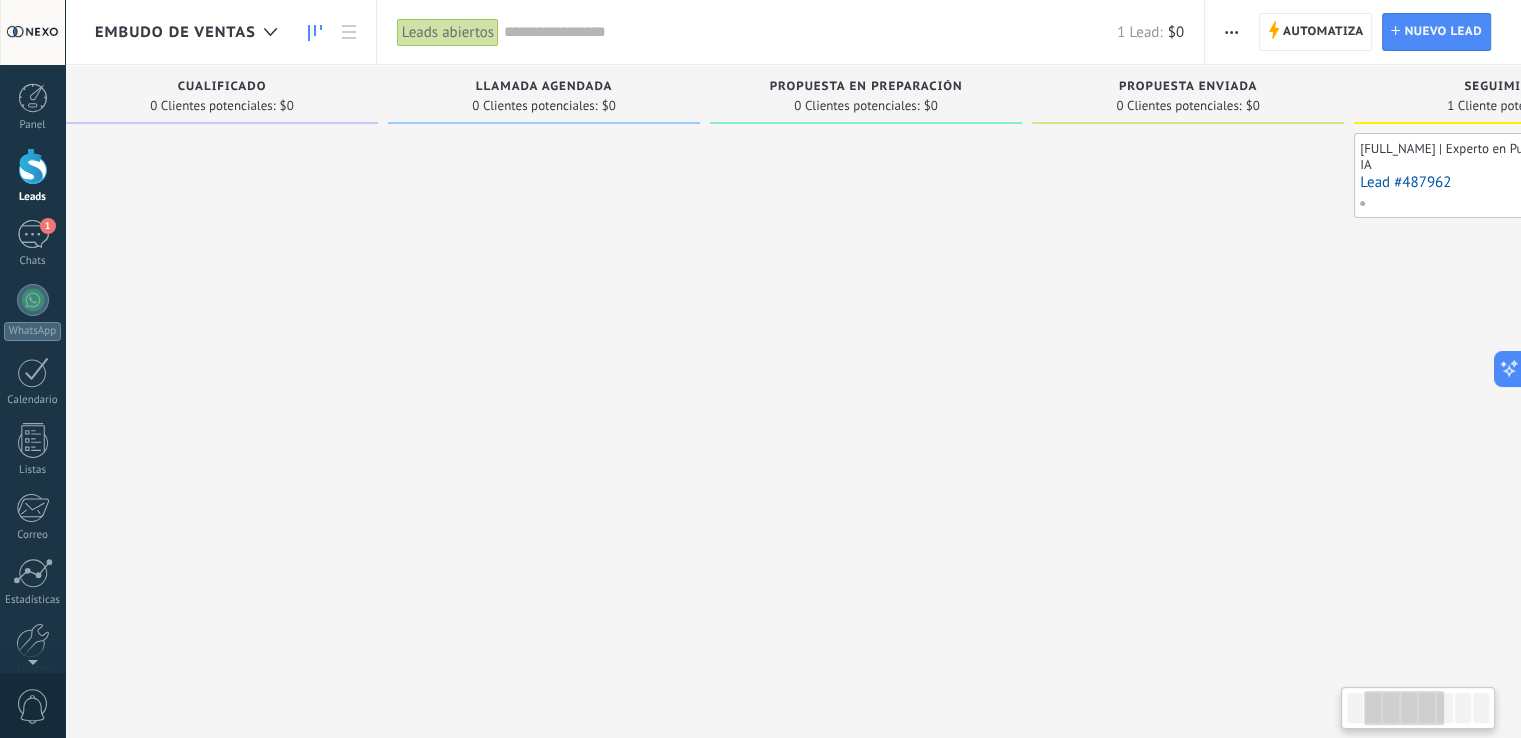 drag, startPoint x: 844, startPoint y: 175, endPoint x: 494, endPoint y: 81, distance: 362.40308 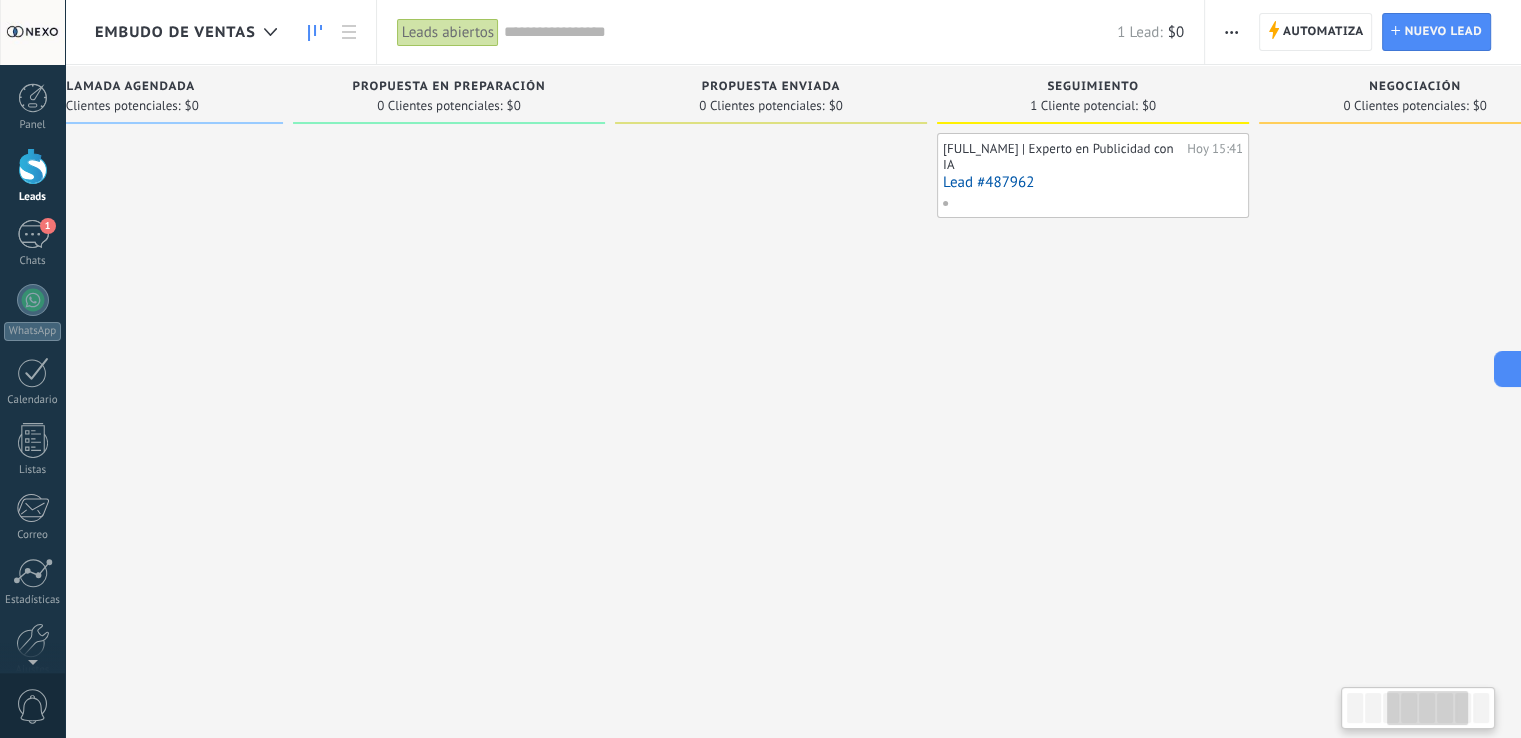 click at bounding box center [449, 371] 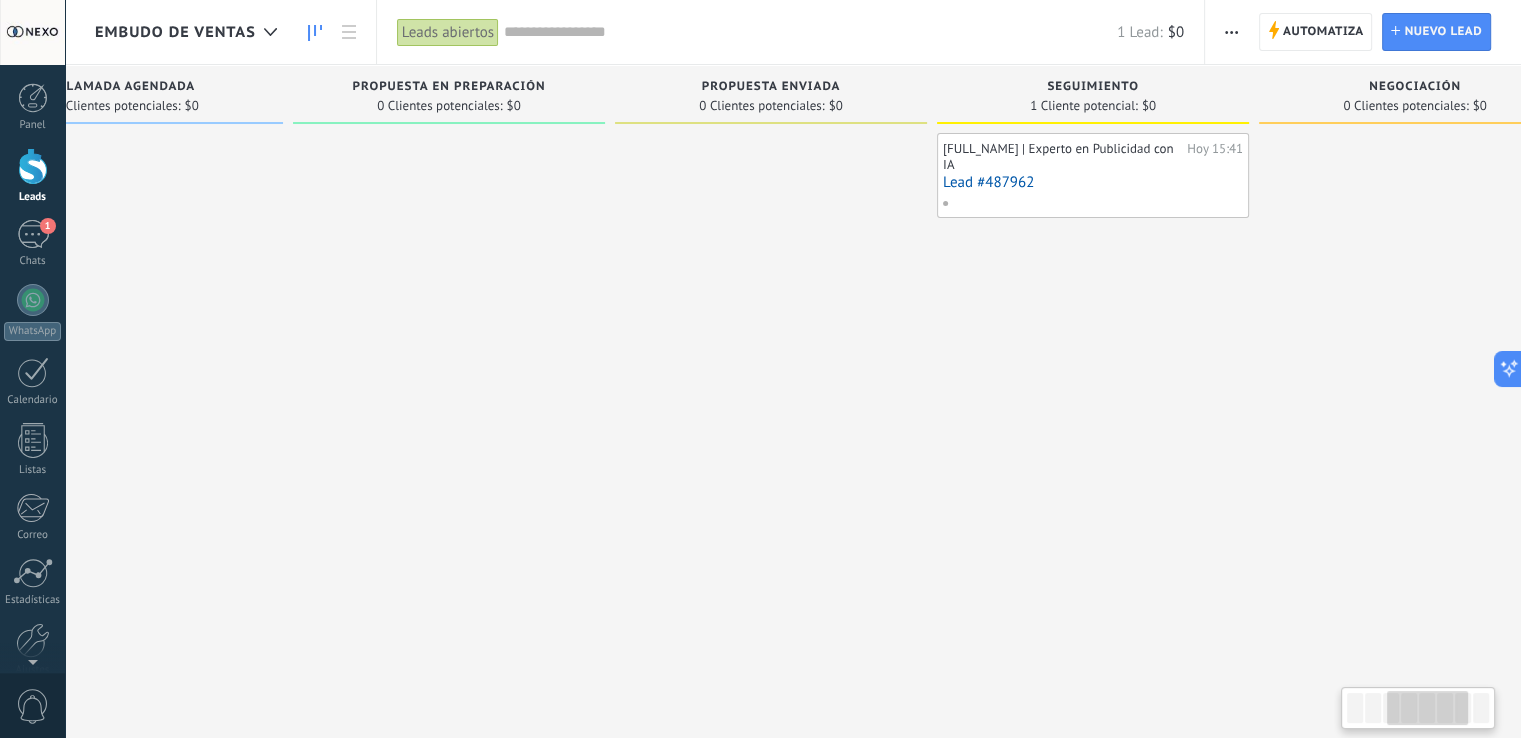 scroll, scrollTop: 0, scrollLeft: 1170, axis: horizontal 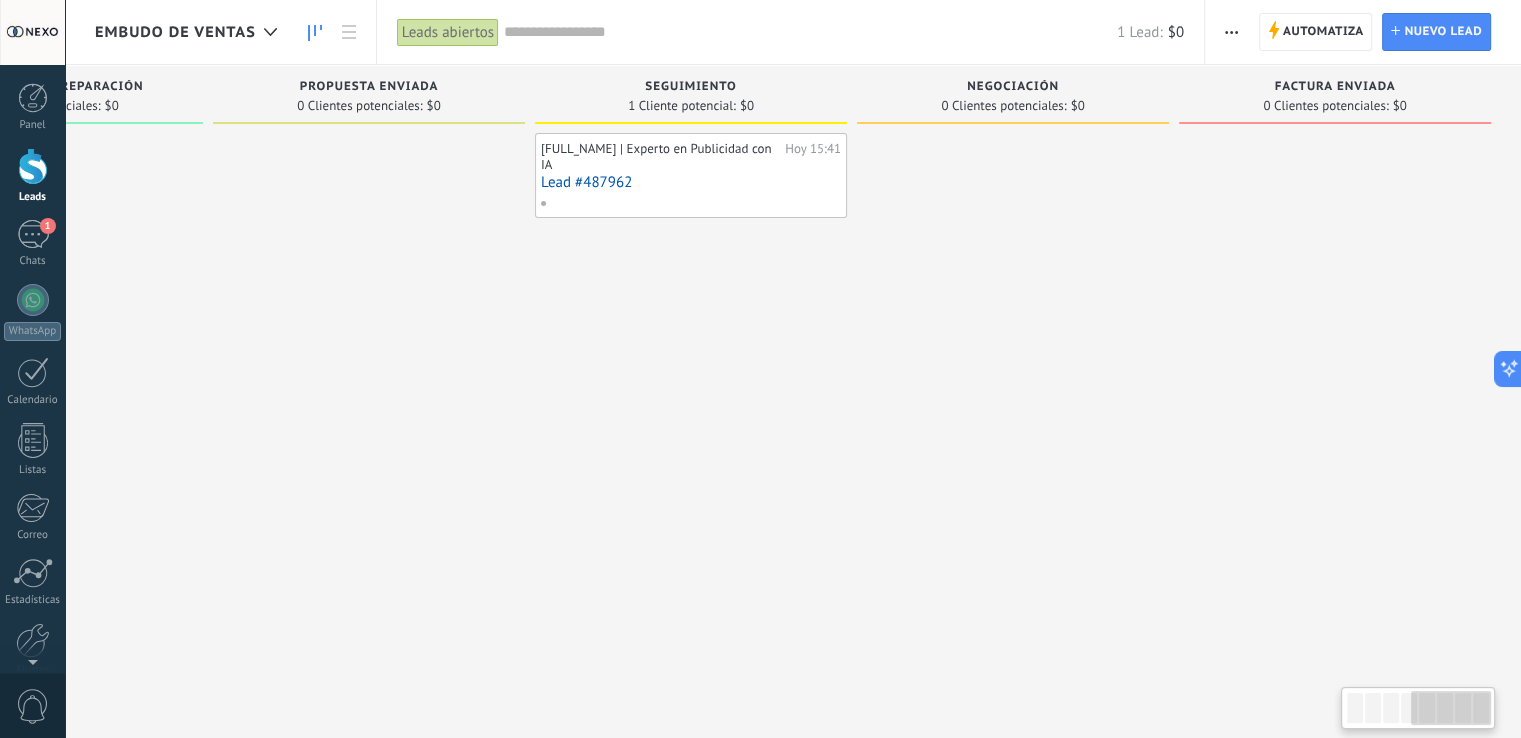 drag, startPoint x: 760, startPoint y: 217, endPoint x: 350, endPoint y: 212, distance: 410.0305 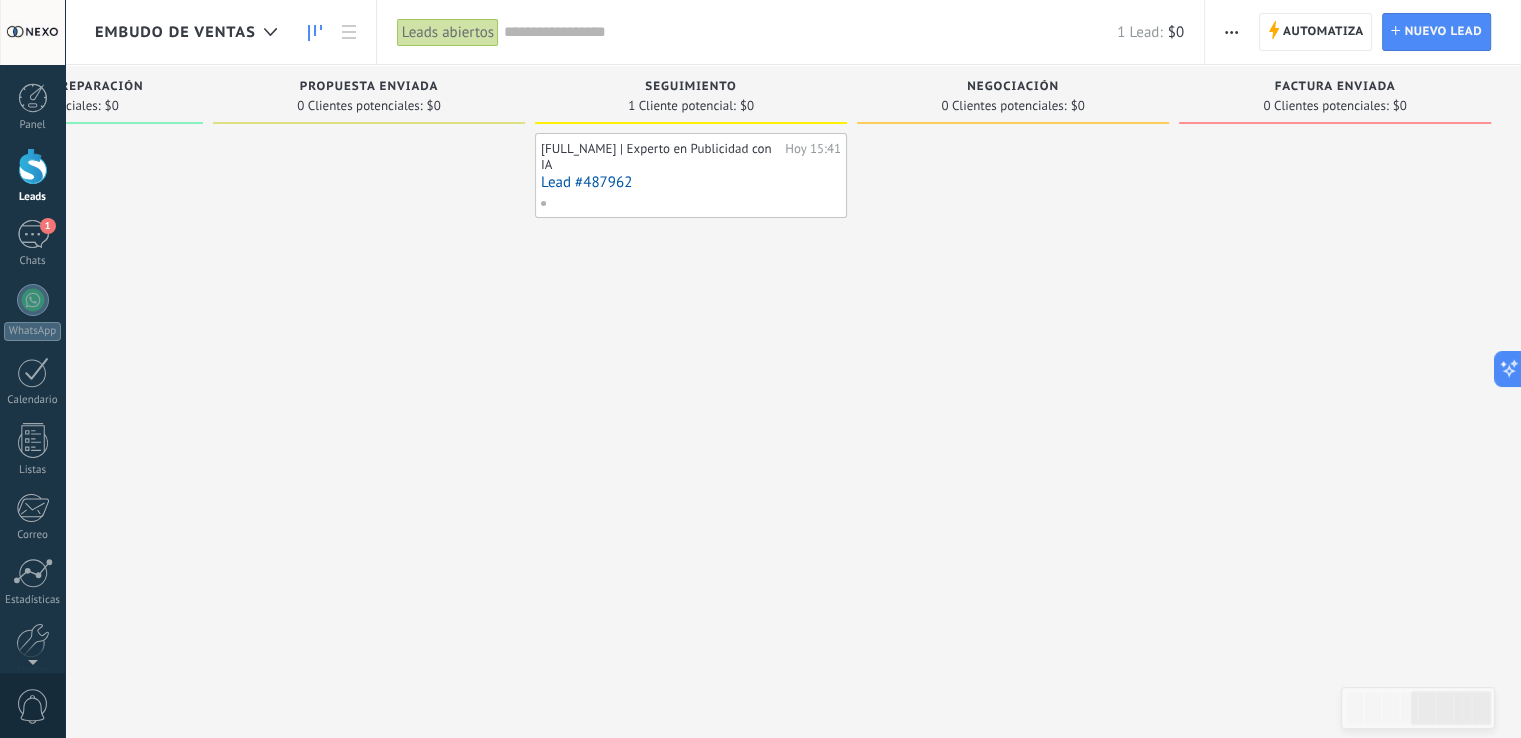drag, startPoint x: 1205, startPoint y: 166, endPoint x: 1442, endPoint y: 164, distance: 237.00844 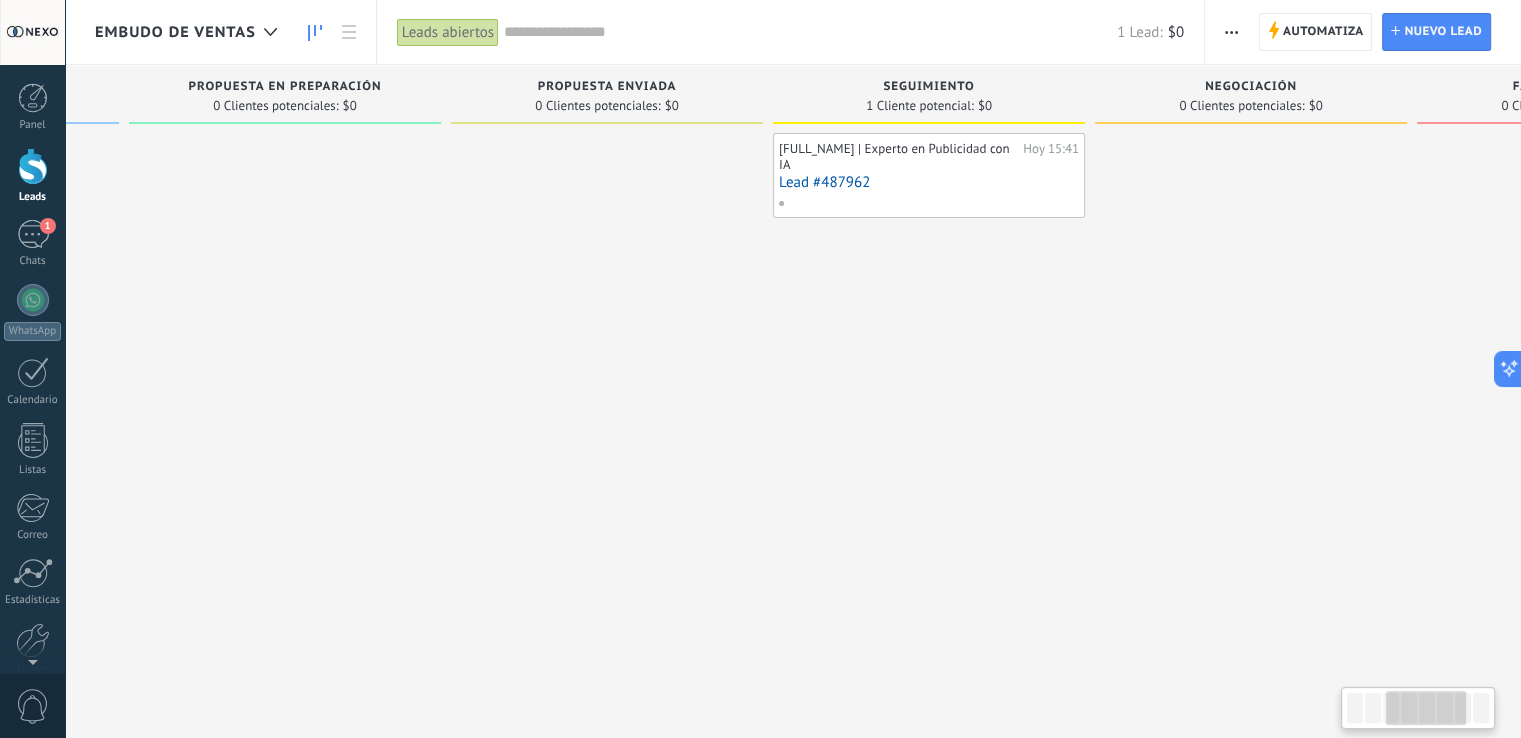 drag, startPoint x: 1387, startPoint y: 181, endPoint x: 1535, endPoint y: 195, distance: 148.66069 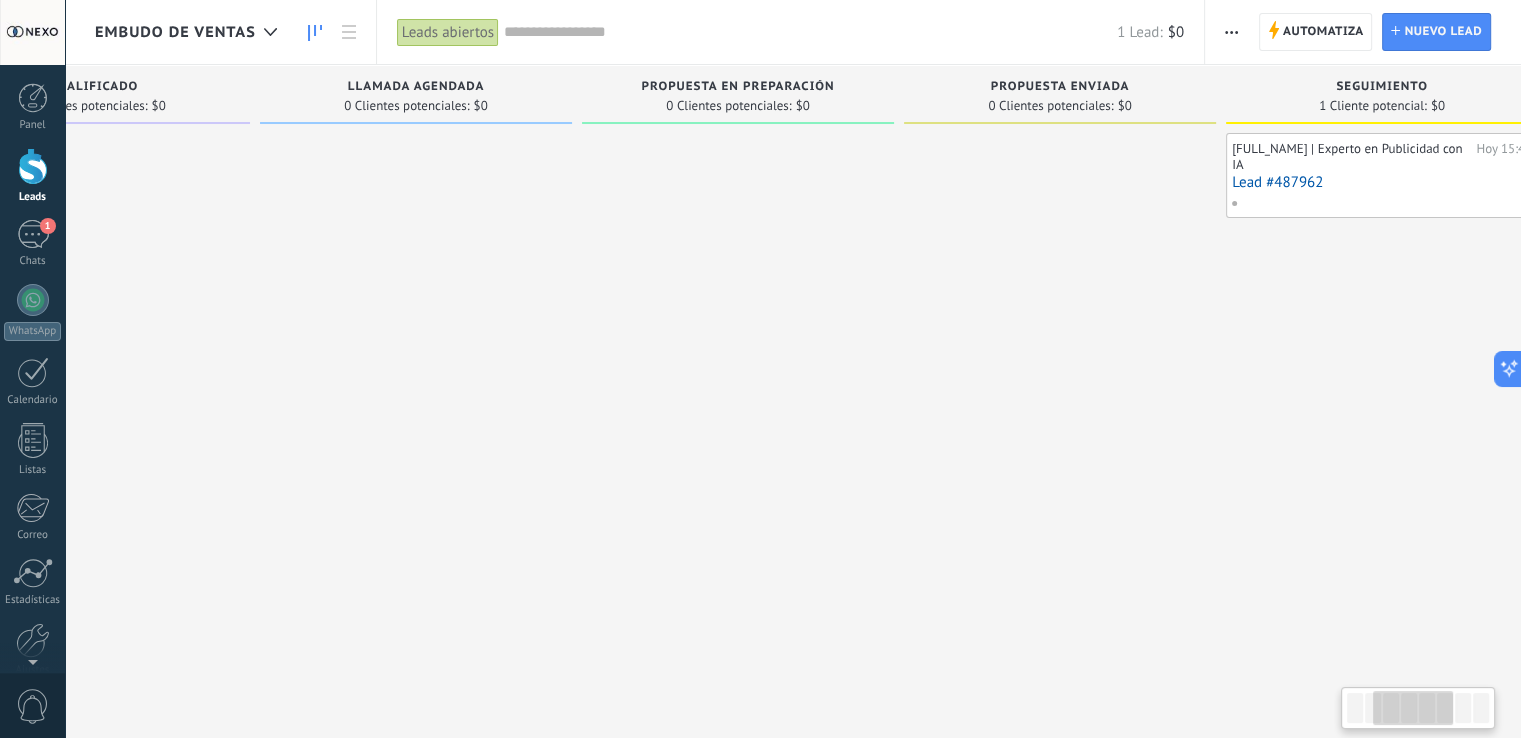 drag, startPoint x: 709, startPoint y: 196, endPoint x: 960, endPoint y: 211, distance: 251.44781 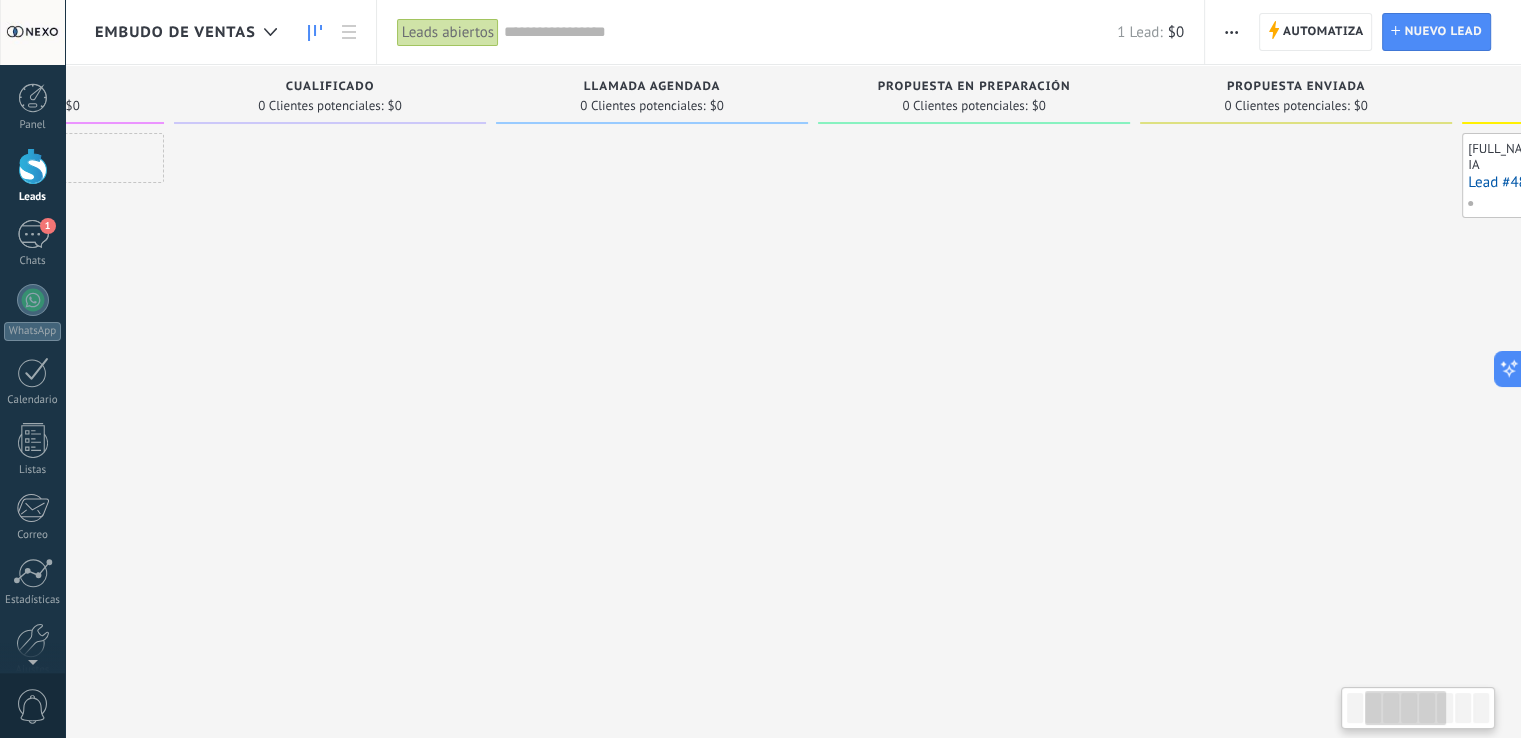 drag, startPoint x: 910, startPoint y: 205, endPoint x: 1148, endPoint y: 201, distance: 238.03362 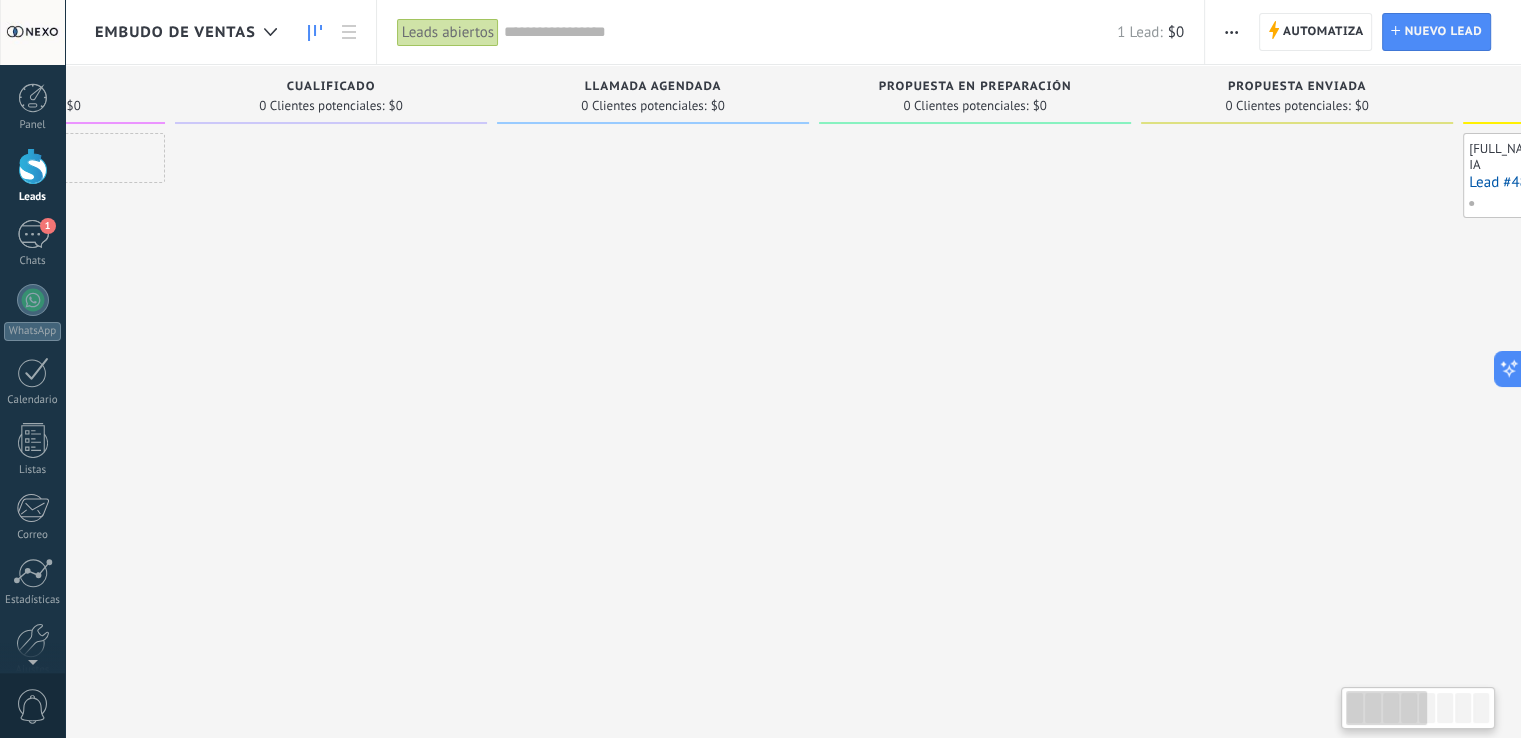 scroll, scrollTop: 0, scrollLeft: 17, axis: horizontal 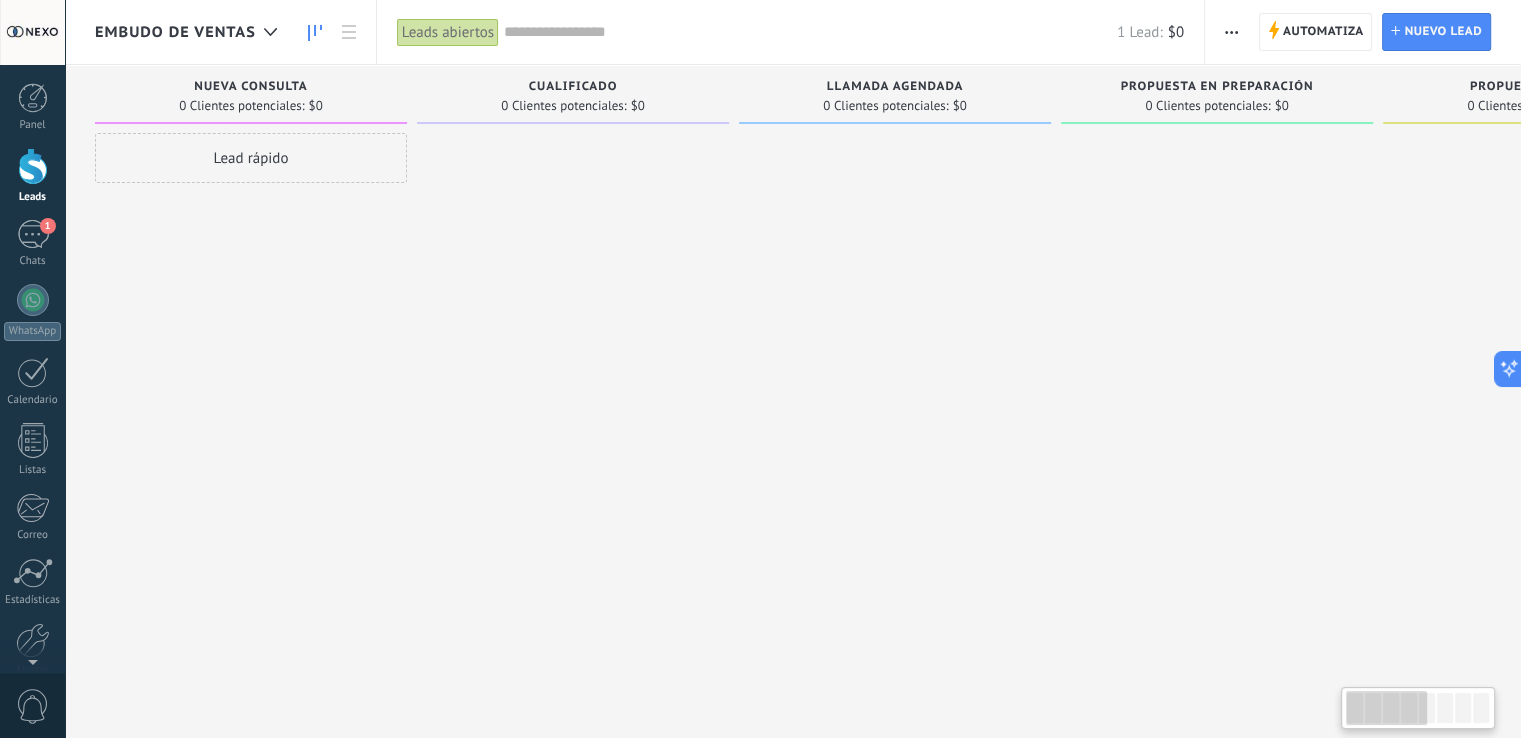 drag 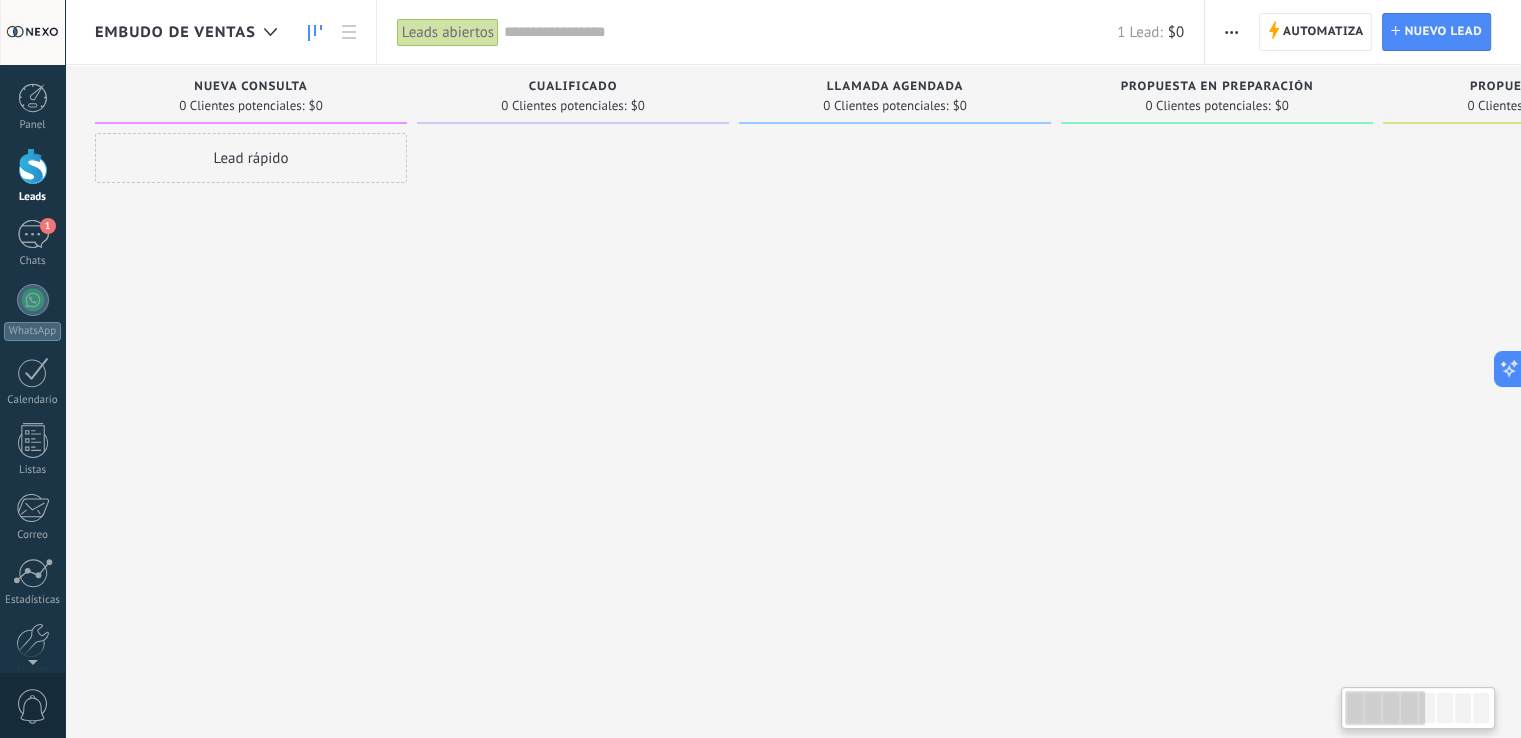 scroll, scrollTop: 0, scrollLeft: 0, axis: both 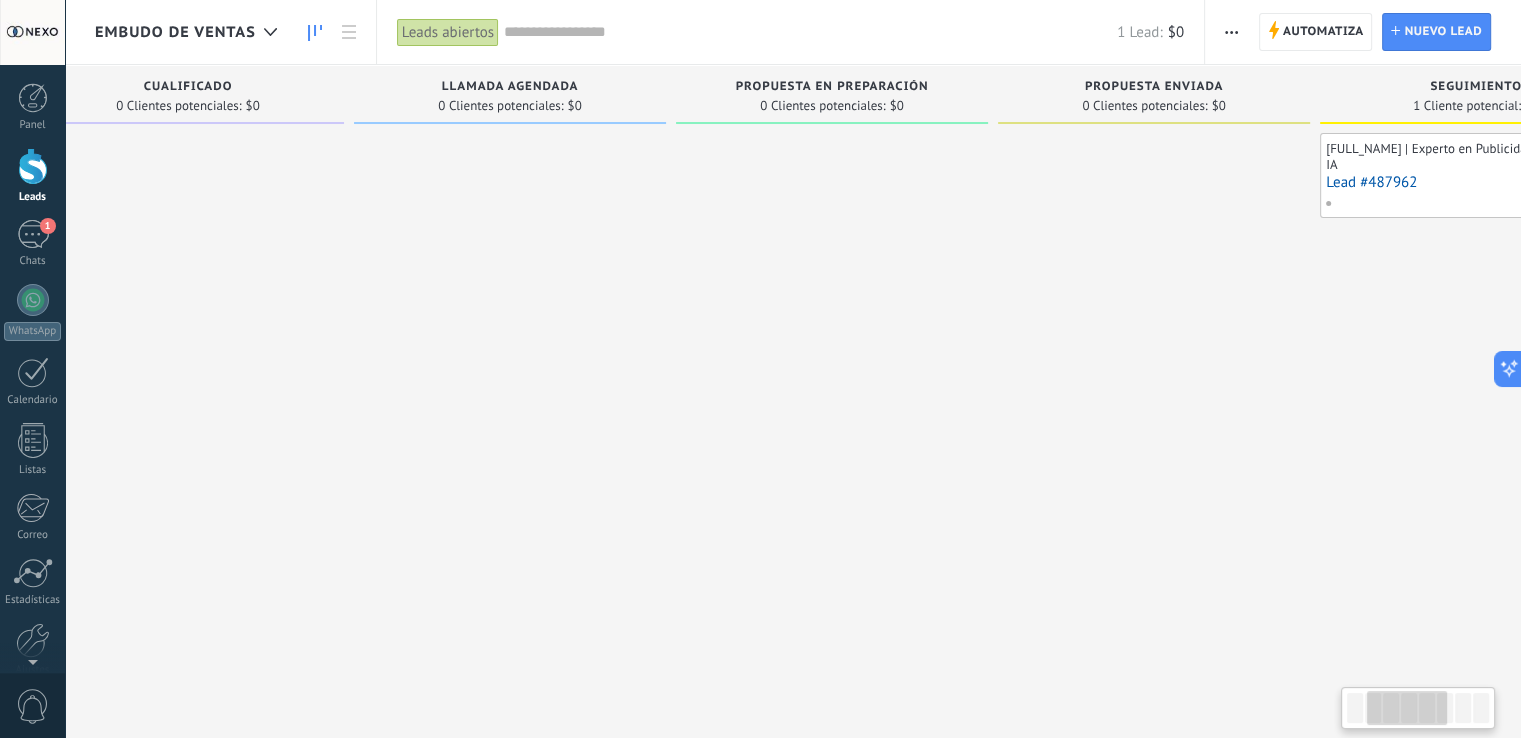 drag, startPoint x: 1048, startPoint y: 299, endPoint x: 664, endPoint y: 299, distance: 384 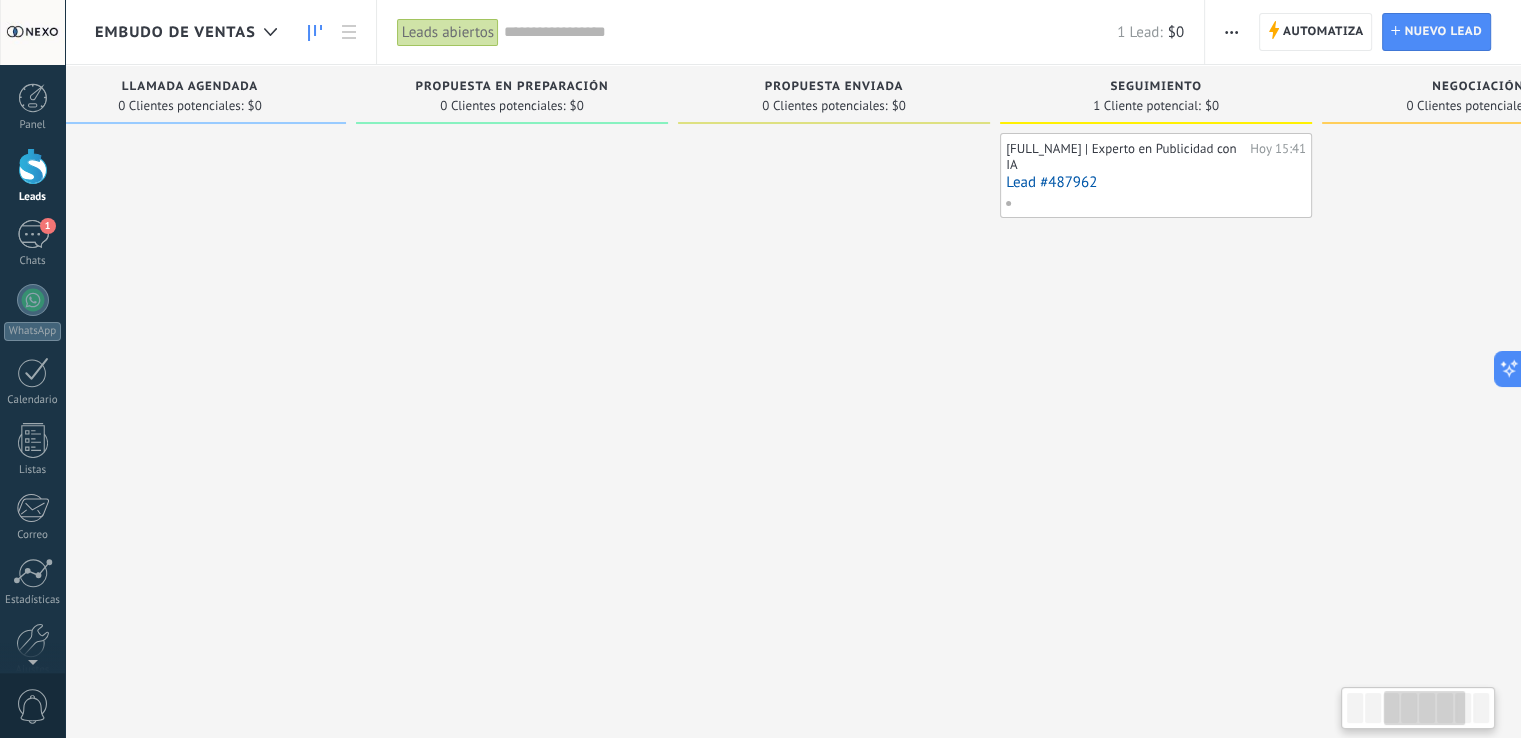 drag, startPoint x: 1127, startPoint y: 155, endPoint x: 809, endPoint y: 153, distance: 318.0063 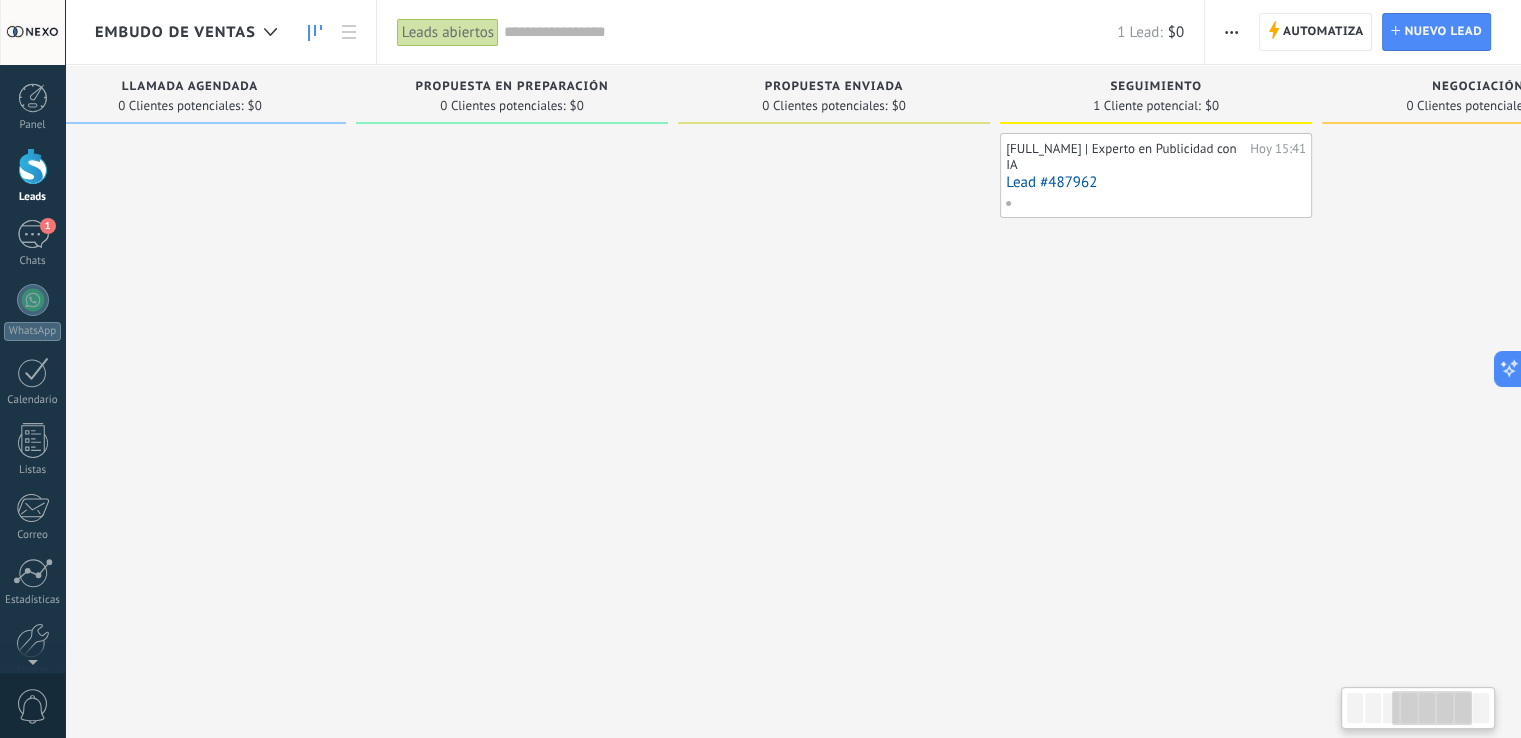 scroll, scrollTop: 0, scrollLeft: 1170, axis: horizontal 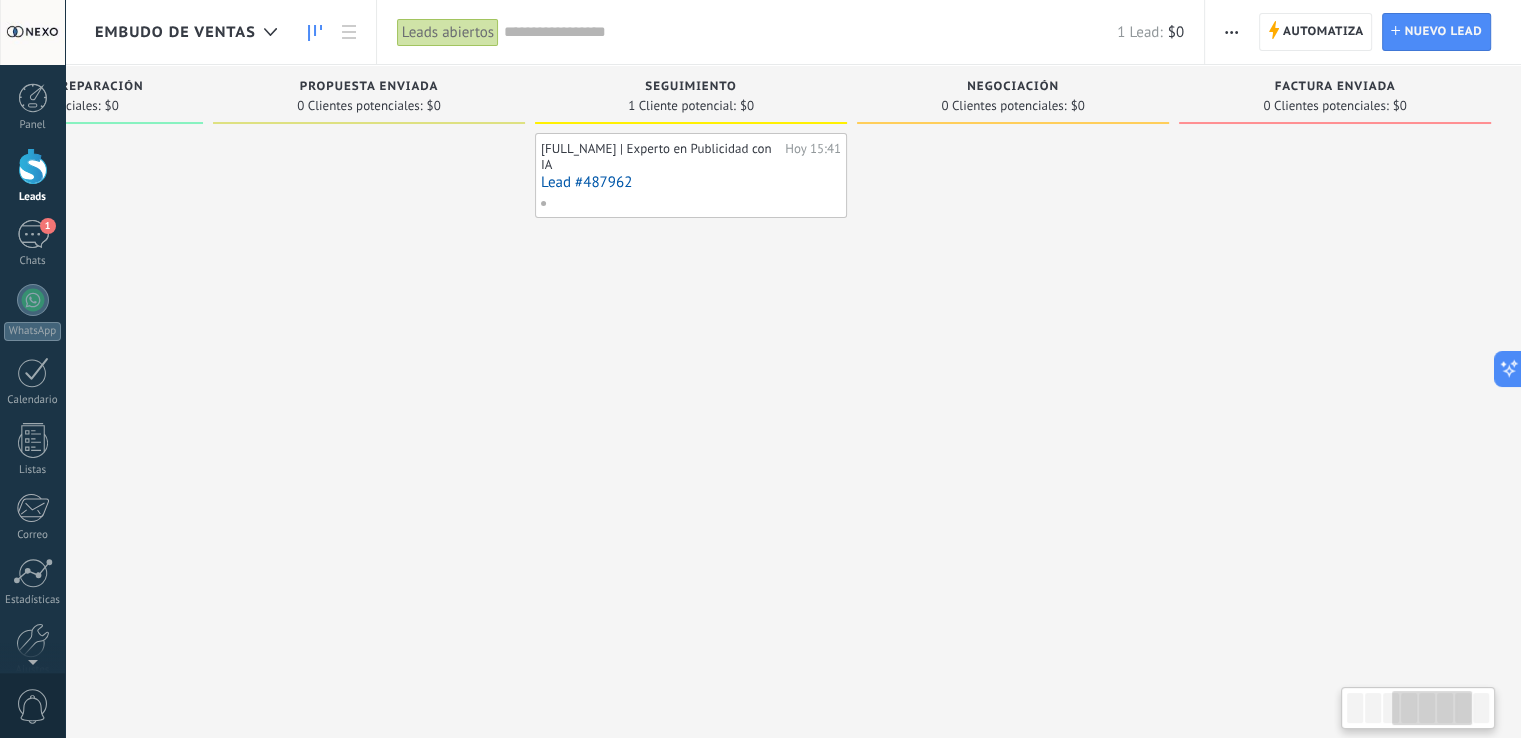 drag, startPoint x: 964, startPoint y: 341, endPoint x: 533, endPoint y: 341, distance: 431 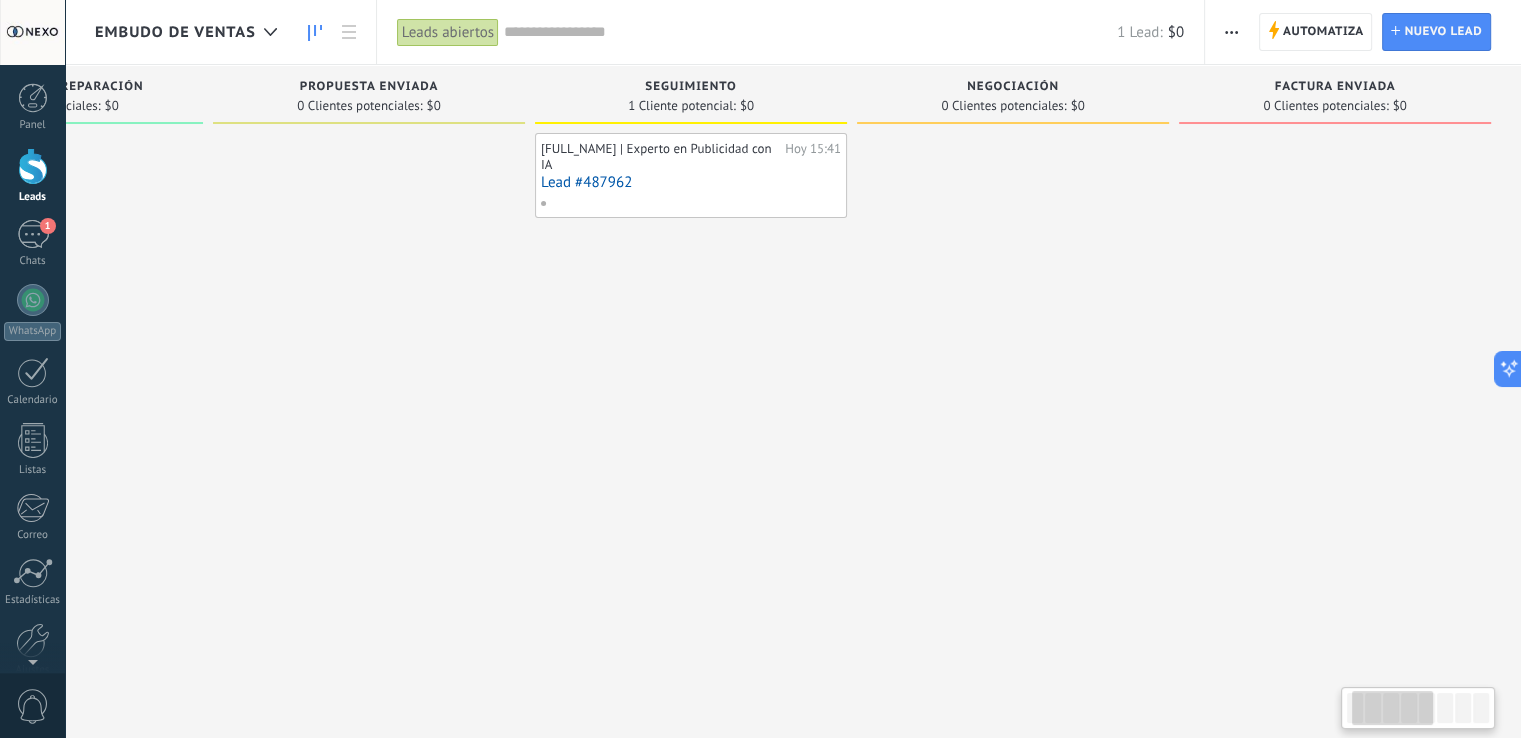 drag, startPoint x: 323, startPoint y: 360, endPoint x: 1362, endPoint y: 356, distance: 1039.0077 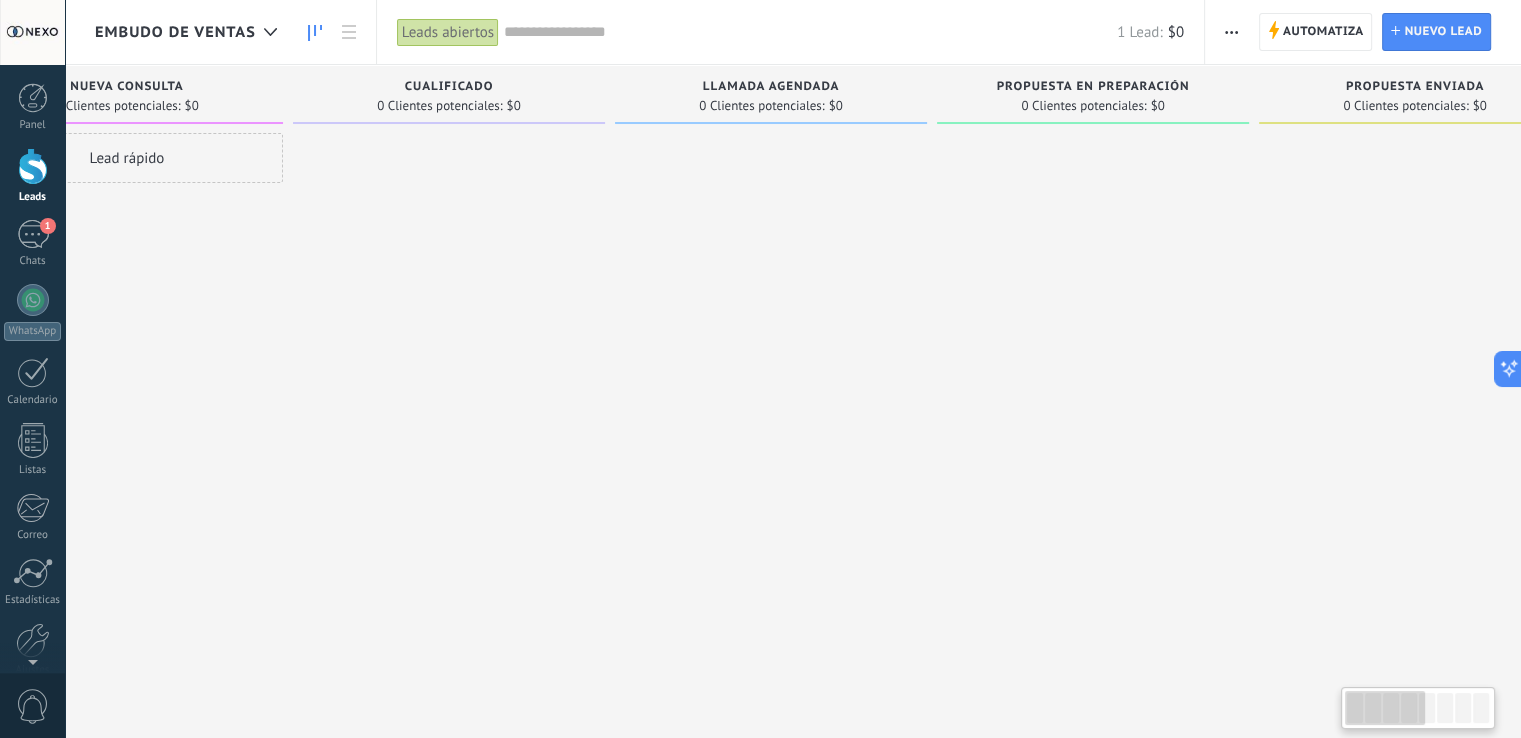 drag, startPoint x: 420, startPoint y: 223, endPoint x: 580, endPoint y: 151, distance: 175.4537 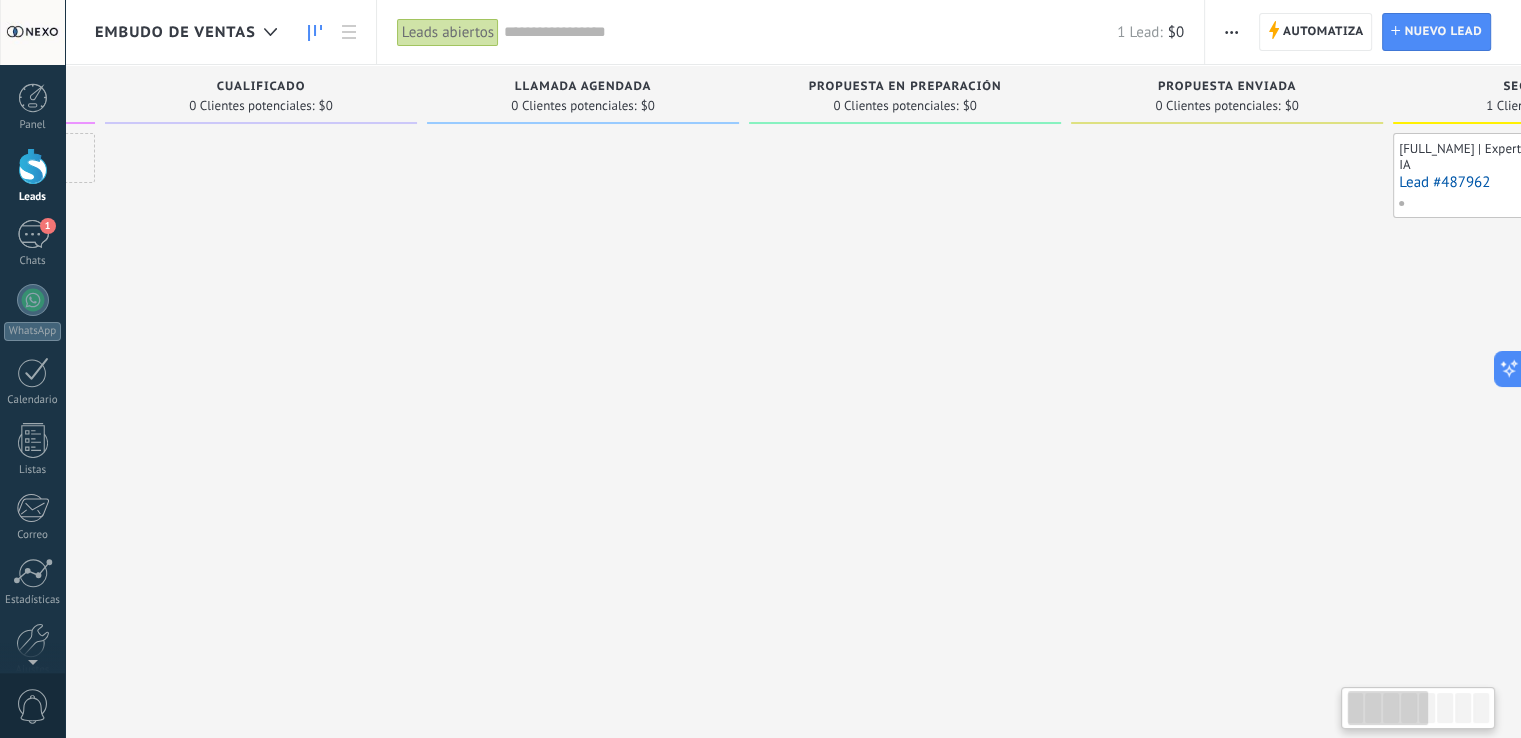 drag, startPoint x: 778, startPoint y: 233, endPoint x: 685, endPoint y: 203, distance: 97.71899 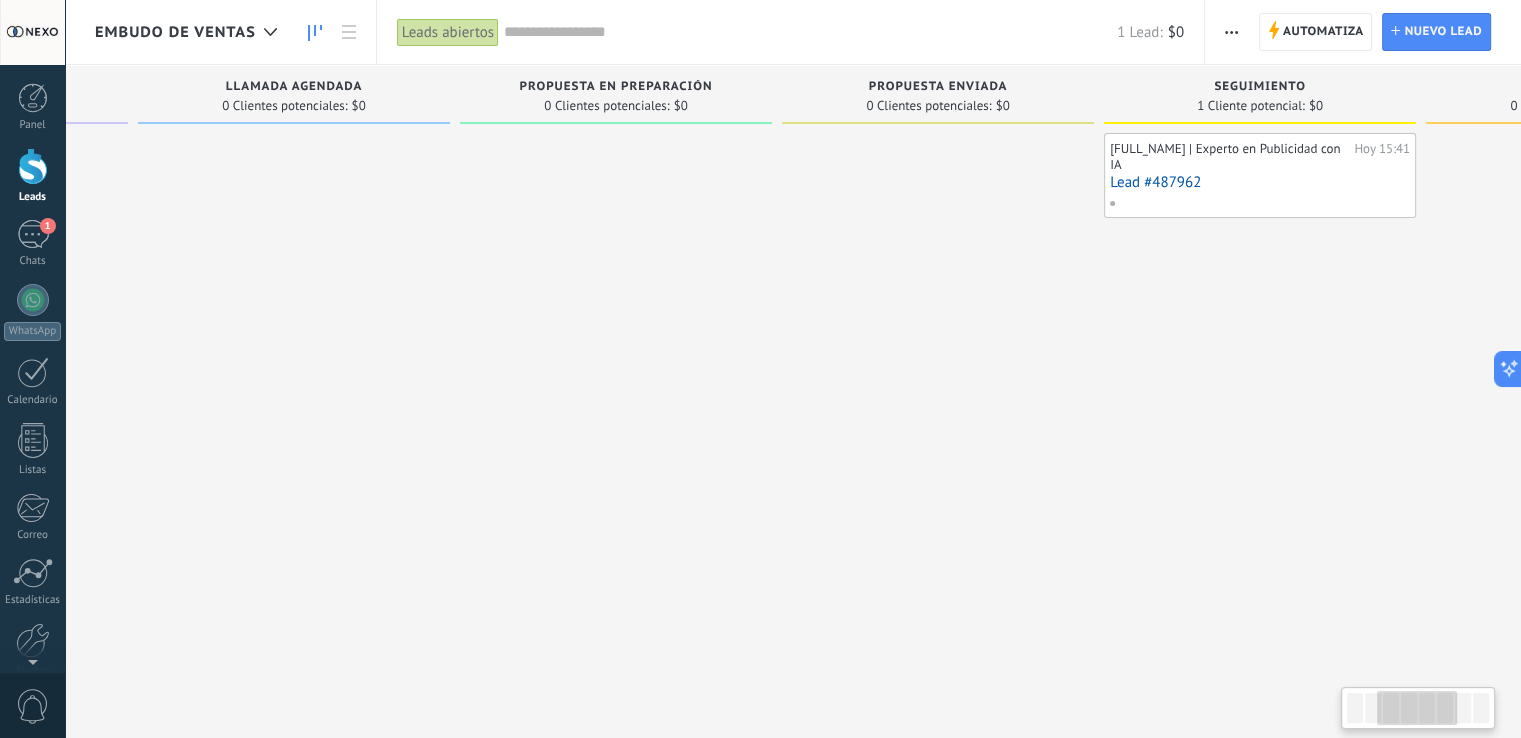drag, startPoint x: 664, startPoint y: 177, endPoint x: 860, endPoint y: 174, distance: 196.02296 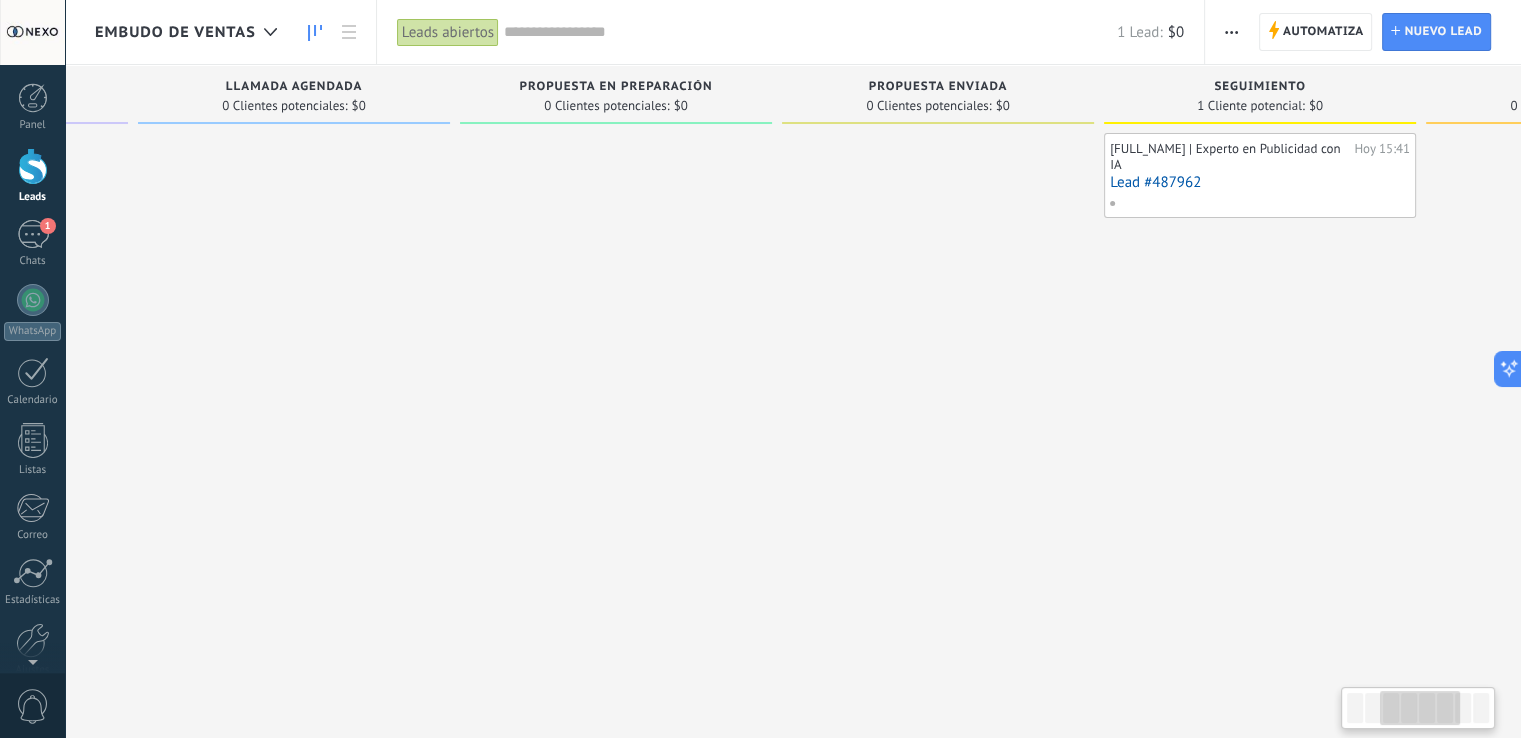 scroll, scrollTop: 0, scrollLeft: 908, axis: horizontal 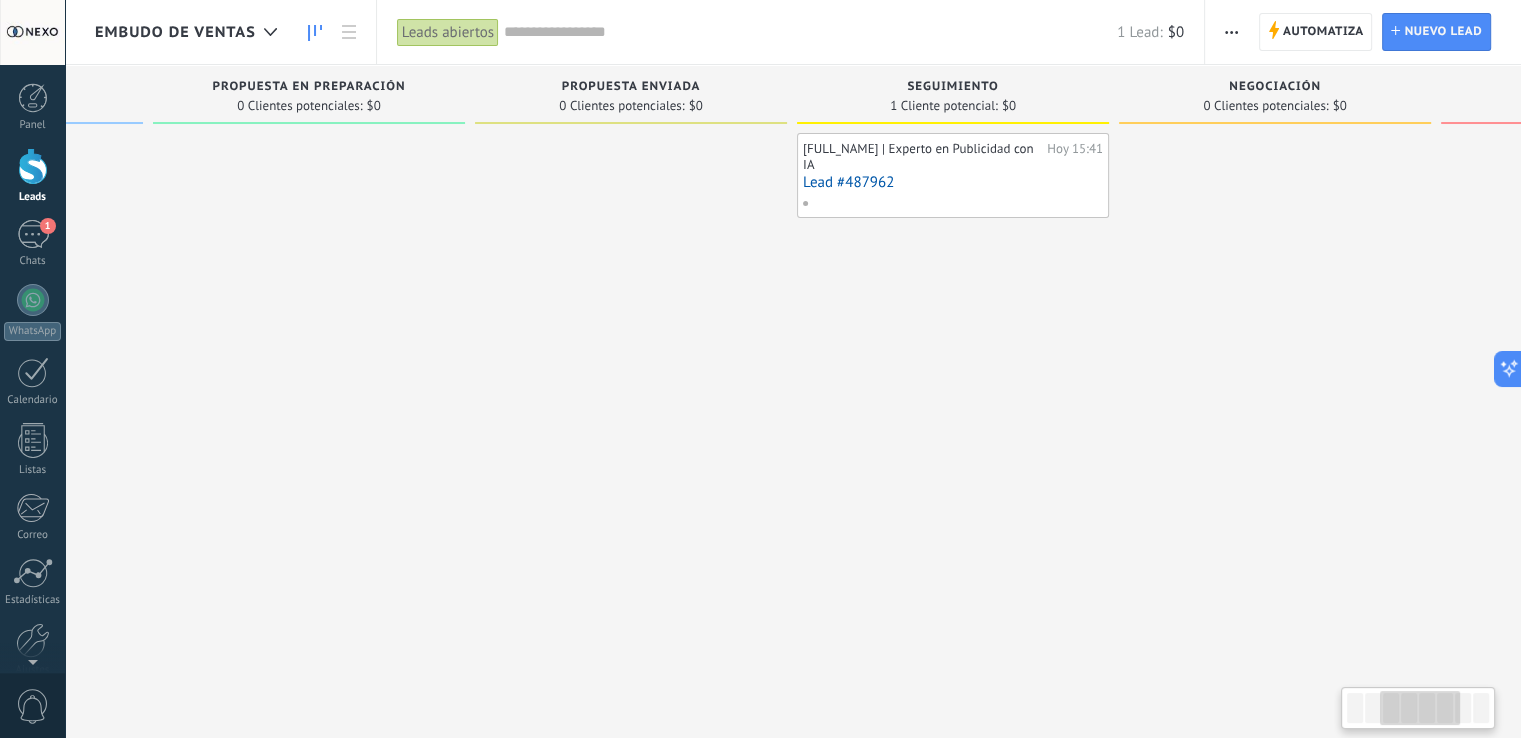 drag, startPoint x: 934, startPoint y: 228, endPoint x: 627, endPoint y: 317, distance: 319.6404 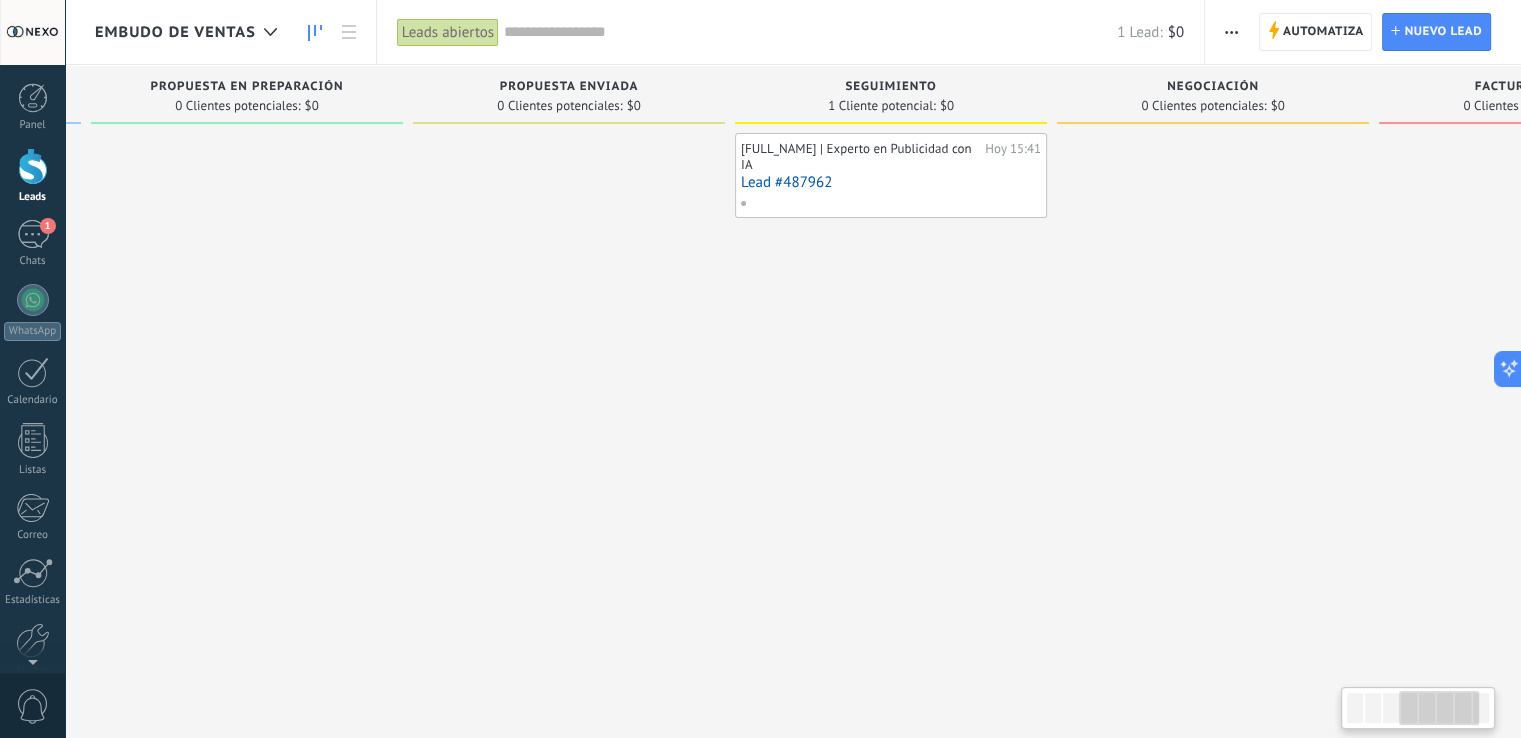 drag, startPoint x: 1248, startPoint y: 137, endPoint x: 1220, endPoint y: 115, distance: 35.608986 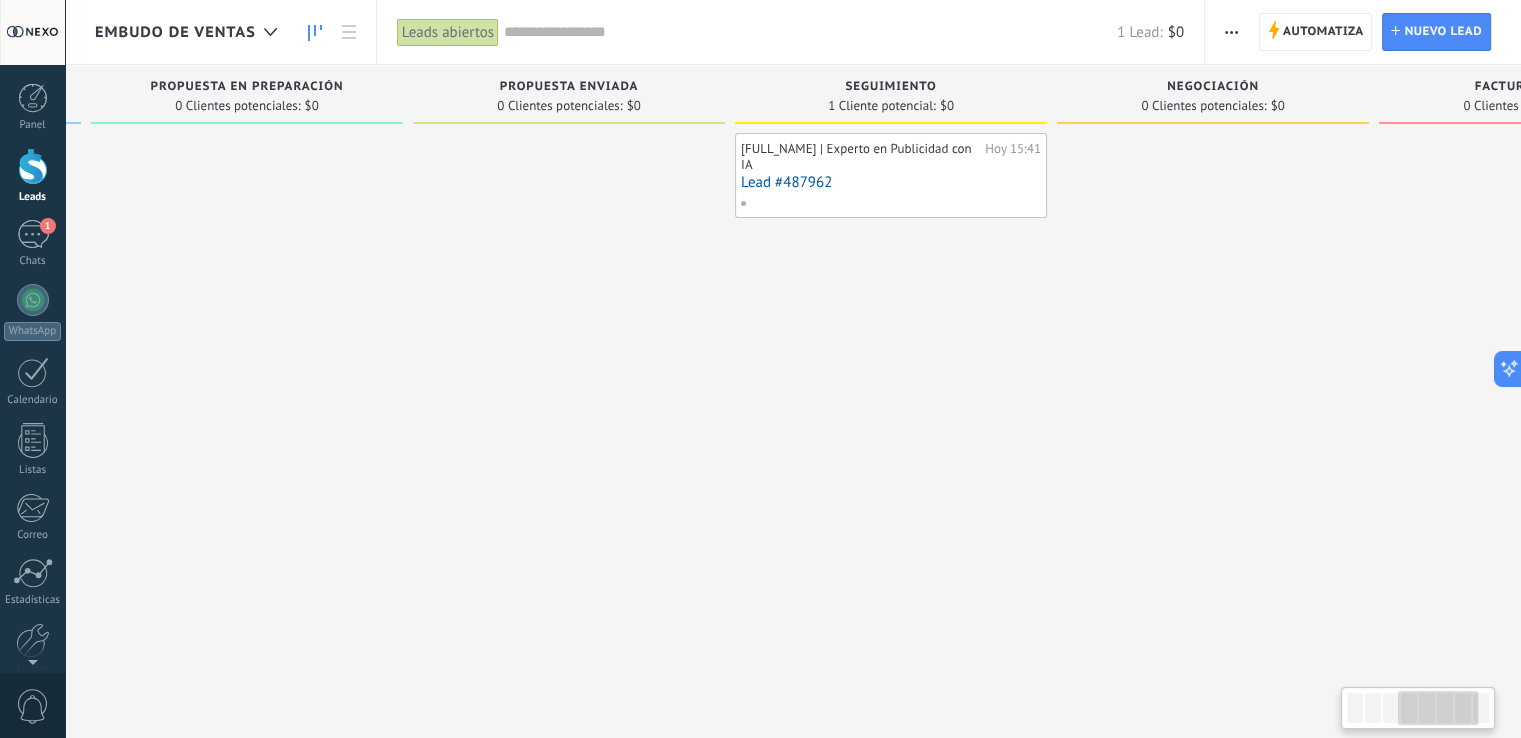 scroll, scrollTop: 0, scrollLeft: 942, axis: horizontal 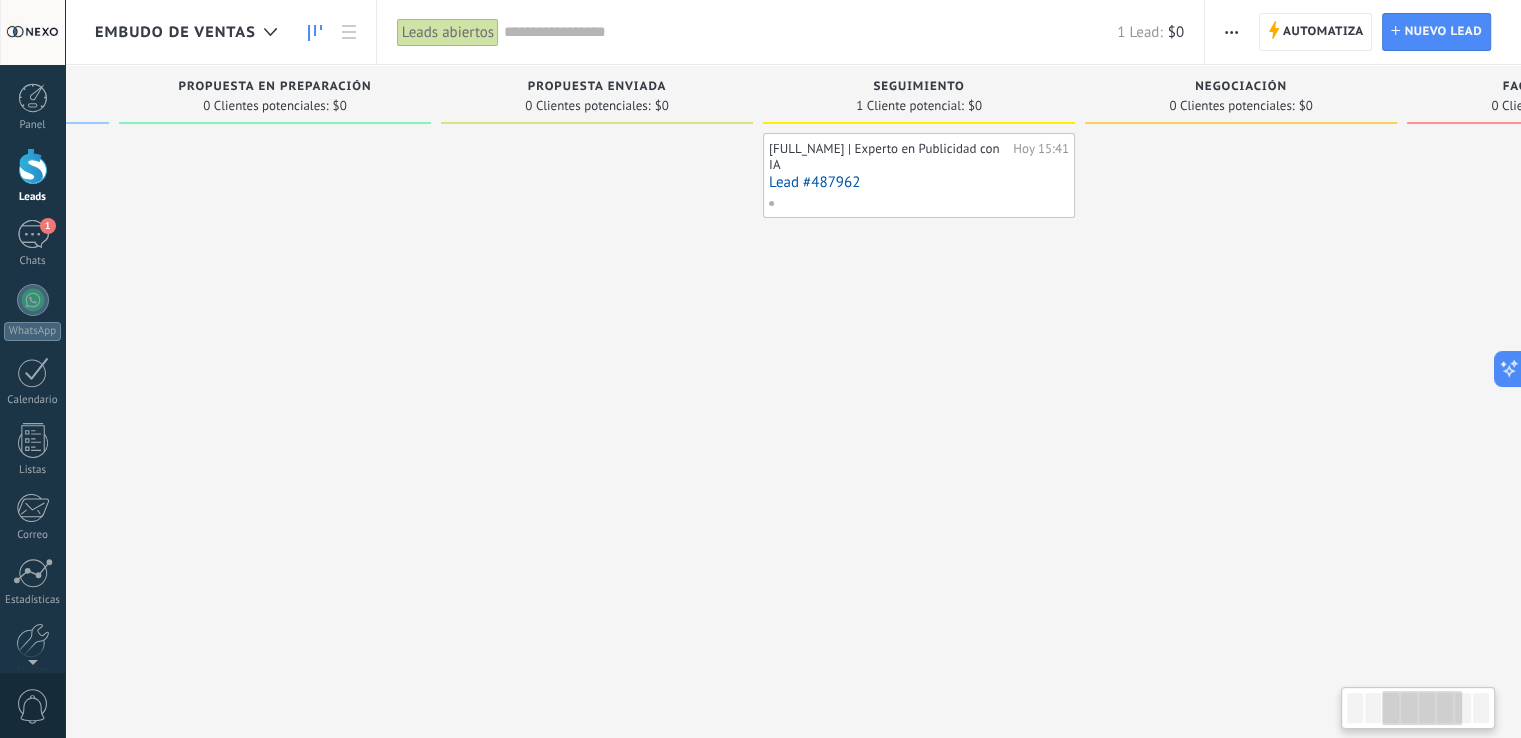 drag, startPoint x: 586, startPoint y: 461, endPoint x: 865, endPoint y: 474, distance: 279.3027 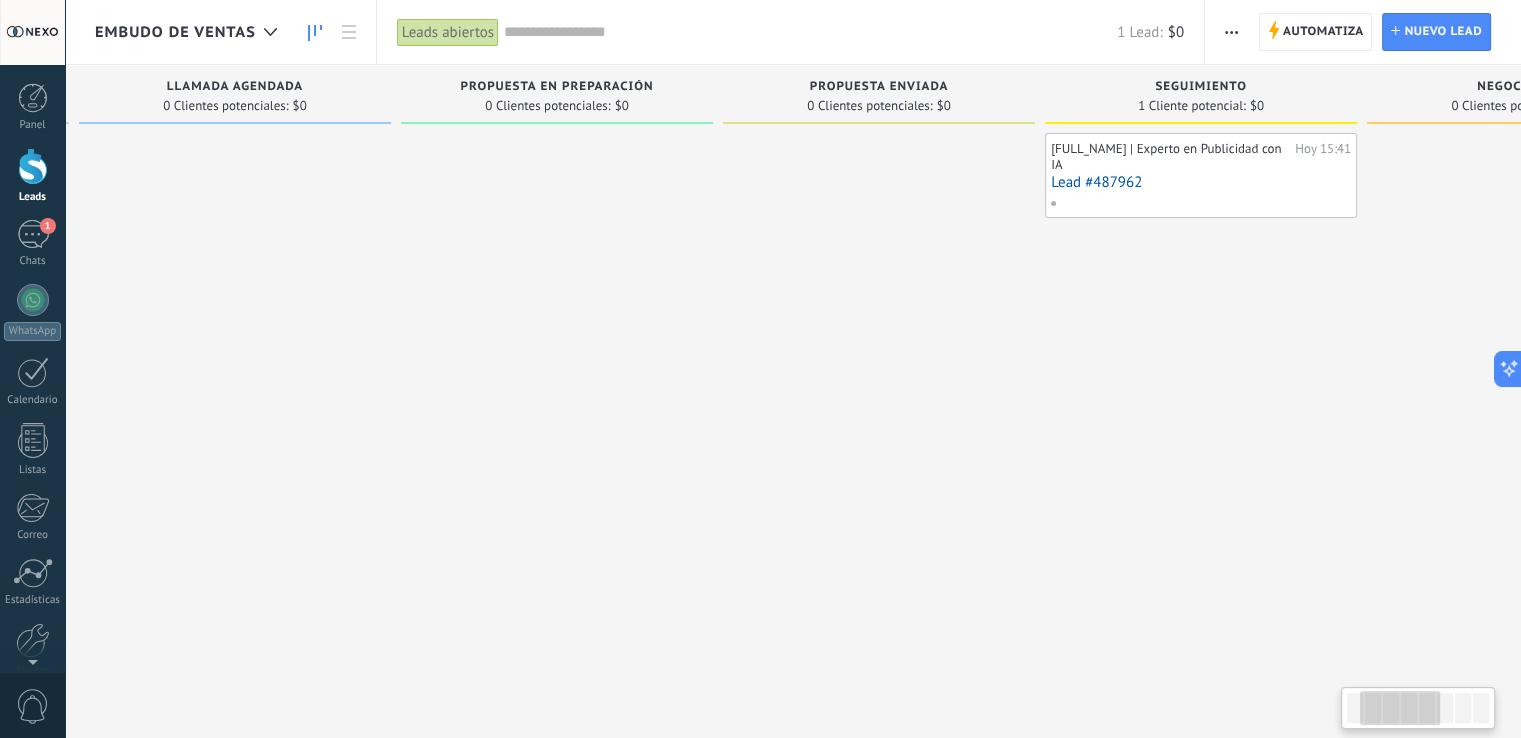 scroll, scrollTop: 0, scrollLeft: 250, axis: horizontal 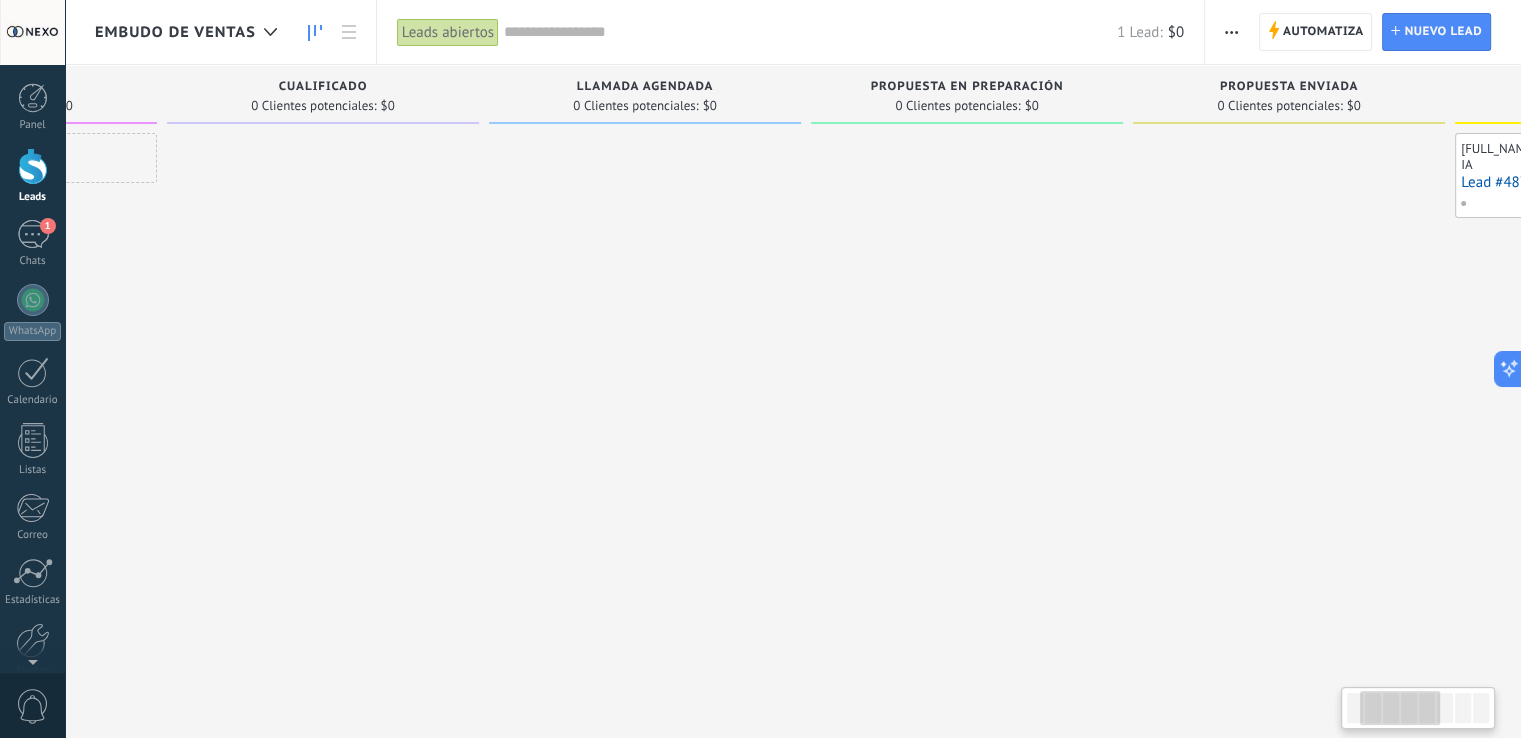 drag, startPoint x: 644, startPoint y: 194, endPoint x: 1055, endPoint y: 195, distance: 411.00122 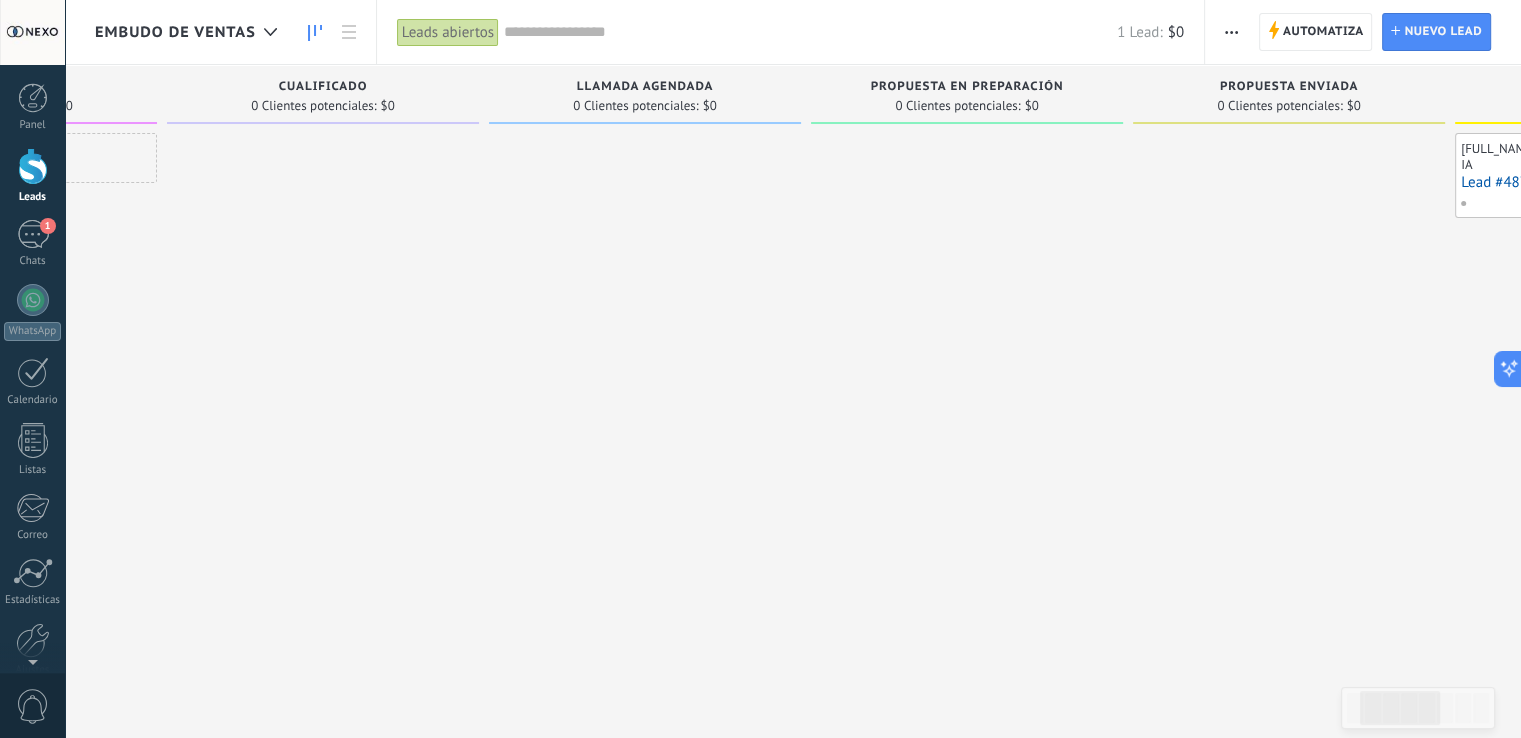 scroll, scrollTop: 0, scrollLeft: 459, axis: horizontal 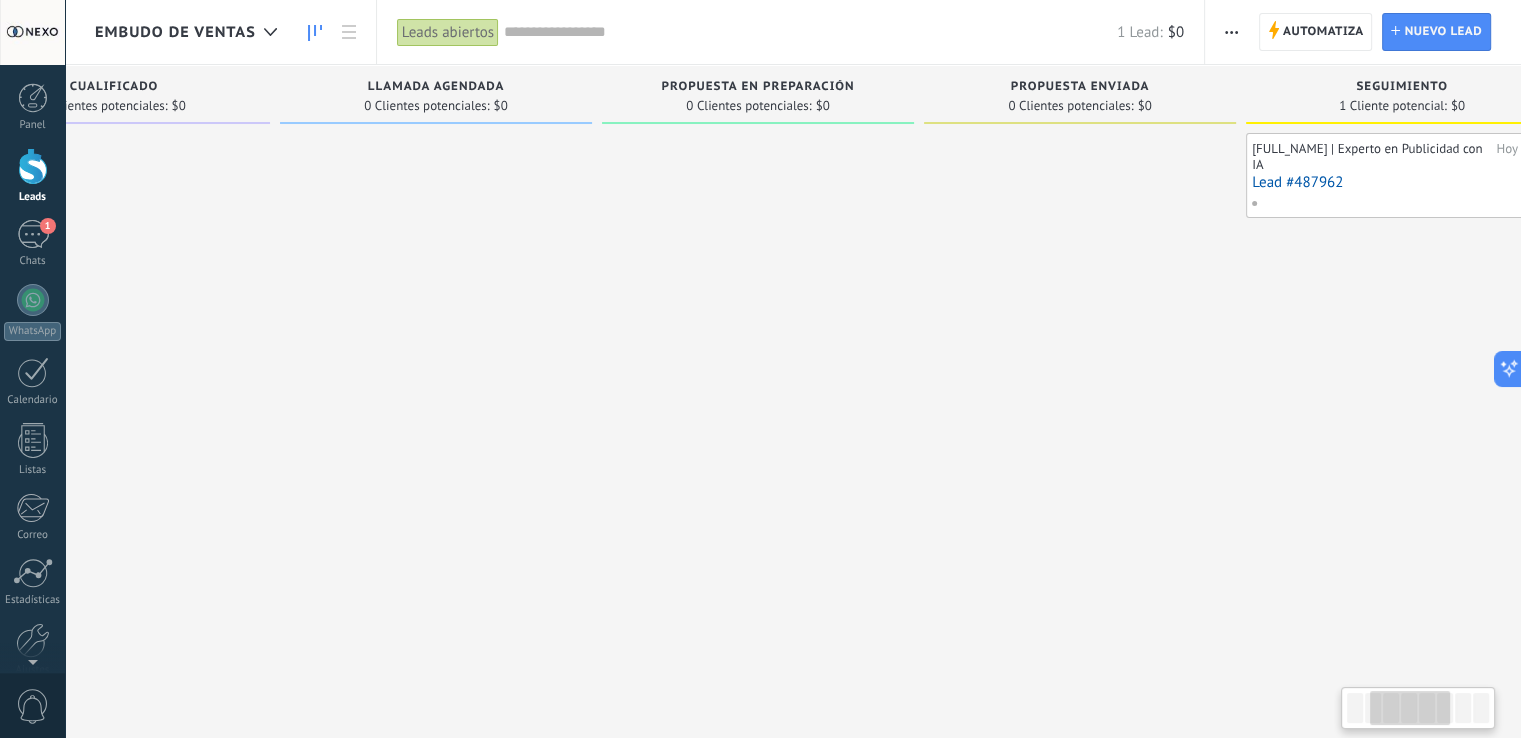 drag, startPoint x: 1204, startPoint y: 212, endPoint x: 996, endPoint y: 243, distance: 210.29741 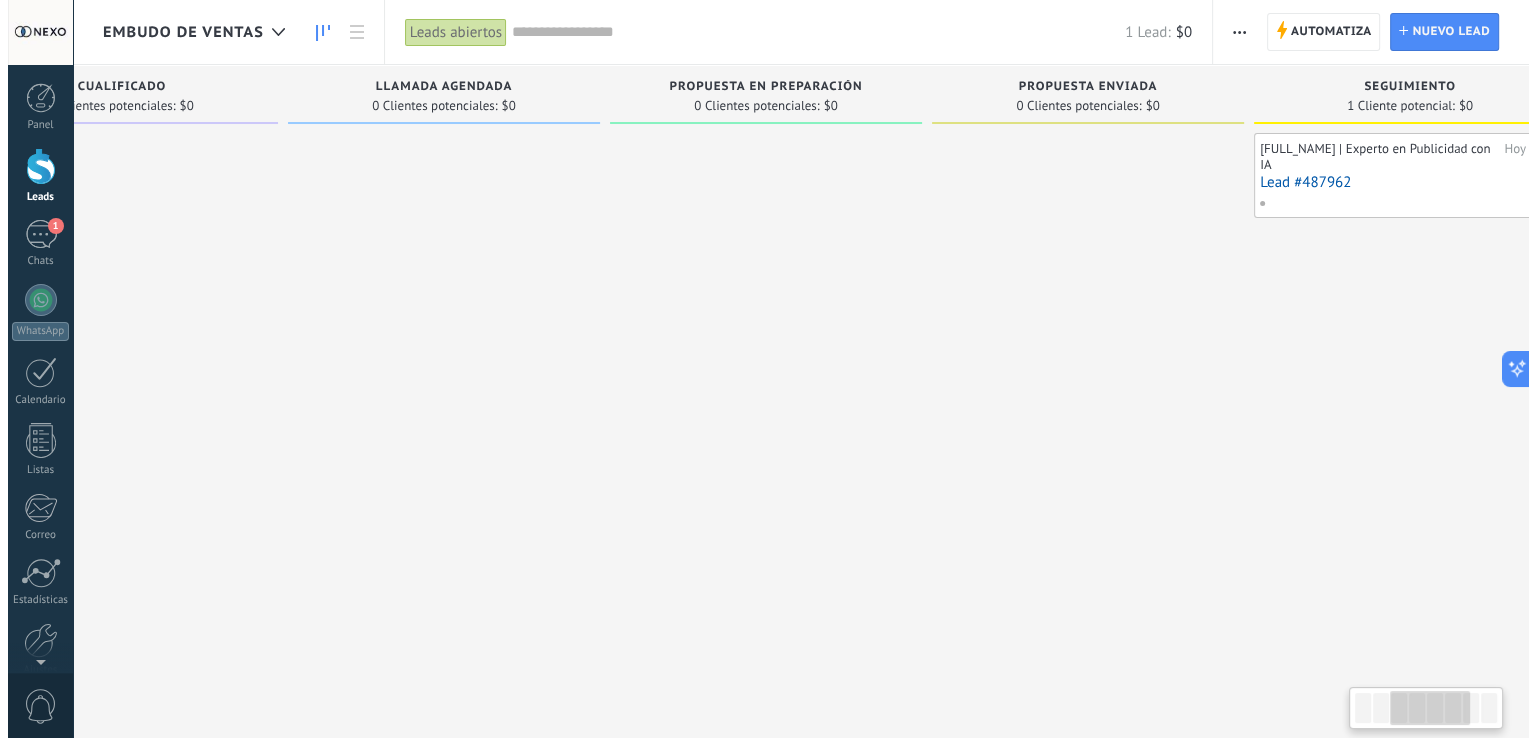 scroll, scrollTop: 0, scrollLeft: 651, axis: horizontal 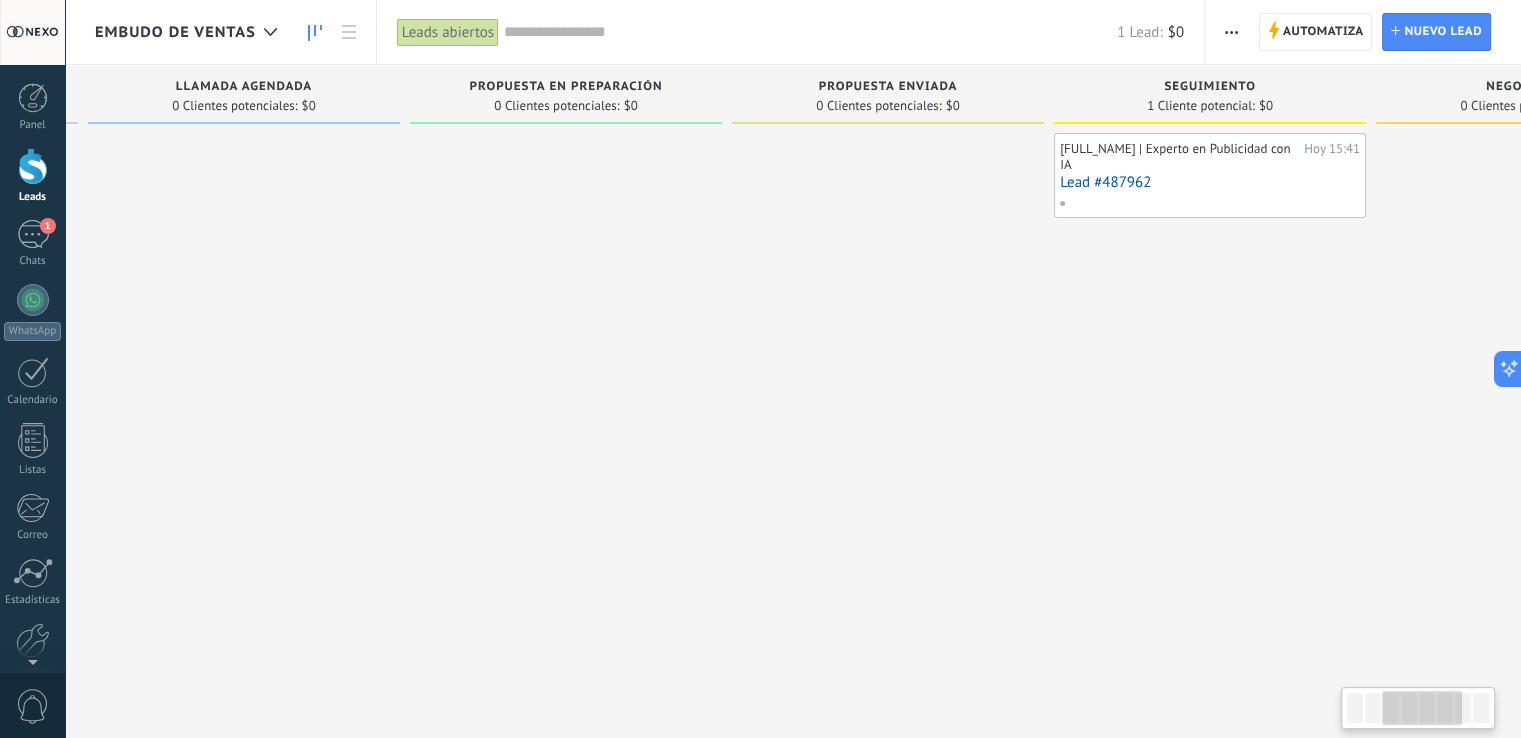 click on "[FULL_NAME] | Experto en Publicidad con IA Hoy 15:41 Lead #487962" at bounding box center [1210, 371] 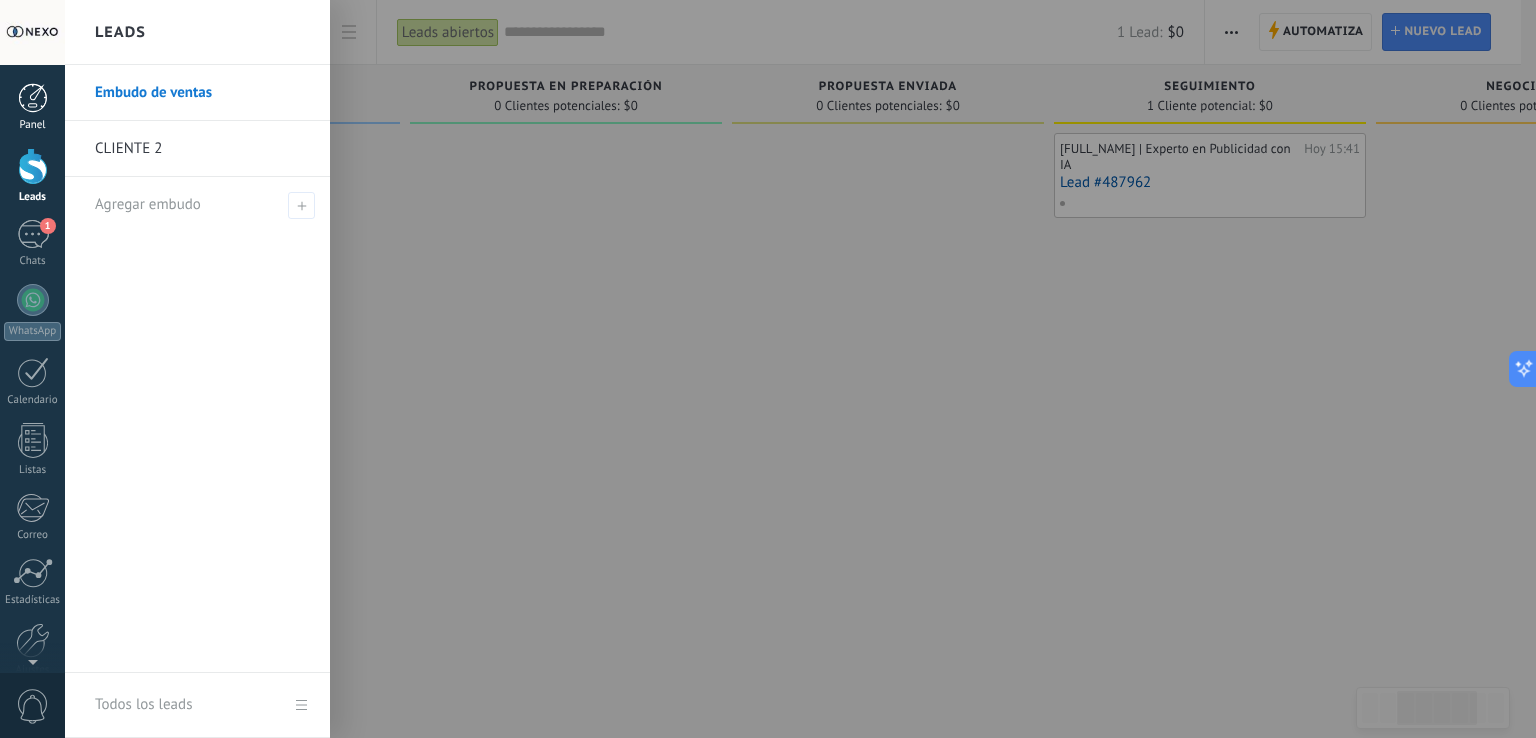 click on "Panel" at bounding box center (33, 125) 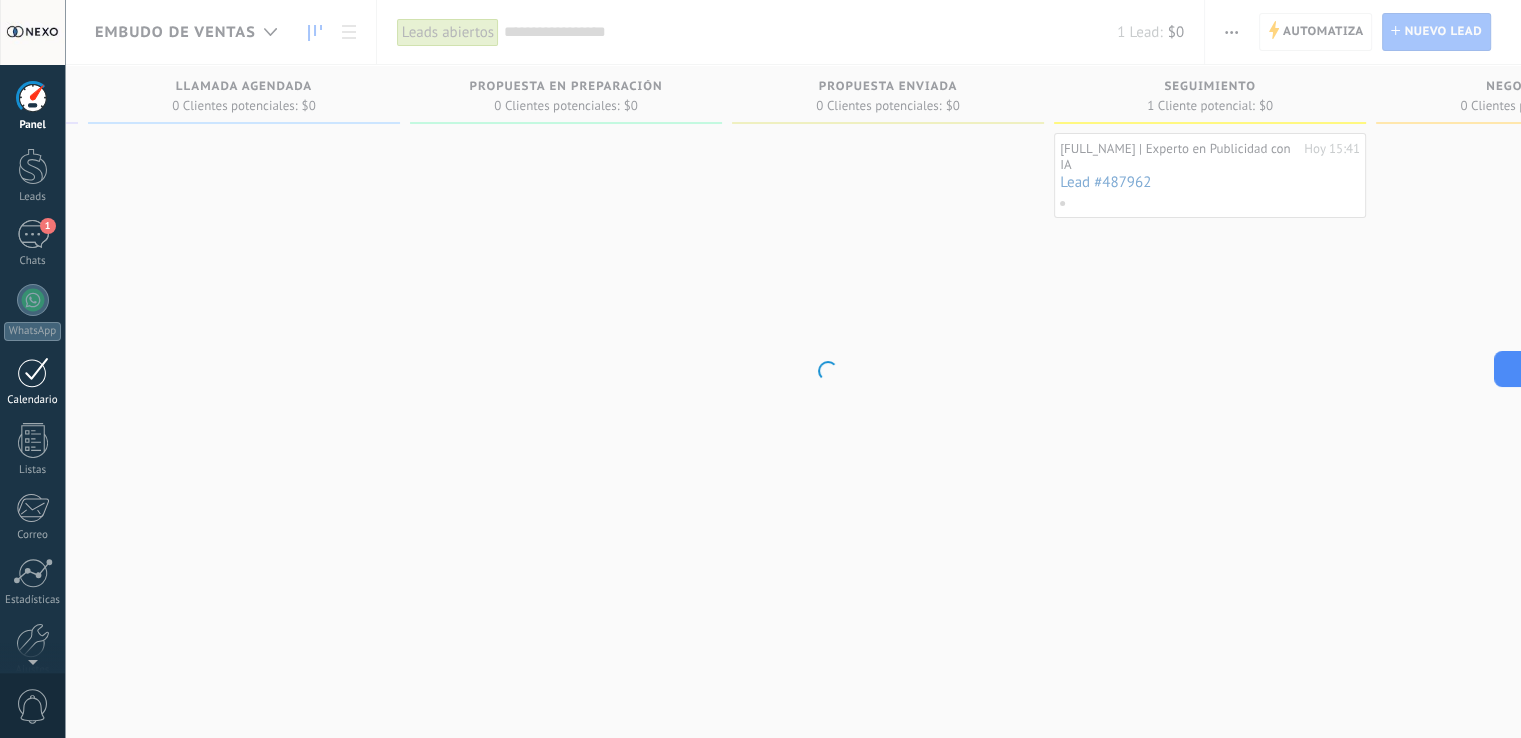 click on "Calendario" at bounding box center (33, 400) 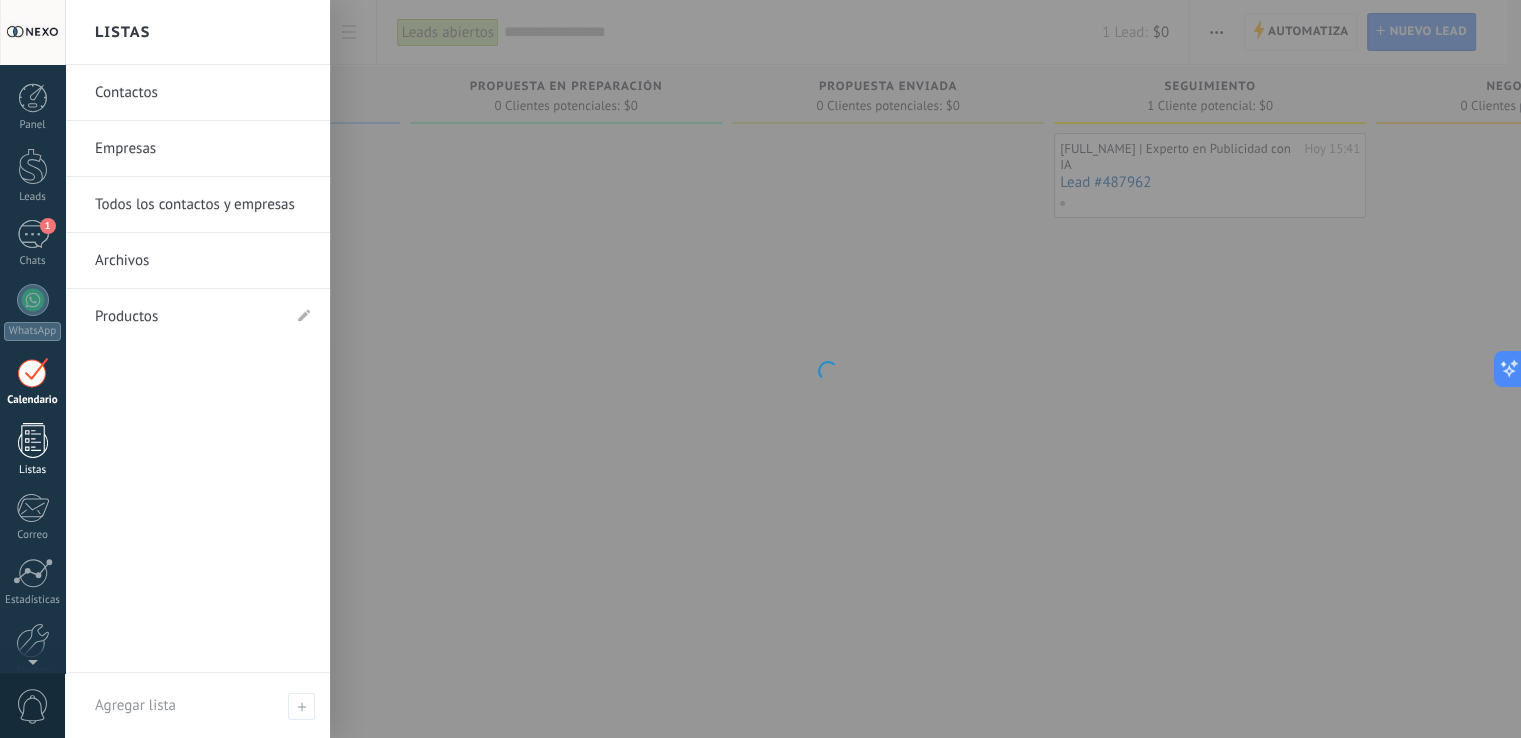 click at bounding box center (33, 440) 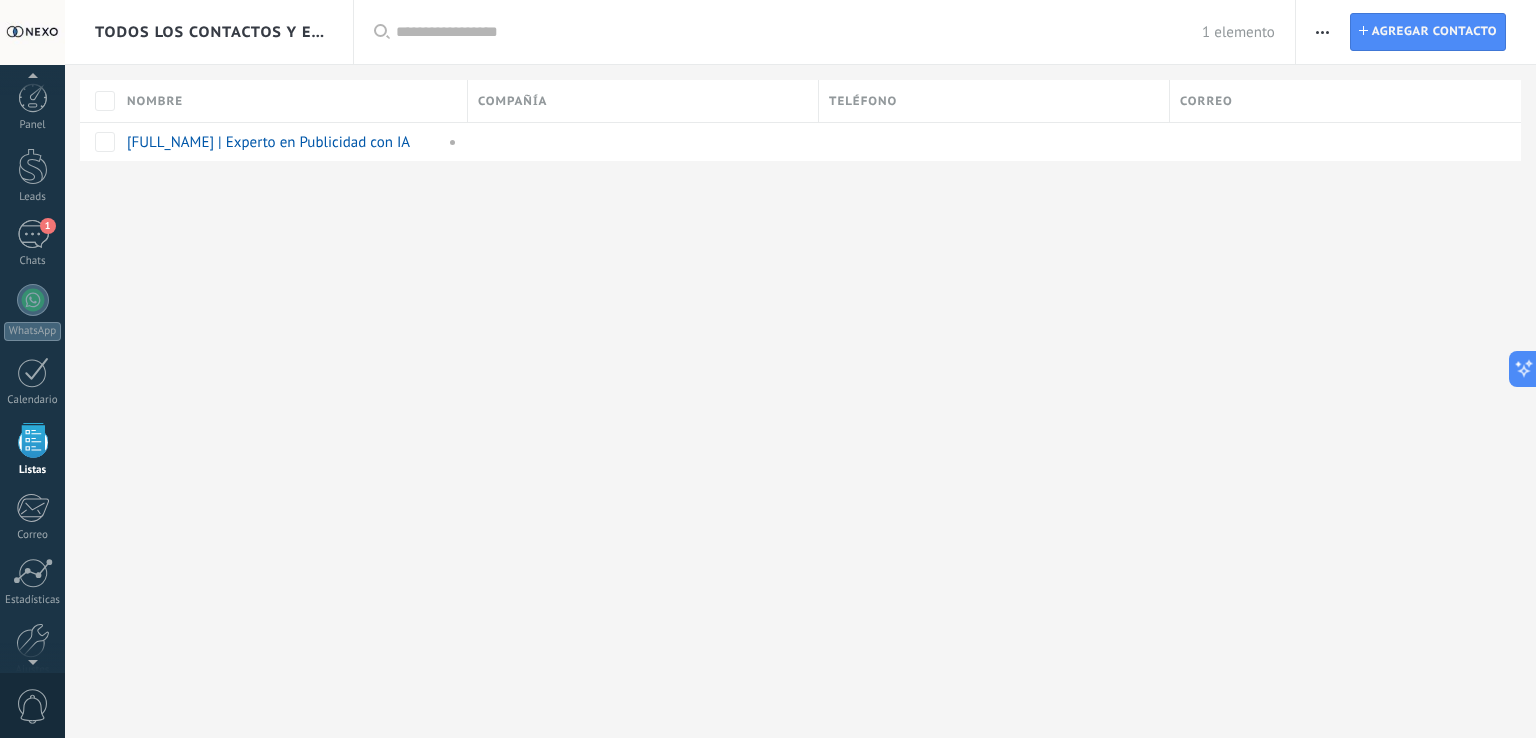 scroll, scrollTop: 51, scrollLeft: 0, axis: vertical 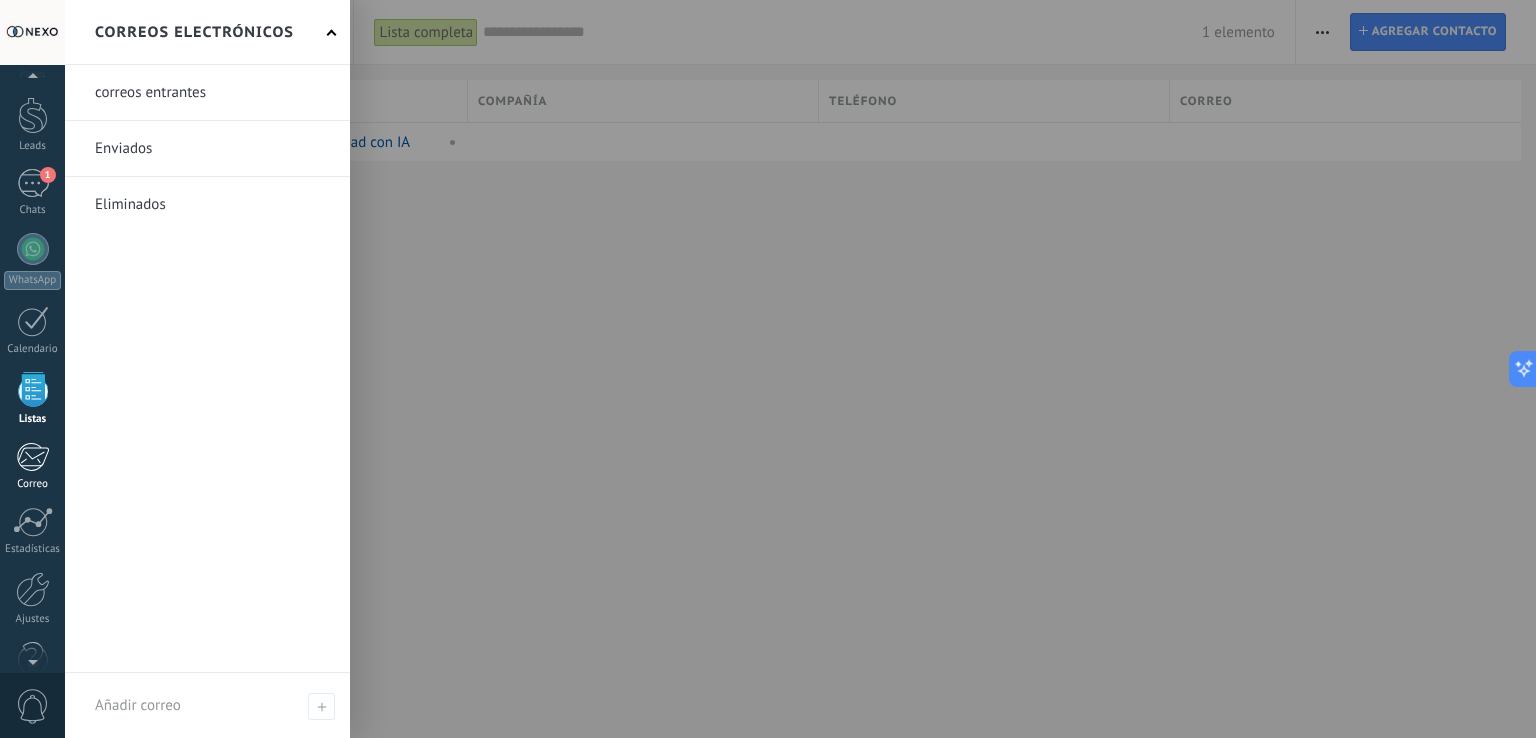 click on "Correo" at bounding box center [33, 484] 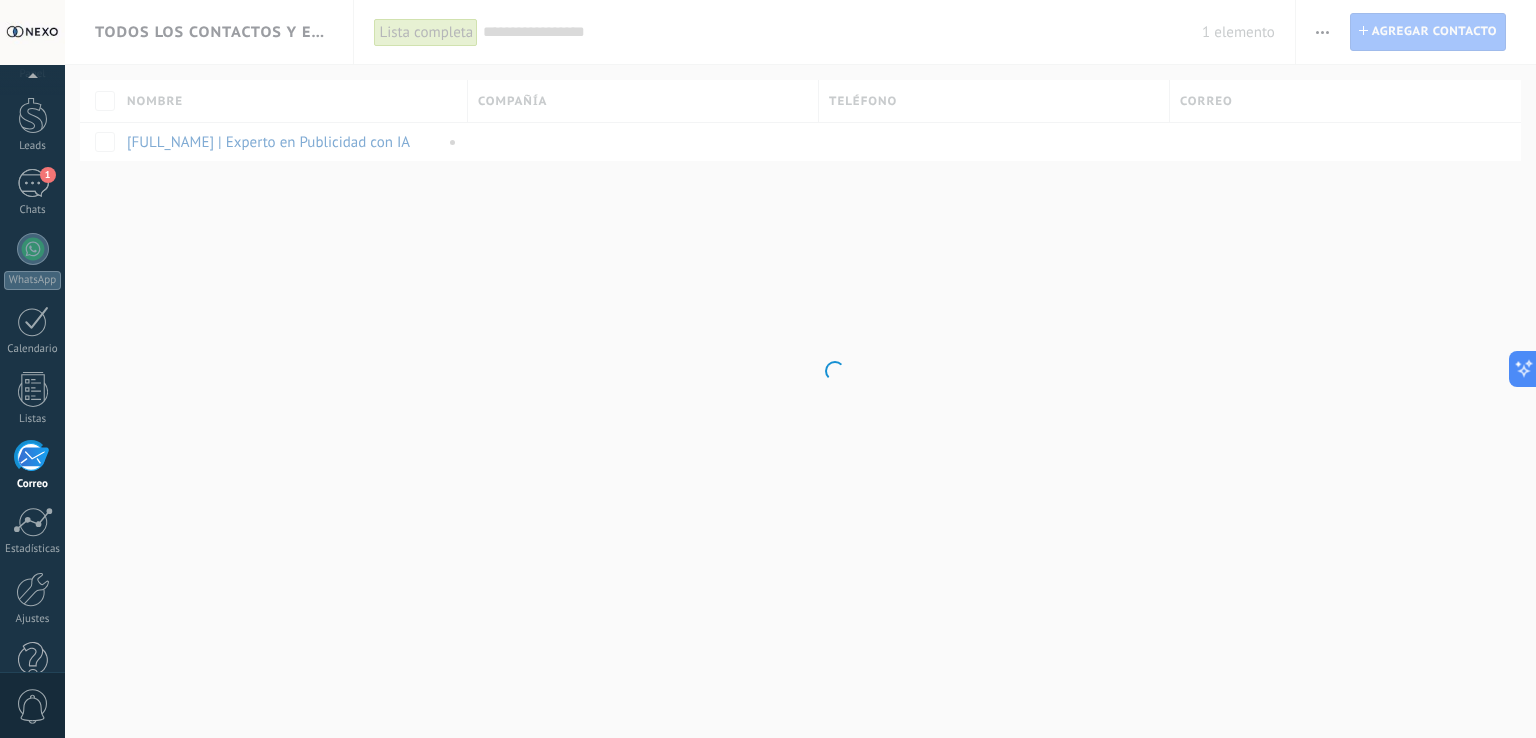 scroll, scrollTop: 93, scrollLeft: 0, axis: vertical 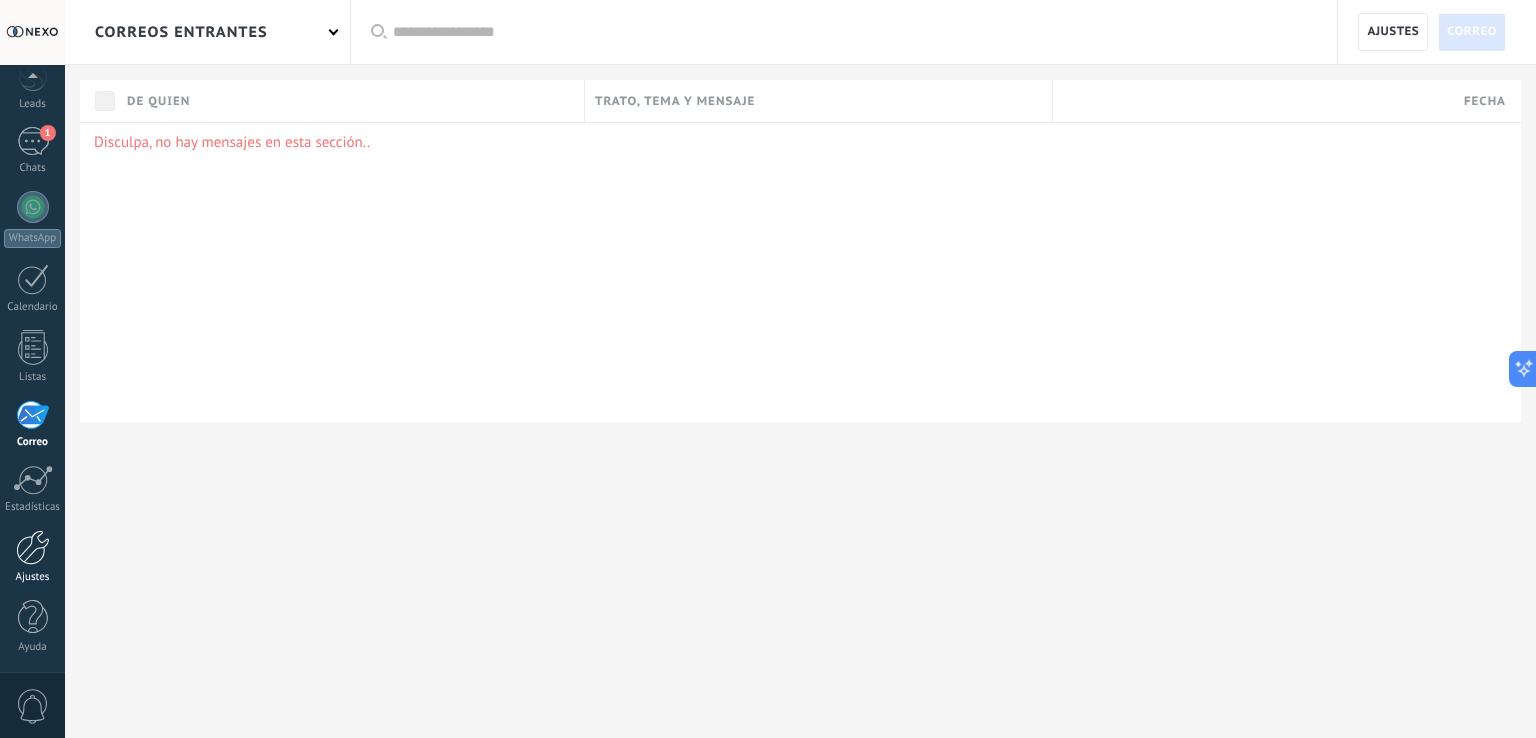 click at bounding box center (33, 547) 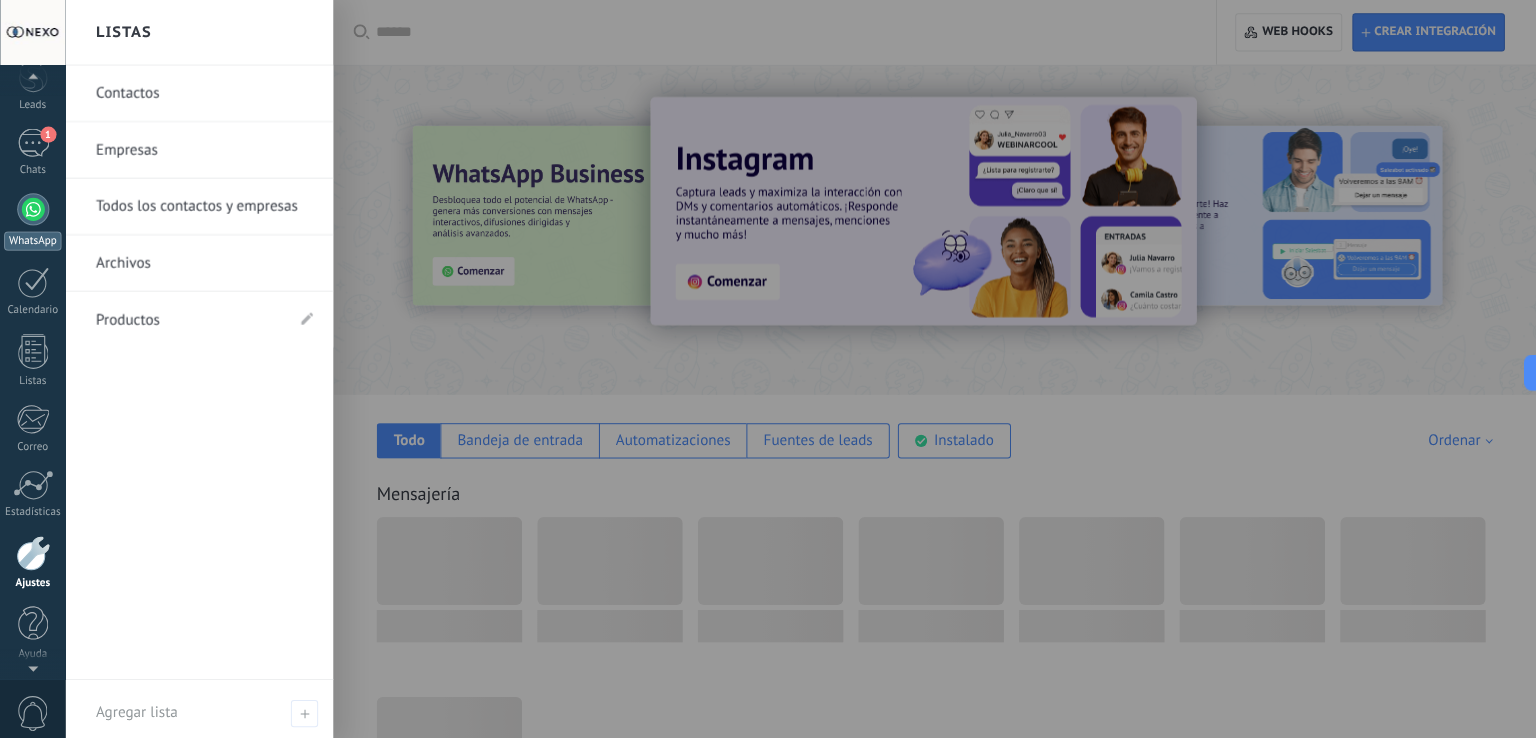 scroll, scrollTop: 0, scrollLeft: 0, axis: both 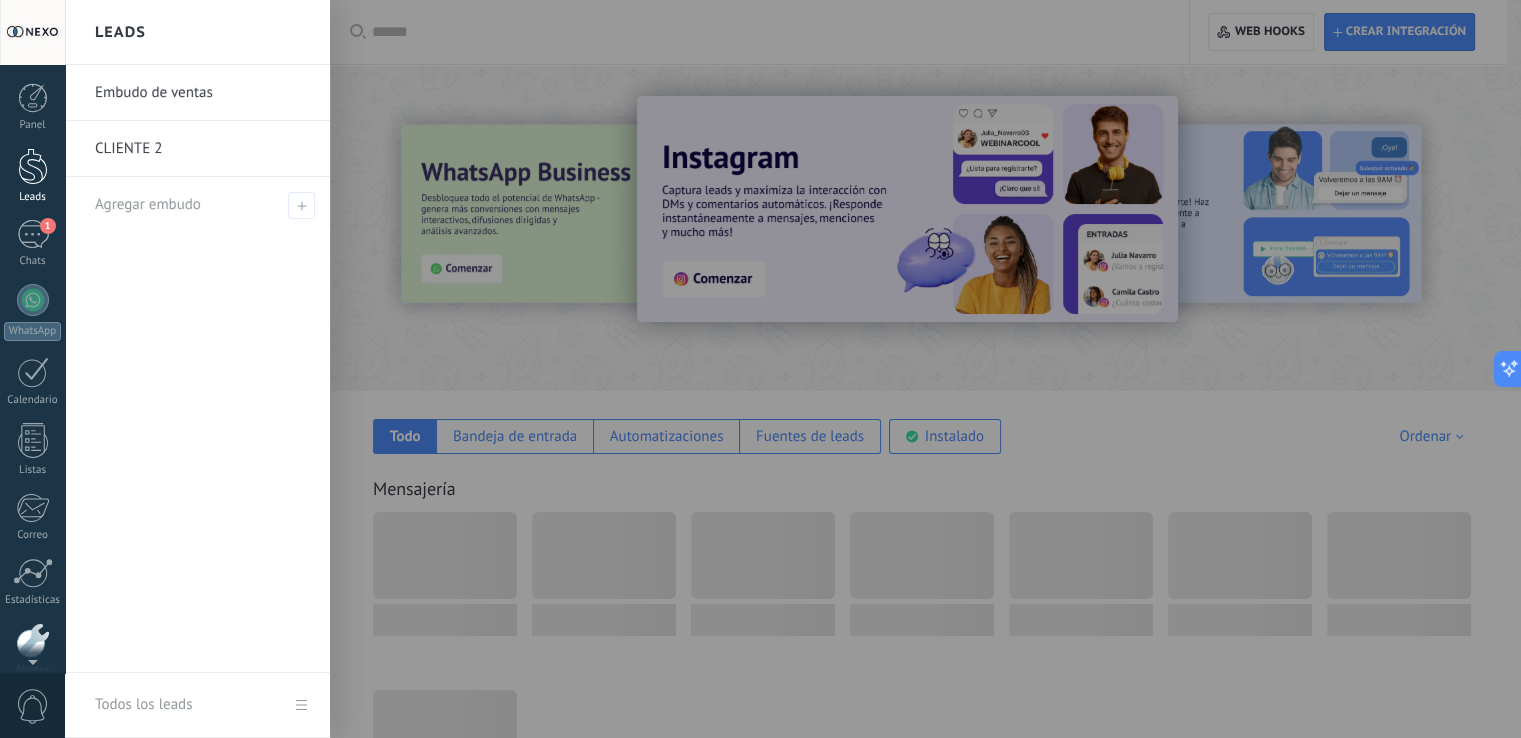 click on "Leads" at bounding box center [32, 176] 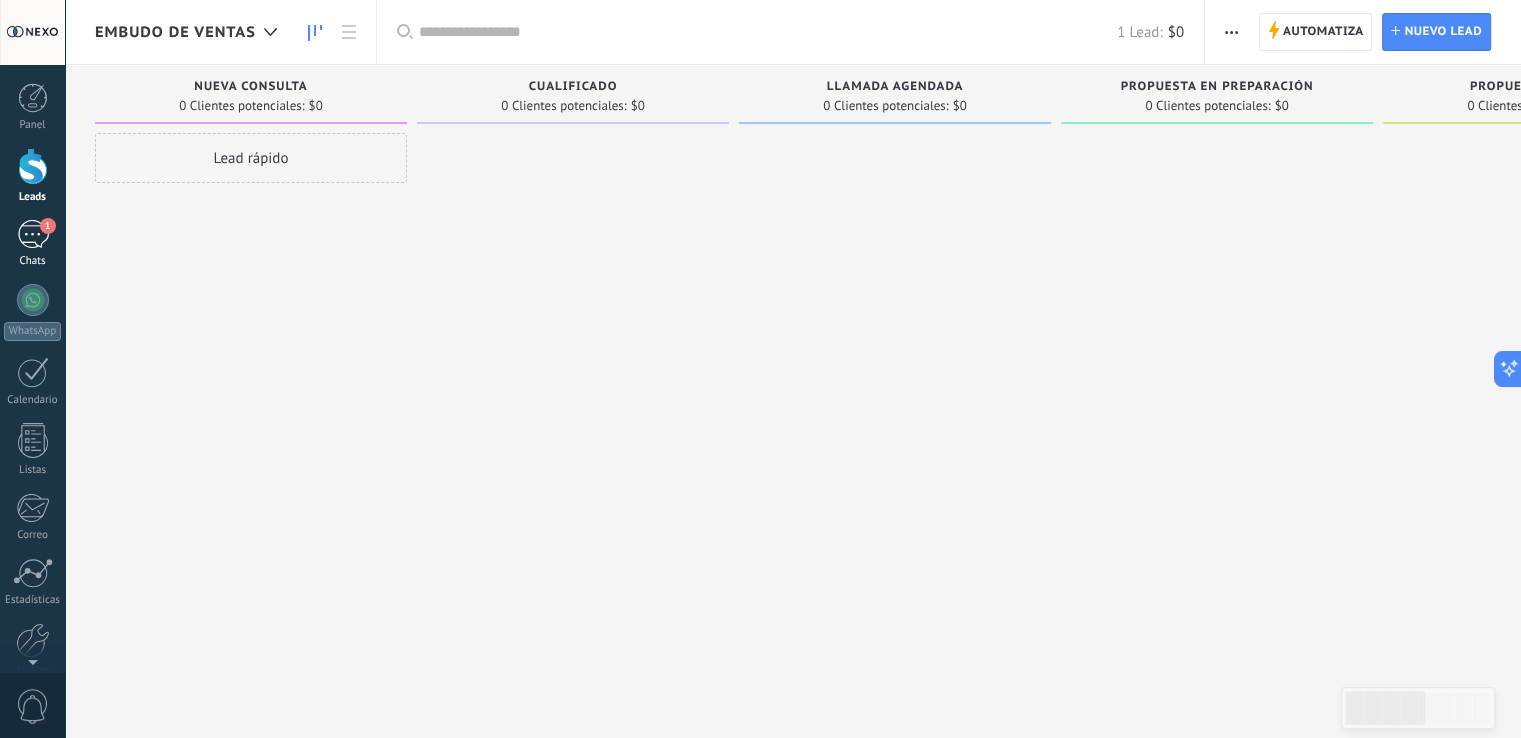 click on "1" at bounding box center [33, 234] 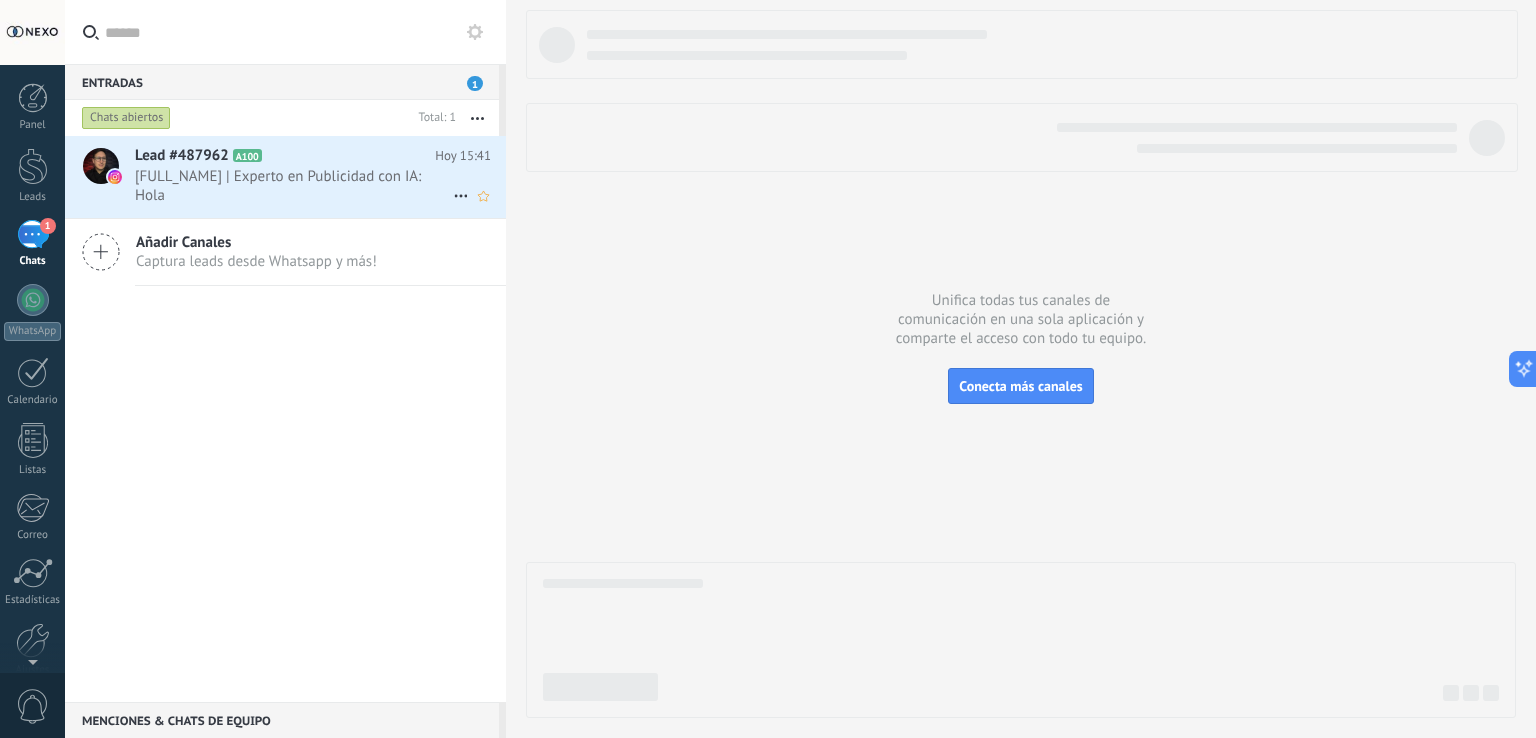 click on "[FULL_NAME] | Experto en Publicidad con IA: Hola" at bounding box center (294, 186) 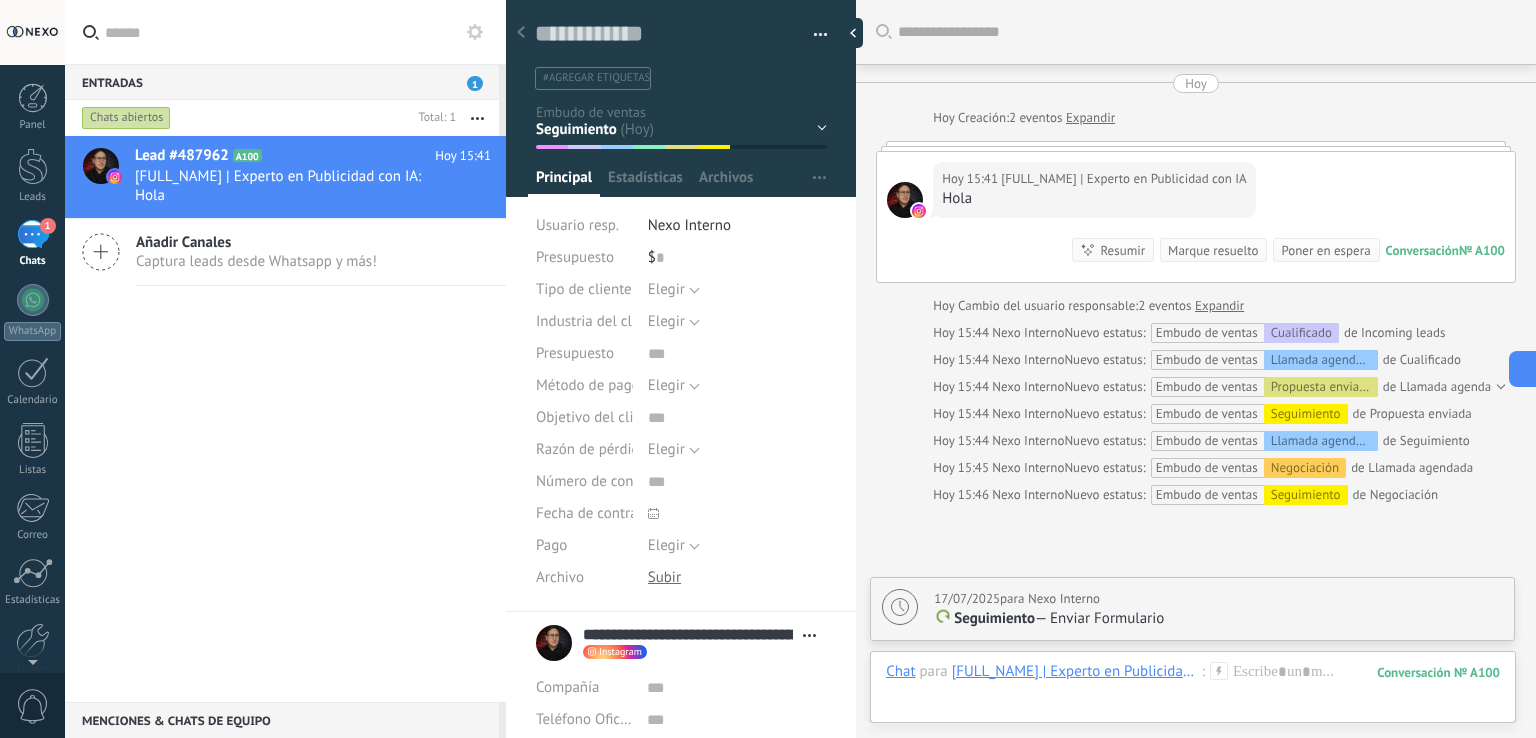 scroll, scrollTop: 29, scrollLeft: 0, axis: vertical 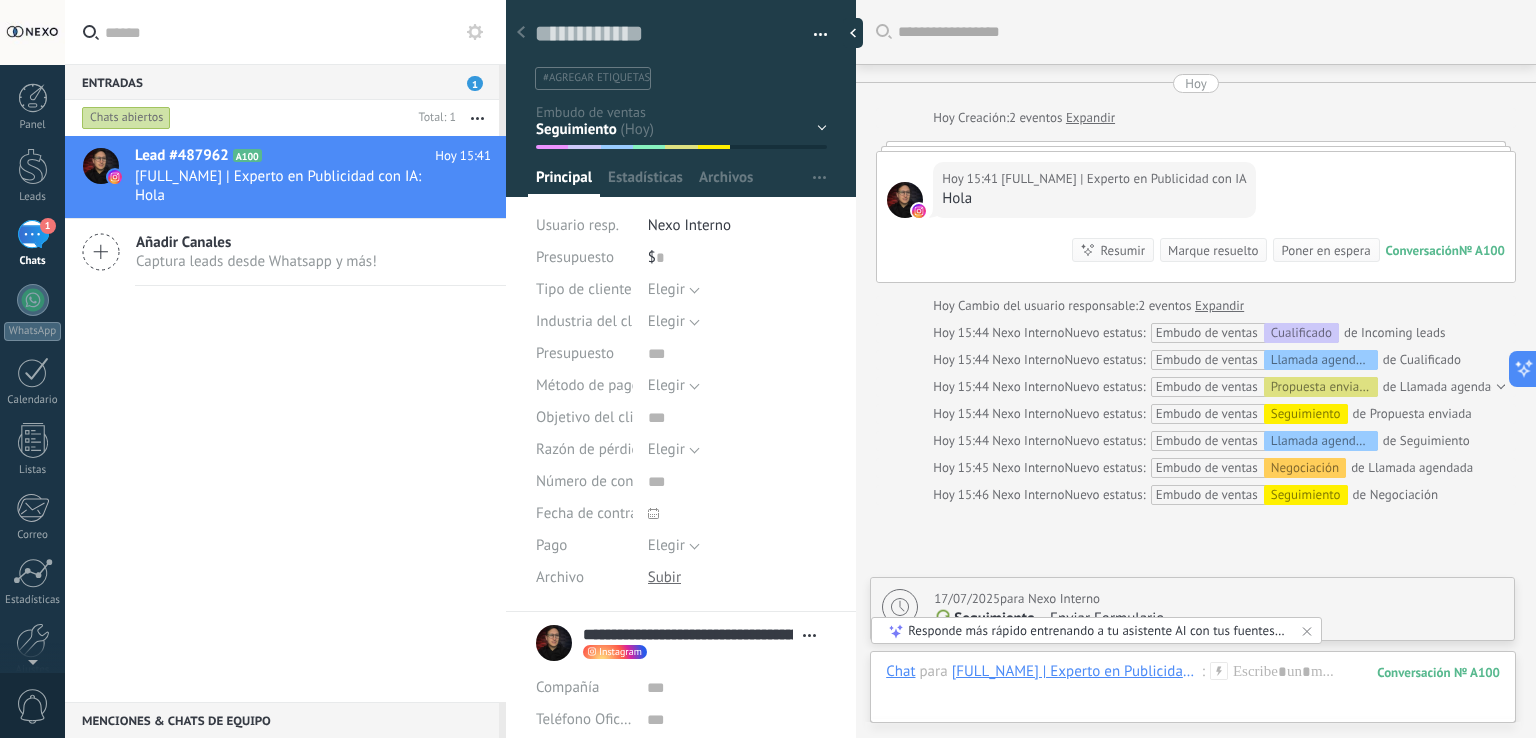 click on "Nueva consulta
Cualificado
Llamada agendada
Propuesta en preparación
Propuesta enviada
Seguimiento" at bounding box center (0, 0) 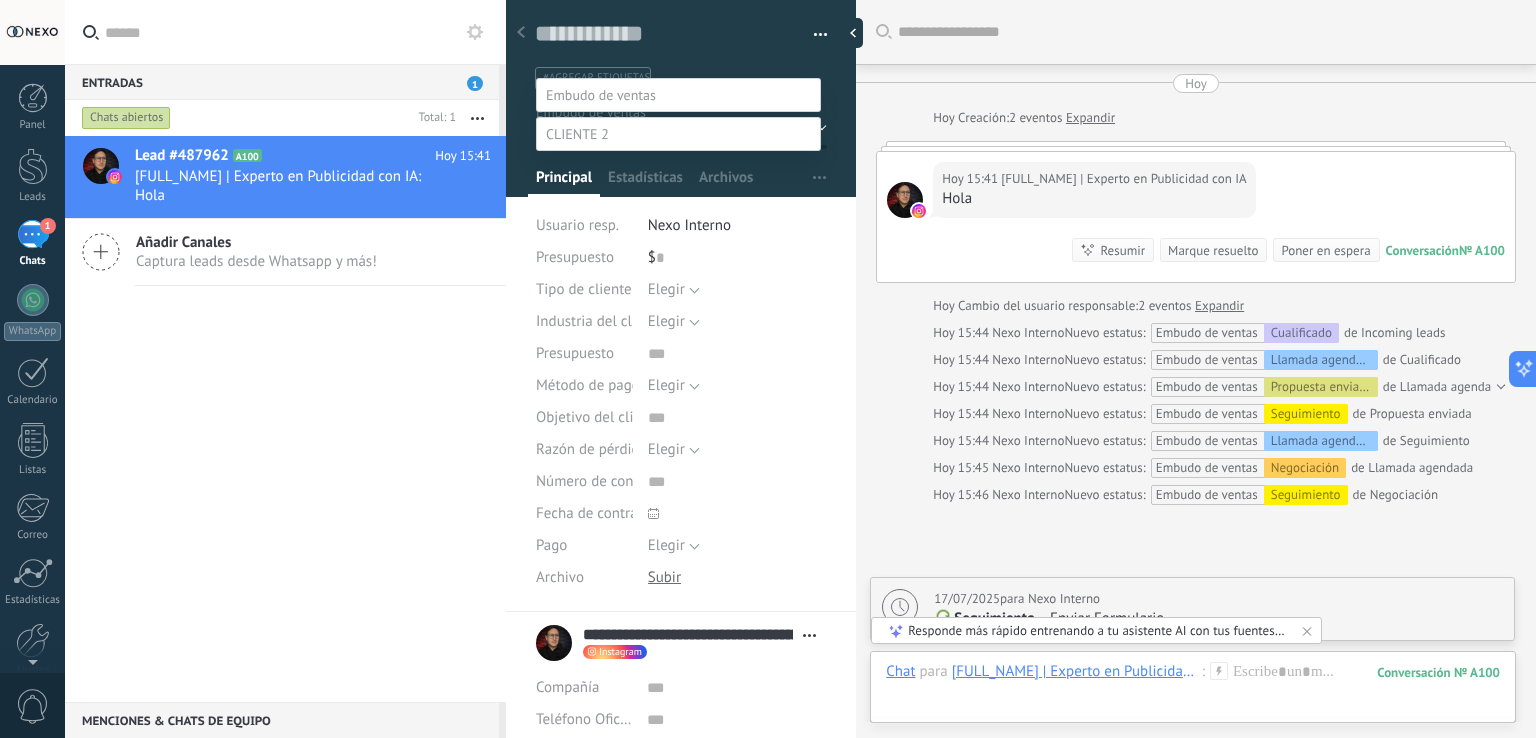 scroll, scrollTop: 0, scrollLeft: 0, axis: both 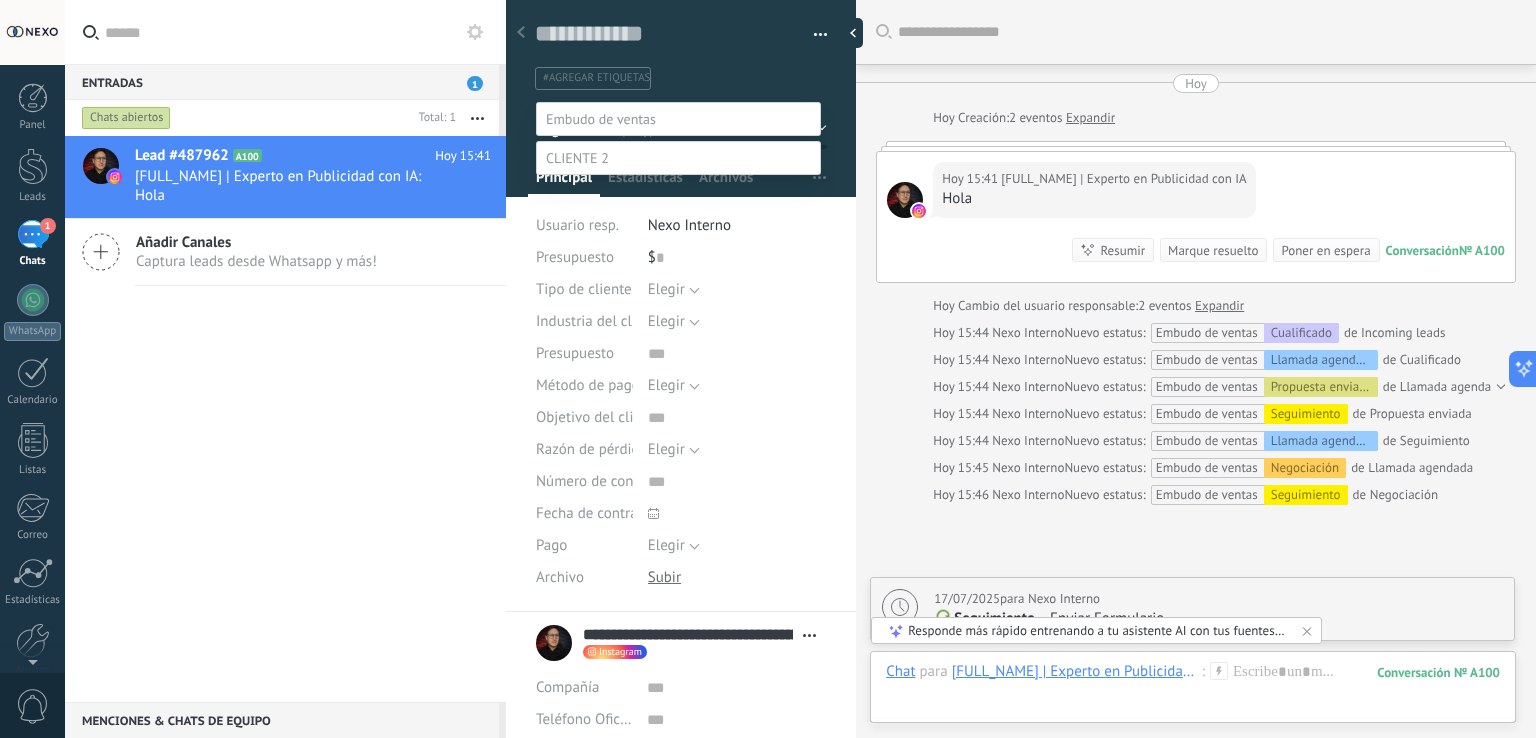 click on "Cualificado" at bounding box center (0, 0) 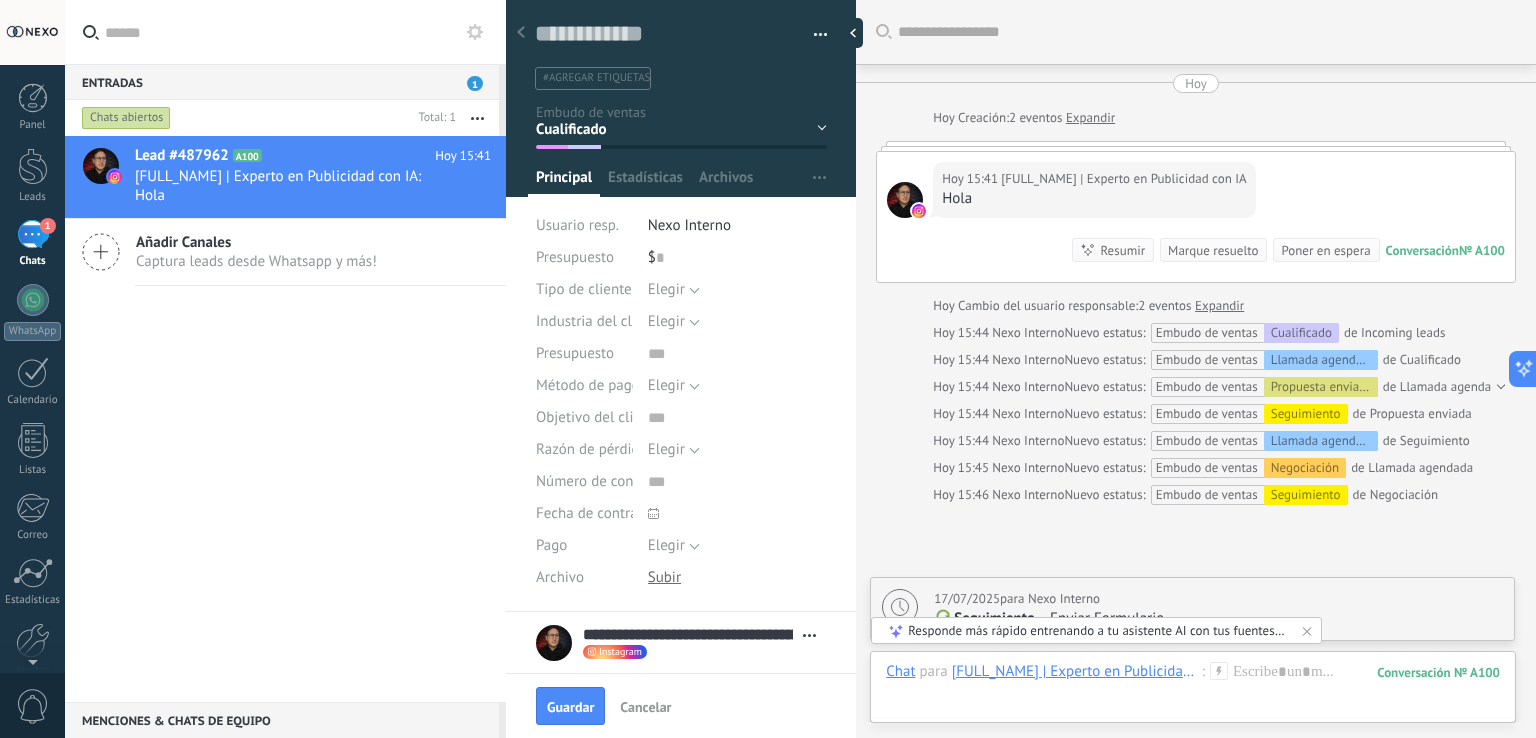 scroll, scrollTop: 0, scrollLeft: 0, axis: both 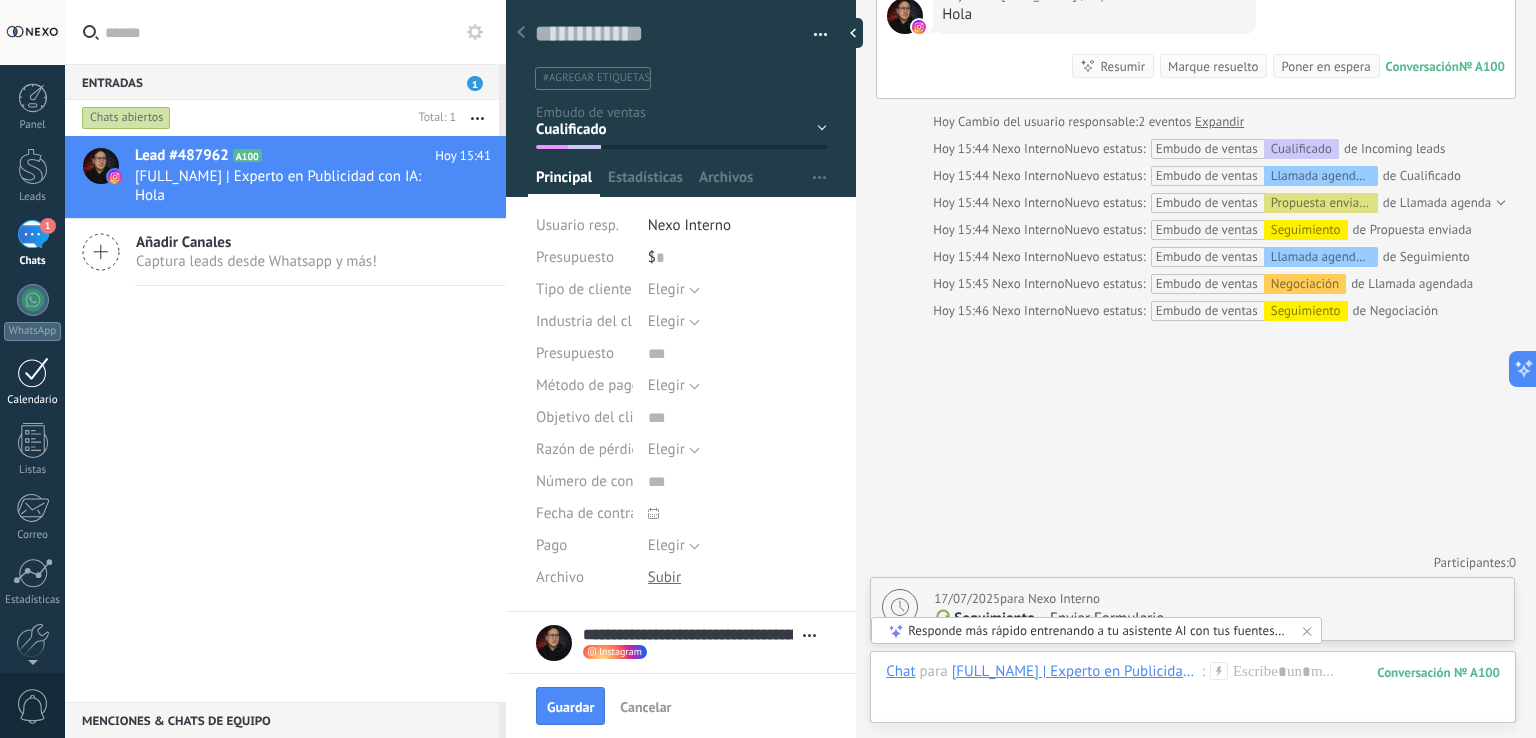 click at bounding box center [33, 372] 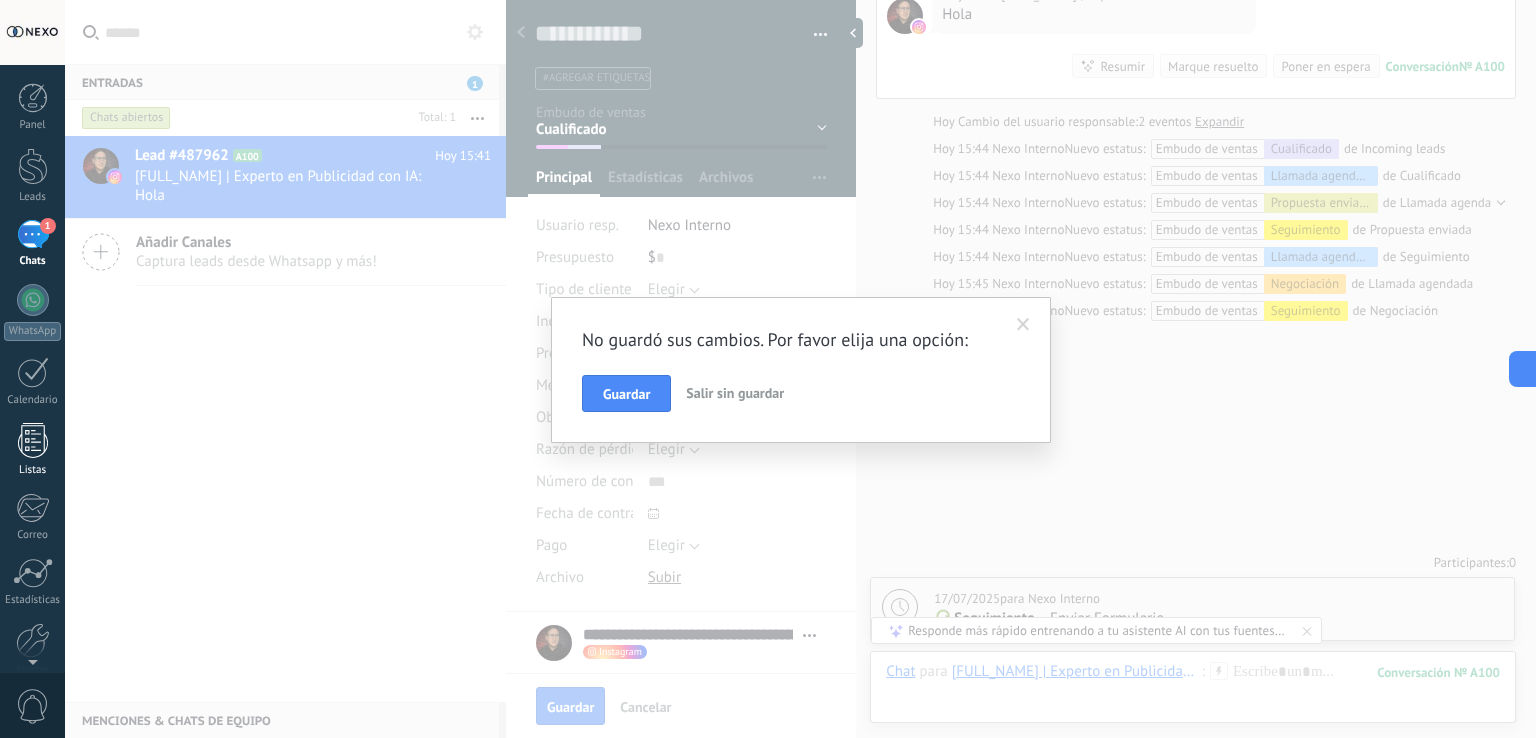 click at bounding box center [33, 440] 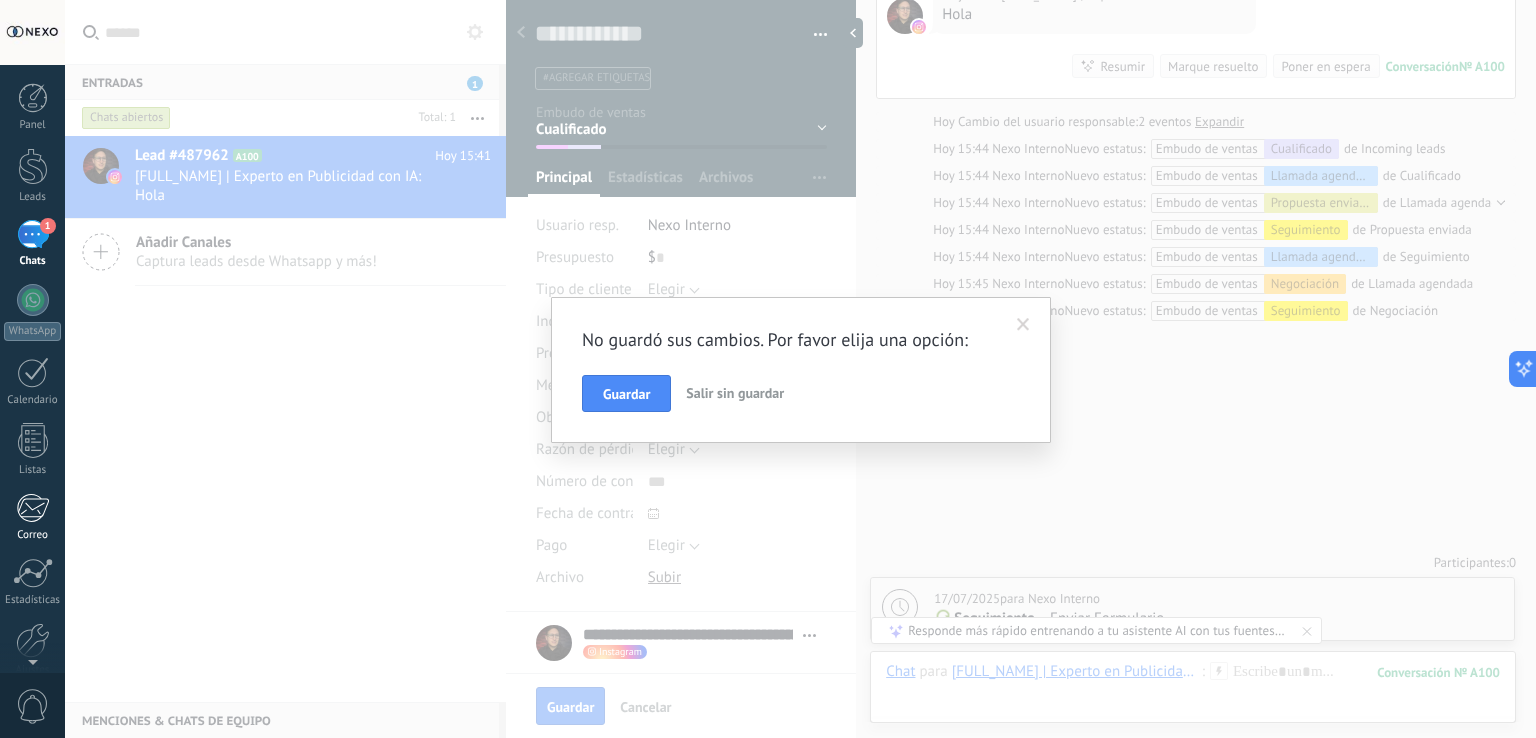 click on "Correo" at bounding box center (32, 517) 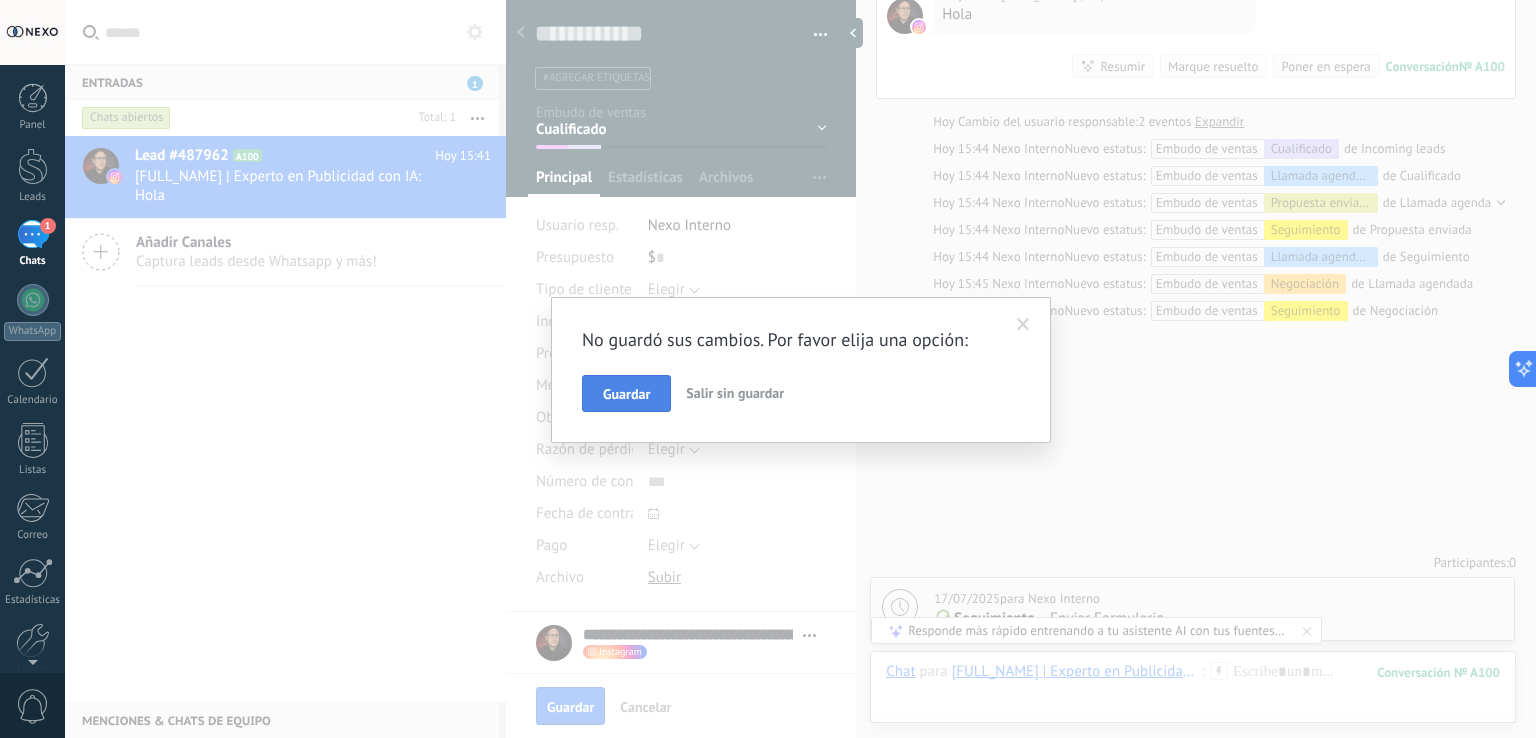 click on "Guardar" at bounding box center (626, 394) 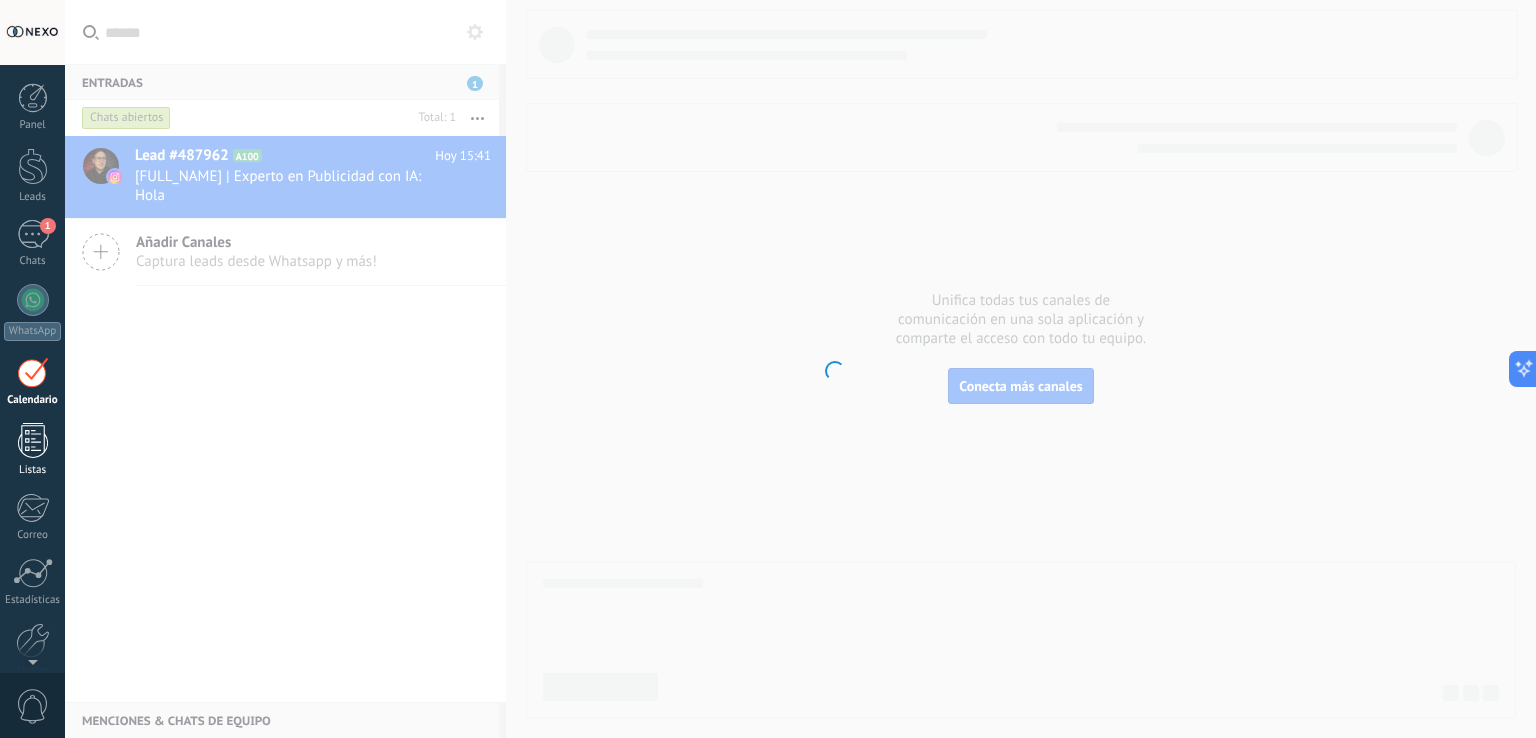 drag, startPoint x: 47, startPoint y: 419, endPoint x: 44, endPoint y: 451, distance: 32.140316 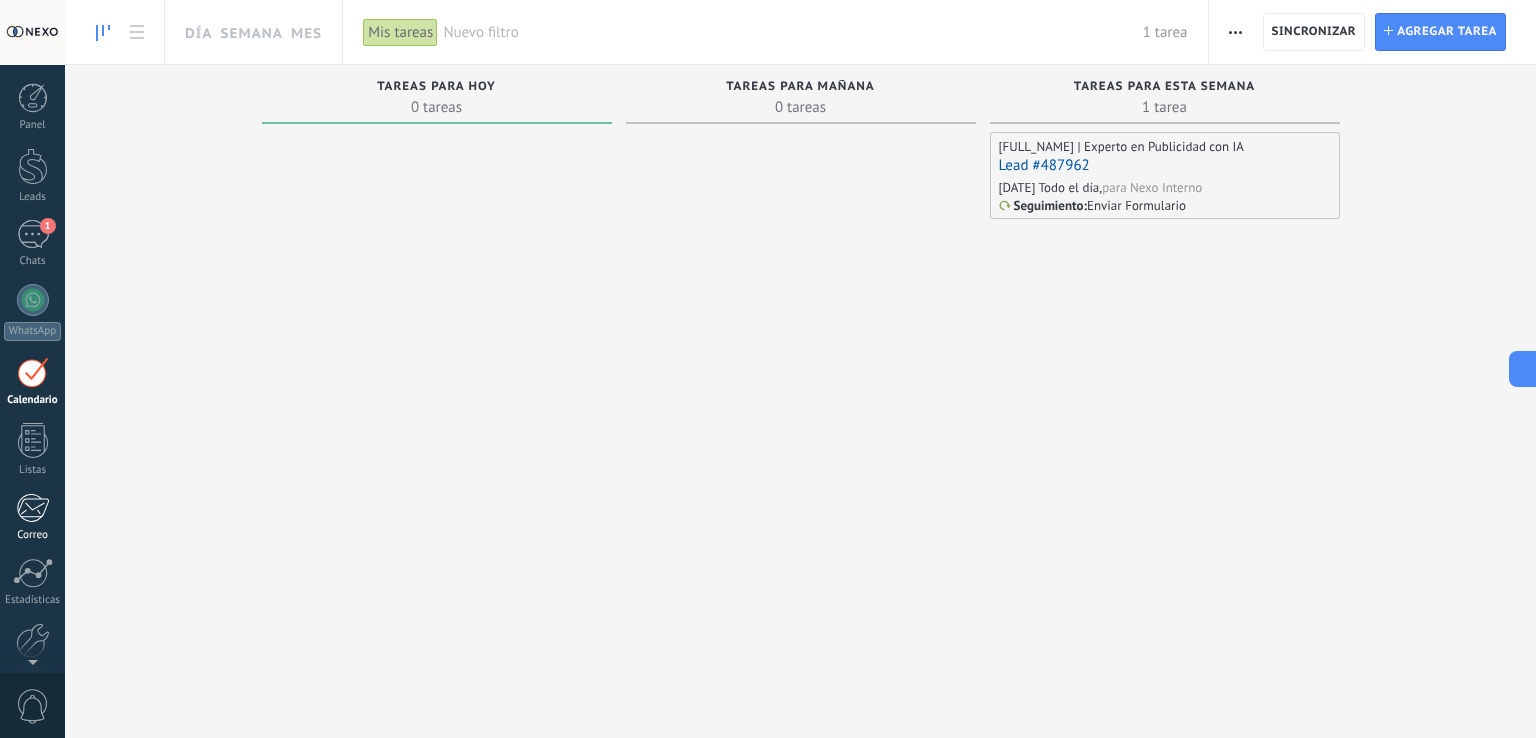 drag, startPoint x: 8, startPoint y: 573, endPoint x: 35, endPoint y: 506, distance: 72.235725 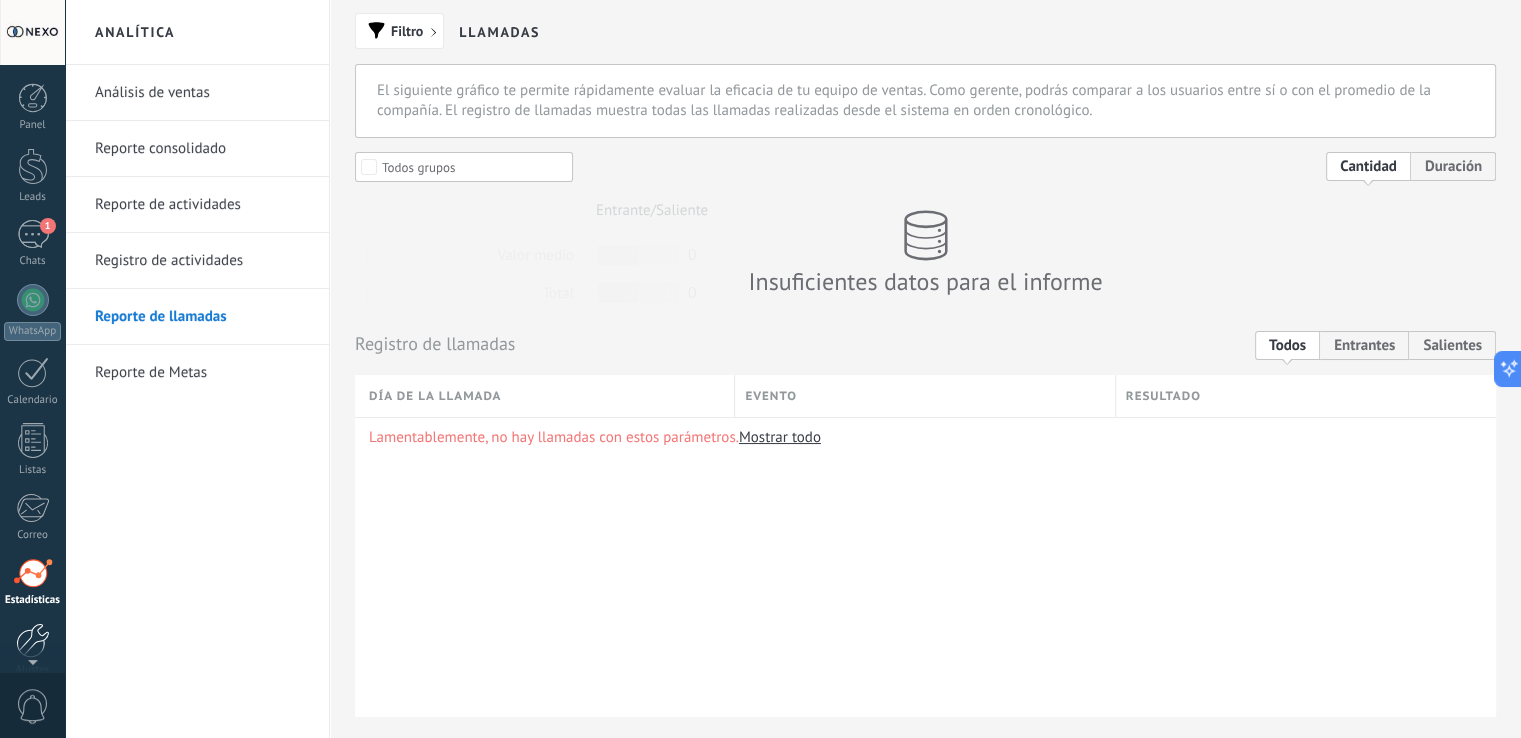 click at bounding box center (33, 640) 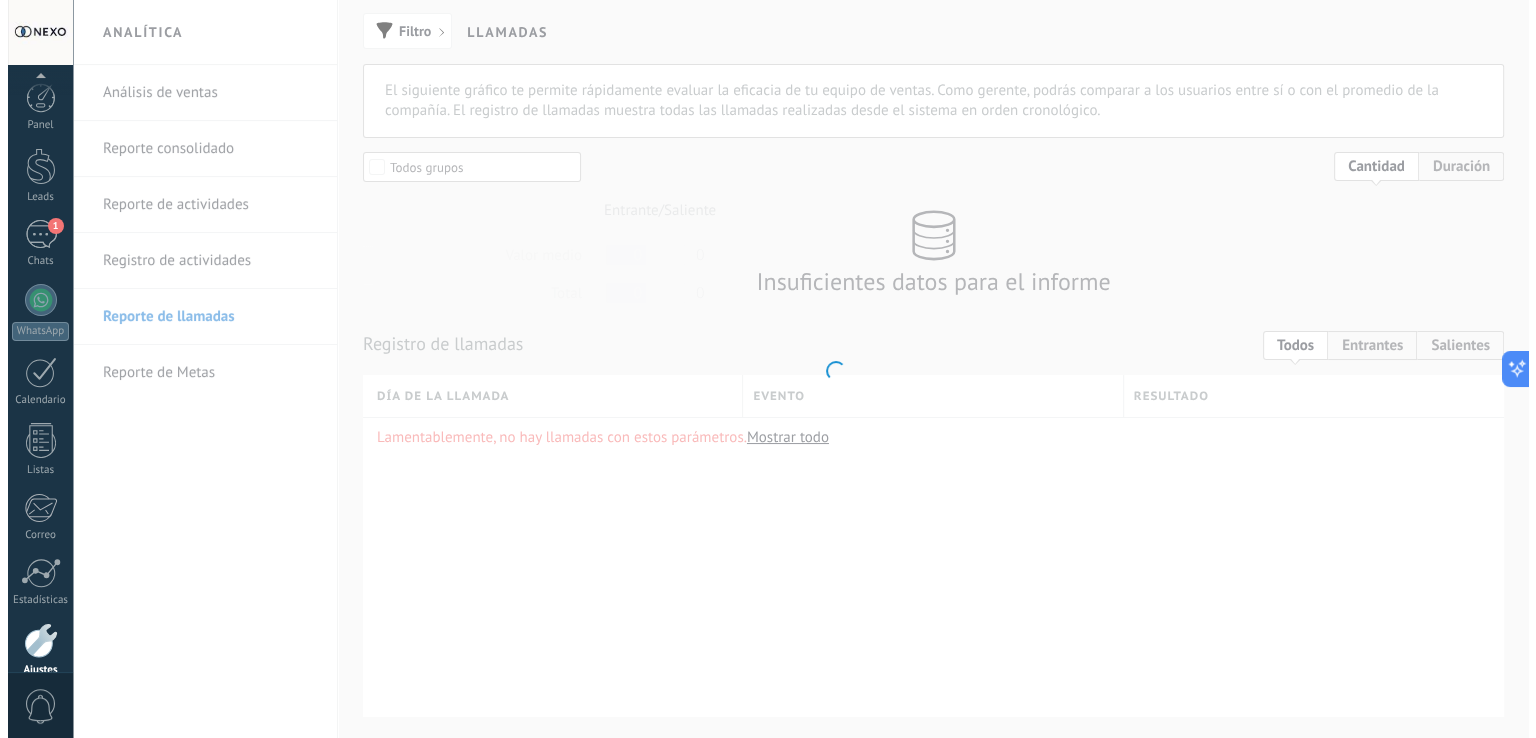 scroll, scrollTop: 93, scrollLeft: 0, axis: vertical 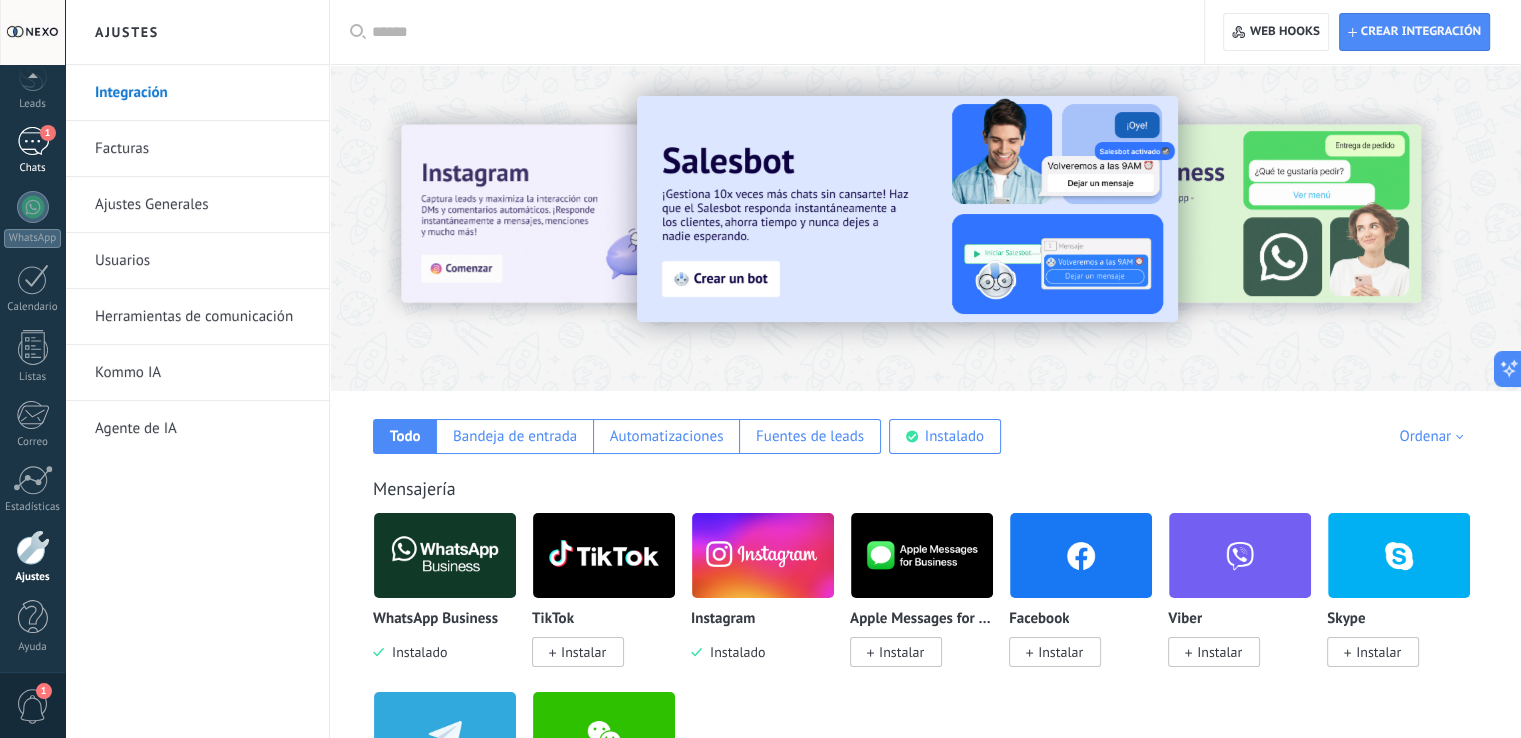click on "1" at bounding box center [33, 141] 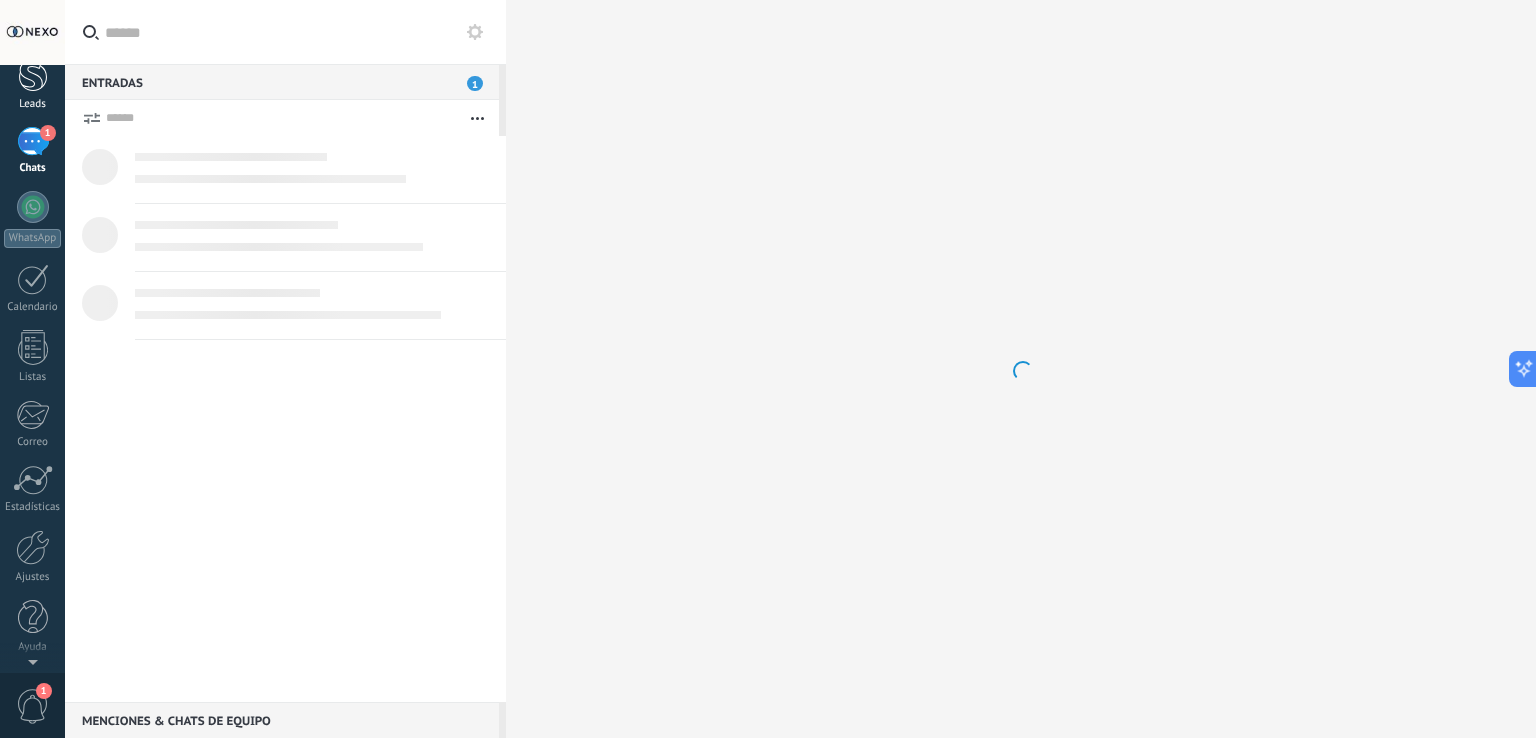 scroll, scrollTop: 0, scrollLeft: 0, axis: both 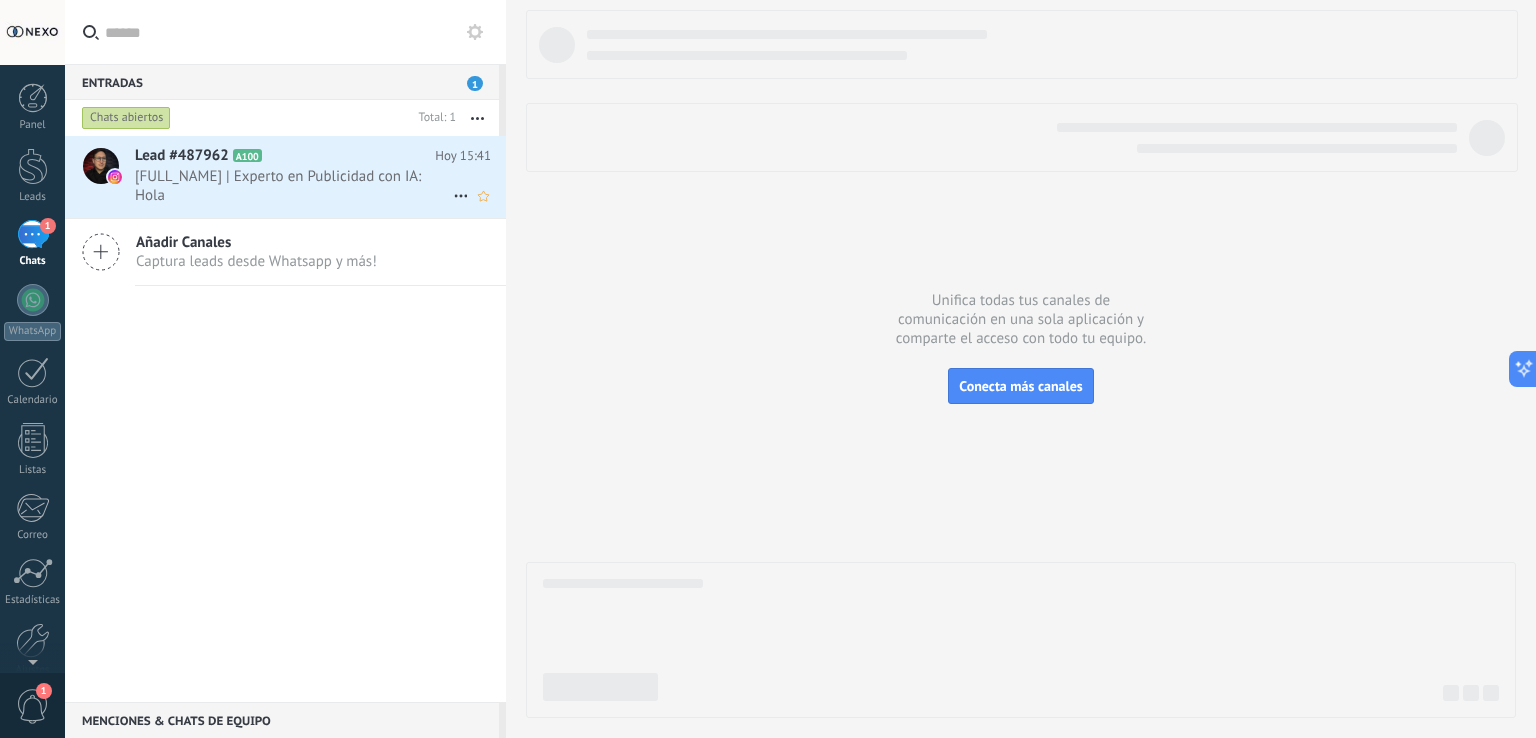 click on "Lead #487962
A100" at bounding box center (285, 156) 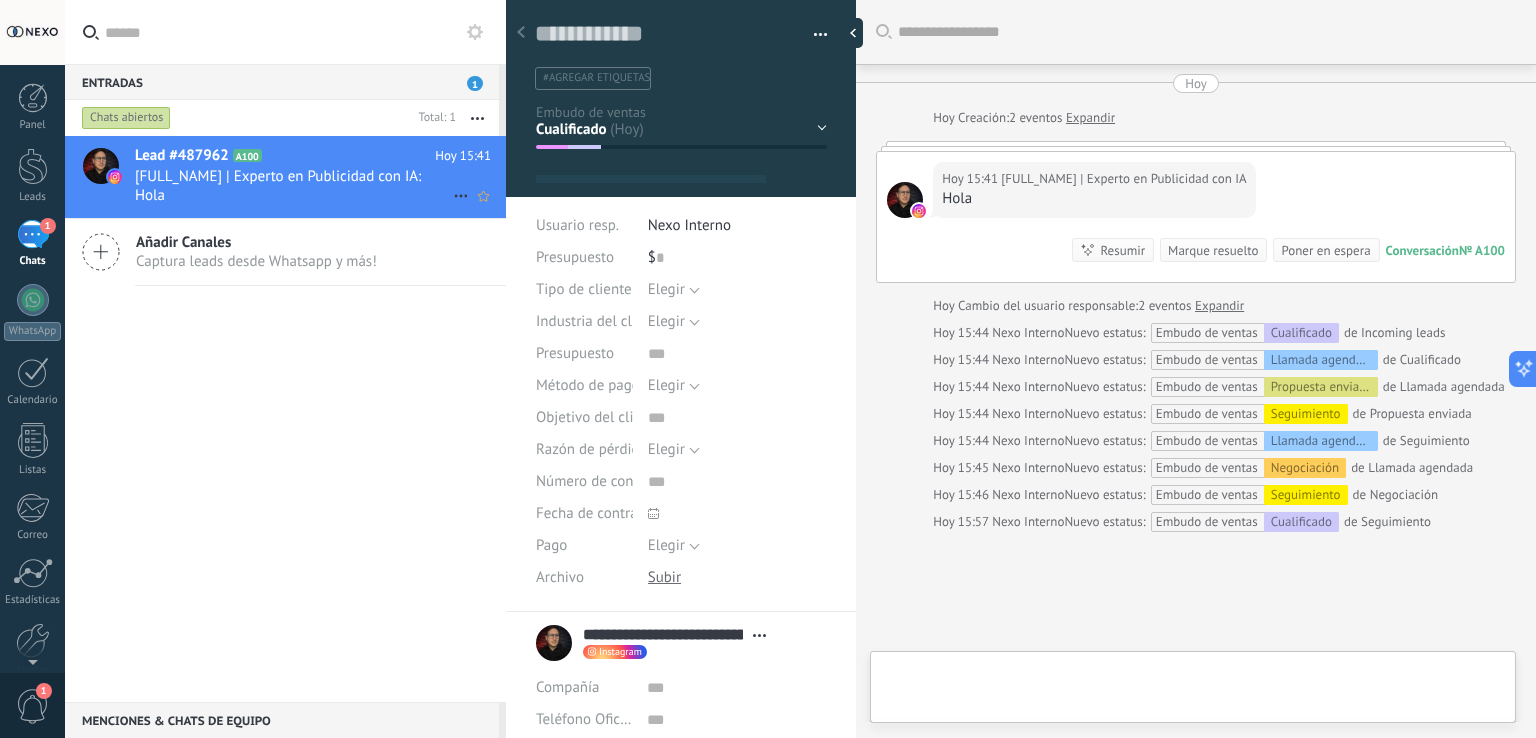 type on "**********" 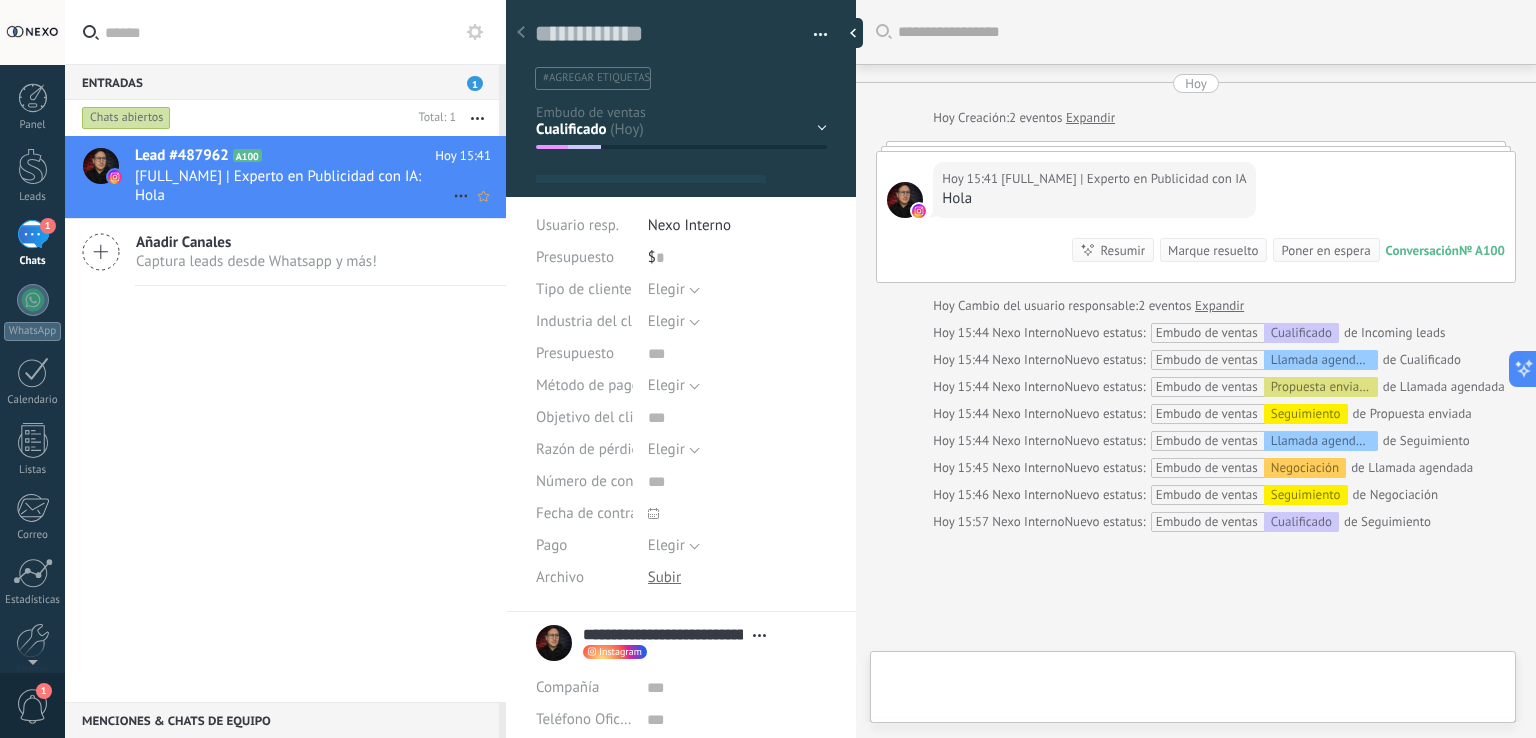 scroll, scrollTop: 0, scrollLeft: 0, axis: both 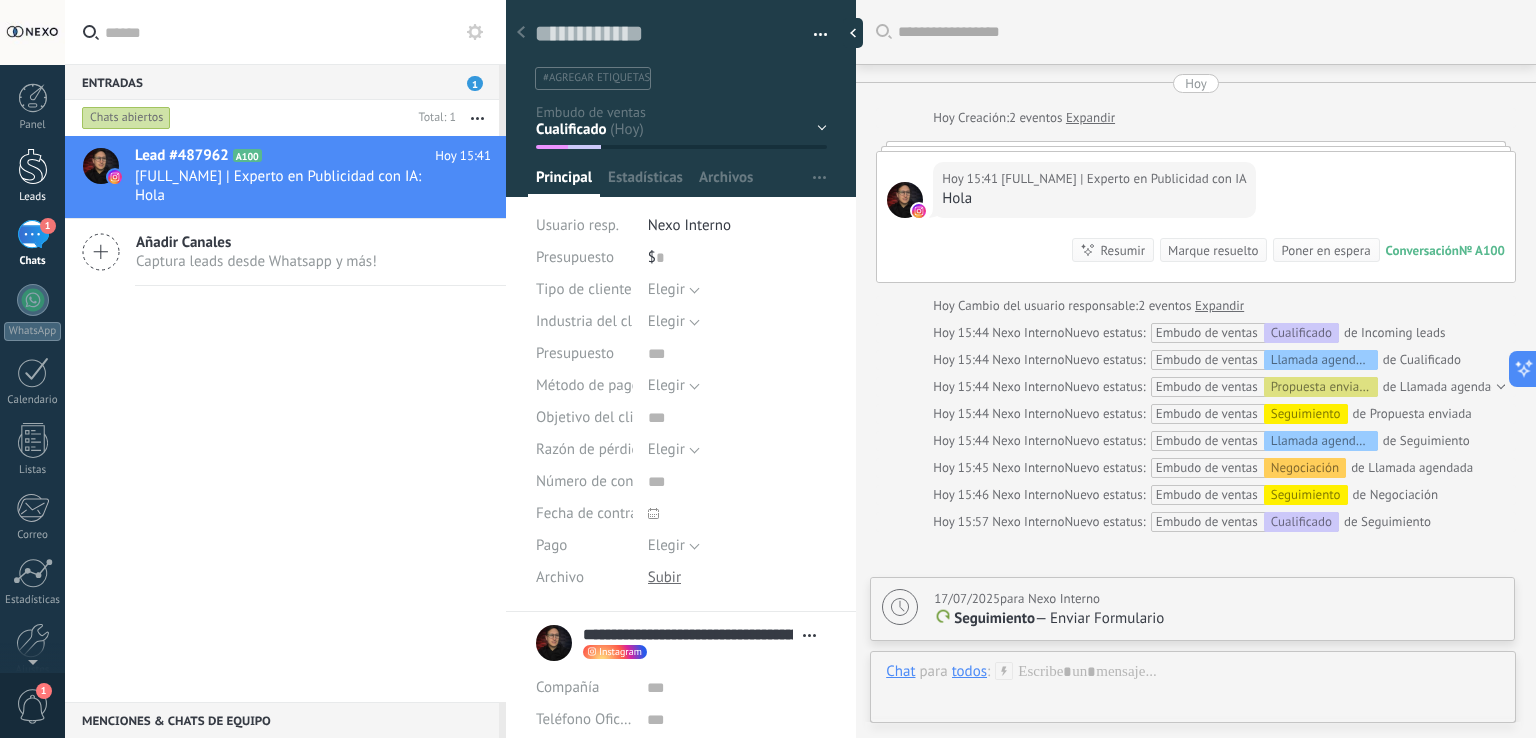 click on "Leads" at bounding box center (32, 176) 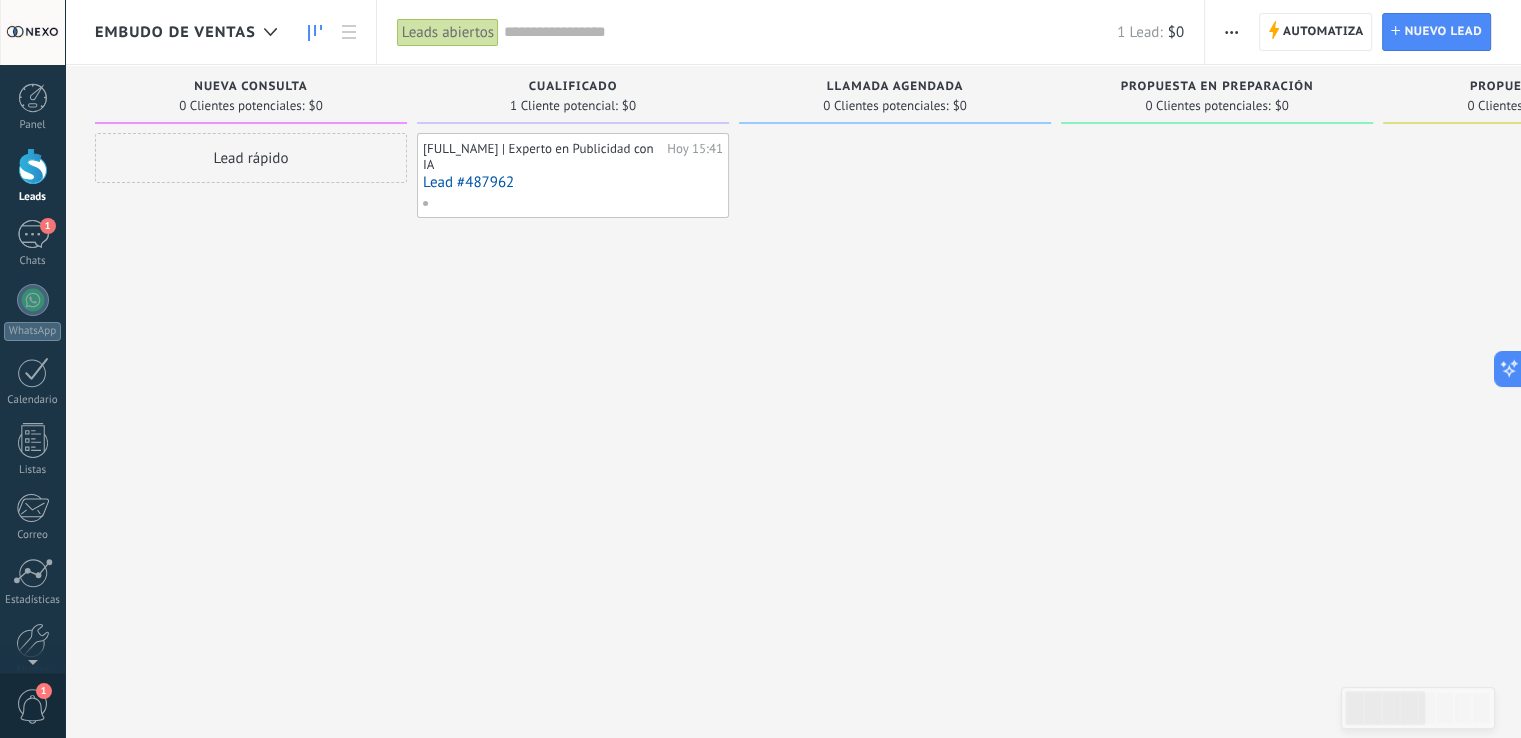 scroll, scrollTop: 0, scrollLeft: 0, axis: both 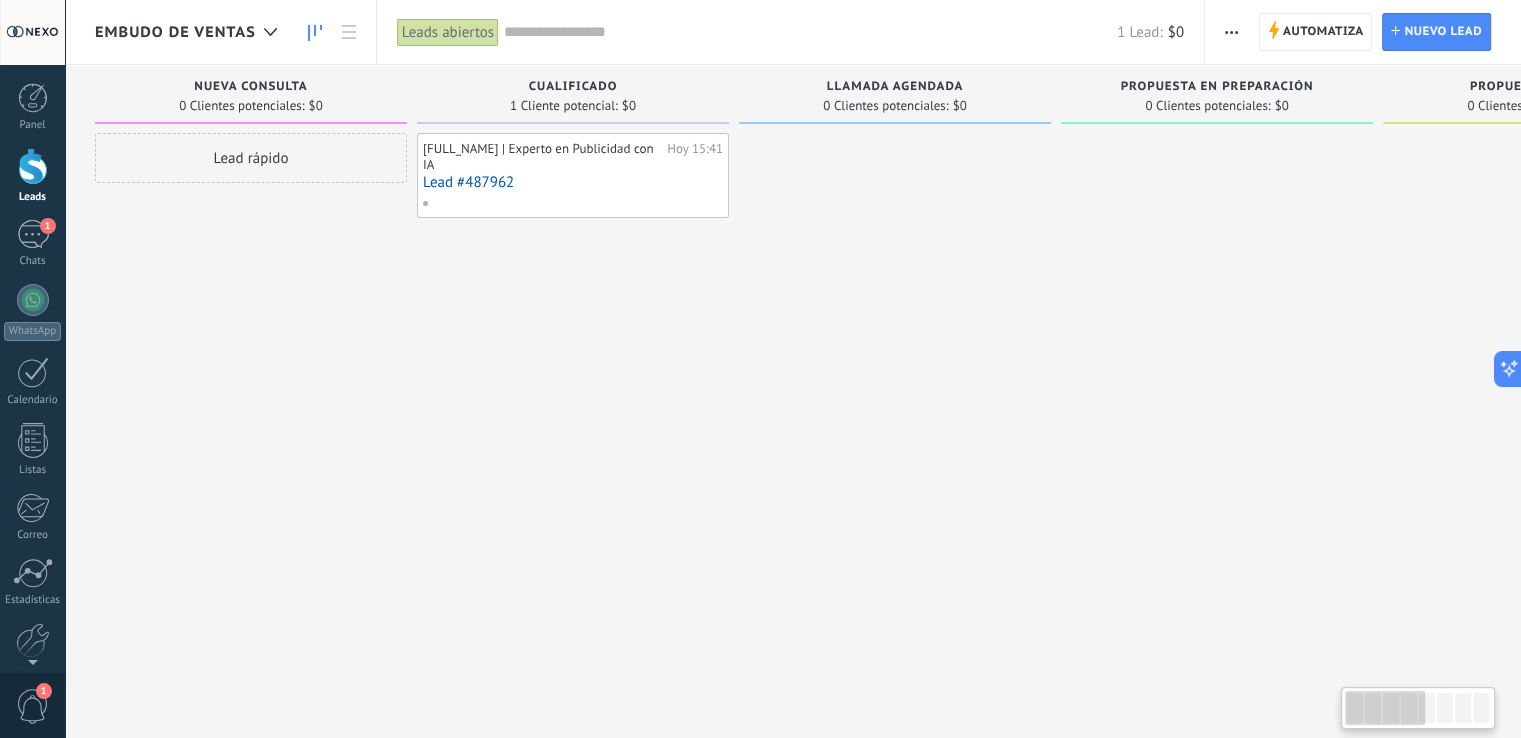 drag, startPoint x: 379, startPoint y: 337, endPoint x: 560, endPoint y: 338, distance: 181.00276 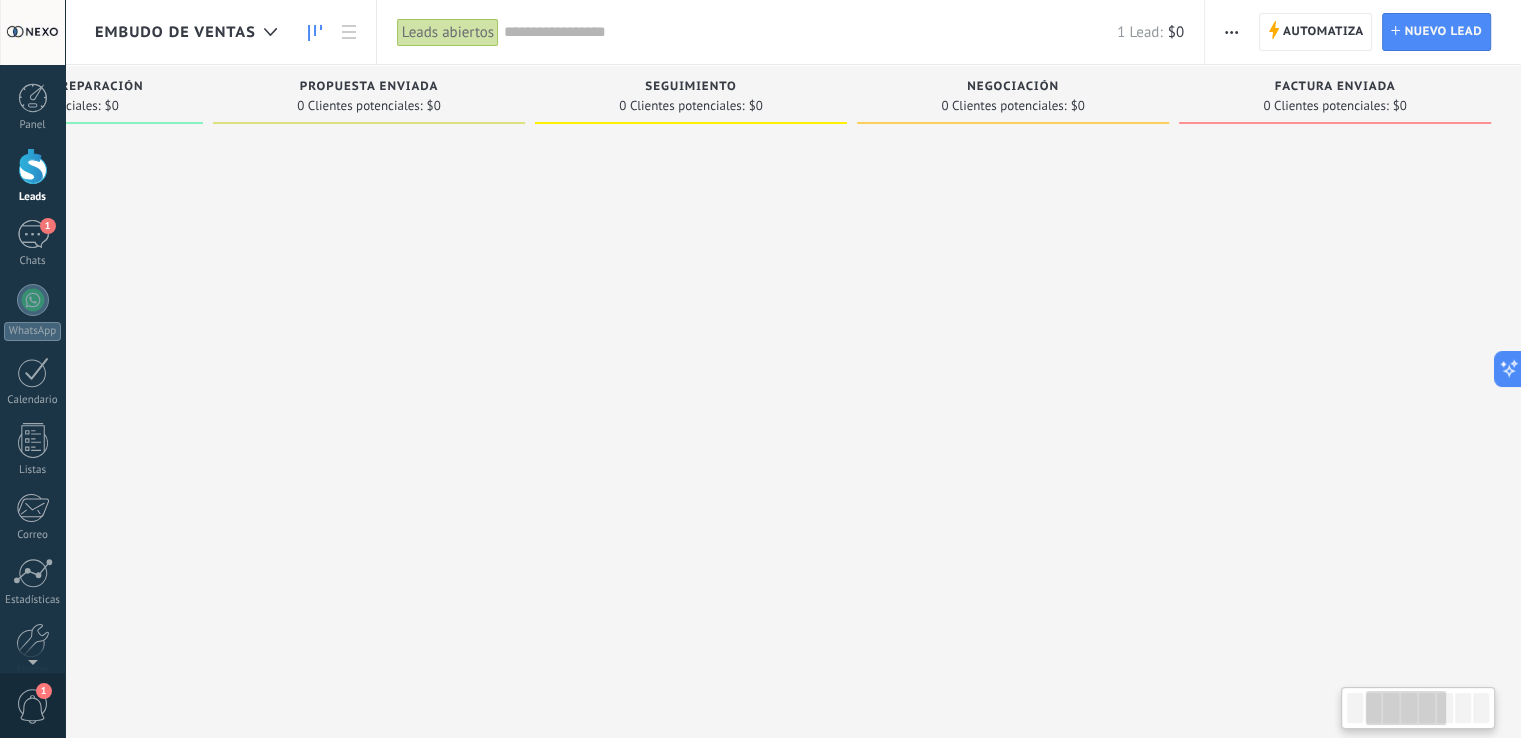 scroll, scrollTop: 0, scrollLeft: 14, axis: horizontal 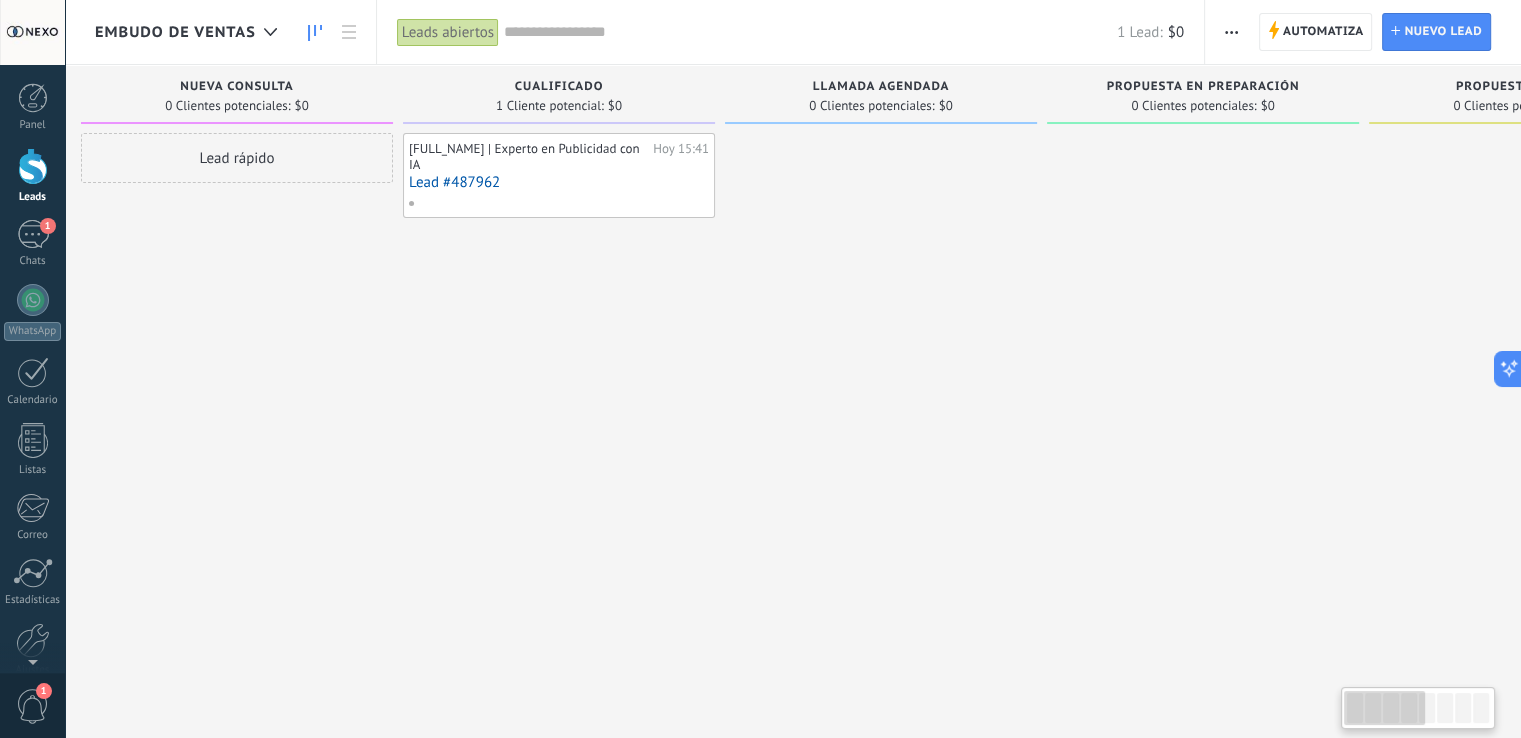 drag, startPoint x: 1376, startPoint y: 713, endPoint x: 1052, endPoint y: 664, distance: 327.6843 